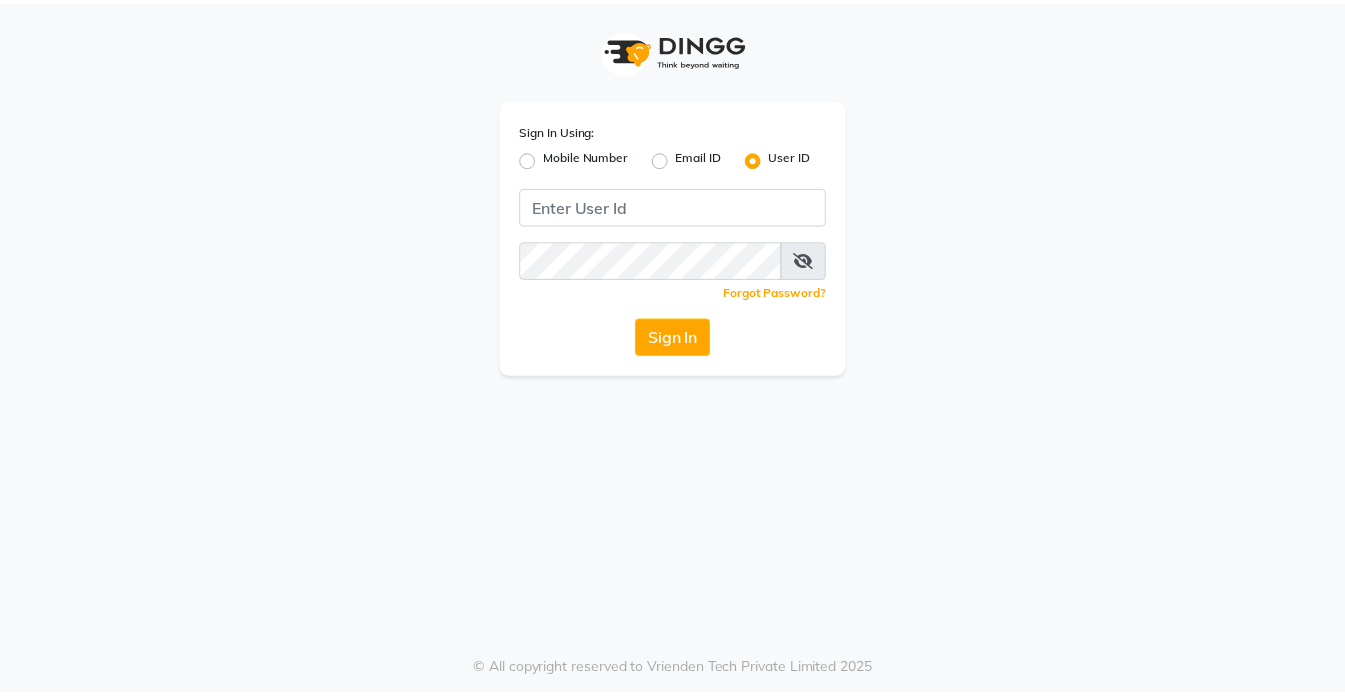 scroll, scrollTop: 0, scrollLeft: 0, axis: both 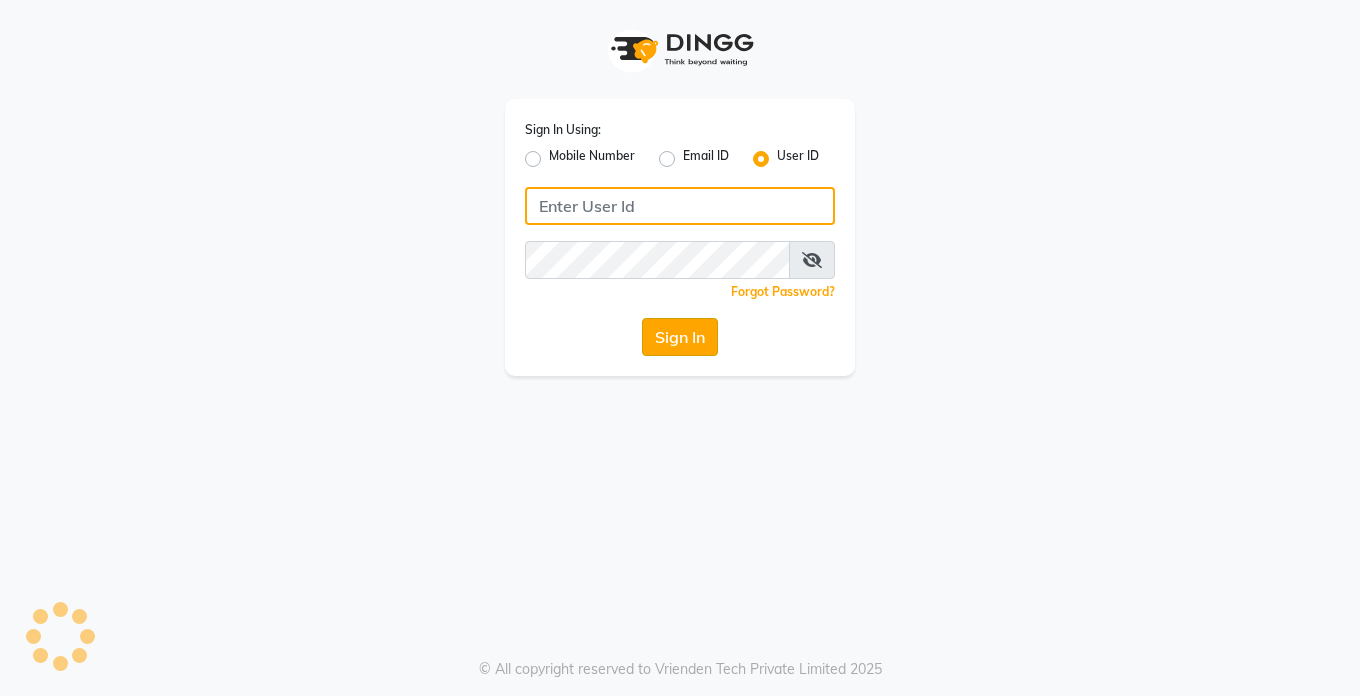 type on "Dedios123" 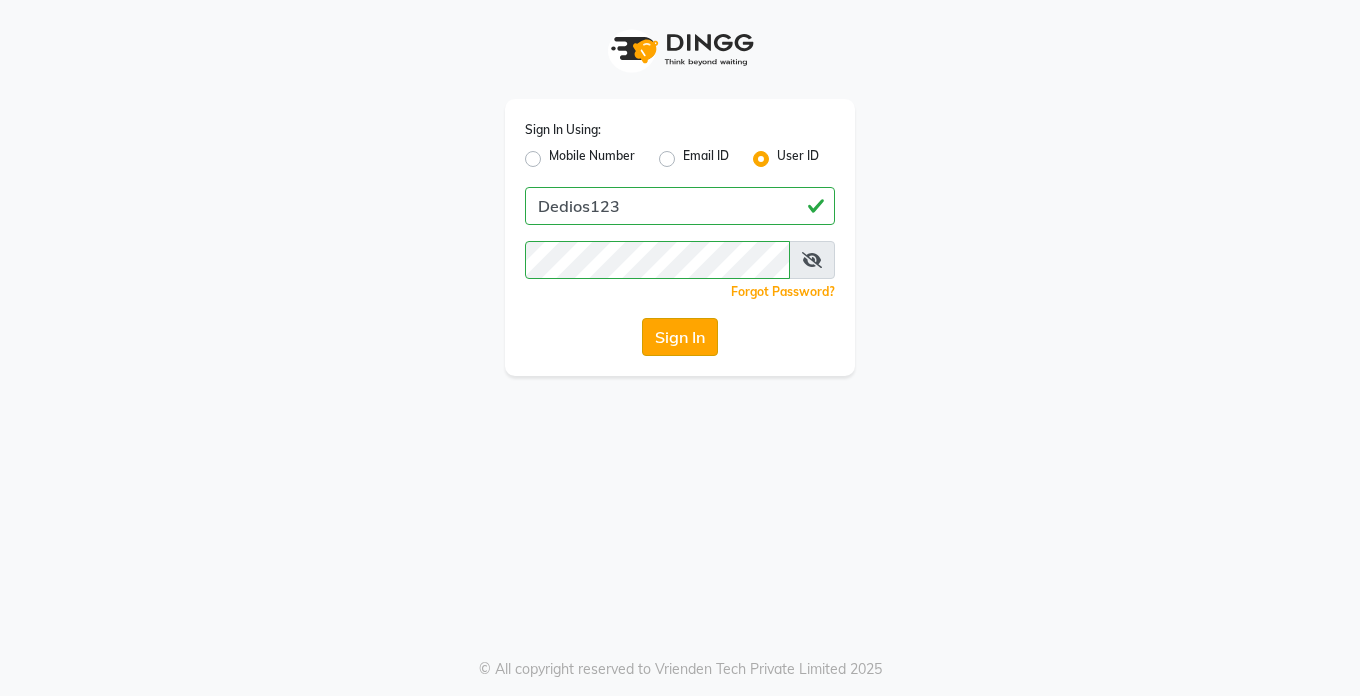 click on "Sign In" 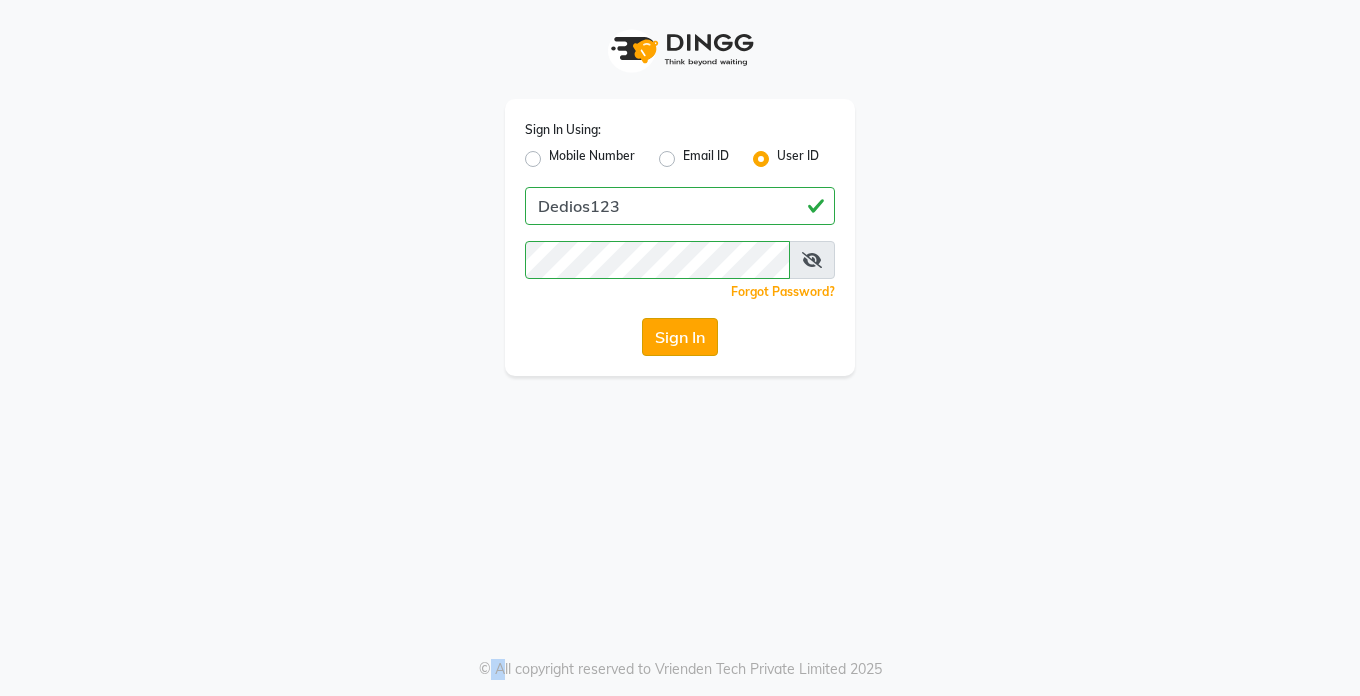 click on "Sign In" 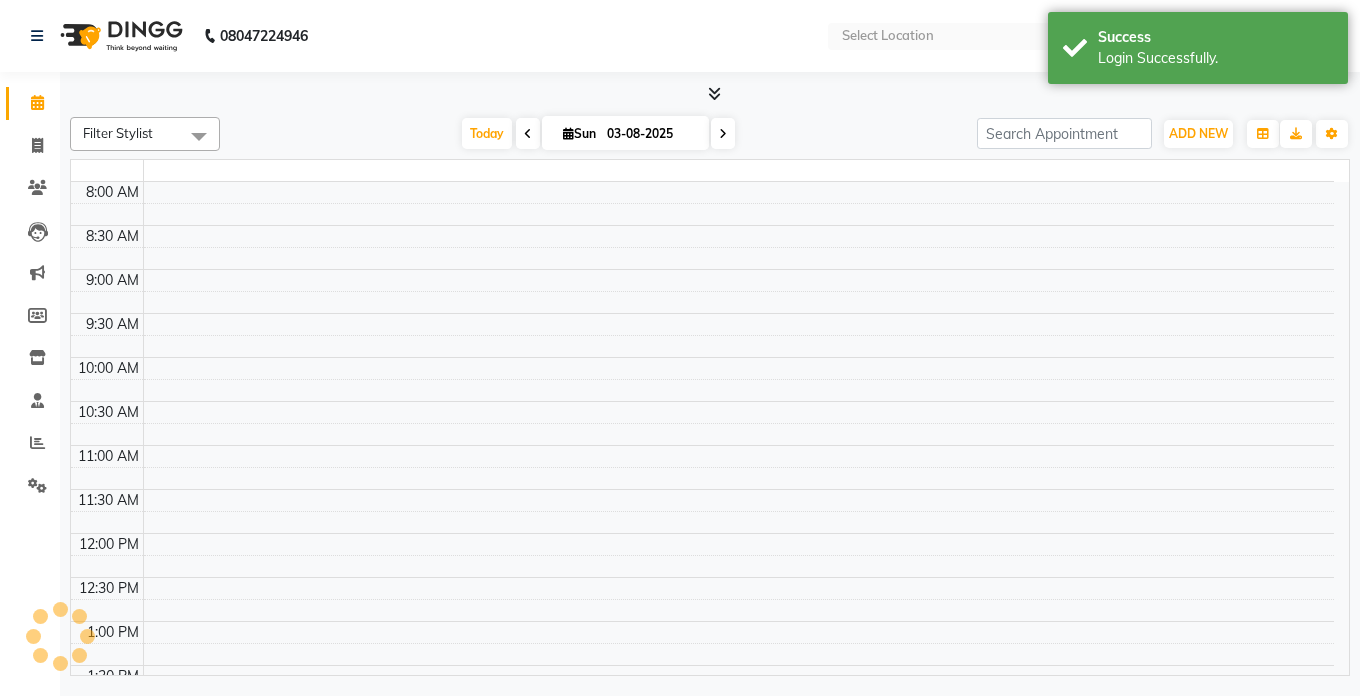 select on "en" 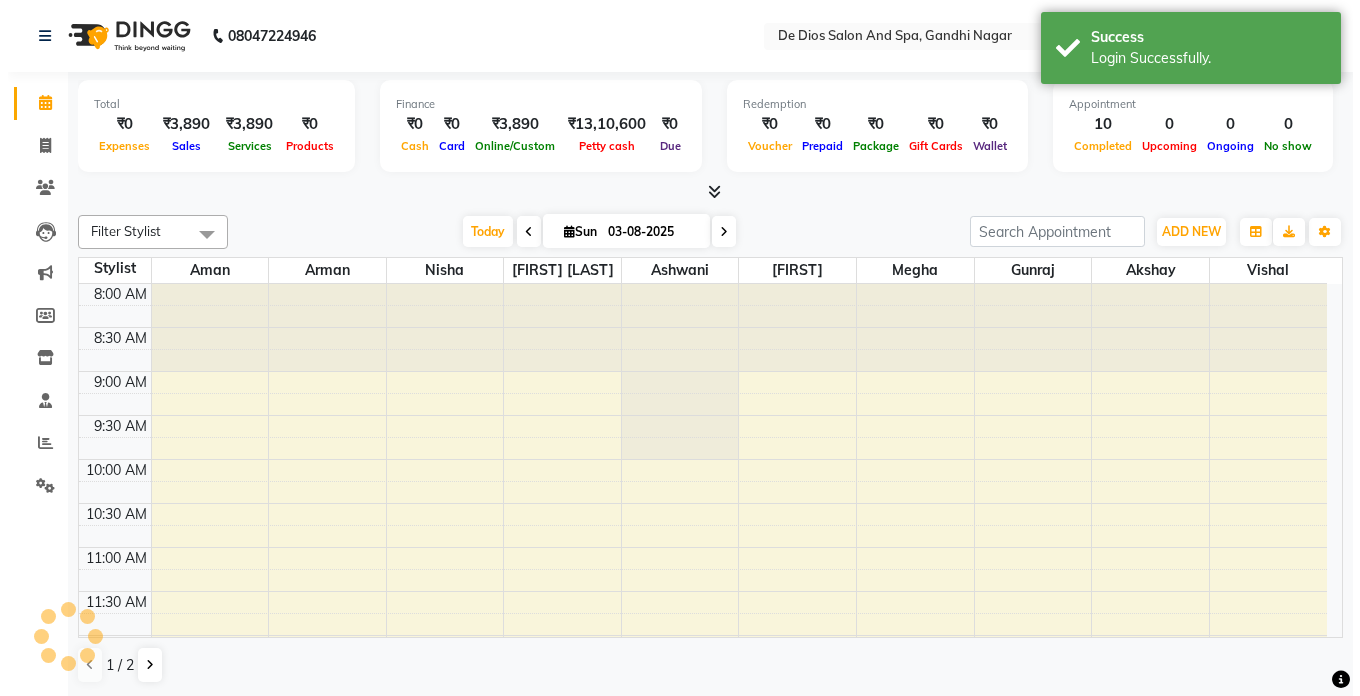 scroll, scrollTop: 0, scrollLeft: 0, axis: both 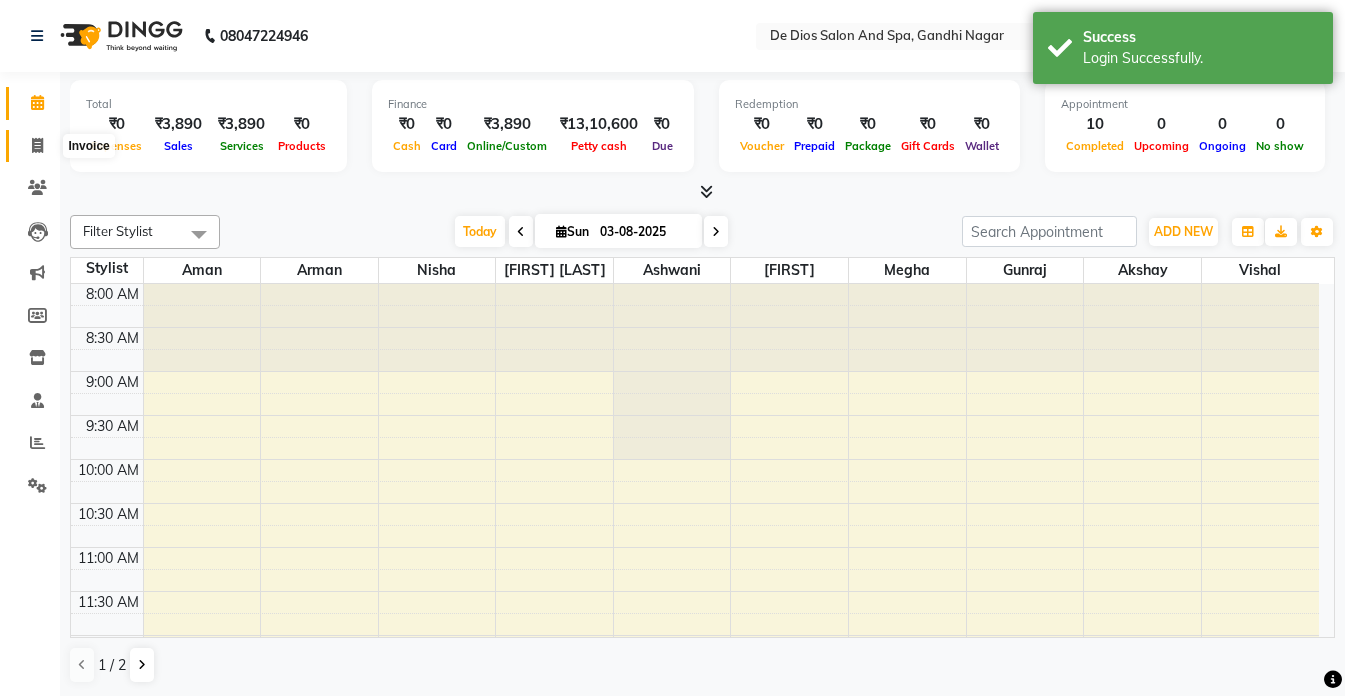 click 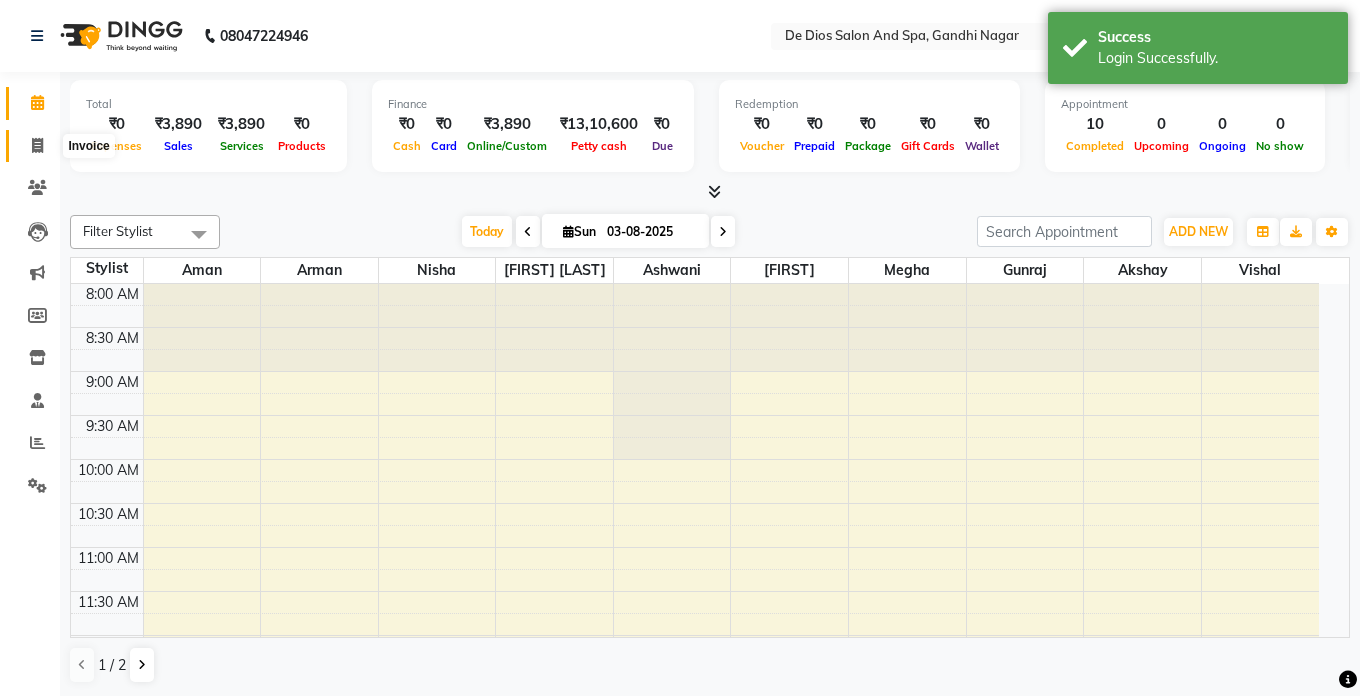 select on "service" 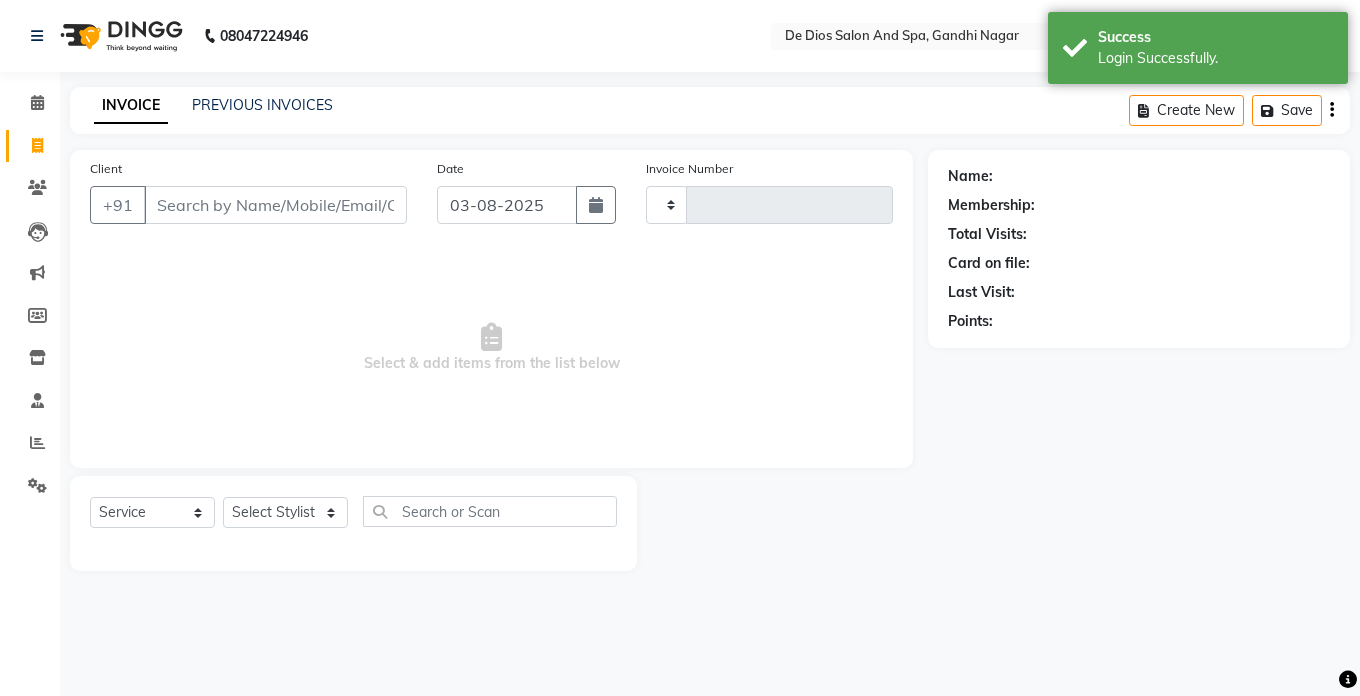 type on "2042" 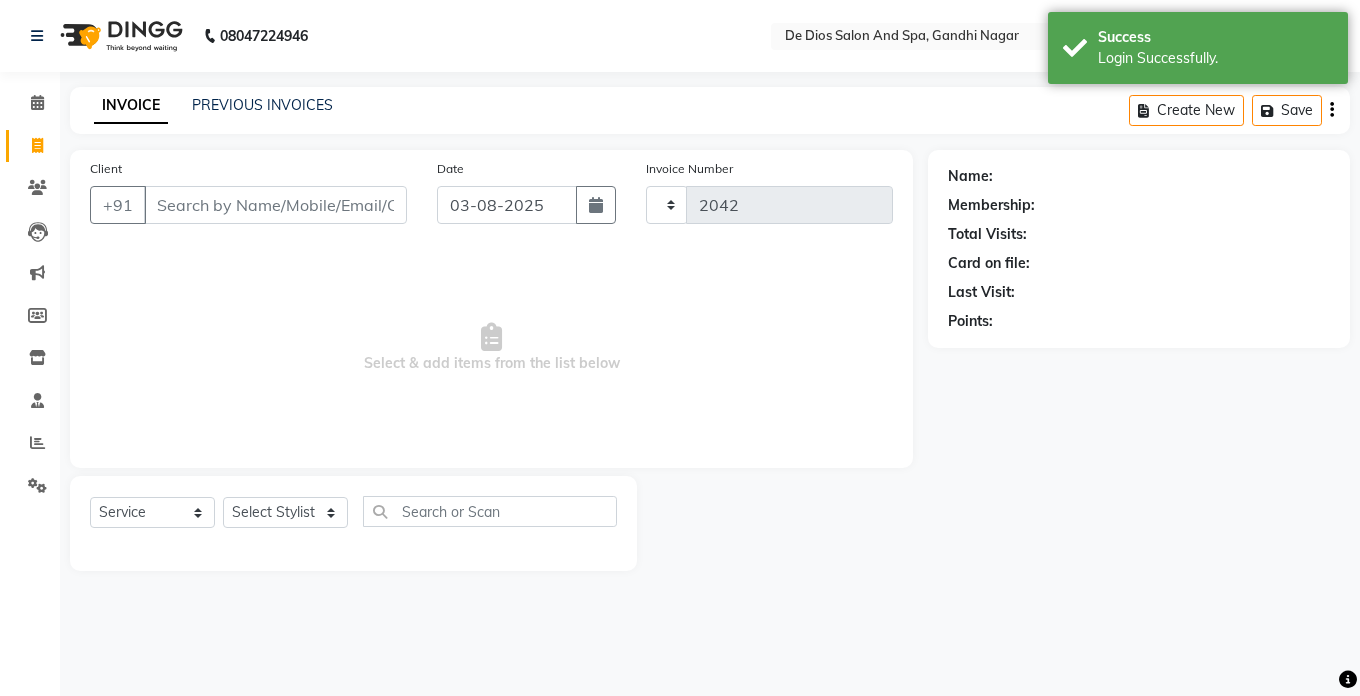 select on "6431" 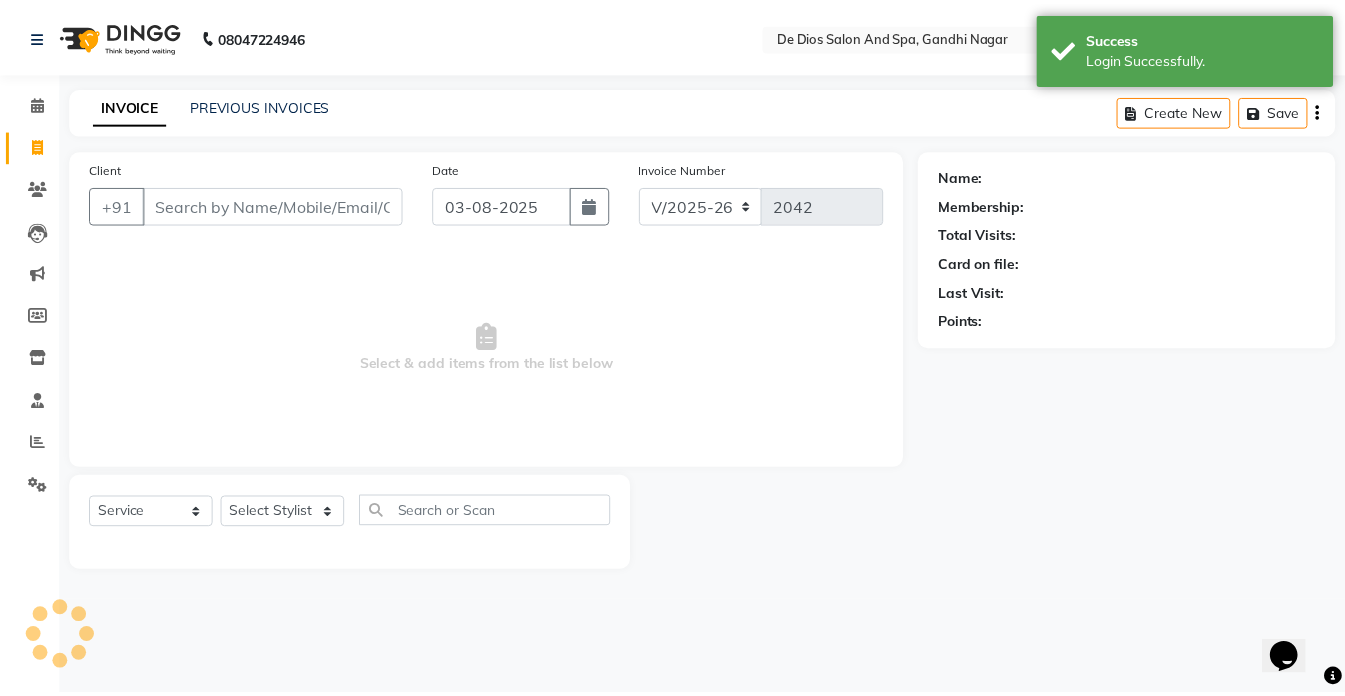 scroll, scrollTop: 0, scrollLeft: 0, axis: both 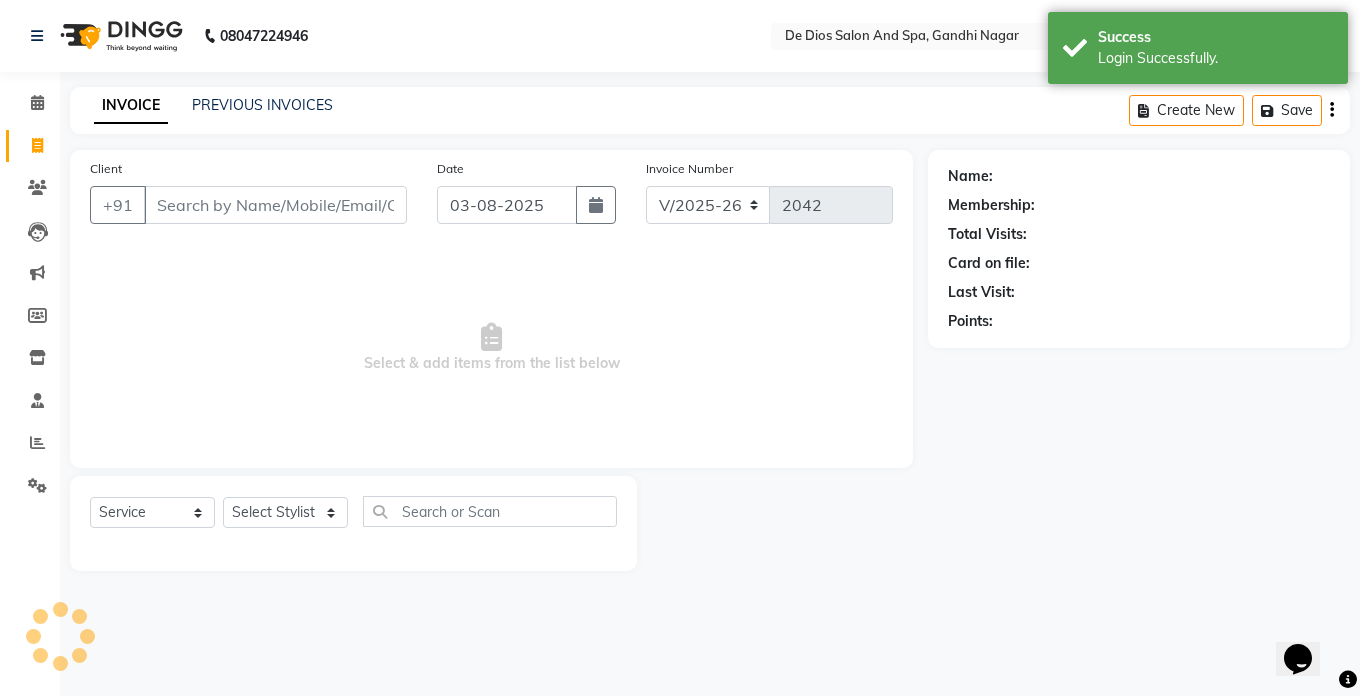 click on "Client" at bounding box center (275, 205) 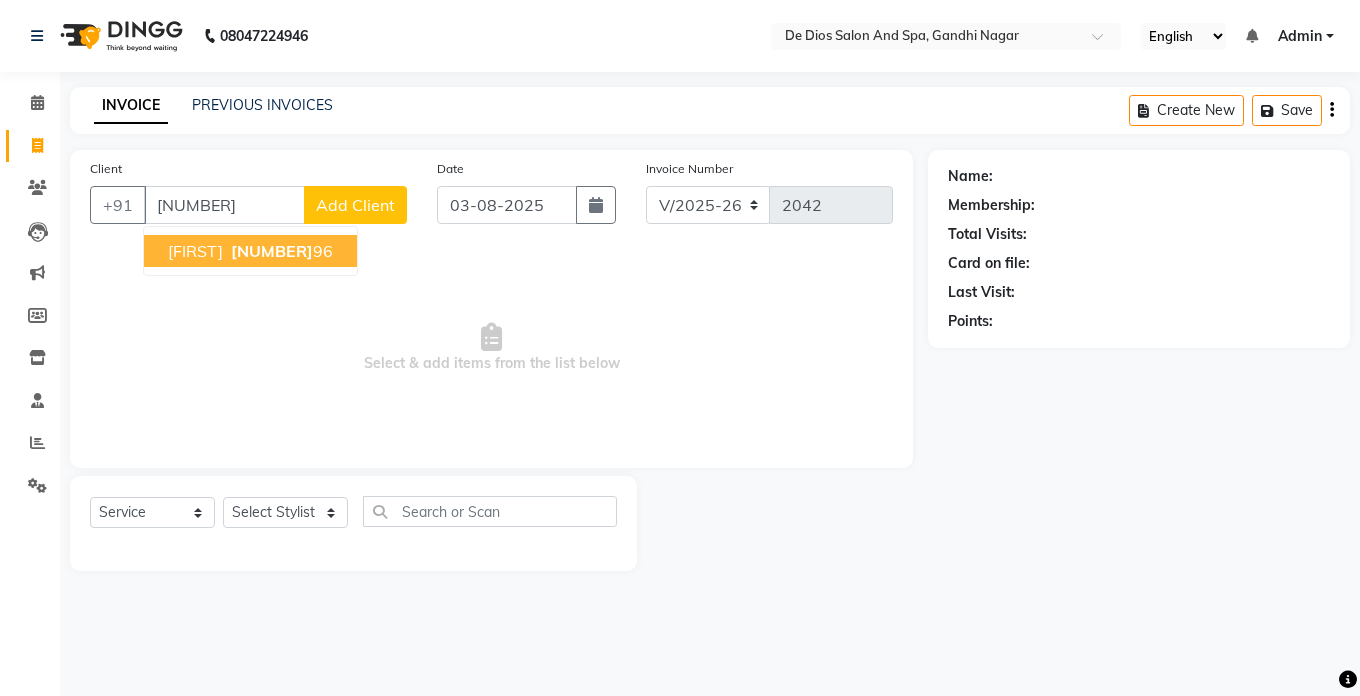 click on "88039696" at bounding box center (272, 251) 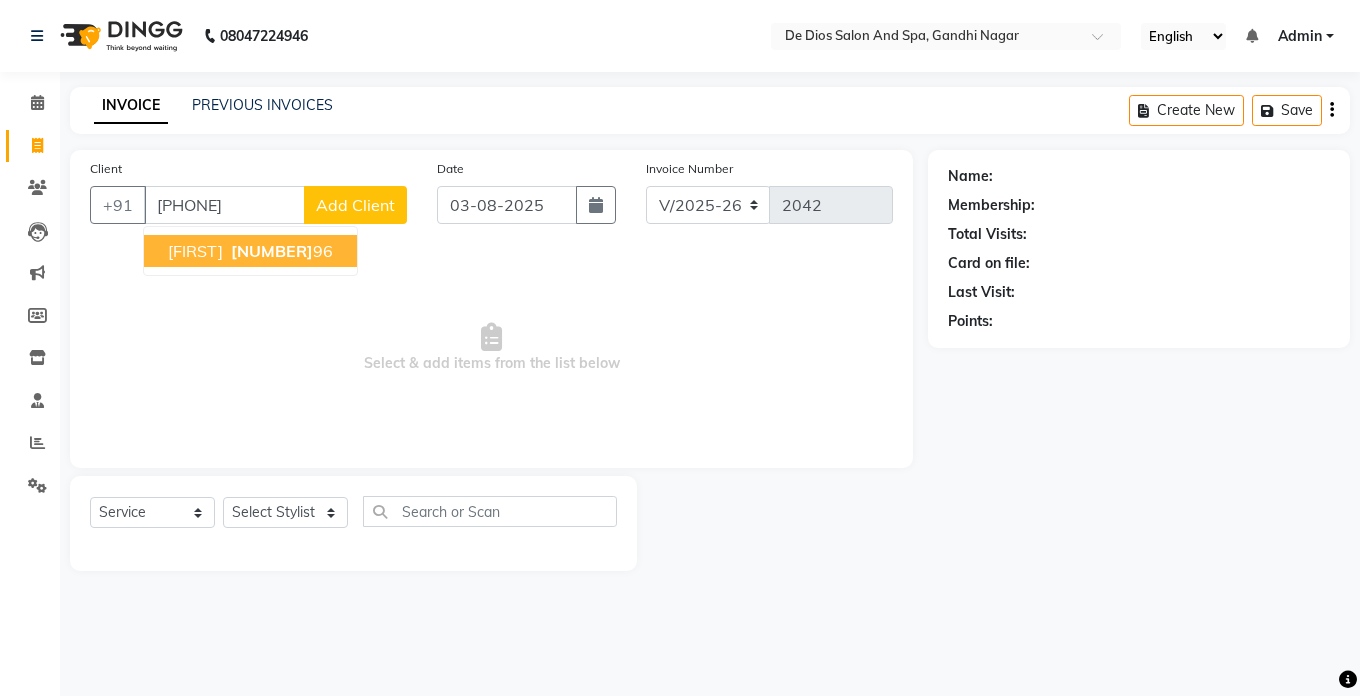 type on "8803969696" 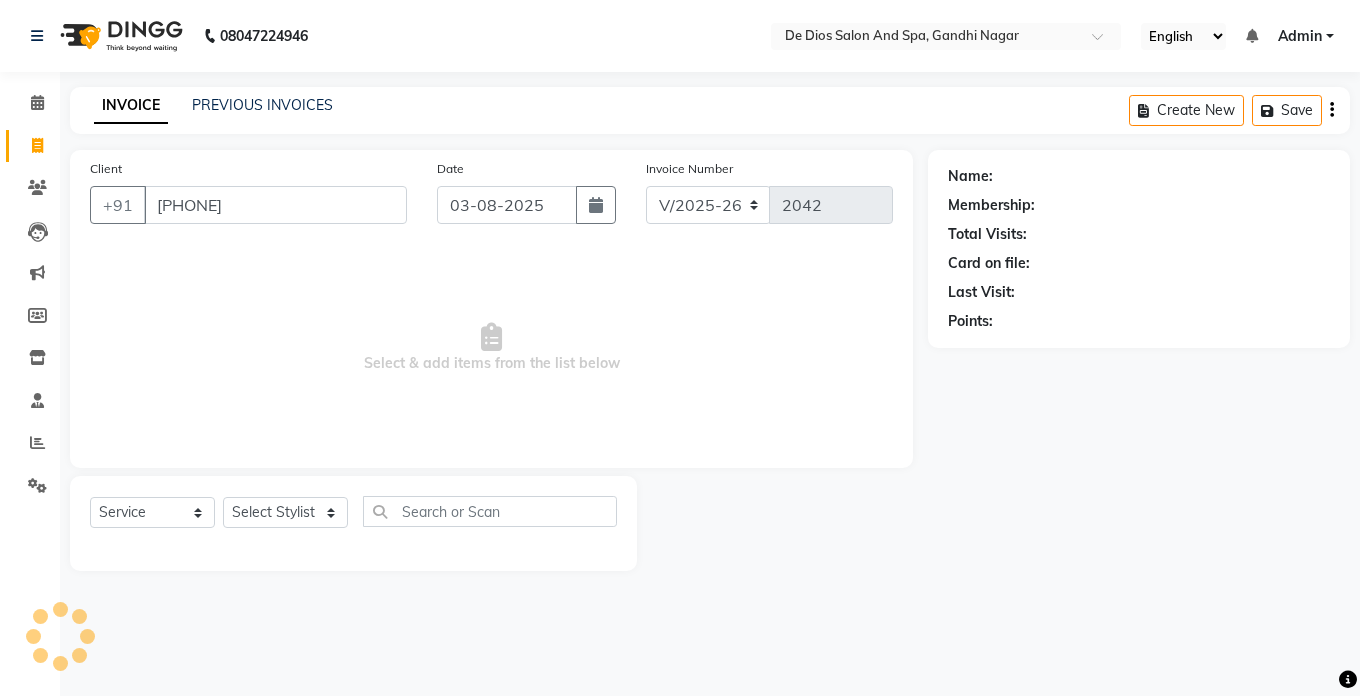 click on "Select & add items from the list below" at bounding box center (491, 348) 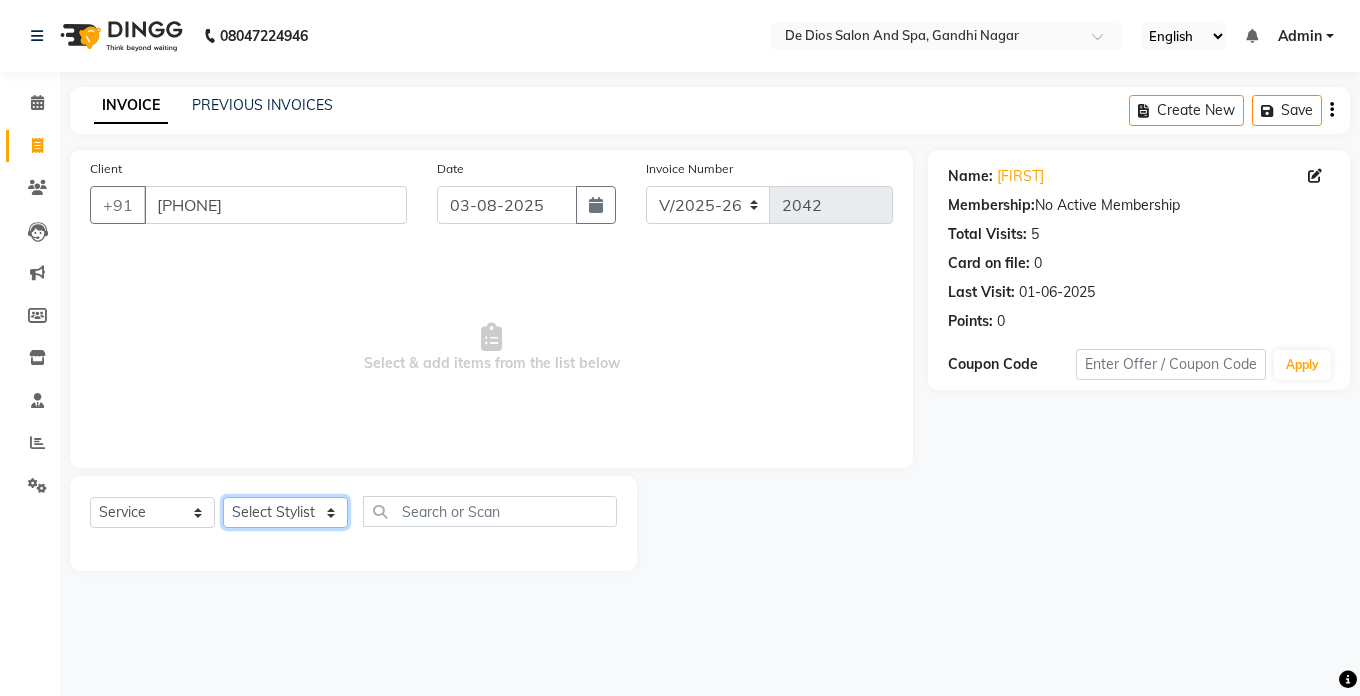 click on "Select Stylist [NAME] [NAME] [NAME] [NAME] [NAME] [NAME] [NAME] [NAME] [NAME] [NAME] [NAME] [NAME] [NAME]" 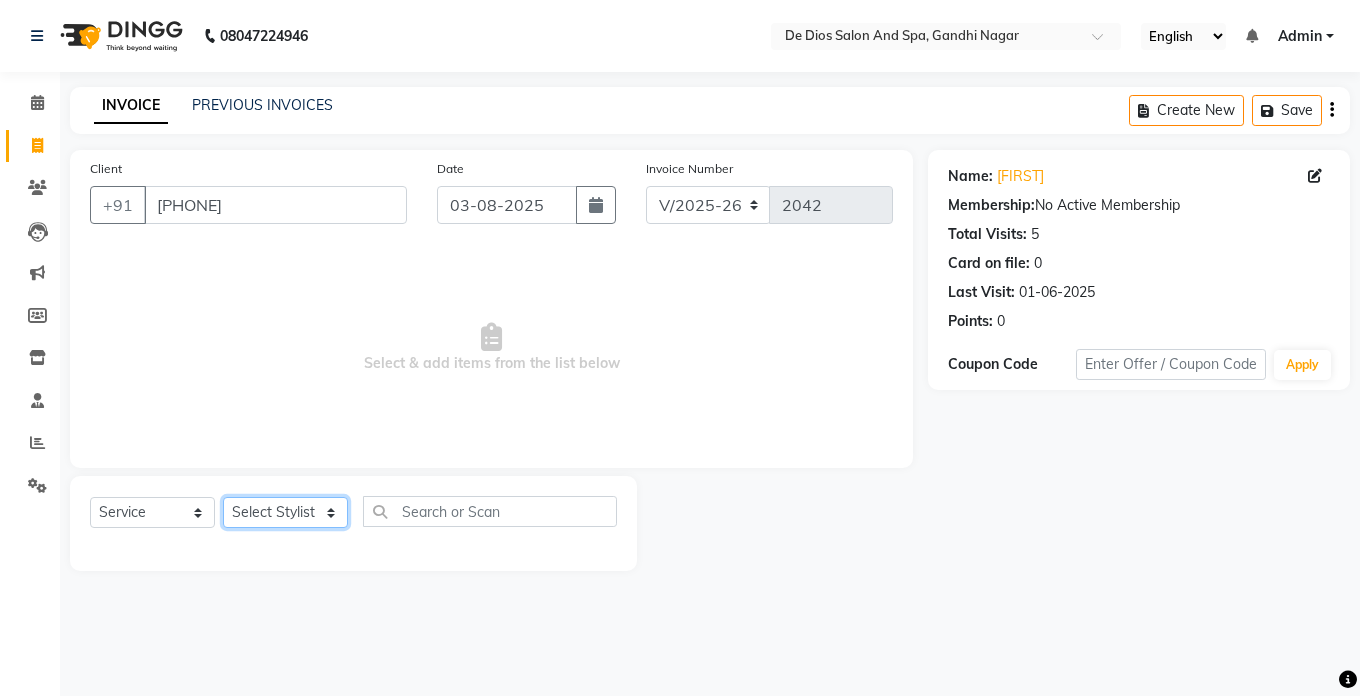 select on "49201" 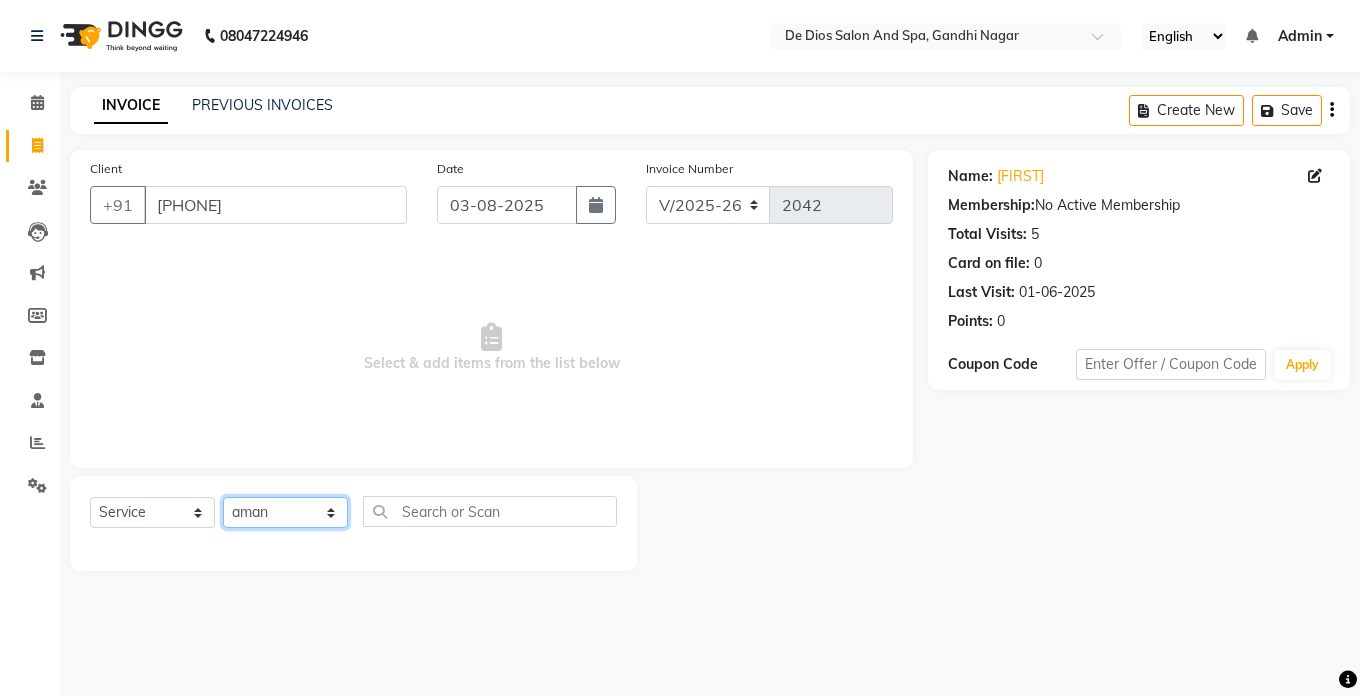 click on "Select Stylist [NAME] [NAME] [NAME] [NAME] [NAME] [NAME] [NAME] [NAME] [NAME] [NAME] [NAME] [NAME] [NAME]" 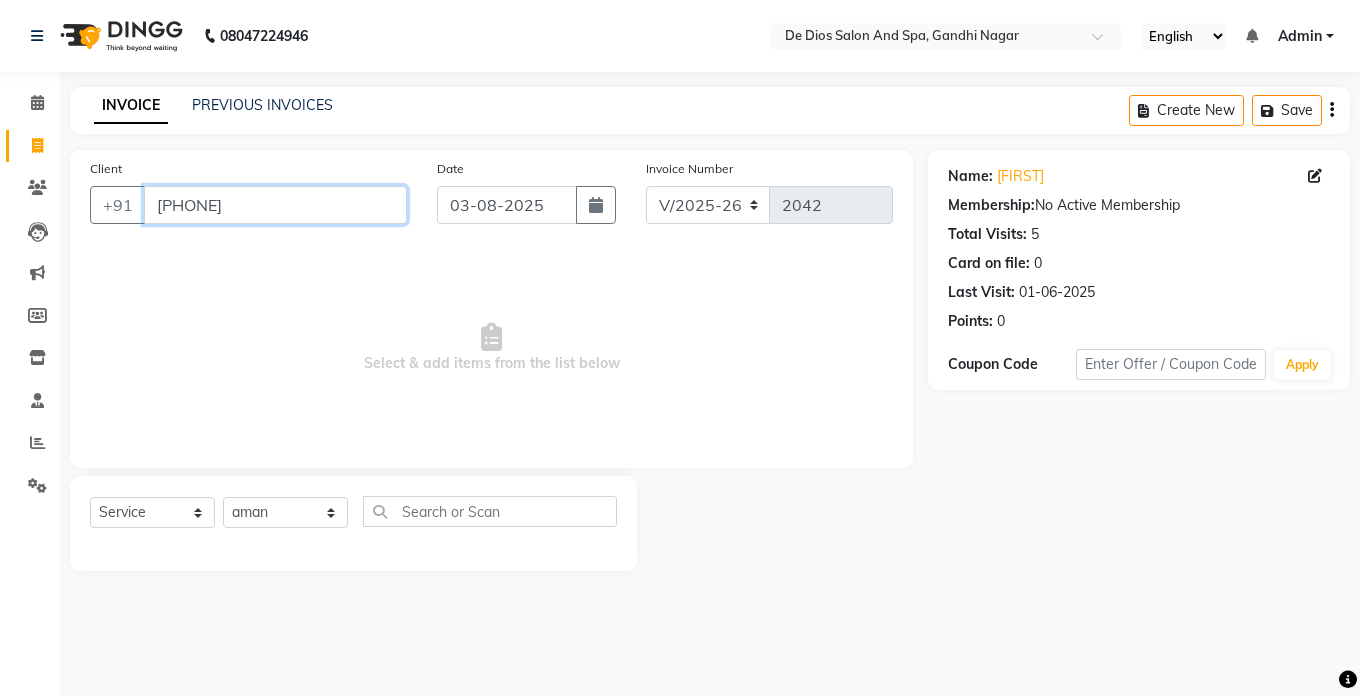 click on "8803969696" at bounding box center (275, 205) 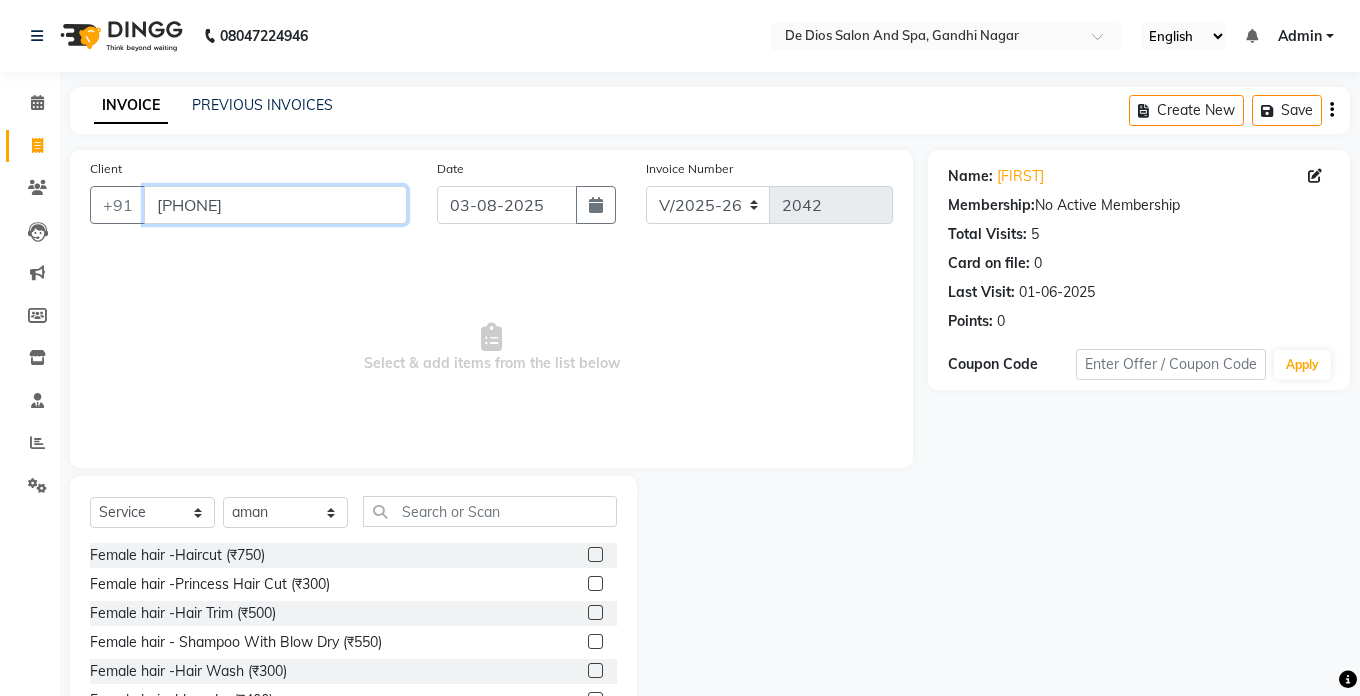 click on "8803969696" at bounding box center [275, 205] 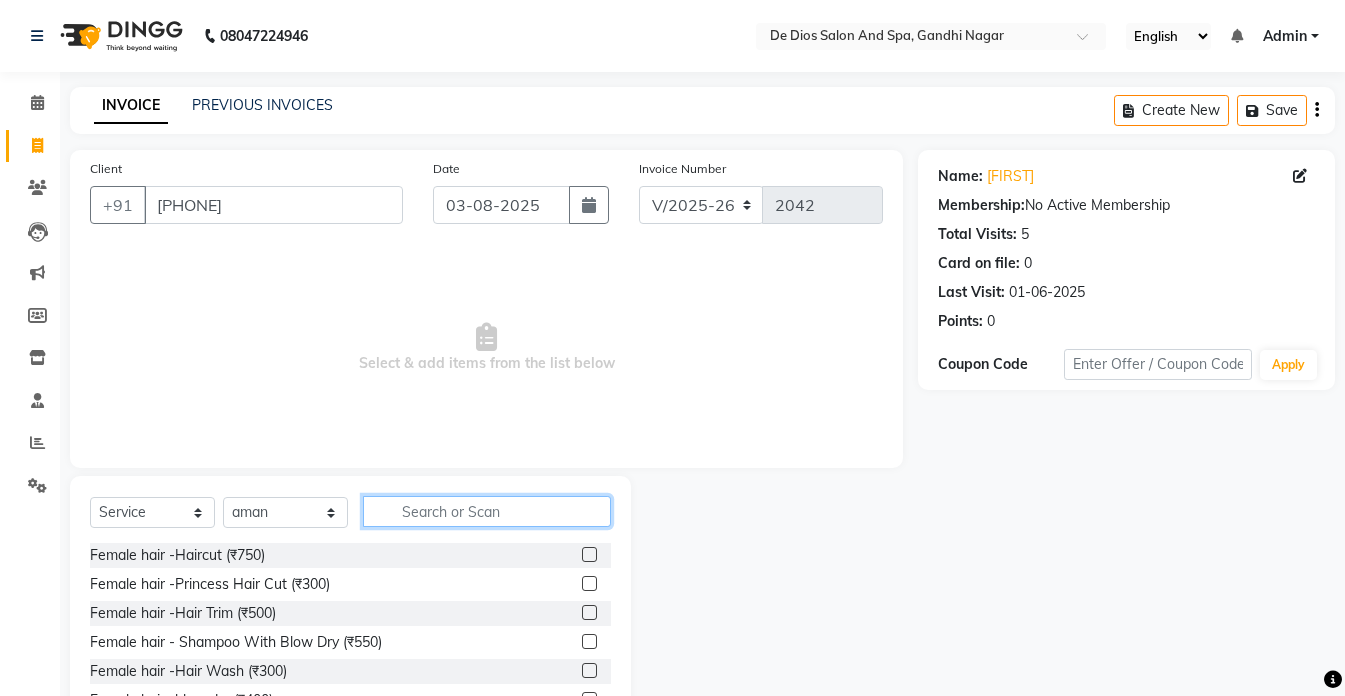 click 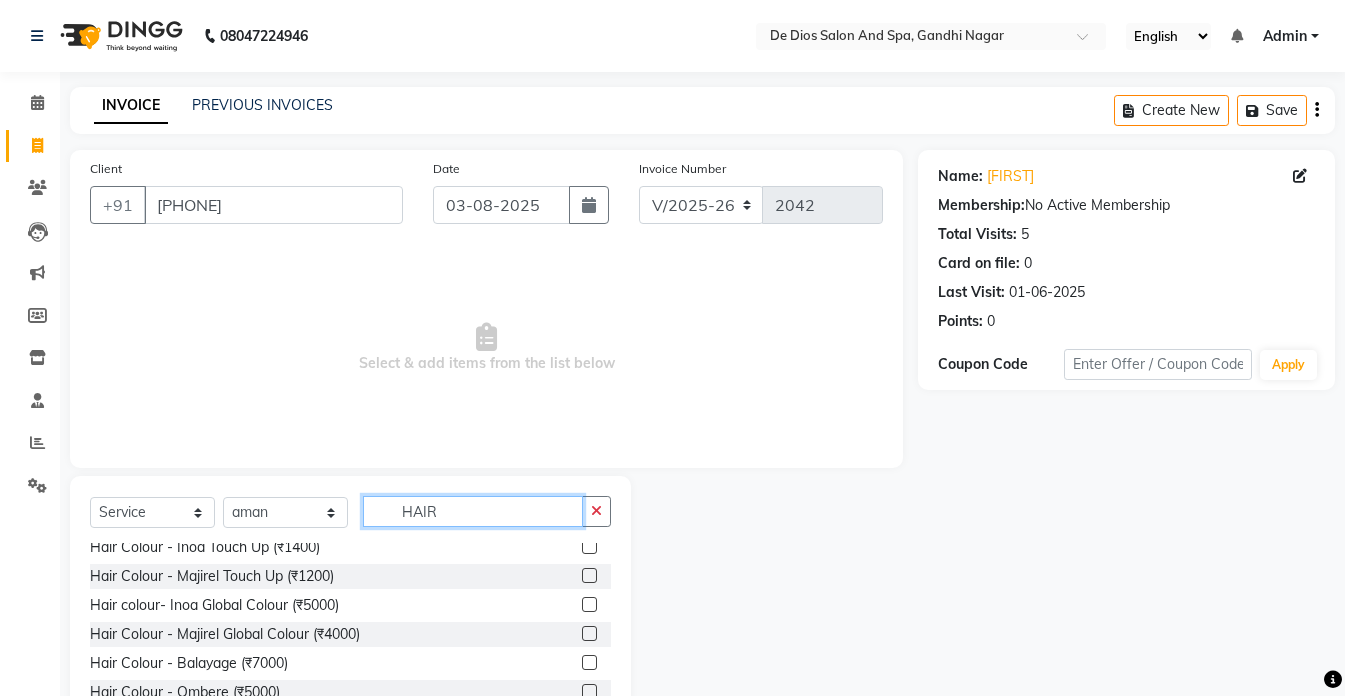 scroll, scrollTop: 1000, scrollLeft: 0, axis: vertical 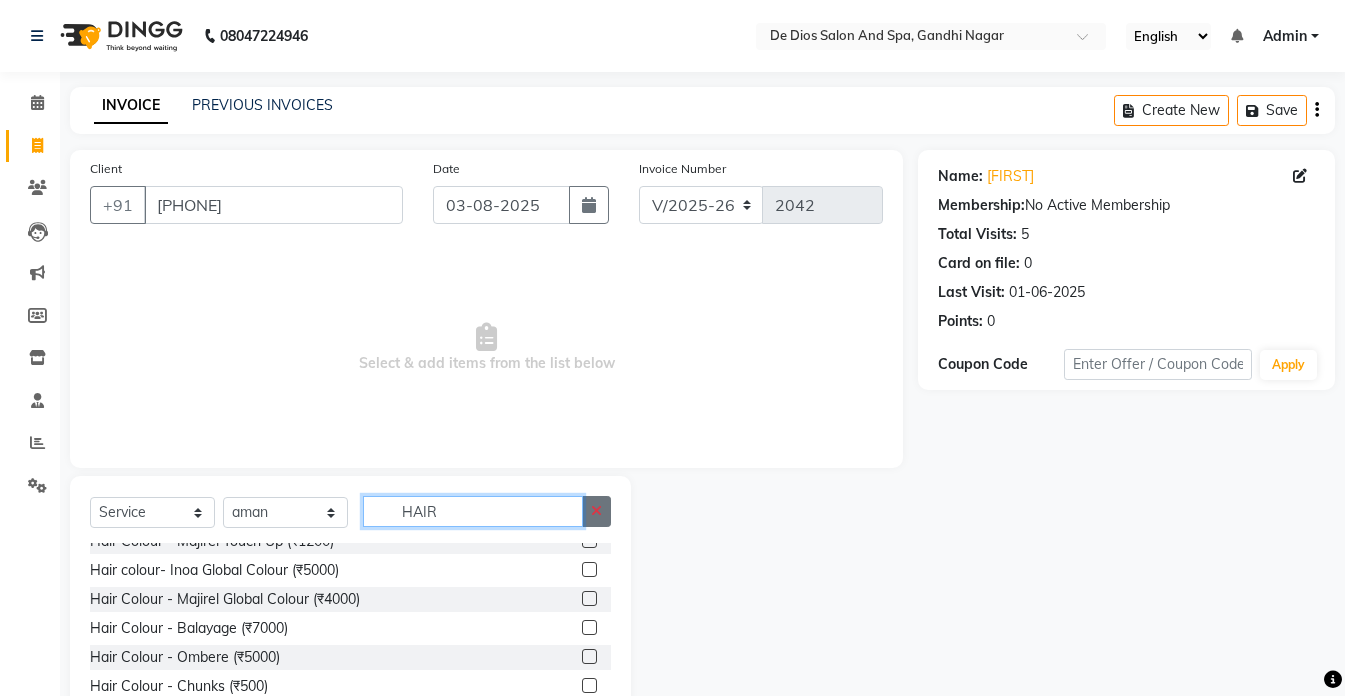 type on "HAIR" 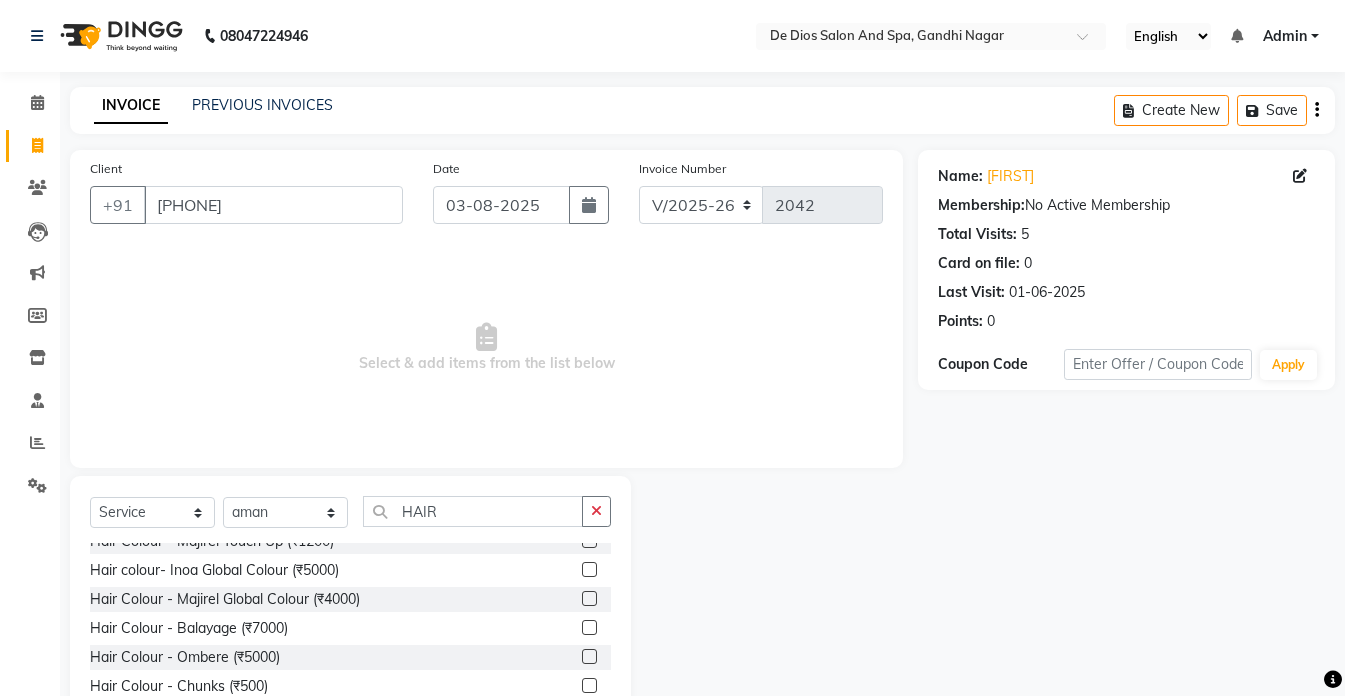 click 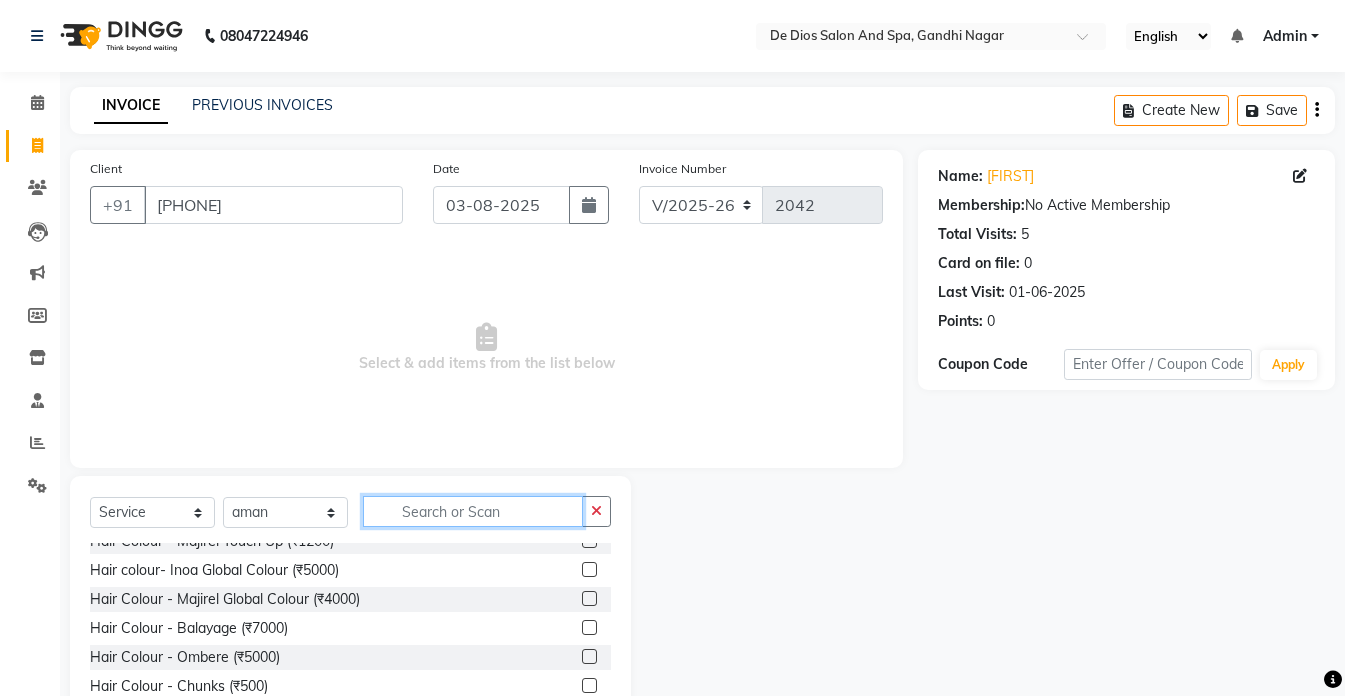 click 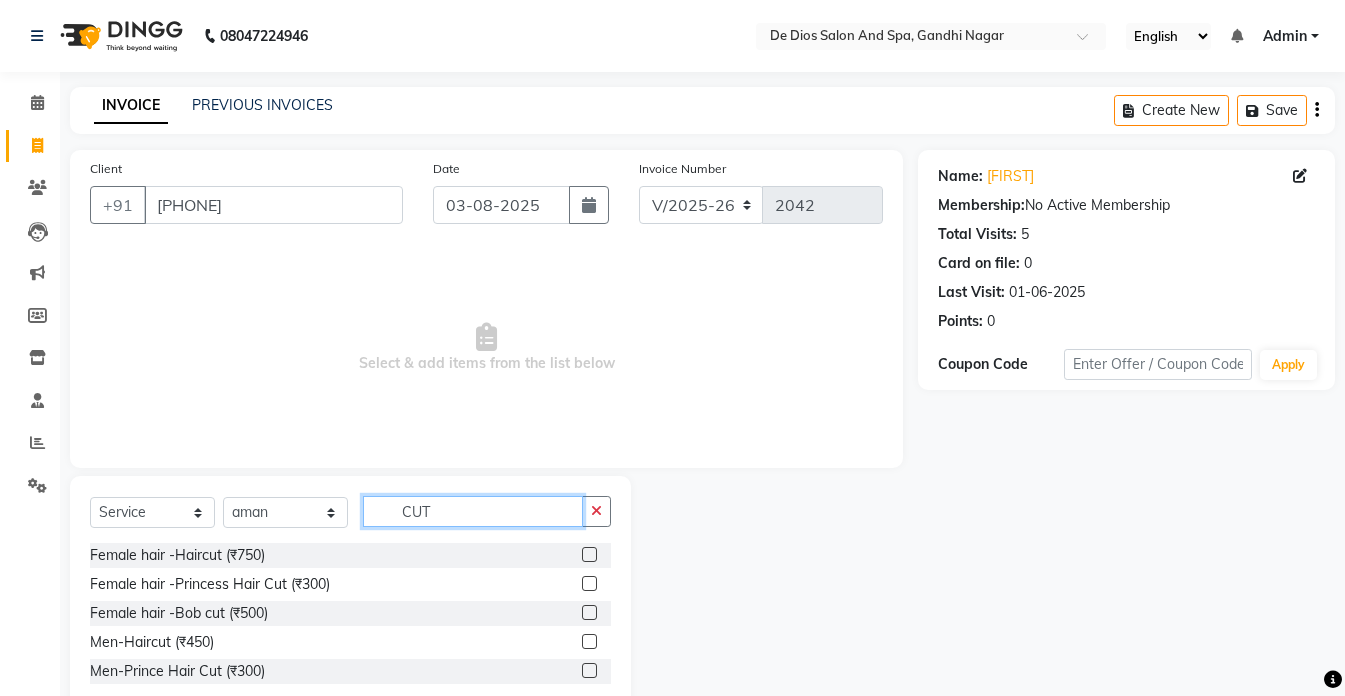scroll, scrollTop: 0, scrollLeft: 0, axis: both 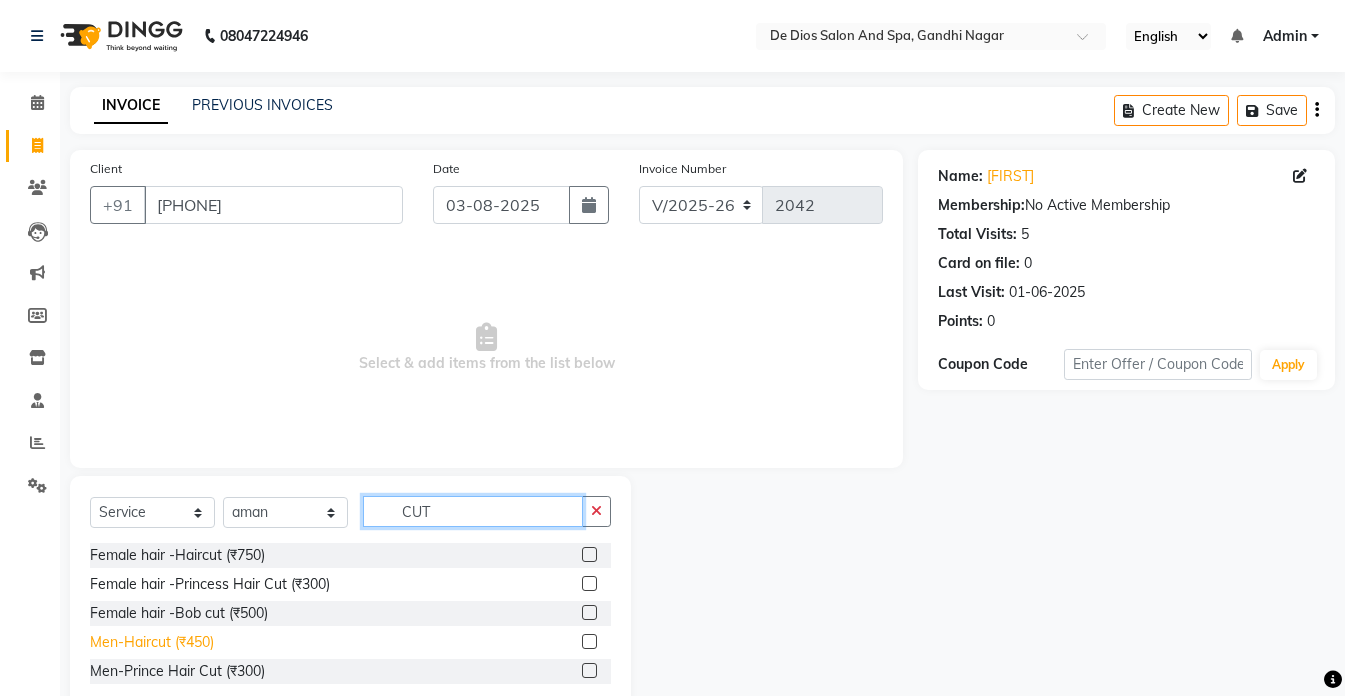 type on "CUT" 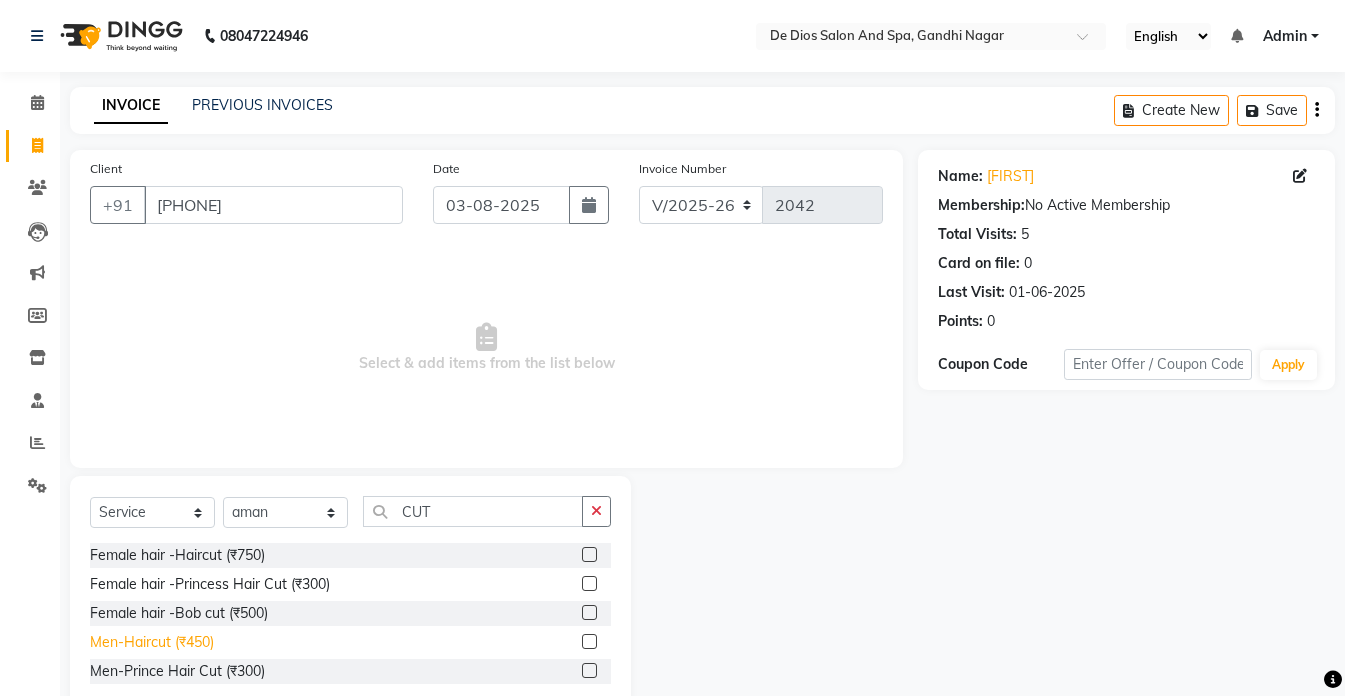 click on "Men-Haircut (₹450)" 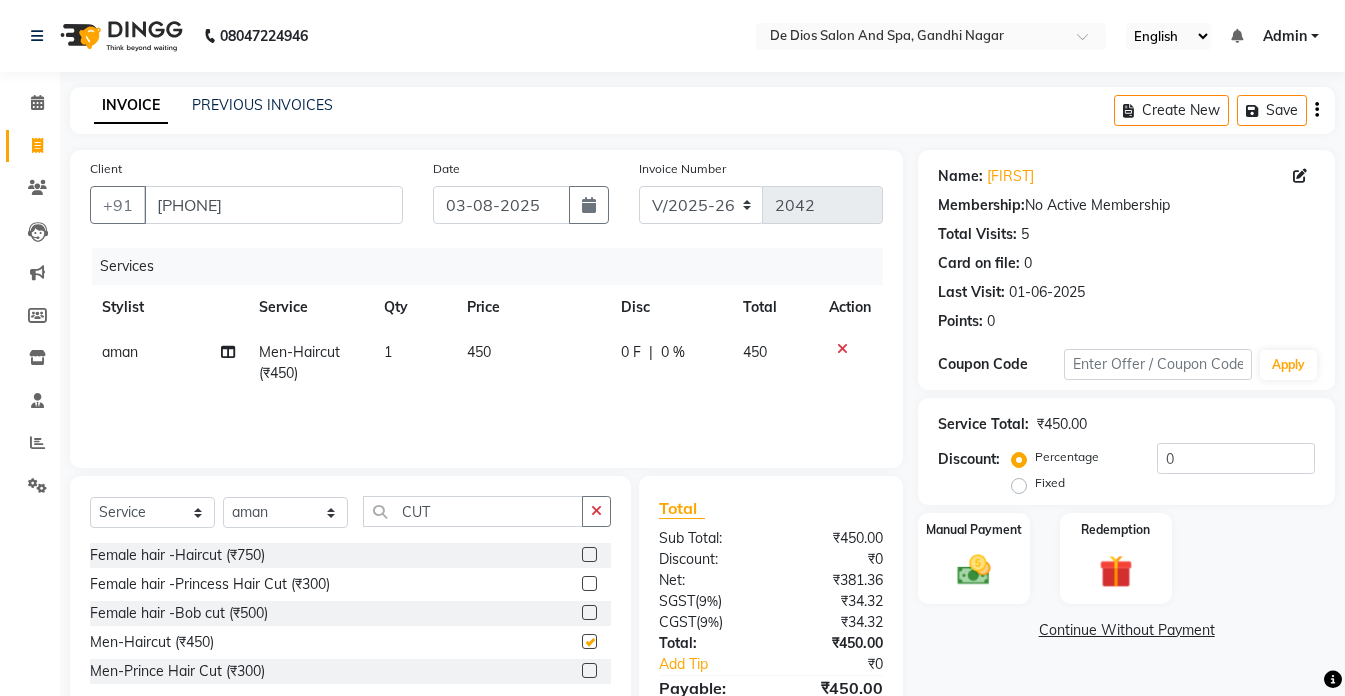 checkbox on "false" 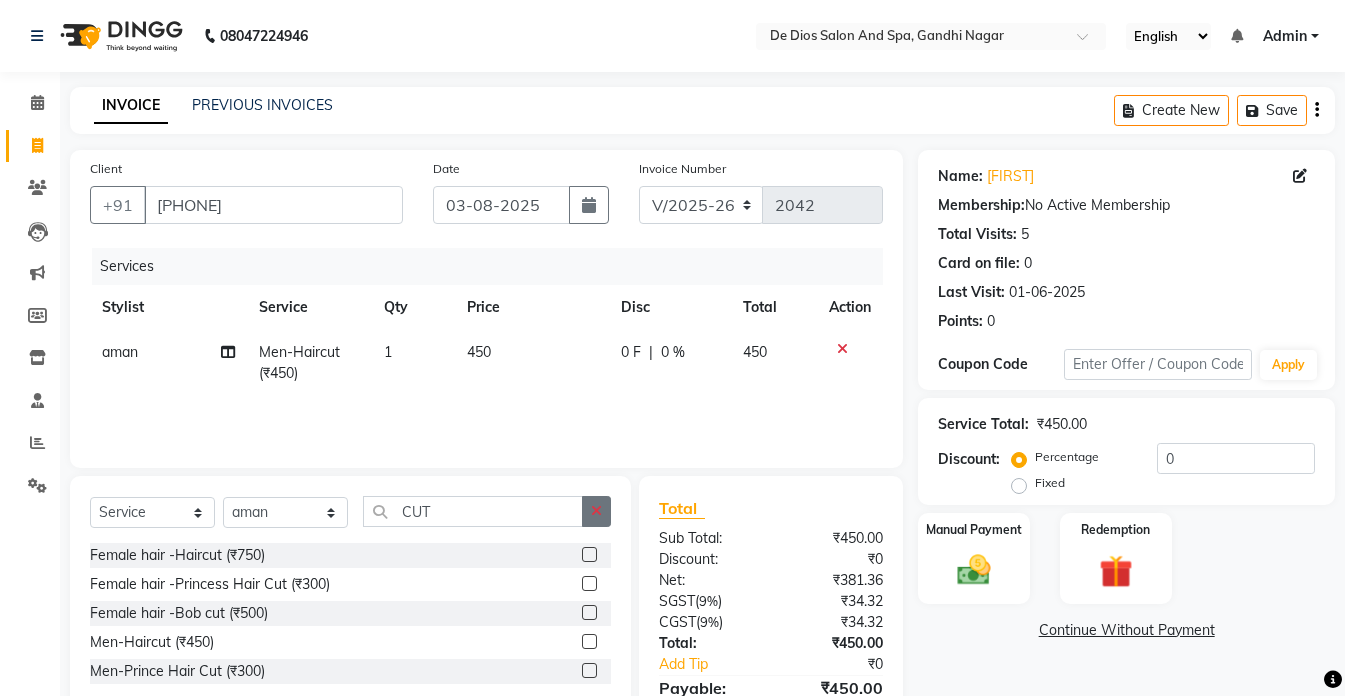 click 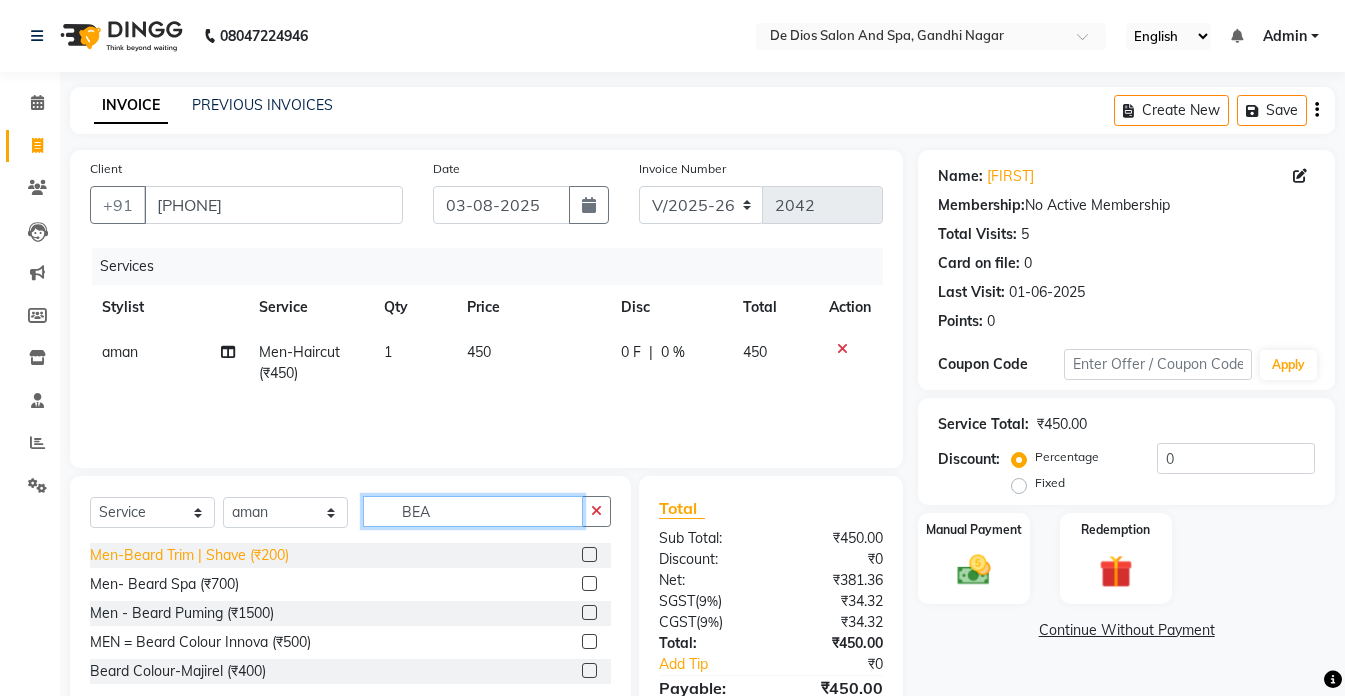 type on "BEA" 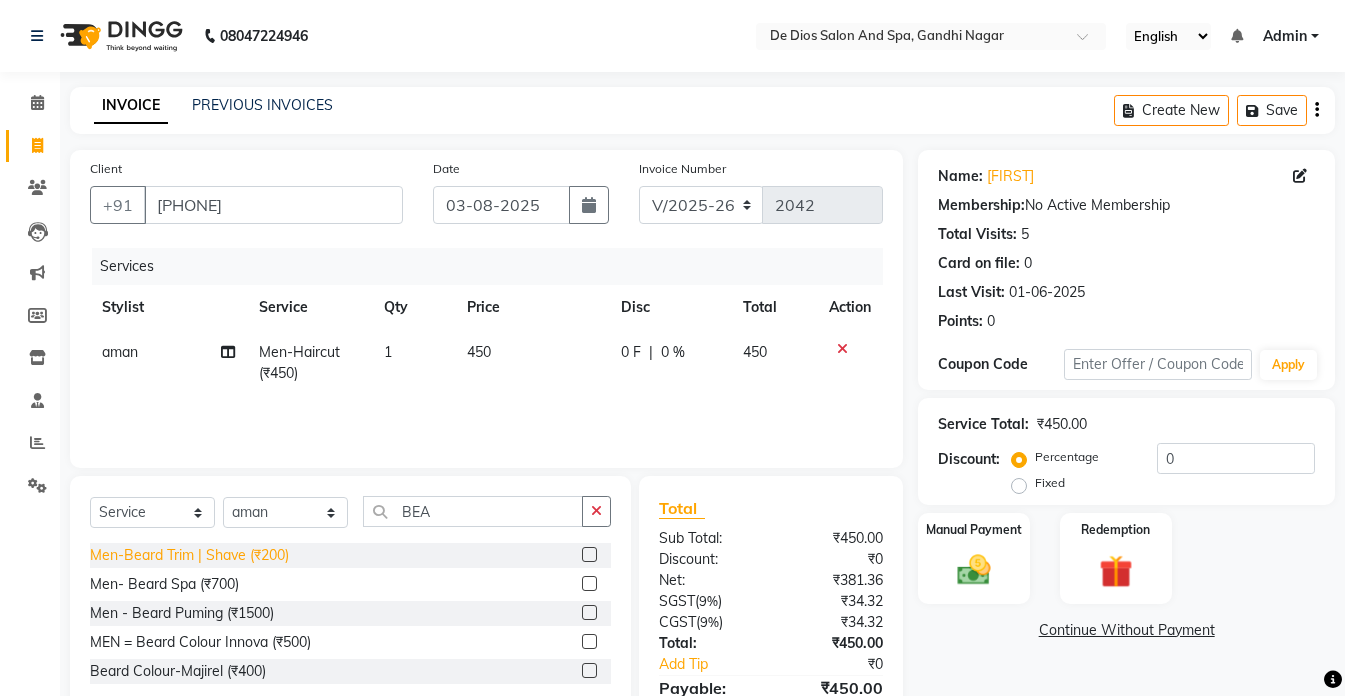 click on "Men-Beard Trim | Shave (₹200)" 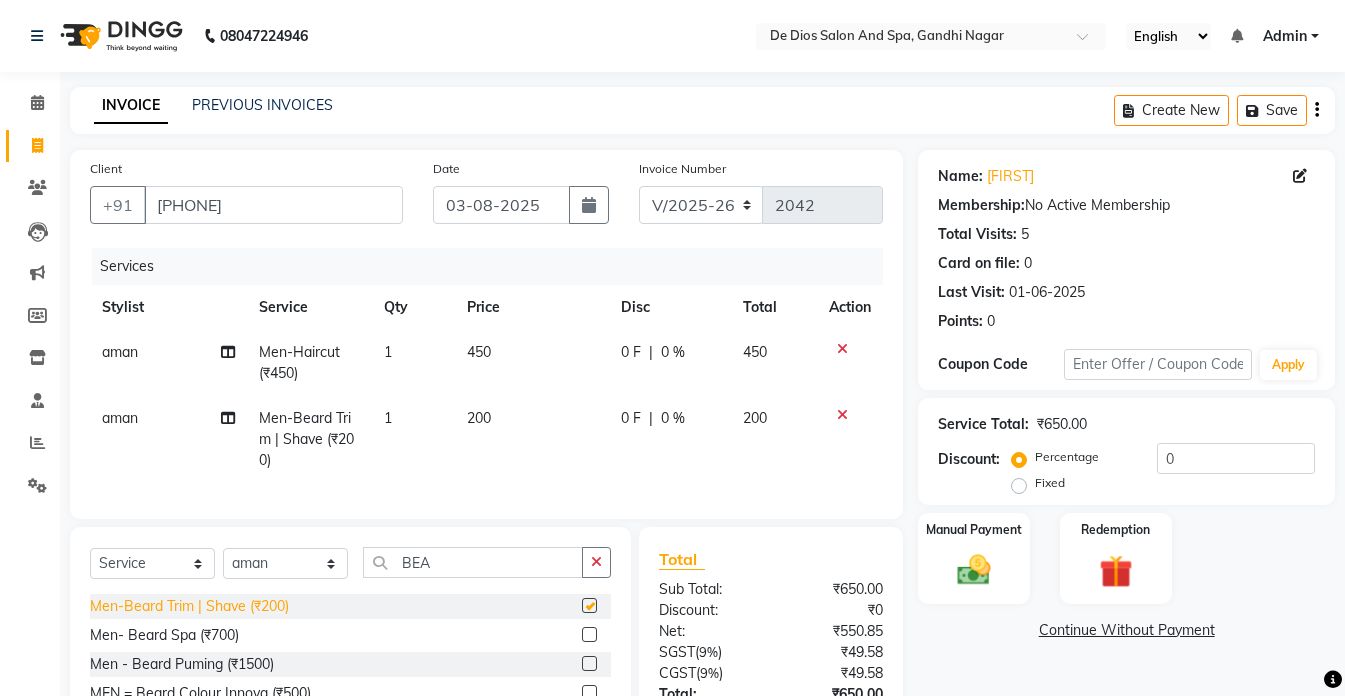 checkbox on "false" 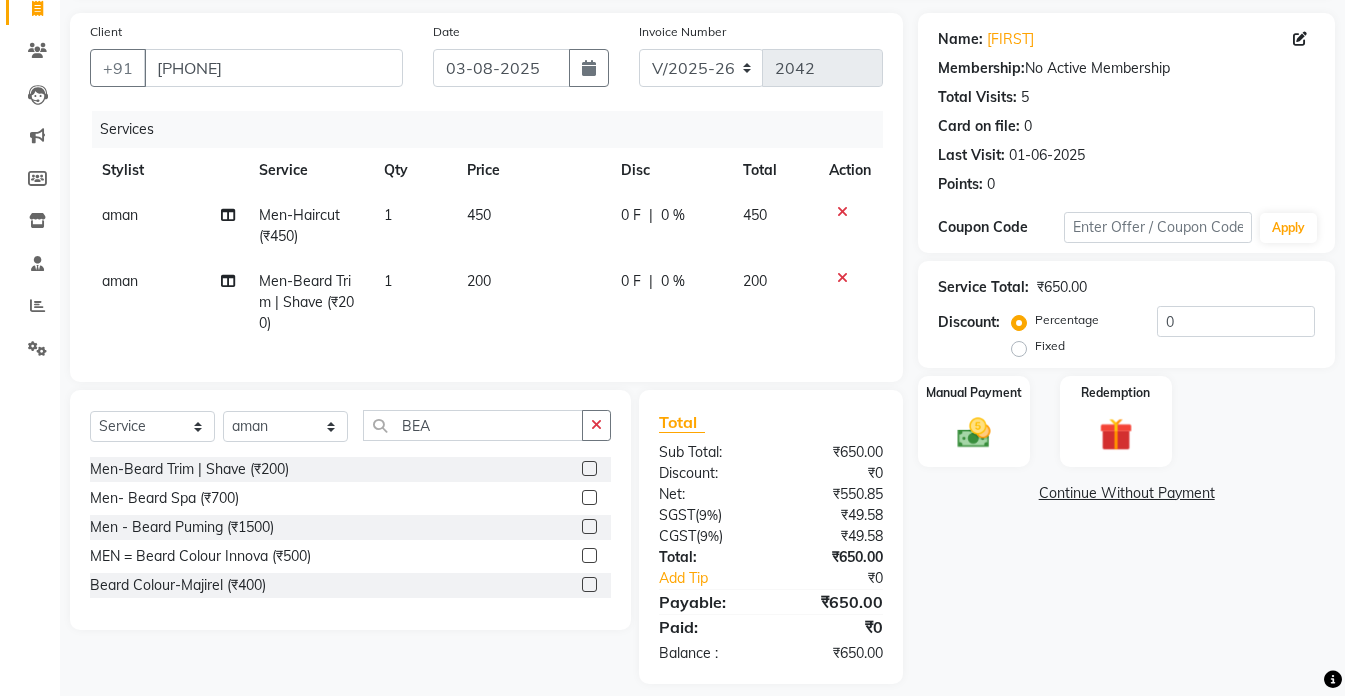 scroll, scrollTop: 170, scrollLeft: 0, axis: vertical 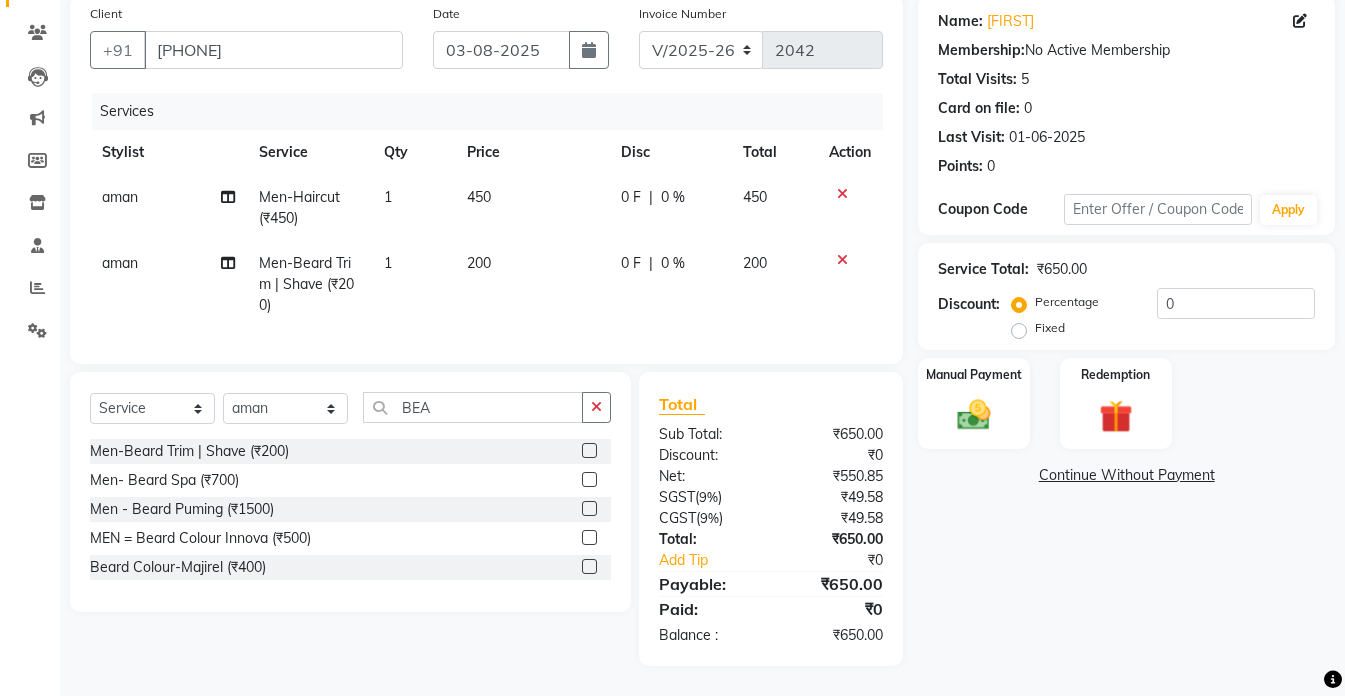 click on "450" 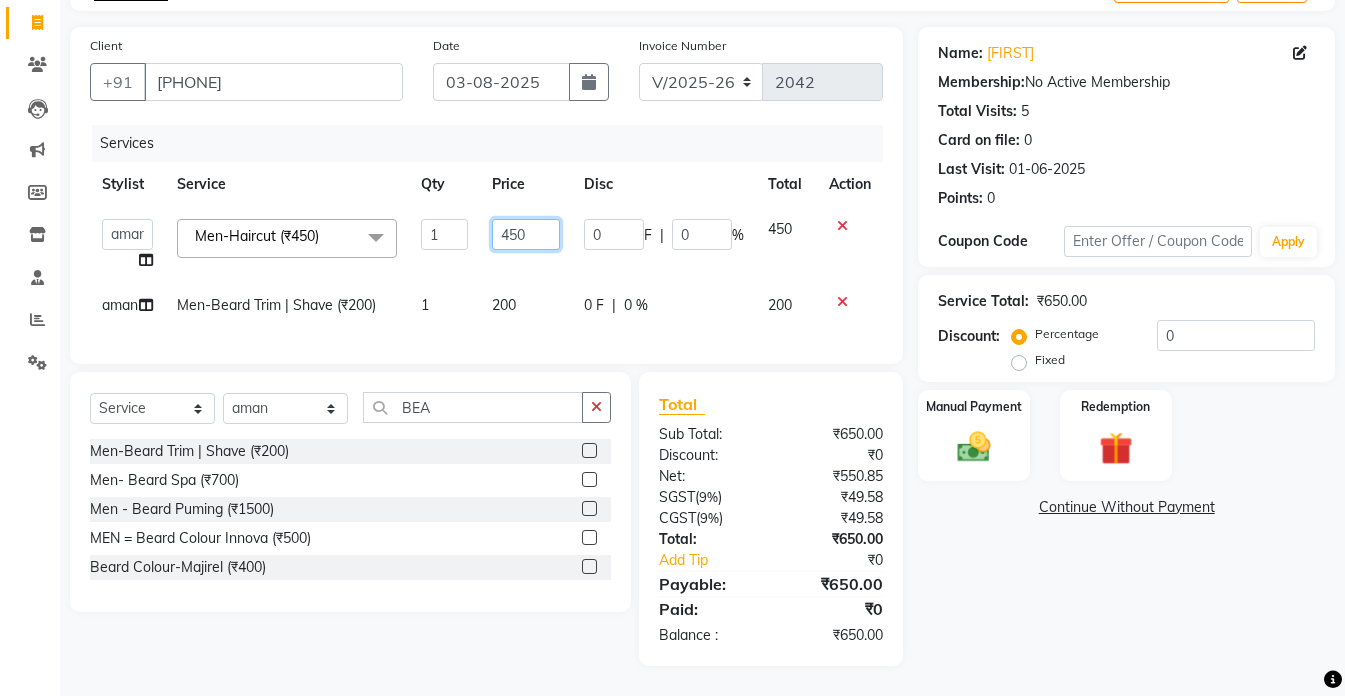 click on "450" 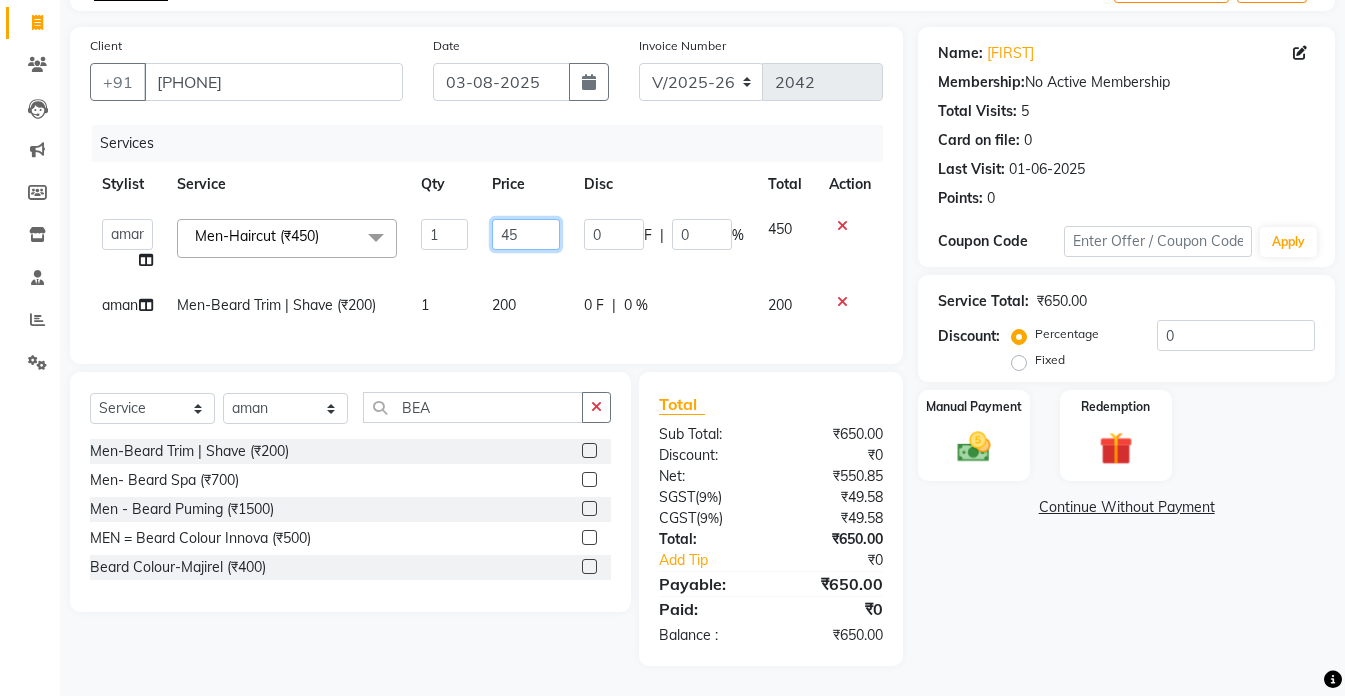 type on "4" 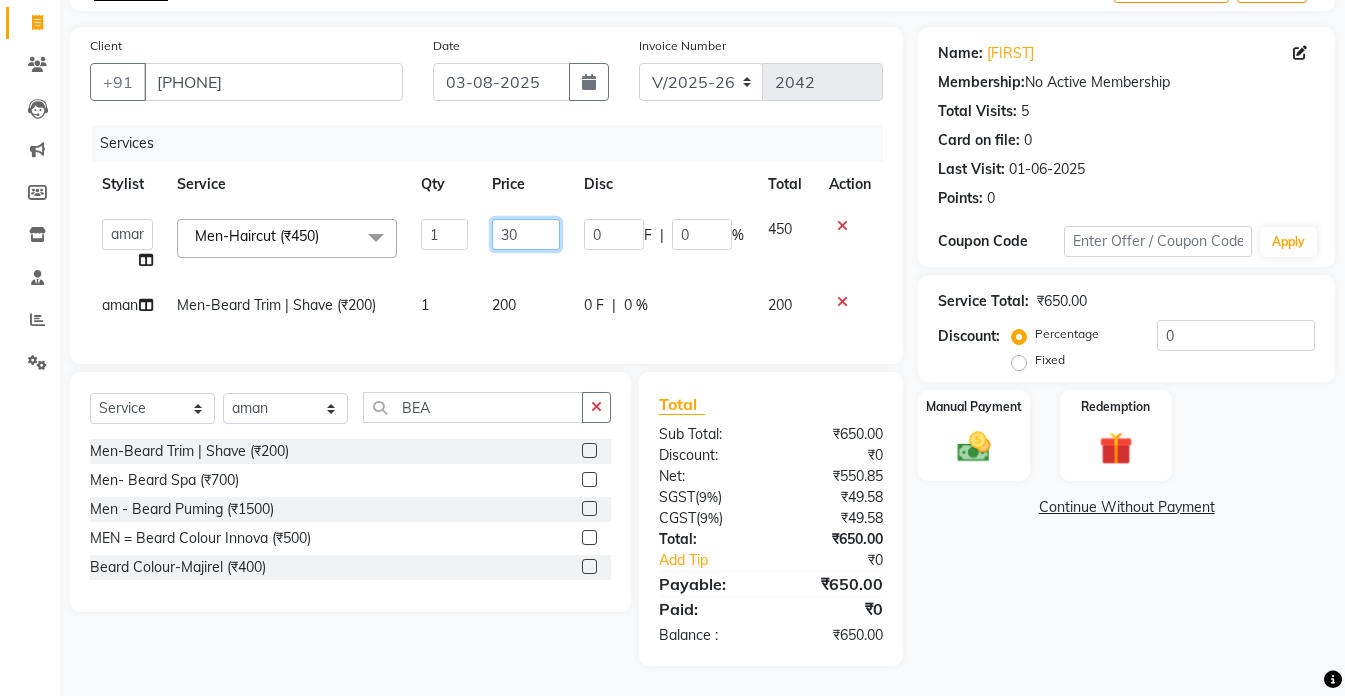 type on "300" 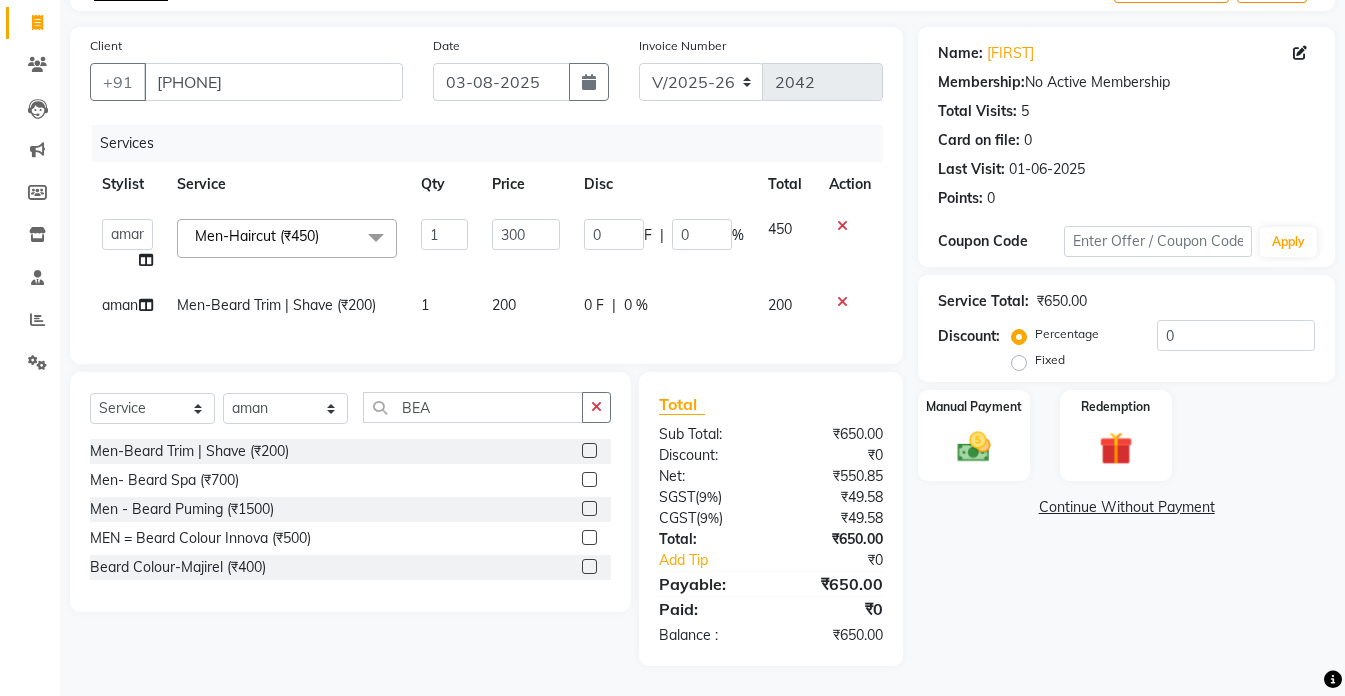 click on "Name: Archit  Membership:  No Active Membership  Total Visits:  5 Card on file:  0 Last Visit:   01-06-2025 Points:   0  Coupon Code Apply Service Total:  ₹650.00  Discount:  Percentage   Fixed  0 Manual Payment Redemption  Continue Without Payment" 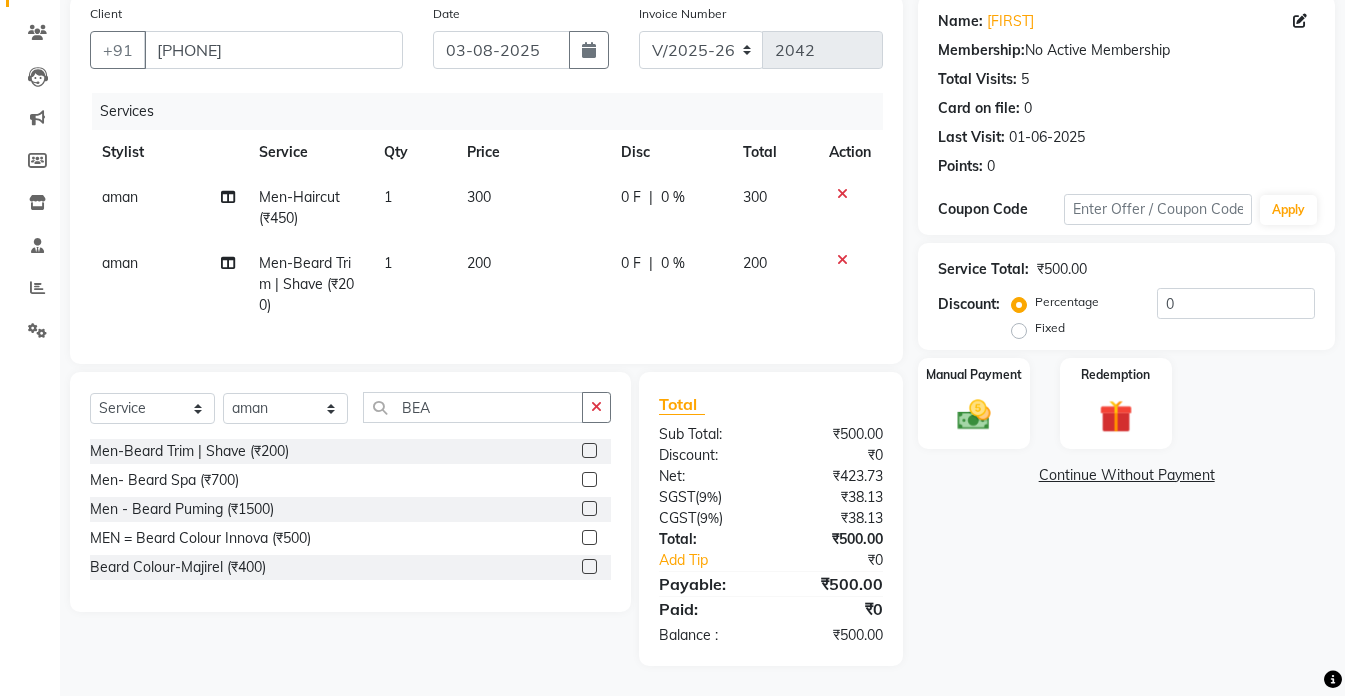 scroll, scrollTop: 170, scrollLeft: 0, axis: vertical 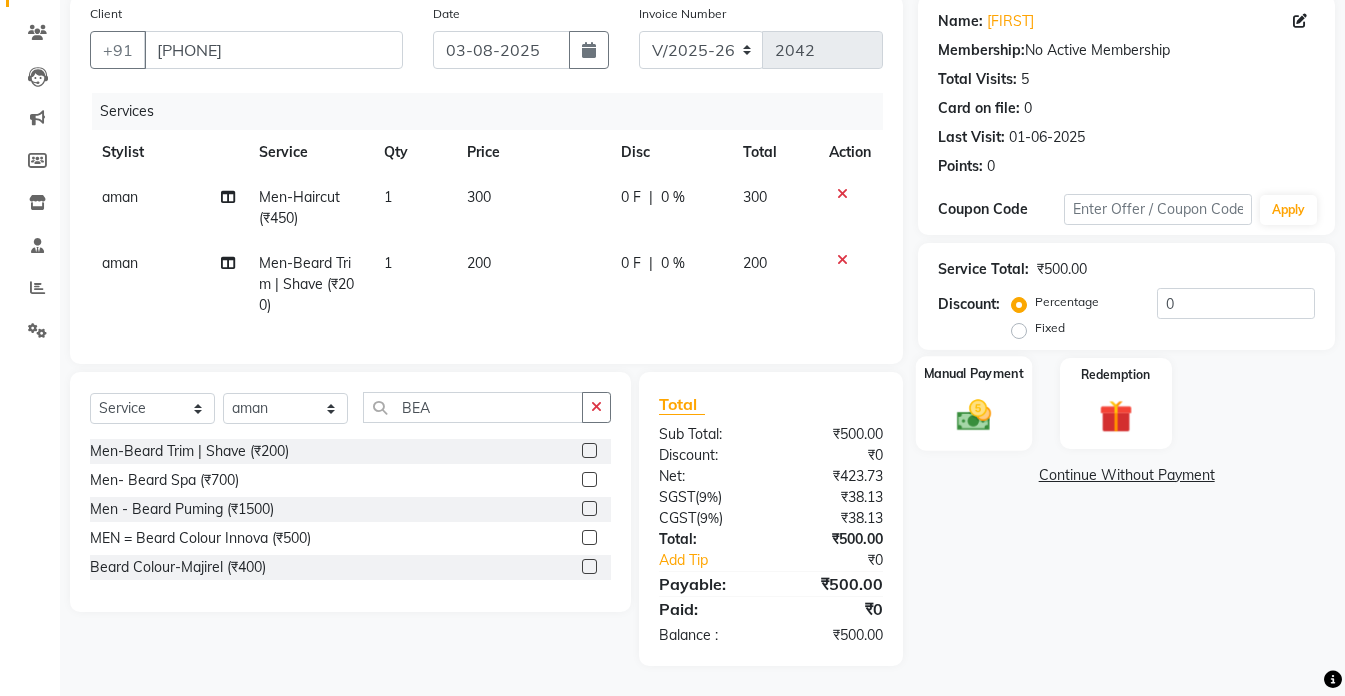 click 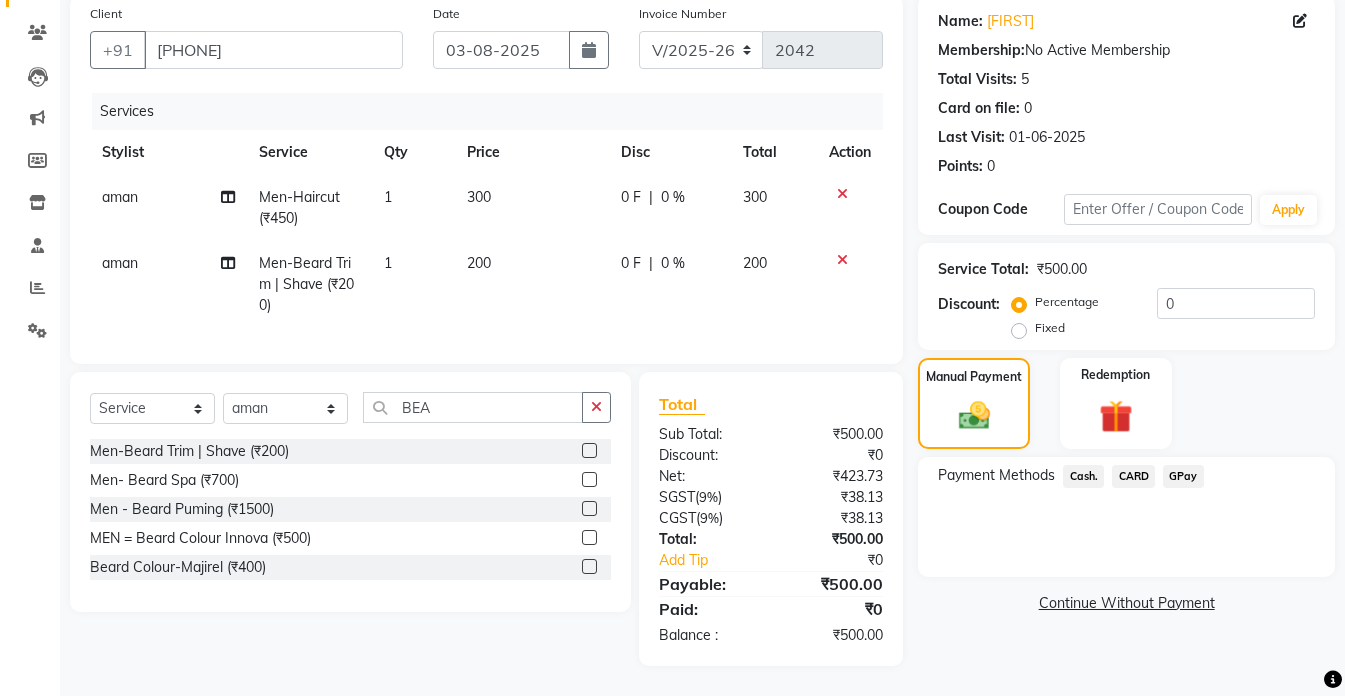 click on "Cash." 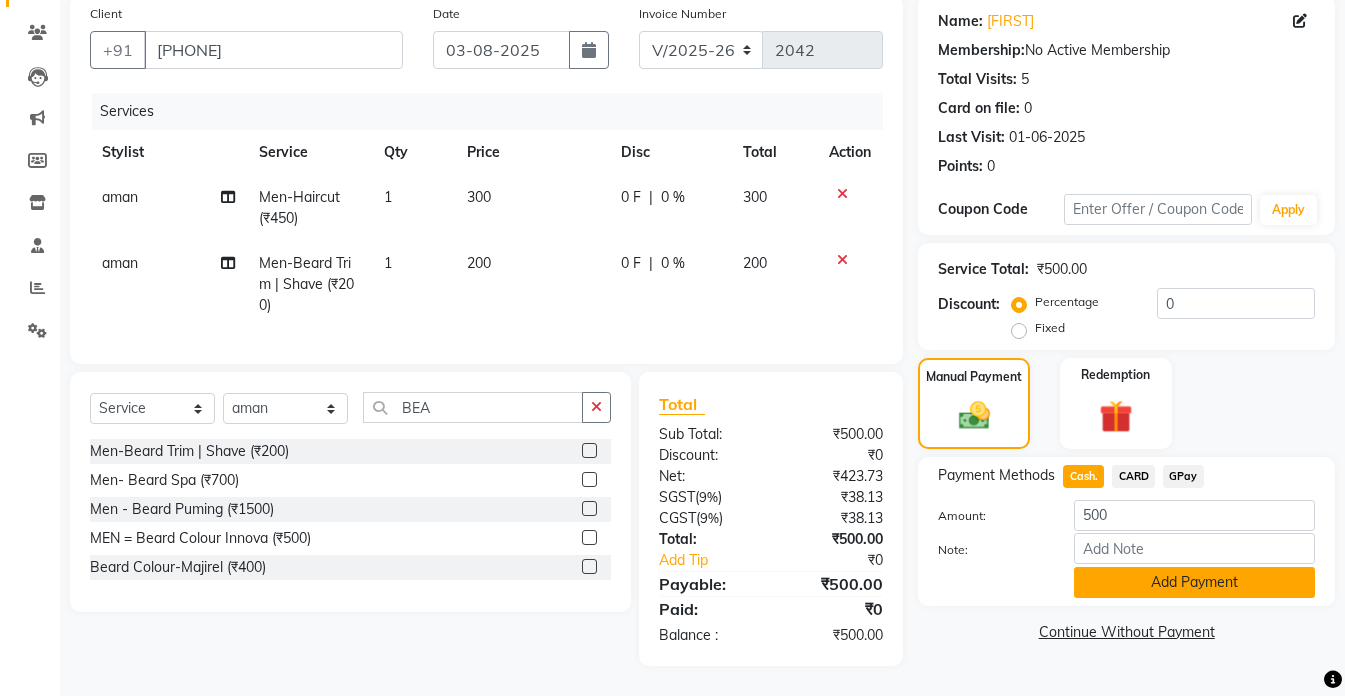 click on "Add Payment" 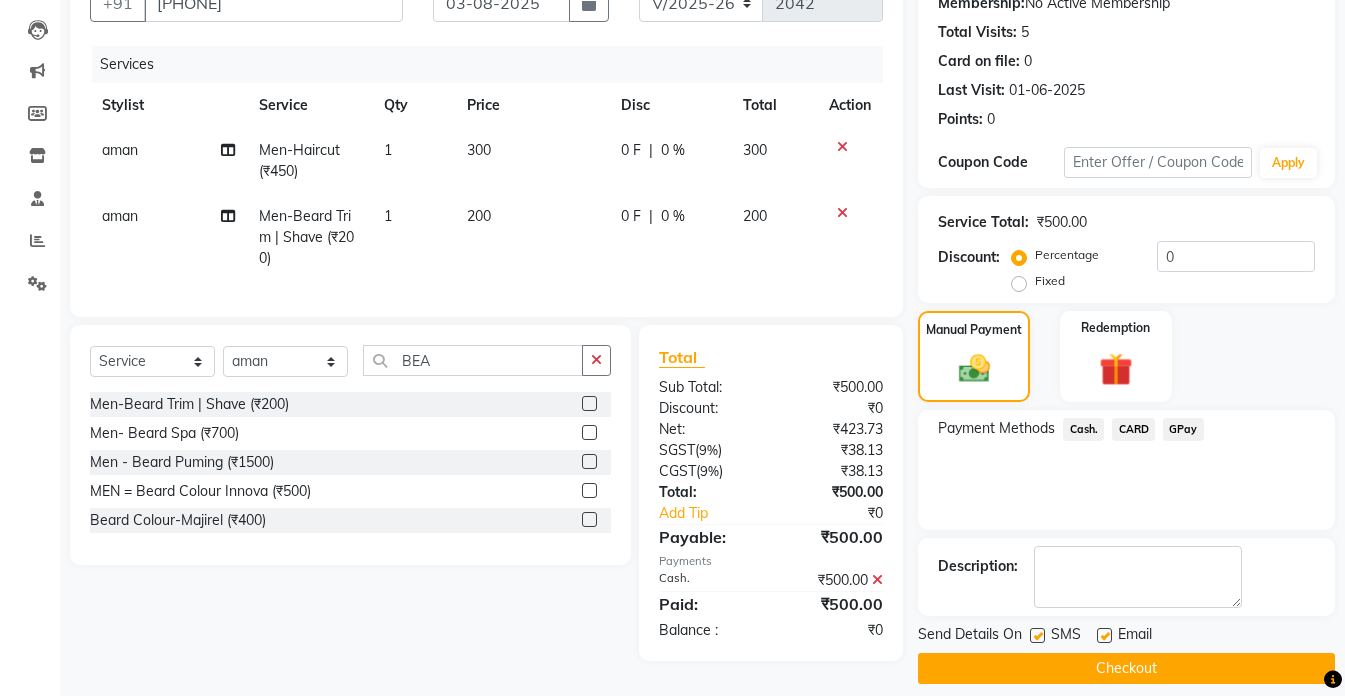 scroll, scrollTop: 220, scrollLeft: 0, axis: vertical 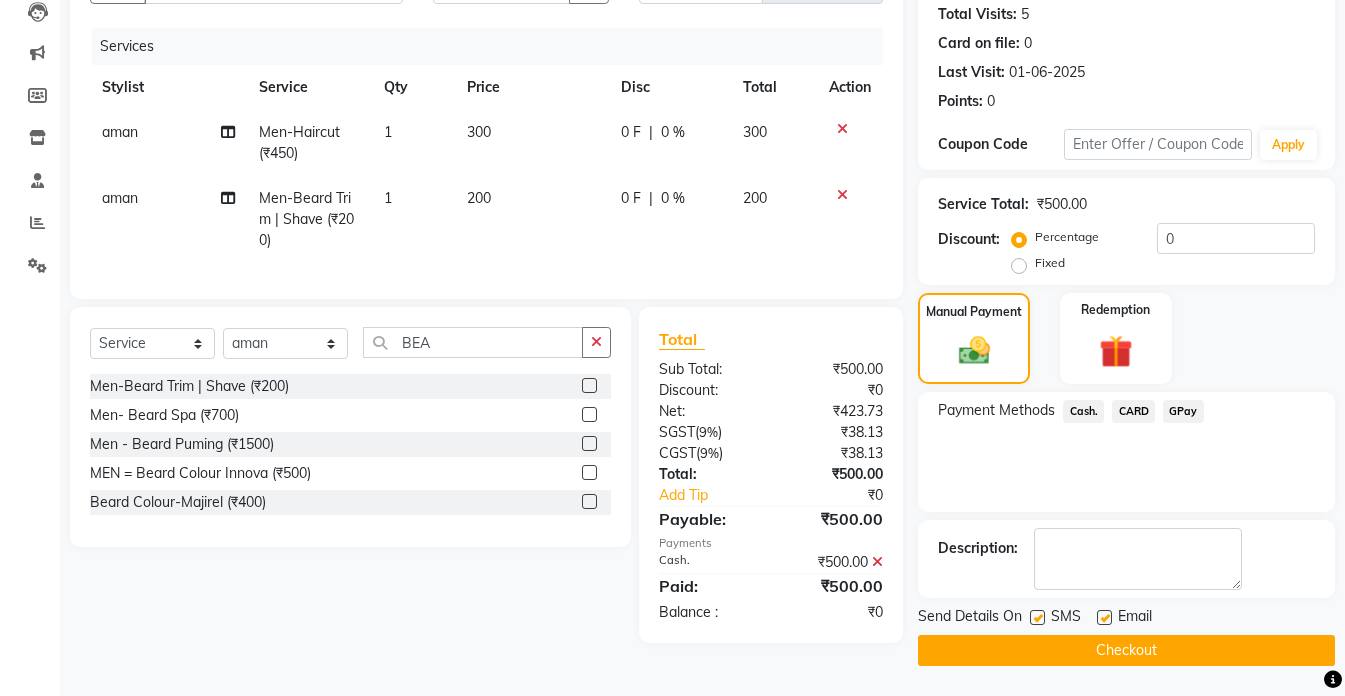 click on "Checkout" 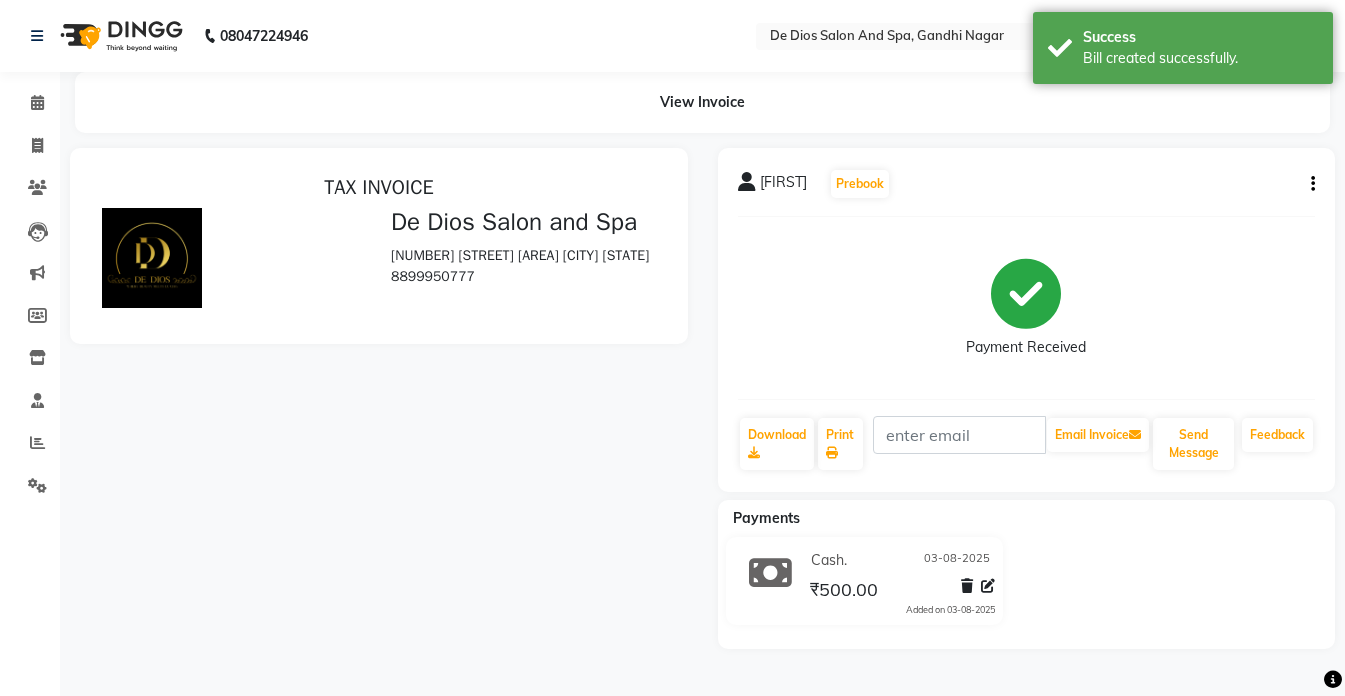 scroll, scrollTop: 0, scrollLeft: 0, axis: both 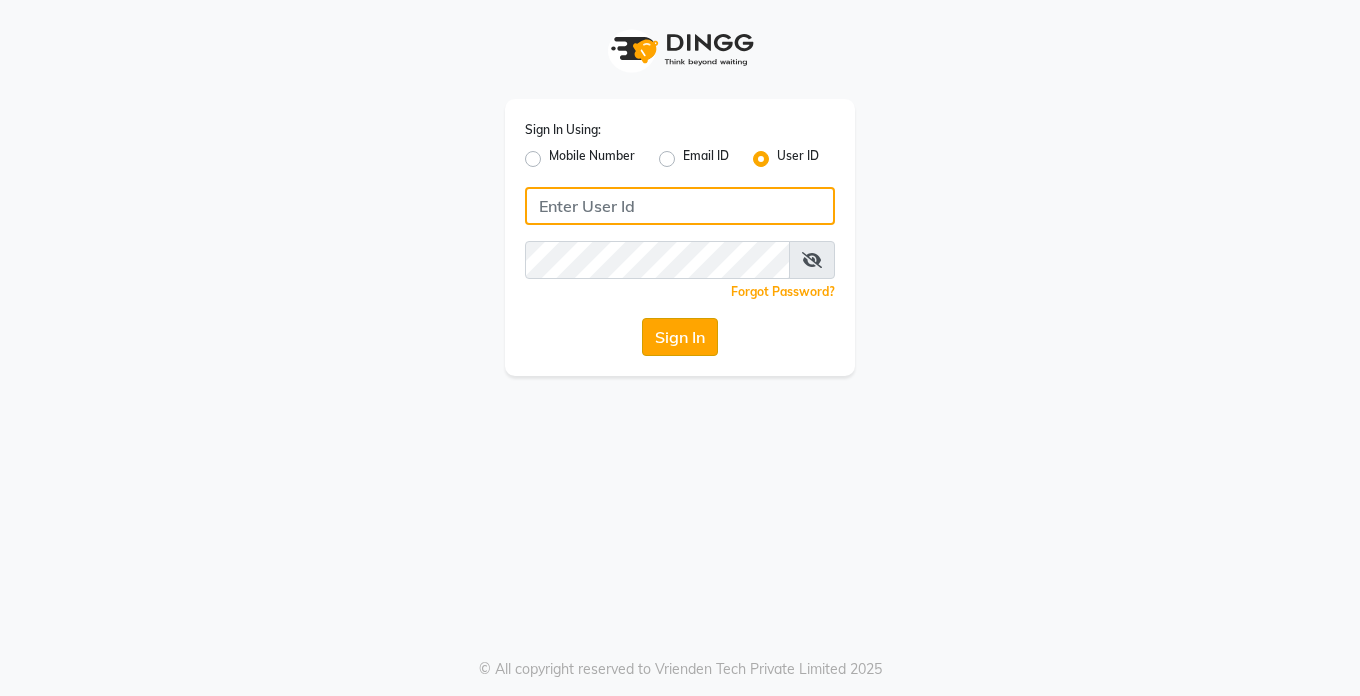 type on "Dedios123" 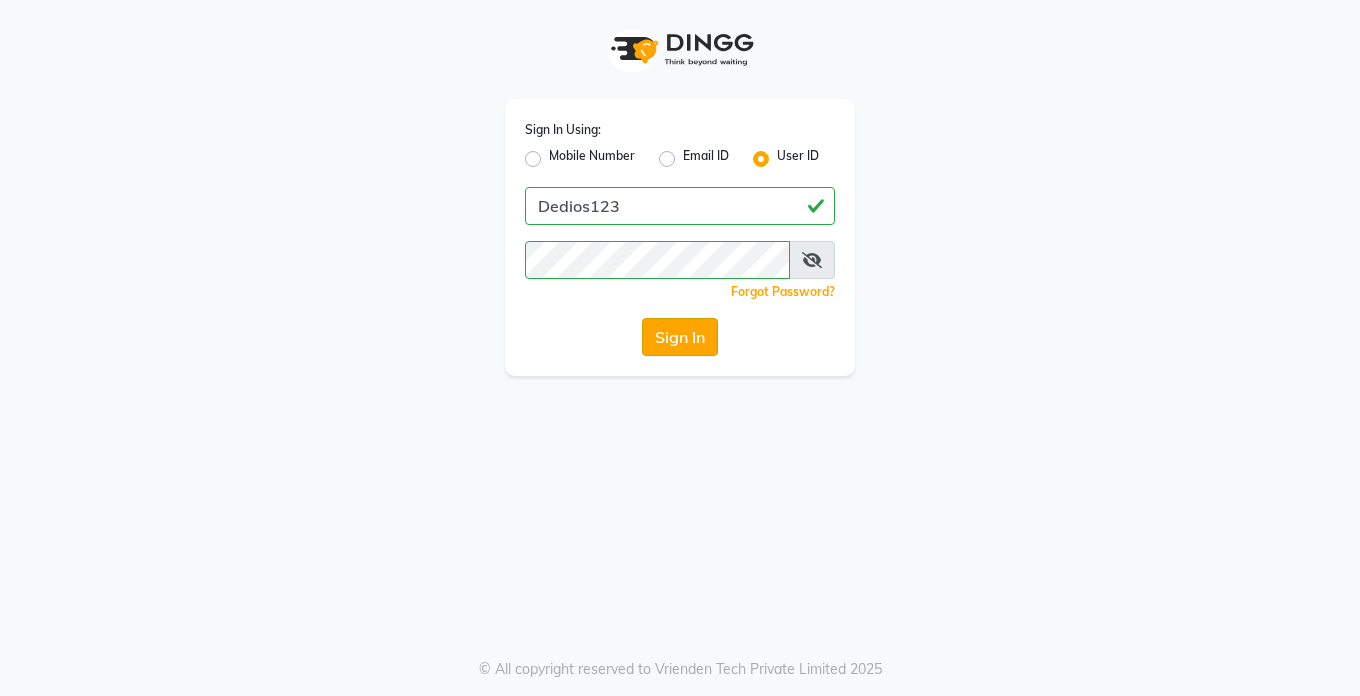 click on "Sign In" 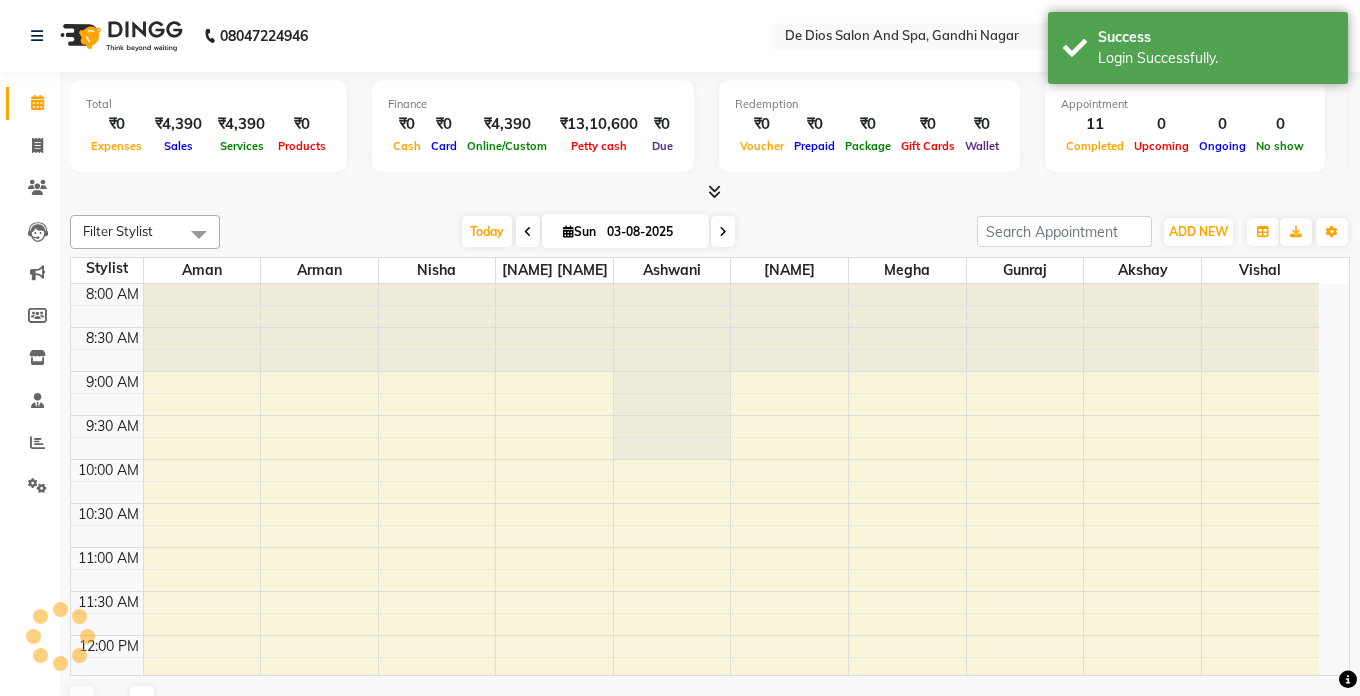 select on "en" 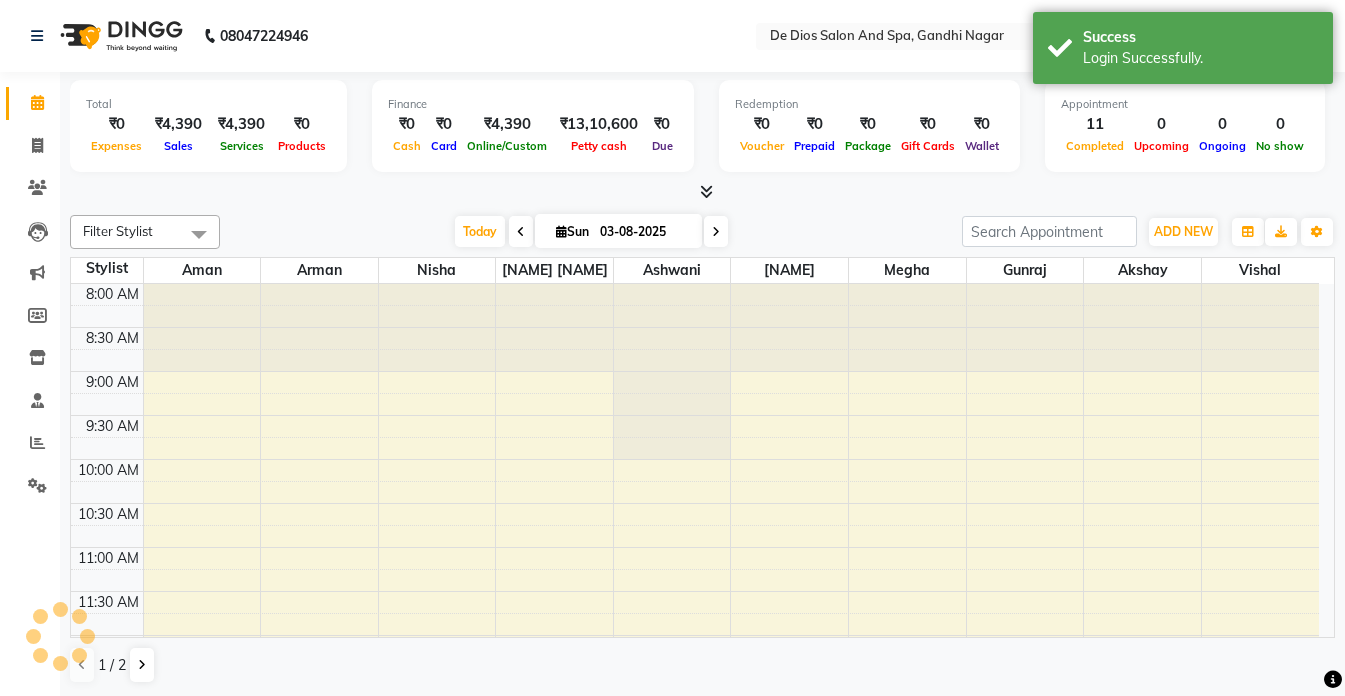 scroll, scrollTop: 752, scrollLeft: 0, axis: vertical 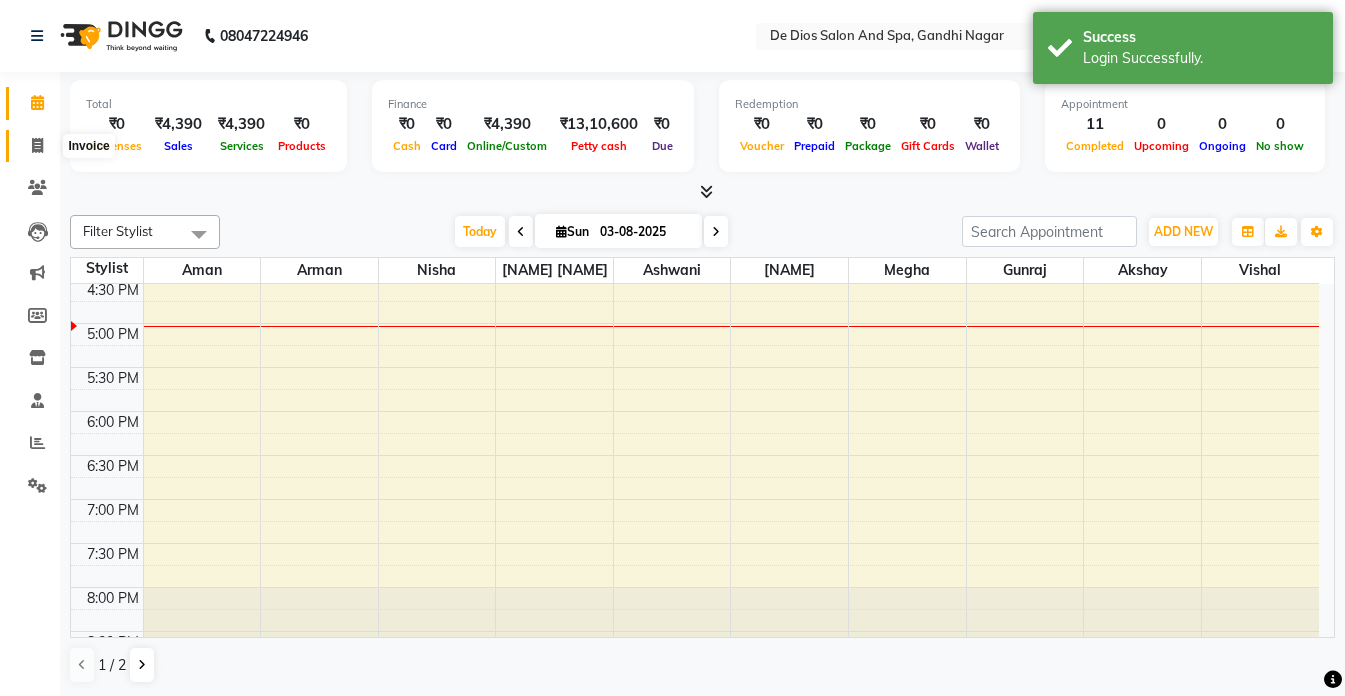click 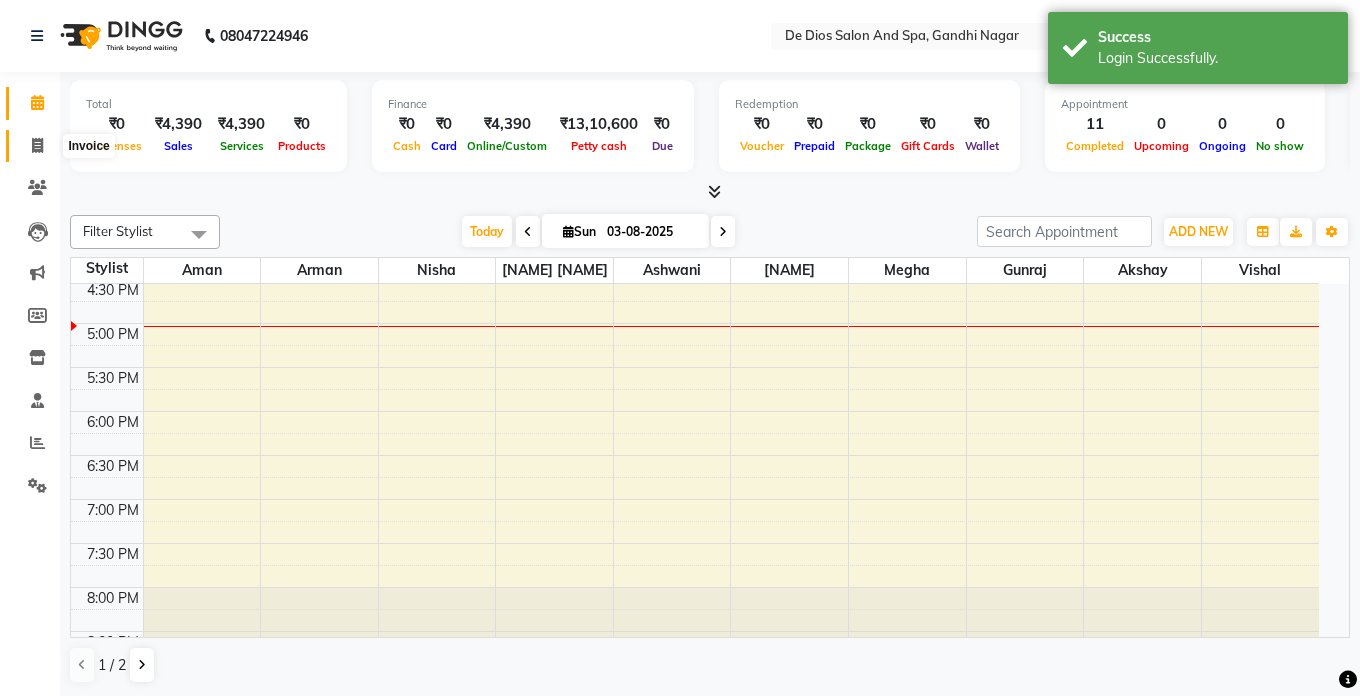 select on "service" 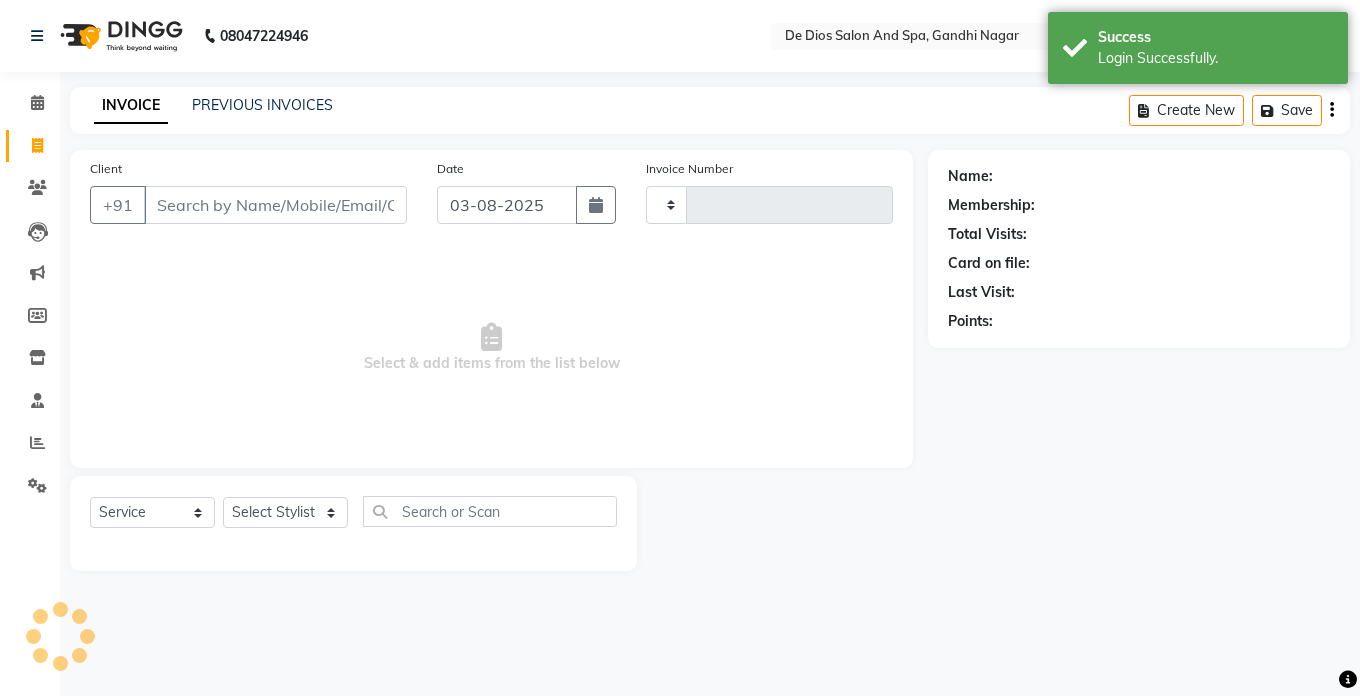 type on "2043" 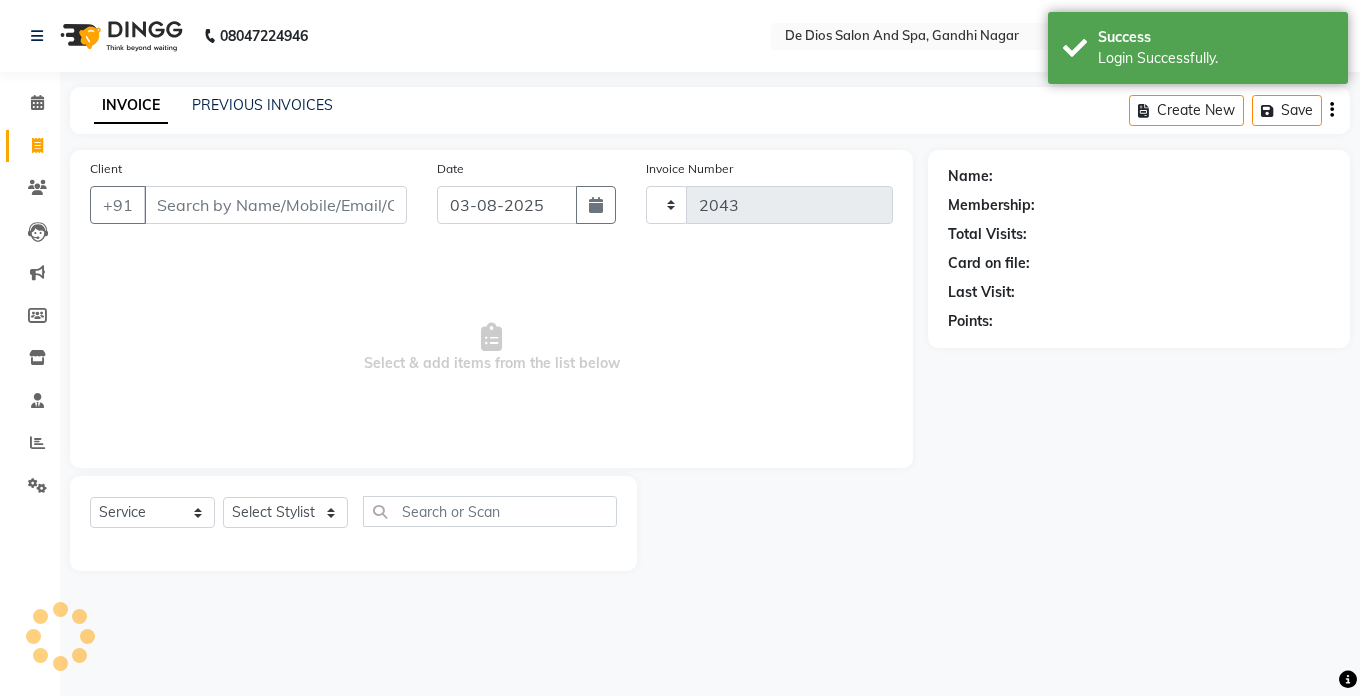 select on "6431" 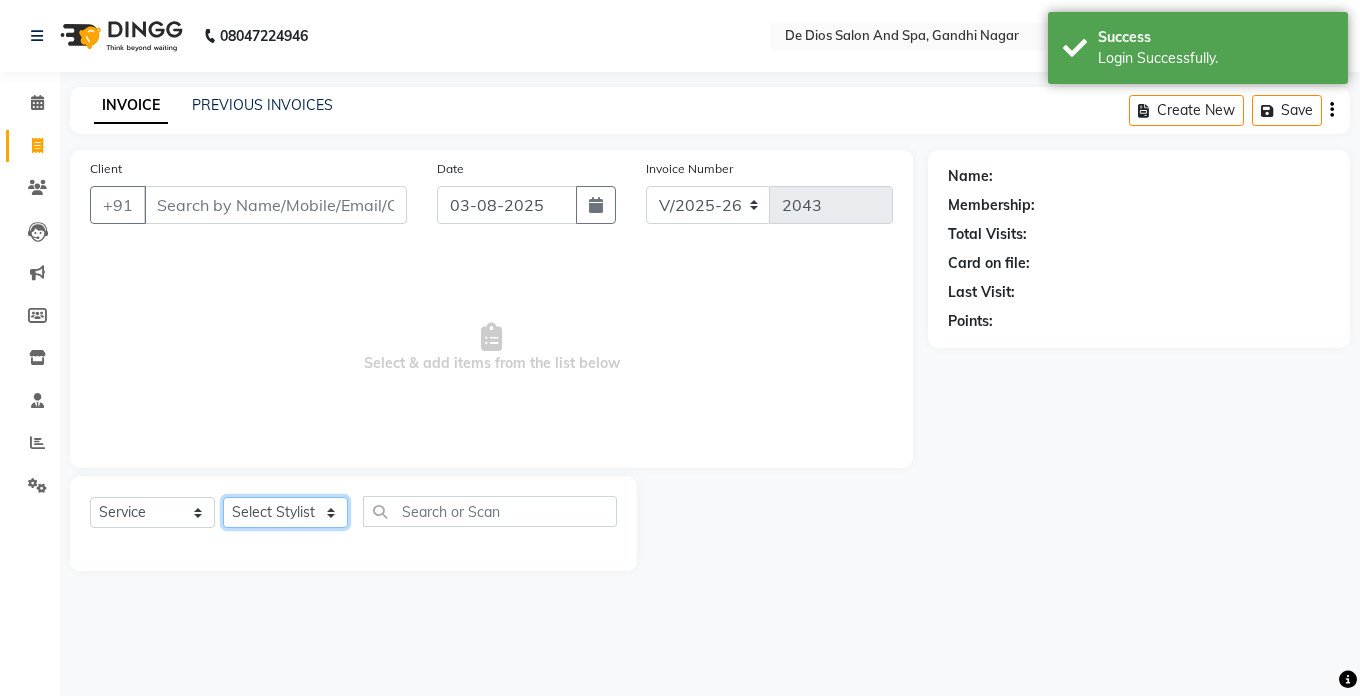 click on "Select Stylist [NAME] [NAME] [NAME] [NAME] [NAME] [NAME] [NAME] [NAME] [NAME] [NAME] [NAME] [NAME] [NAME]" 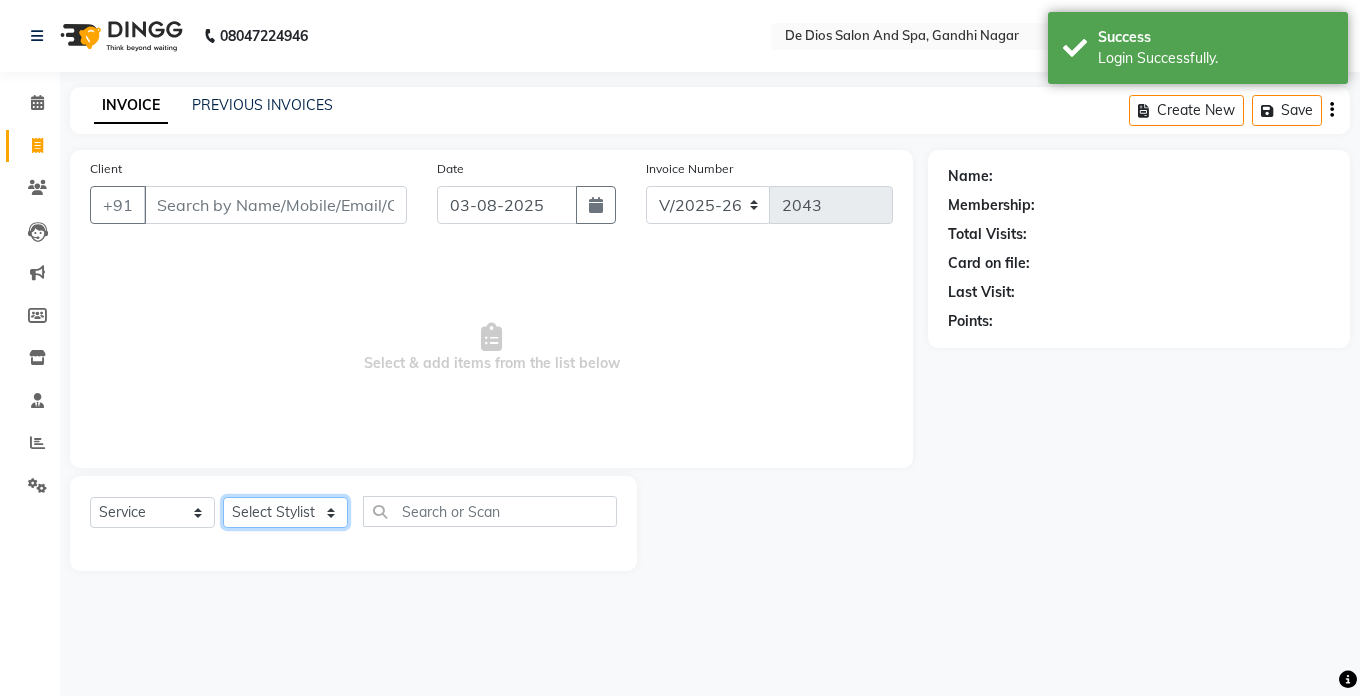 select on "55354" 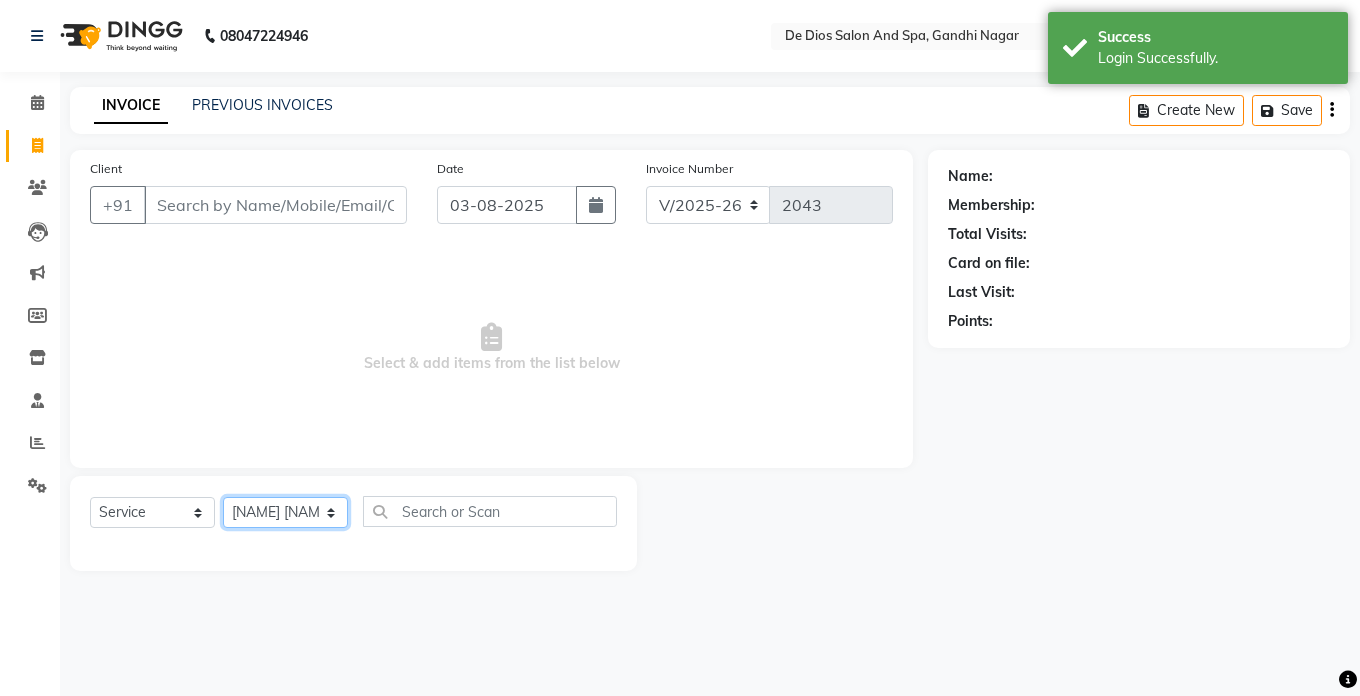 click on "Select Stylist [NAME] [NAME] [NAME] [NAME] [NAME] [NAME] [NAME] [NAME] [NAME] [NAME] [NAME] [NAME] [NAME]" 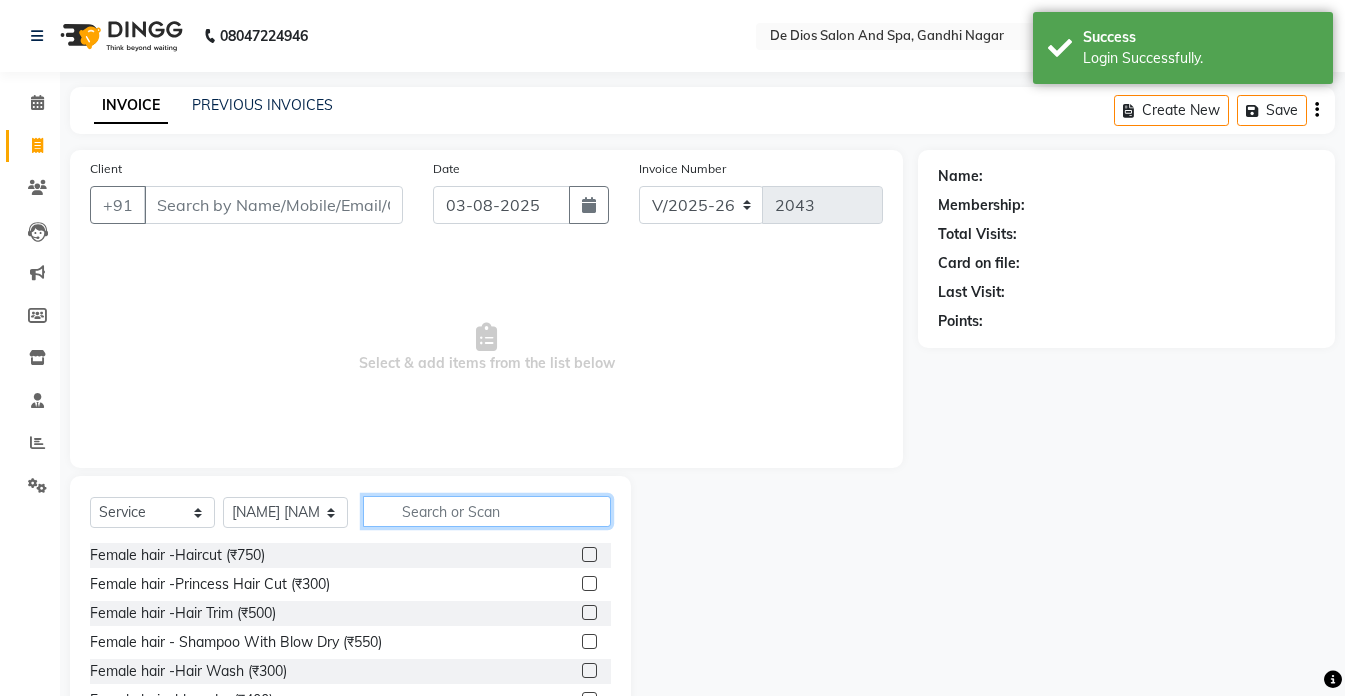 click 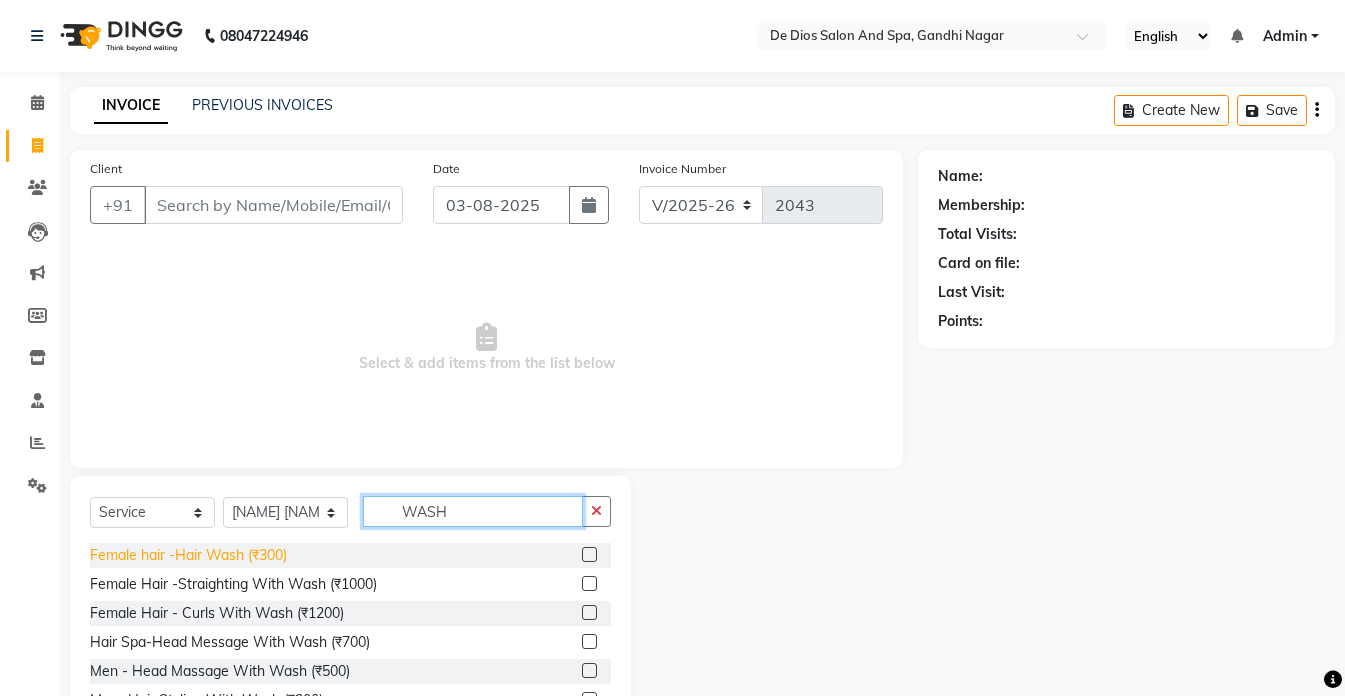 type on "WASH" 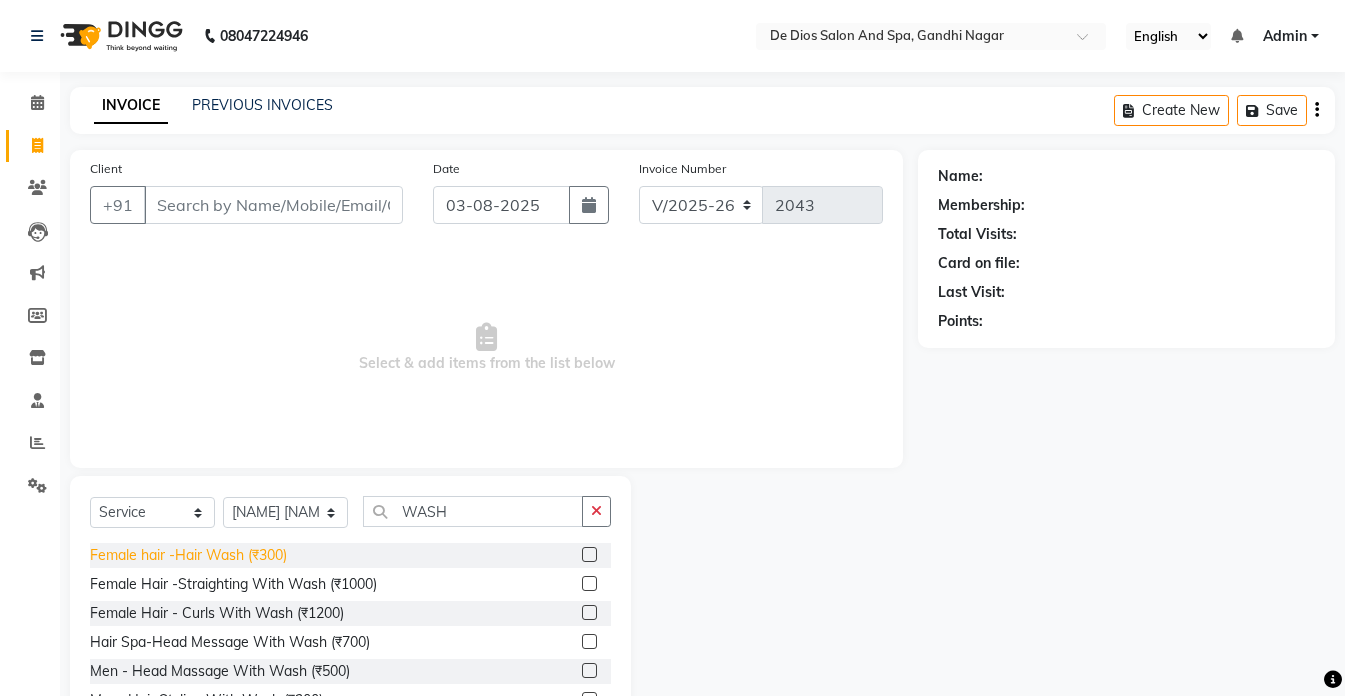 click on "Female hair -Hair Wash (₹300)" 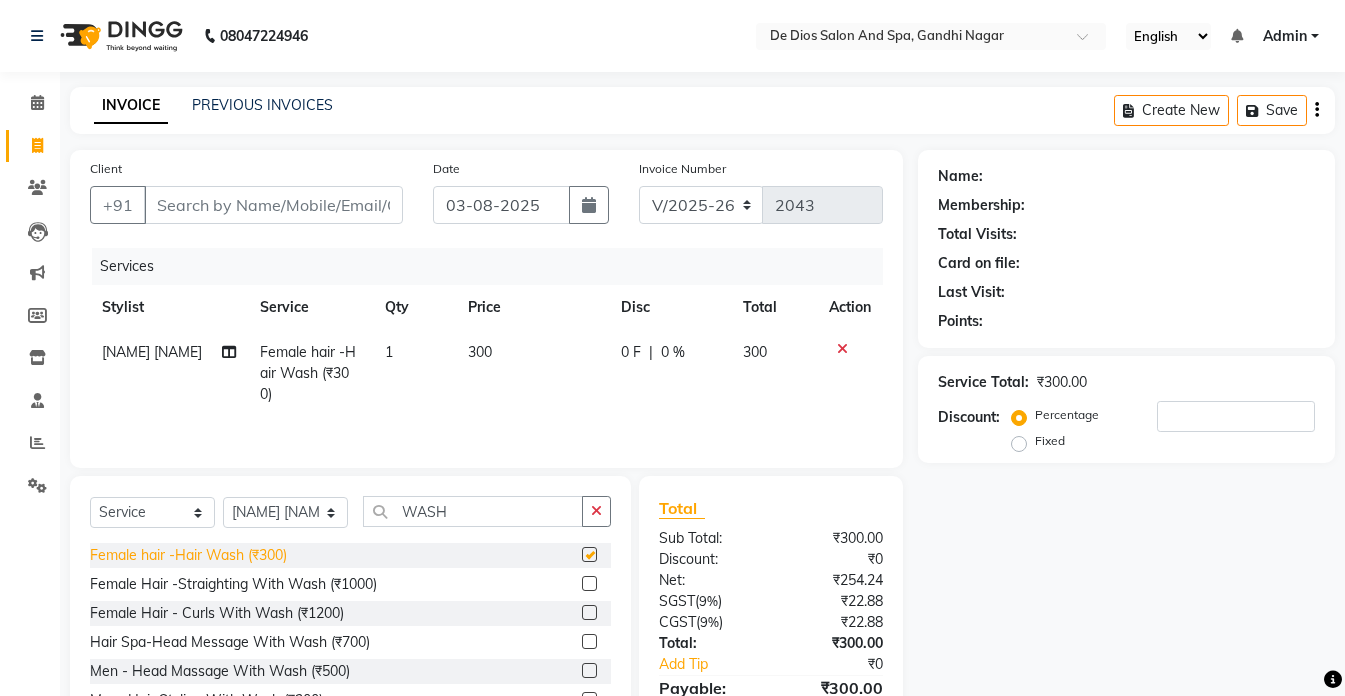 checkbox on "false" 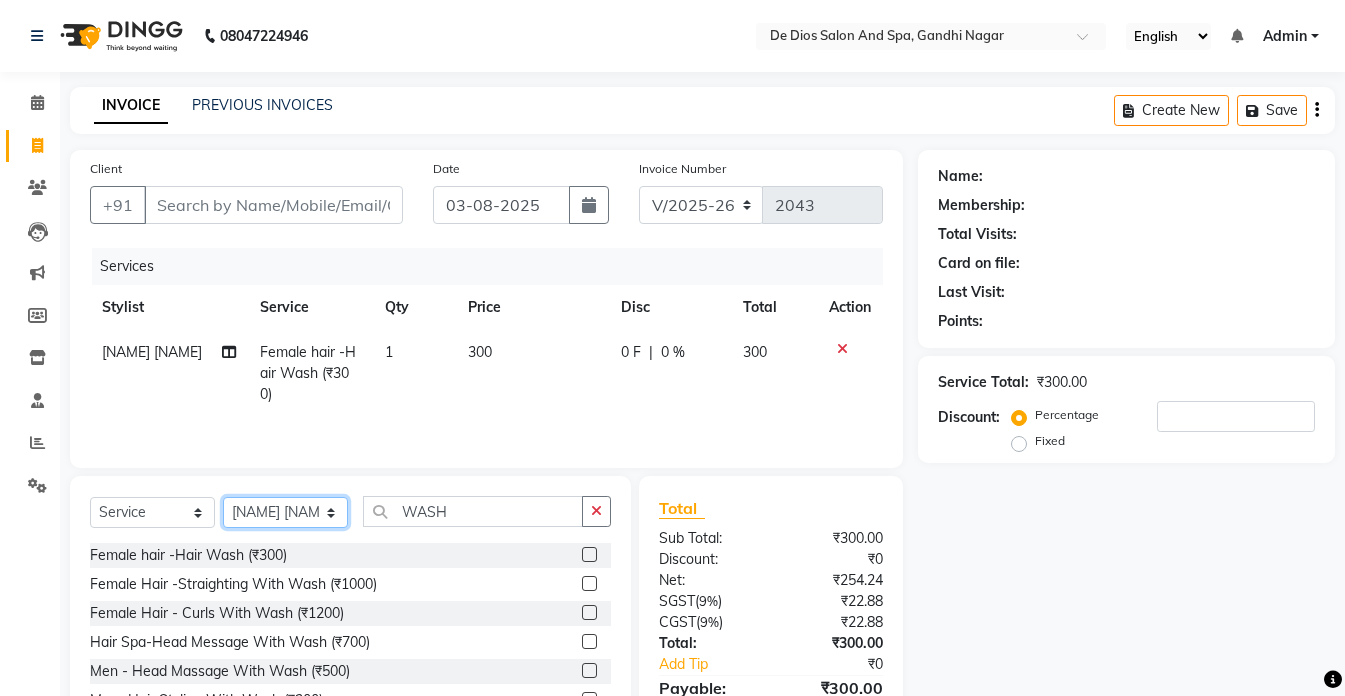 click on "Select Stylist akshay aman Arman Ashwani gunraj megha  nikita thappa nisha parveen shafali vishal vishu kumar" 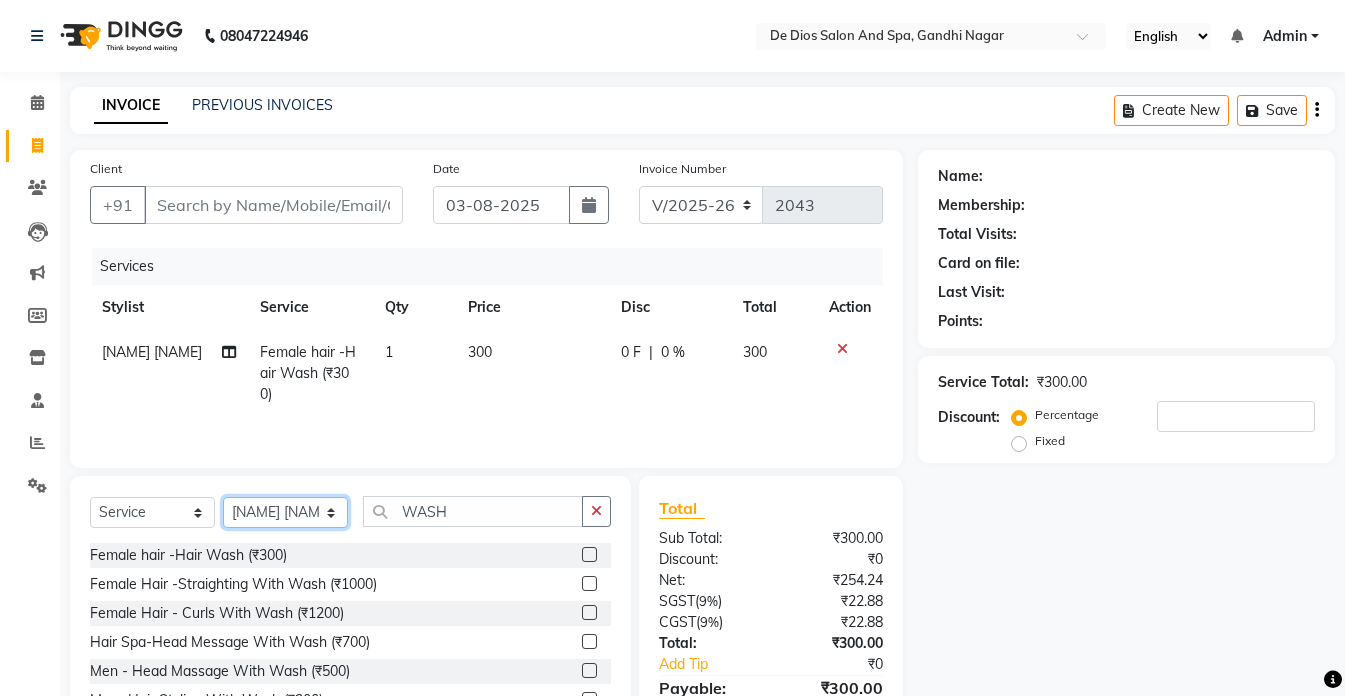 select on "61511" 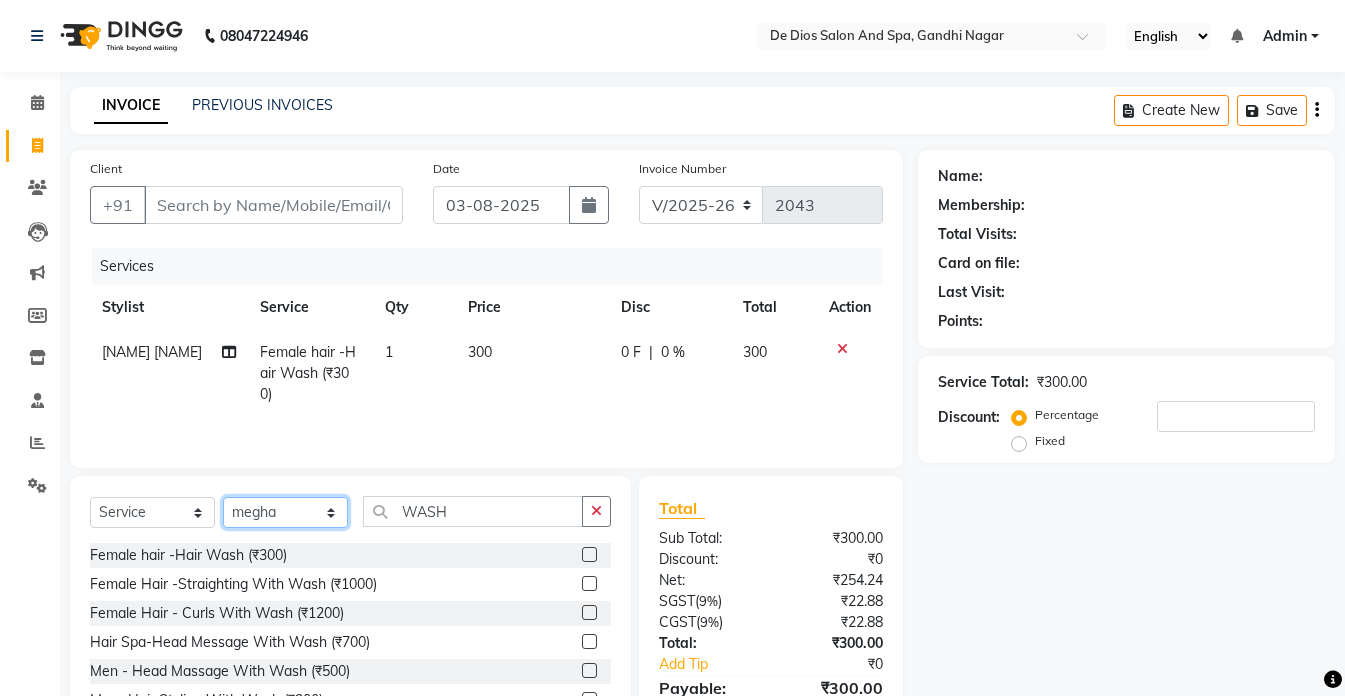 click on "Select Stylist akshay aman Arman Ashwani gunraj megha  nikita thappa nisha parveen shafali vishal vishu kumar" 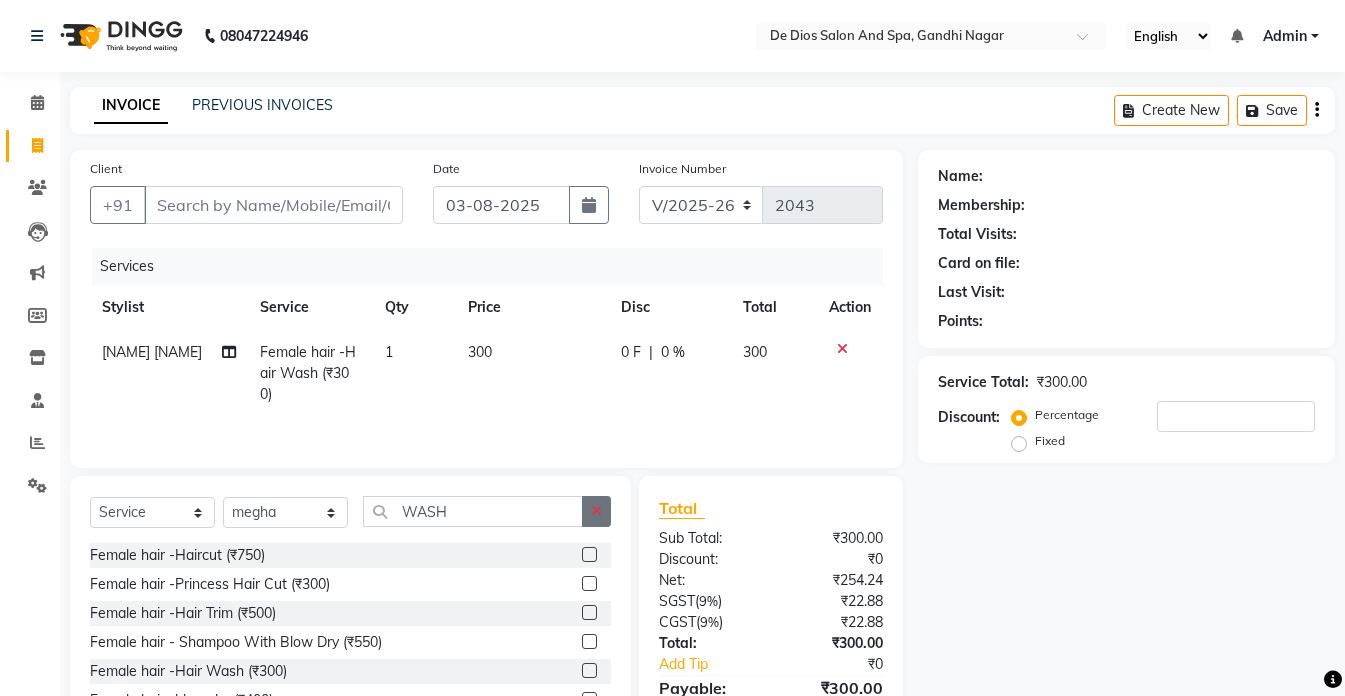 click 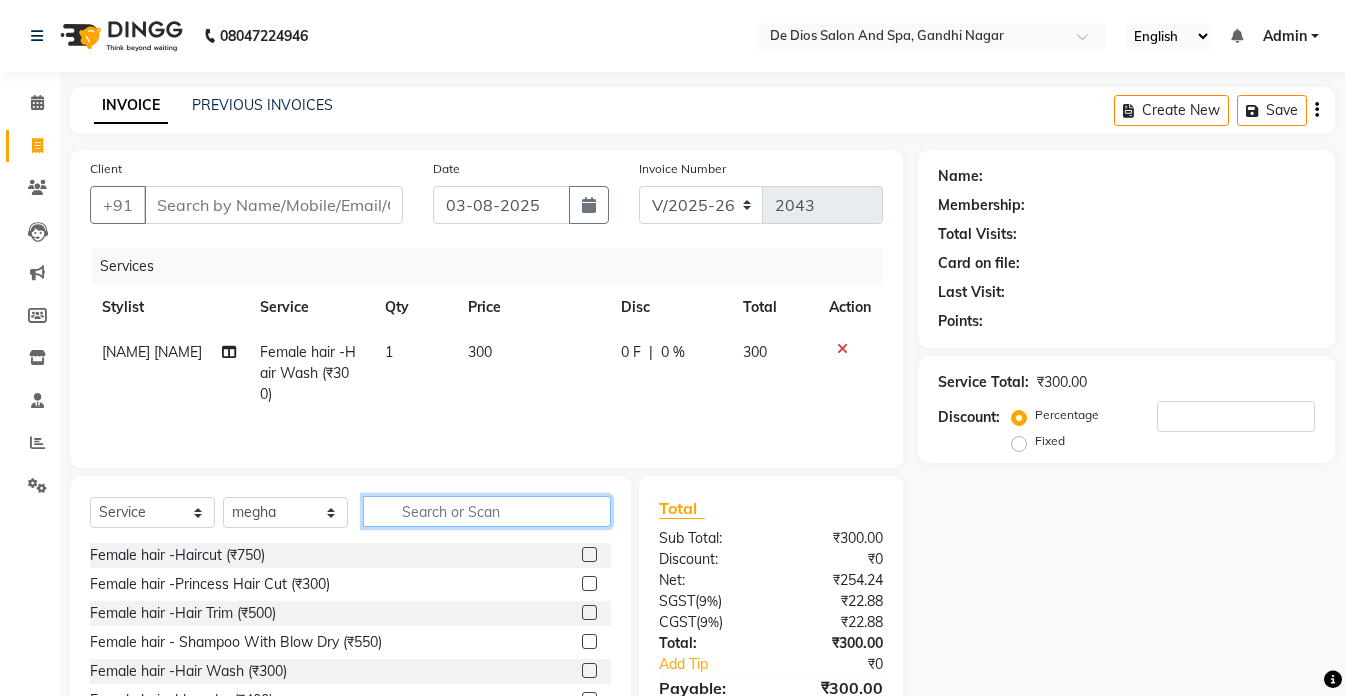 click 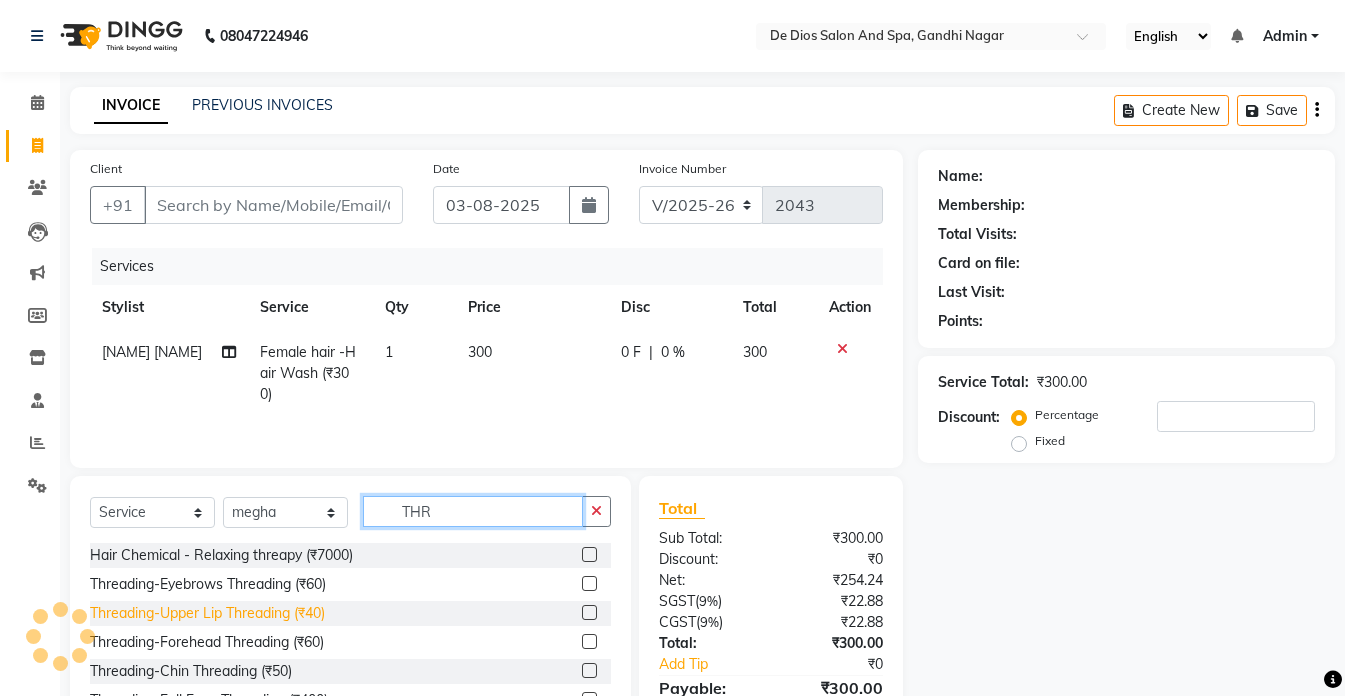 type on "THR" 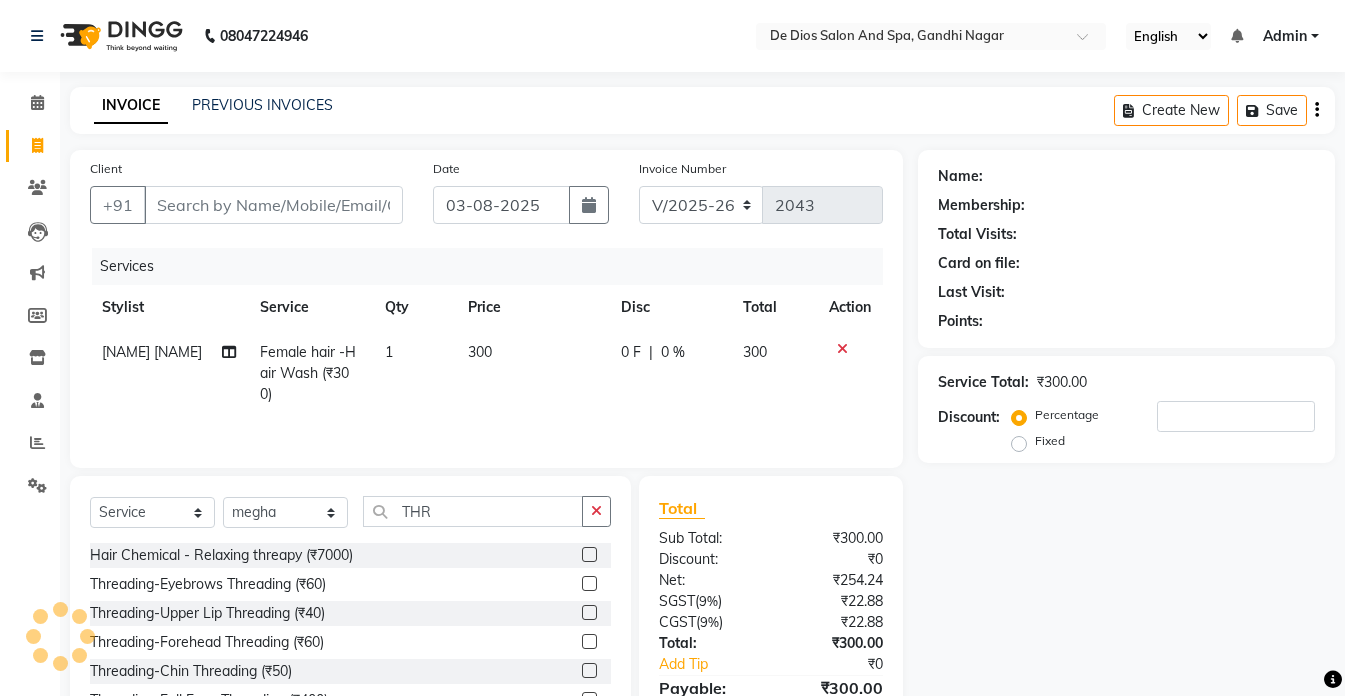 click on "Threading-Upper Lip Threading (₹40)" 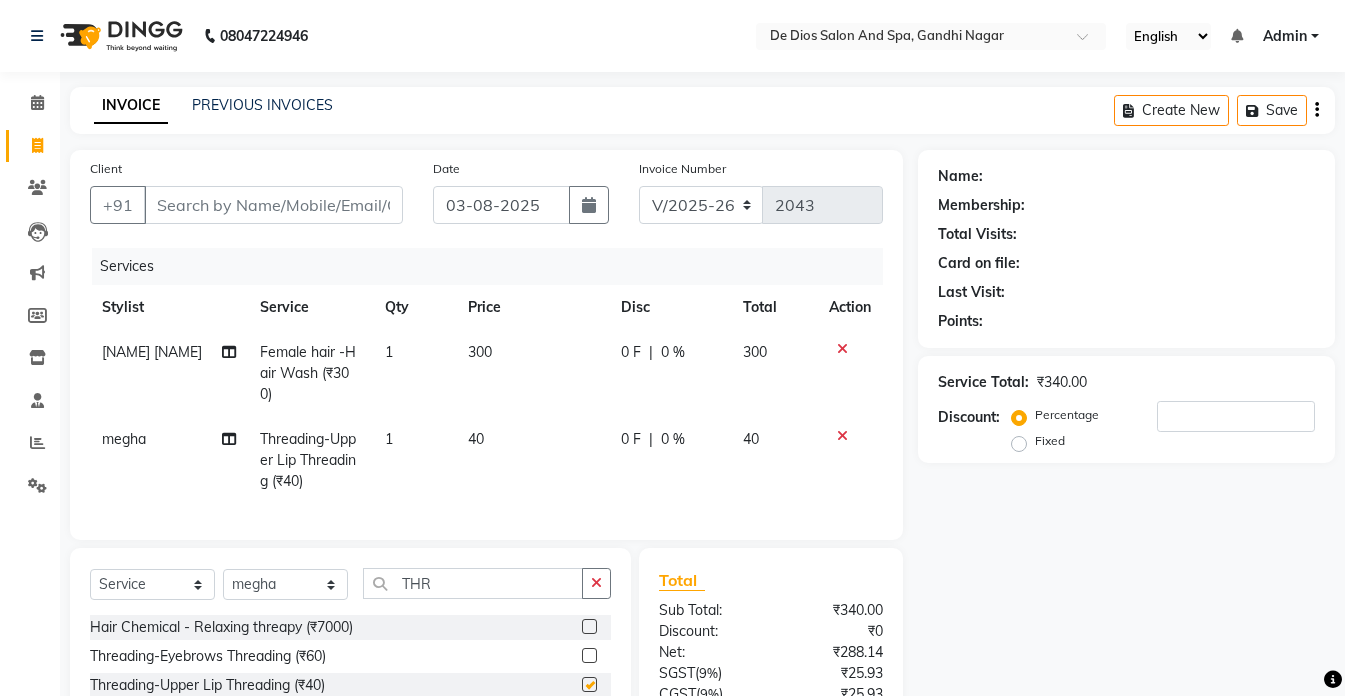 checkbox on "false" 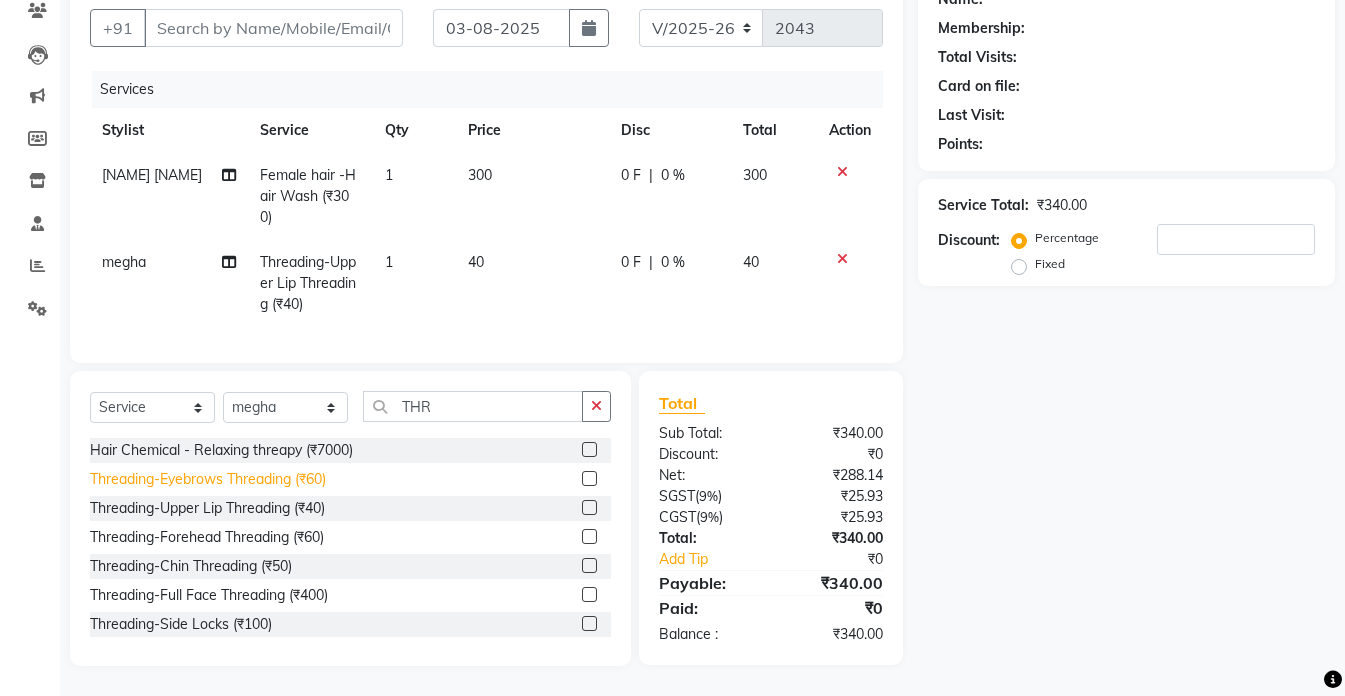 scroll, scrollTop: 192, scrollLeft: 0, axis: vertical 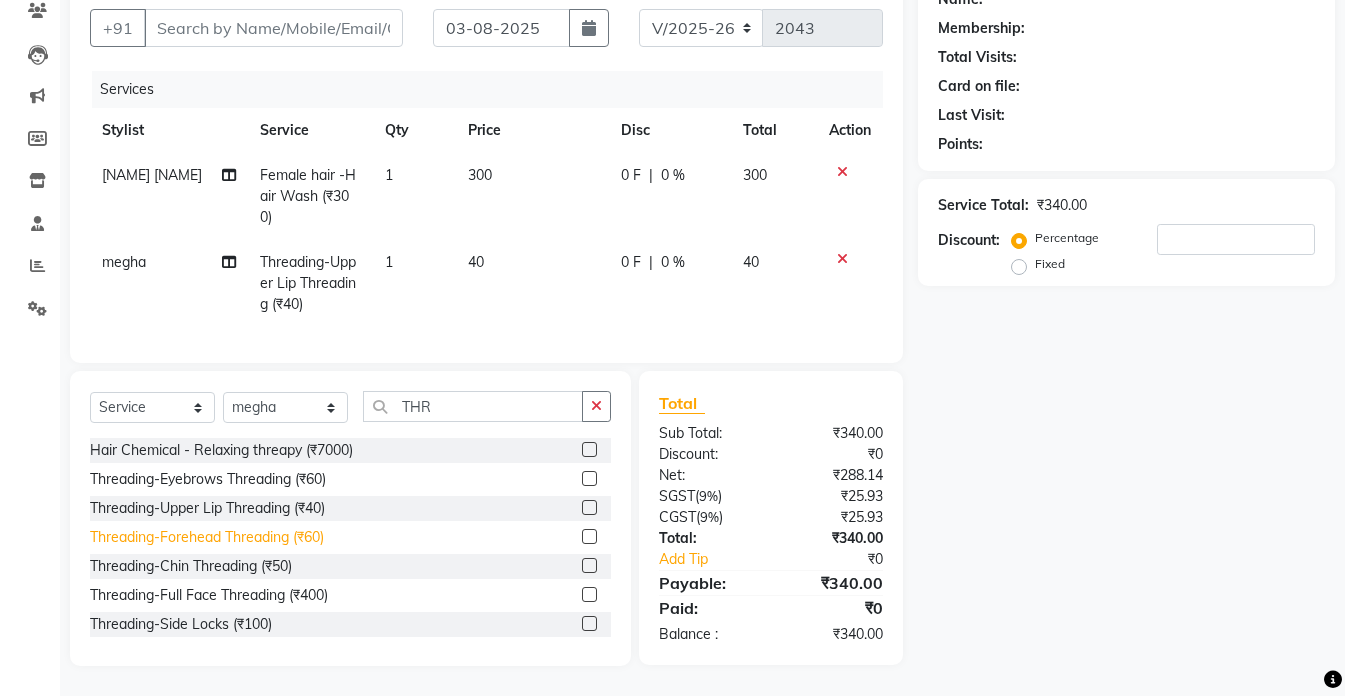click on "Threading-Forehead Threading (₹60)" 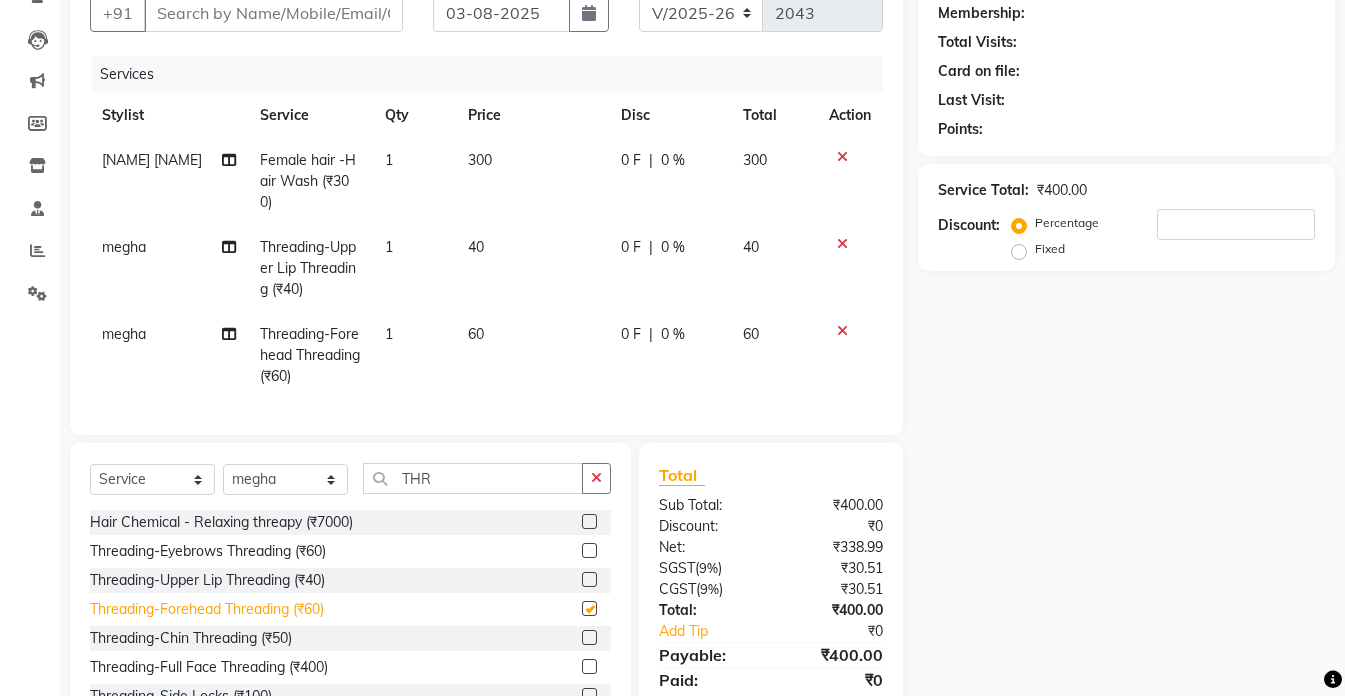 checkbox on "false" 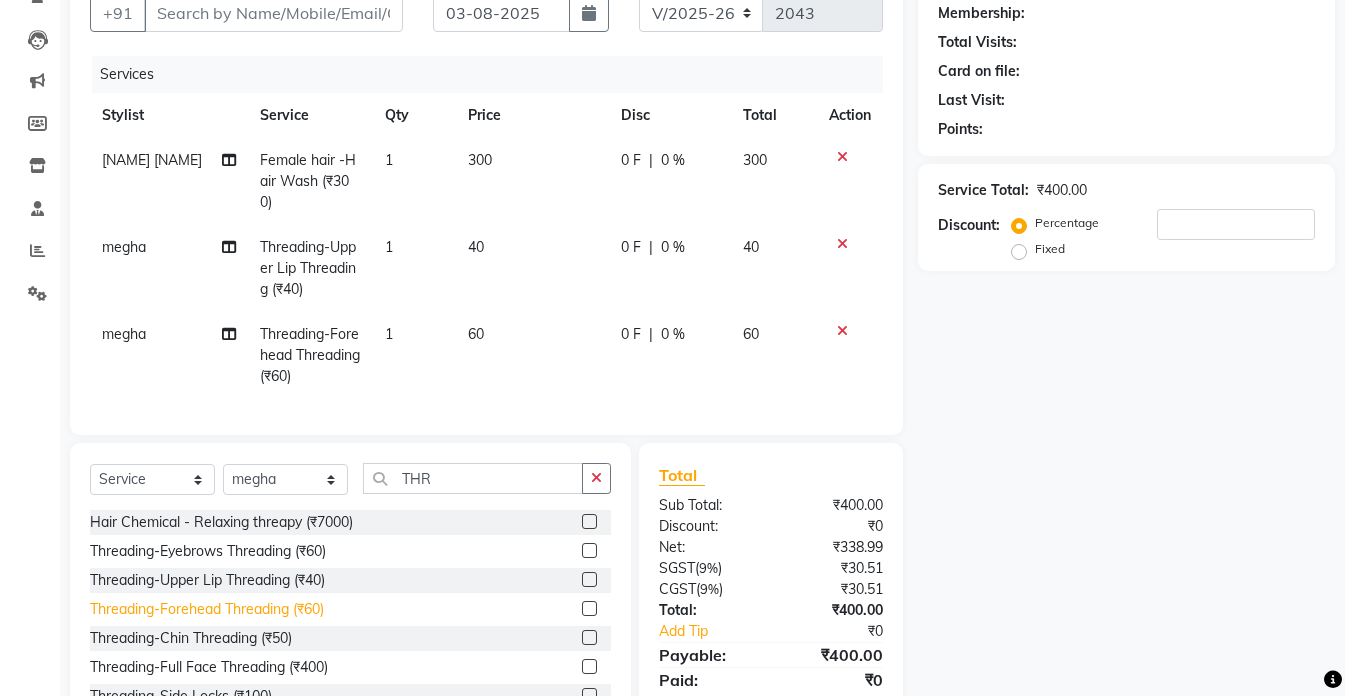 scroll, scrollTop: 32, scrollLeft: 0, axis: vertical 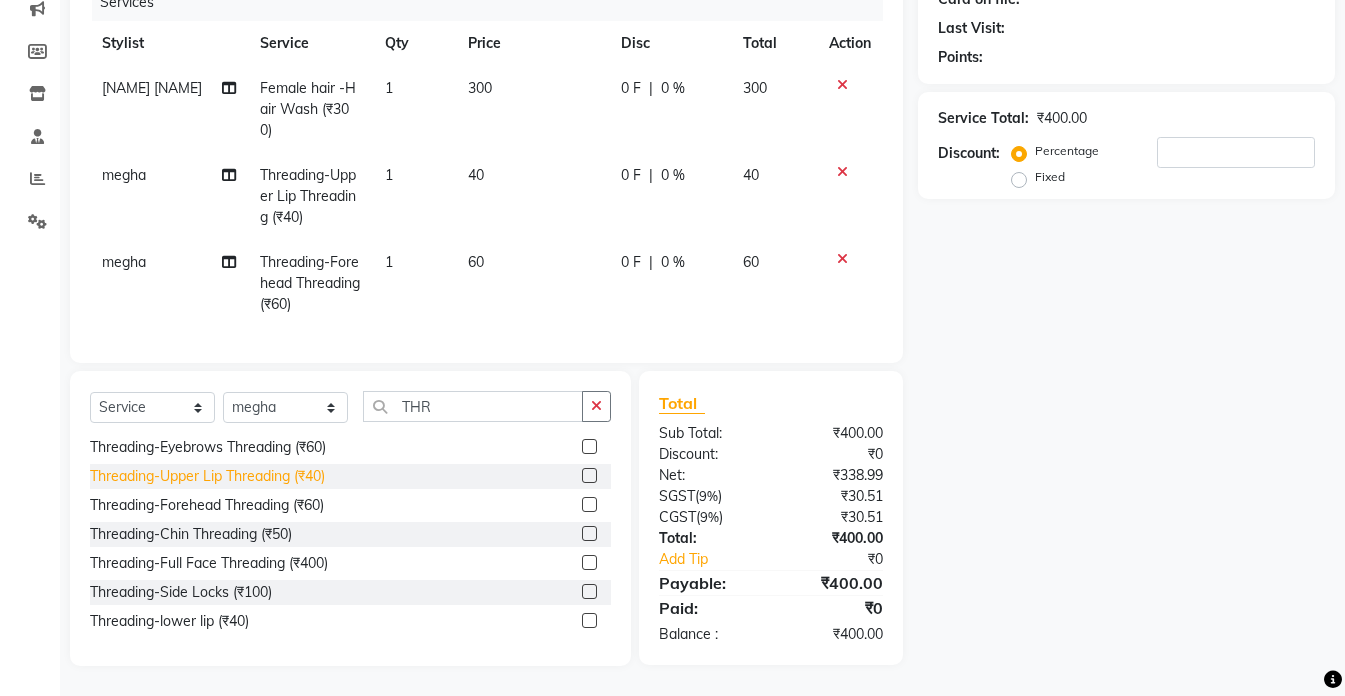 click on "Threading-Upper Lip Threading (₹40)" 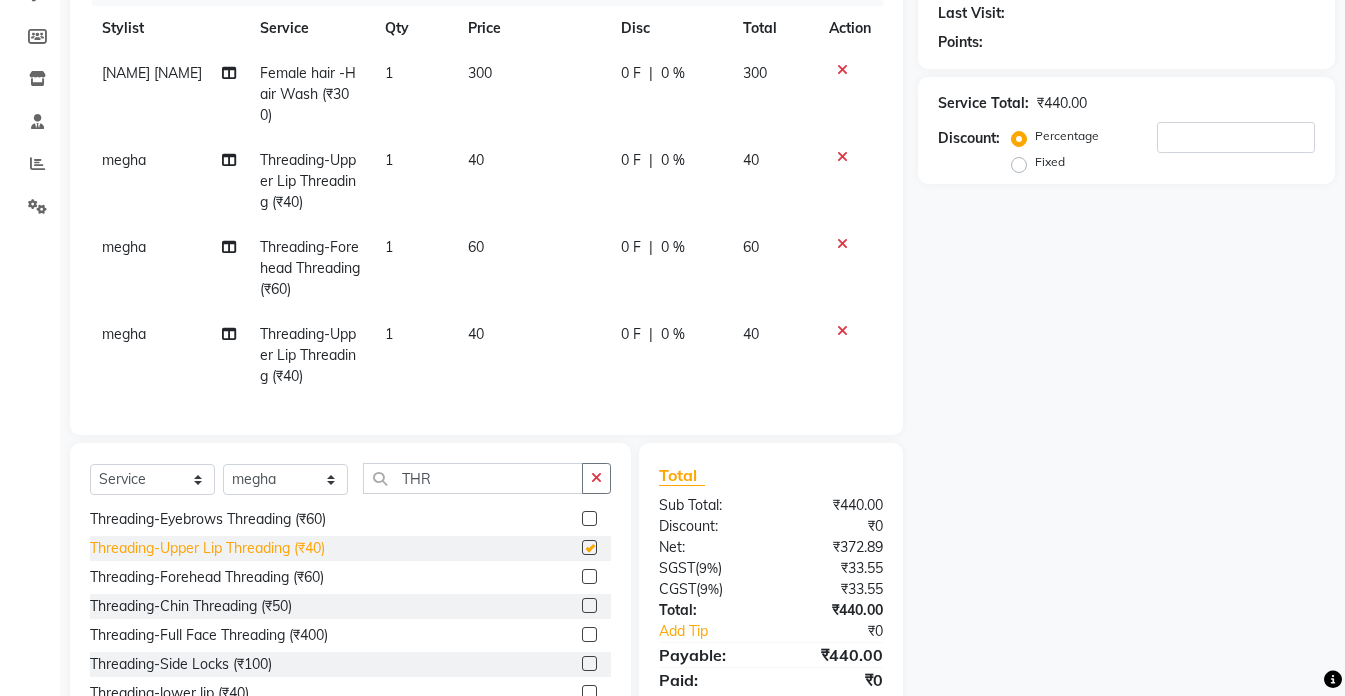 checkbox on "false" 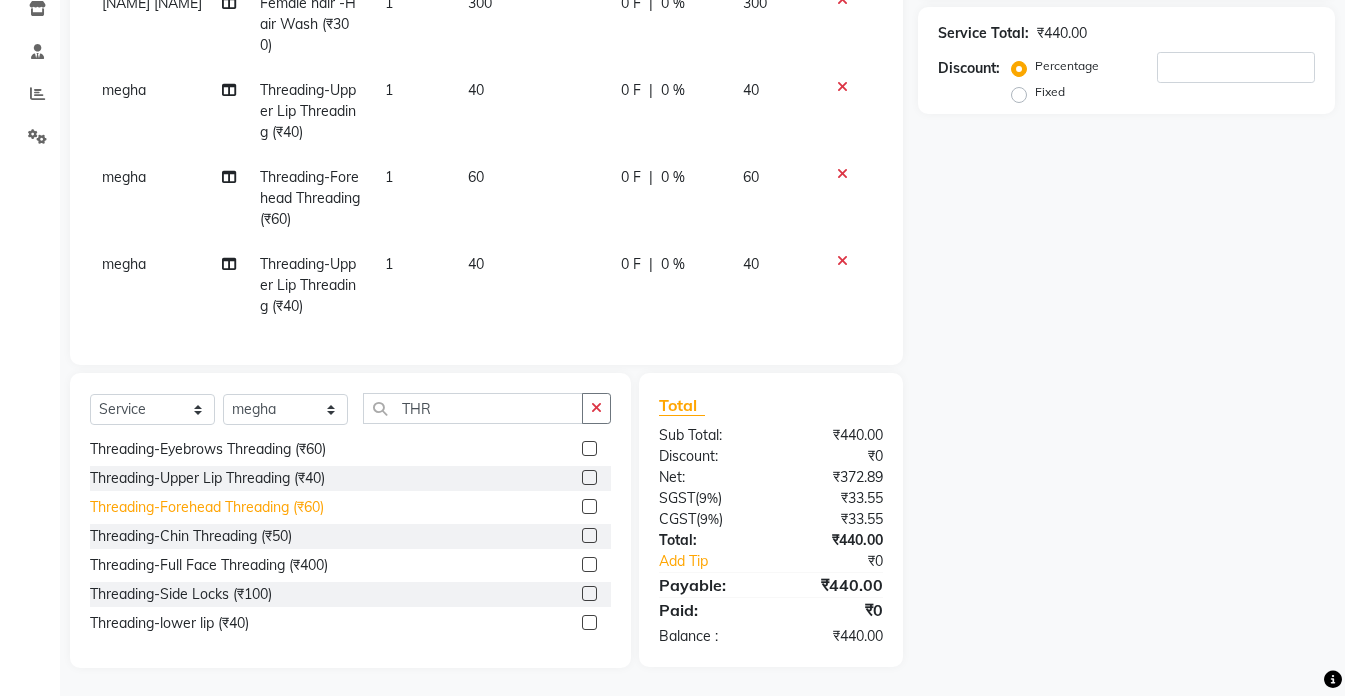 scroll, scrollTop: 366, scrollLeft: 0, axis: vertical 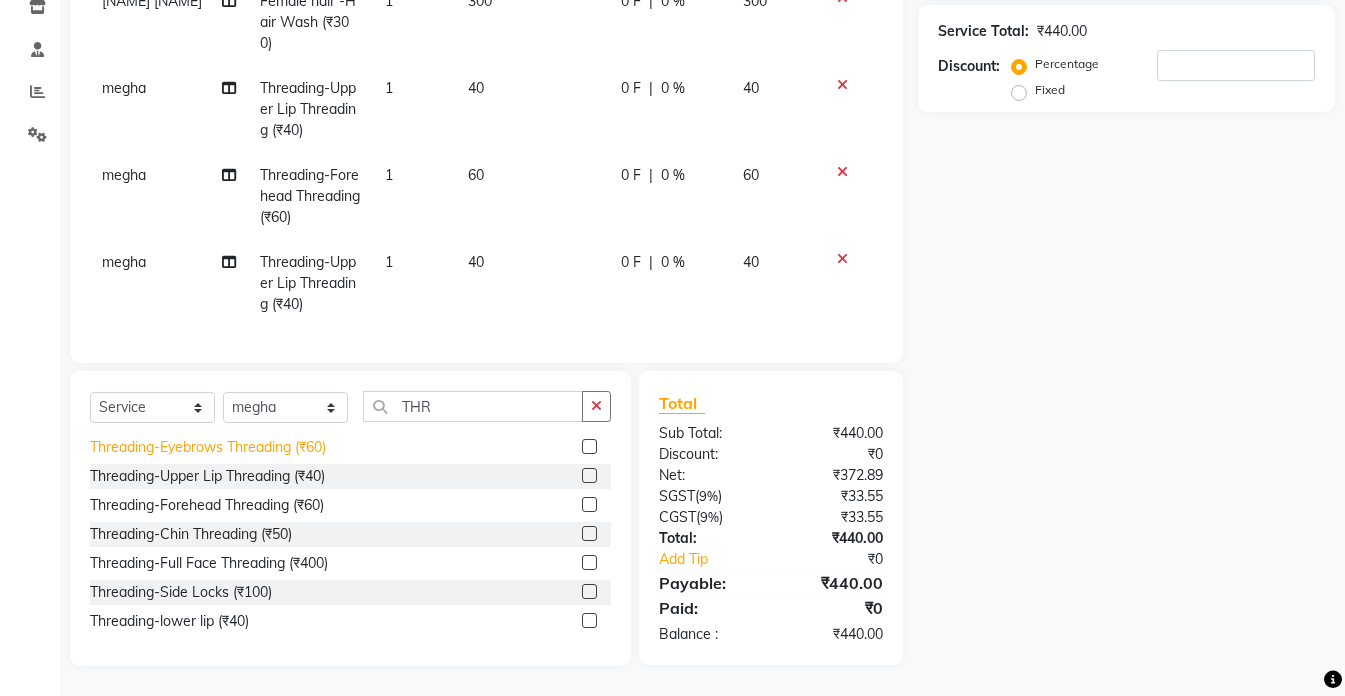 click on "Threading-Eyebrows Threading (₹60)" 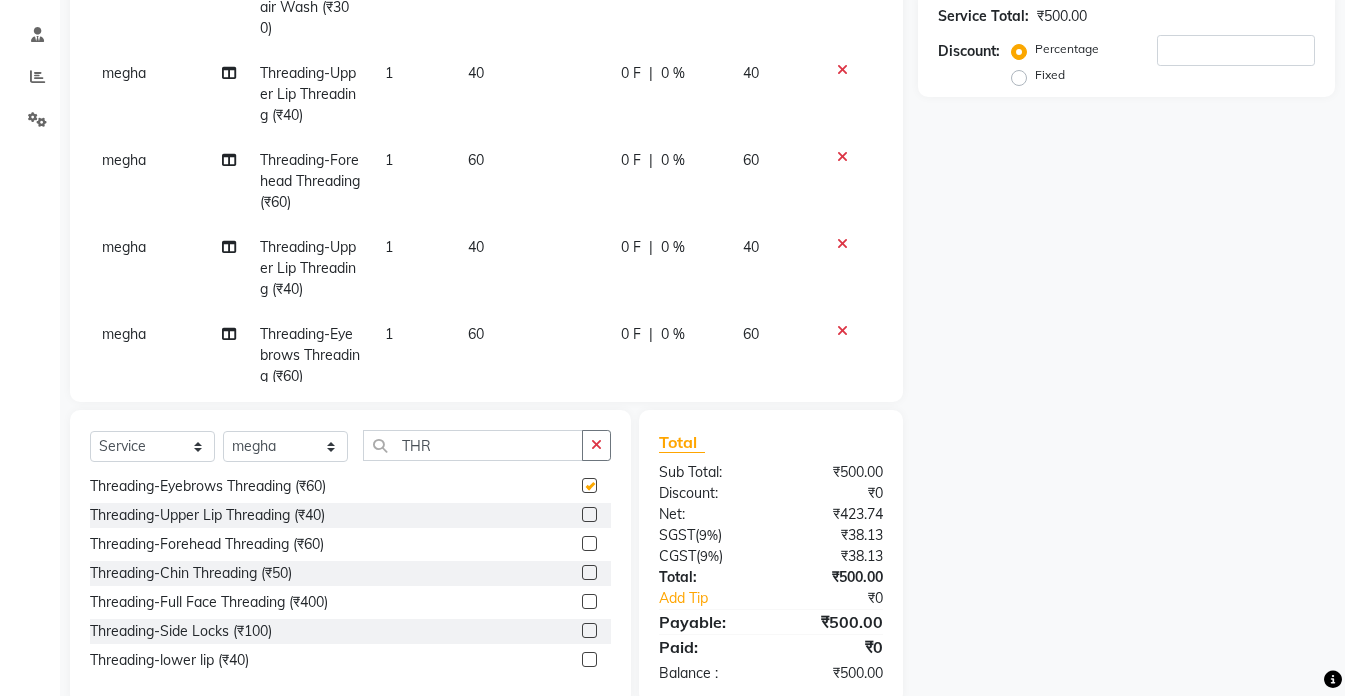 checkbox on "false" 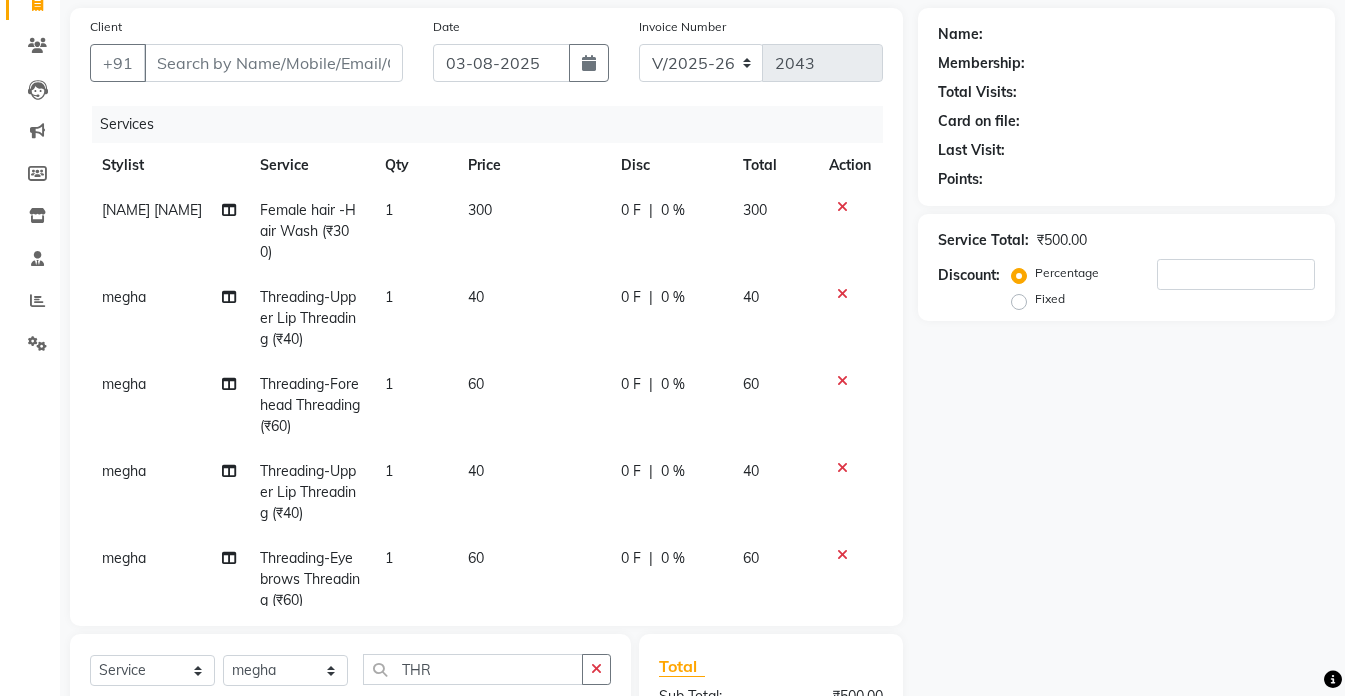 scroll, scrollTop: 105, scrollLeft: 0, axis: vertical 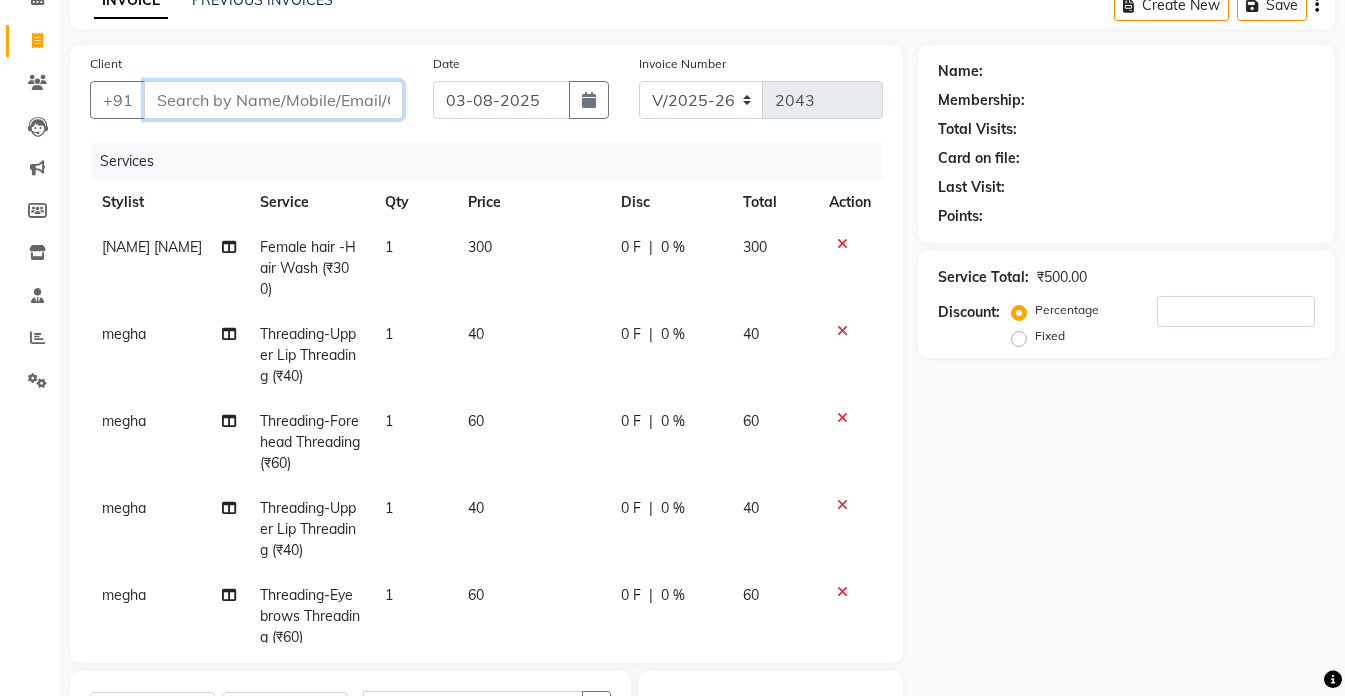 click on "Client" at bounding box center (273, 100) 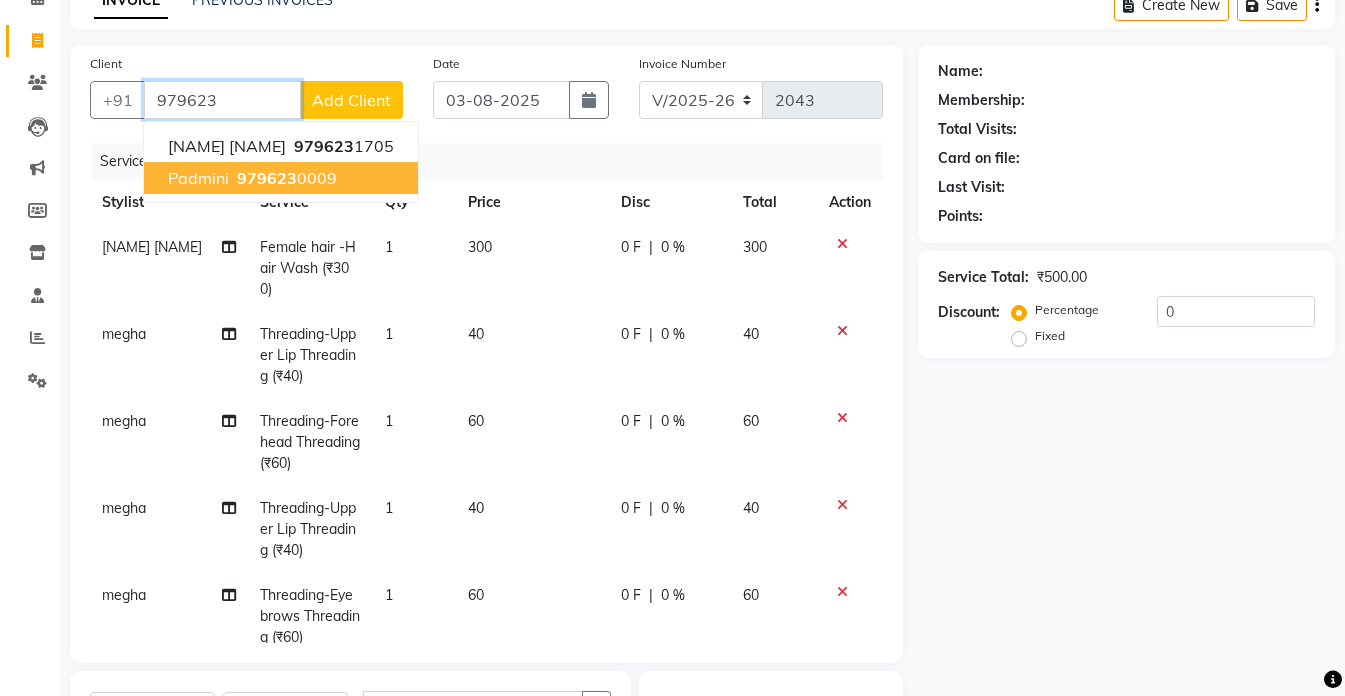 click on "979623" at bounding box center (267, 178) 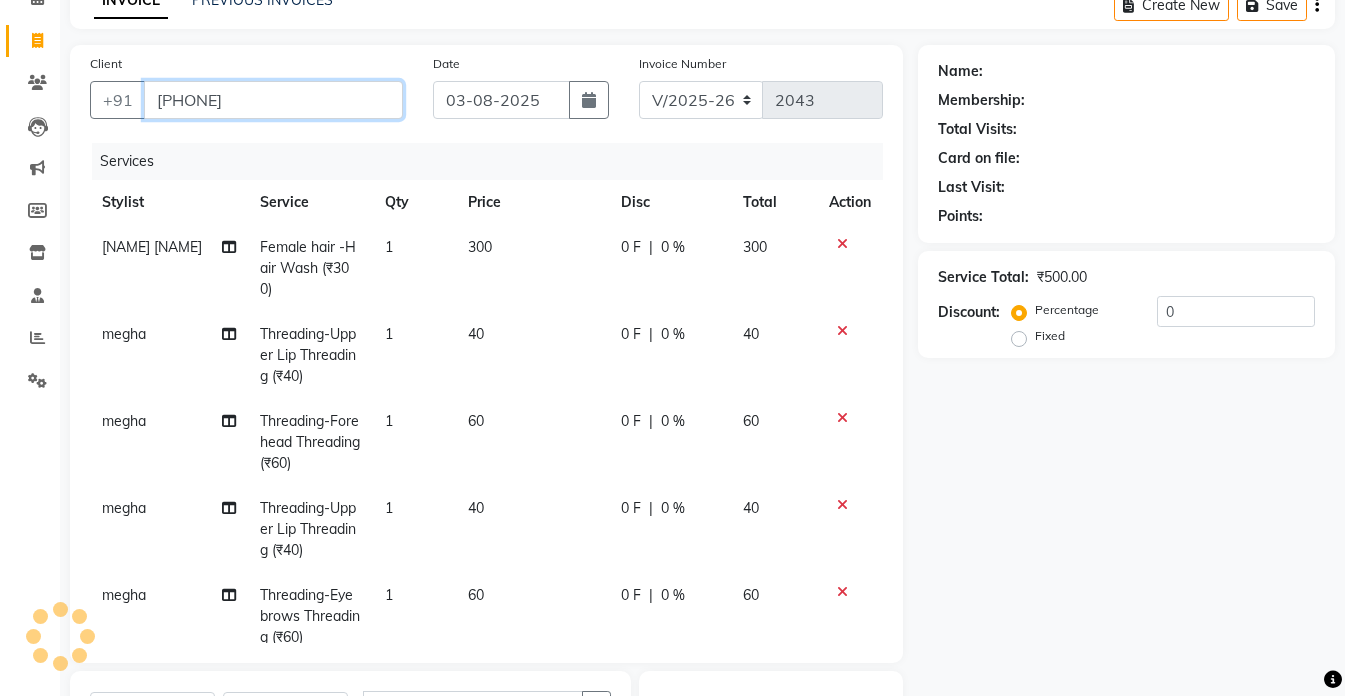 type on "[PHONE]" 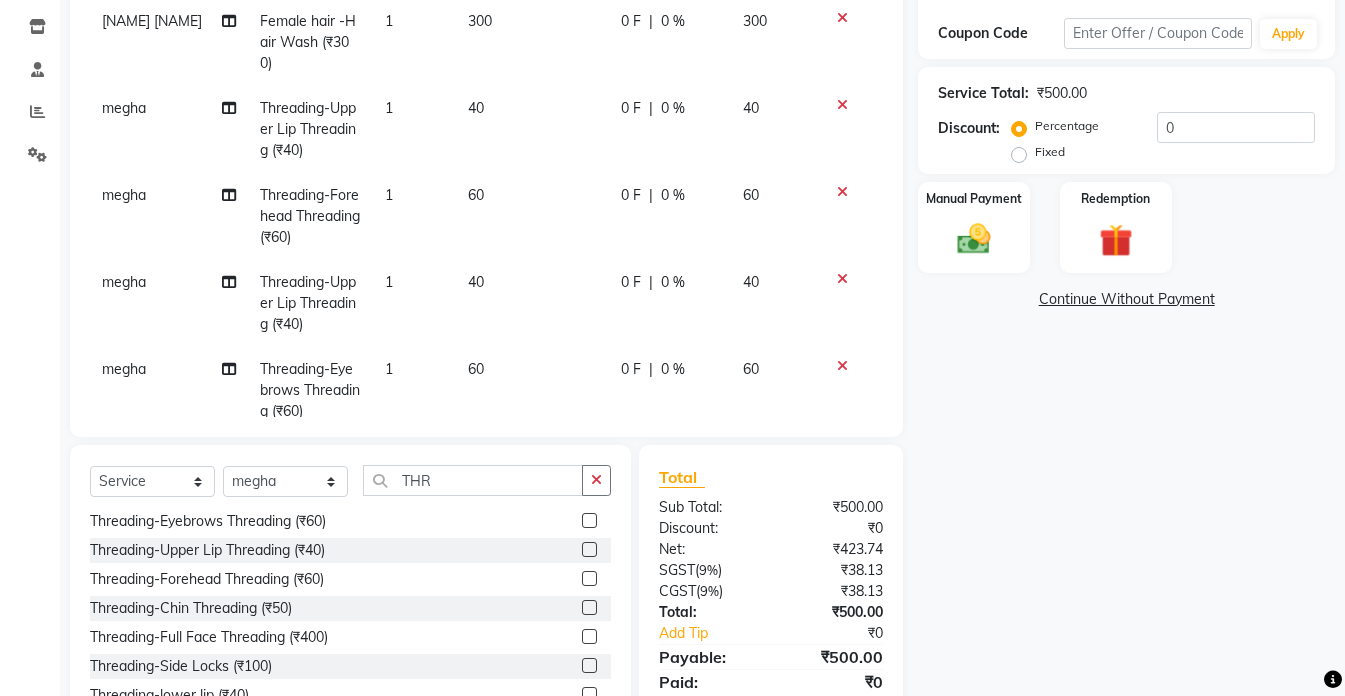 scroll, scrollTop: 205, scrollLeft: 0, axis: vertical 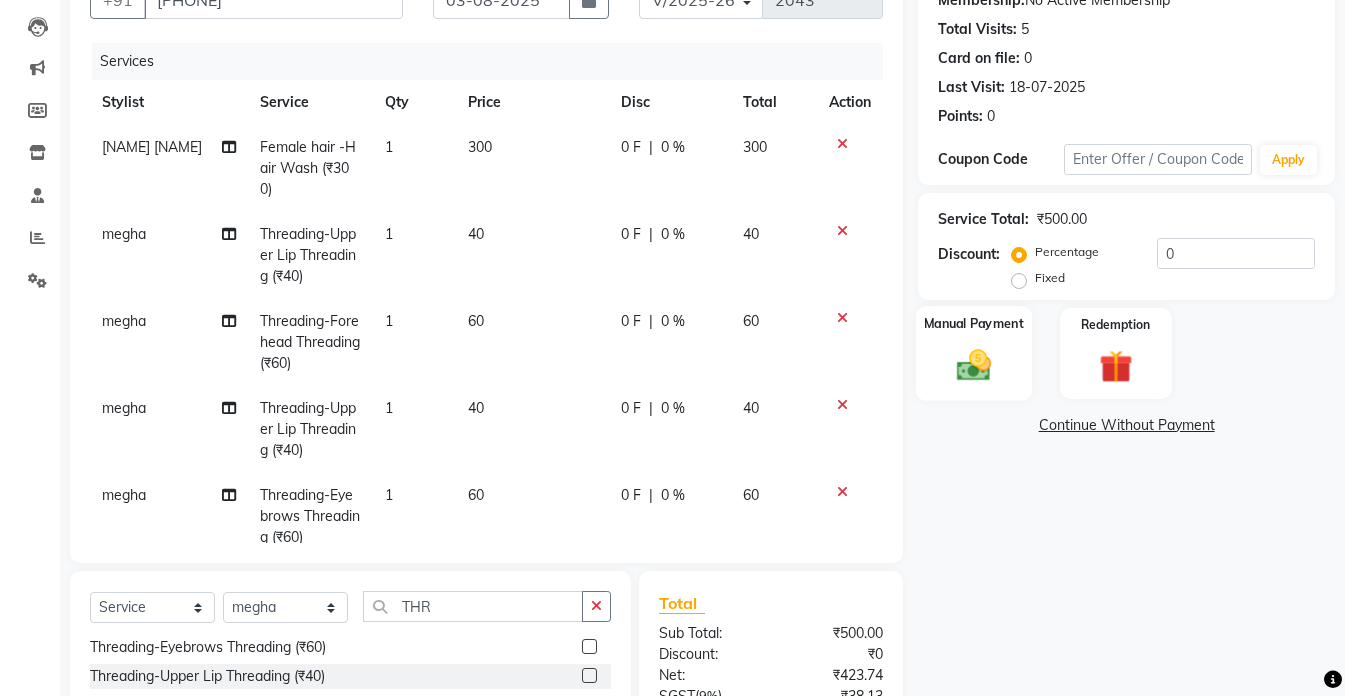 click 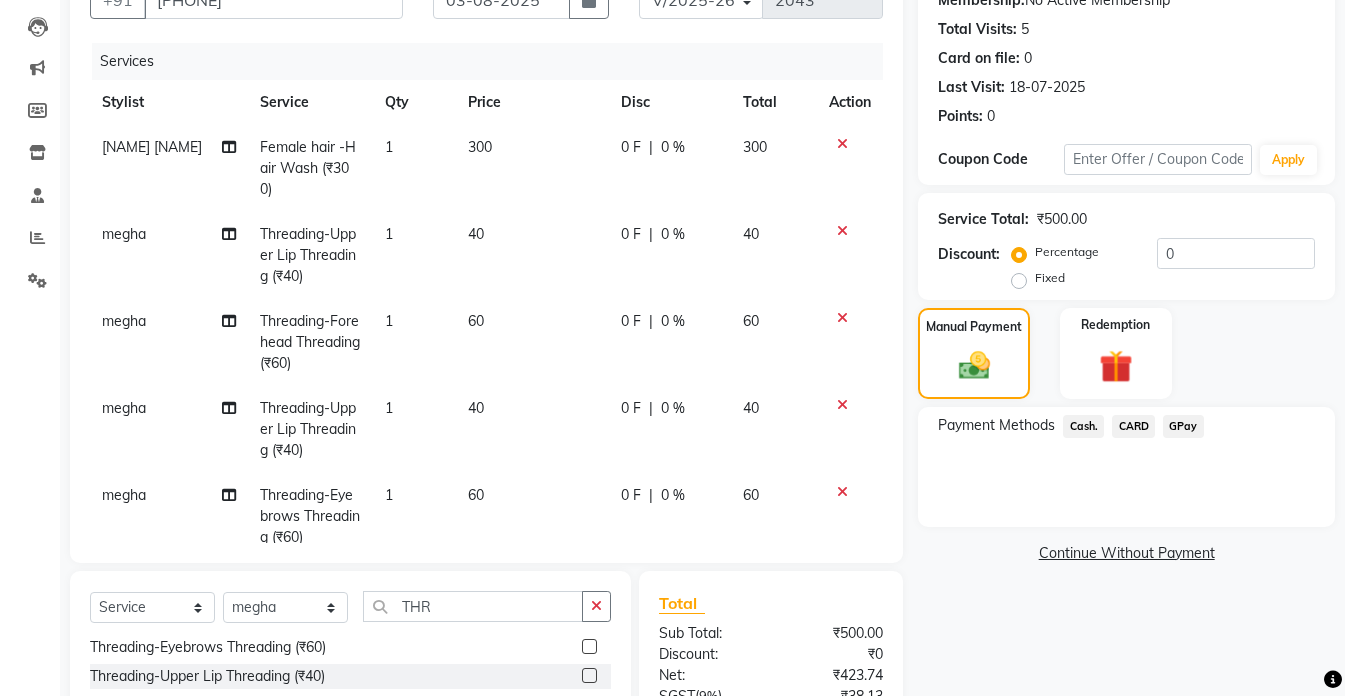 click on "Cash." 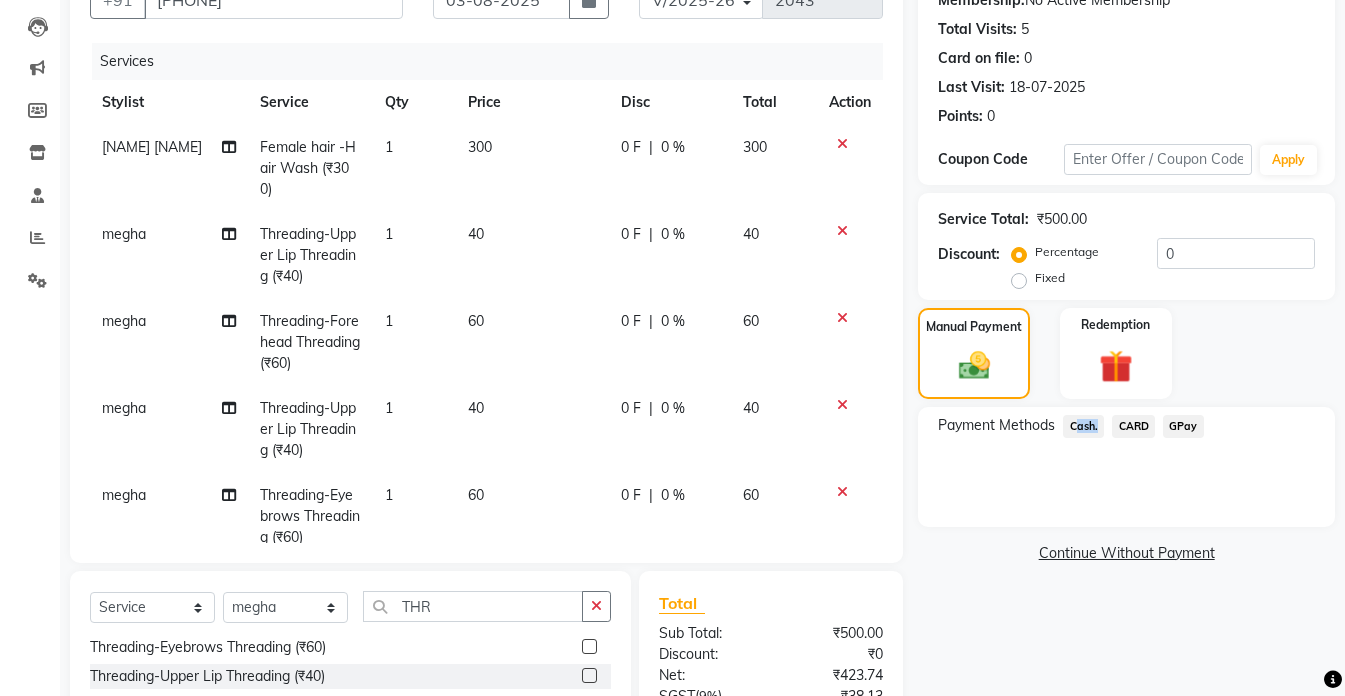 click on "Cash." 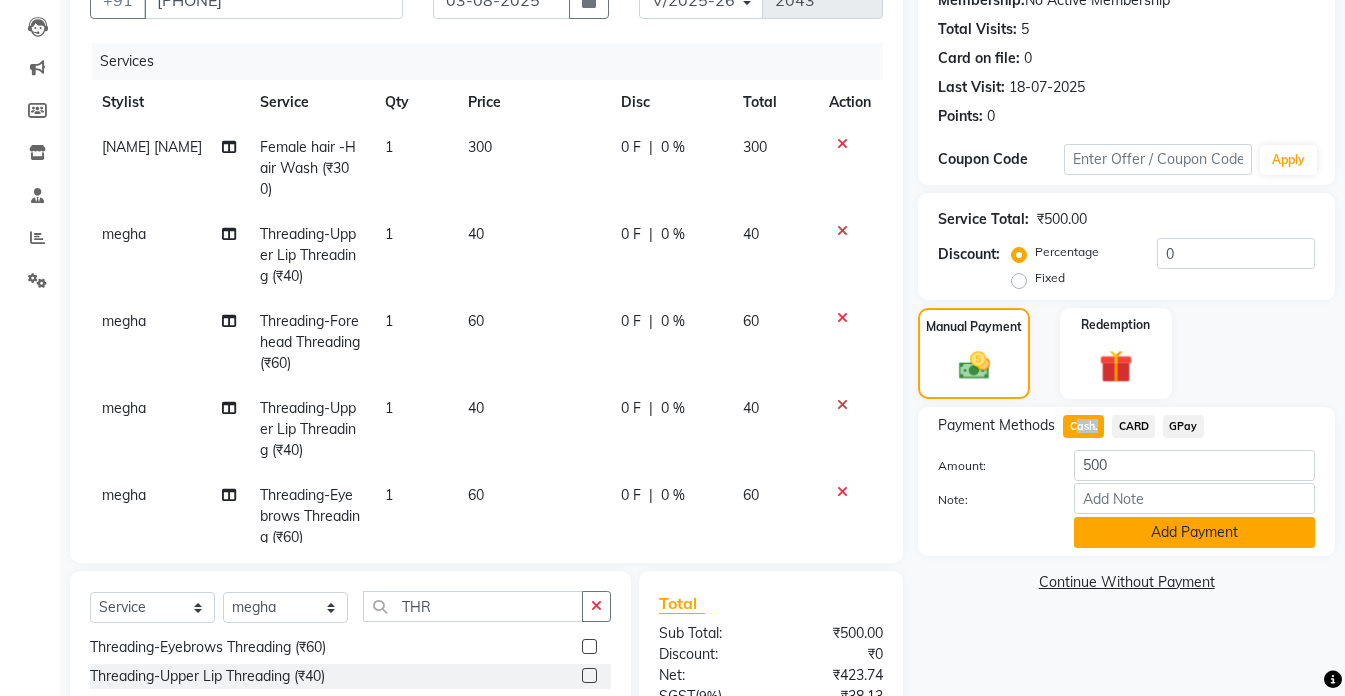 drag, startPoint x: 1079, startPoint y: 427, endPoint x: 1166, endPoint y: 524, distance: 130.29965 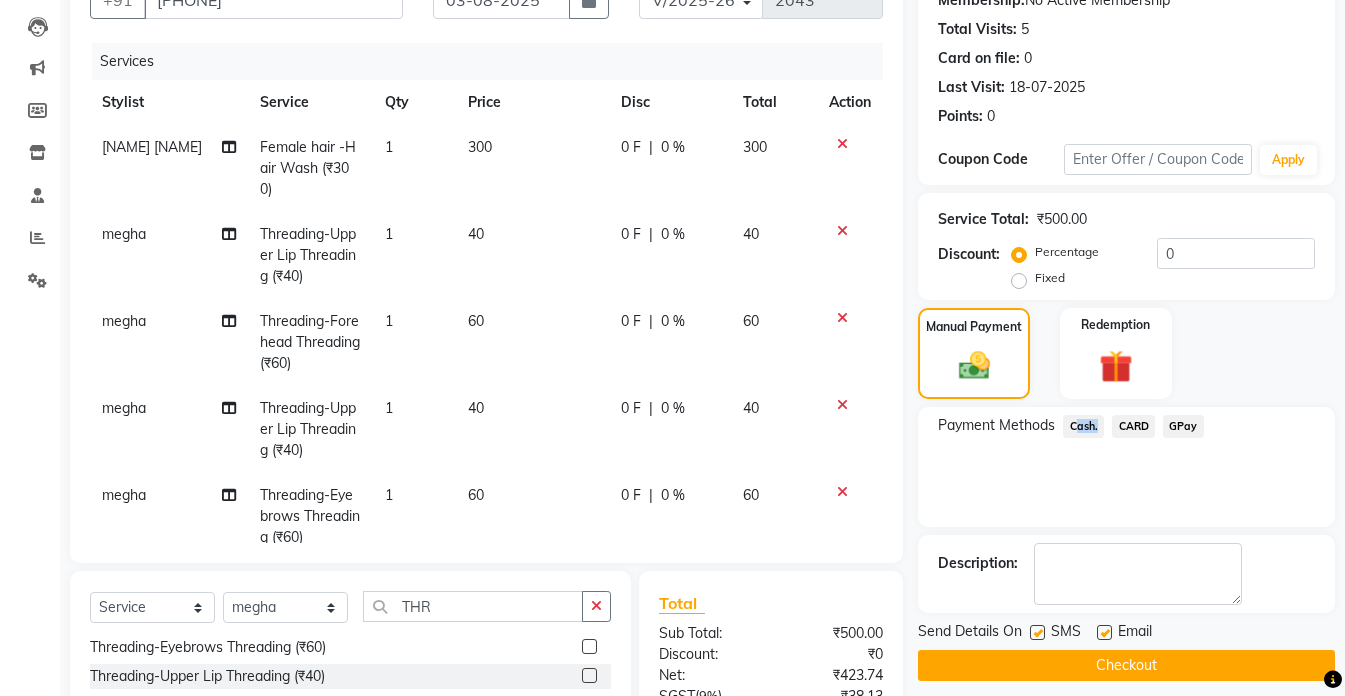 click on "Checkout" 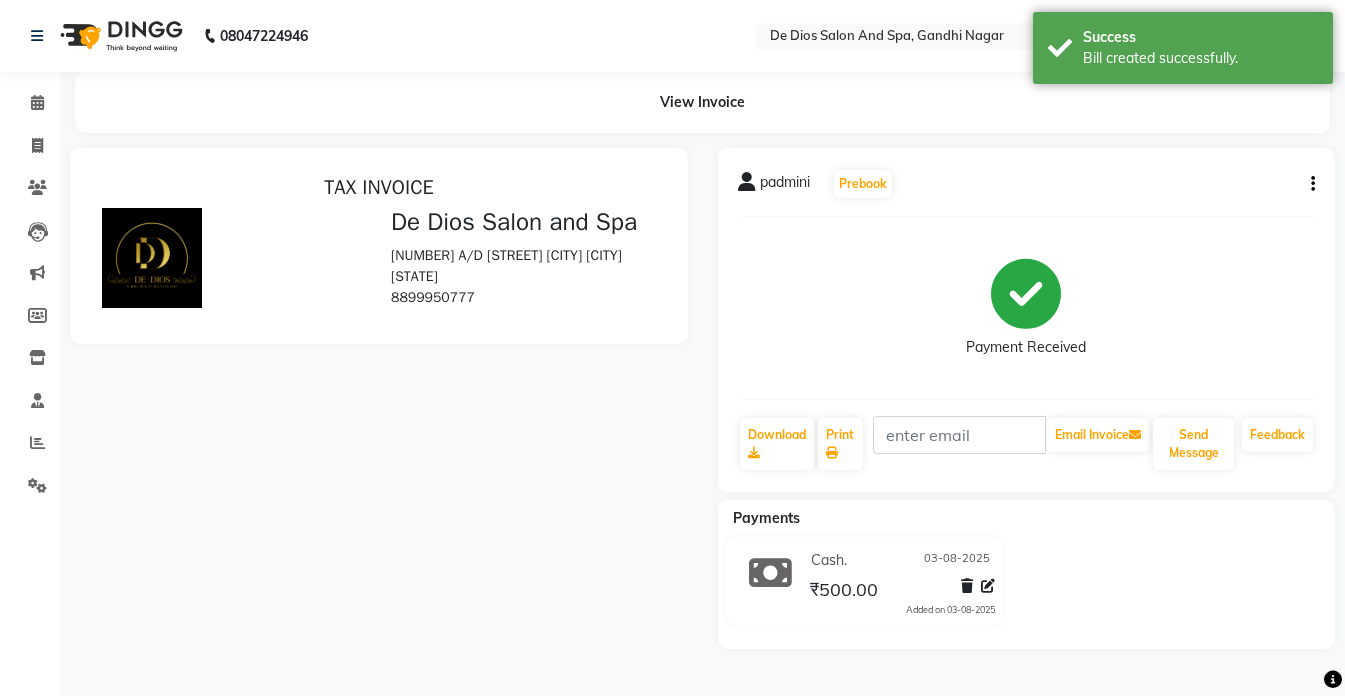 scroll, scrollTop: 0, scrollLeft: 0, axis: both 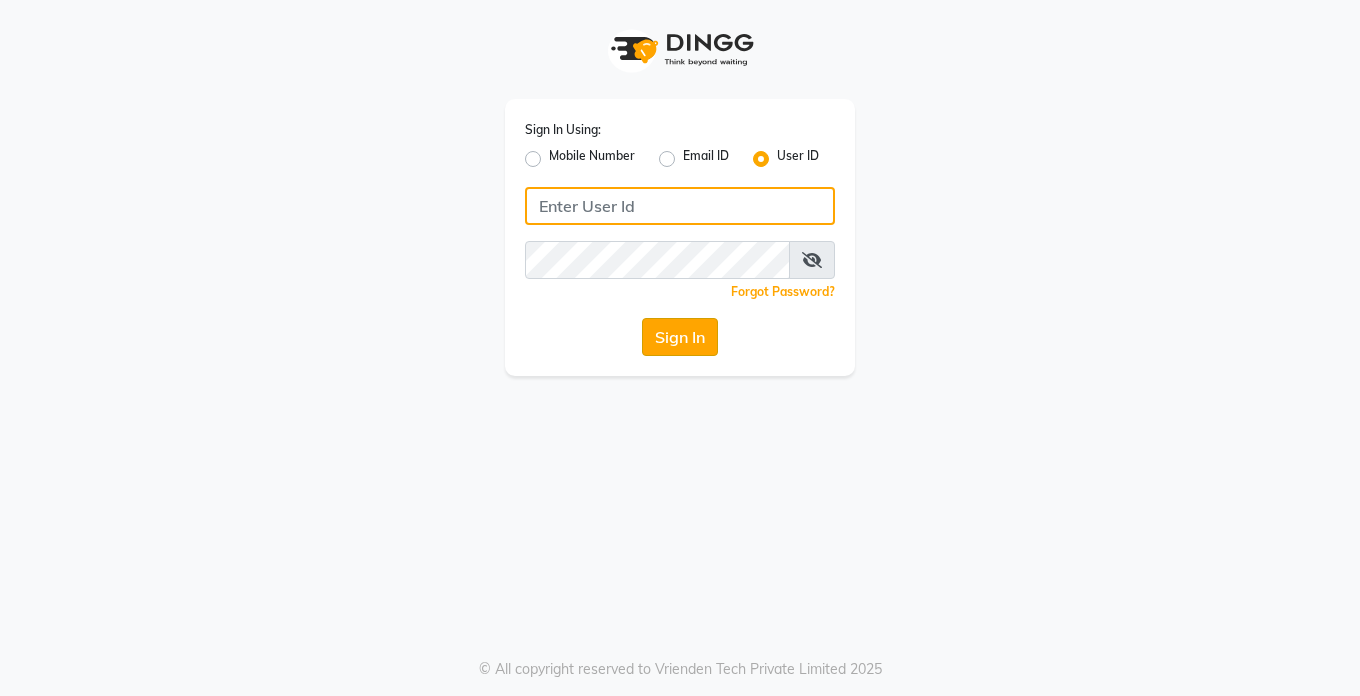 type on "Dedios123" 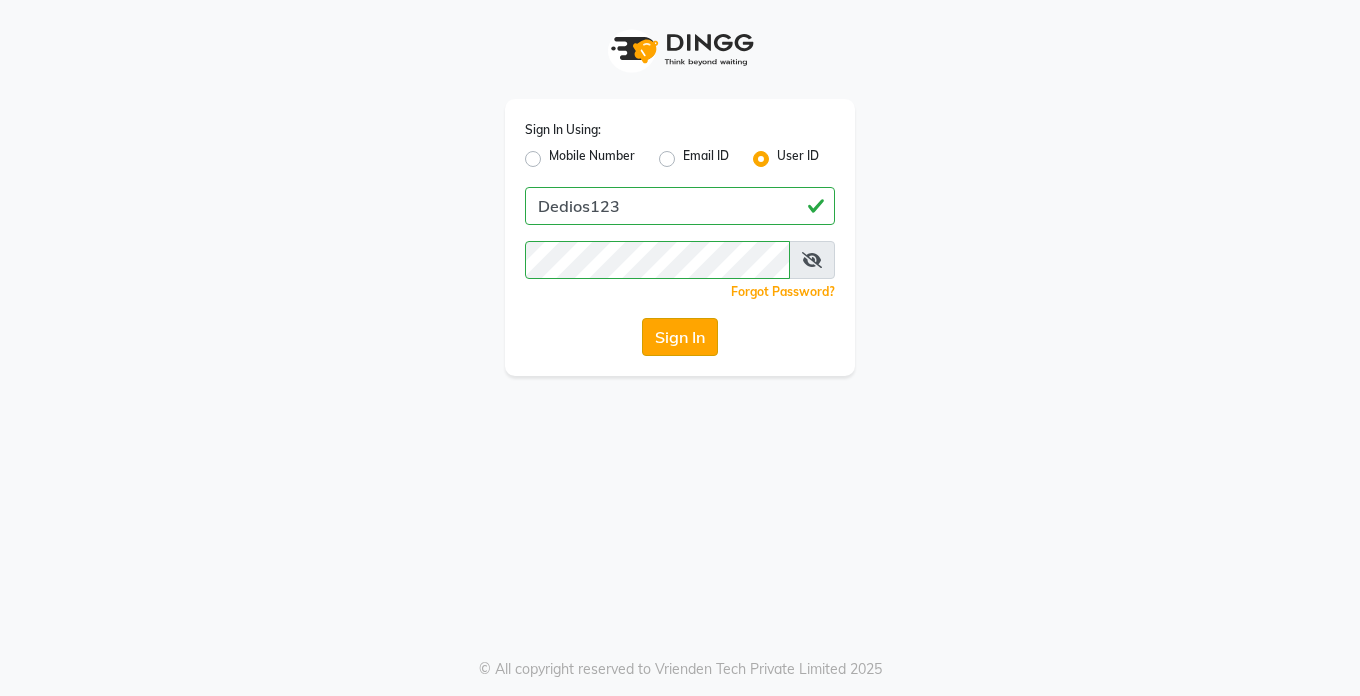 click on "Sign In" 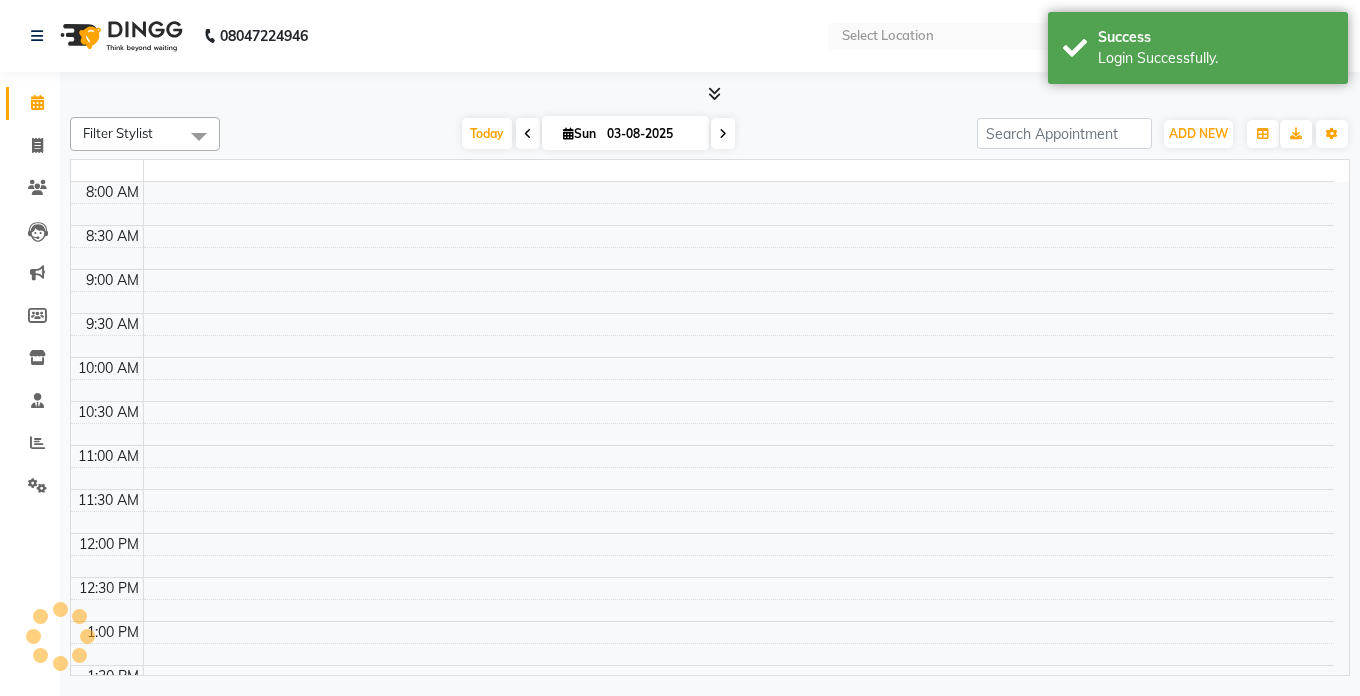 select on "en" 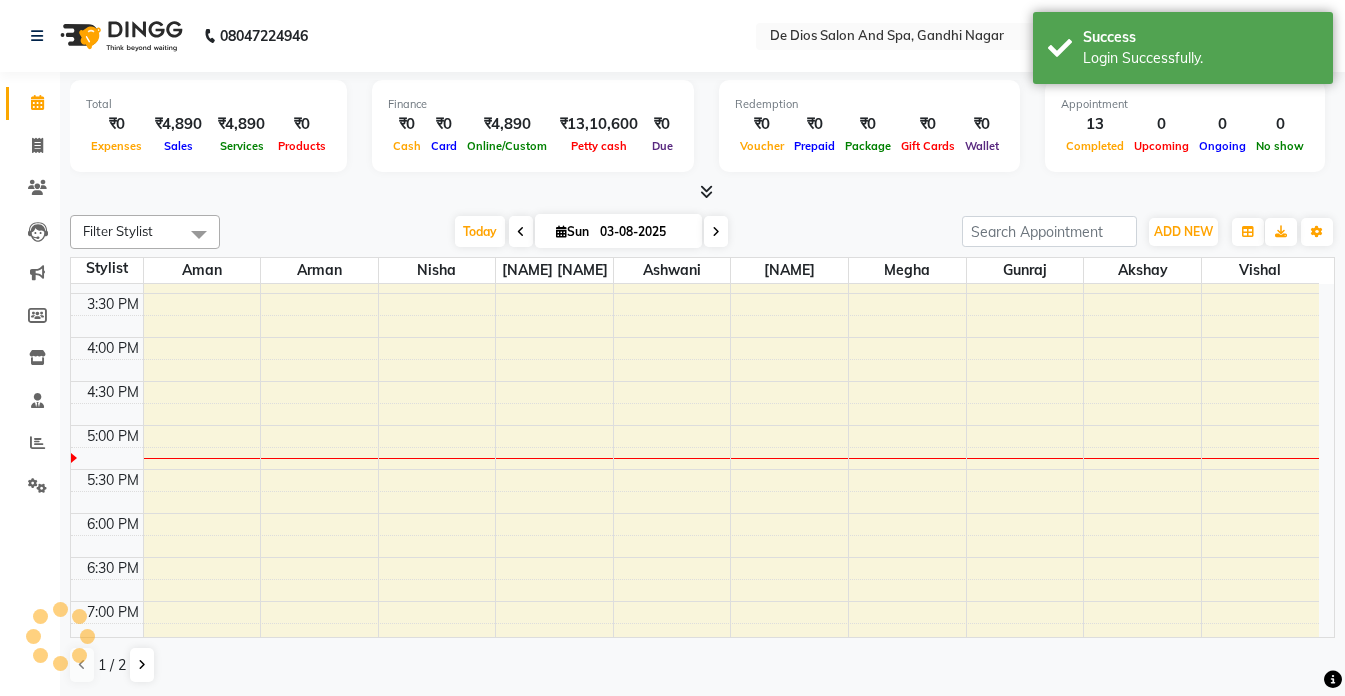 scroll, scrollTop: 0, scrollLeft: 0, axis: both 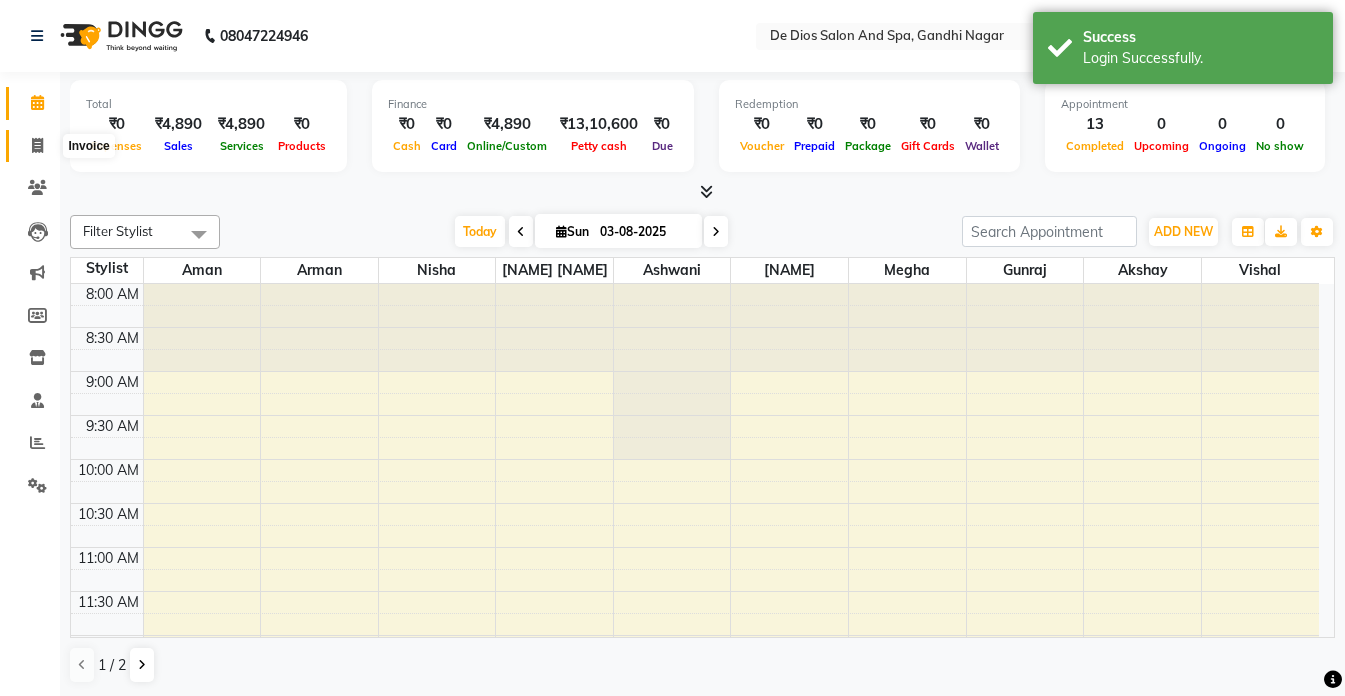 click 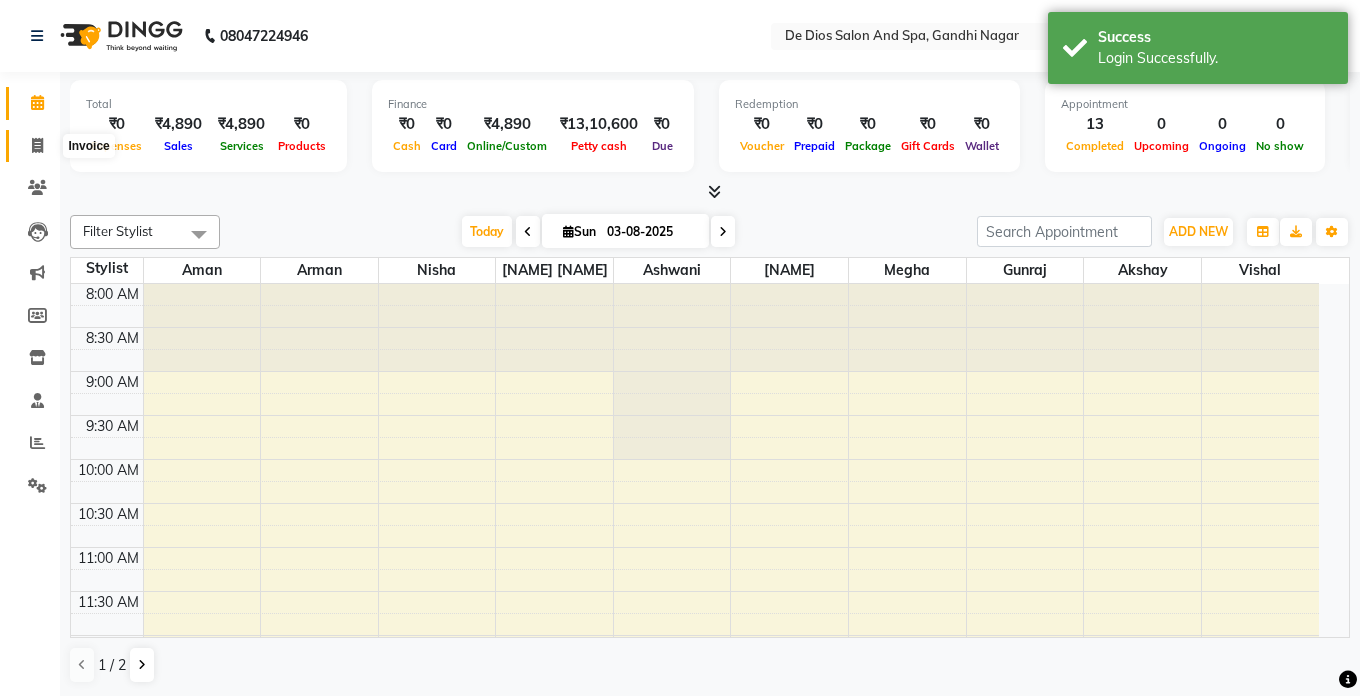 select on "6431" 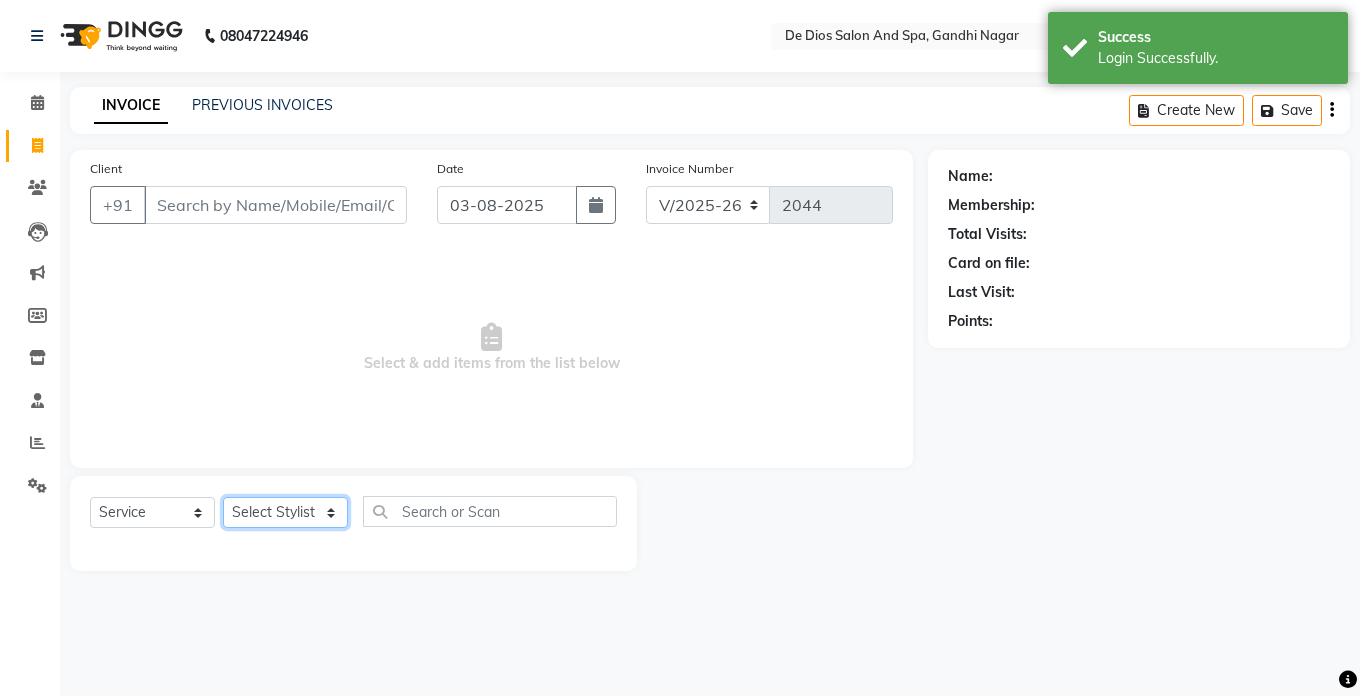 click on "Select  Service  Product  Membership  Package Voucher Prepaid Gift Card  Select Stylist [NAME] [NAME] [NAME] [NAME] [NAME] [NAME] [NAME] [NAME] [NAME] [NAME] [NAME] [NAME] [NAME]" 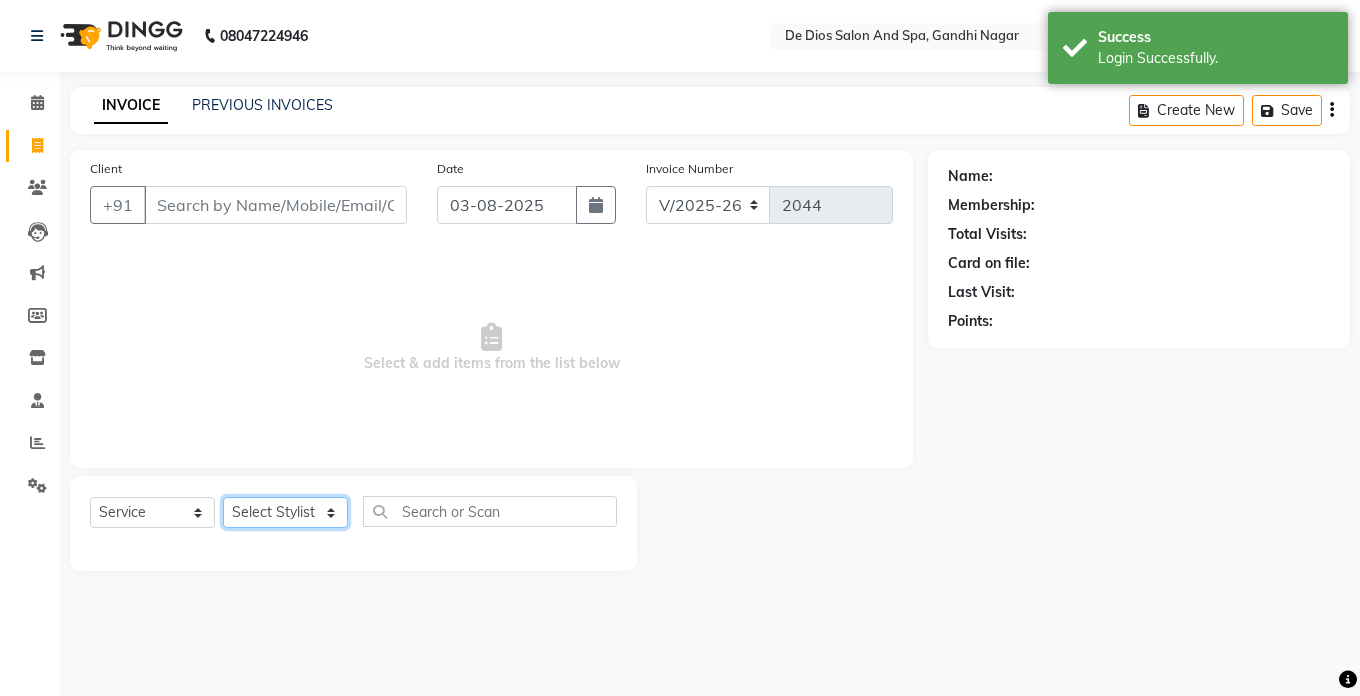 select on "49201" 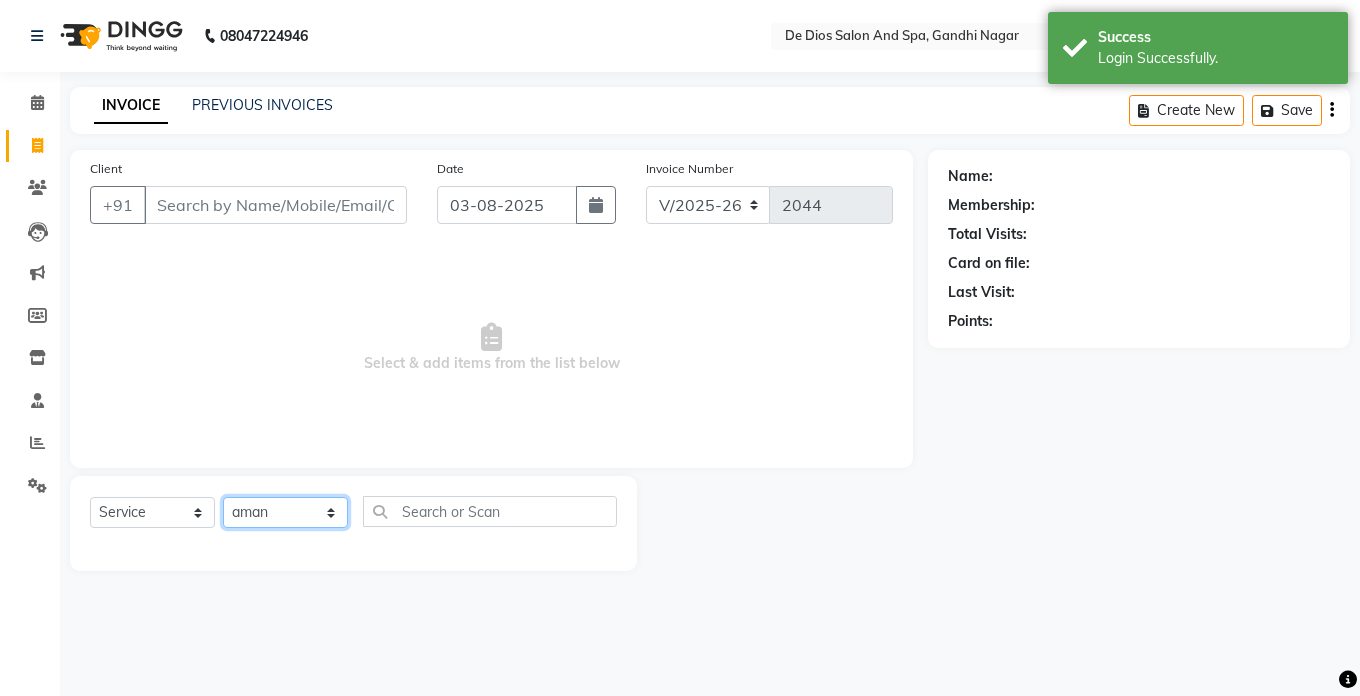 click on "Select Stylist [NAME] [NAME] [NAME] [NAME] [NAME] [NAME] [NAME] [NAME] [NAME] [NAME] [NAME] [NAME] [NAME]" 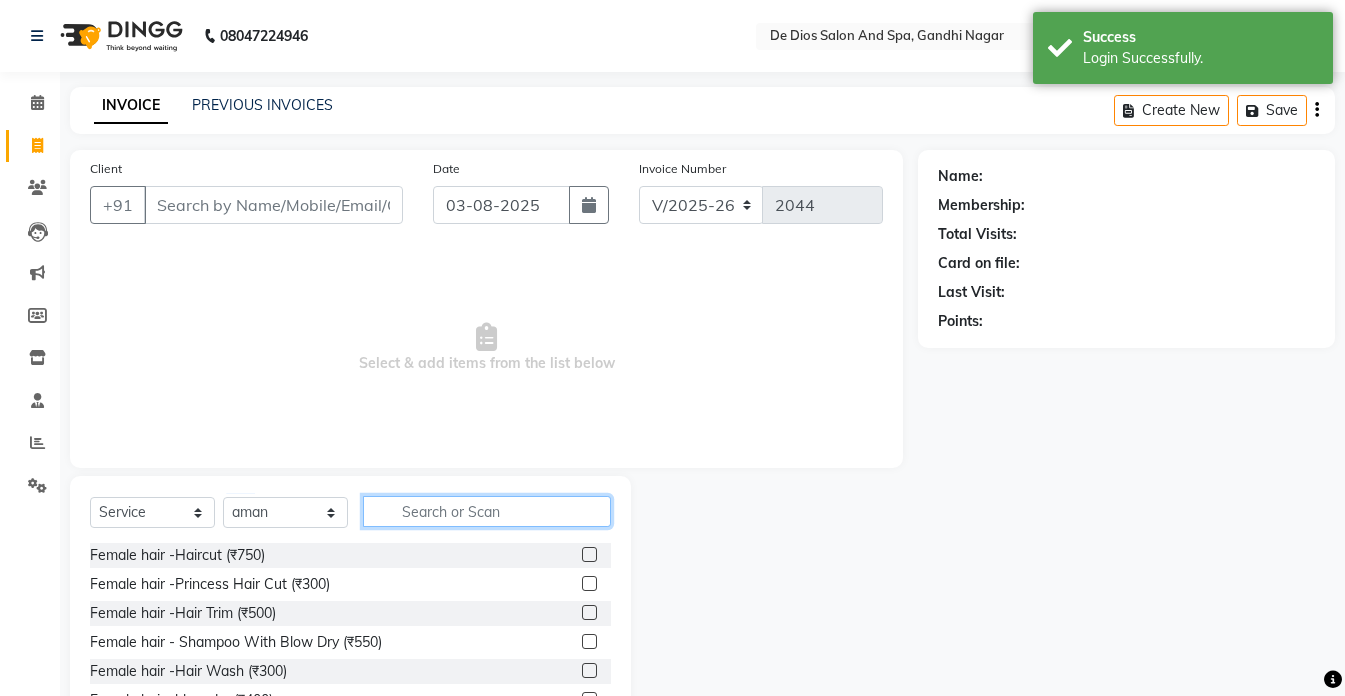 click 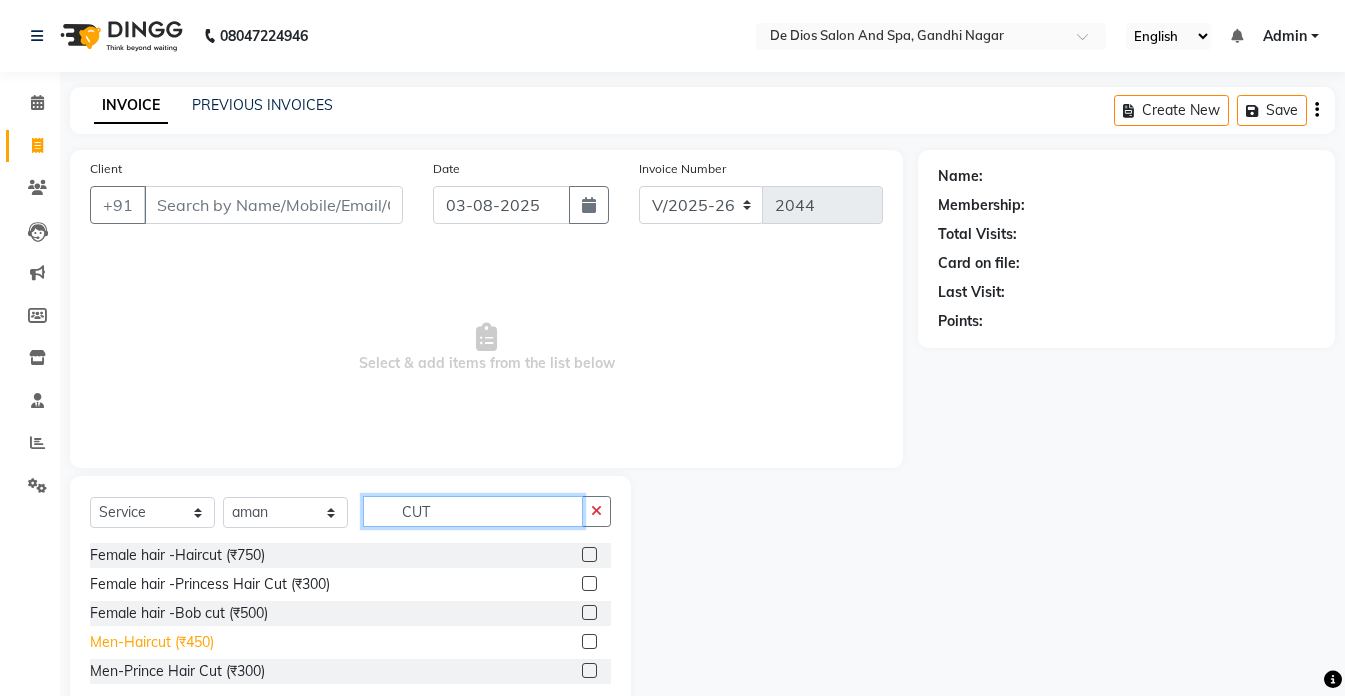 type on "CUT" 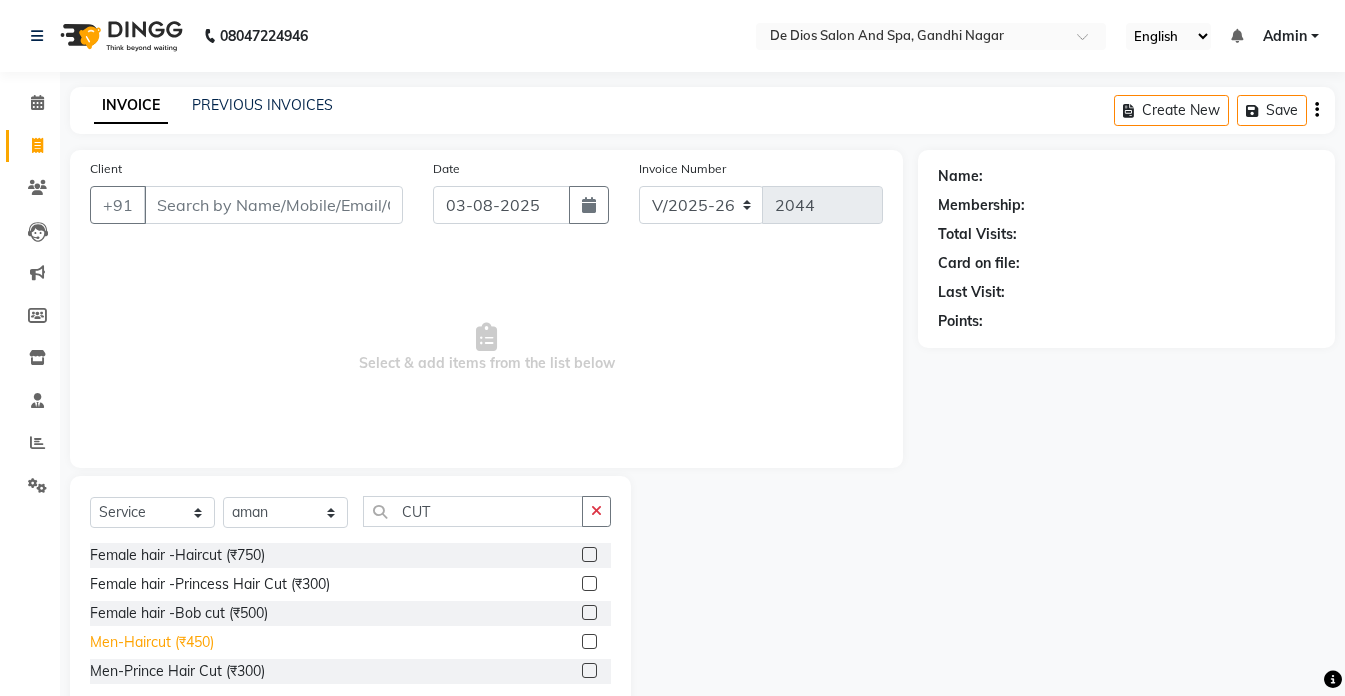 click on "Men-Haircut (₹450)" 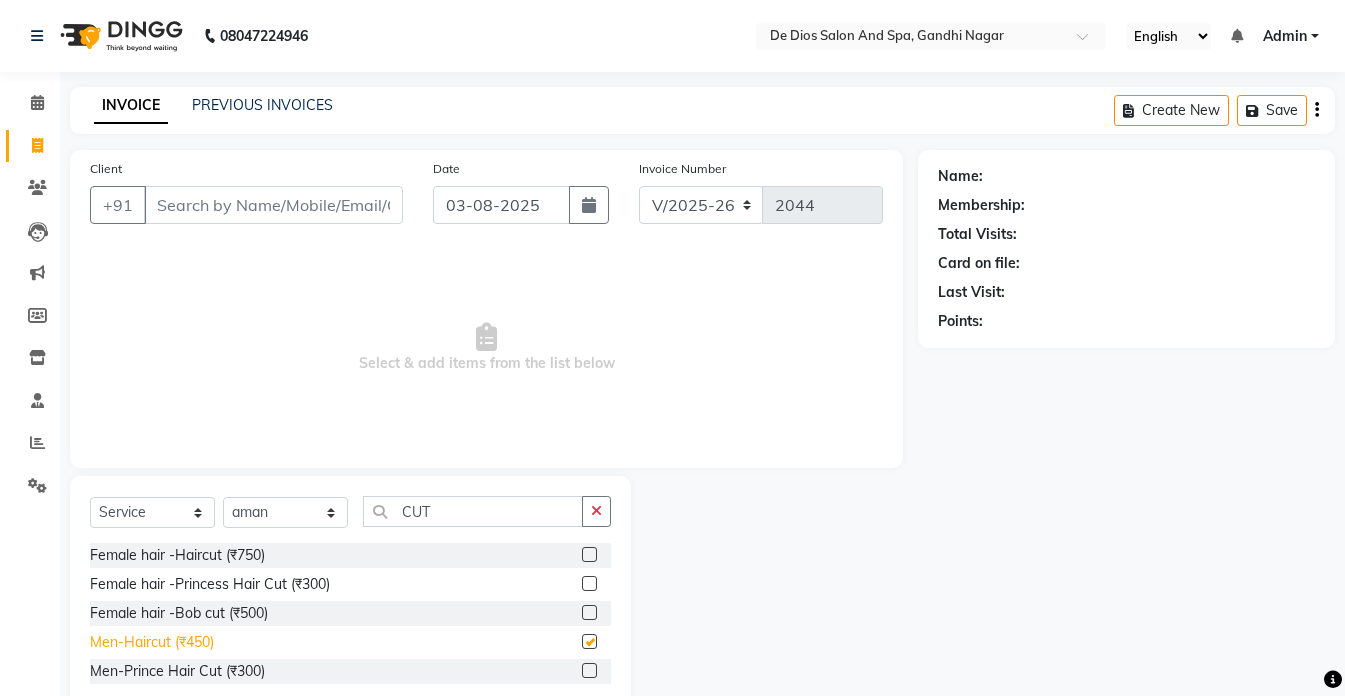 checkbox on "false" 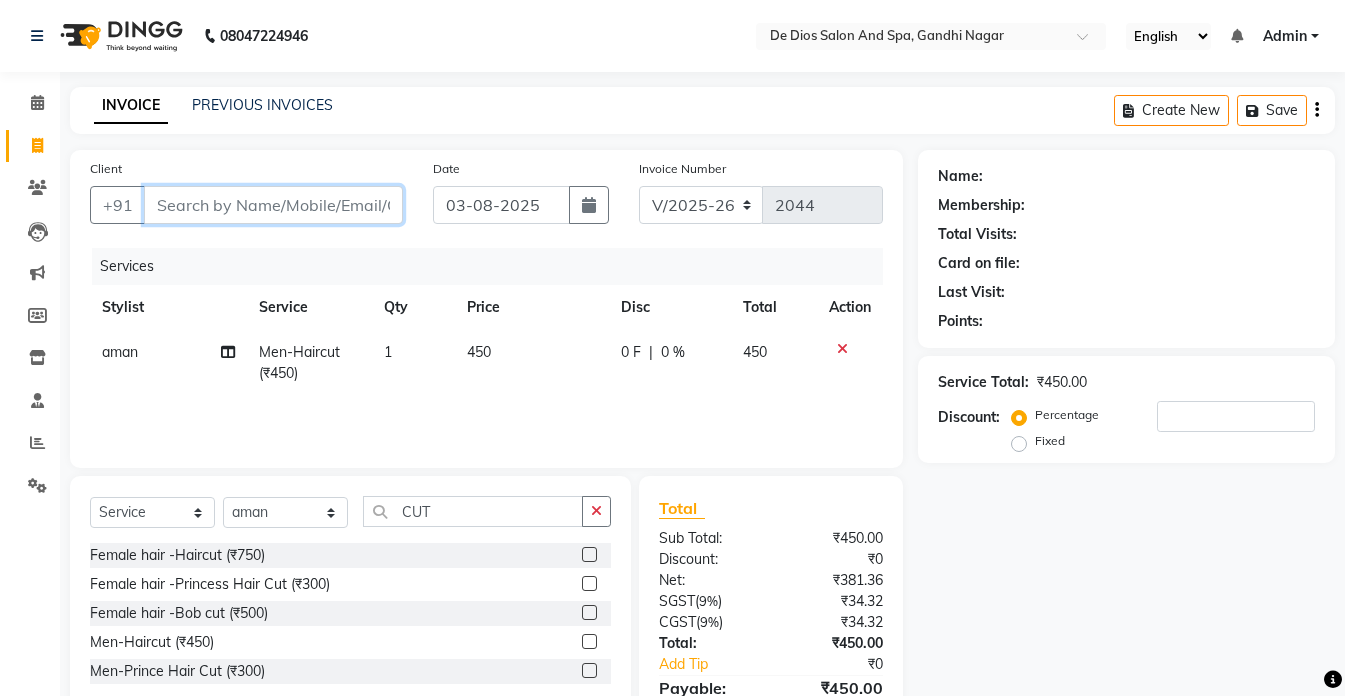 click on "Client" at bounding box center [273, 205] 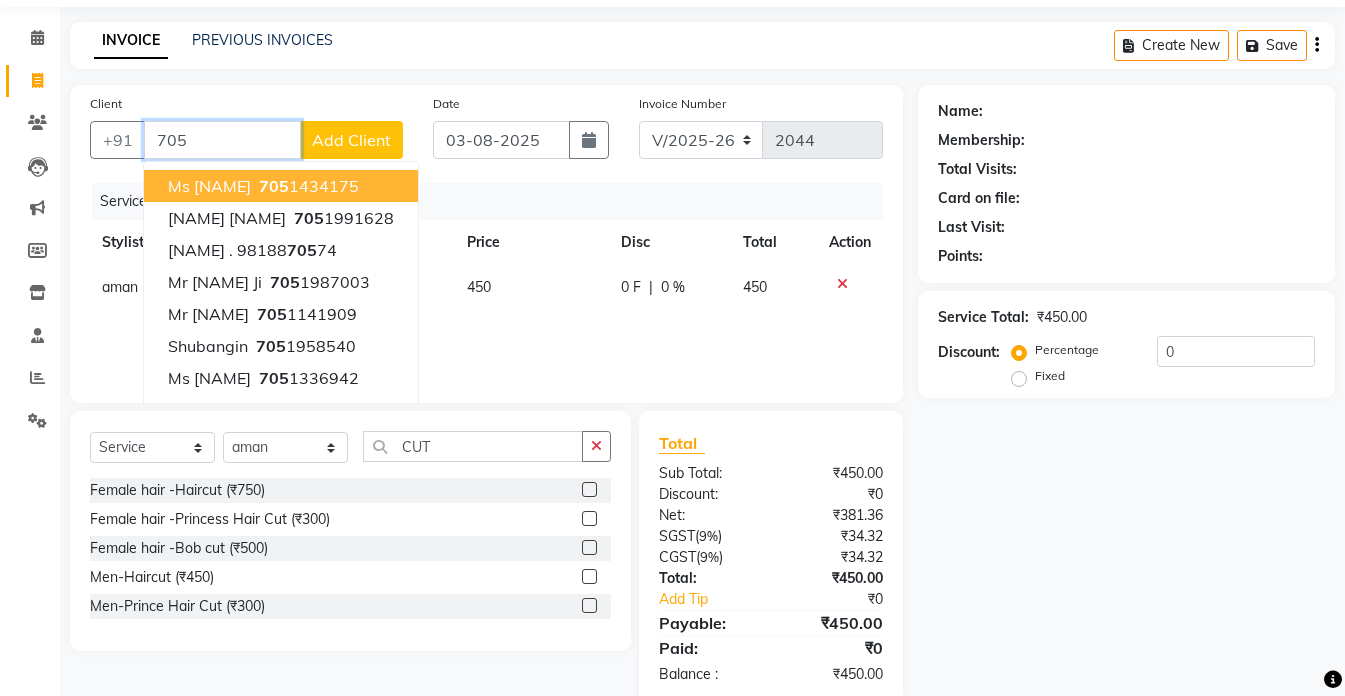 scroll, scrollTop: 100, scrollLeft: 0, axis: vertical 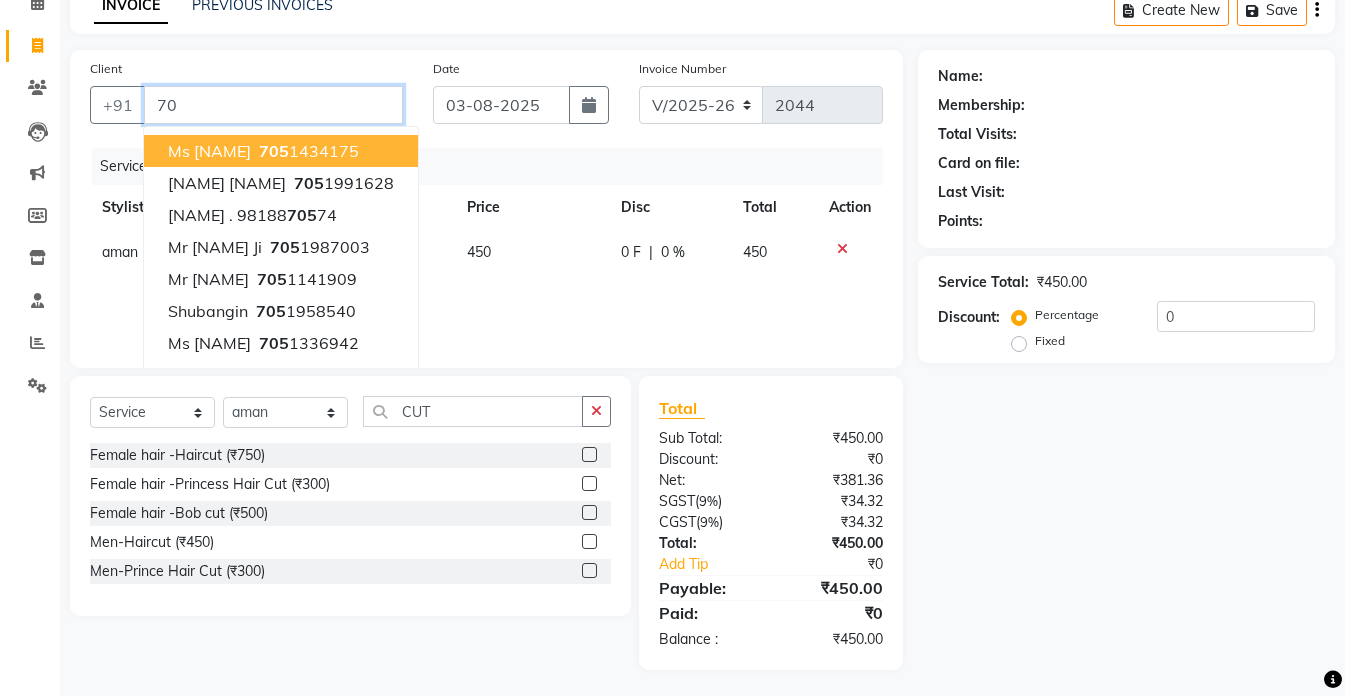 type on "7" 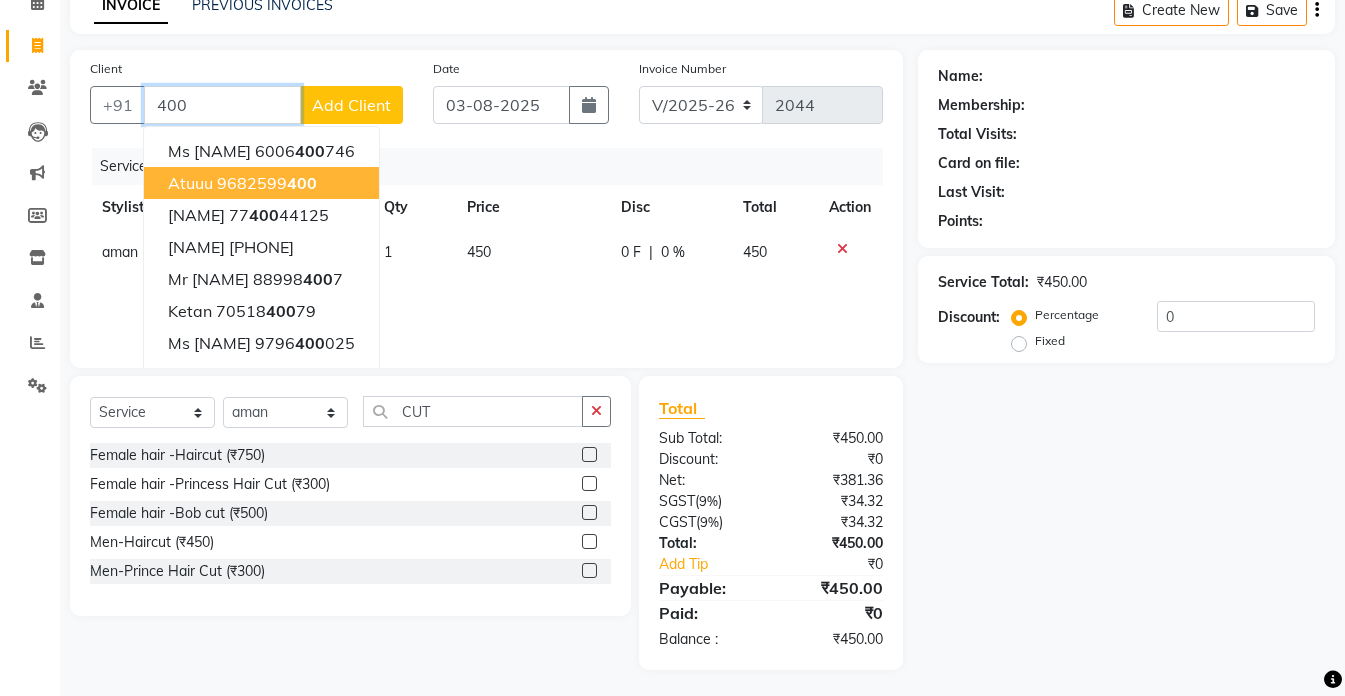 click on "[PHONE]" at bounding box center [267, 183] 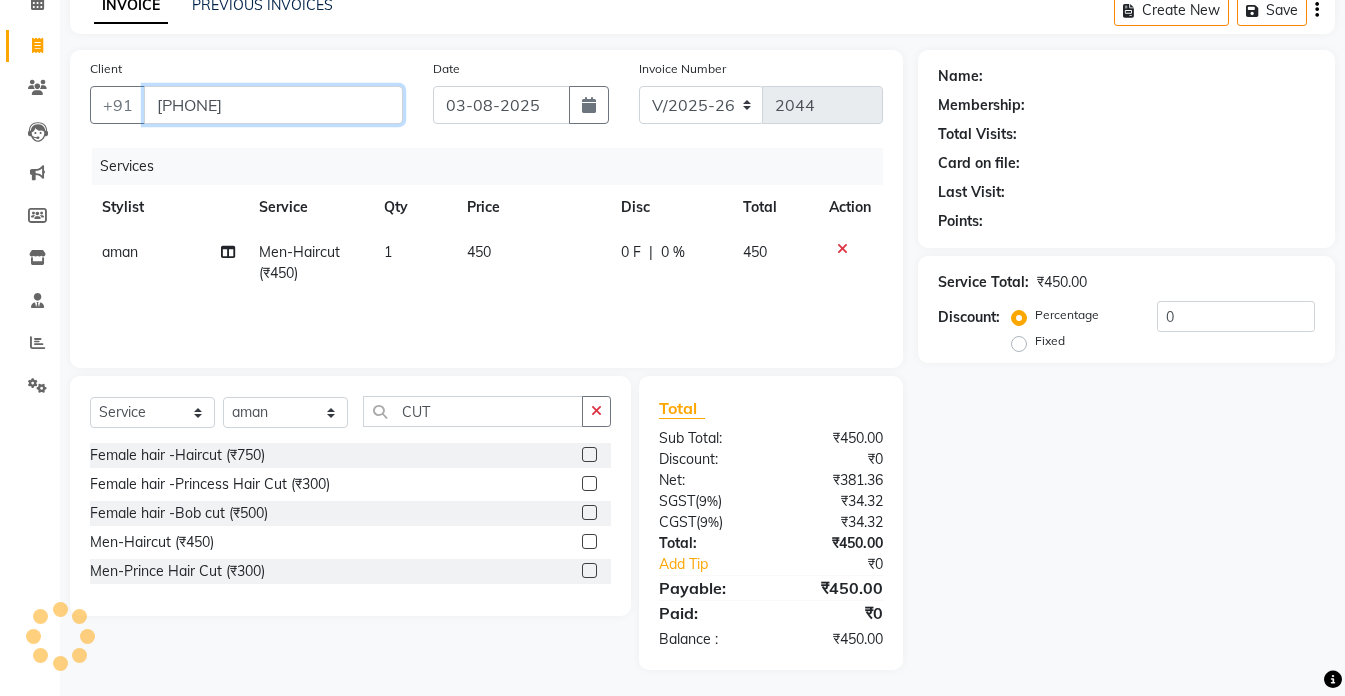 type on "[PHONE]" 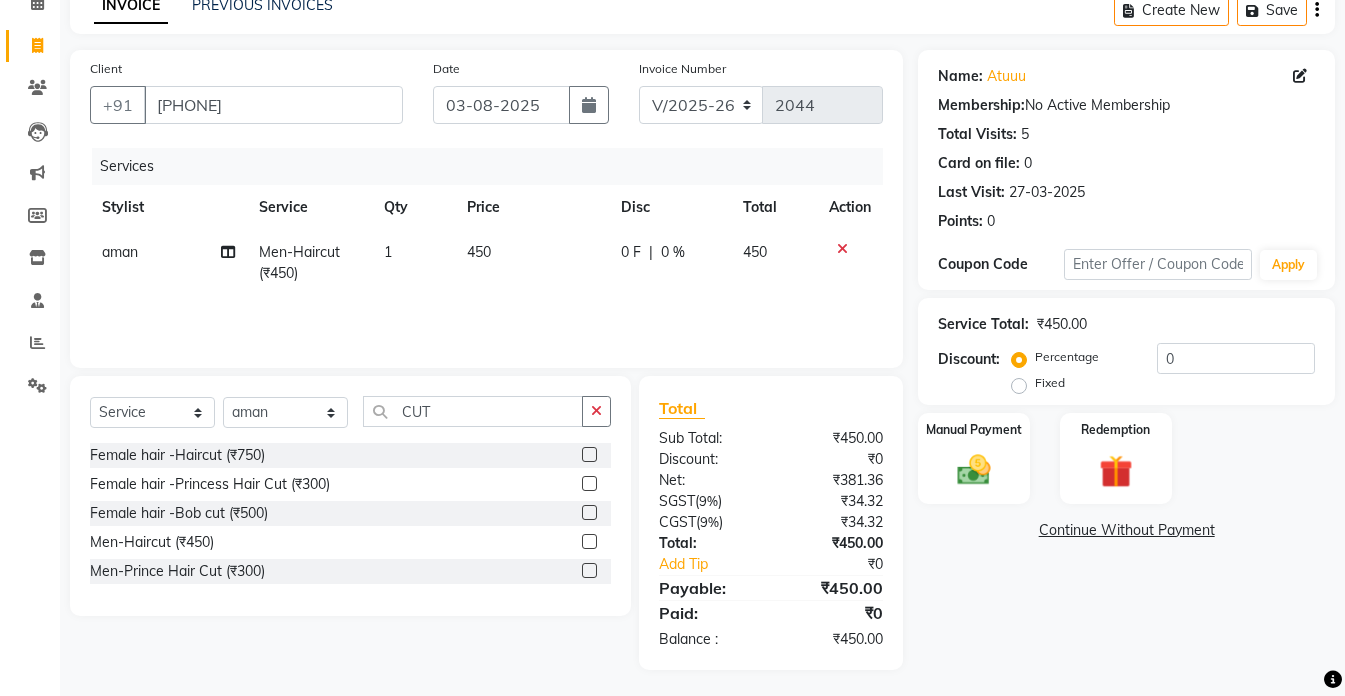 scroll, scrollTop: 104, scrollLeft: 0, axis: vertical 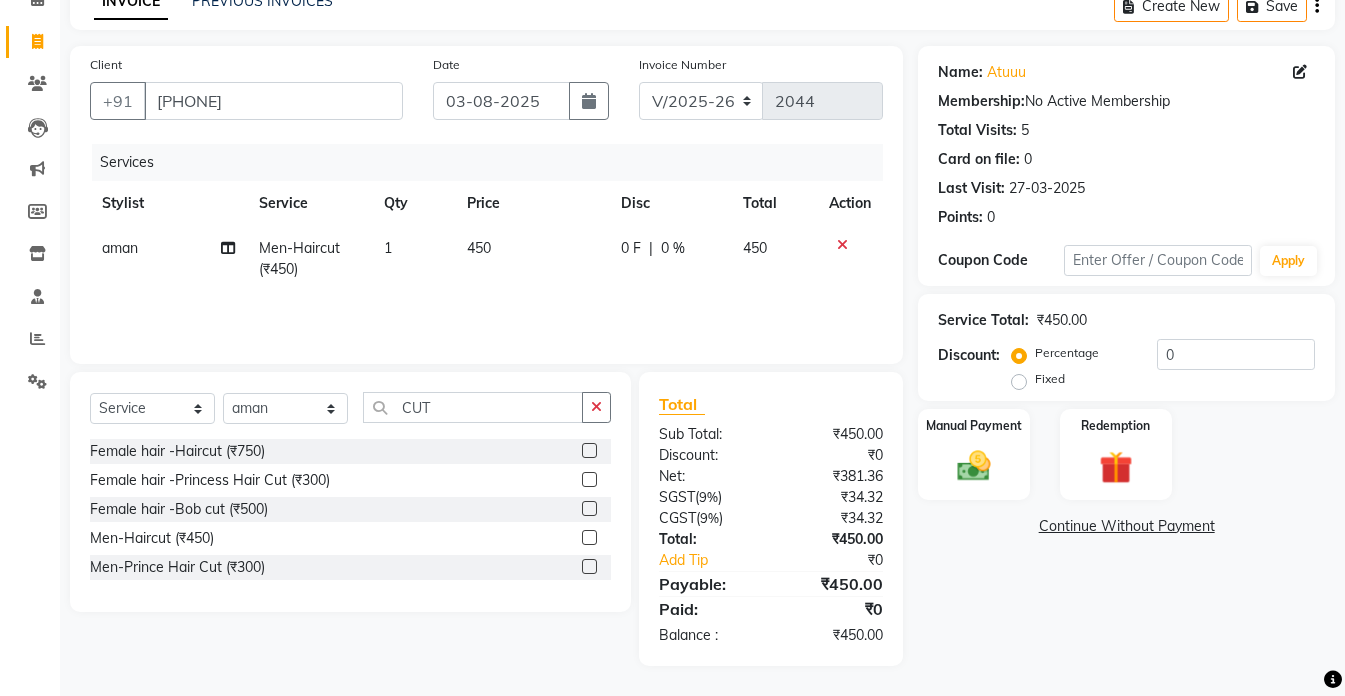 click on "450" 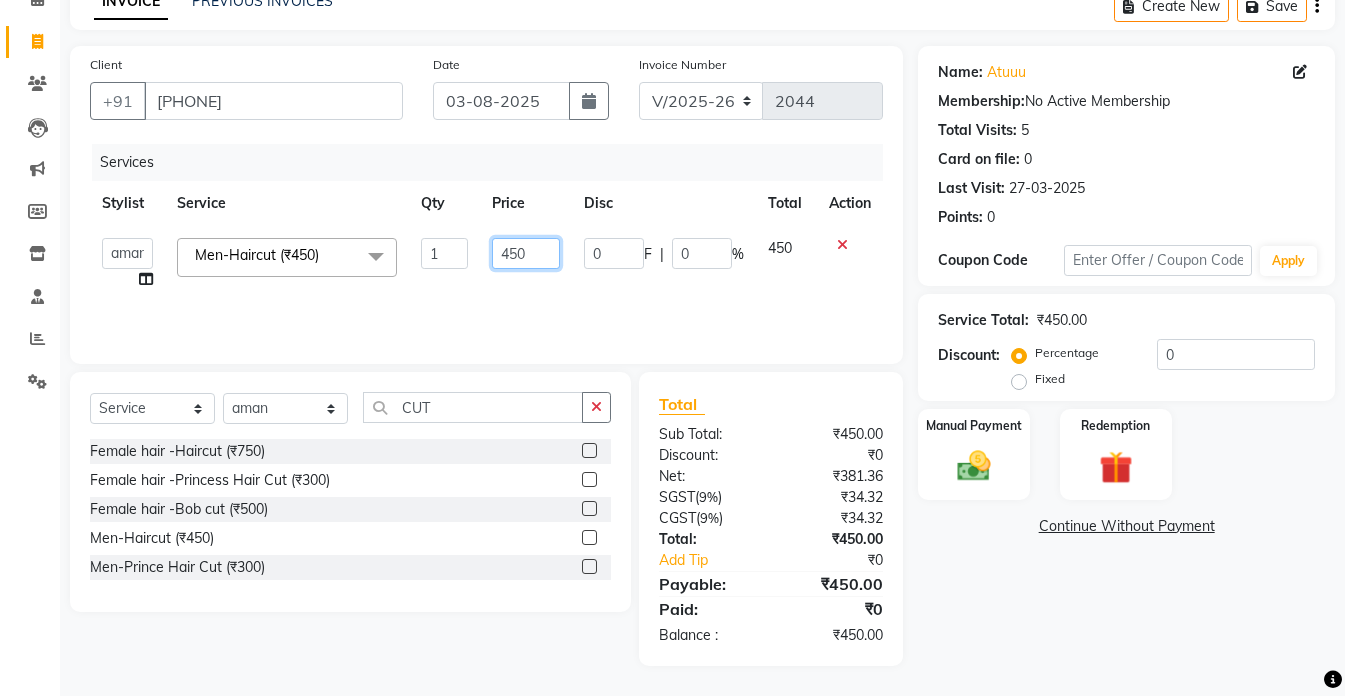 click on "450" 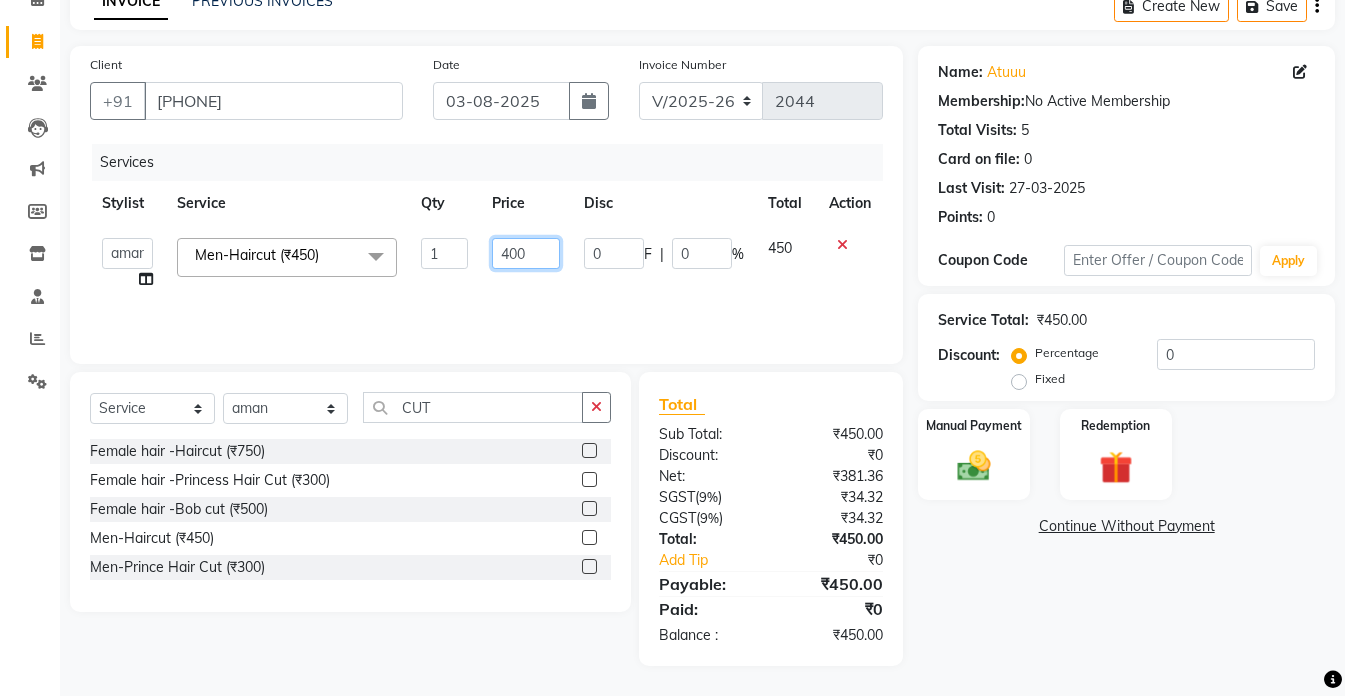 click on "400" 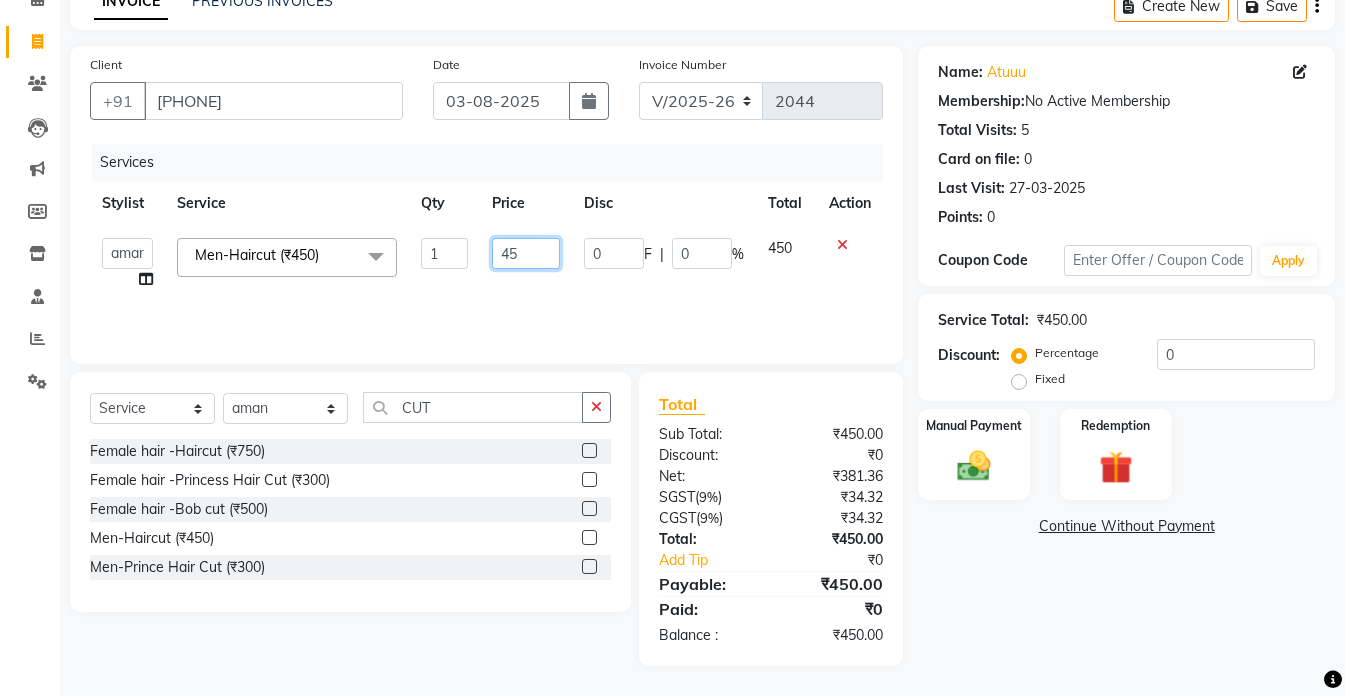 type on "450" 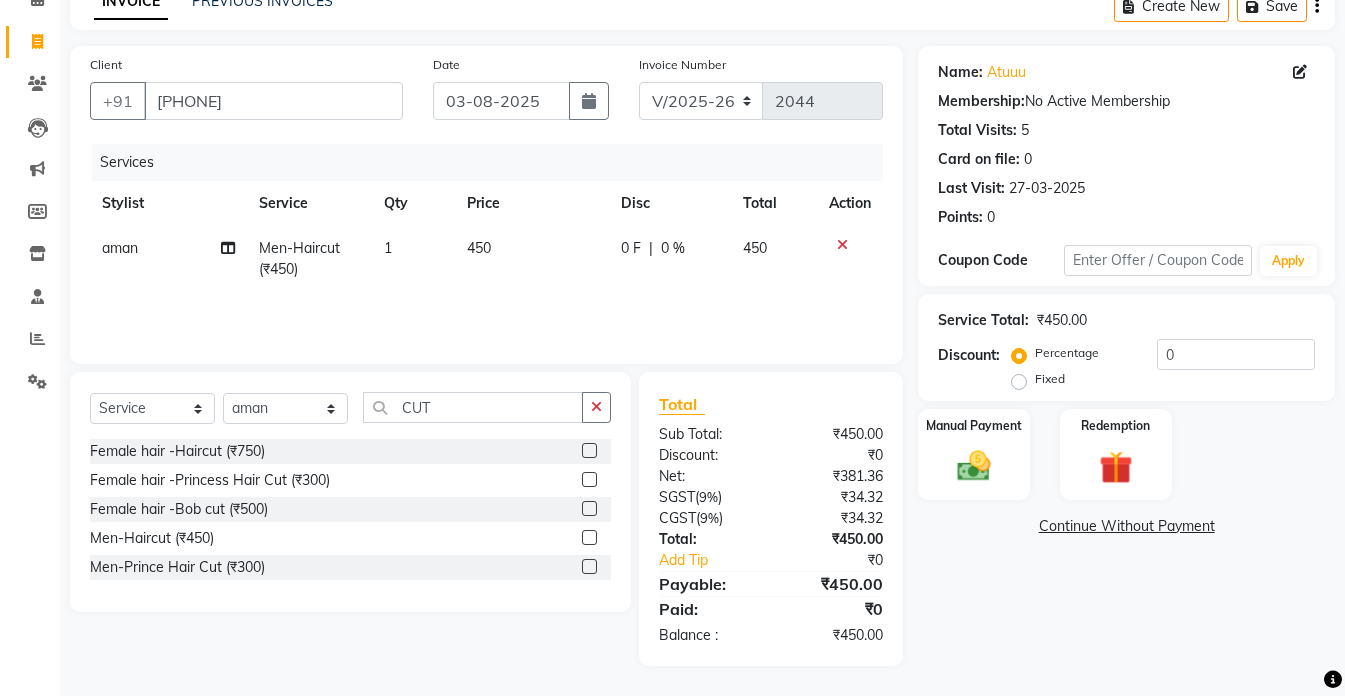 click on "Name: [NAME]  Membership:  No Active Membership  Total Visits:  5 Card on file:  0 Last Visit:   27-03-2025 Points:   0  Coupon Code Apply Service Total:  ₹450.00  Discount:  Percentage   Fixed  0 Manual Payment Redemption" 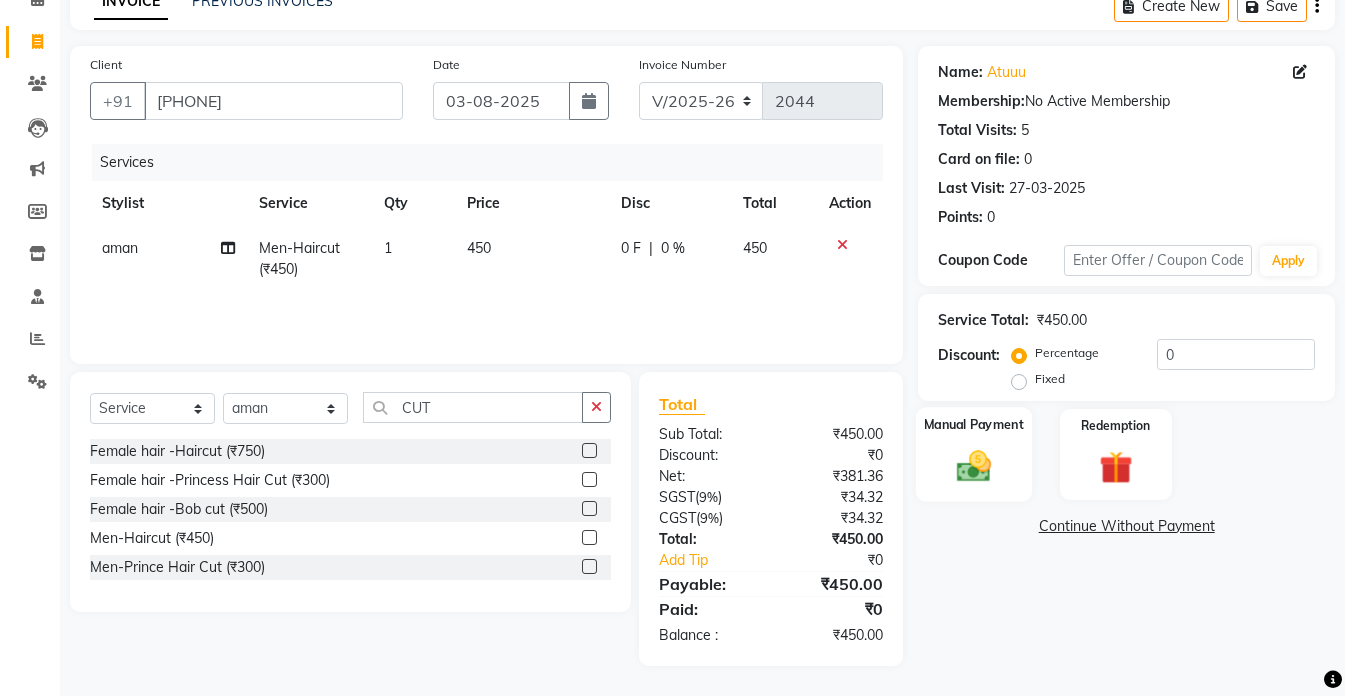click 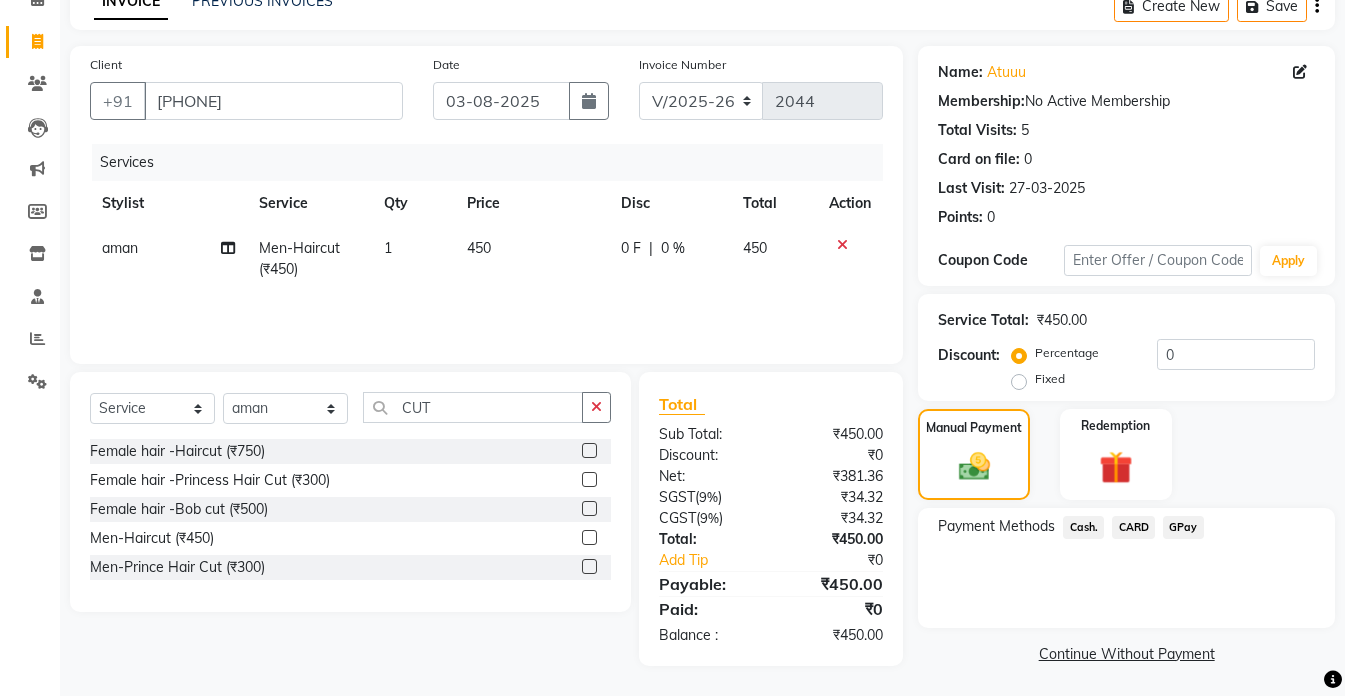 scroll, scrollTop: 107, scrollLeft: 0, axis: vertical 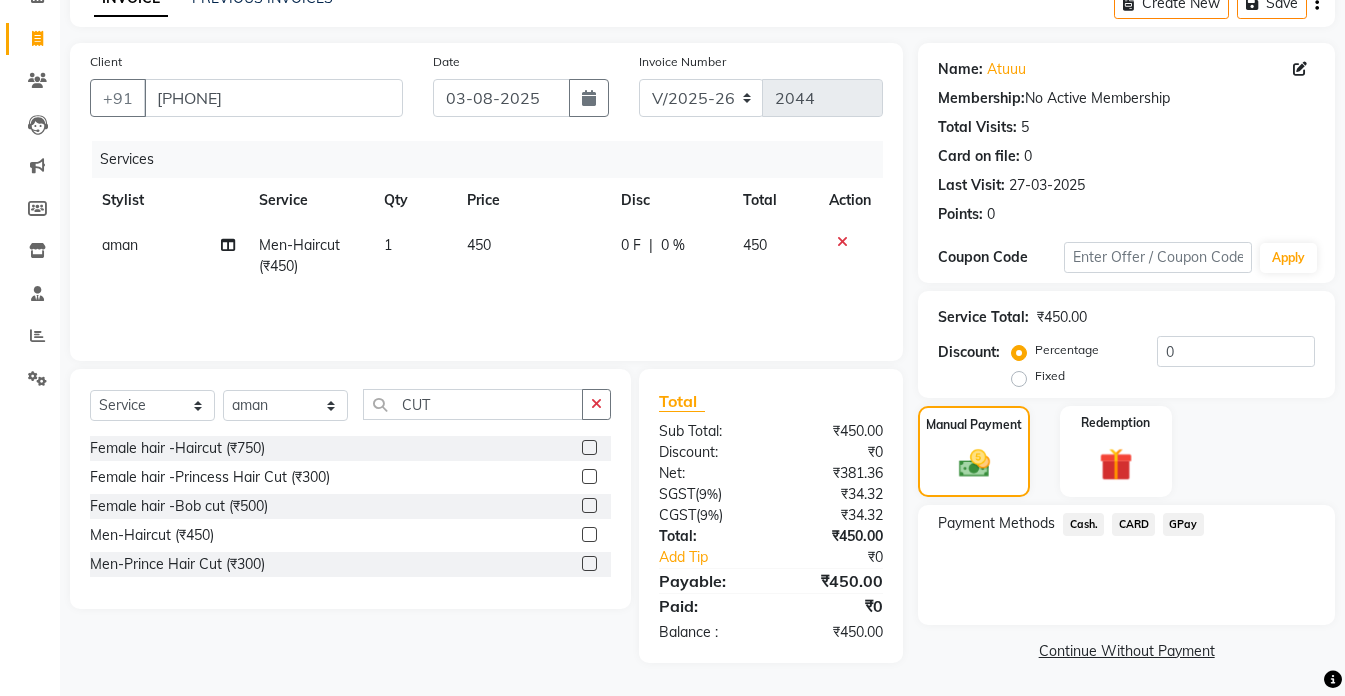 click on "₹450.00" 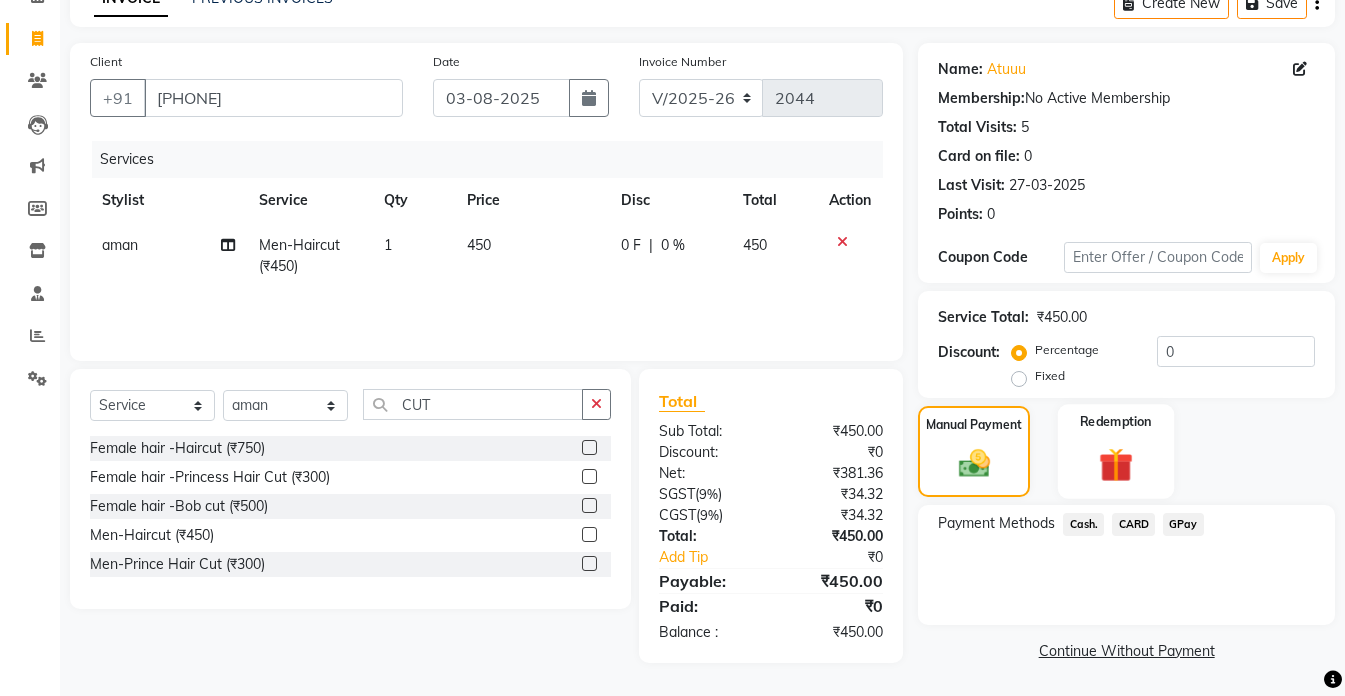 click 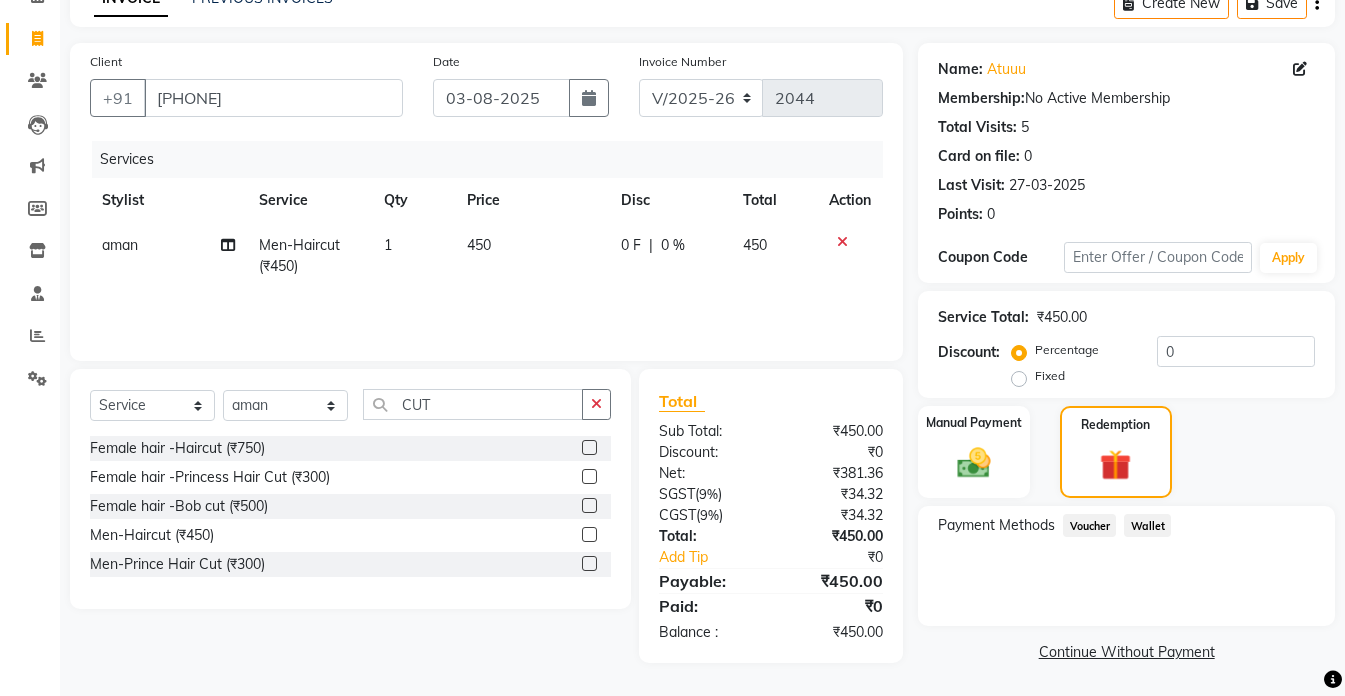 click on "Wallet" 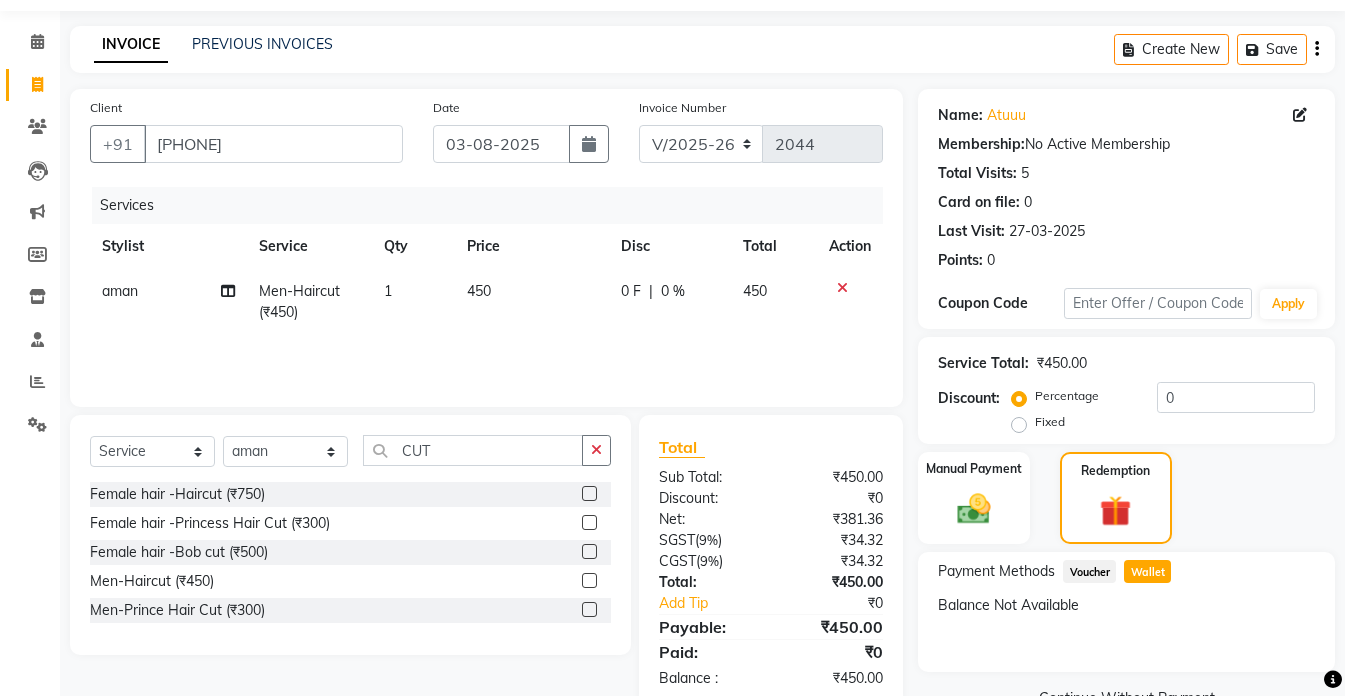 scroll, scrollTop: 108, scrollLeft: 0, axis: vertical 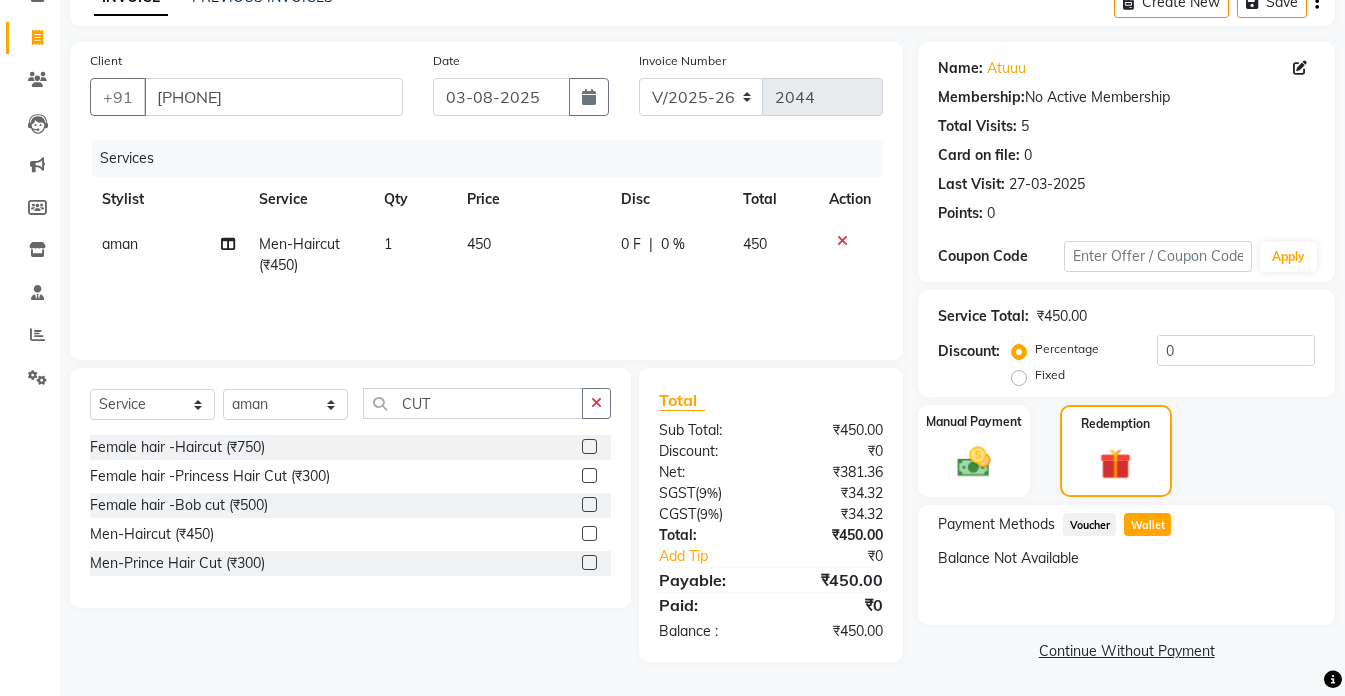 click on "₹450.00" 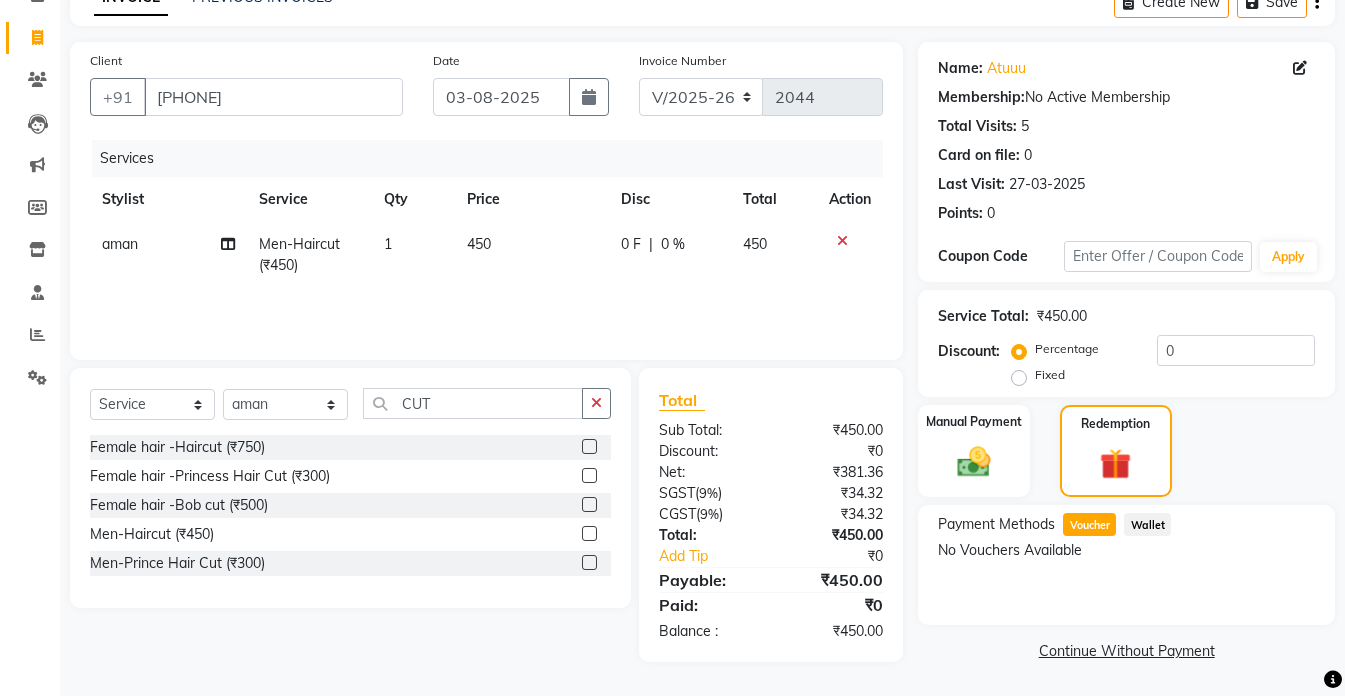 click on "Wallet" 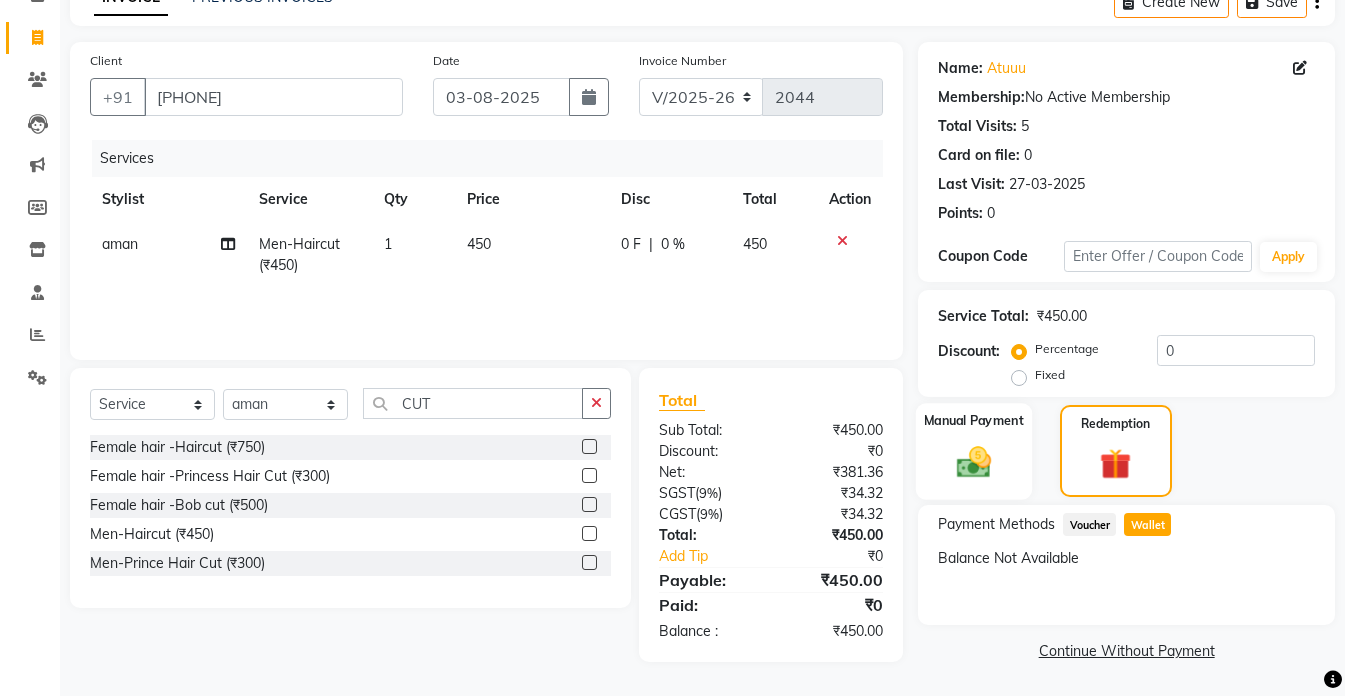 click on "Manual Payment" 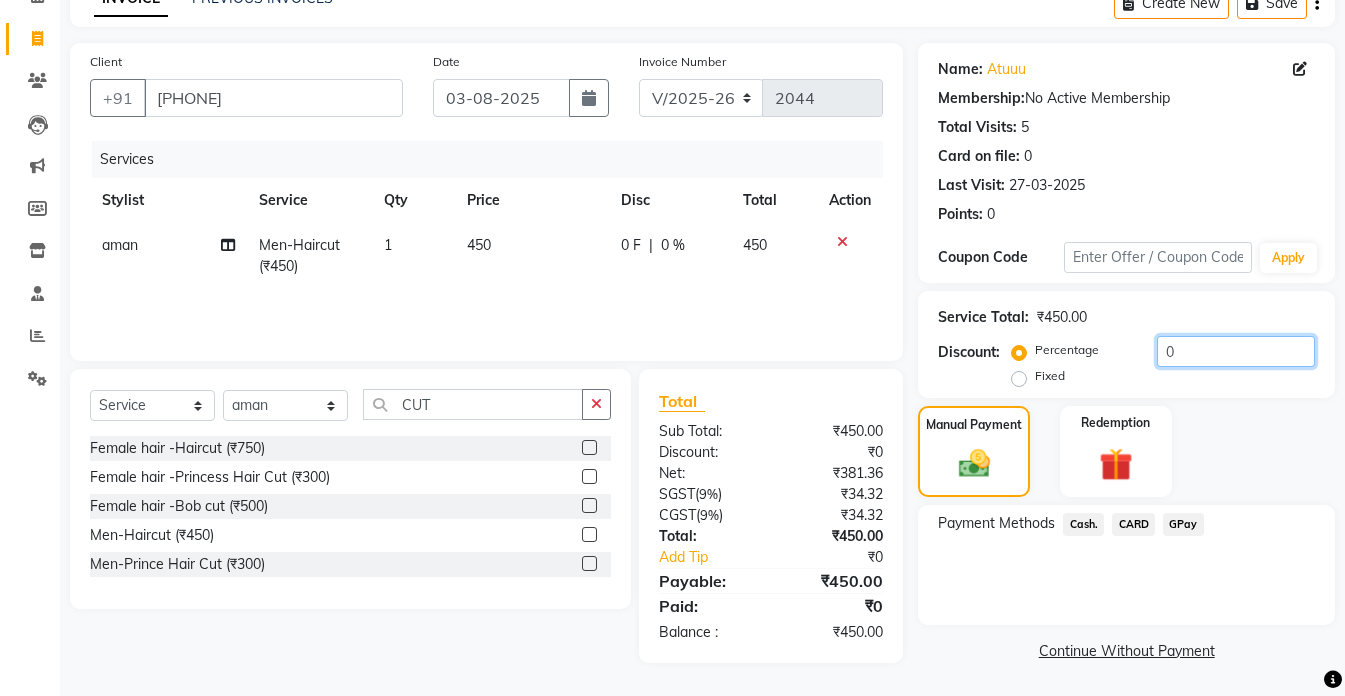 click on "0" 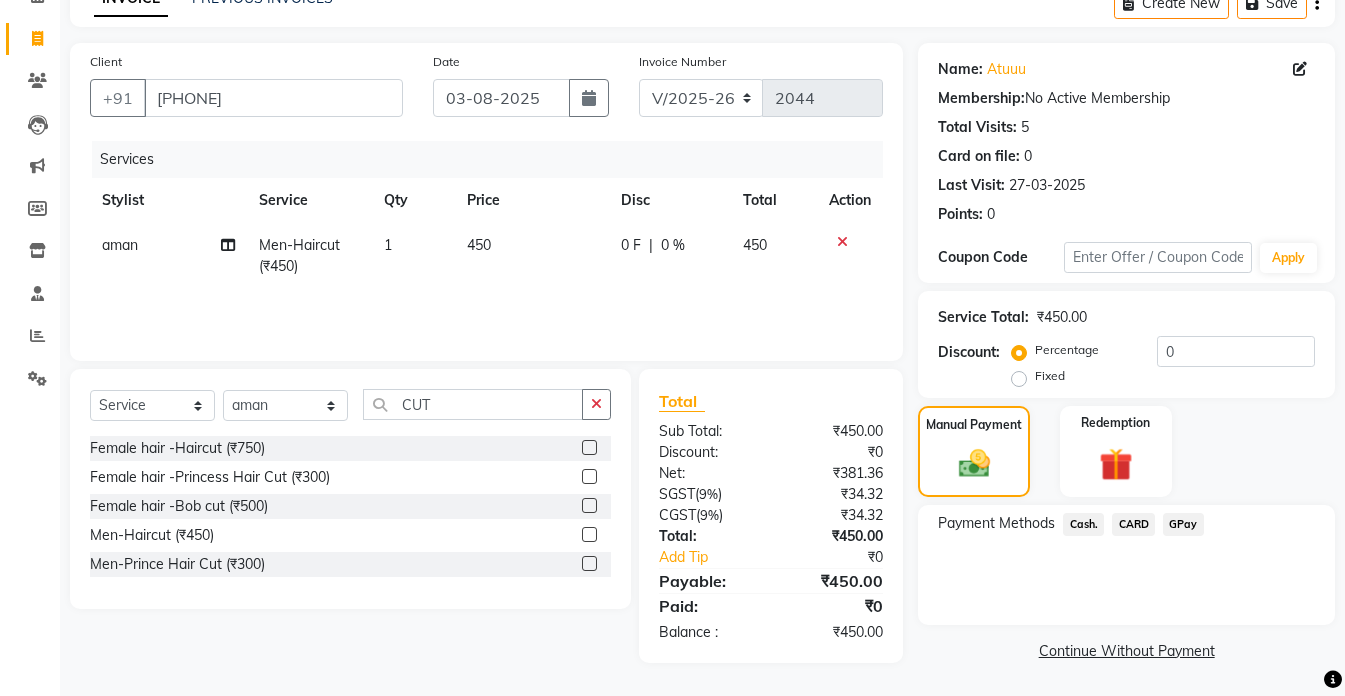 click on "Fixed" 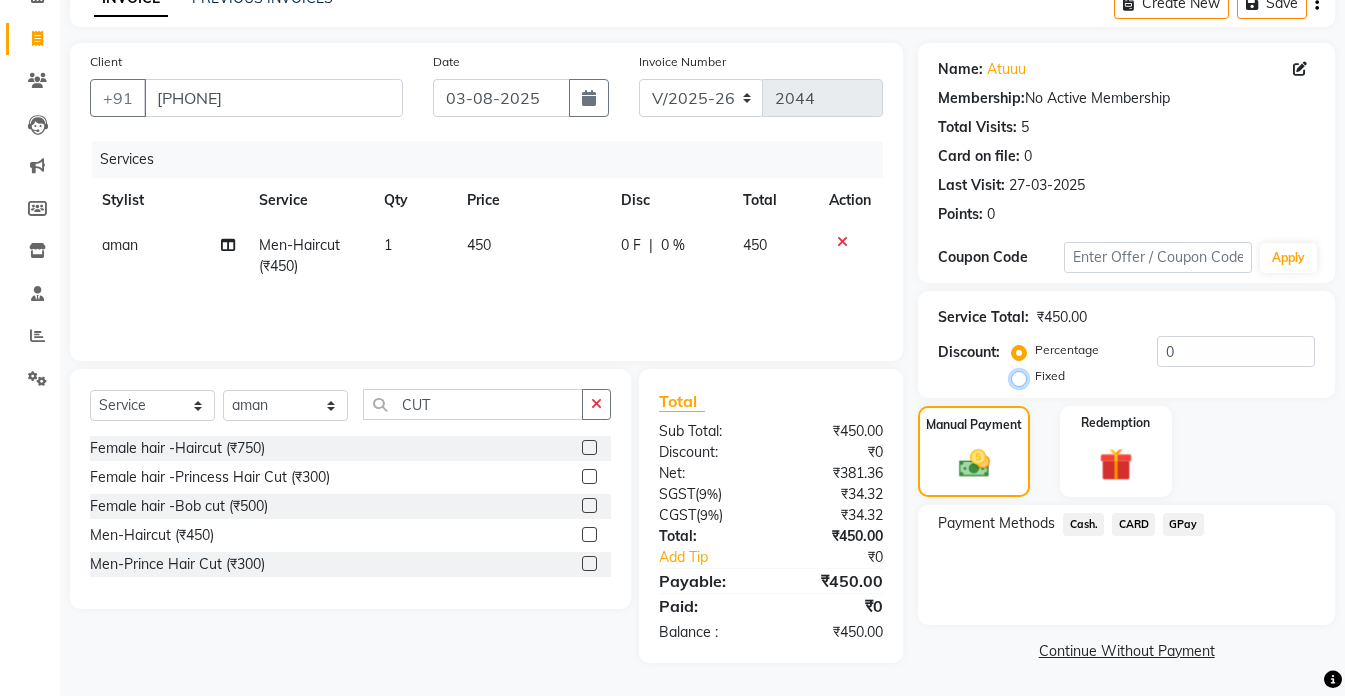 click on "Fixed" at bounding box center [1023, 376] 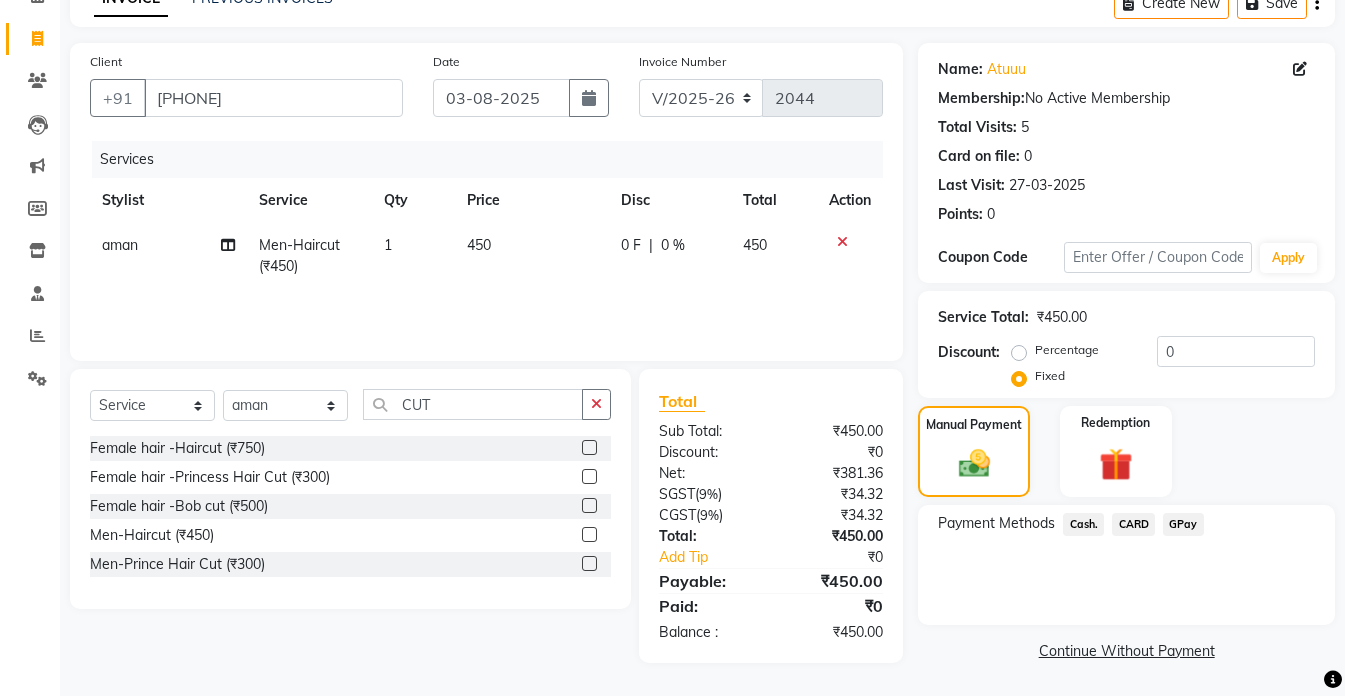 click on "Fixed" 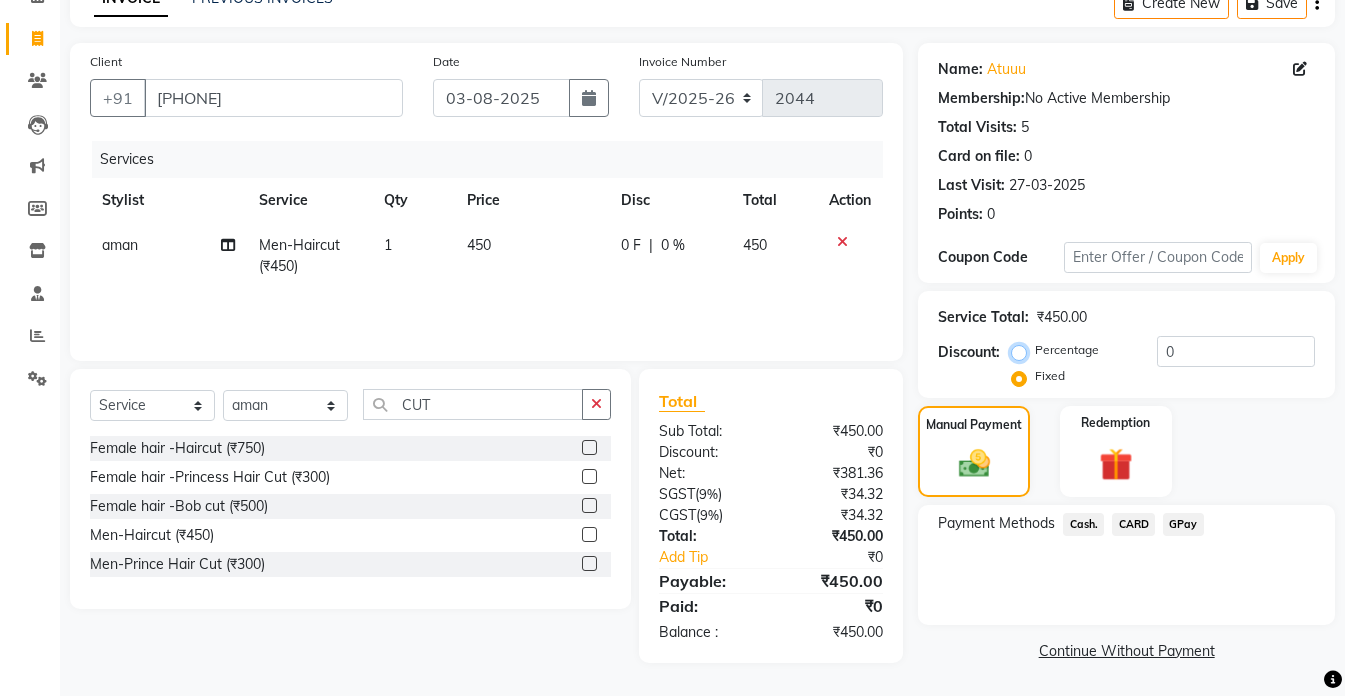 click on "Percentage" at bounding box center (1023, 350) 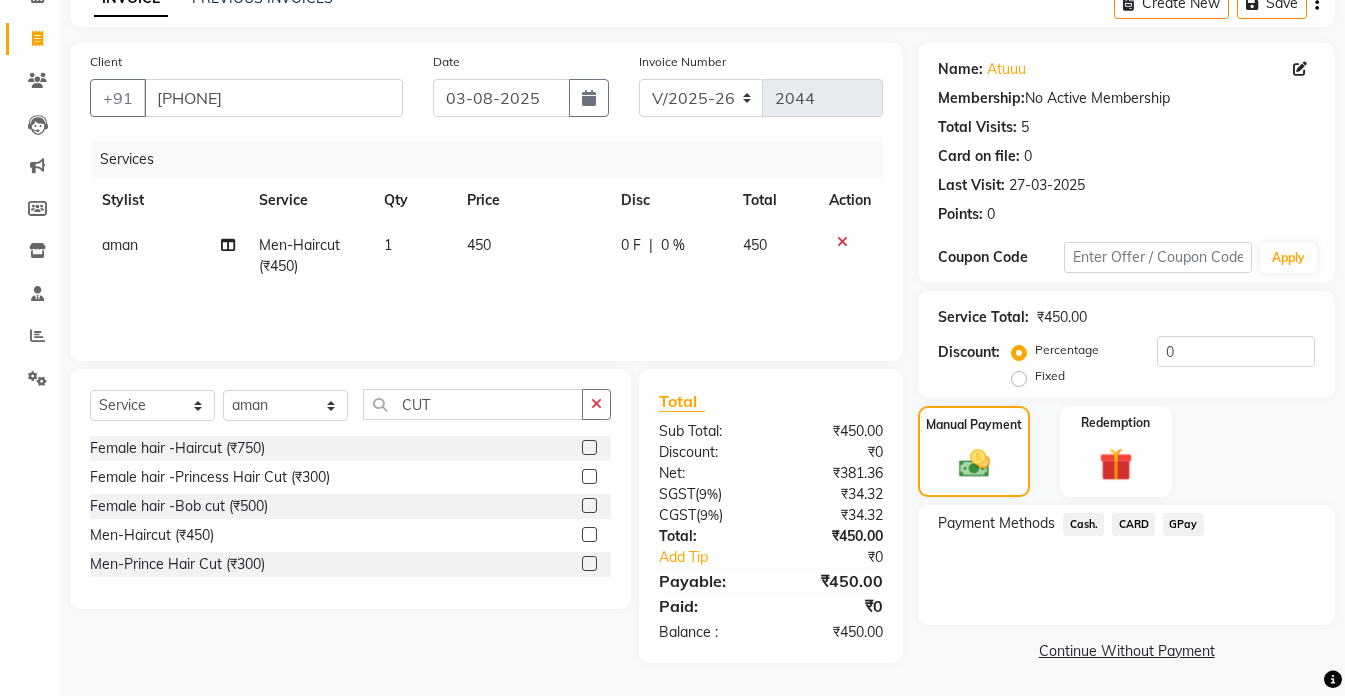 click on "Cash." 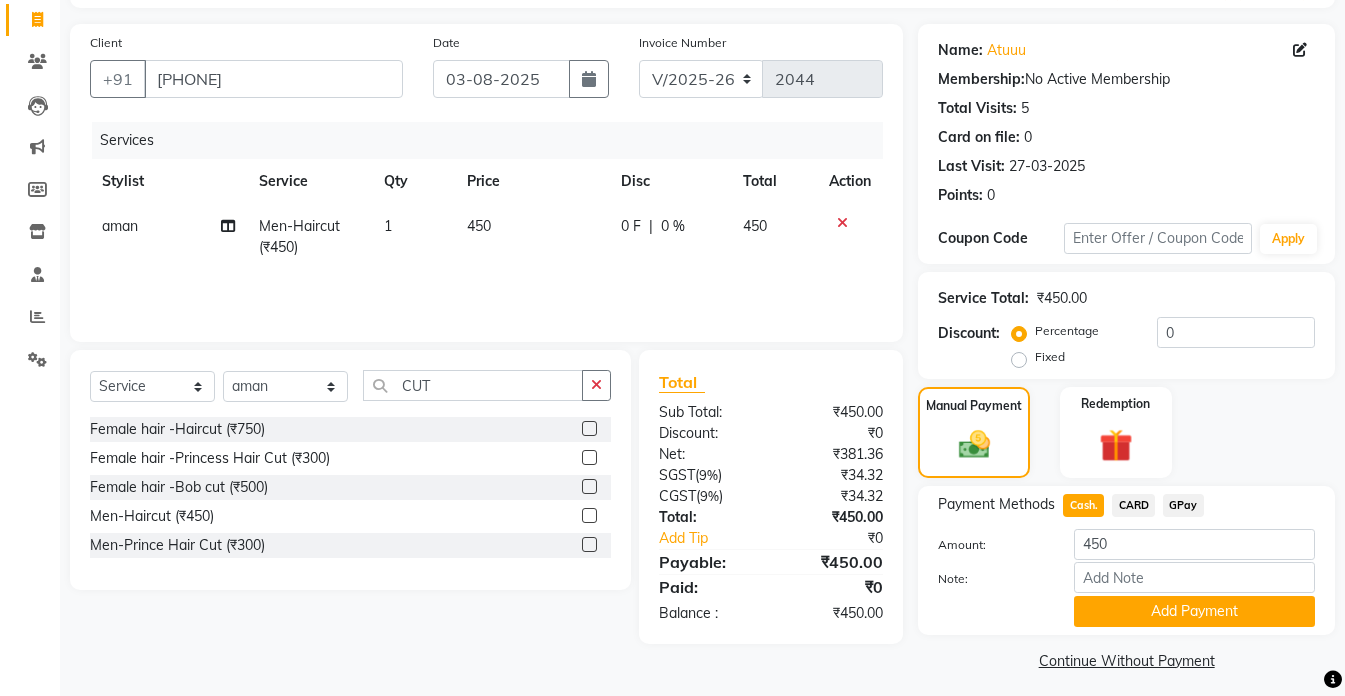 scroll, scrollTop: 136, scrollLeft: 0, axis: vertical 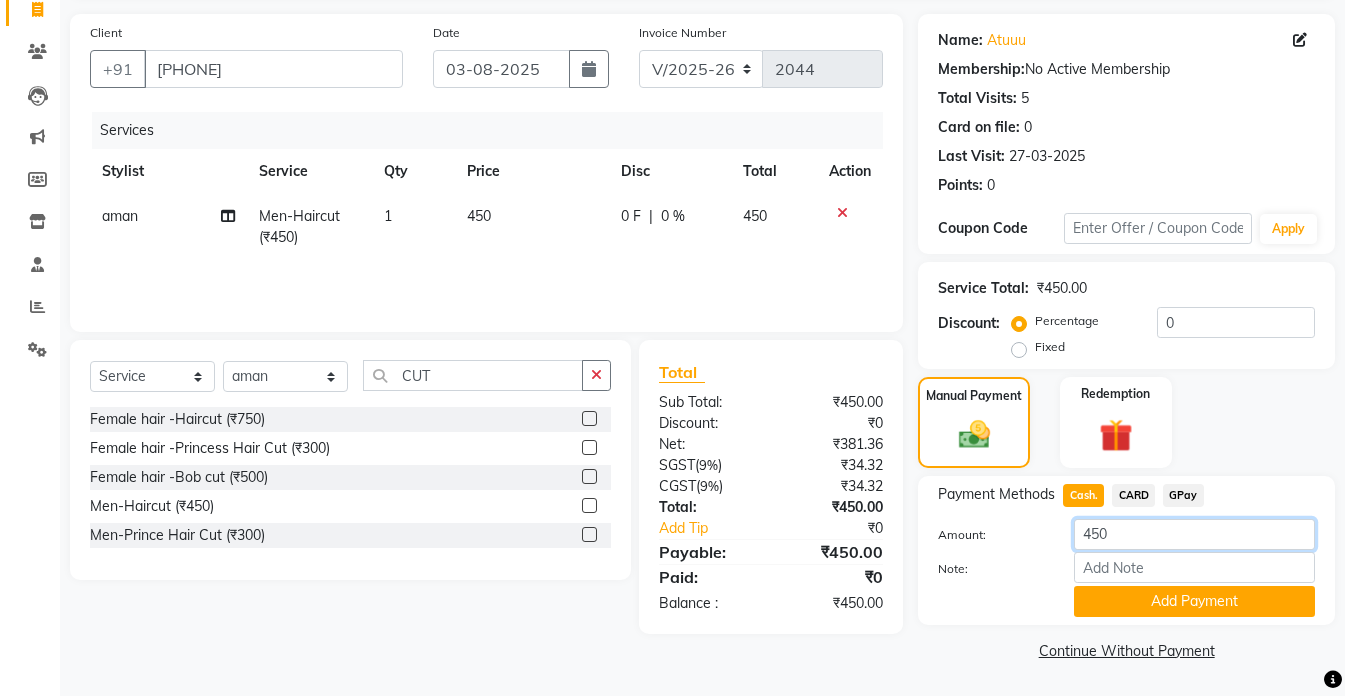click on "450" 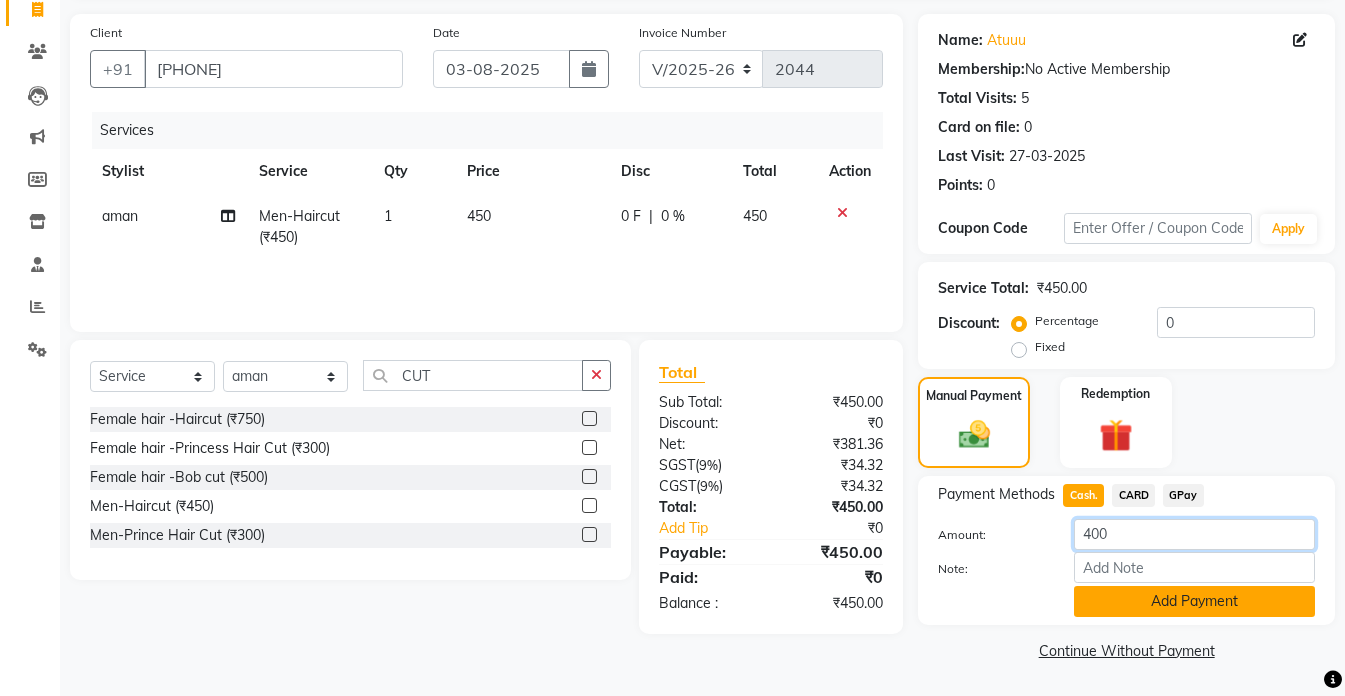 type on "400" 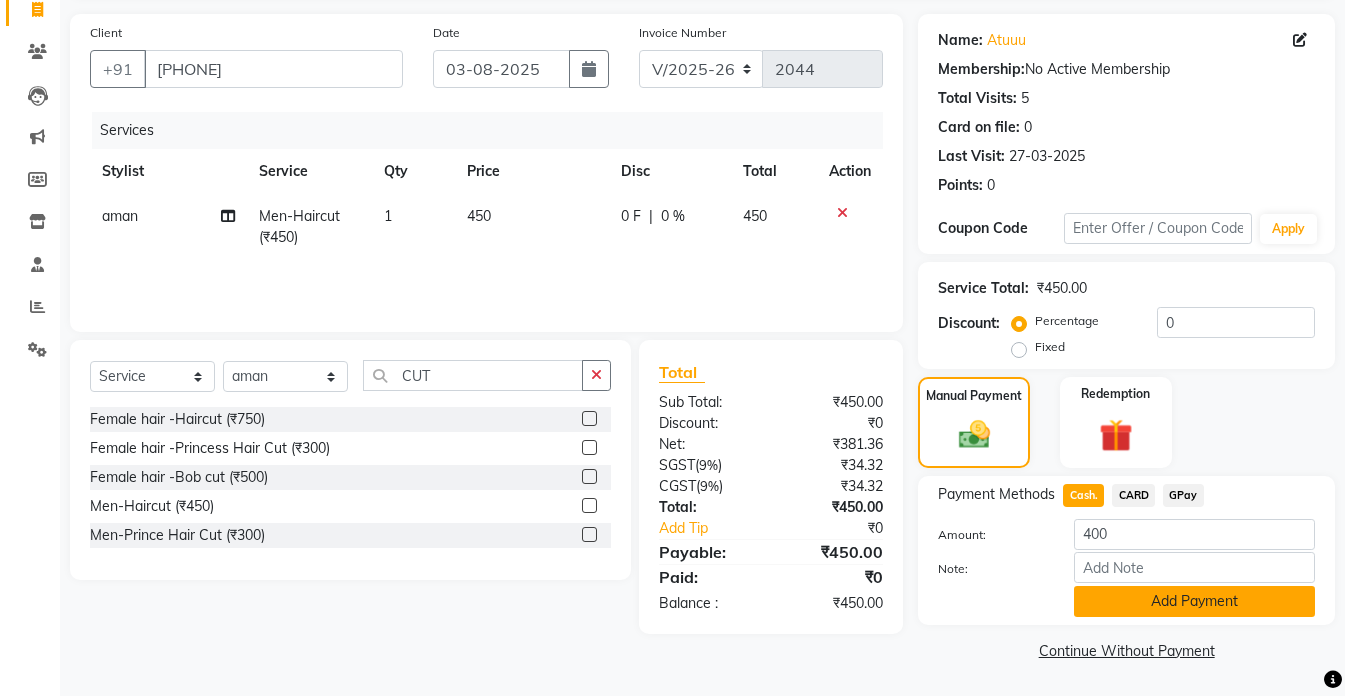 click on "Add Payment" 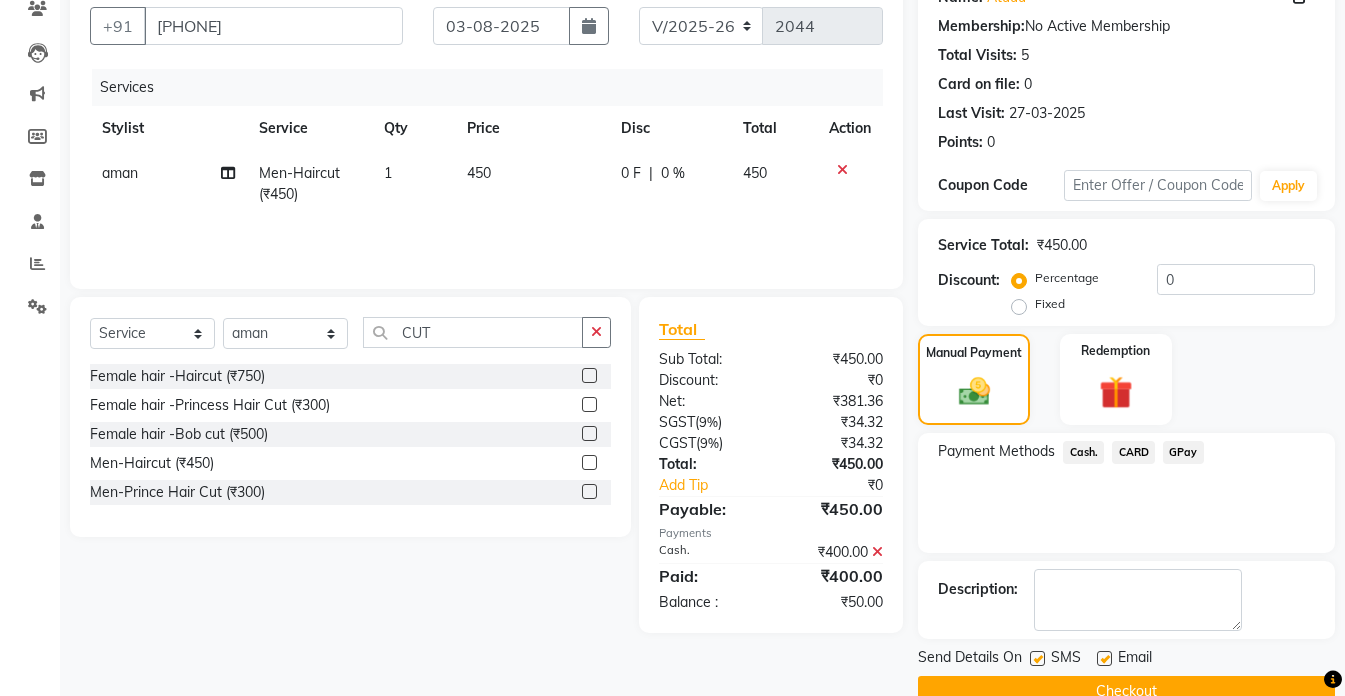 scroll, scrollTop: 220, scrollLeft: 0, axis: vertical 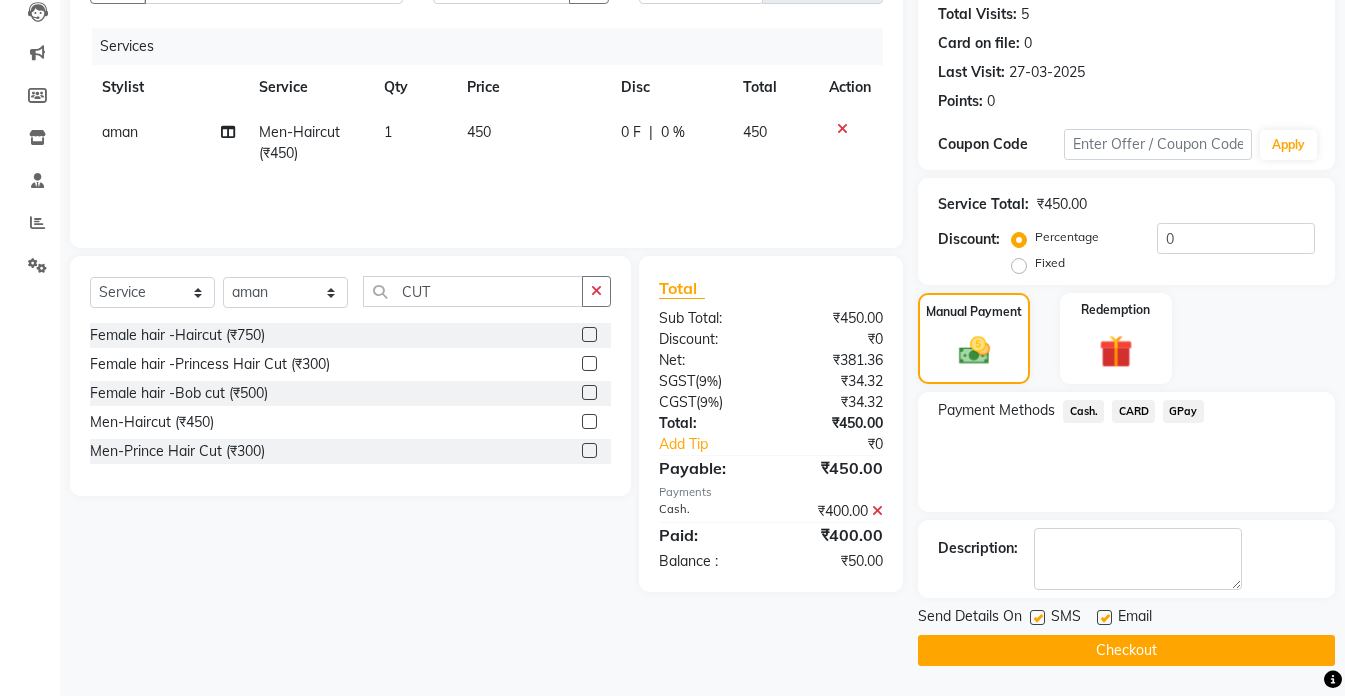 click on "₹50.00" 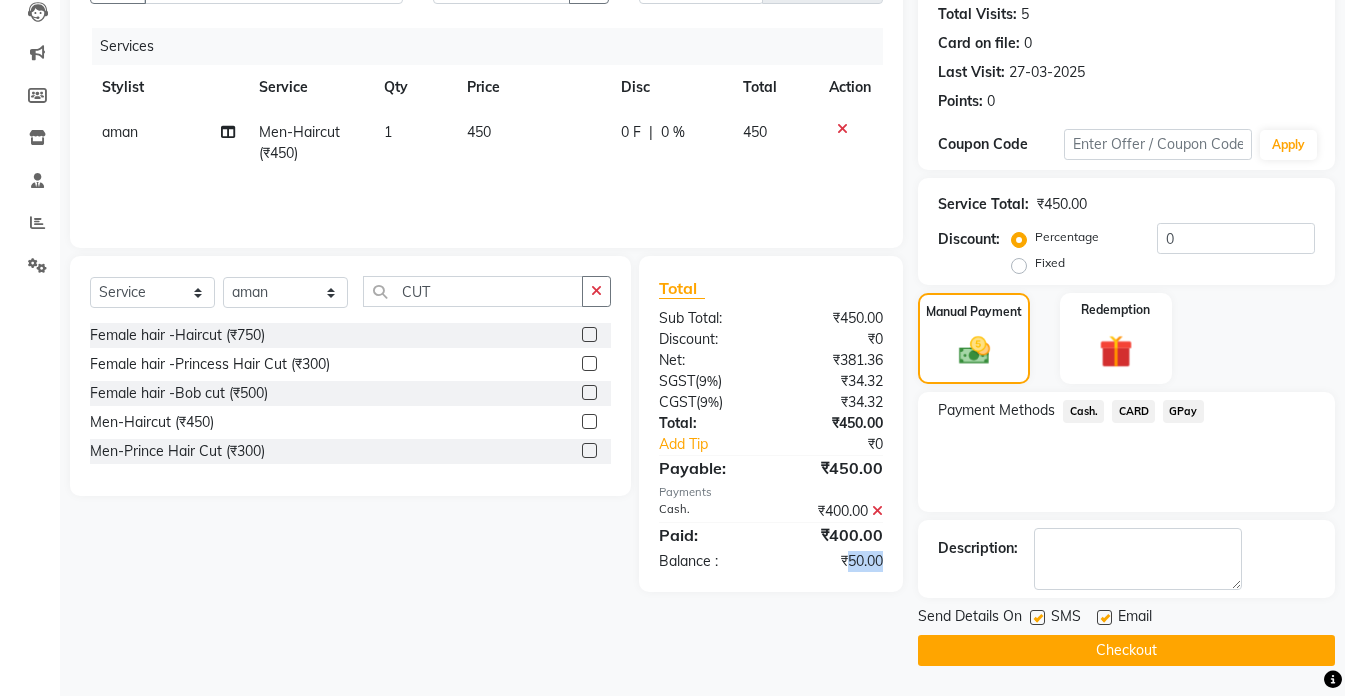click on "₹50.00" 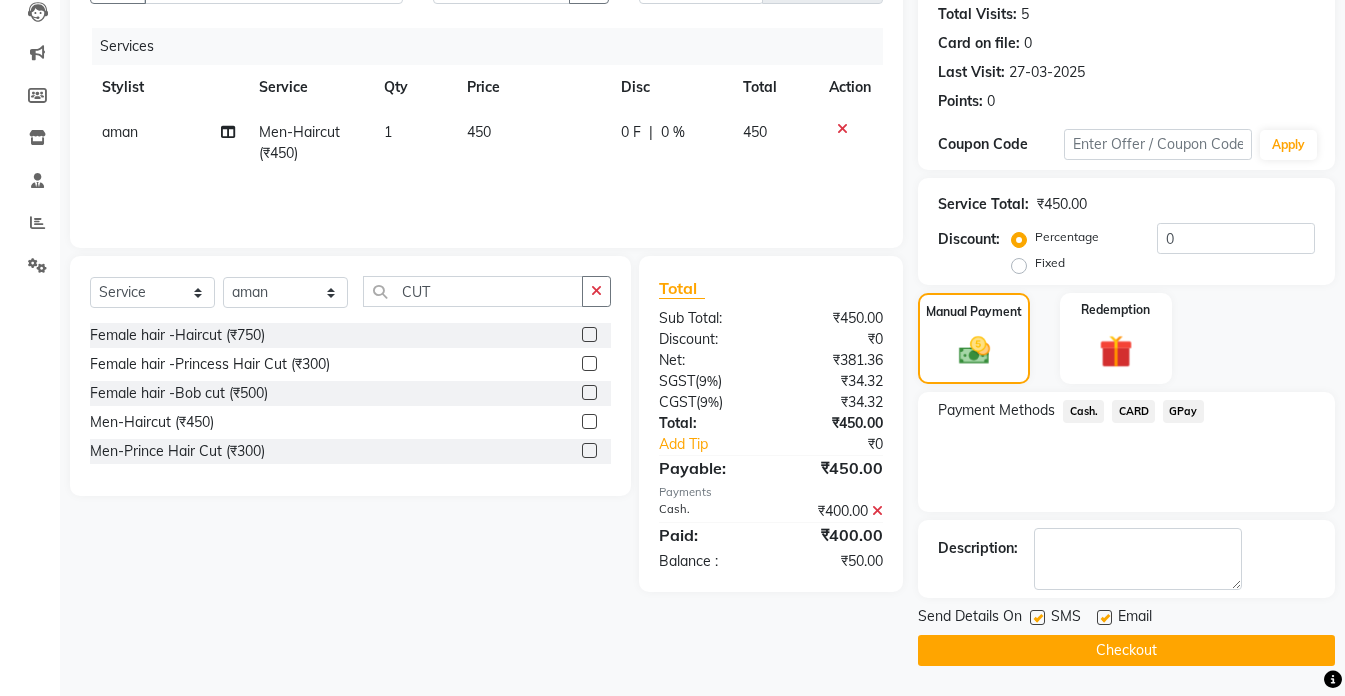 drag, startPoint x: 863, startPoint y: 566, endPoint x: 720, endPoint y: 560, distance: 143.12582 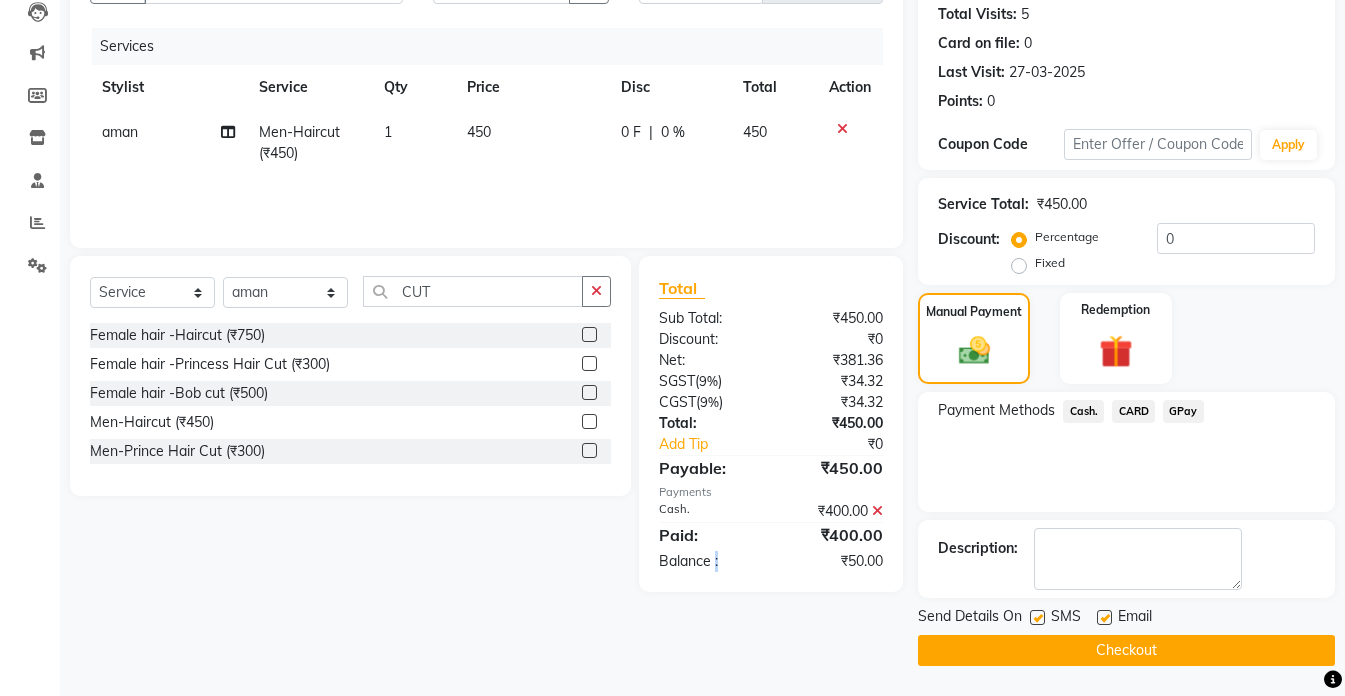 click on "Balance   :" 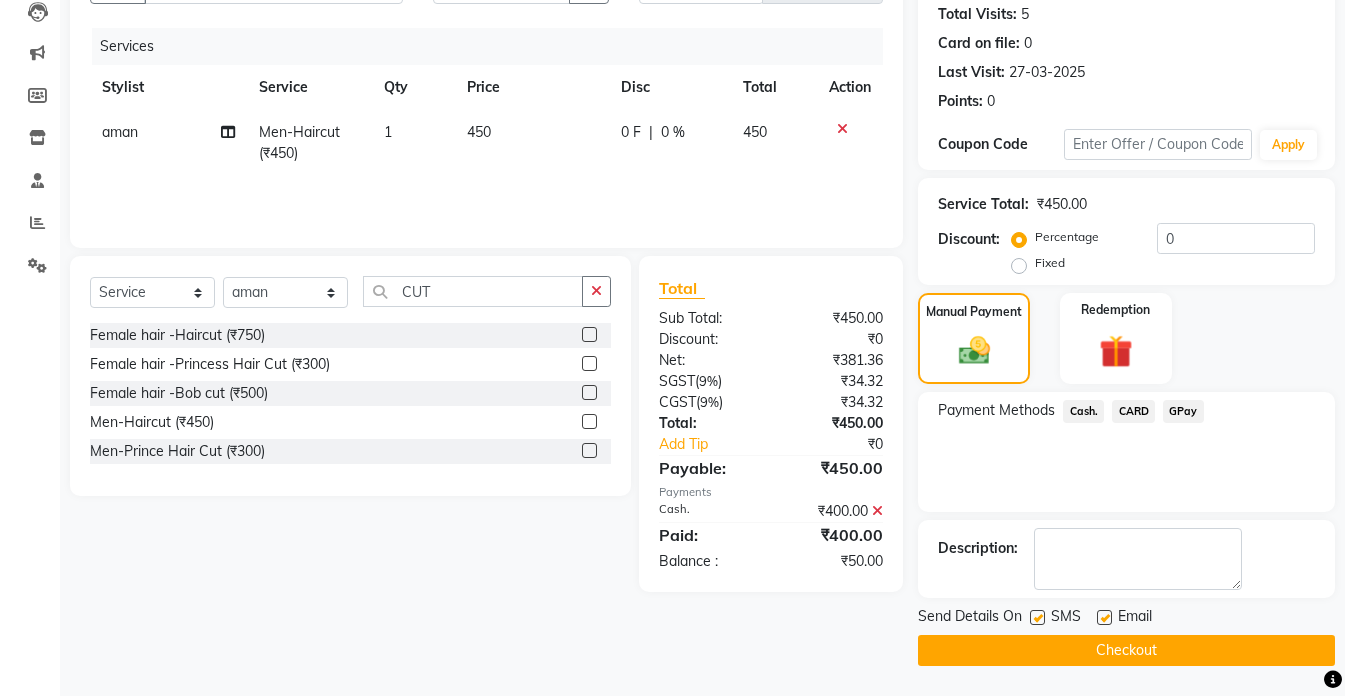 click on "₹50.00" 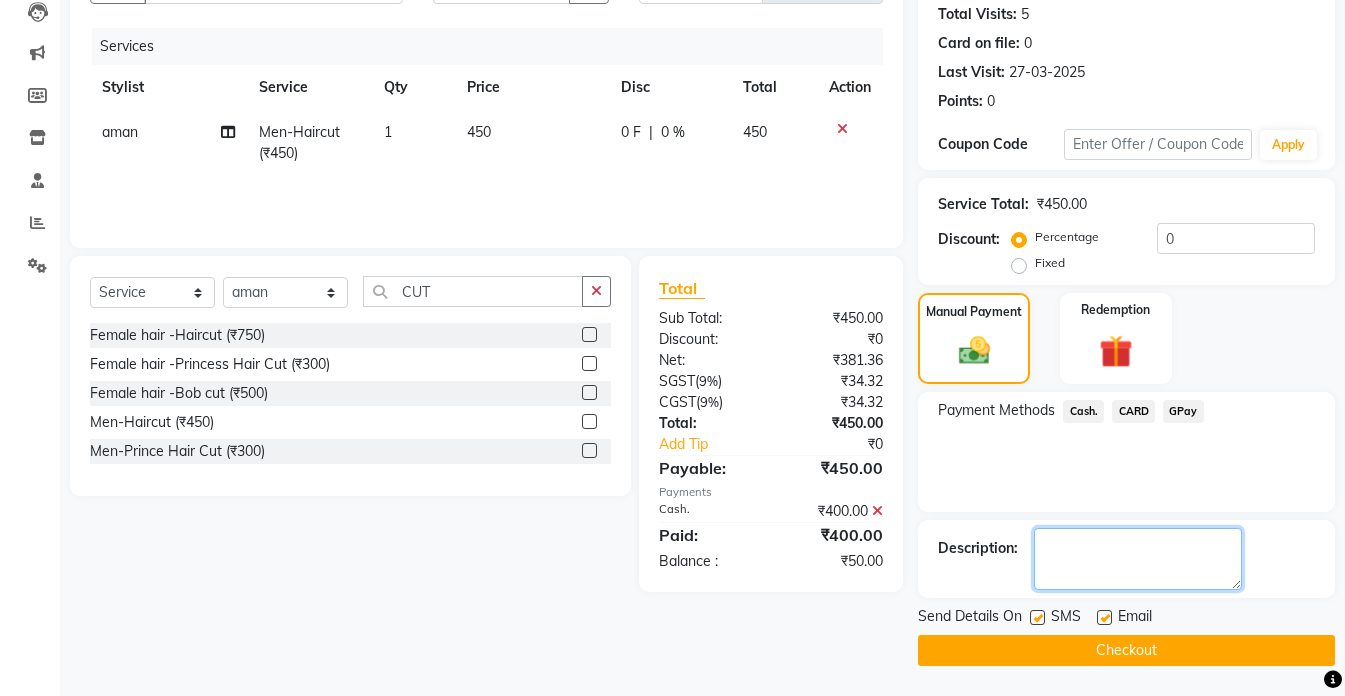 click 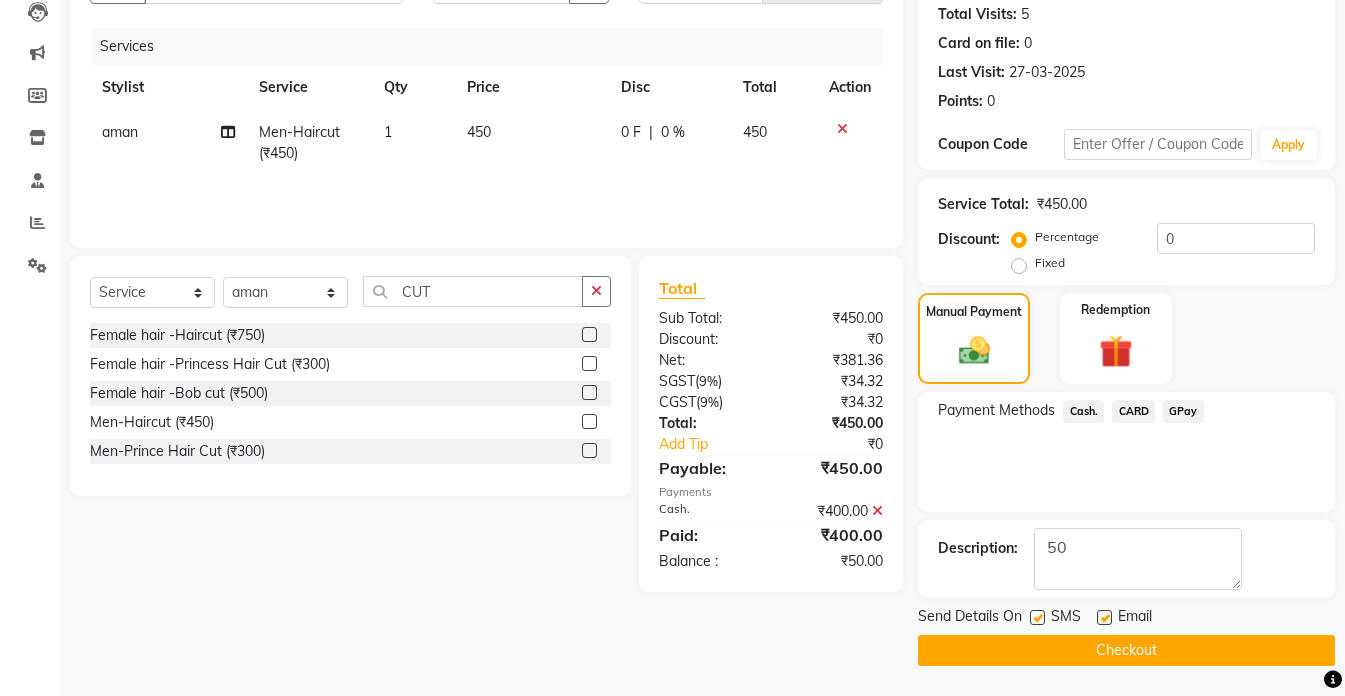 click on "Client +91 9682599400 Date 03-08-2025 Invoice Number V/2025 V/2025-26 2044 Services Stylist Service Qty Price Disc Total Action aman  Men-Haircut (₹450) 1 450 0 F | 0 % 450 Select  Service  Product  Membership  Package Voucher Prepaid Gift Card  Select Stylist akshay aman Arman Ashwani gunraj megha  nikita thappa nisha parveen shafali vishal vishu kumar CUT Female hair -Haircut (₹750)  Female hair -Princess Hair Cut (₹300)  Female hair -Bob cut (₹500)   Men-Haircut (₹450)   Men-Prince Hair Cut (₹300)  Total Sub Total: ₹450.00 Discount: ₹0 Net: ₹381.36 SGST  ( 9% ) ₹34.32 CGST  ( 9% ) ₹34.32 Total: ₹450.00 Add Tip ₹0 Payable: ₹450.00 Payments Cash. ₹400.00  Paid: ₹400.00 Balance   : ₹50.00" 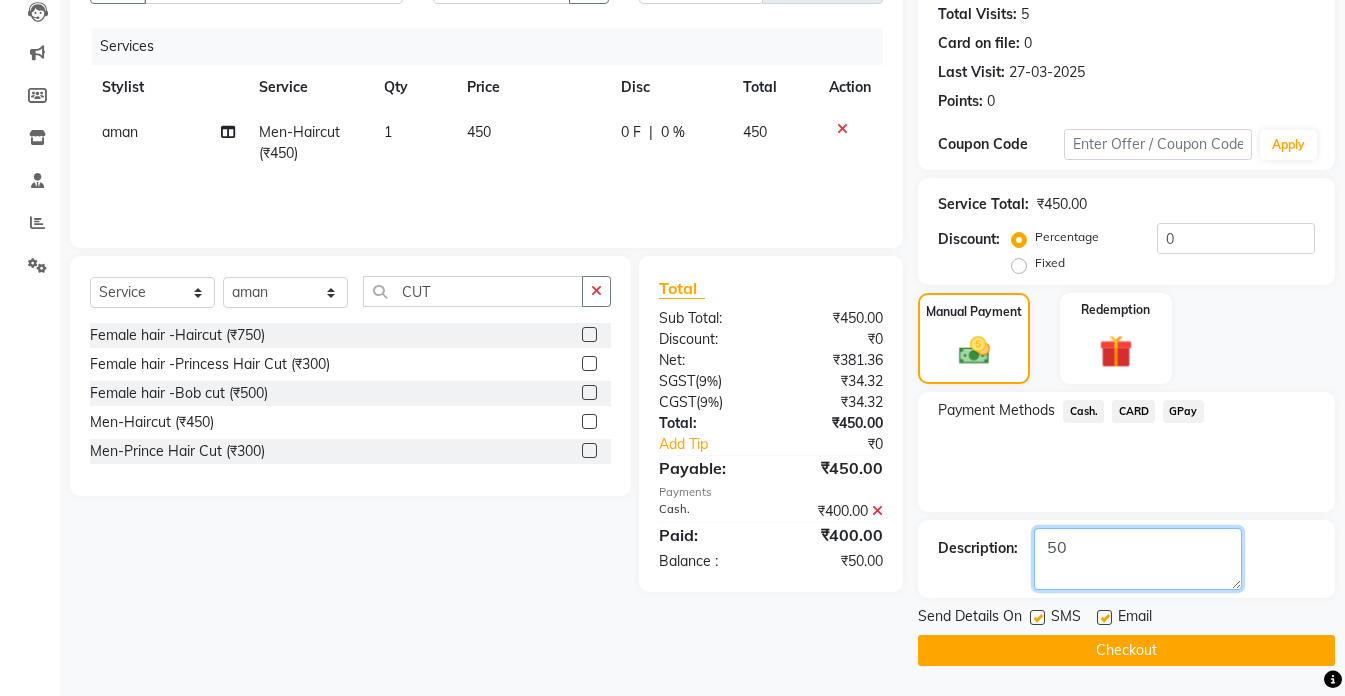 click 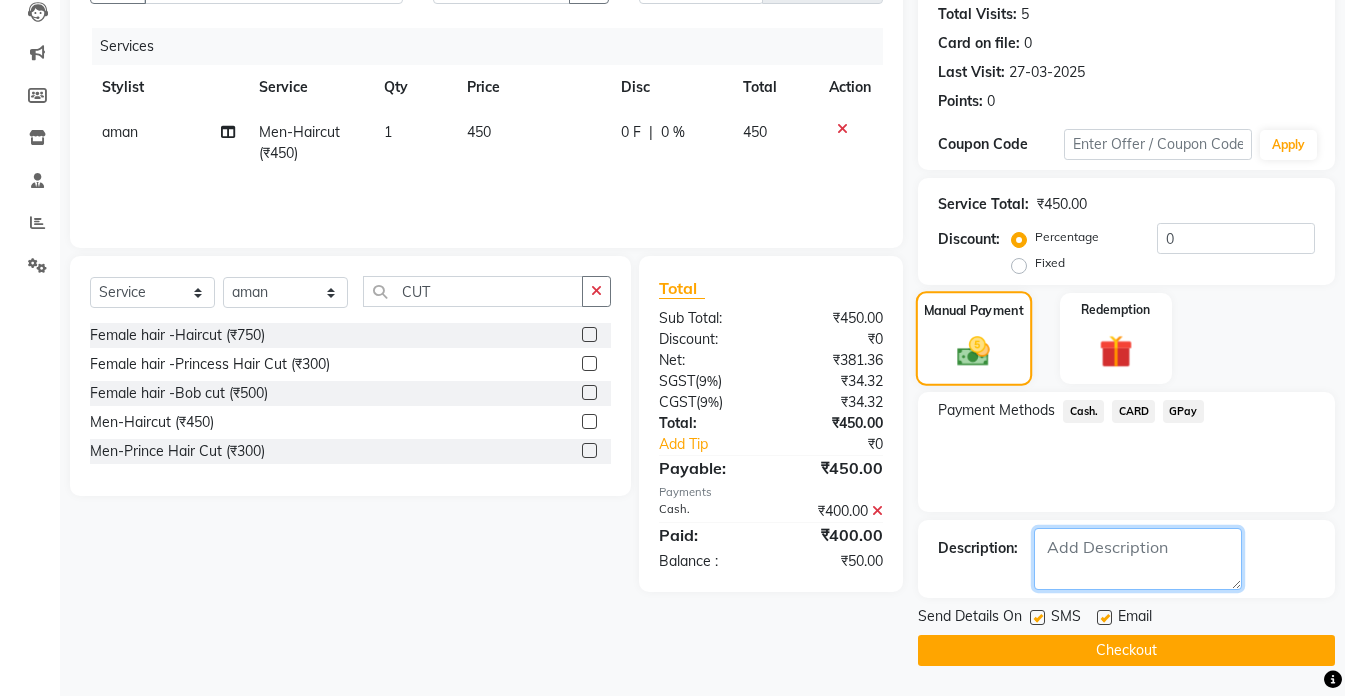 type 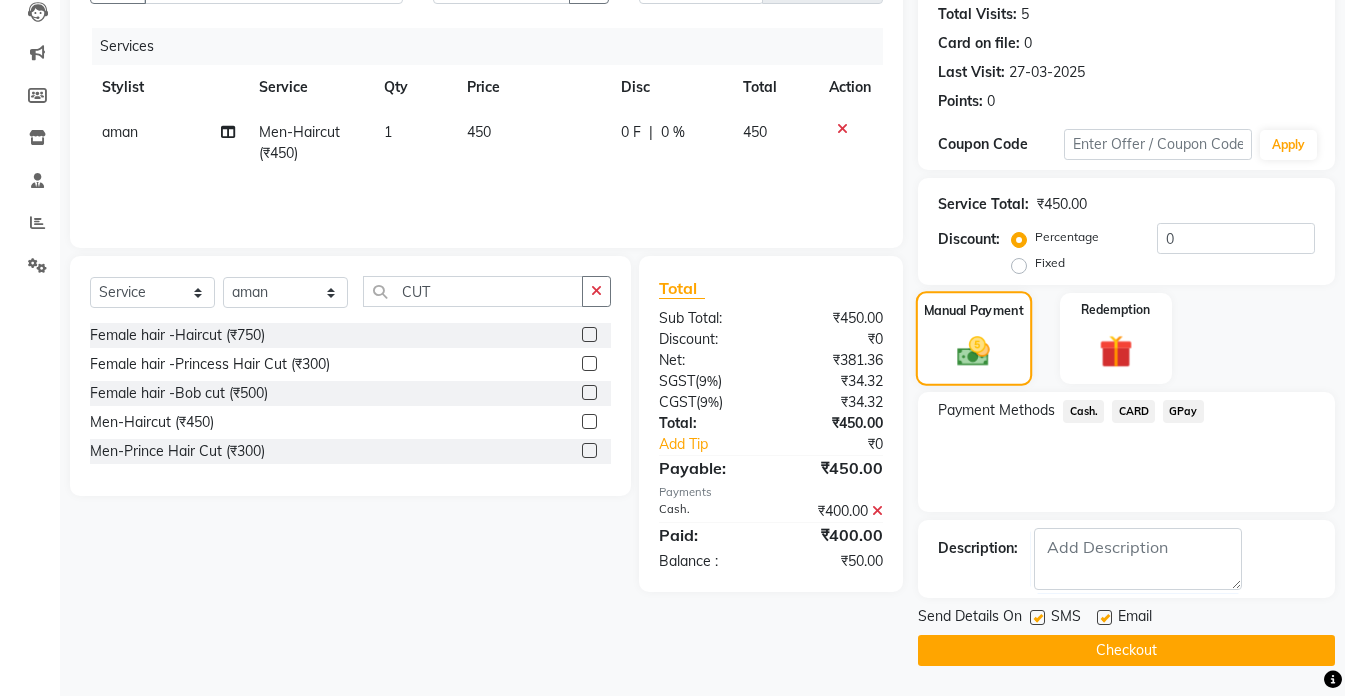 click on "Manual Payment" 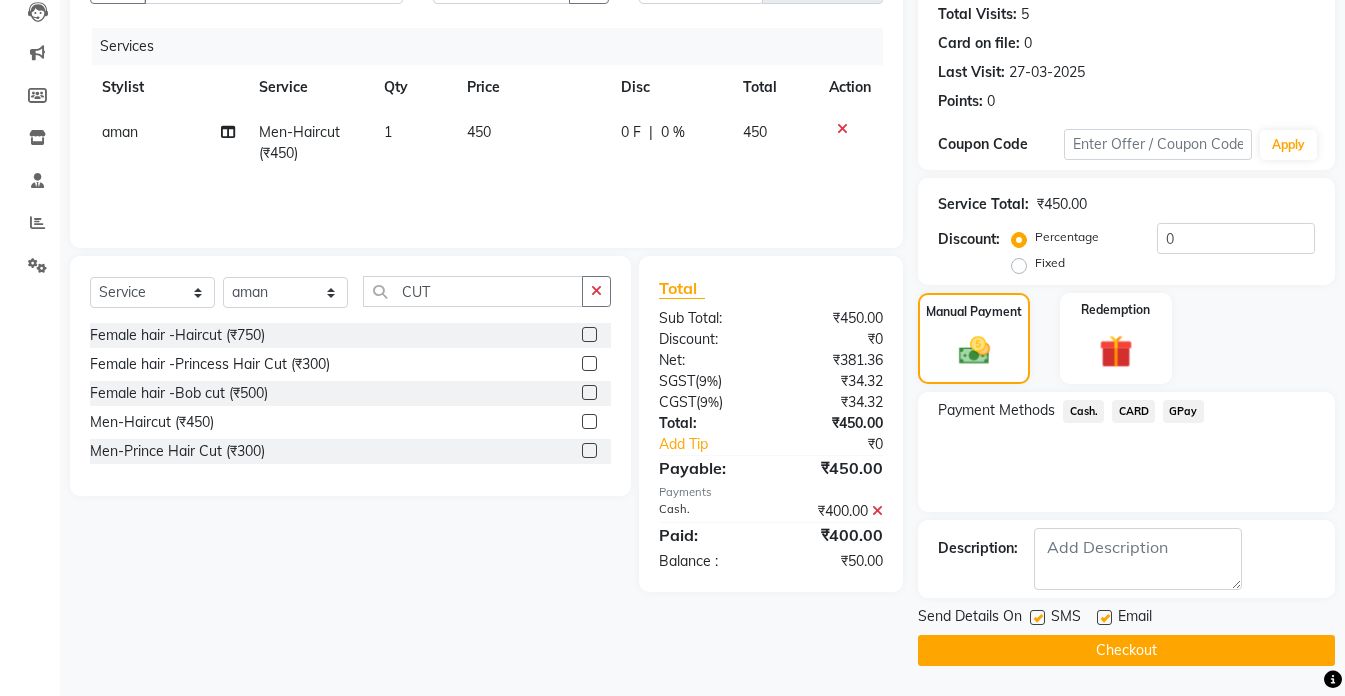 drag, startPoint x: 1009, startPoint y: 362, endPoint x: 1080, endPoint y: 410, distance: 85.70297 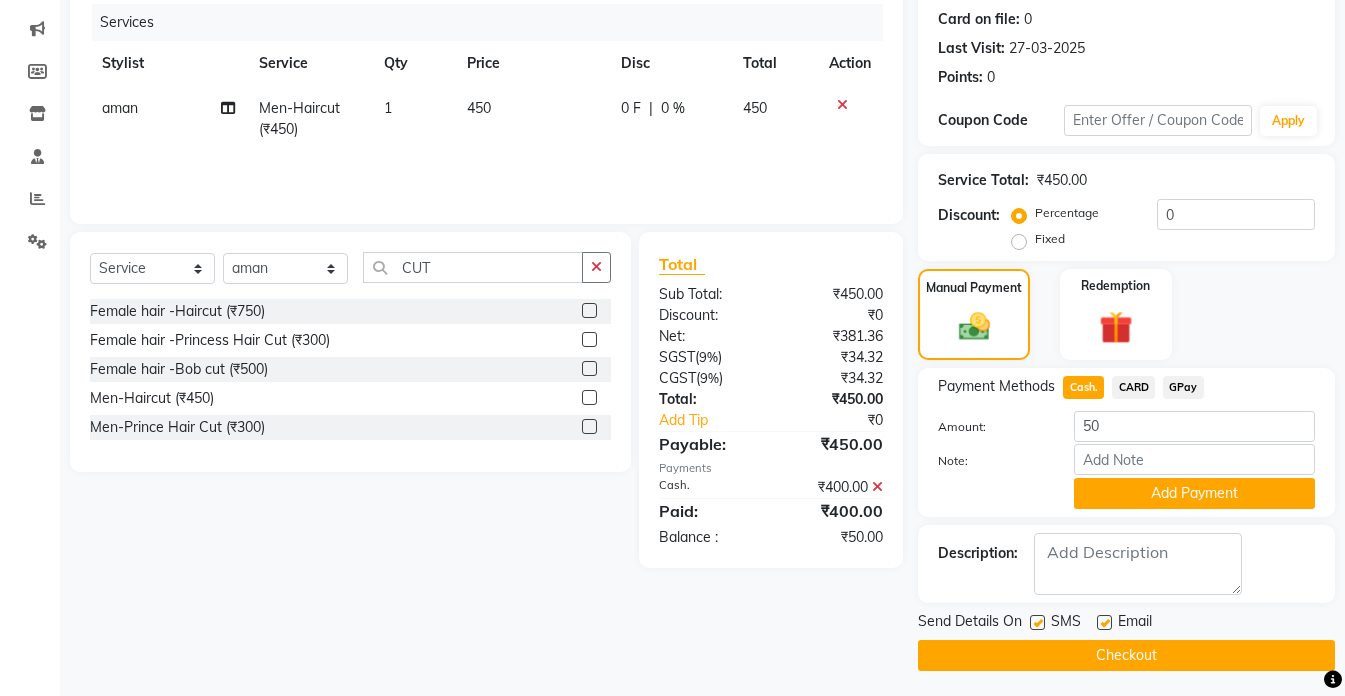 scroll, scrollTop: 249, scrollLeft: 0, axis: vertical 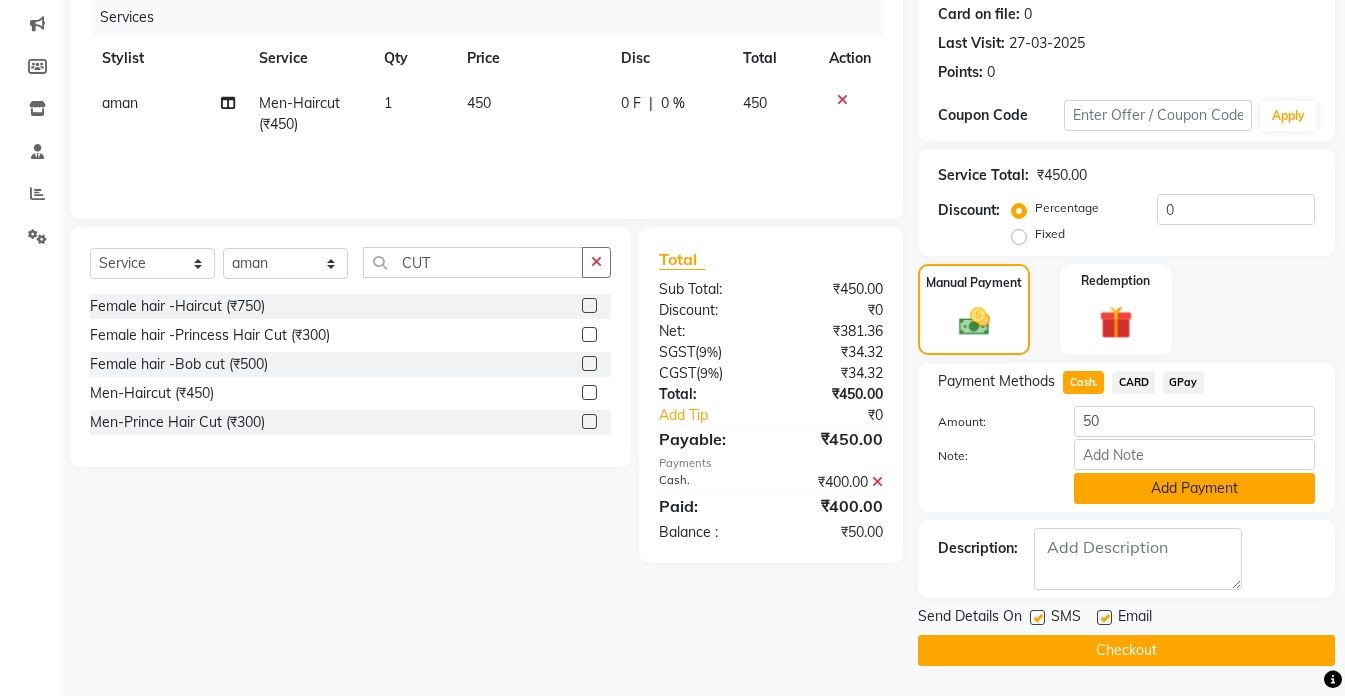 click on "Add Payment" 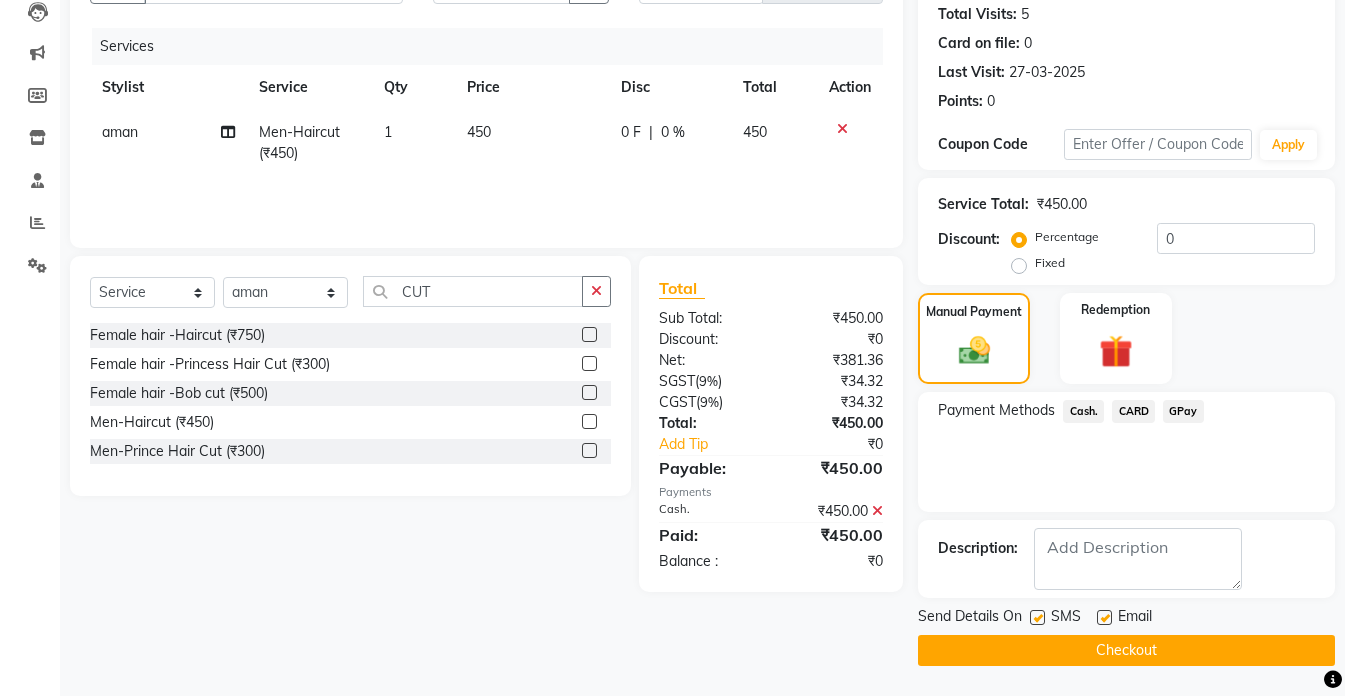 click on "Cash." 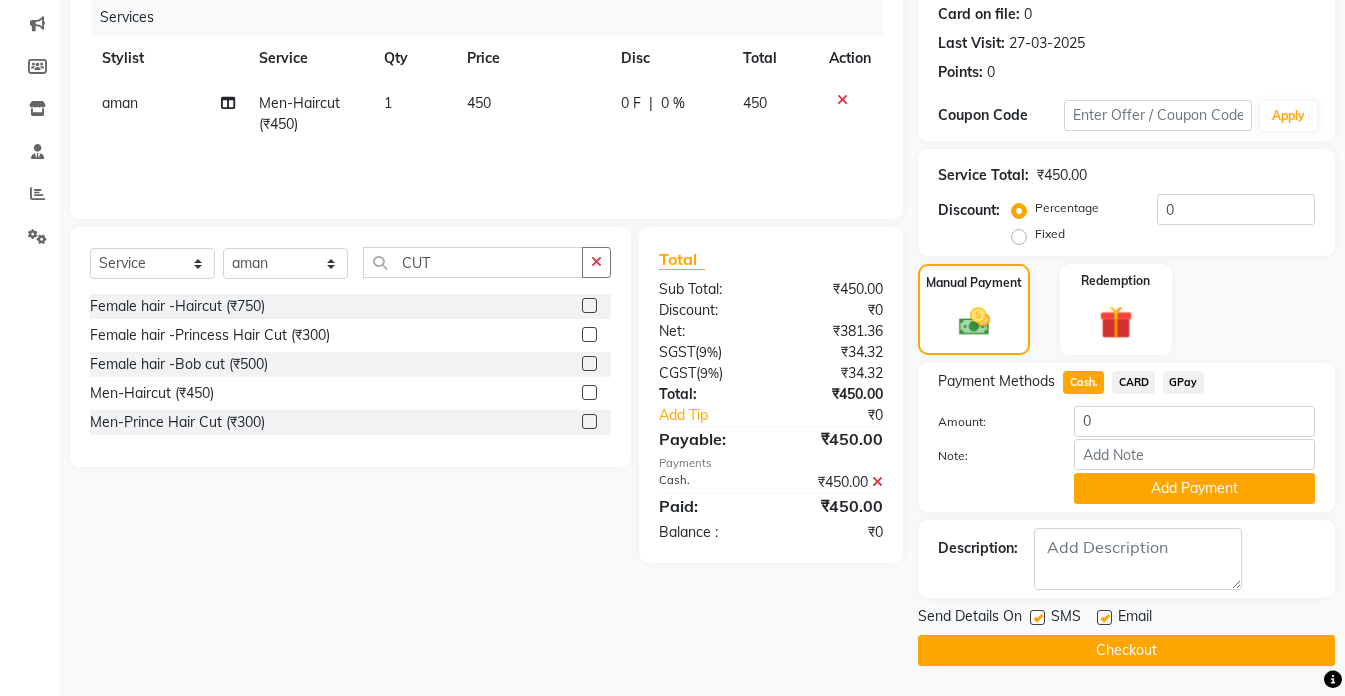 click on "0" 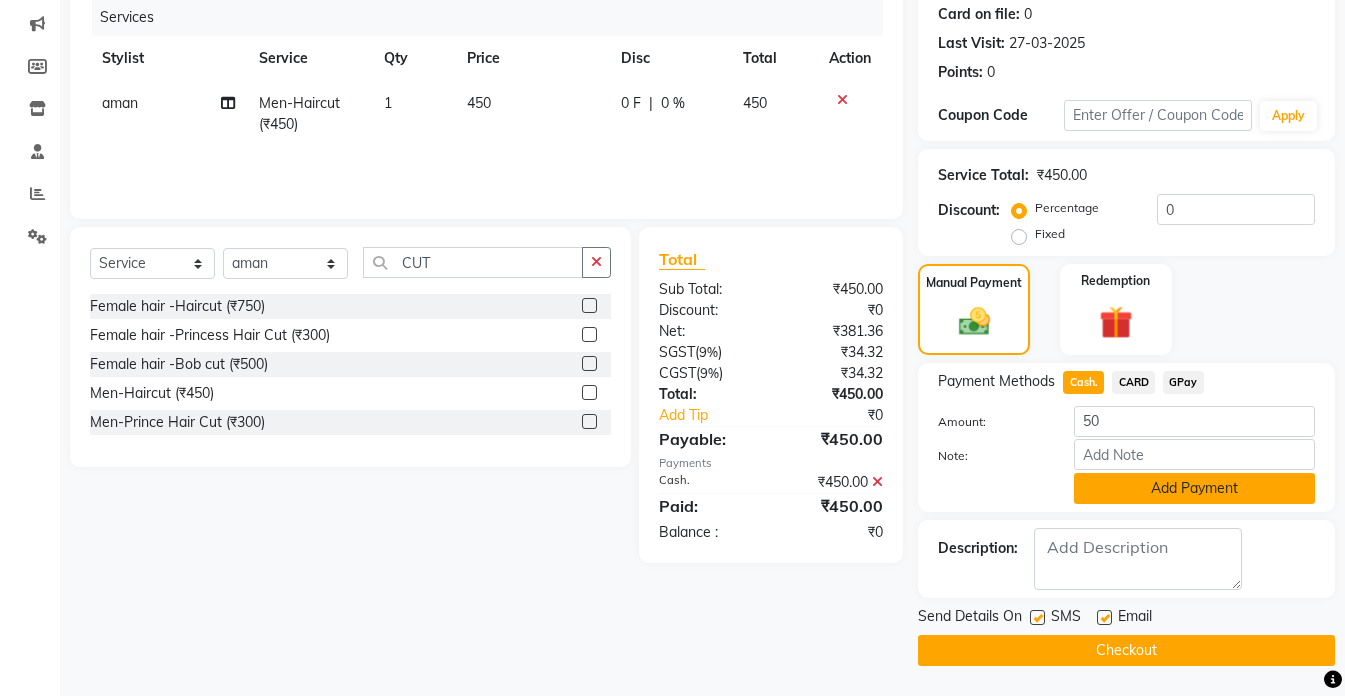 type on "50" 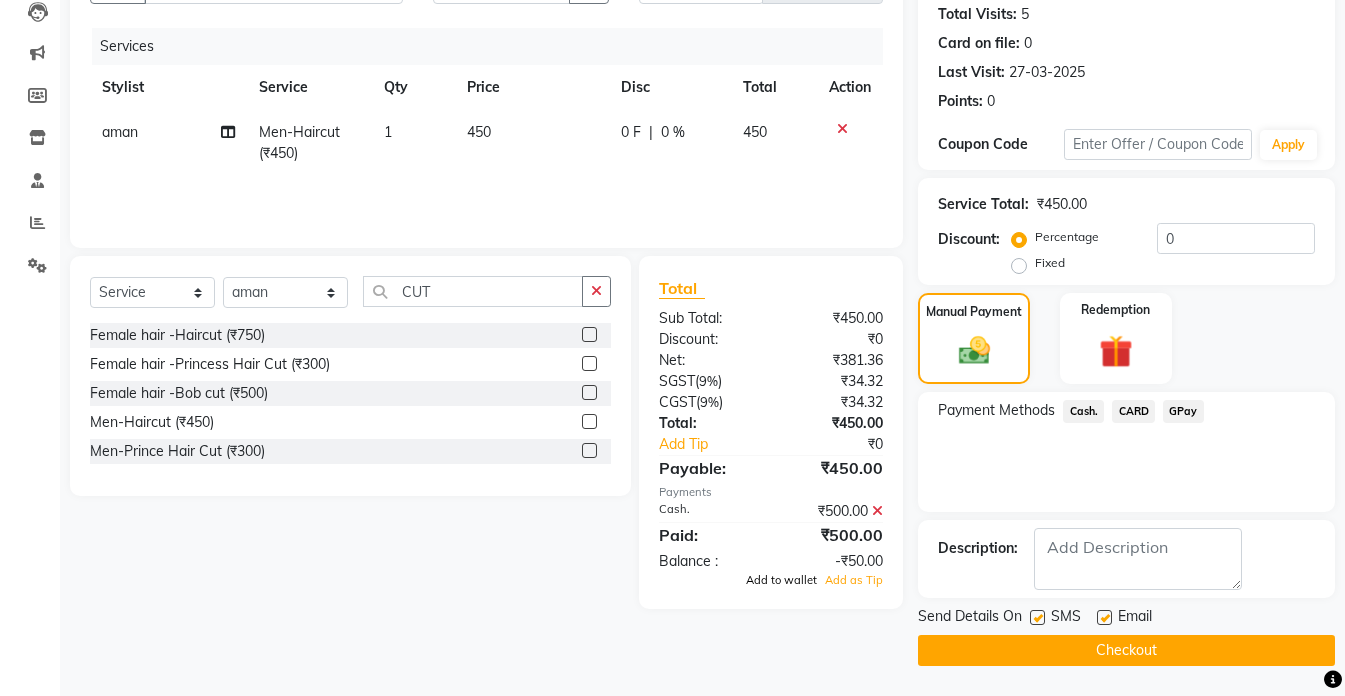 click on "Add to wallet" 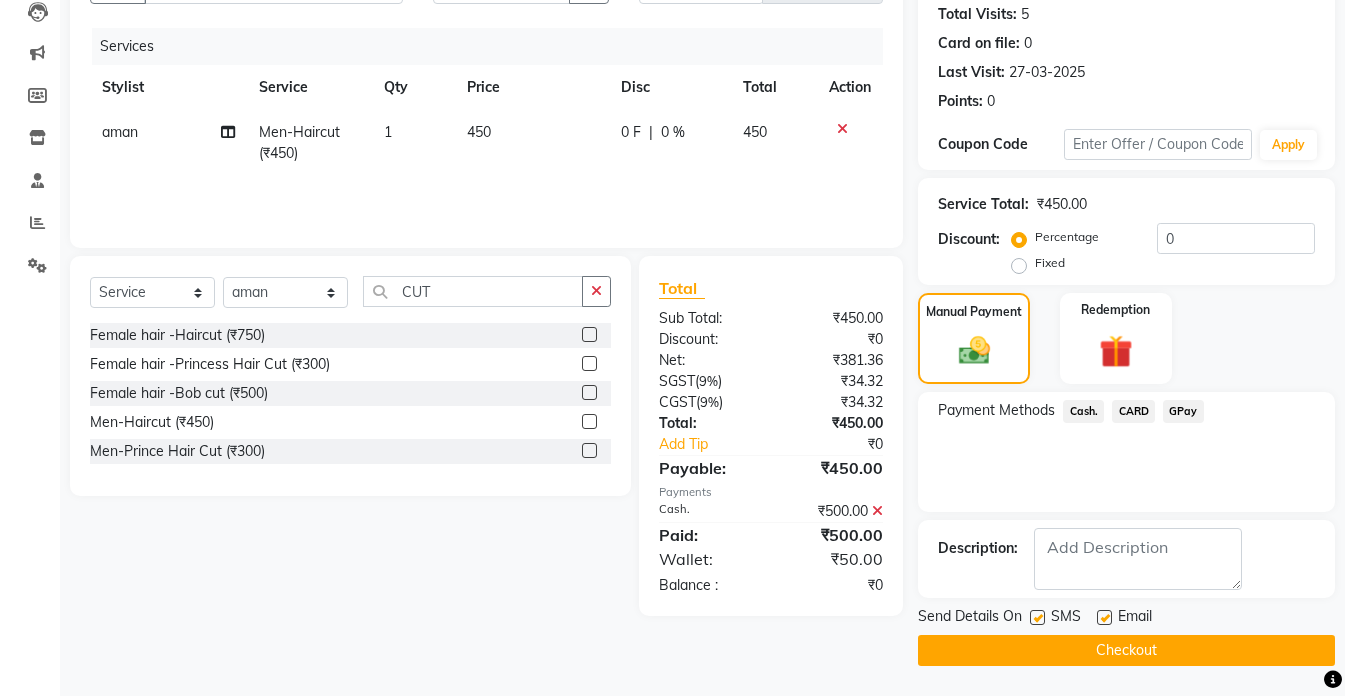 click 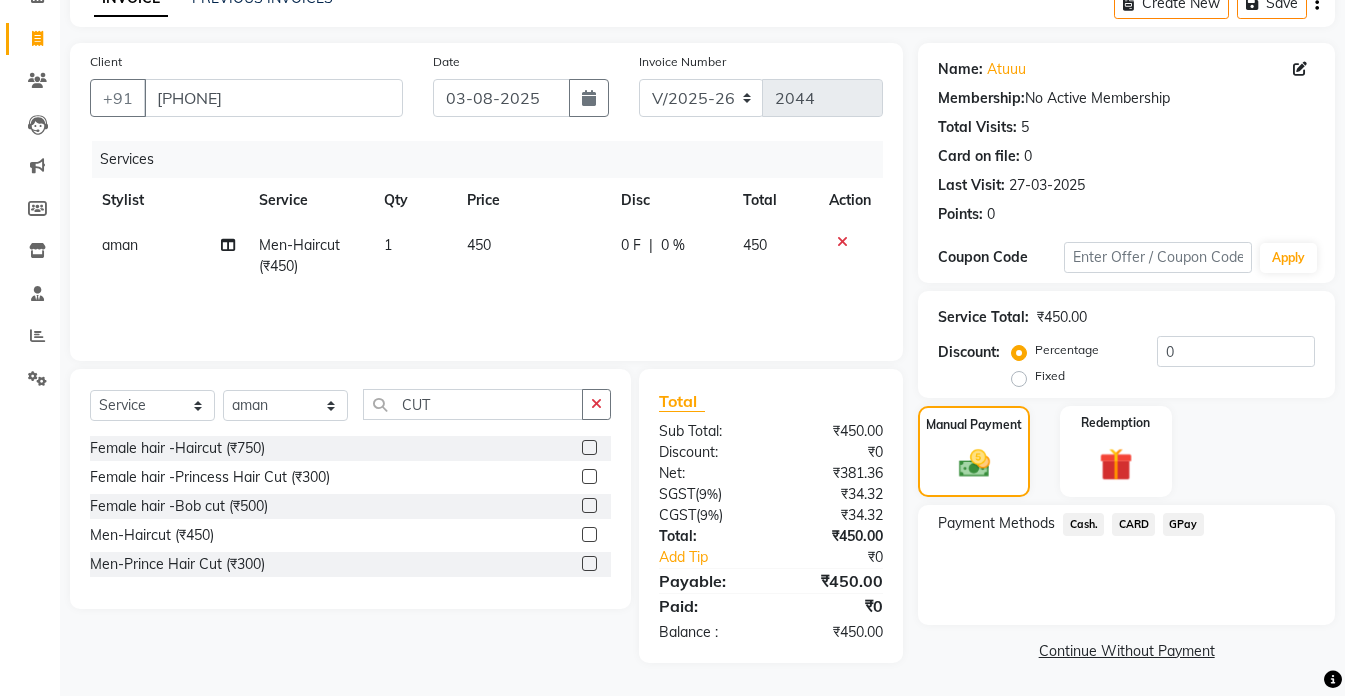 click on "₹34.32" 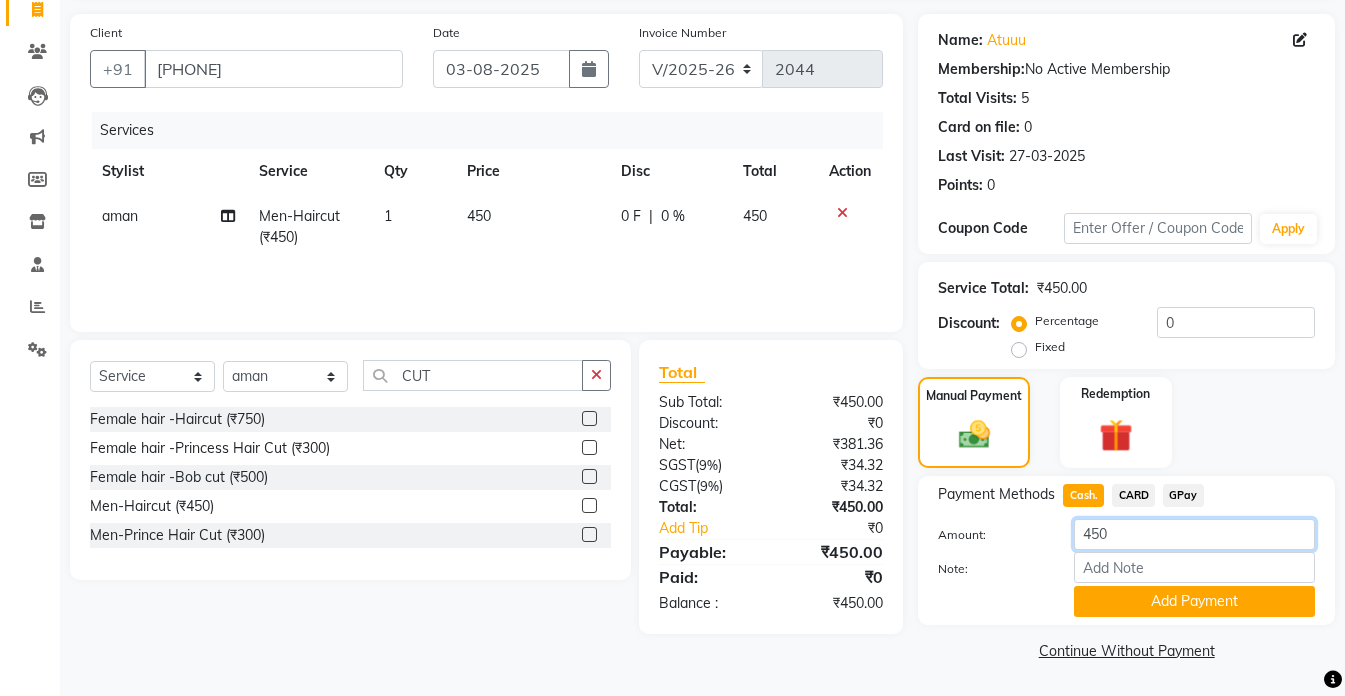 click on "450" 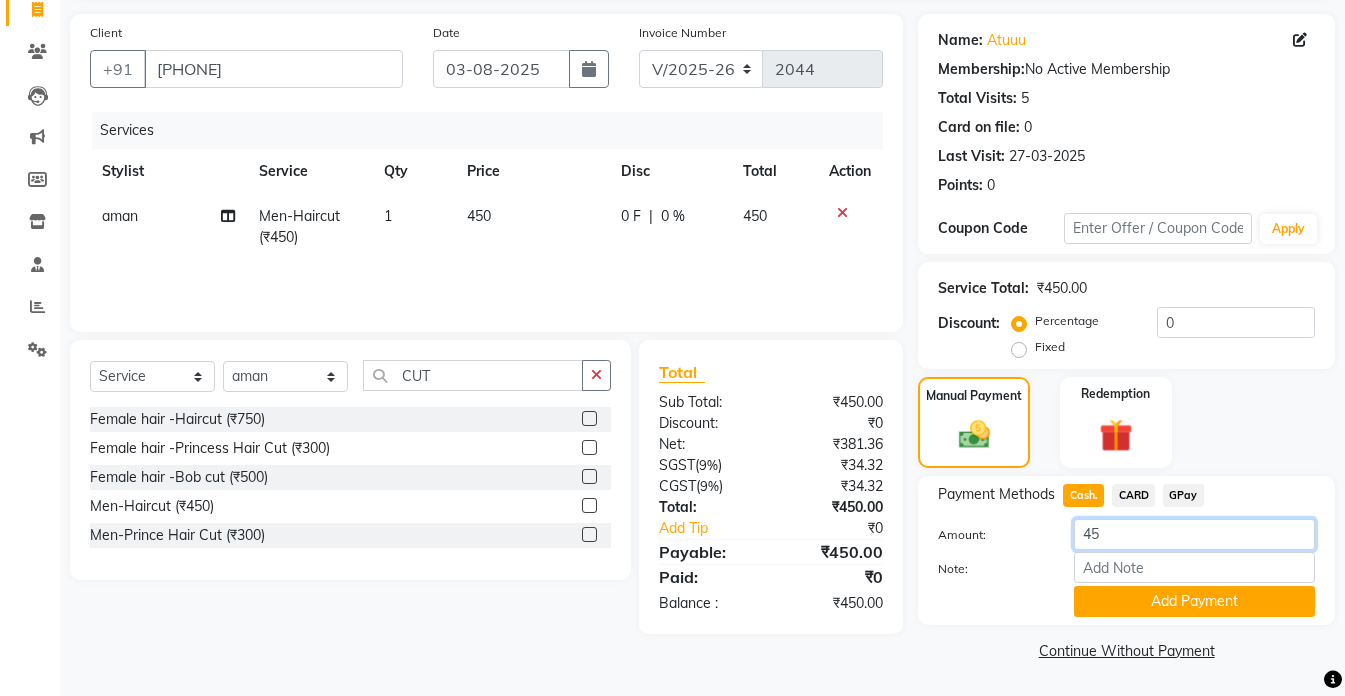 type on "4" 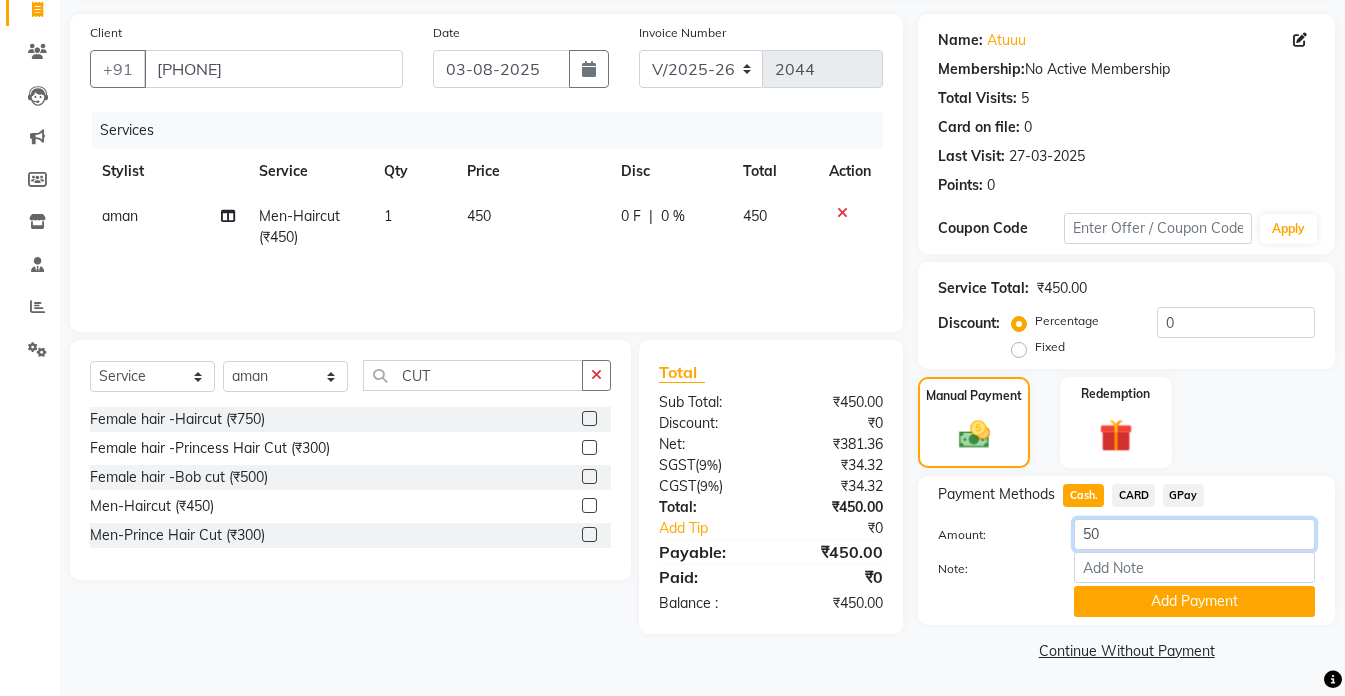 type on "50" 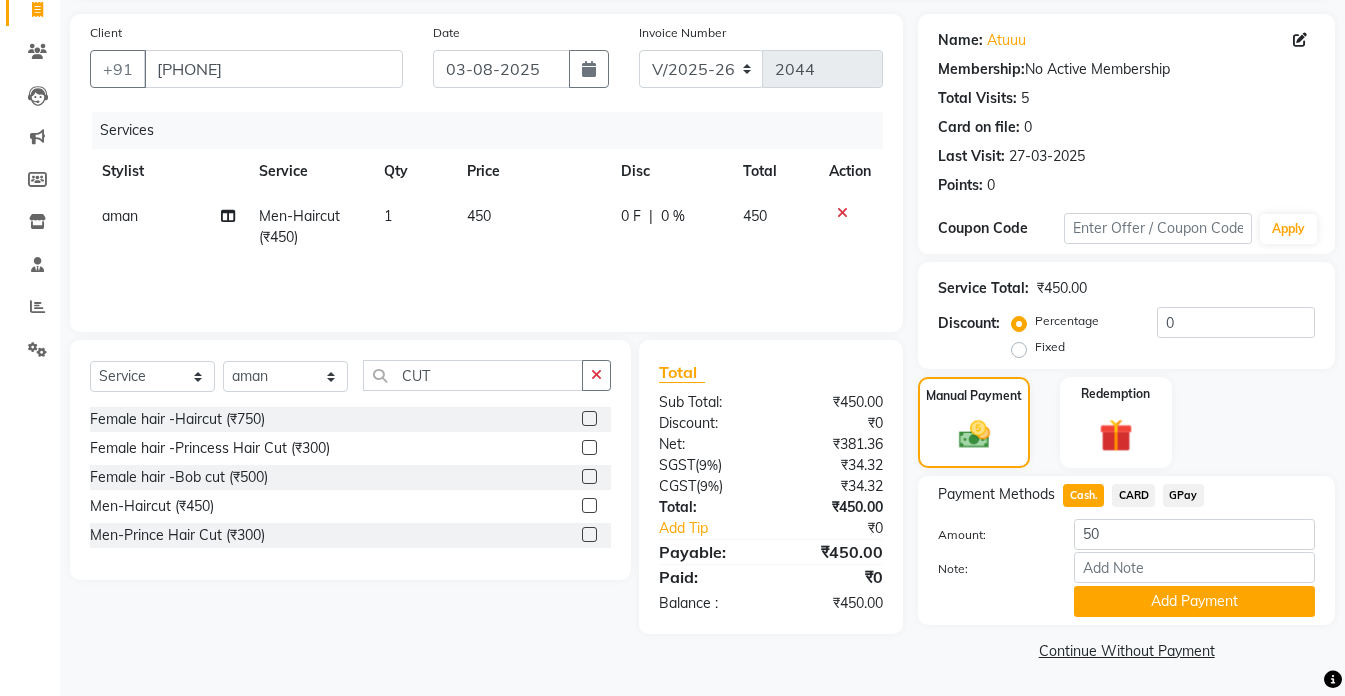 click on "Continue Without Payment" 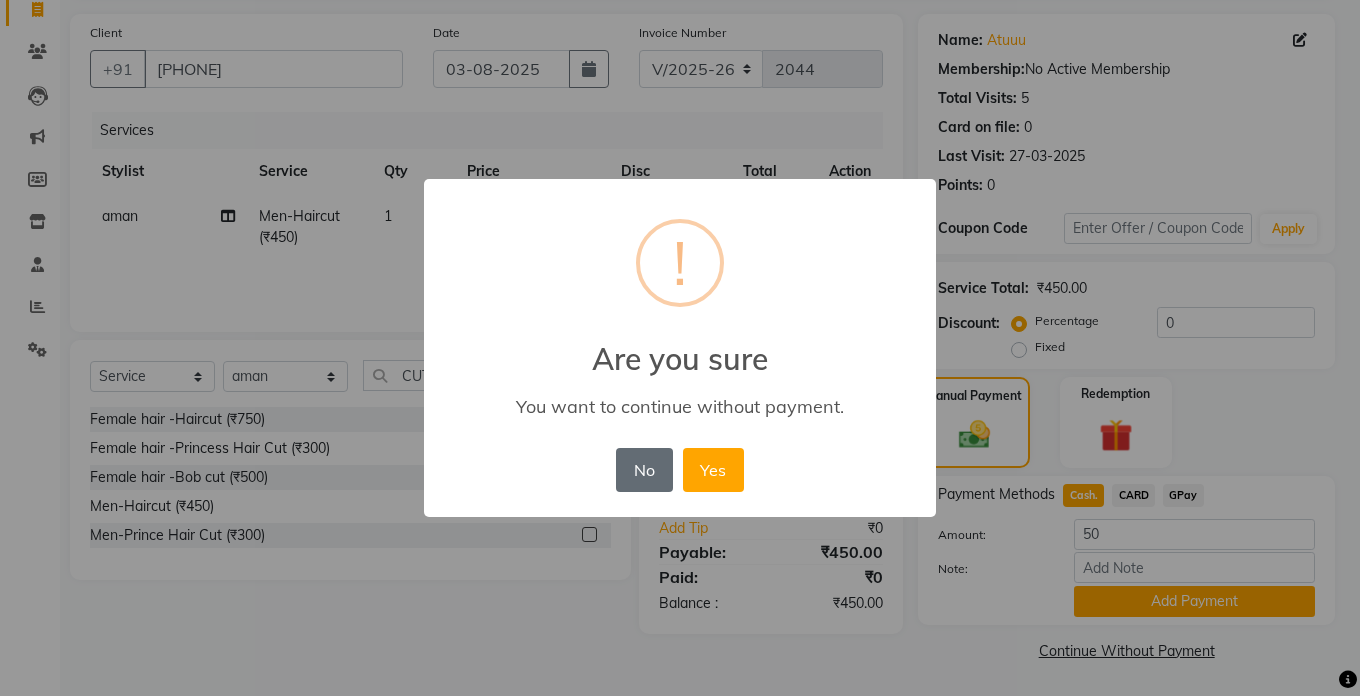 click on "No" at bounding box center [644, 470] 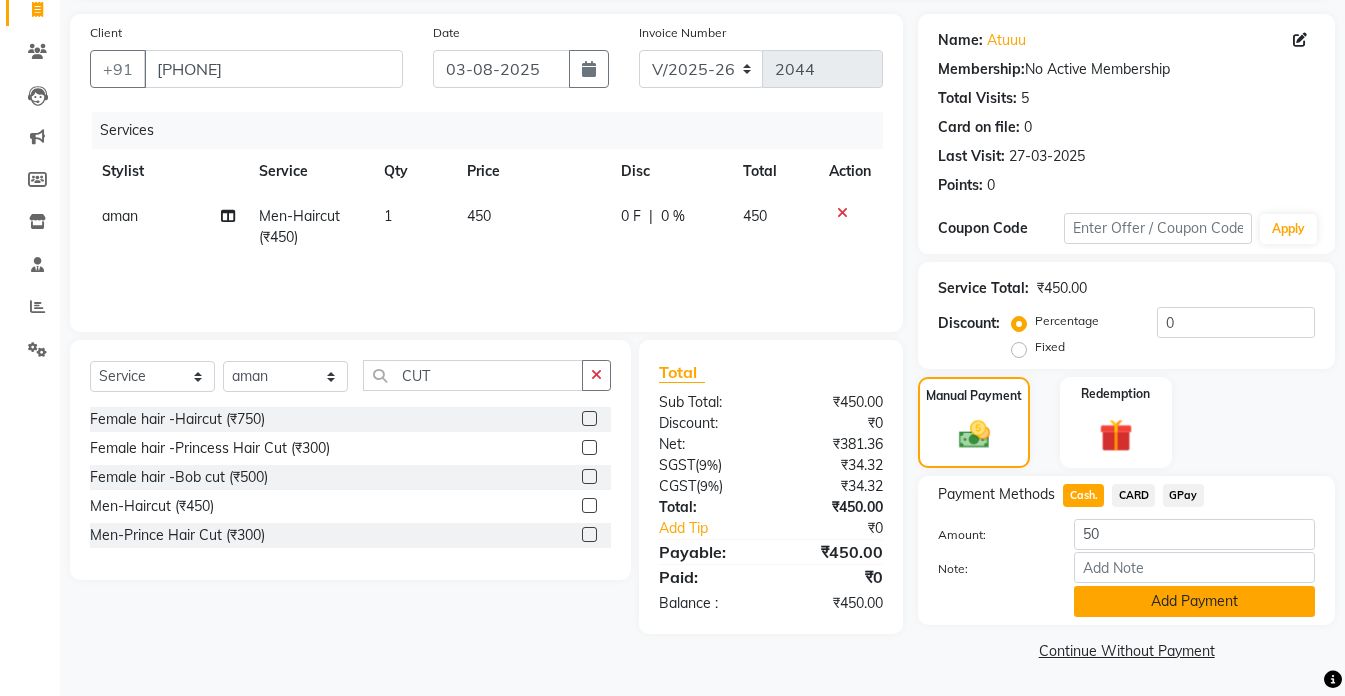 click on "Add Payment" 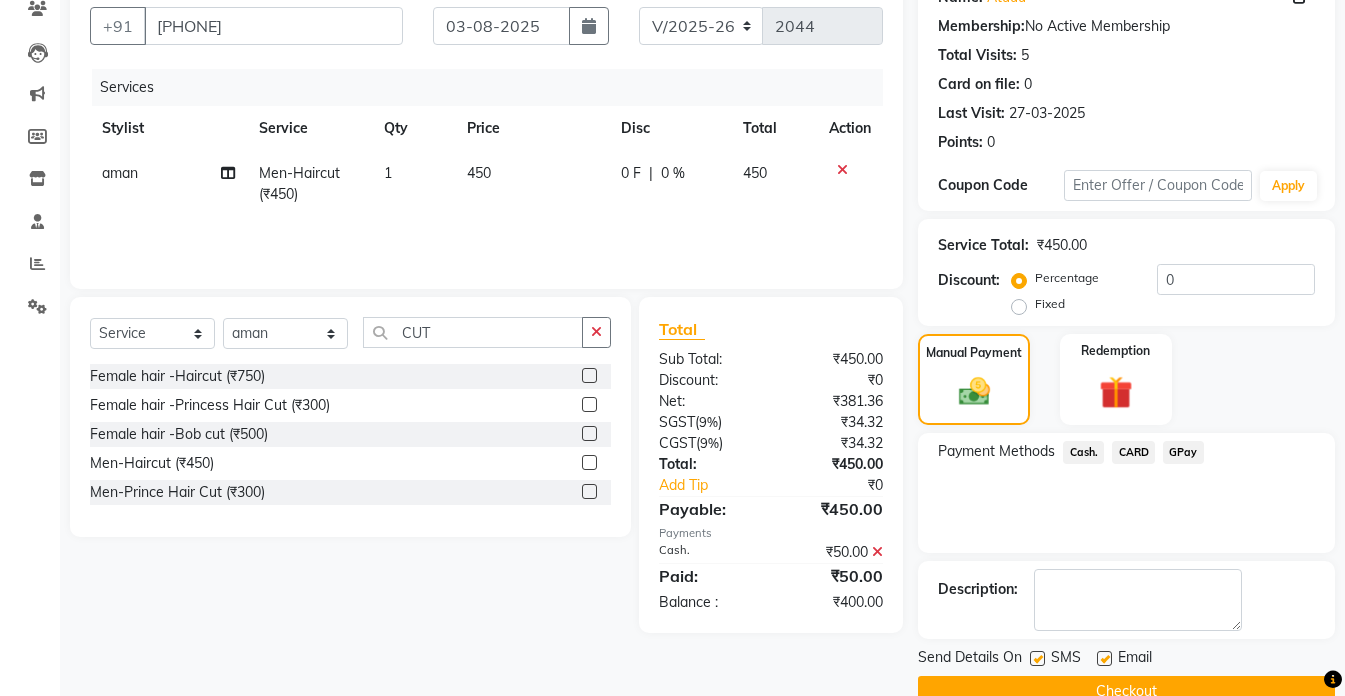 scroll, scrollTop: 220, scrollLeft: 0, axis: vertical 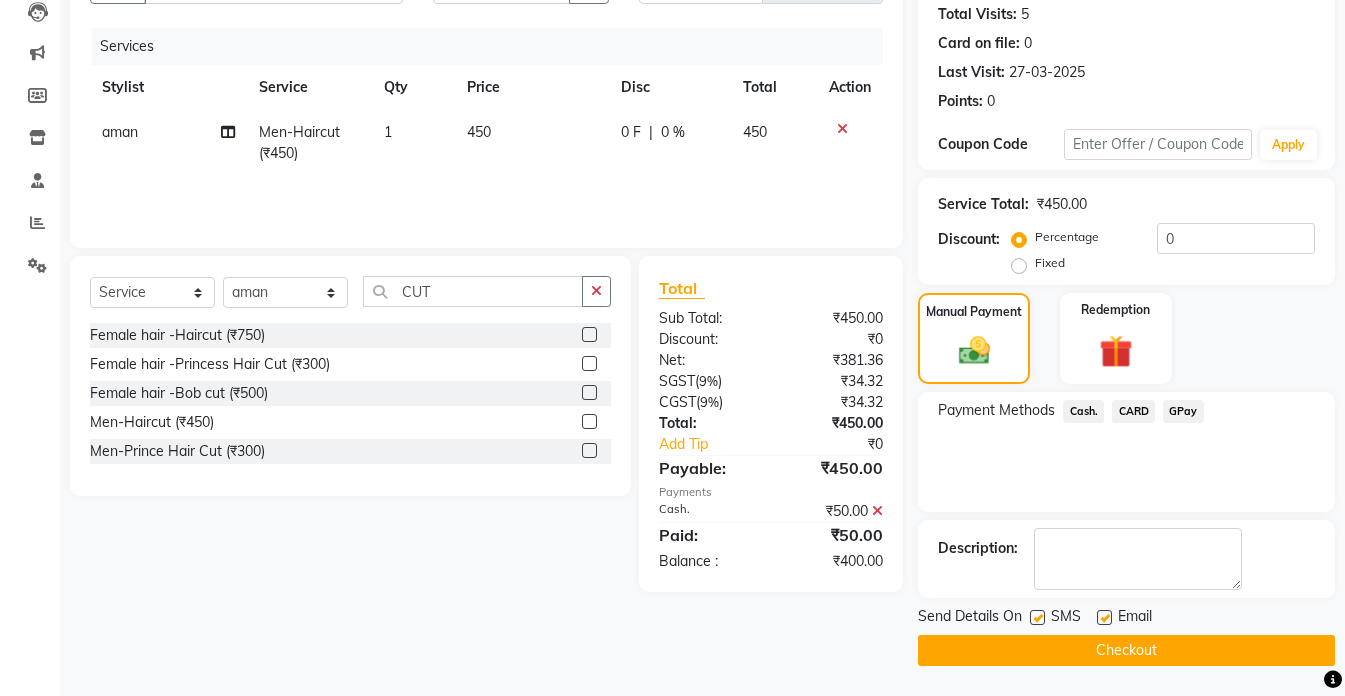 click on "Checkout" 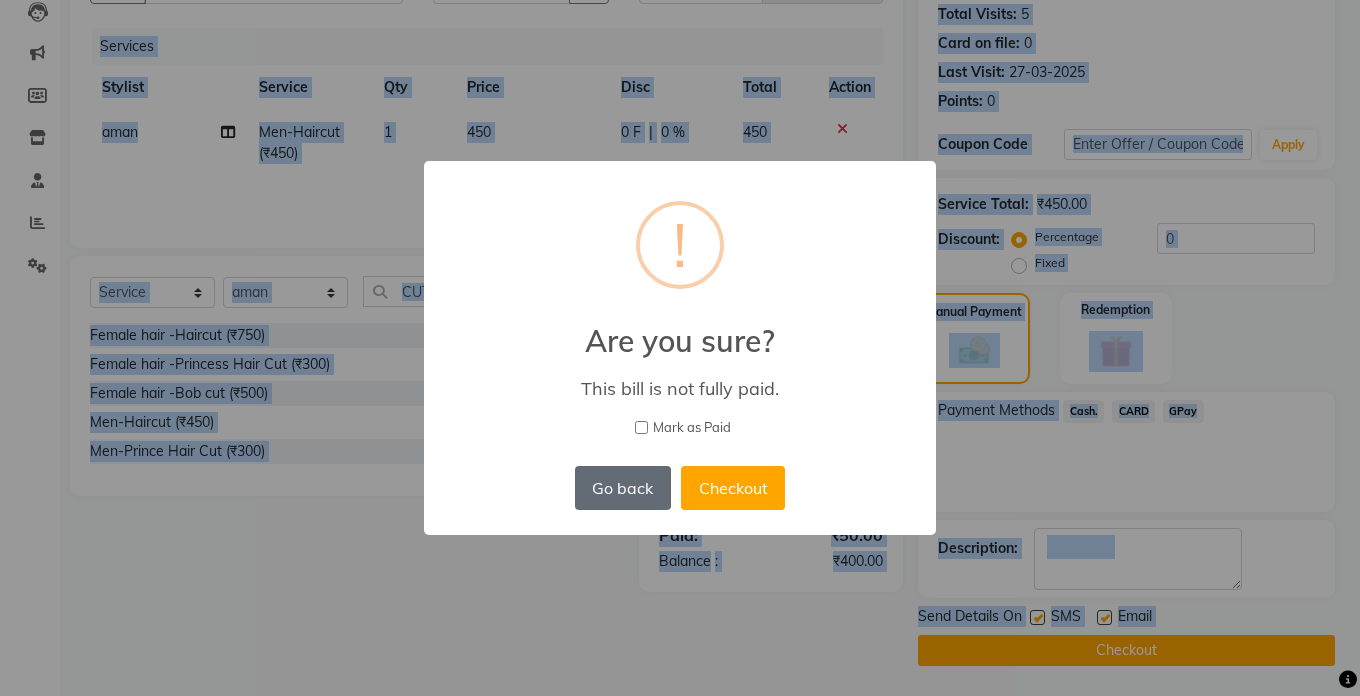 click on "Go back" at bounding box center (623, 488) 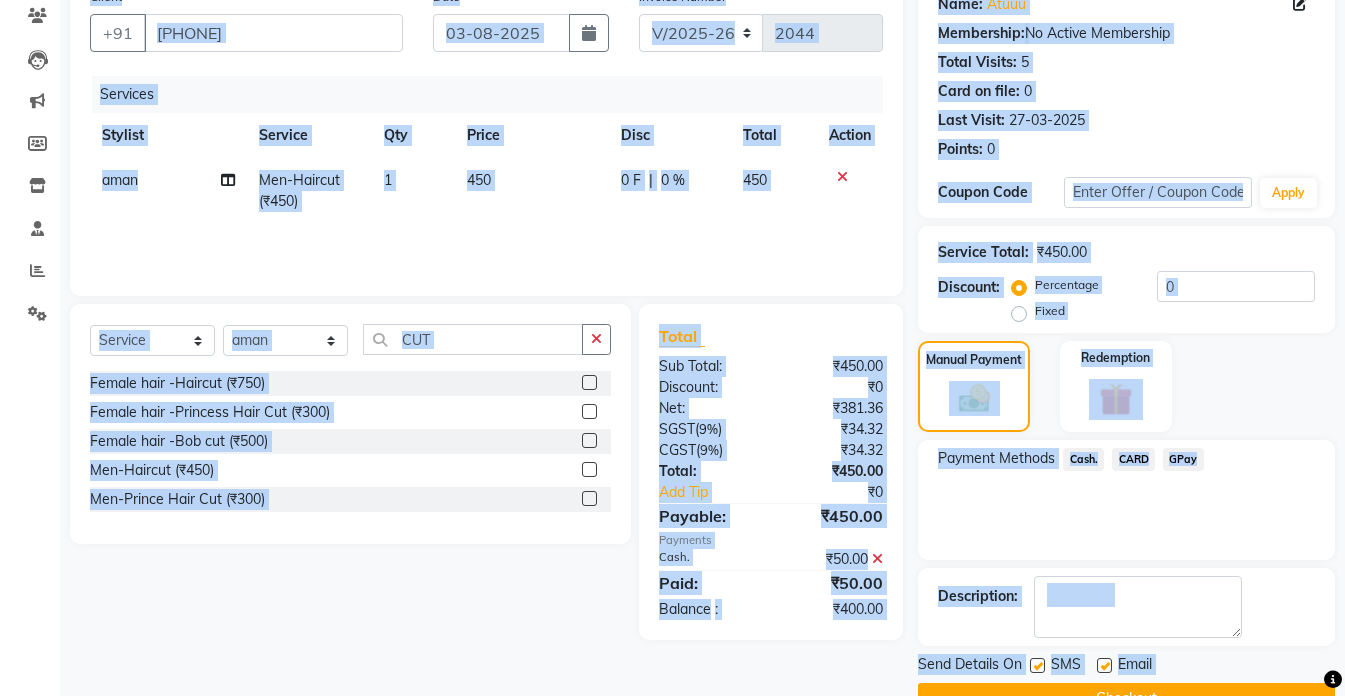 scroll, scrollTop: 220, scrollLeft: 0, axis: vertical 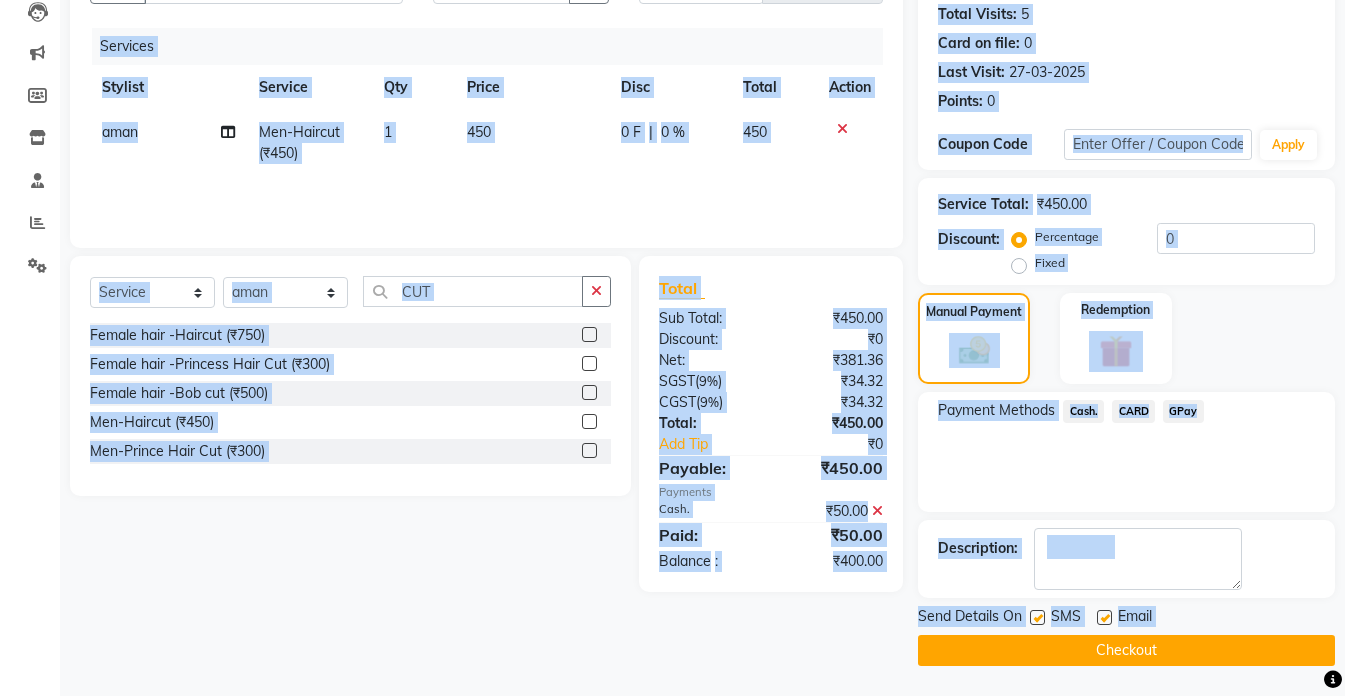 click on "Checkout" 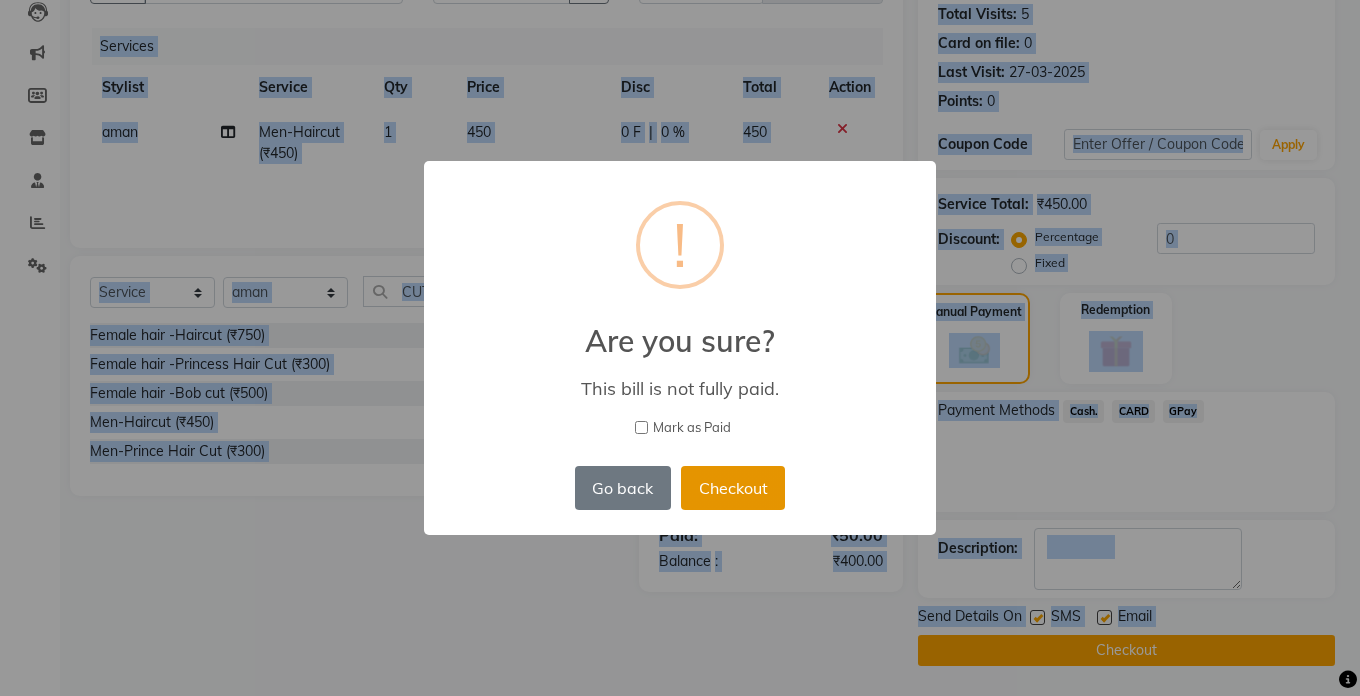 click on "Checkout" at bounding box center (733, 488) 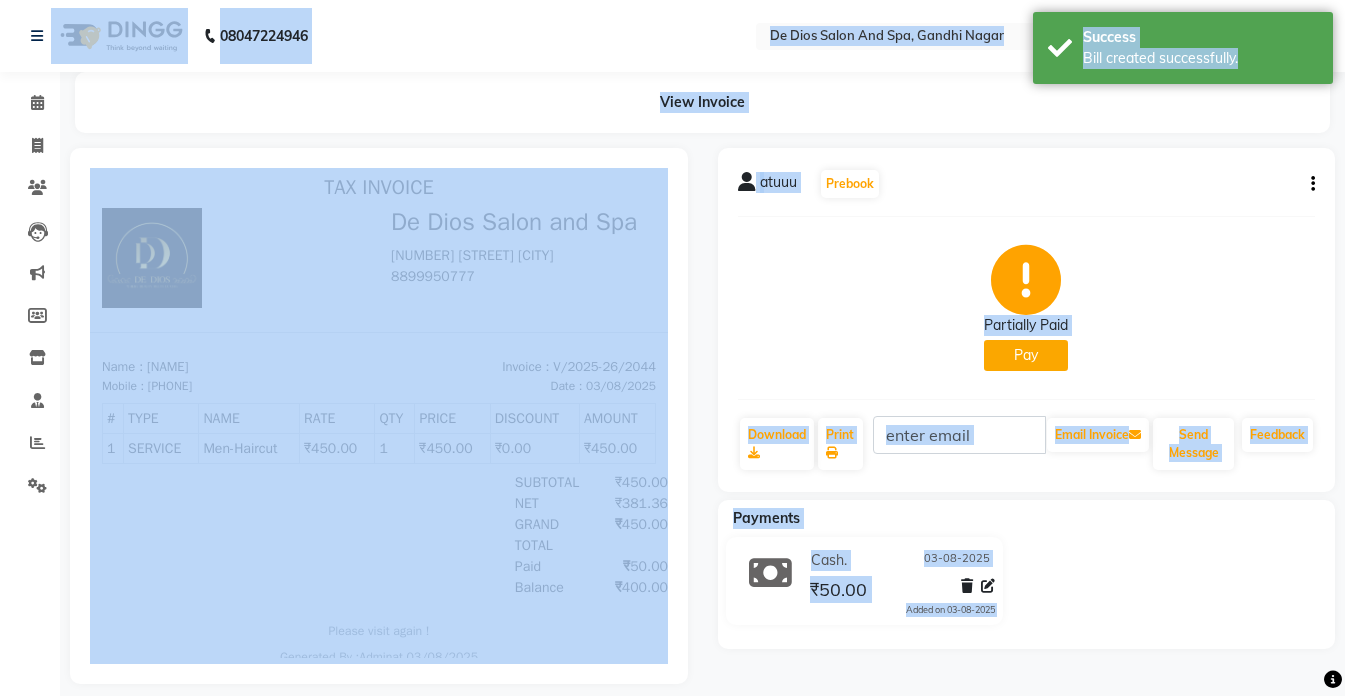 scroll, scrollTop: 0, scrollLeft: 0, axis: both 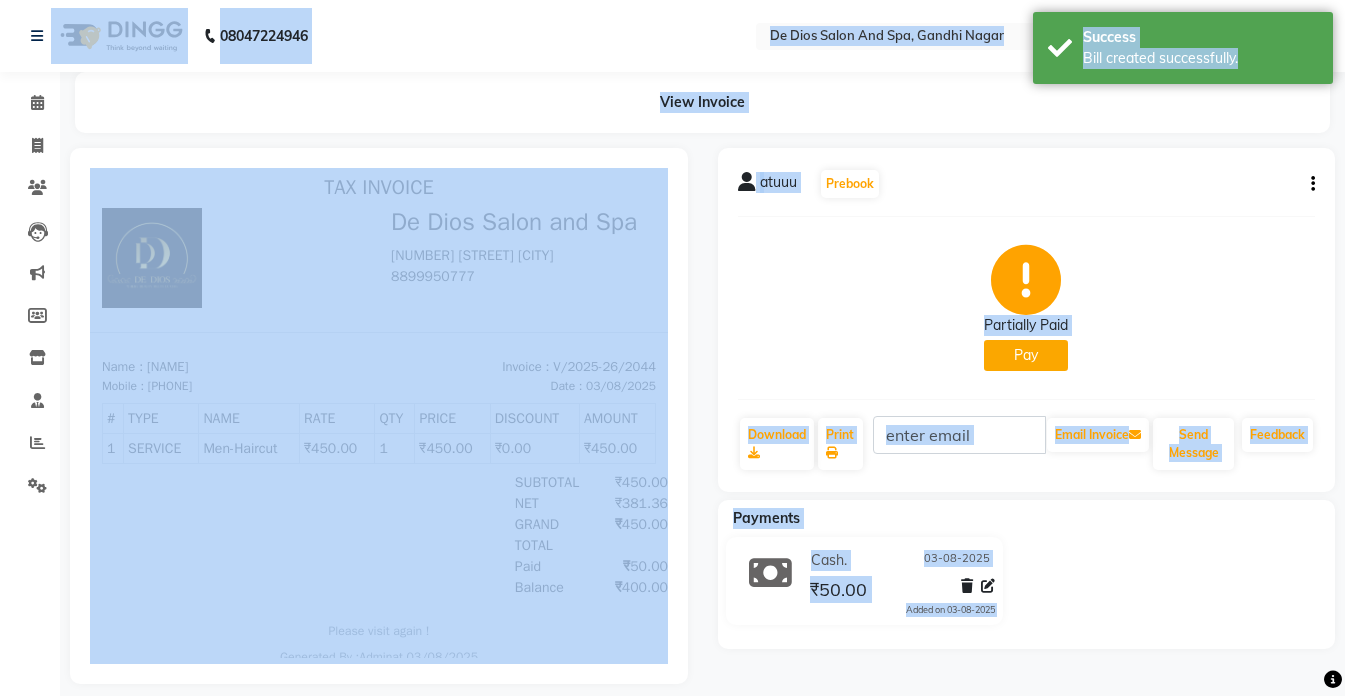 click on "Pay" 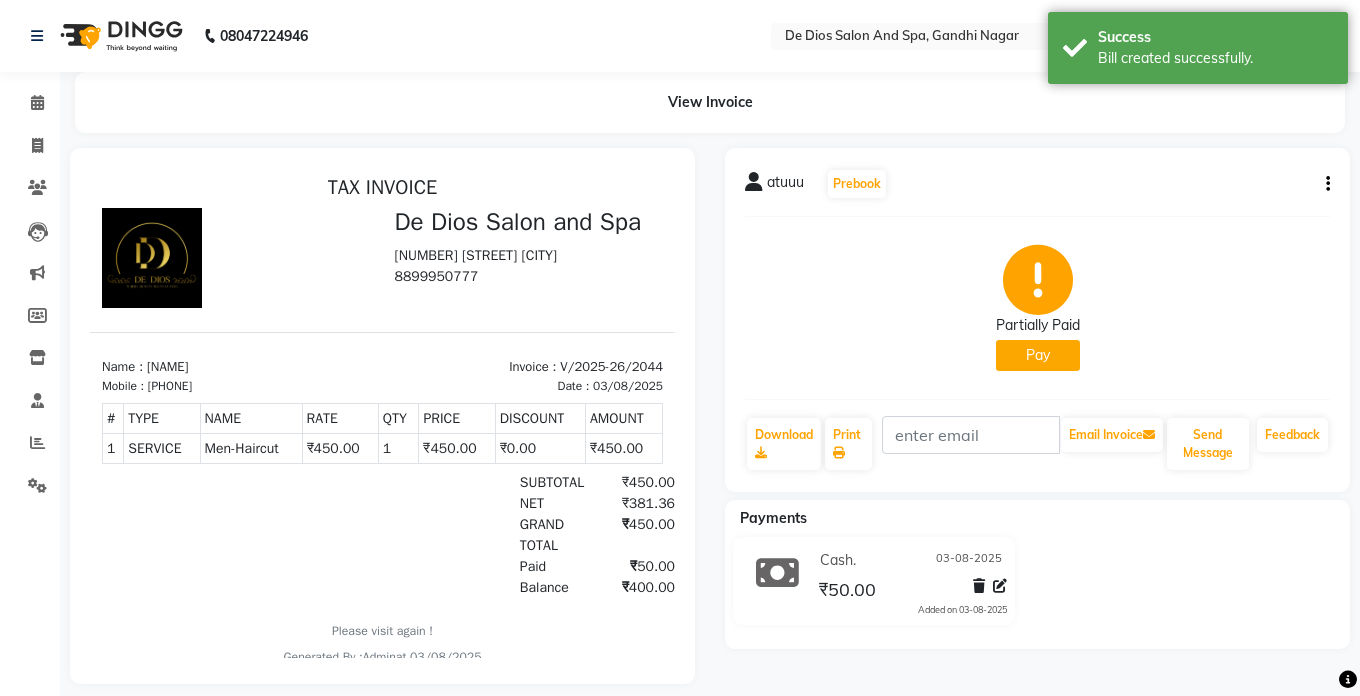 select 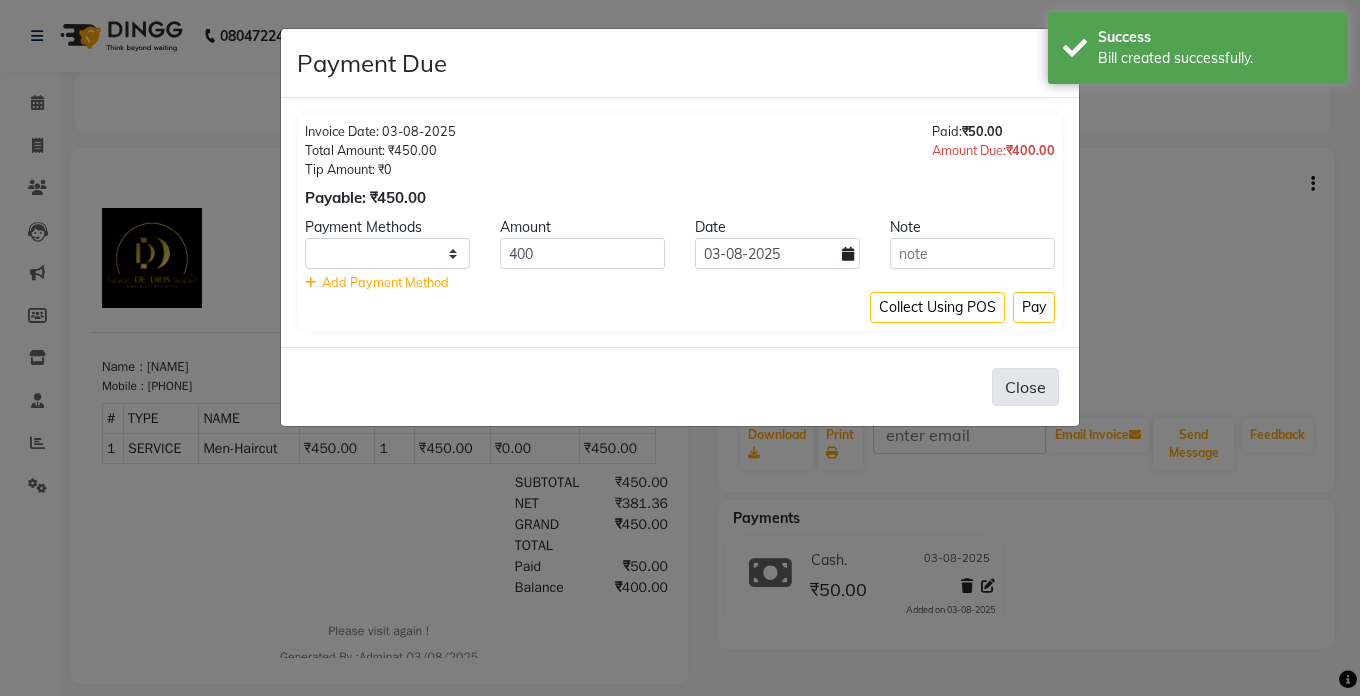 click on "Close" 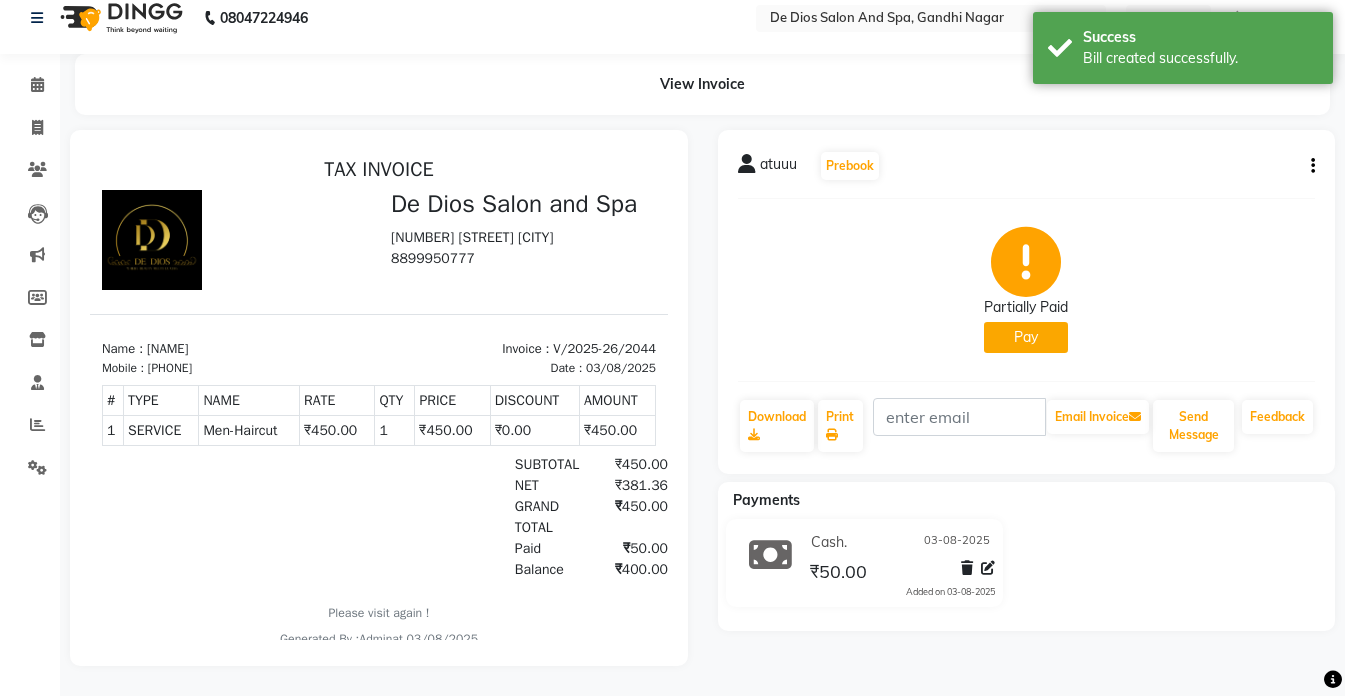 scroll, scrollTop: 33, scrollLeft: 0, axis: vertical 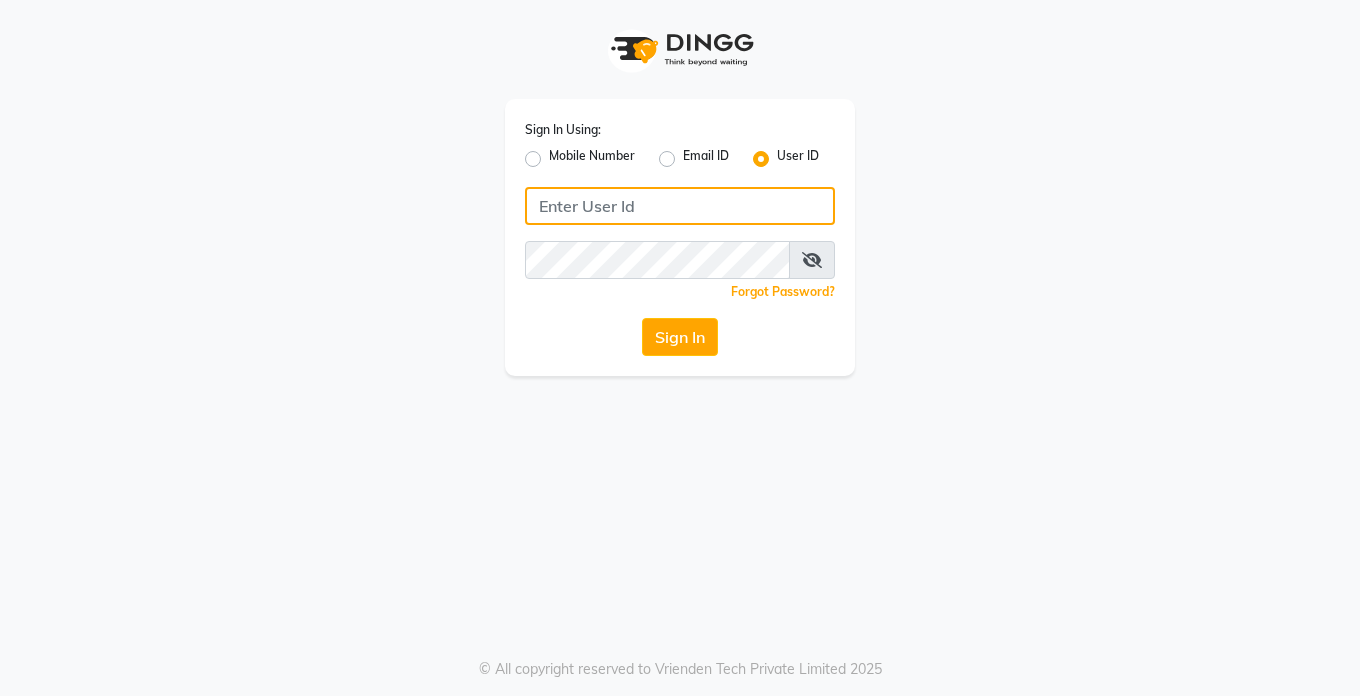 type on "Dedios123" 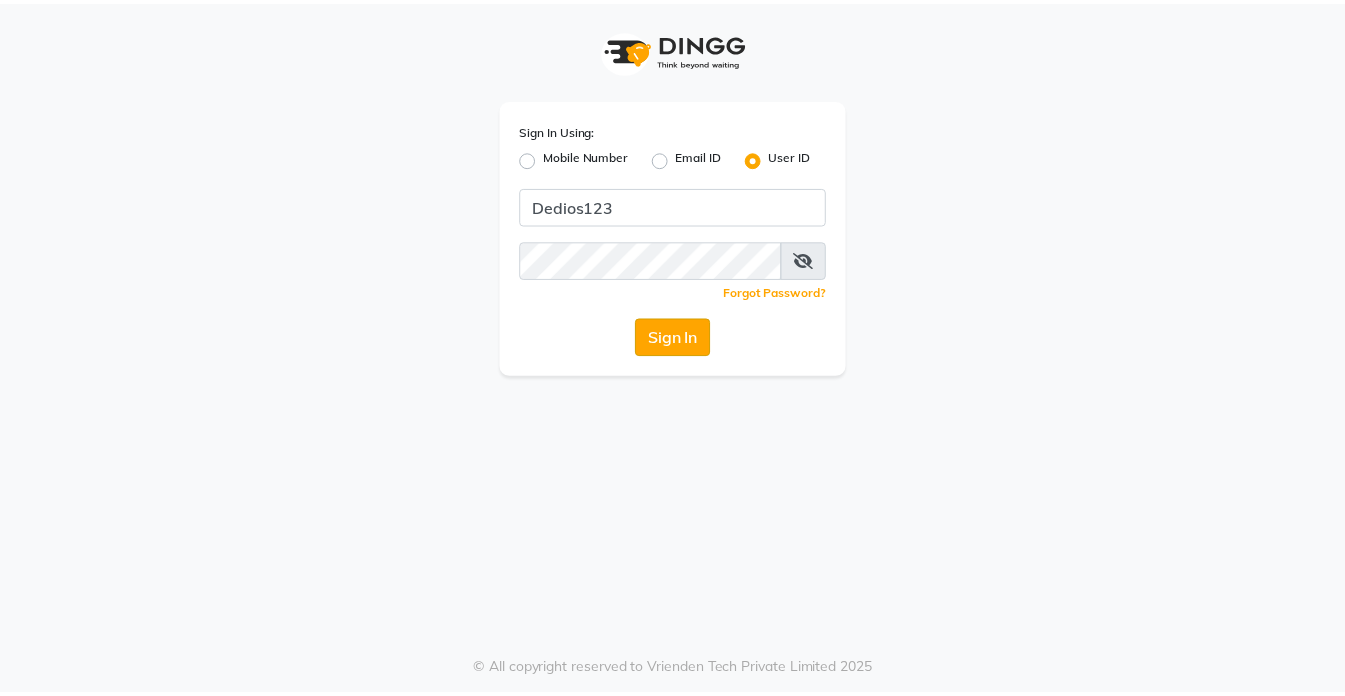 scroll, scrollTop: 0, scrollLeft: 0, axis: both 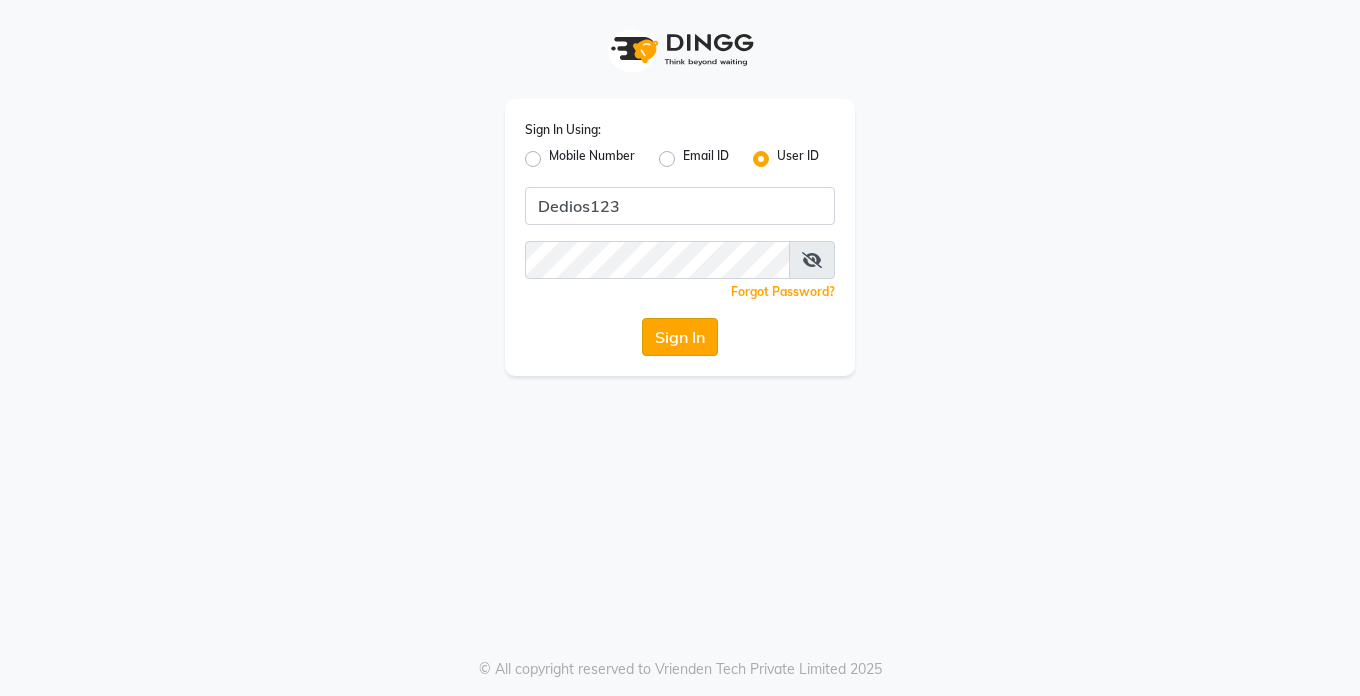 drag, startPoint x: 0, startPoint y: 0, endPoint x: 668, endPoint y: 345, distance: 751.83044 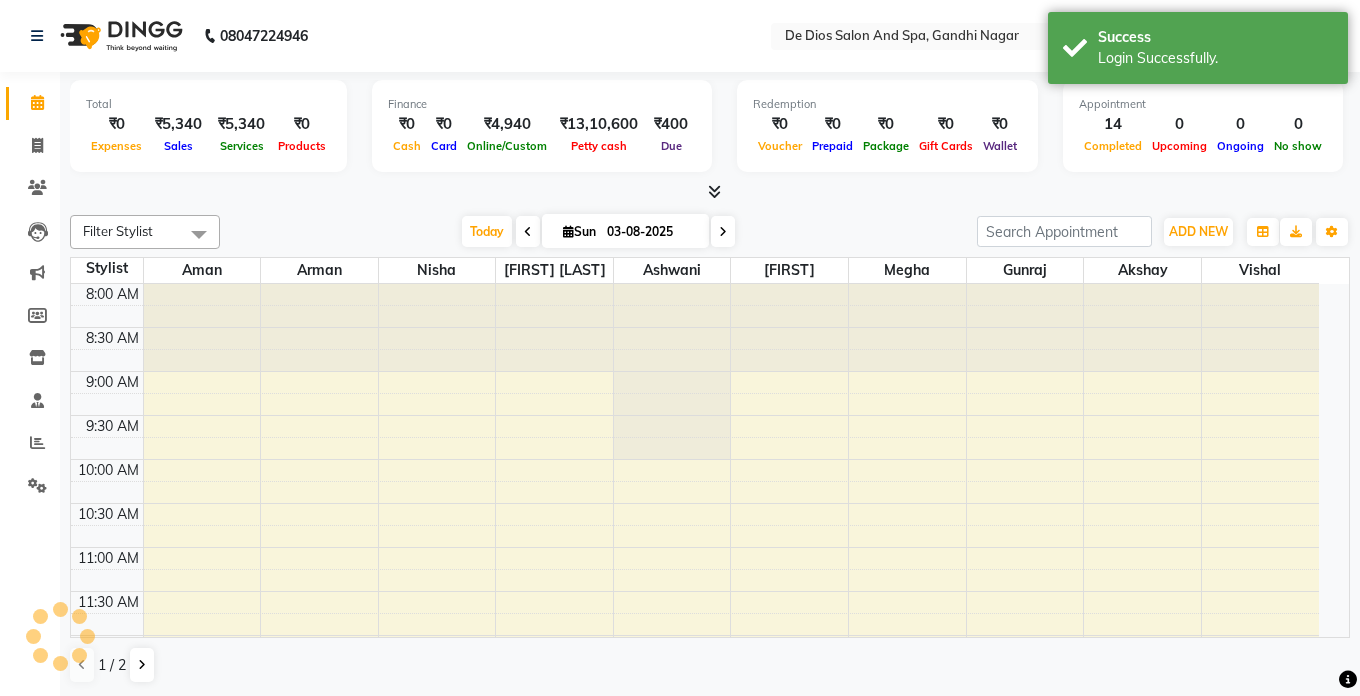 select on "en" 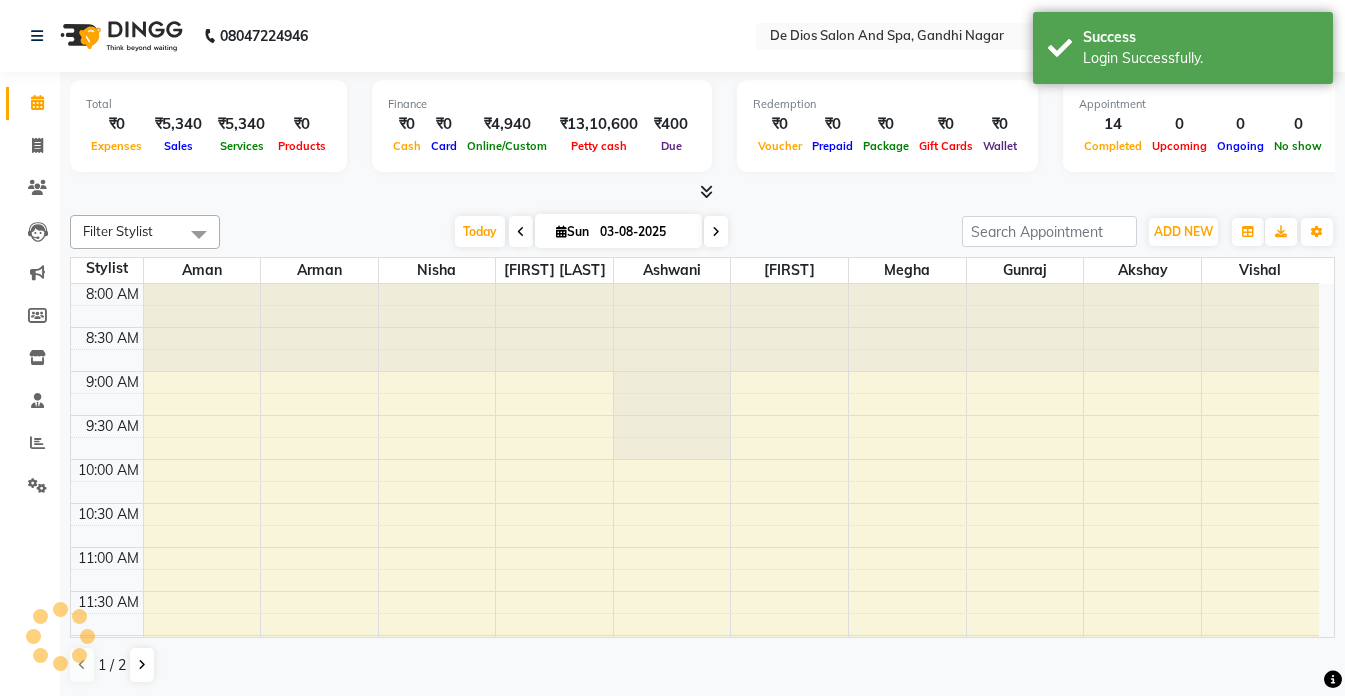 scroll, scrollTop: 0, scrollLeft: 0, axis: both 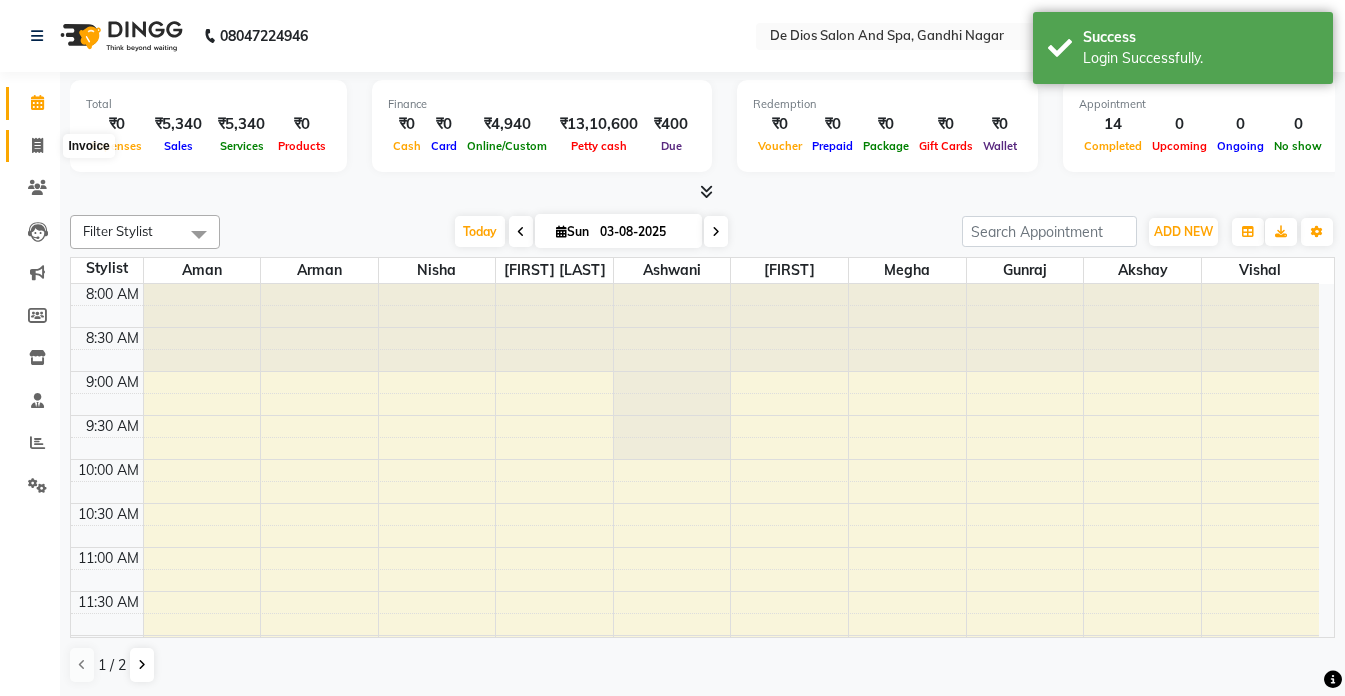 click 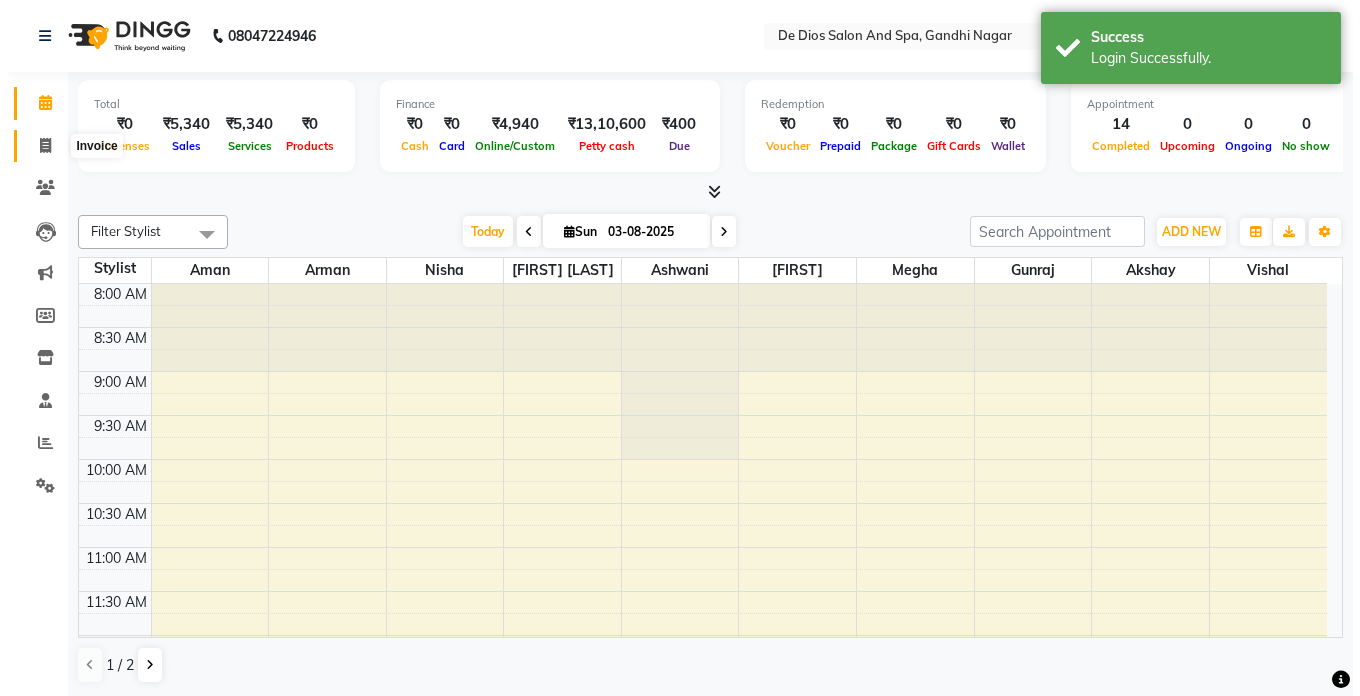 select on "service" 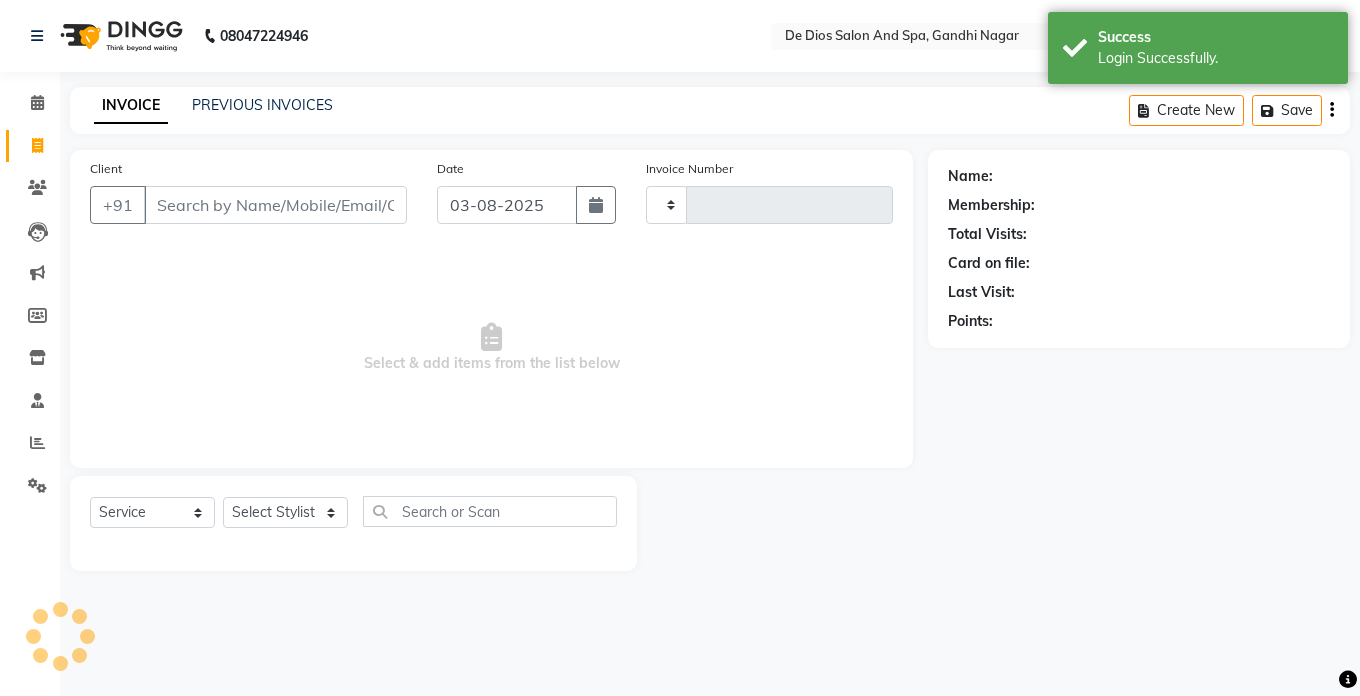 type on "2045" 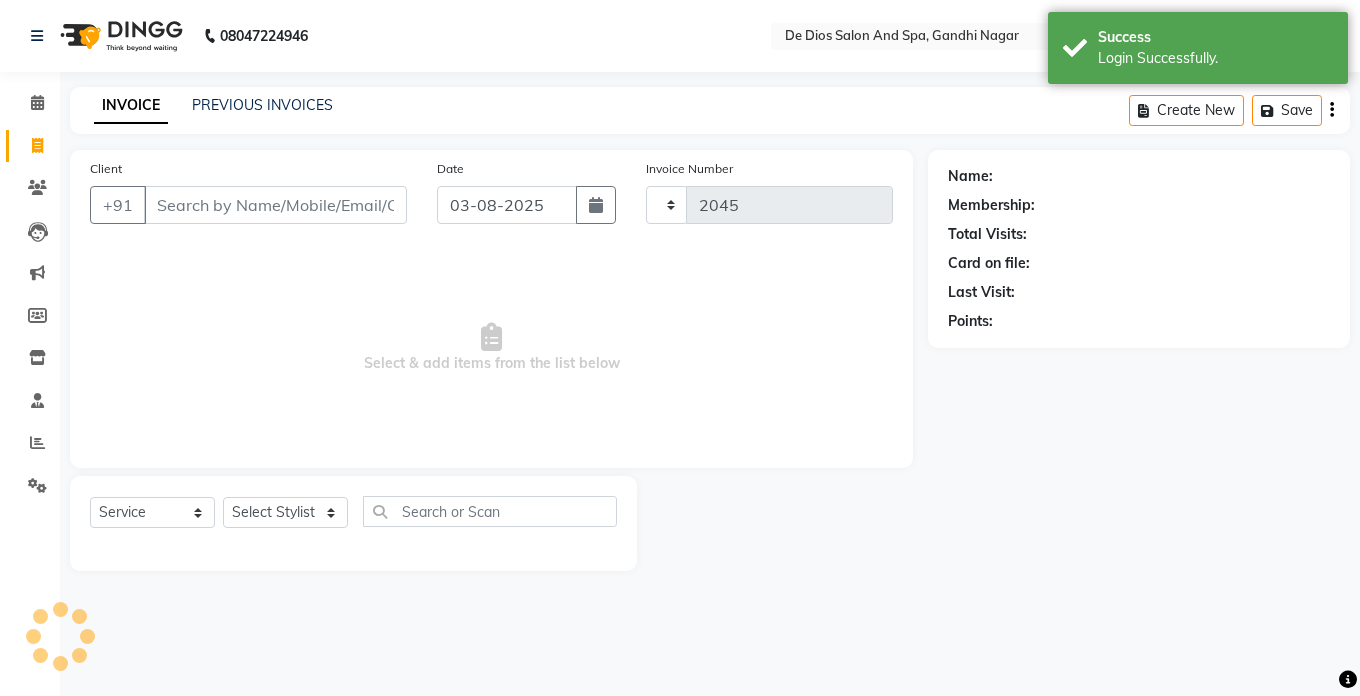 select on "6431" 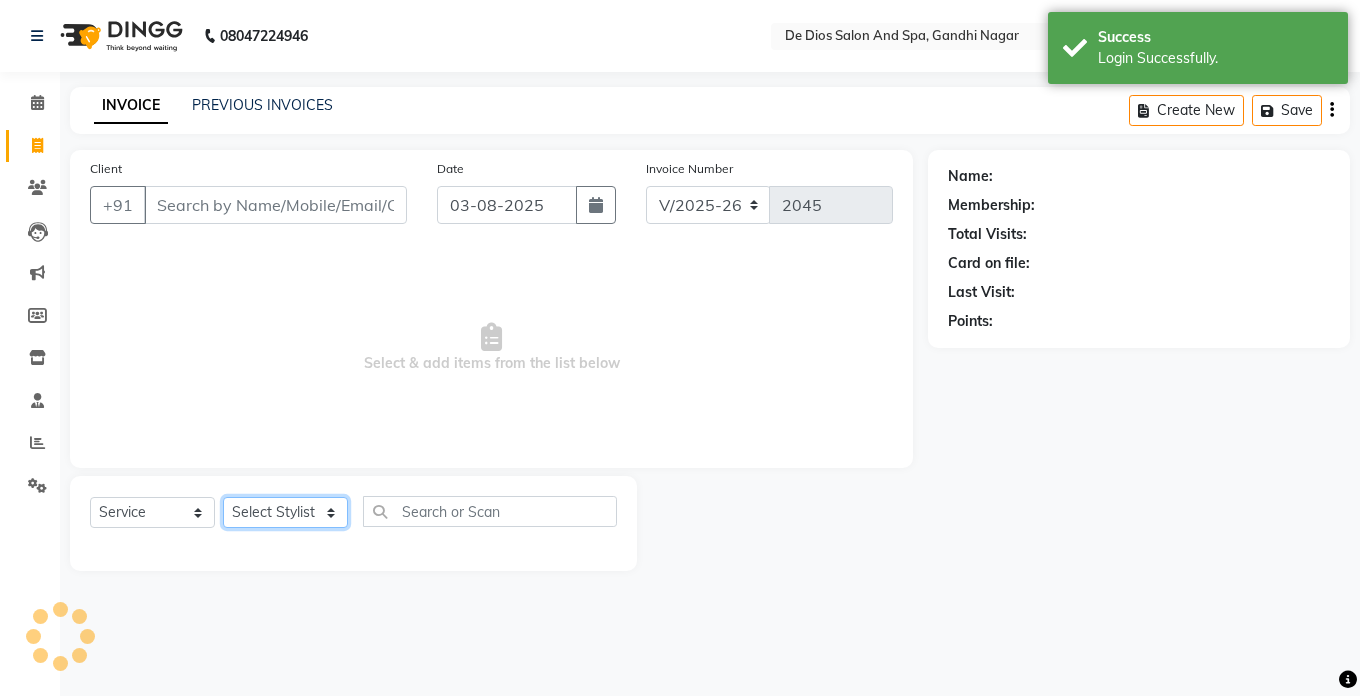 click on "Select Stylist" 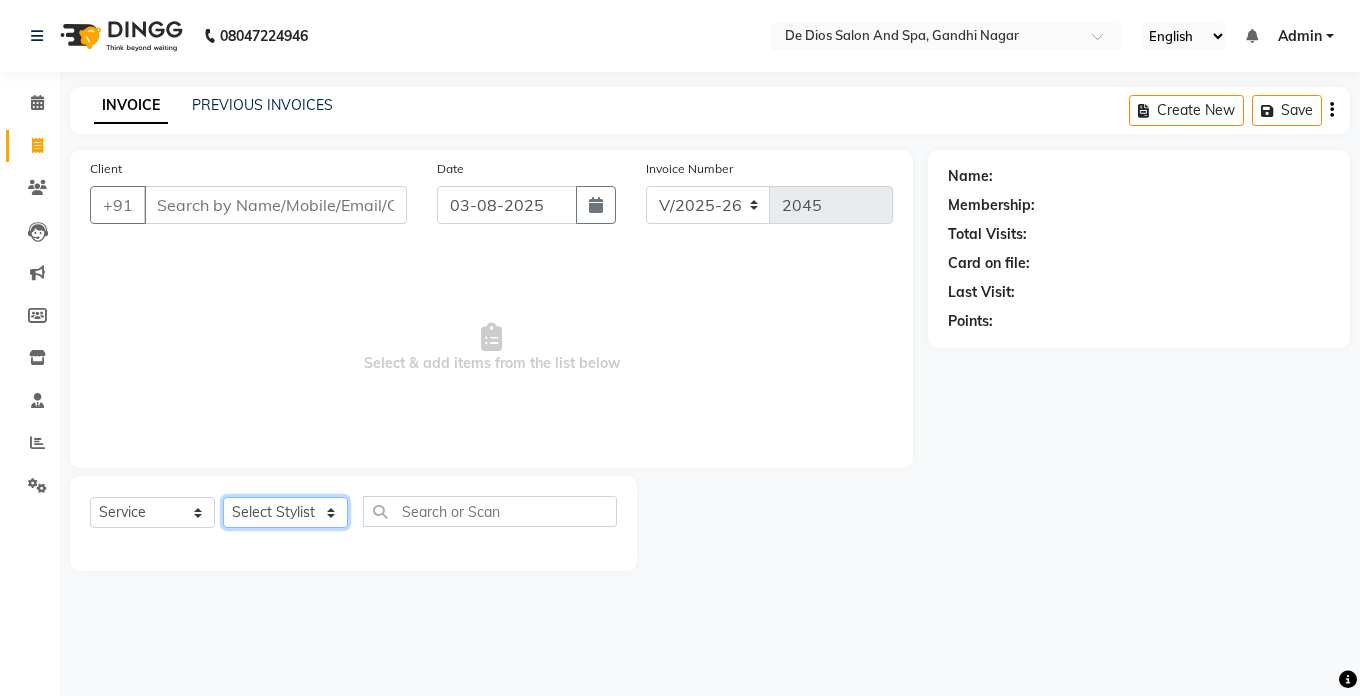 select on "79126" 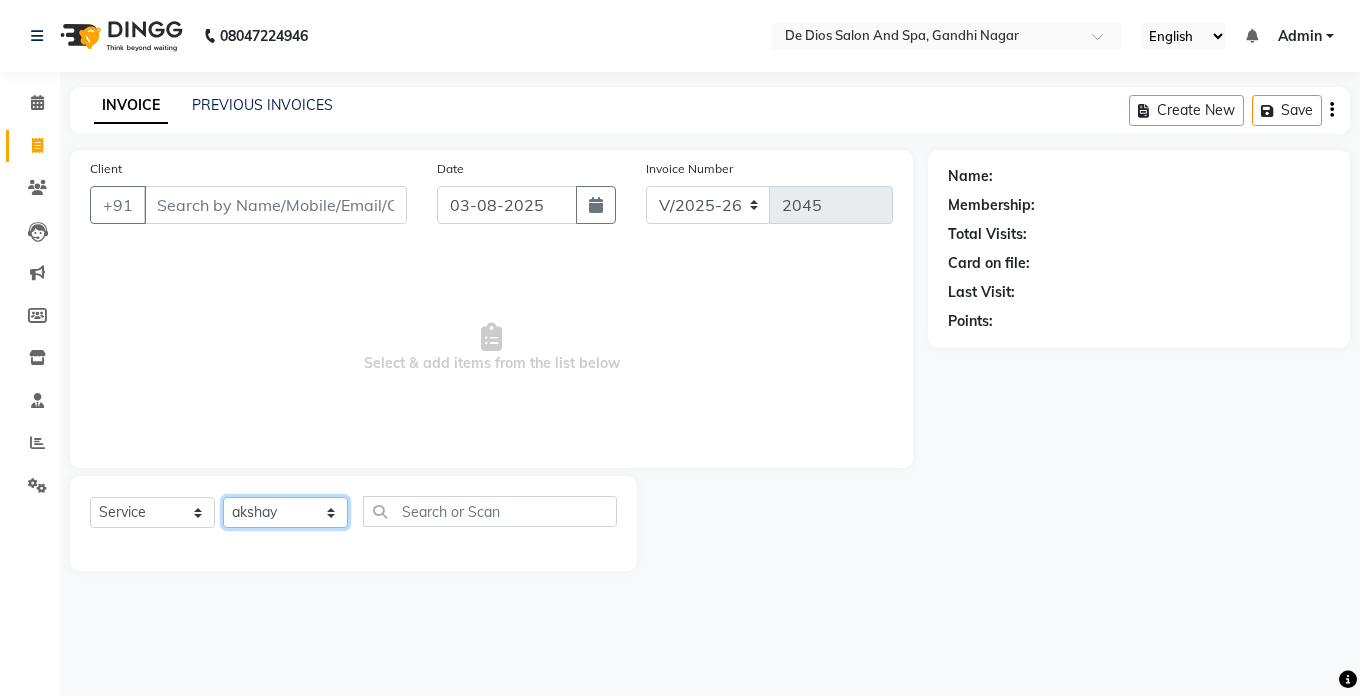 click on "Select Stylist [NAME] [NAME] [NAME] [NAME] [NAME] [NAME] [NAME] [NAME] [NAME] [NAME] [NAME] [NAME] [NAME]" 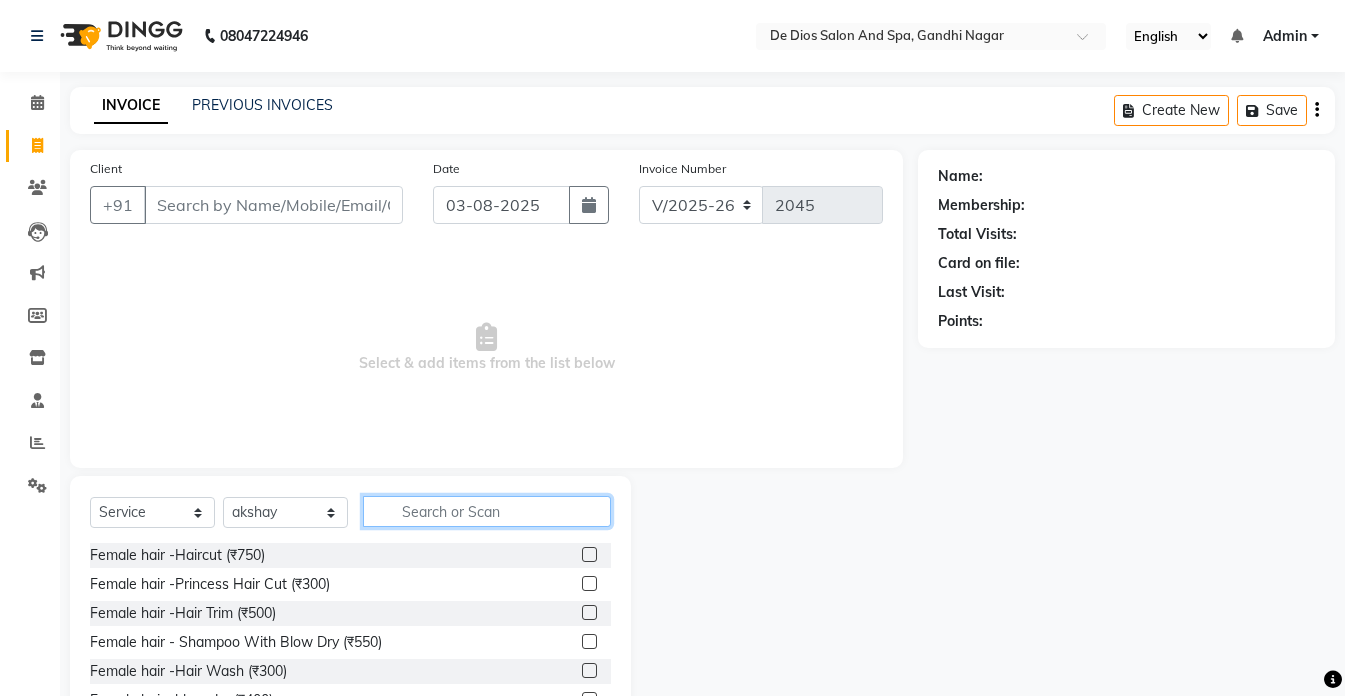 click 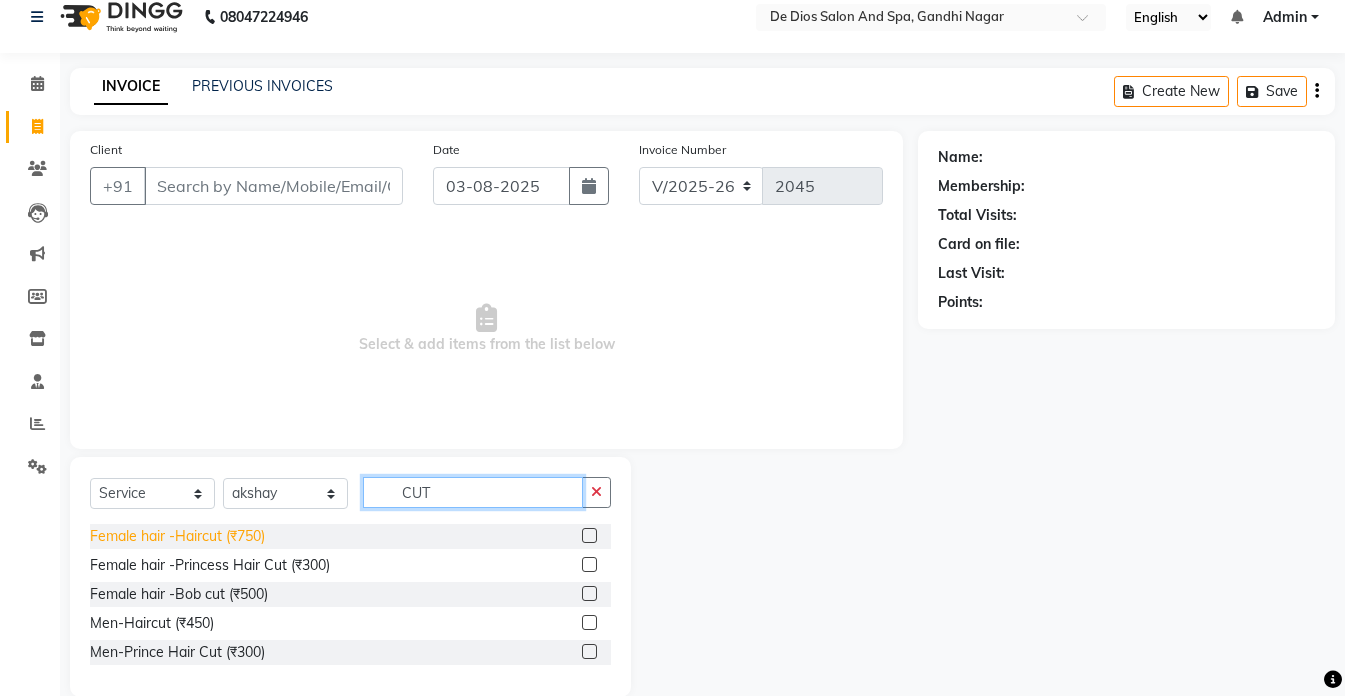 scroll, scrollTop: 50, scrollLeft: 0, axis: vertical 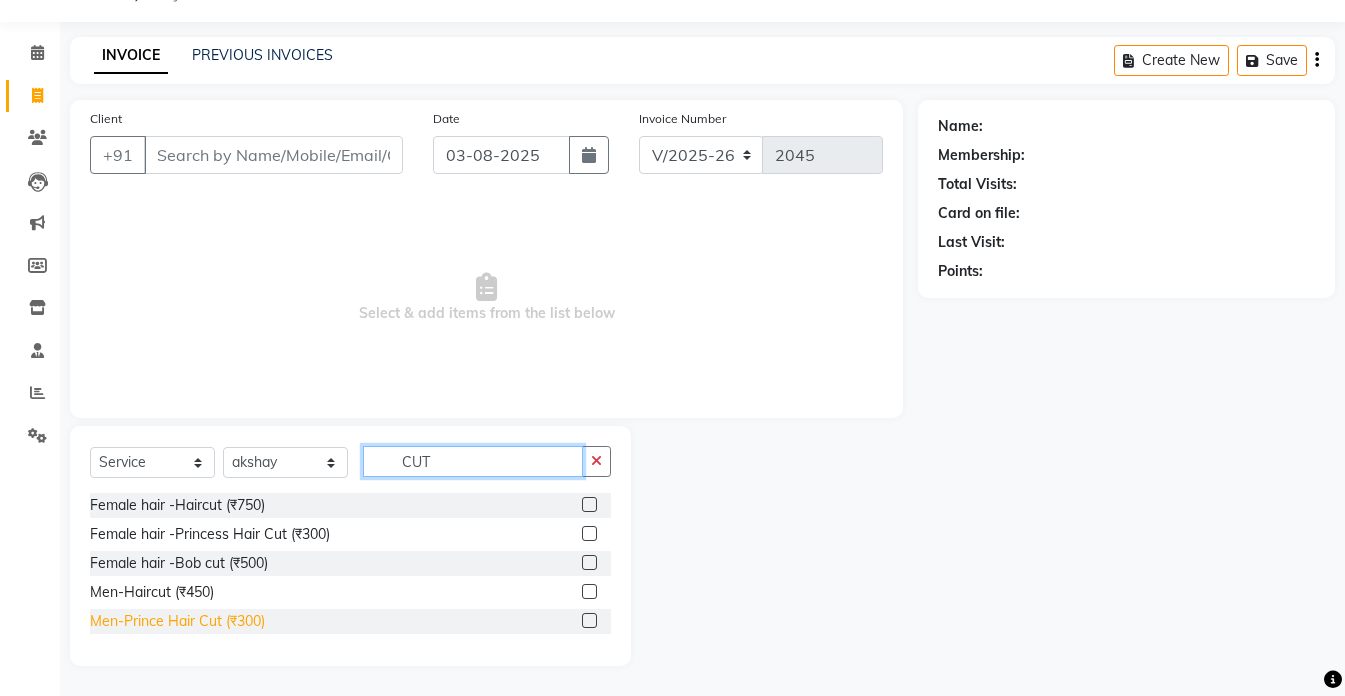 type on "CUT" 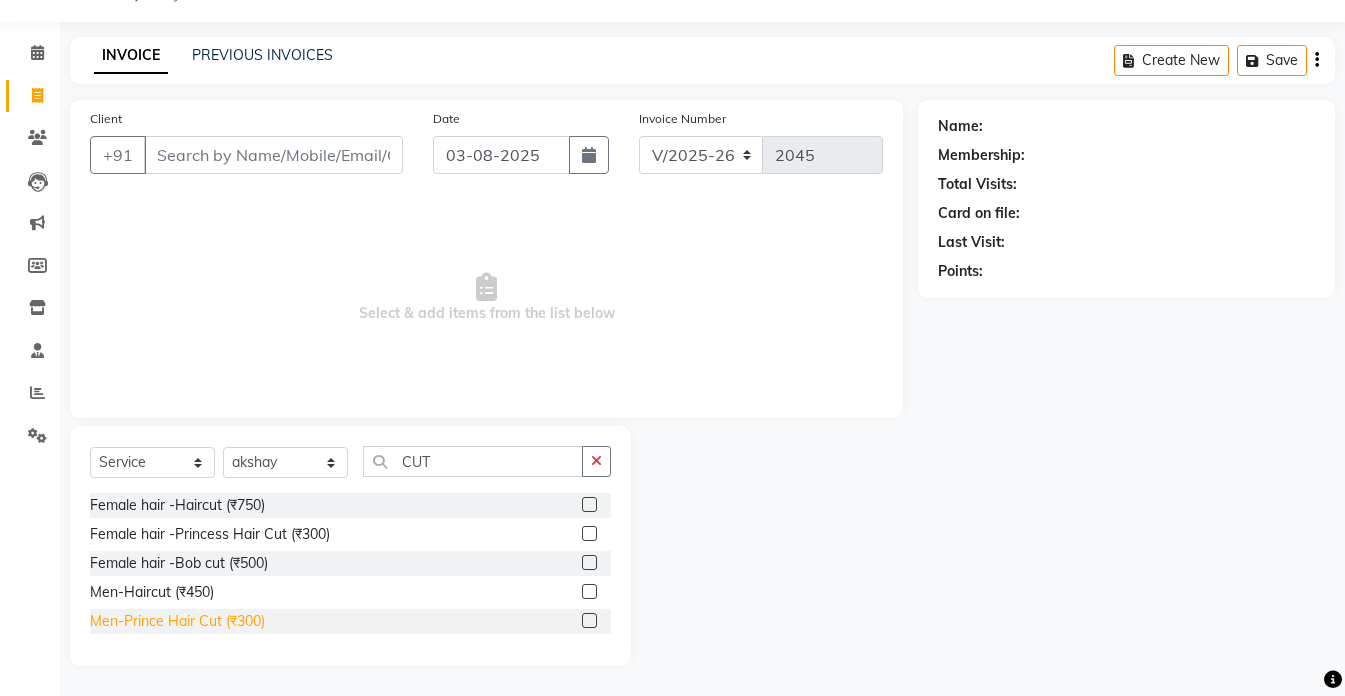 click on "Men-Prince Hair Cut (₹300)" 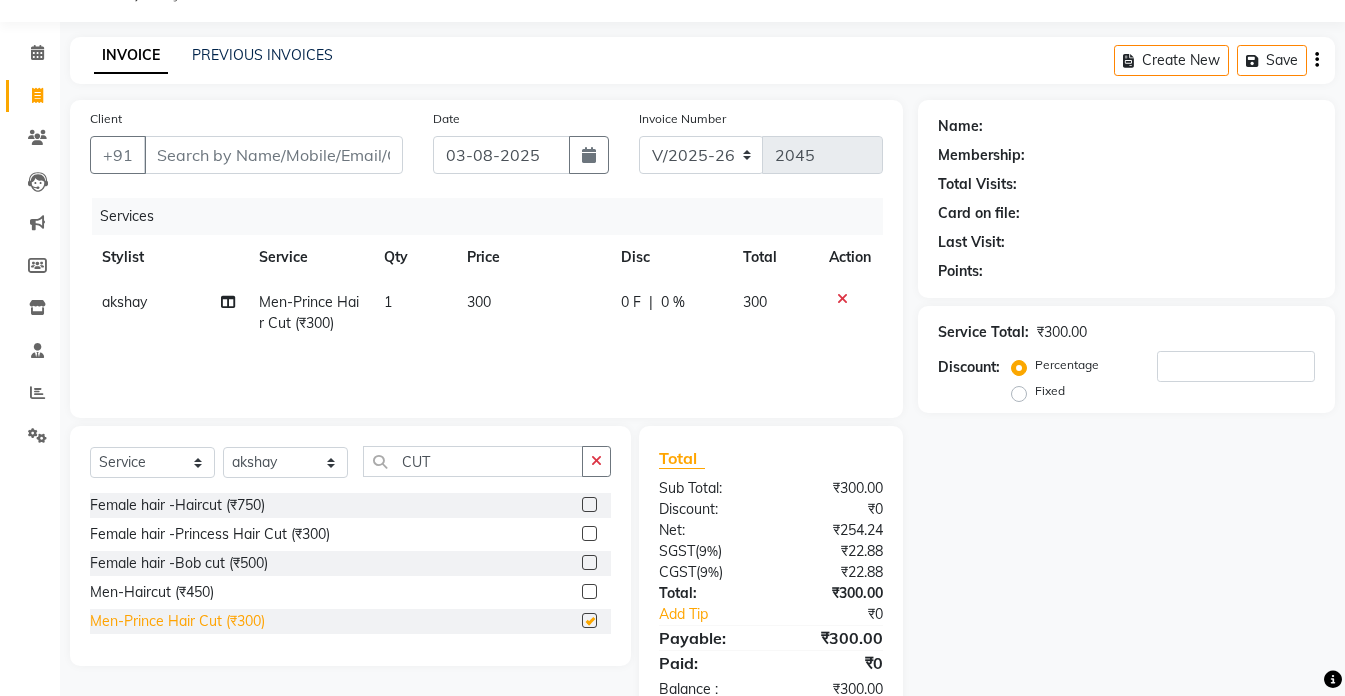checkbox on "false" 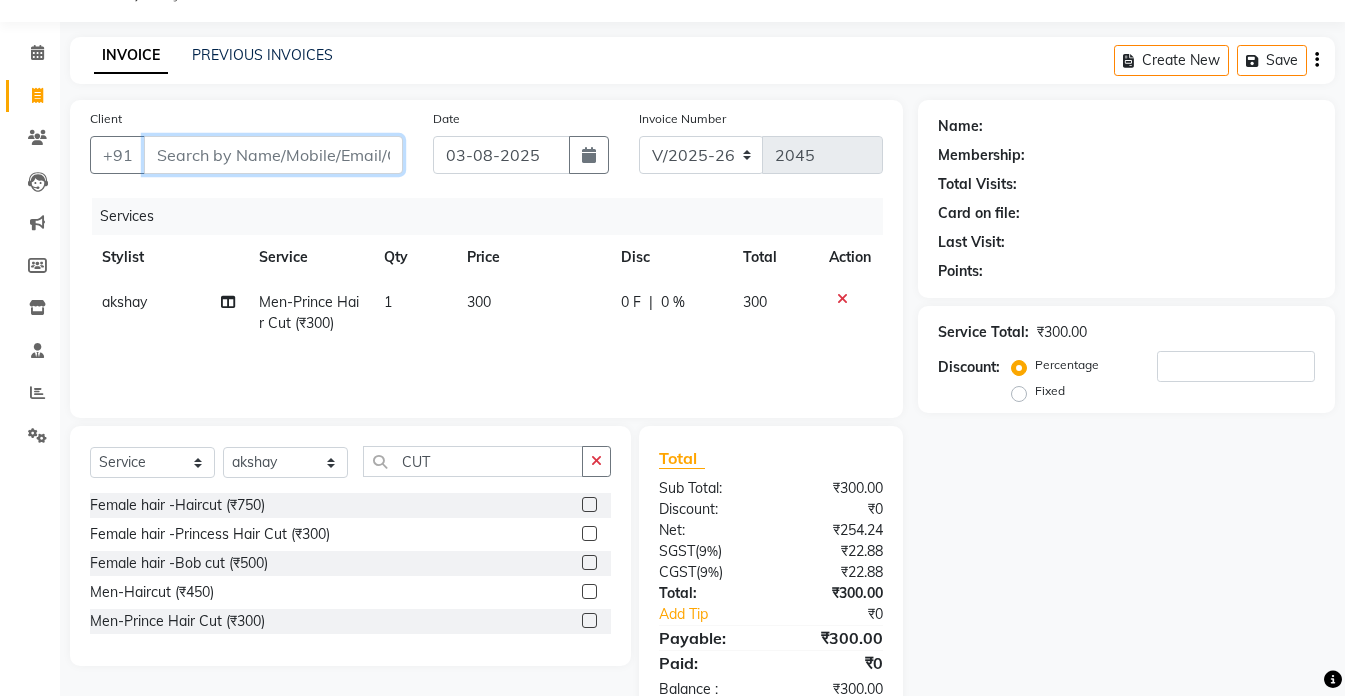 click on "Client" at bounding box center [273, 155] 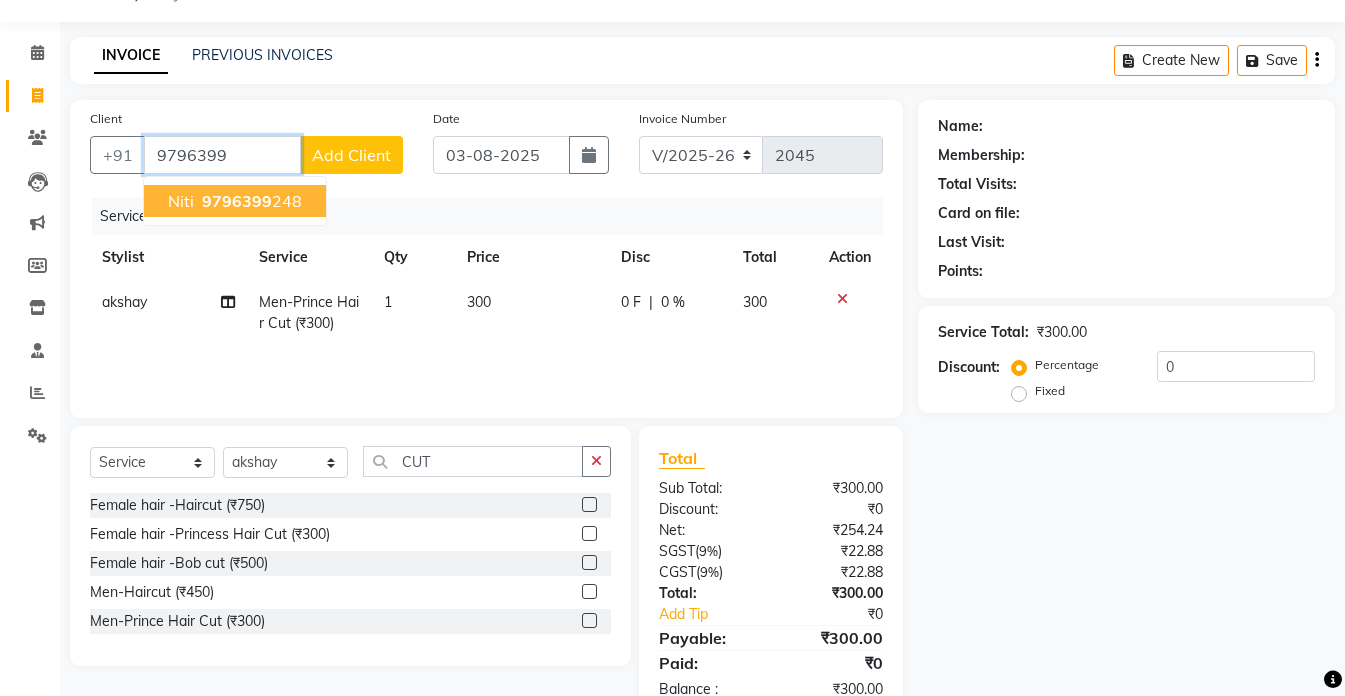 click on "9796399" at bounding box center (237, 201) 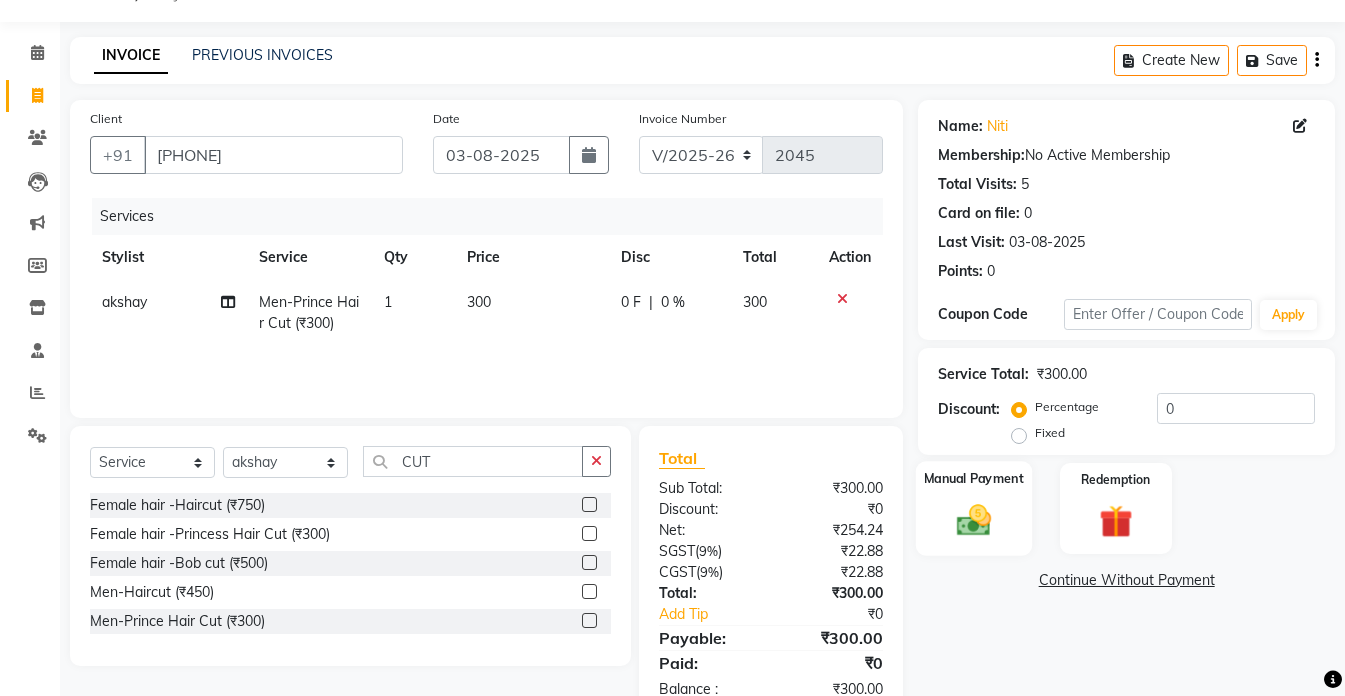 click 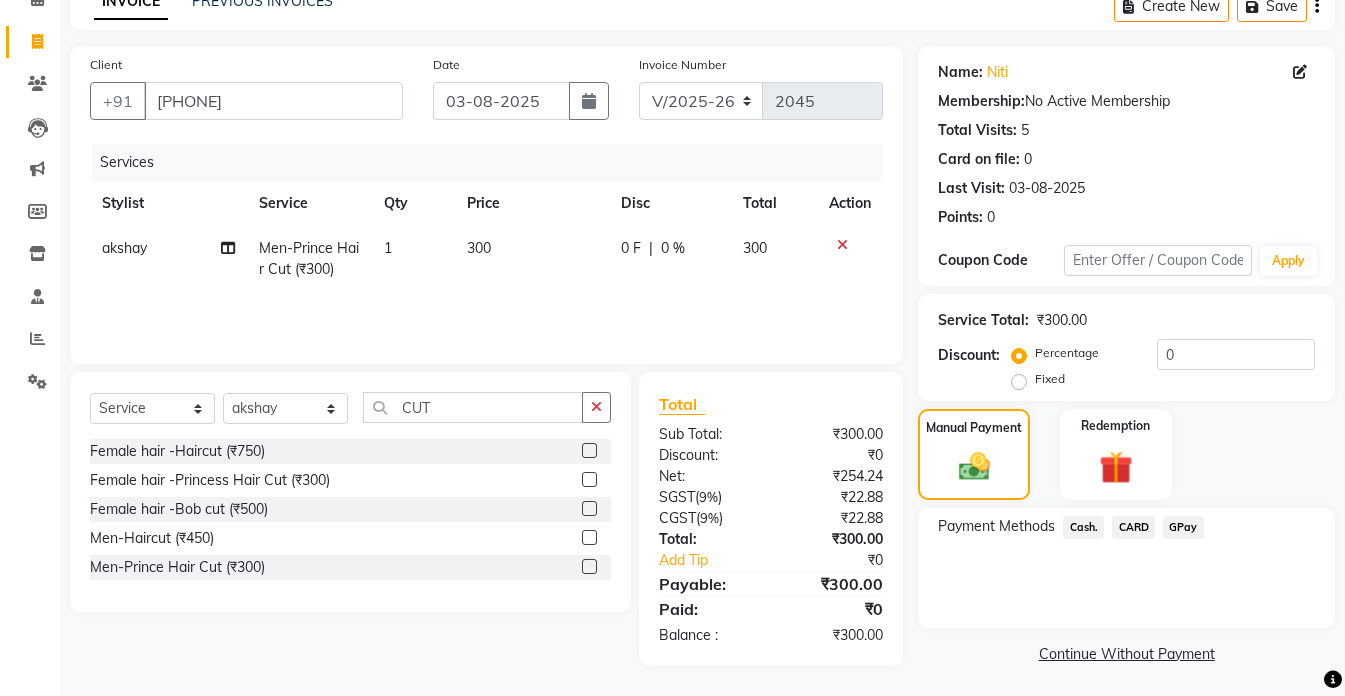 scroll, scrollTop: 107, scrollLeft: 0, axis: vertical 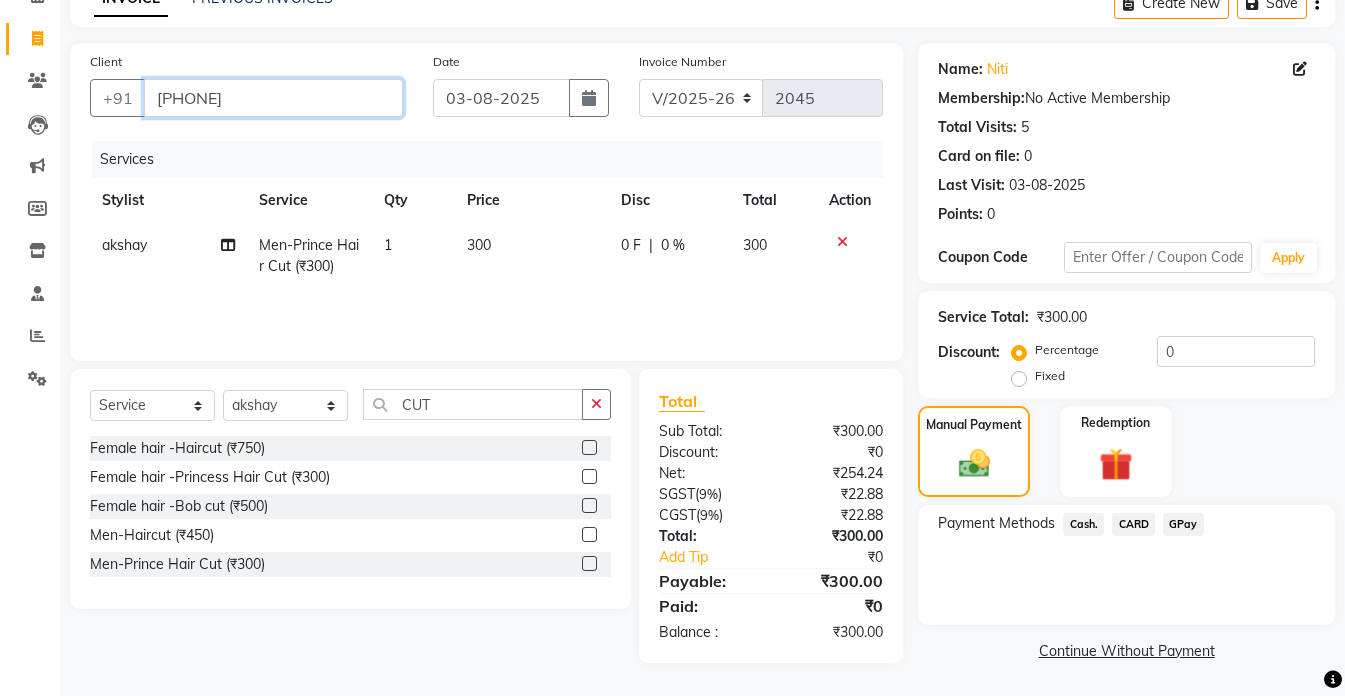 click on "9796399248" at bounding box center [273, 98] 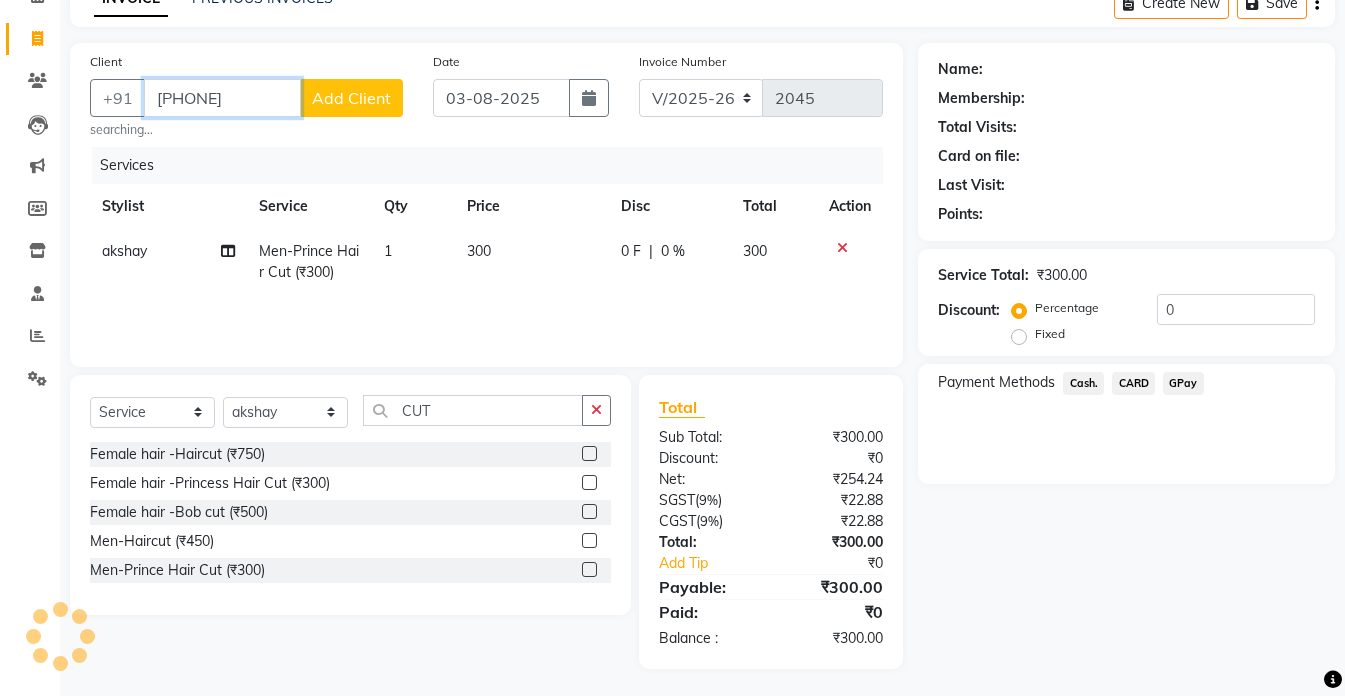 scroll, scrollTop: 104, scrollLeft: 0, axis: vertical 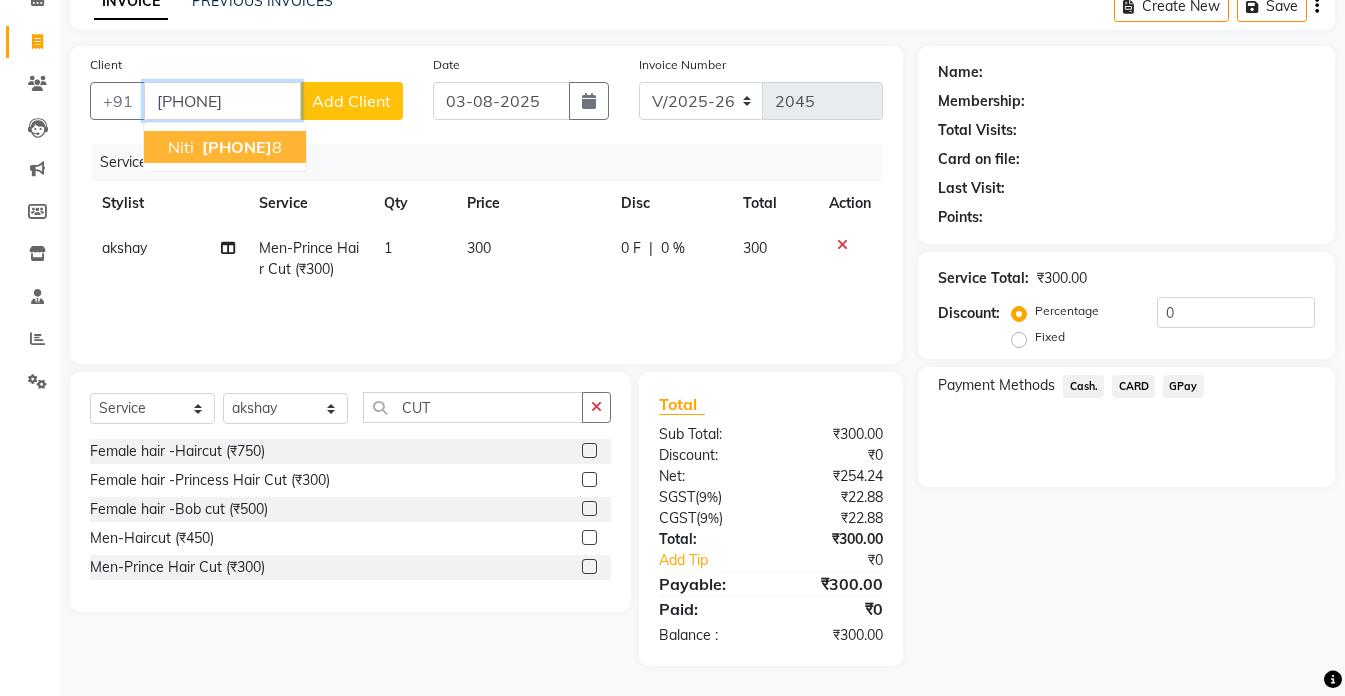 click on "979639924" at bounding box center [237, 147] 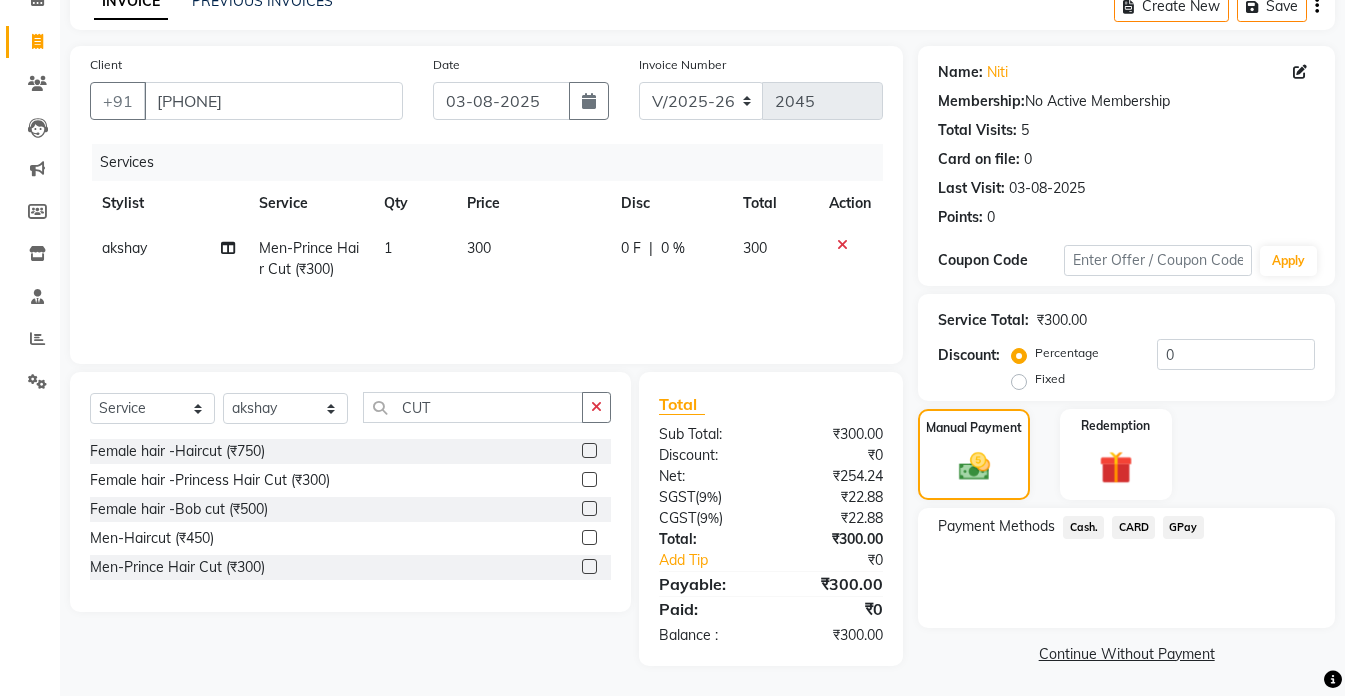 click on "Cash." 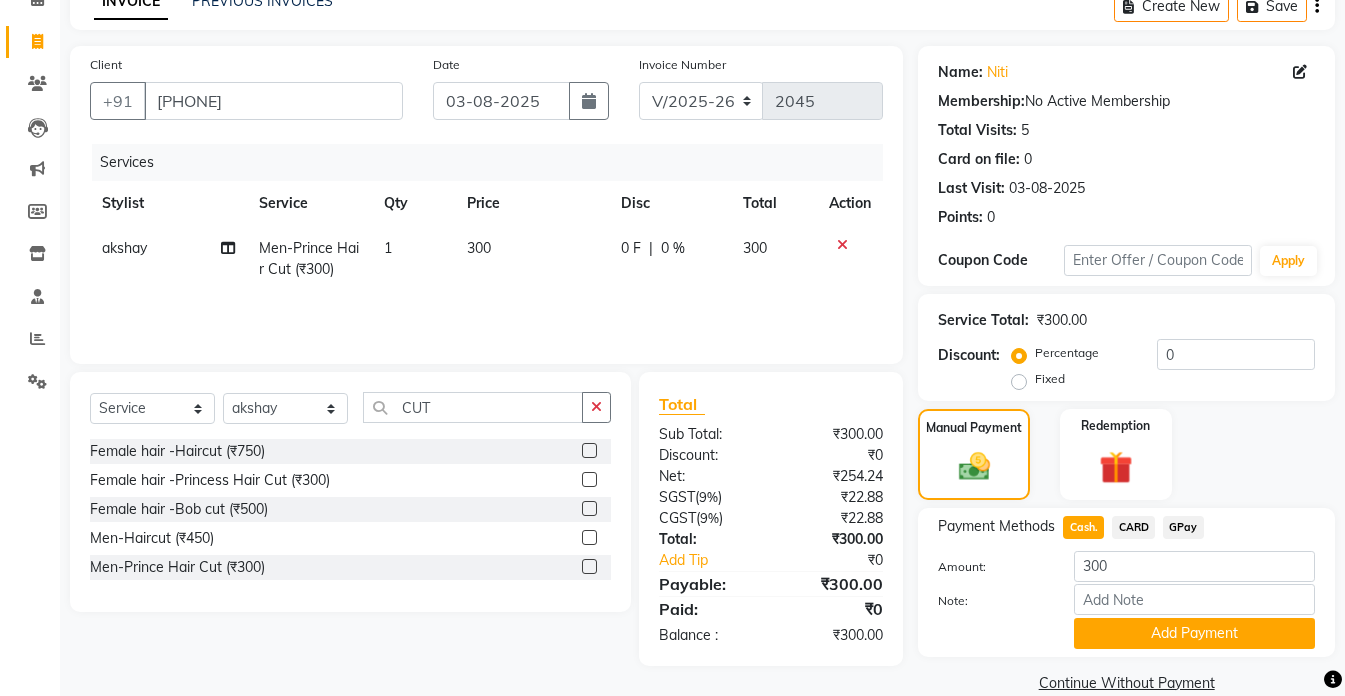 click on "Payment Methods  Cash.   CARD   GPay  Amount: 300 Note: Add Payment" 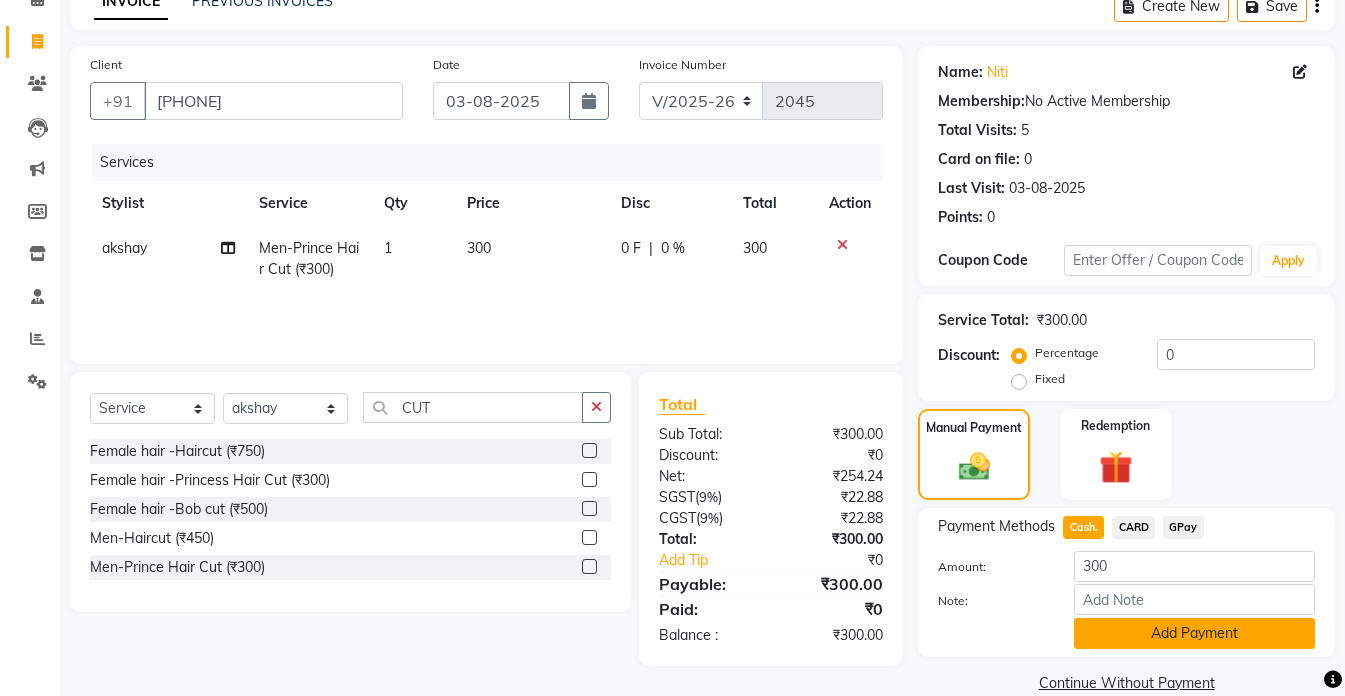 click on "Add Payment" 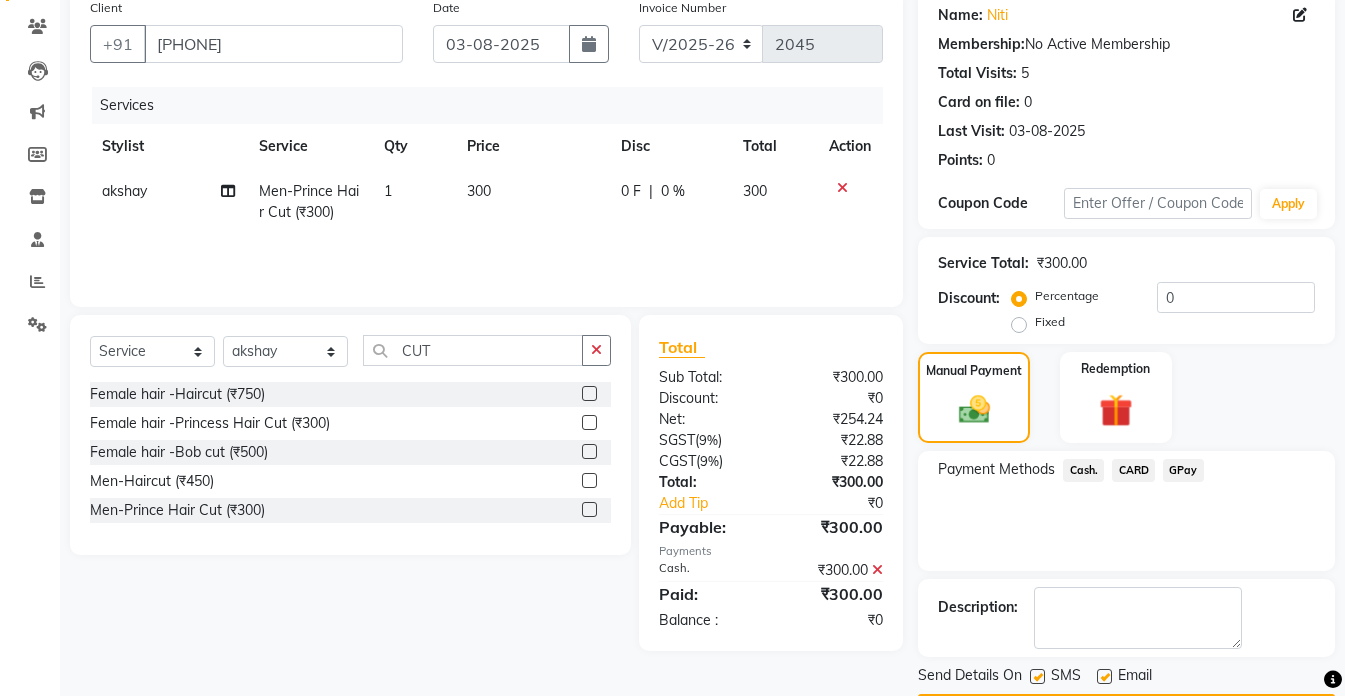 scroll, scrollTop: 220, scrollLeft: 0, axis: vertical 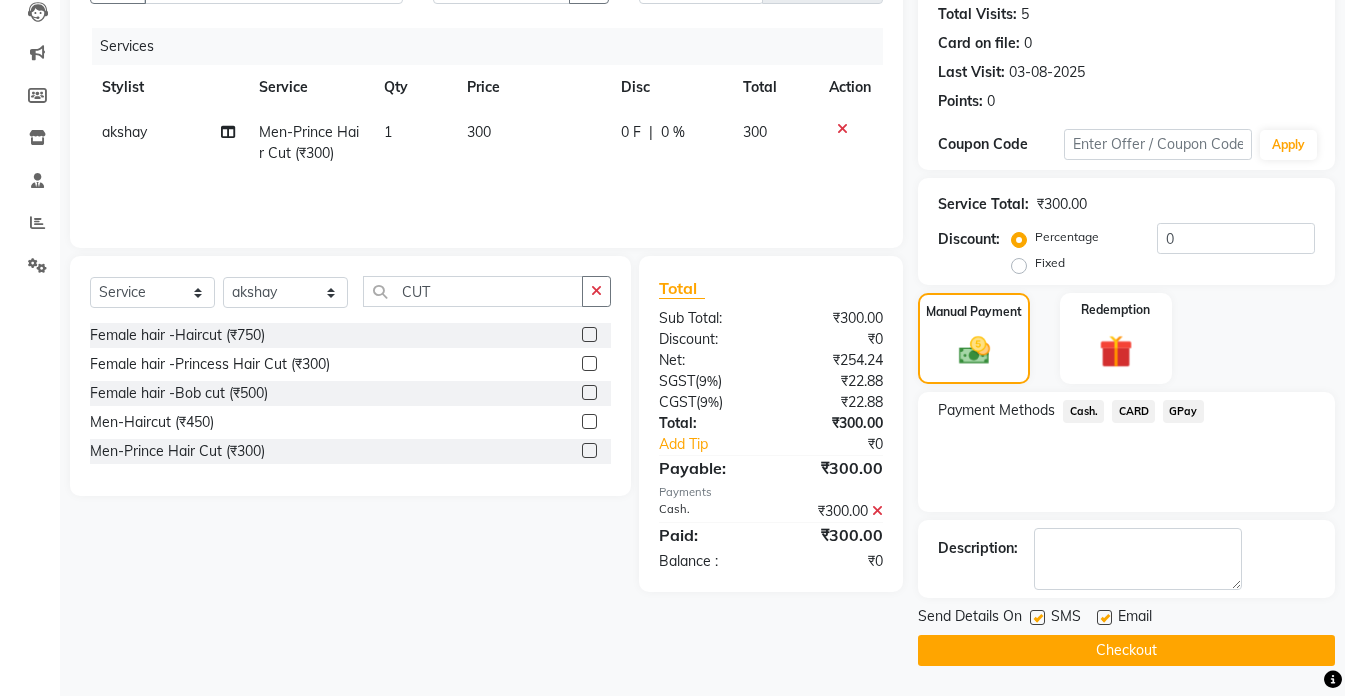 click on "Checkout" 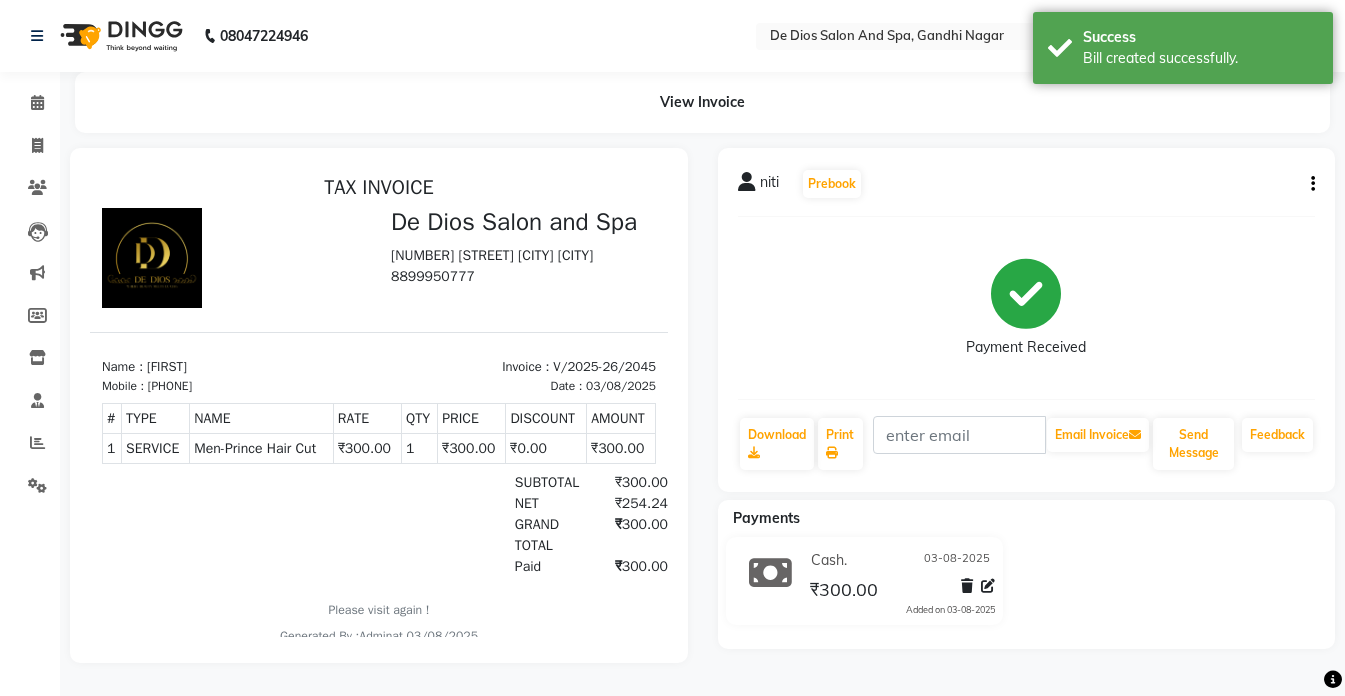 scroll, scrollTop: 0, scrollLeft: 0, axis: both 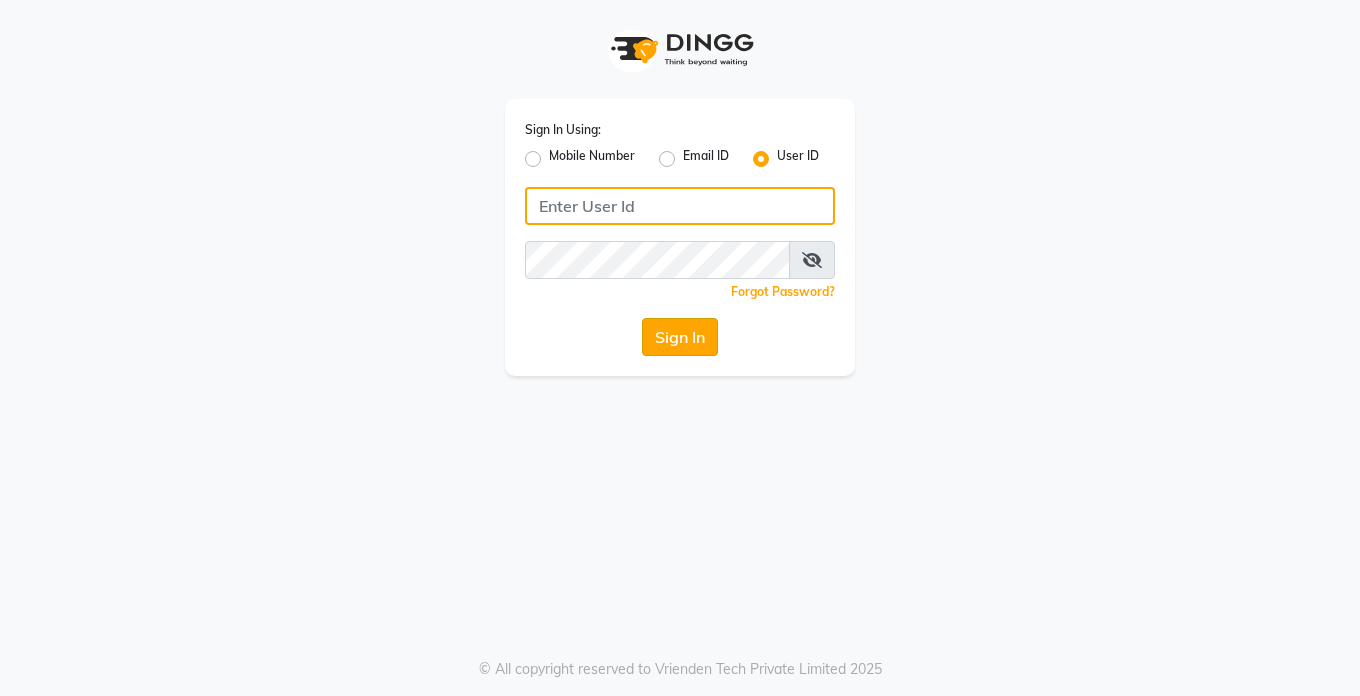 type on "Dedios123" 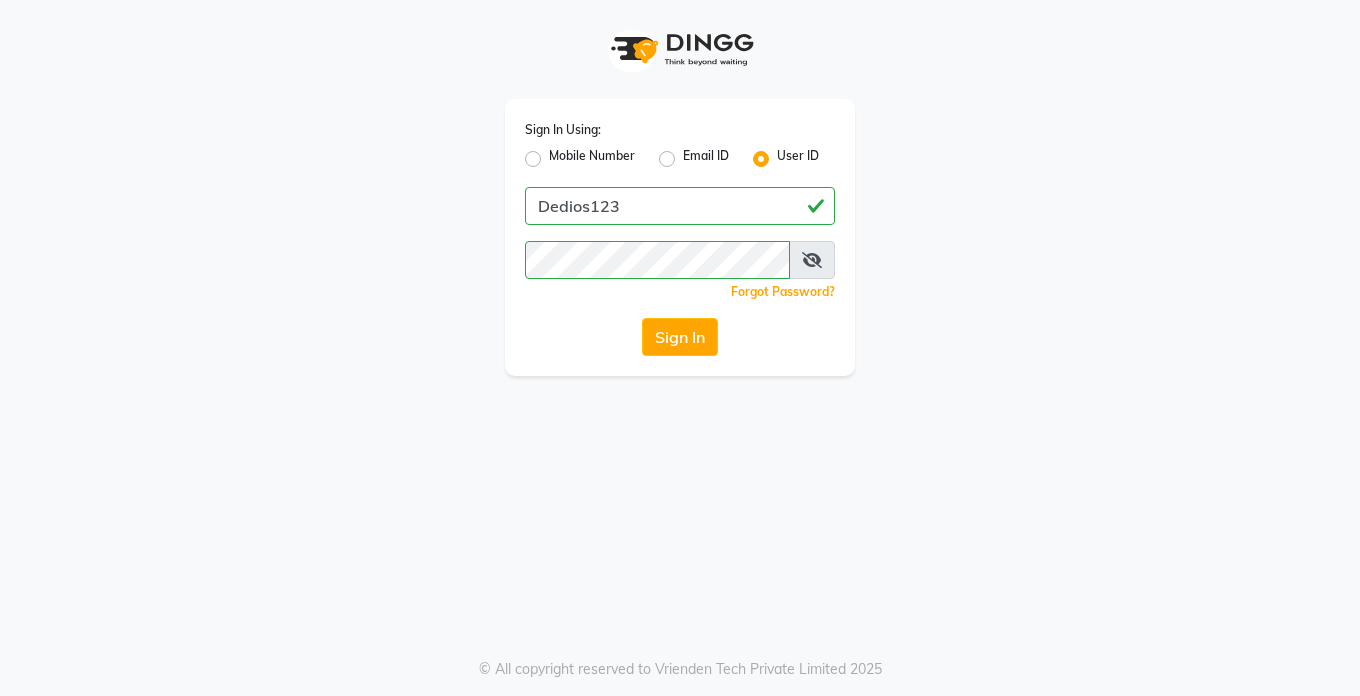 click on "Sign In" 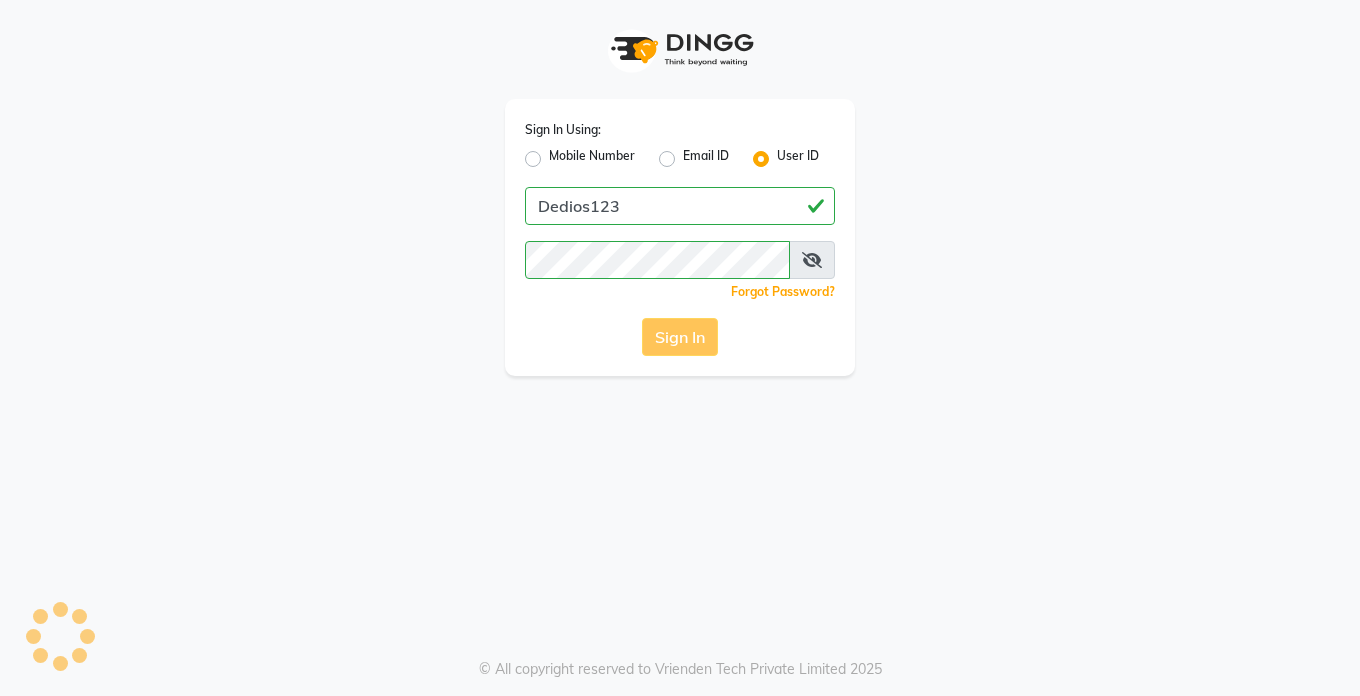click on "Sign In" 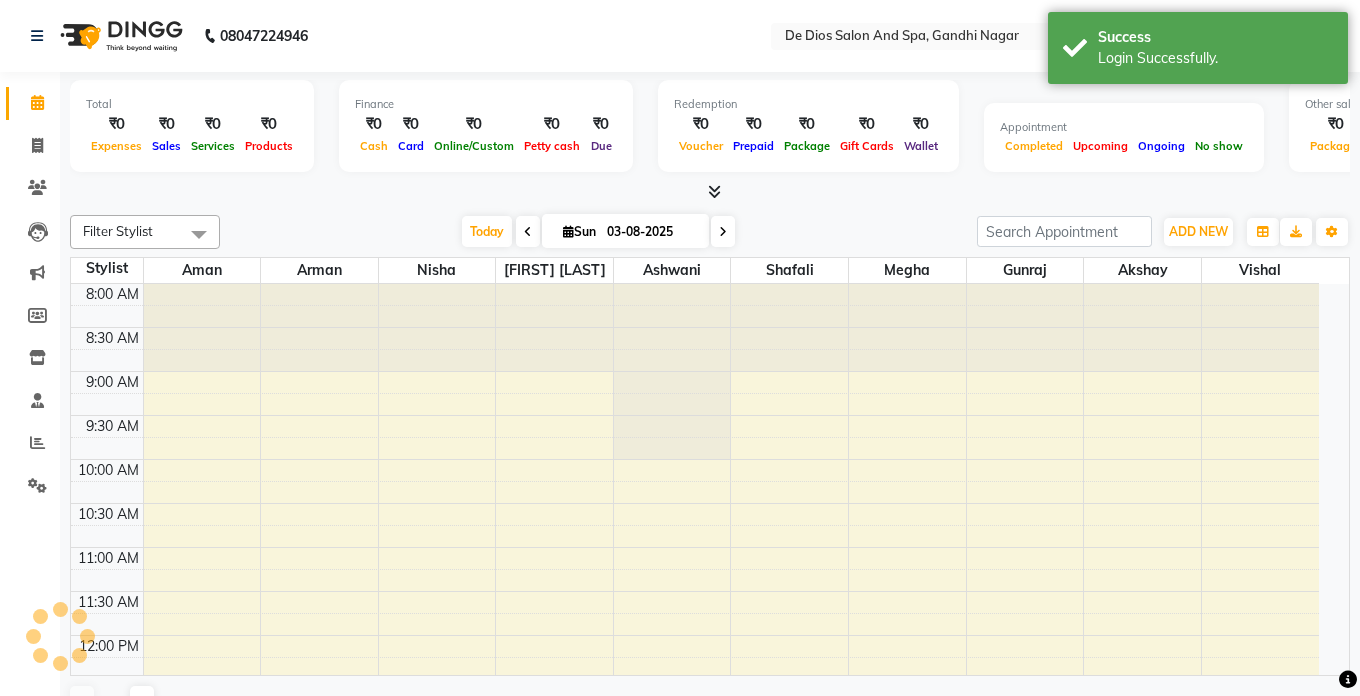 select on "en" 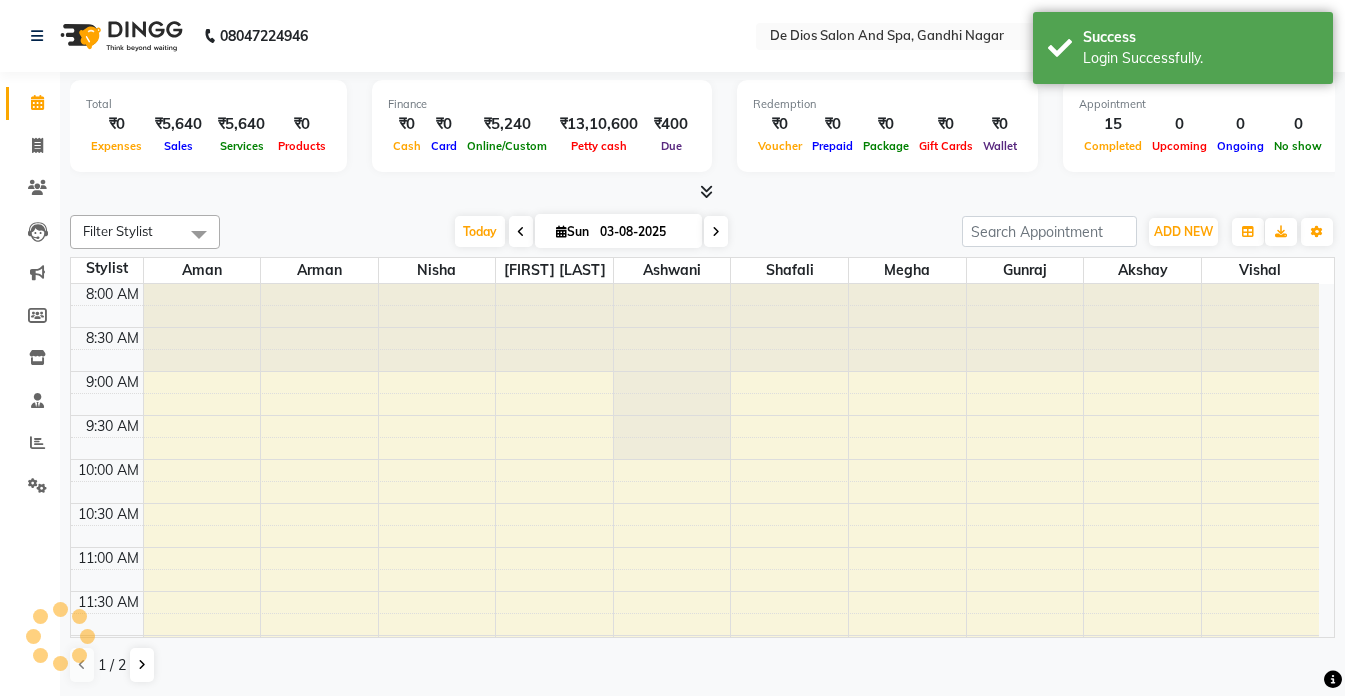 scroll, scrollTop: 0, scrollLeft: 0, axis: both 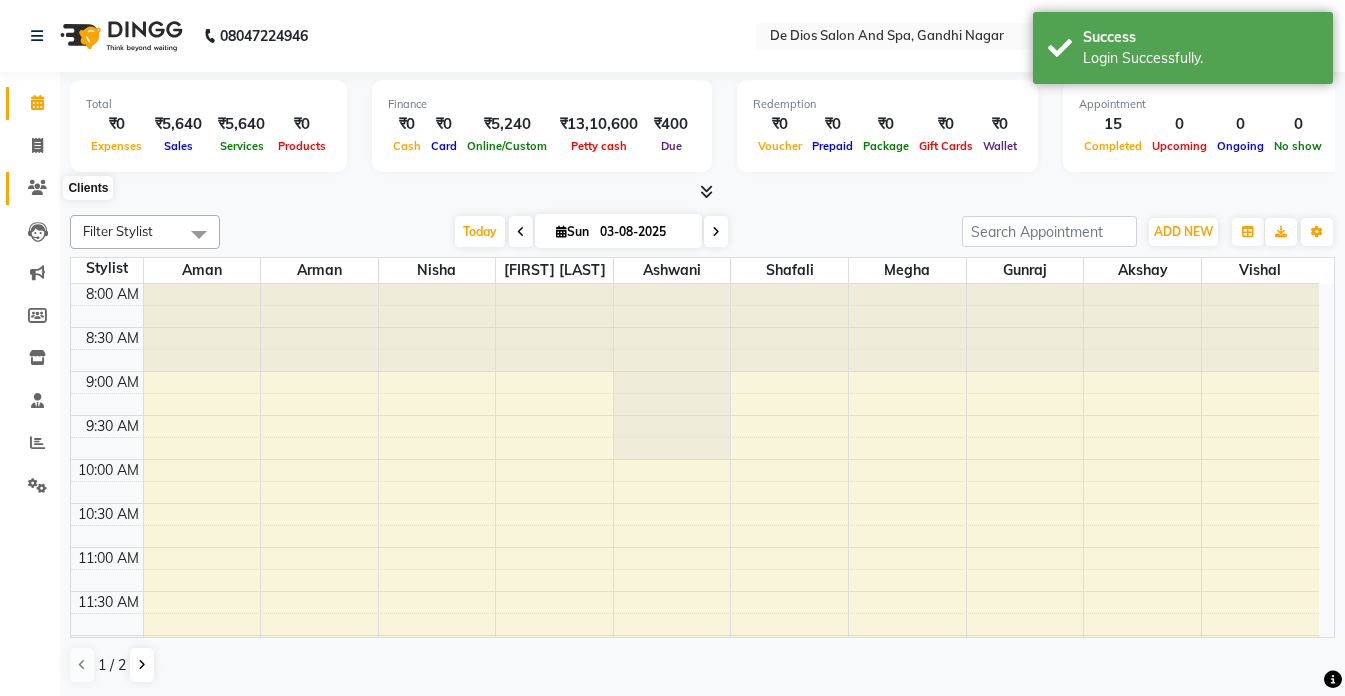 click 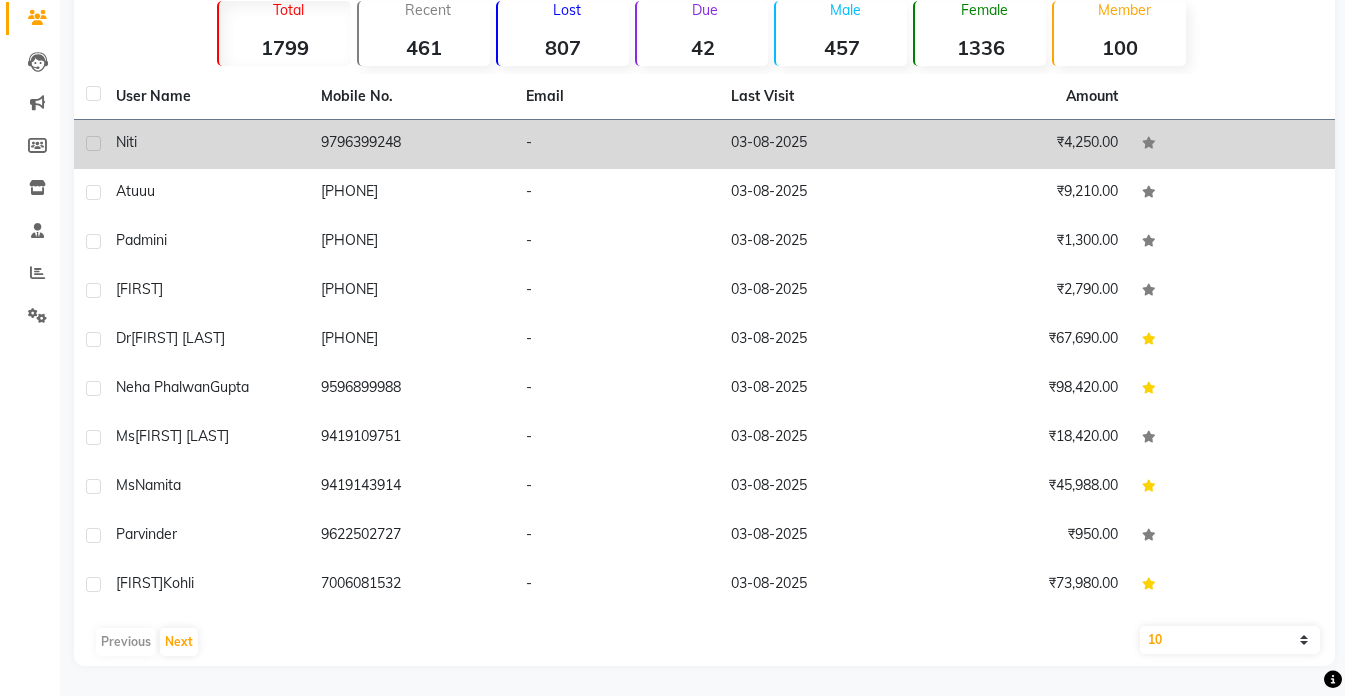 scroll, scrollTop: 70, scrollLeft: 0, axis: vertical 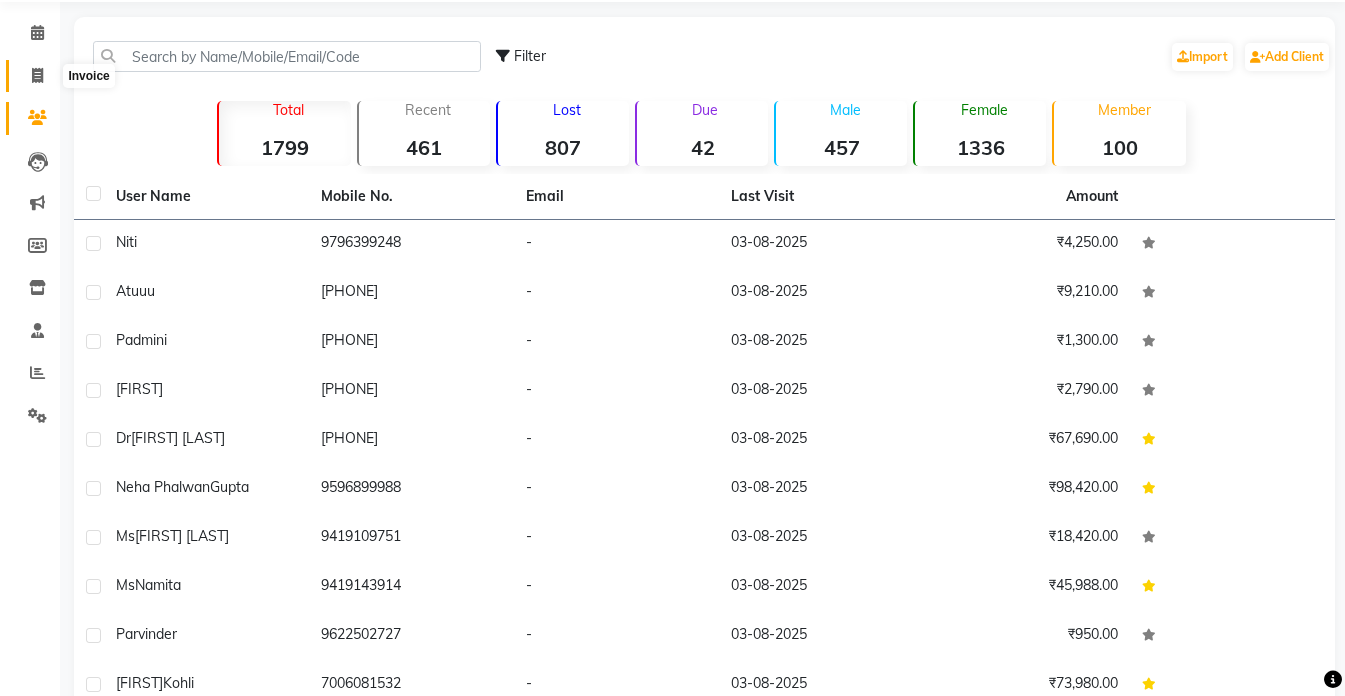 click 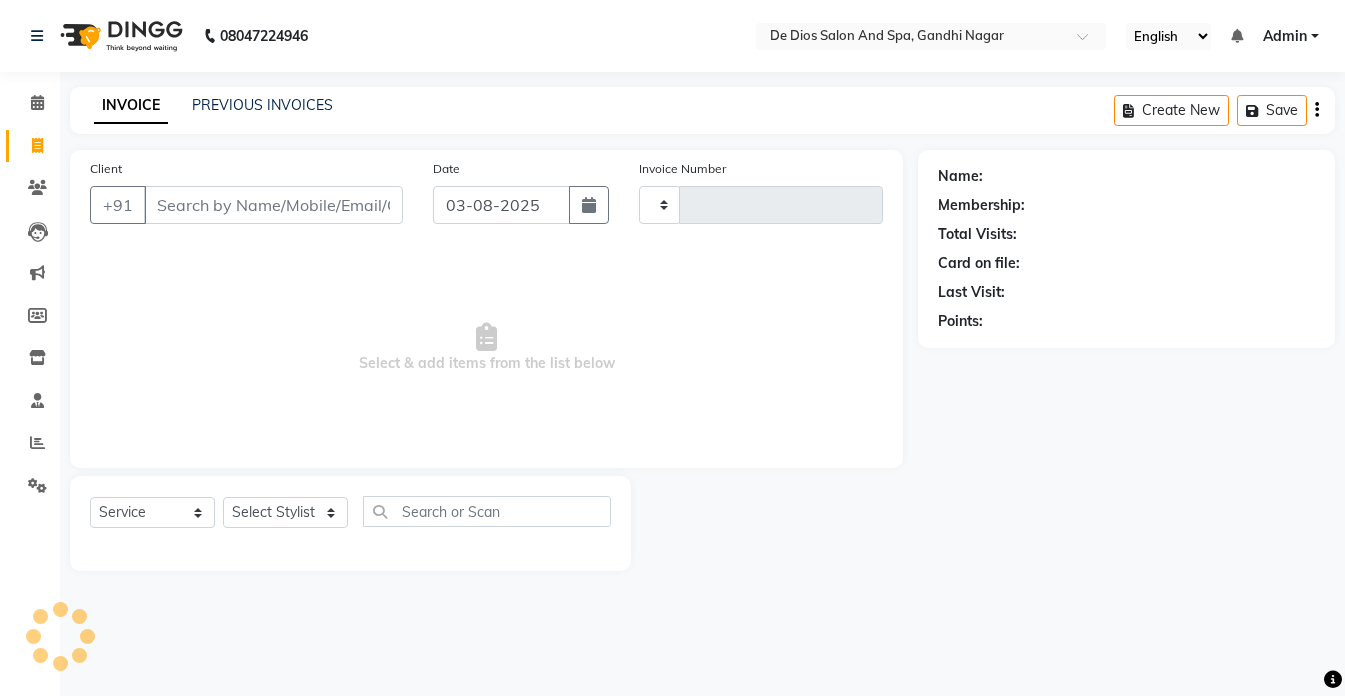 click on "Calendar  Invoice  Clients  Leads   Marketing  Members  Inventory  Staff  Reports  Settings Completed InProgress Upcoming Dropped Tentative Check-In Confirm Bookings Generate Report Segments Page Builder" 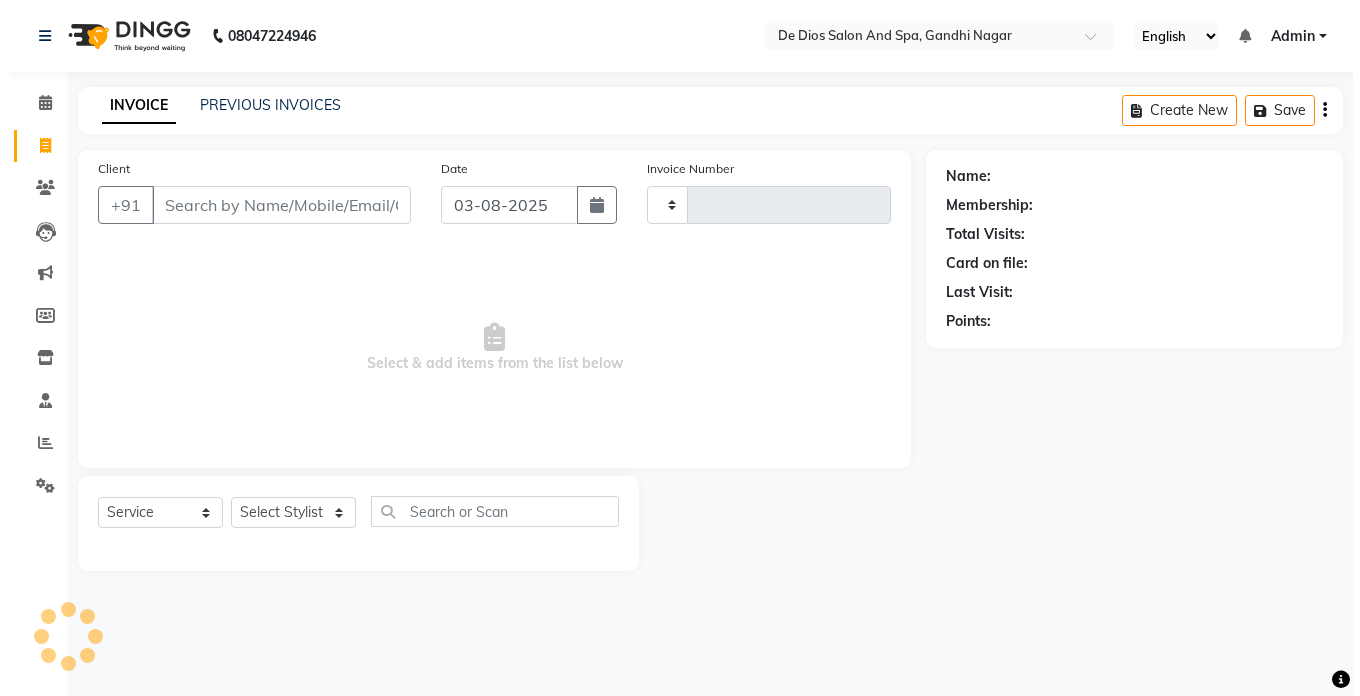 scroll, scrollTop: 0, scrollLeft: 0, axis: both 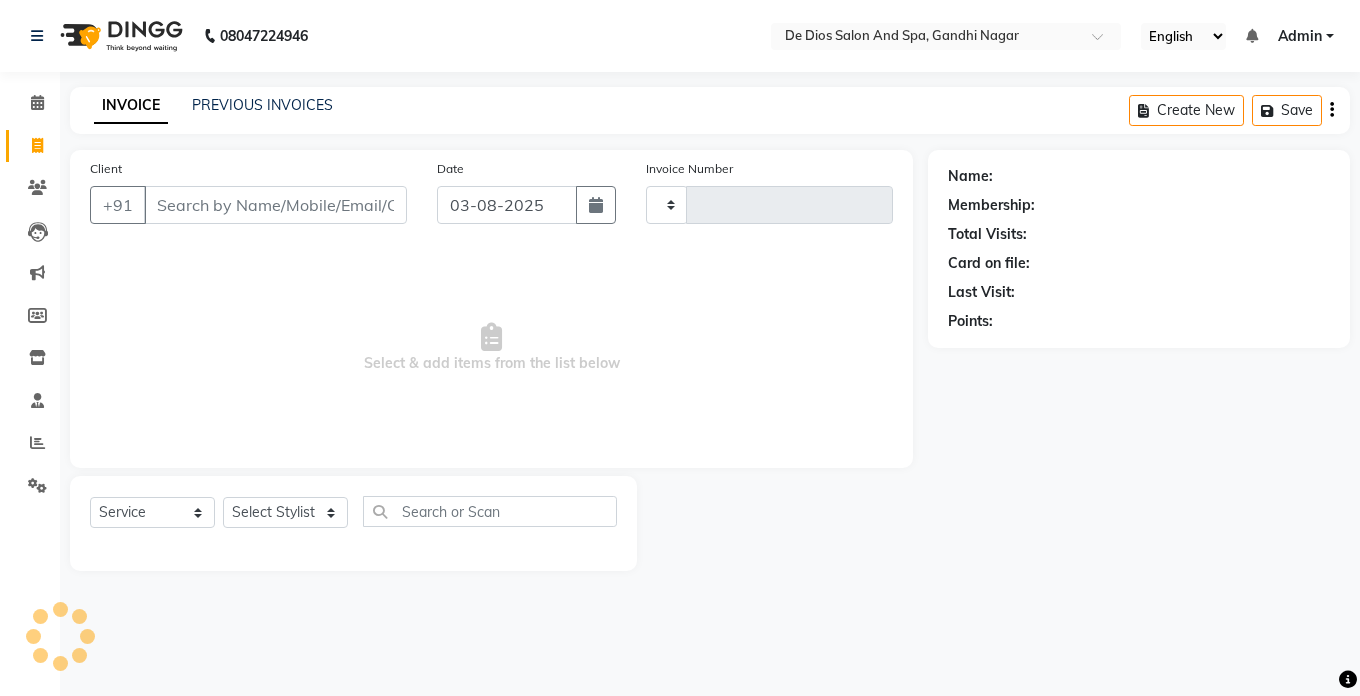 type on "2046" 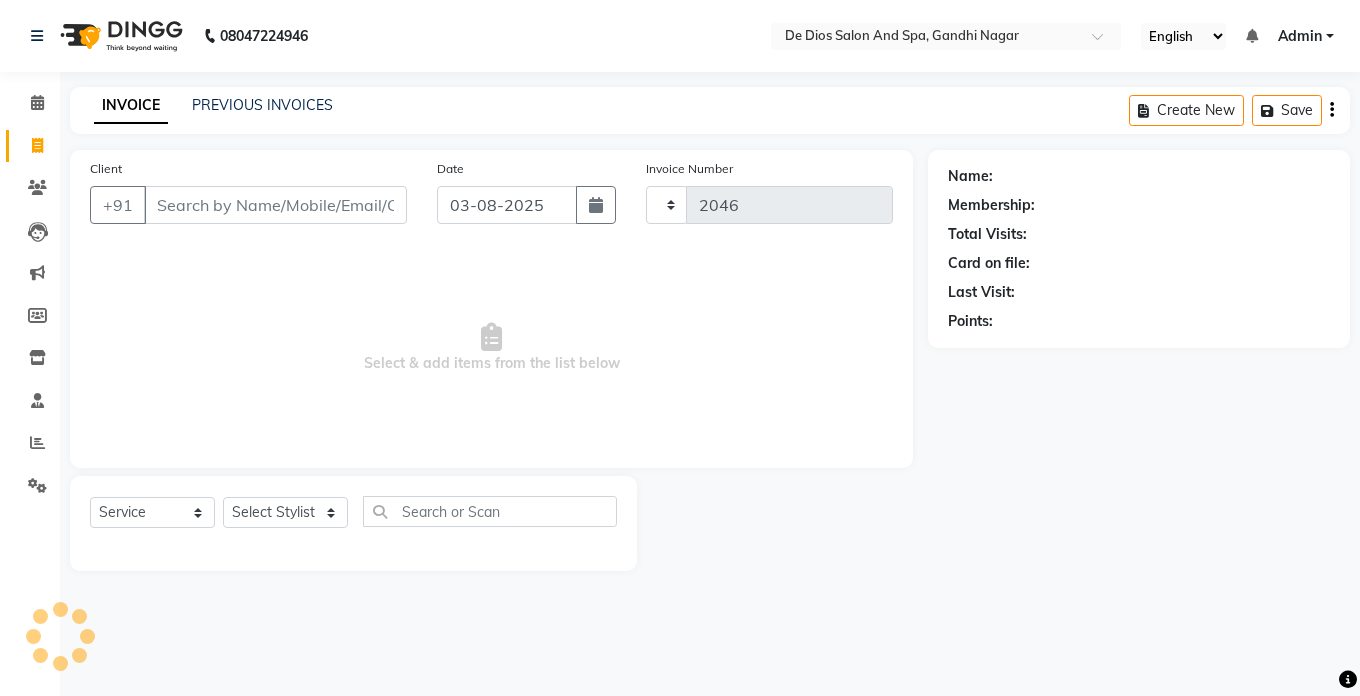 select on "6431" 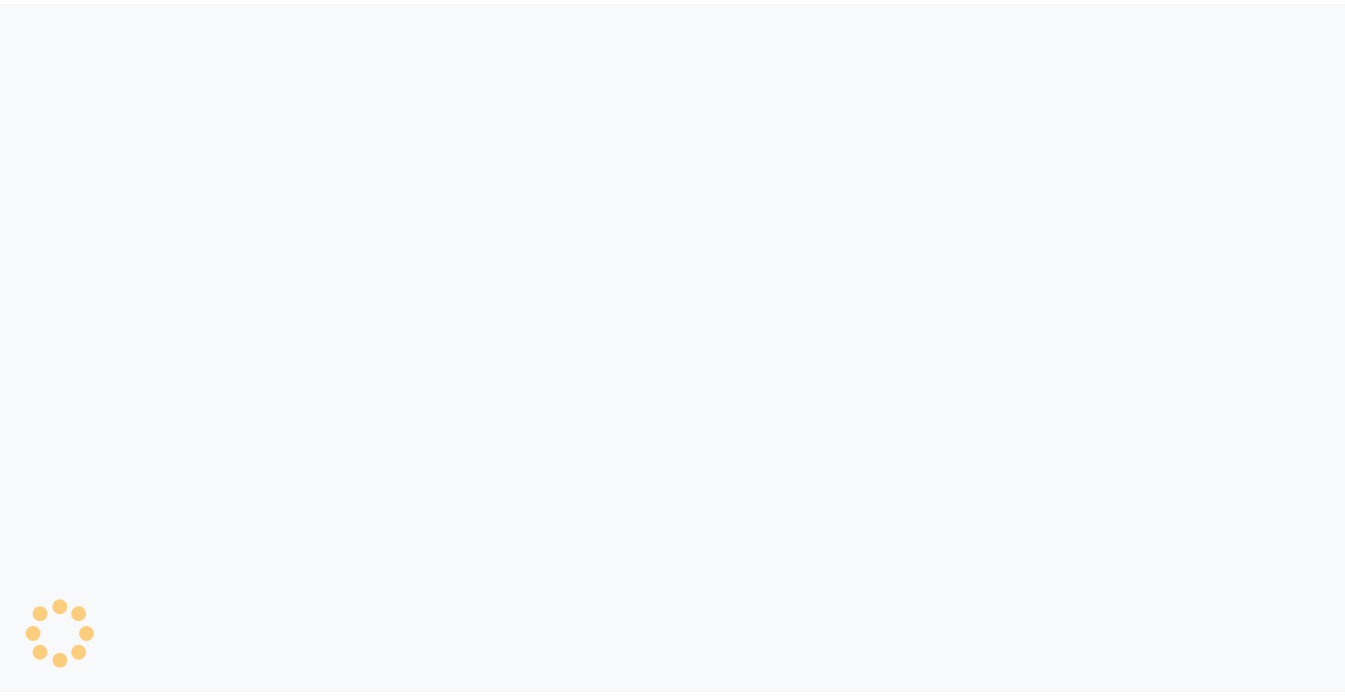 scroll, scrollTop: 0, scrollLeft: 0, axis: both 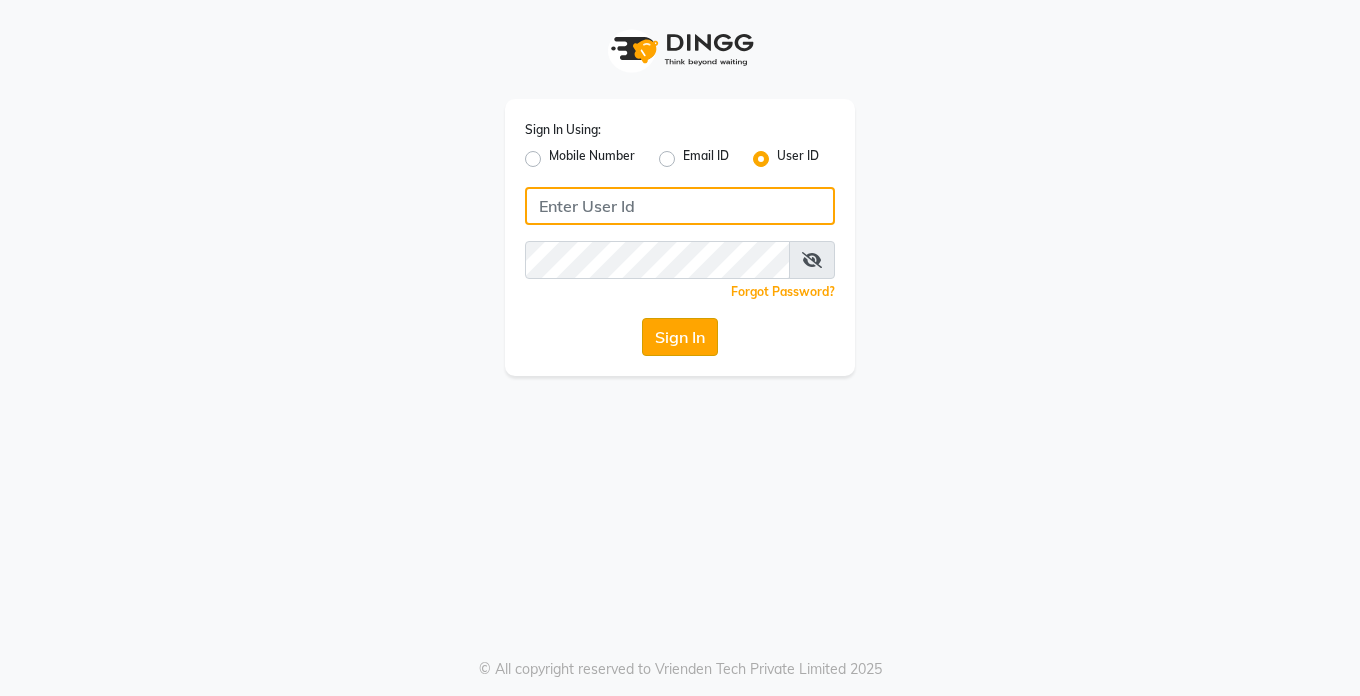 type on "Dedios123" 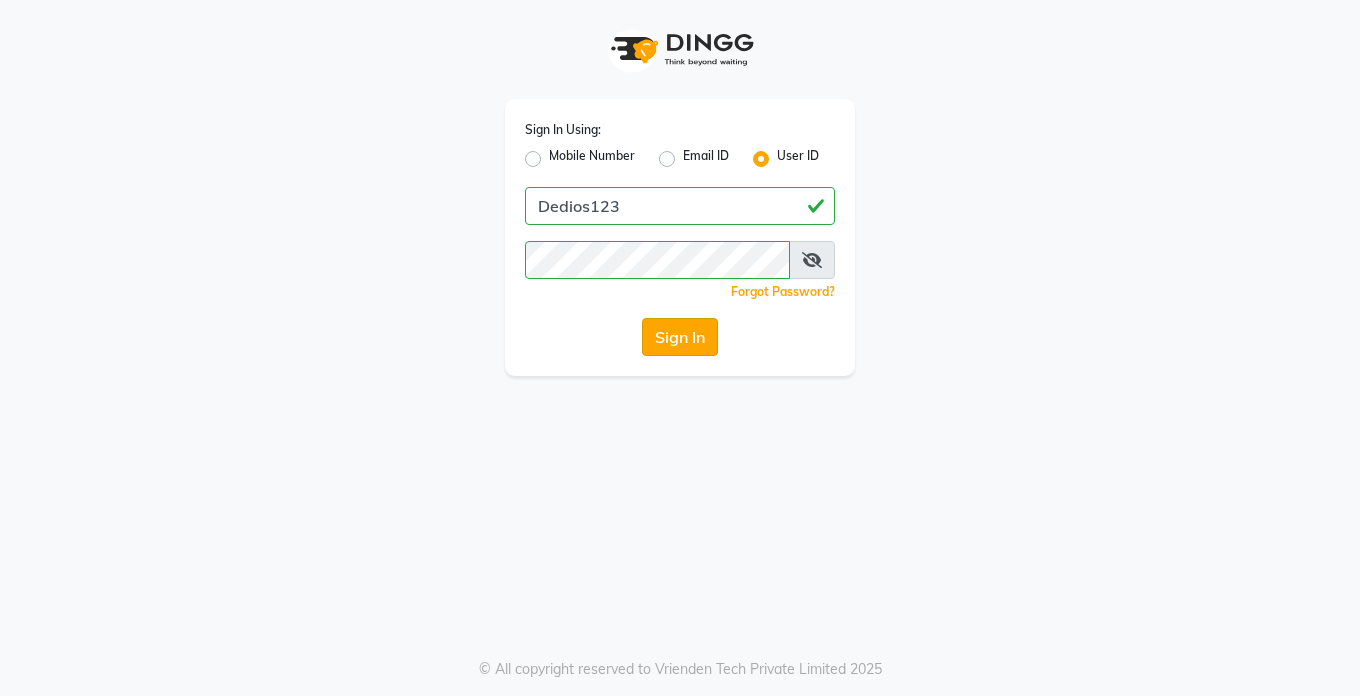click on "Sign In" 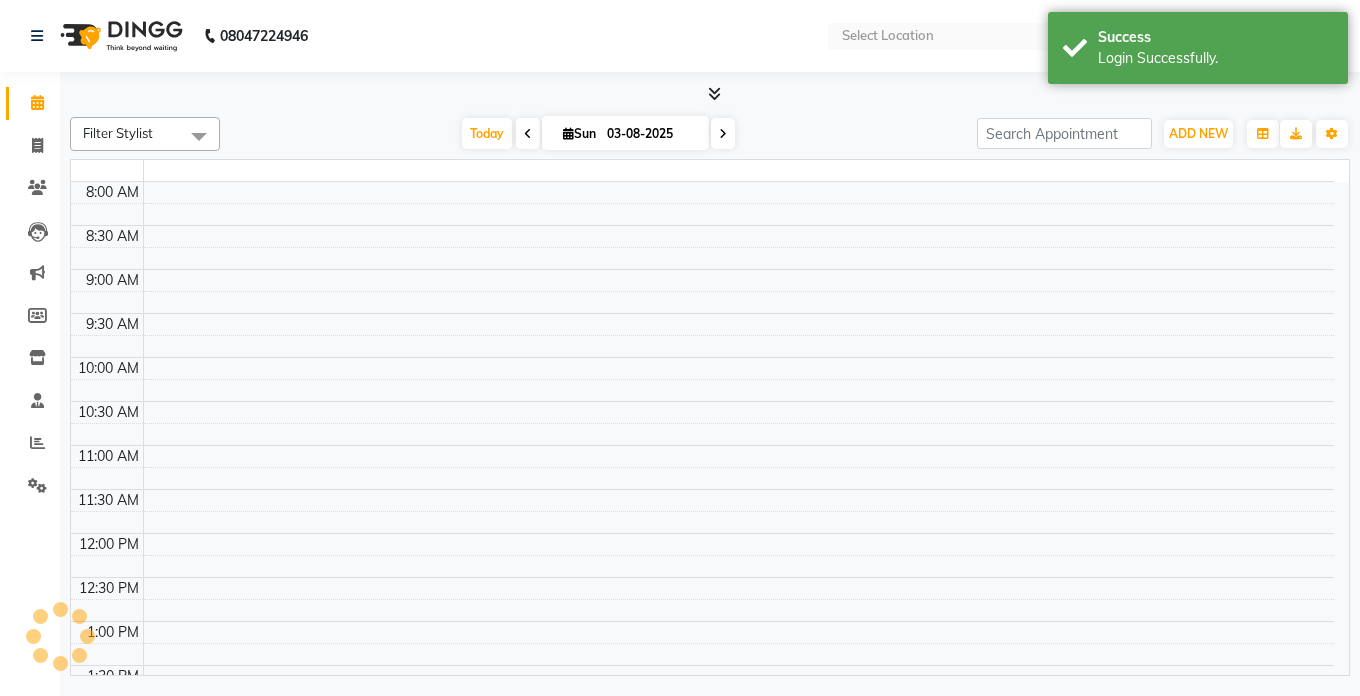 select on "en" 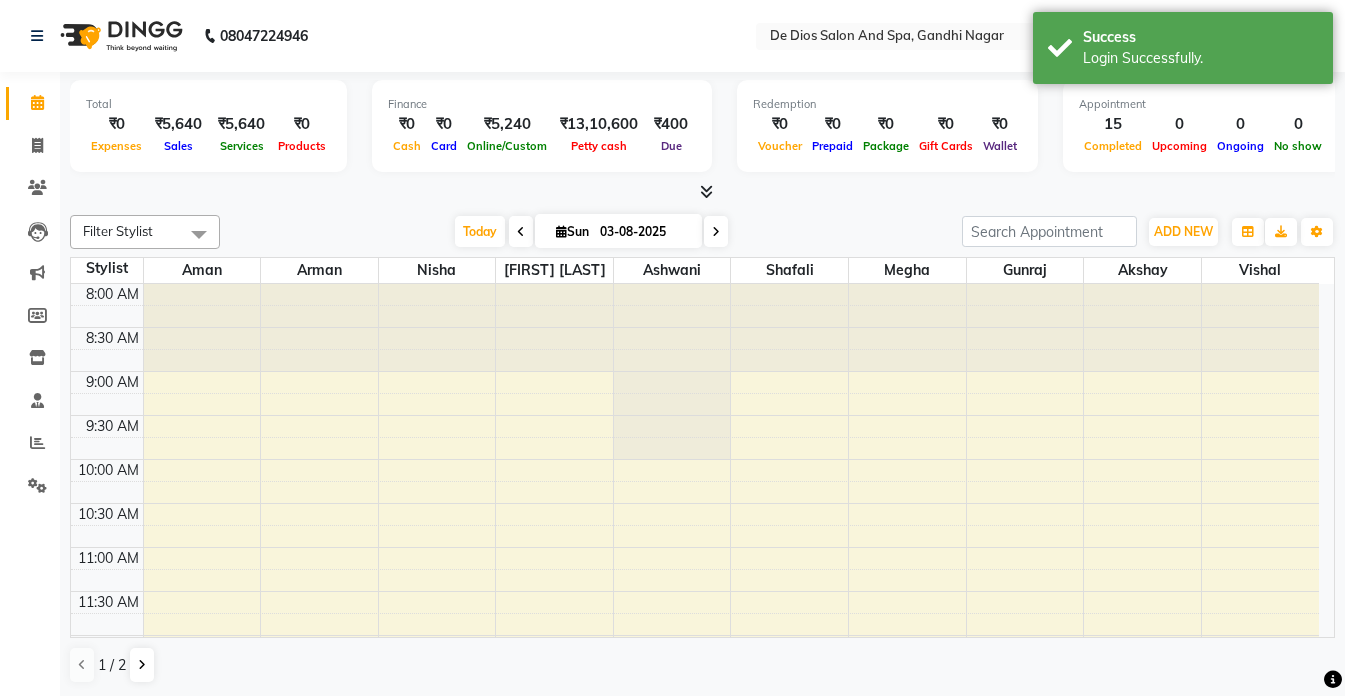 scroll, scrollTop: 0, scrollLeft: 0, axis: both 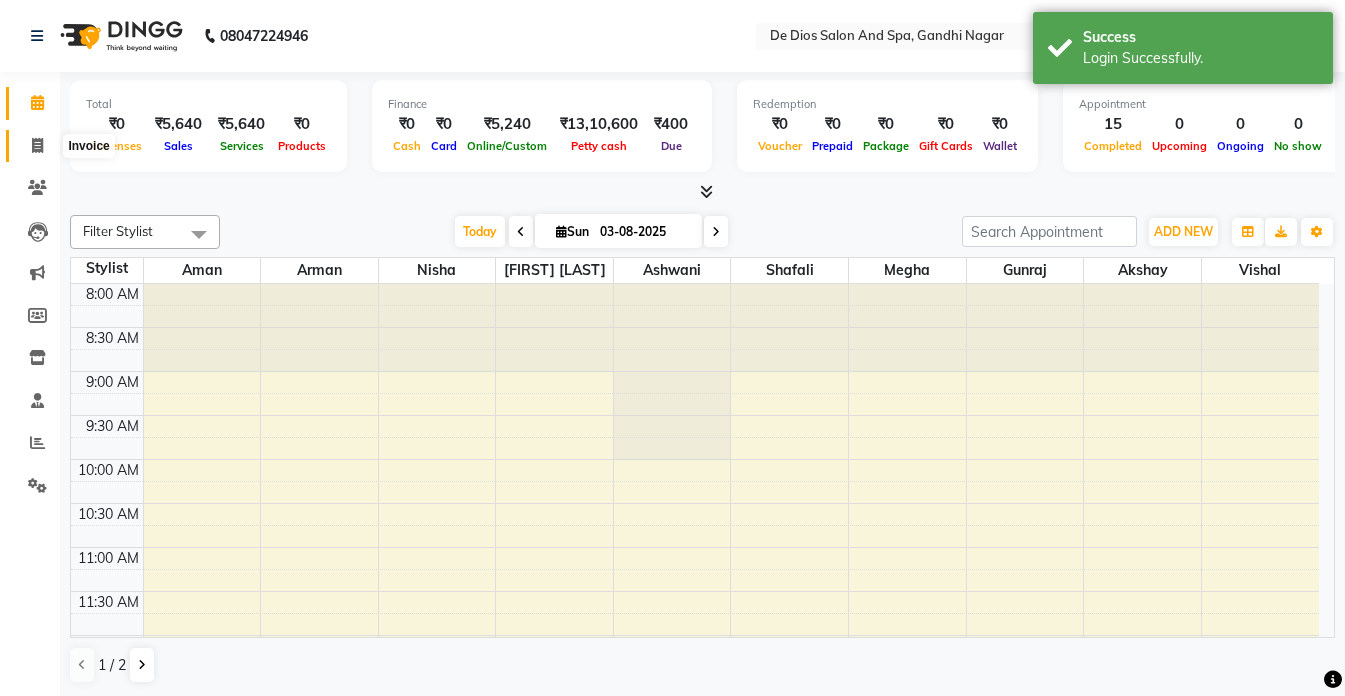 click 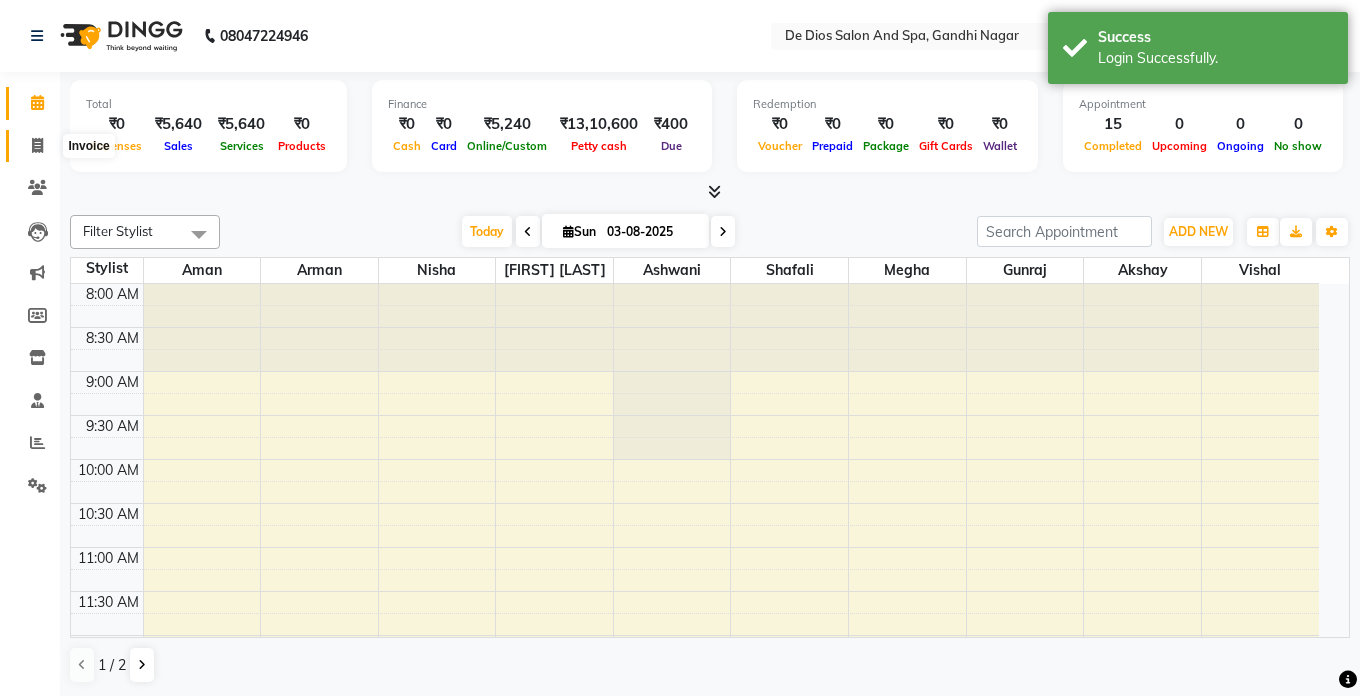select on "6431" 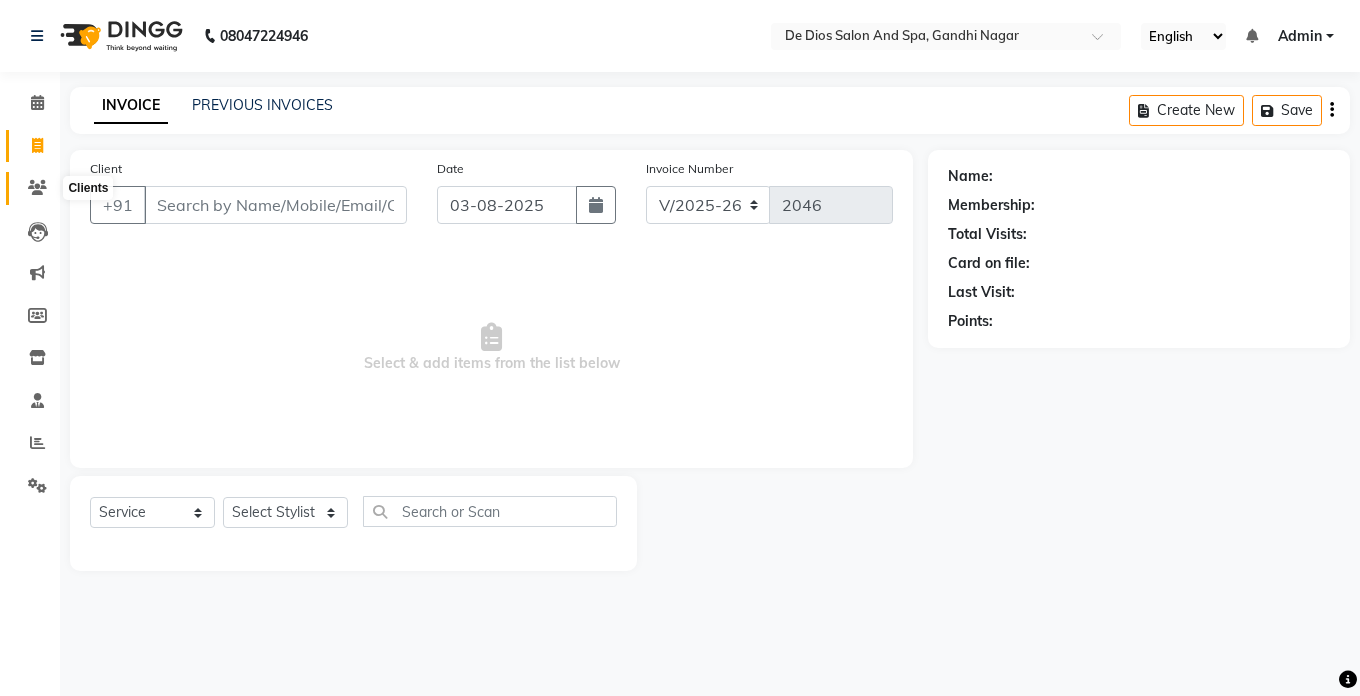click 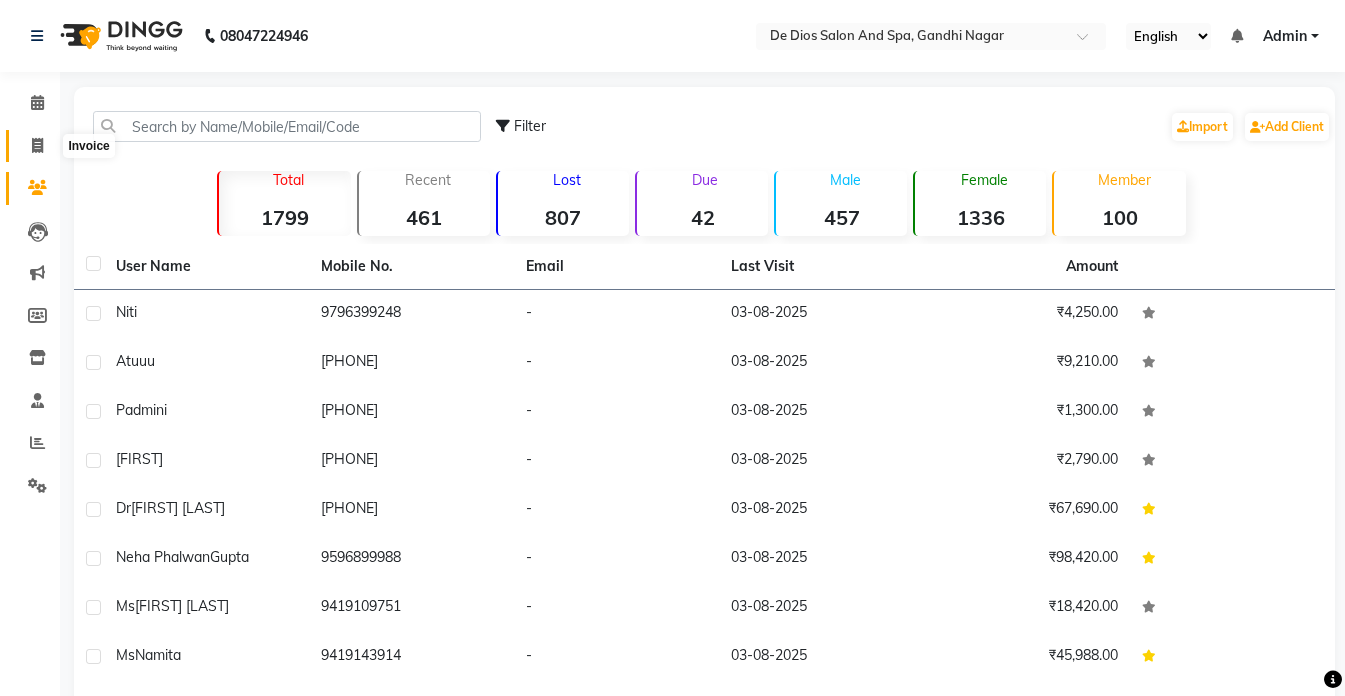 click 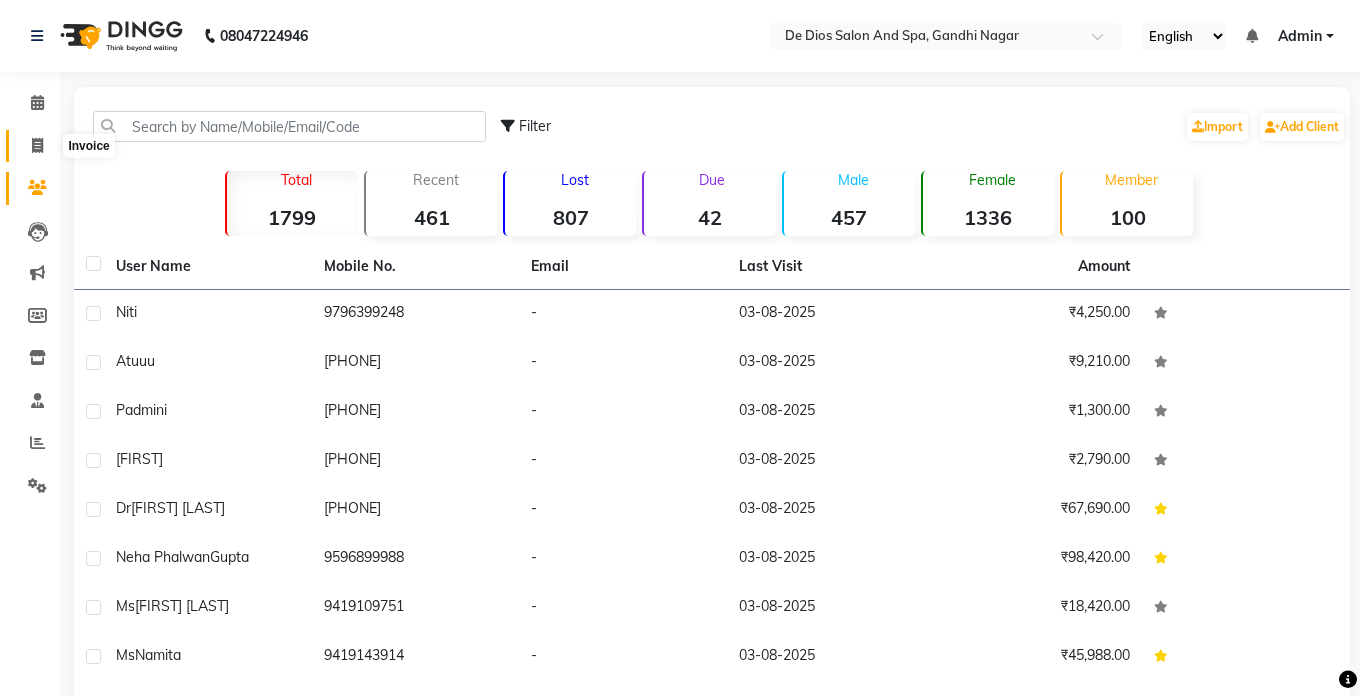 select on "6431" 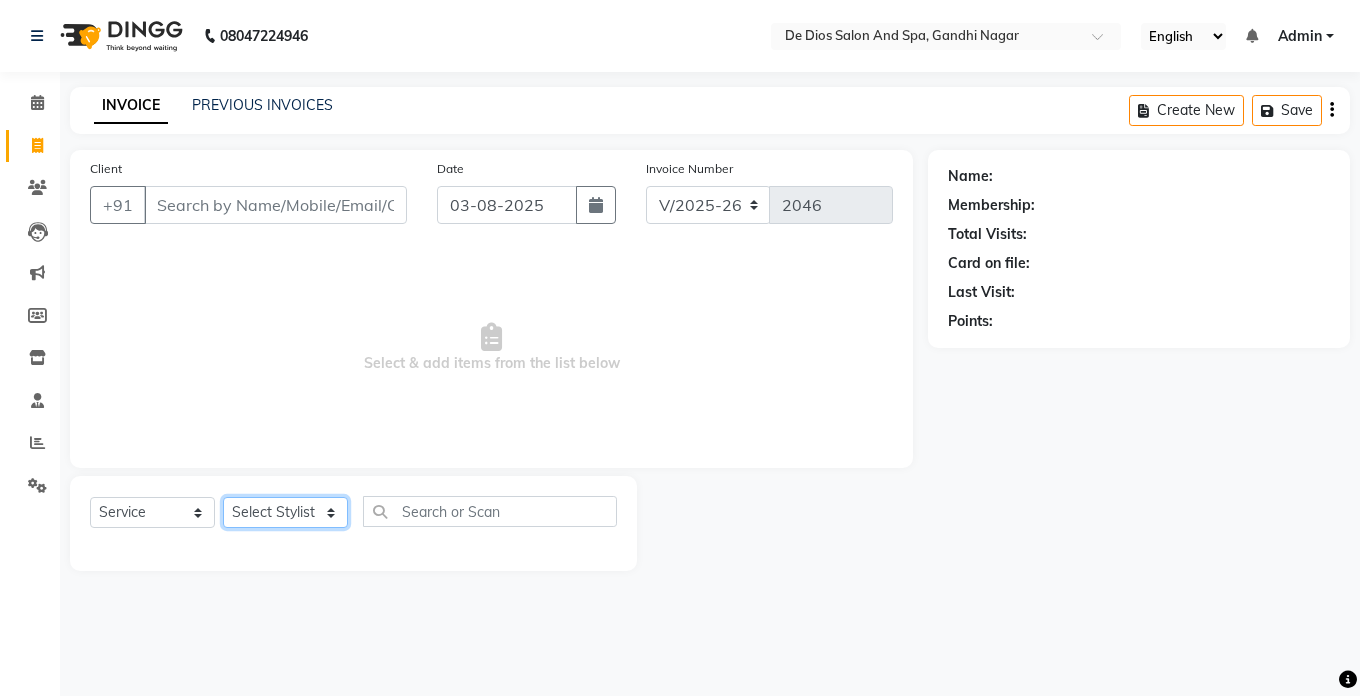 click on "Select Stylist akshay aman Arman Ashwani gunraj megha  nikita thappa nisha parveen shafali vishal vishu kumar" 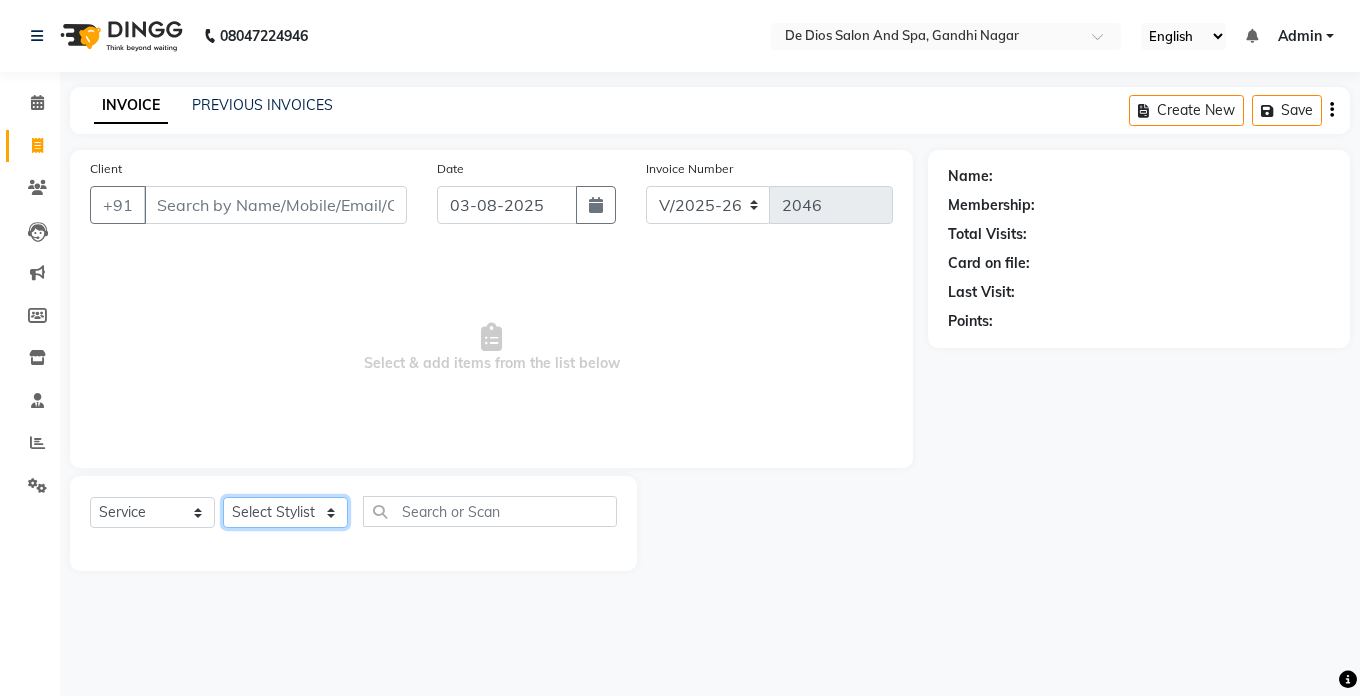 select on "55354" 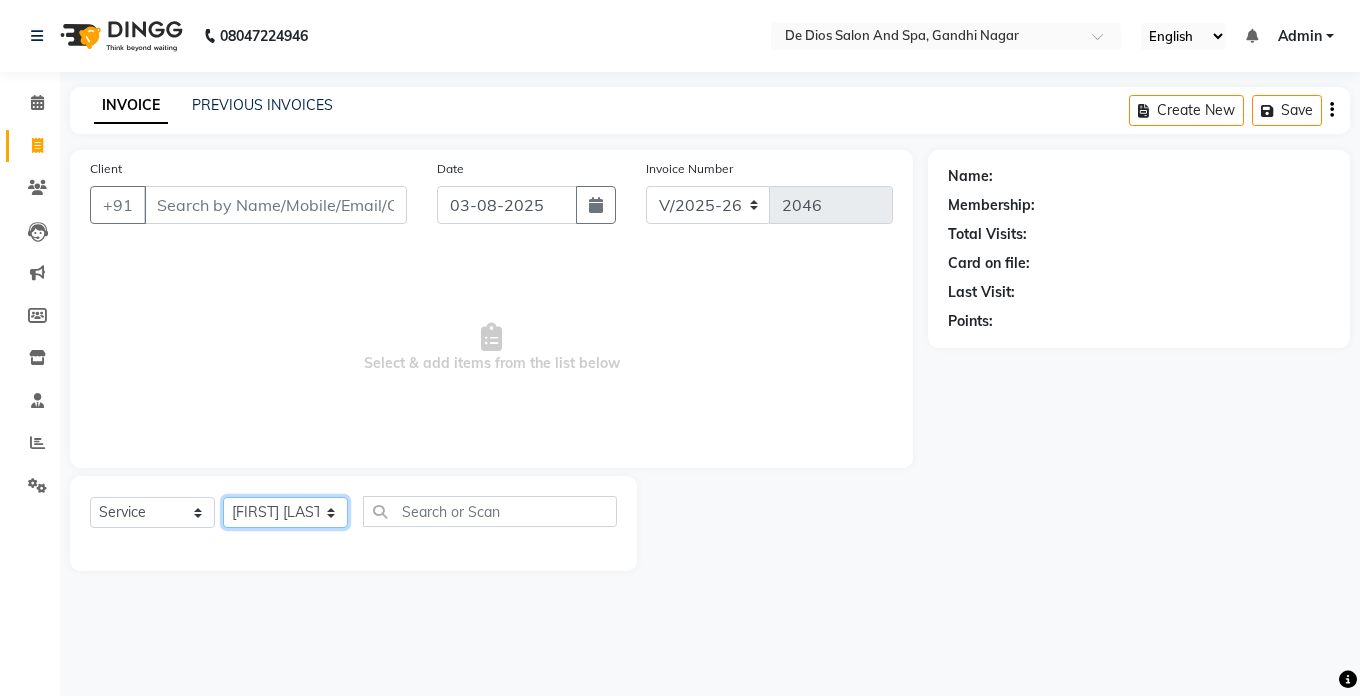 click on "Select Stylist akshay aman Arman Ashwani gunraj megha  nikita thappa nisha parveen shafali vishal vishu kumar" 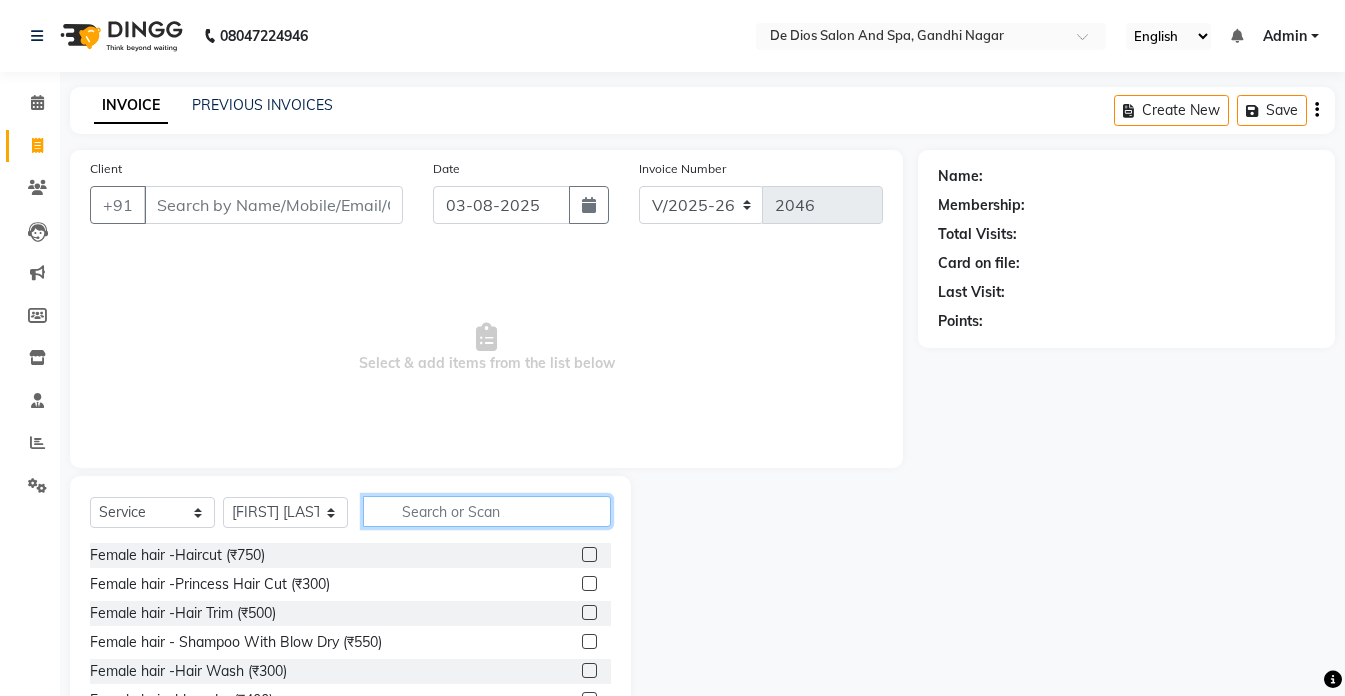 click 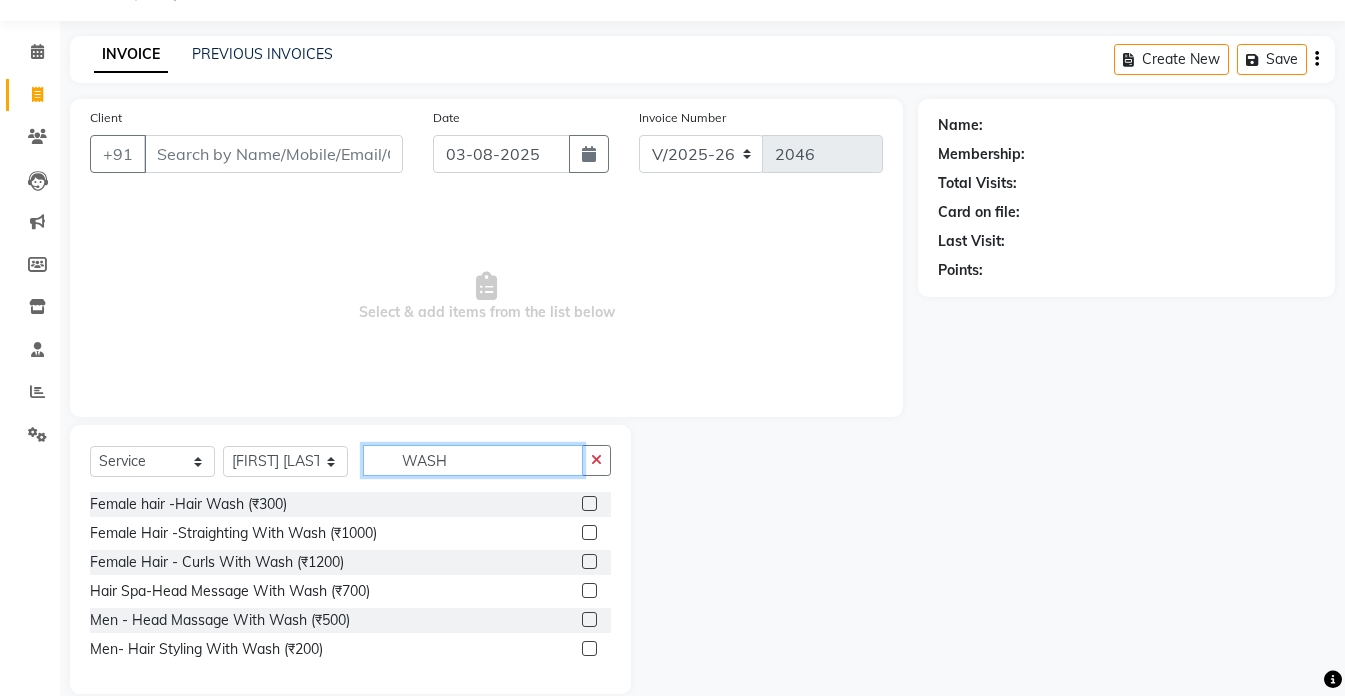 scroll, scrollTop: 79, scrollLeft: 0, axis: vertical 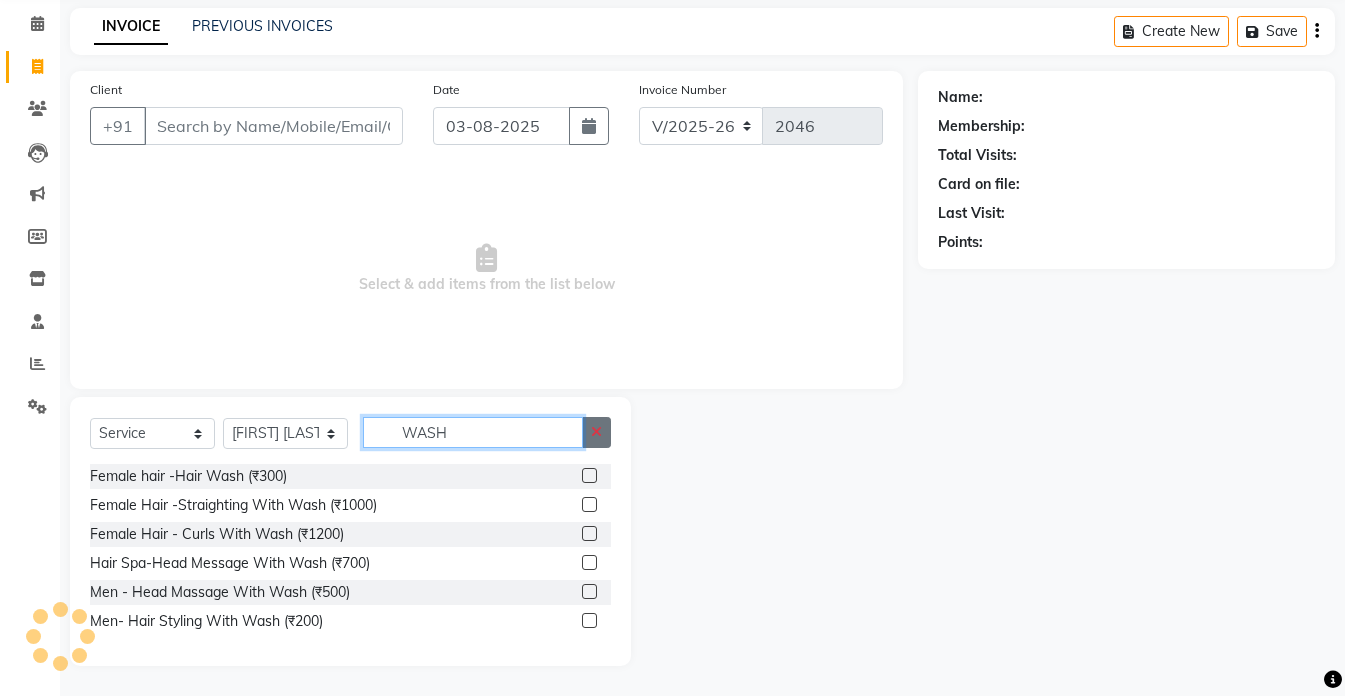 type on "WASH" 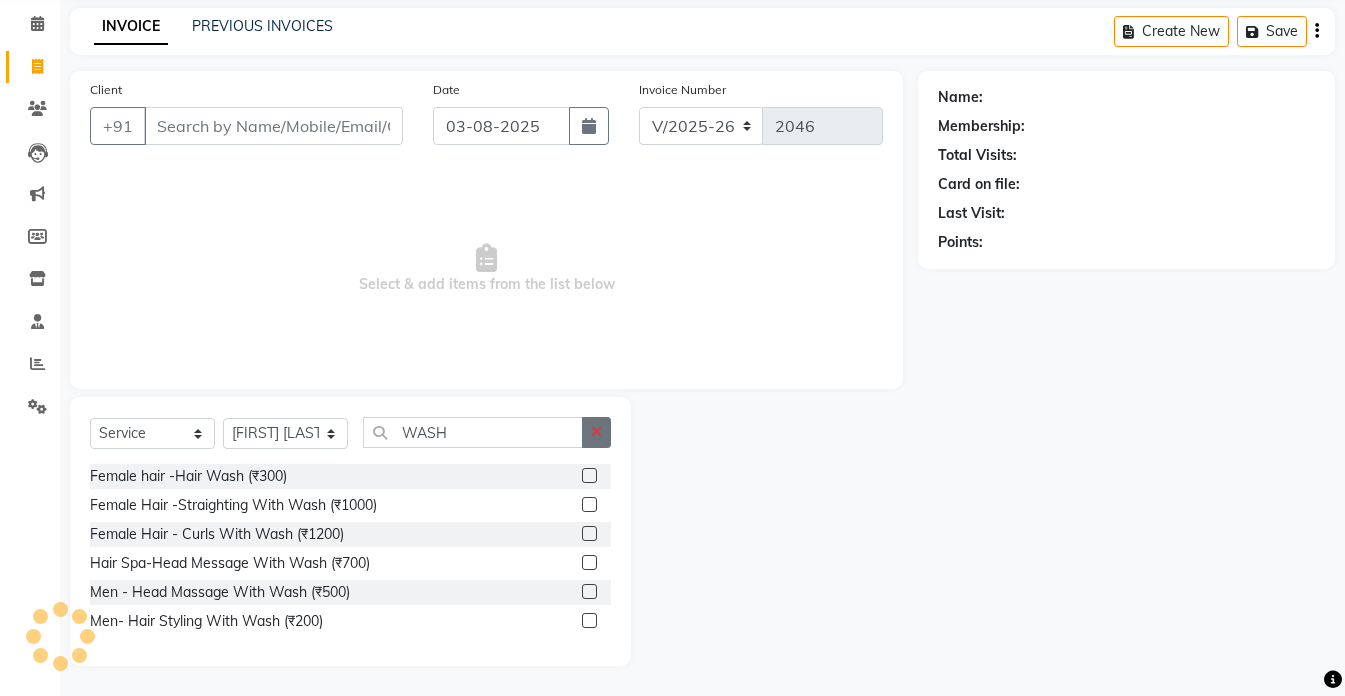 click 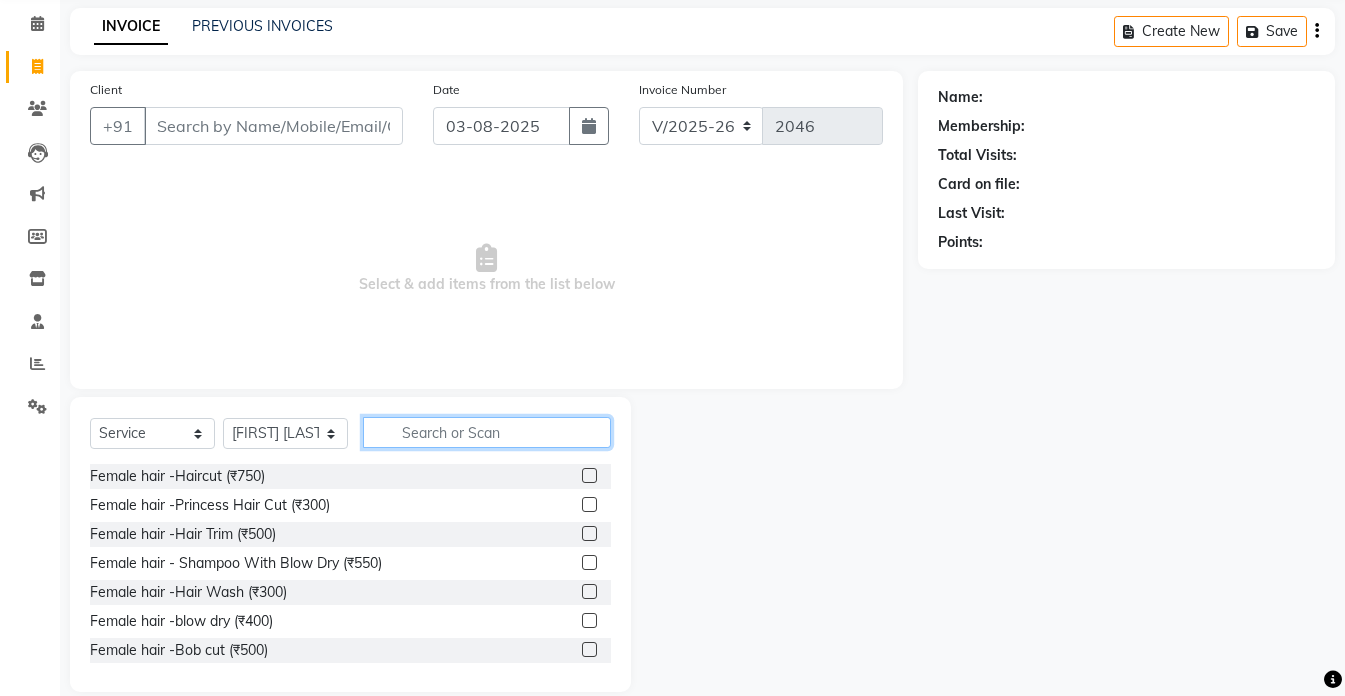 click 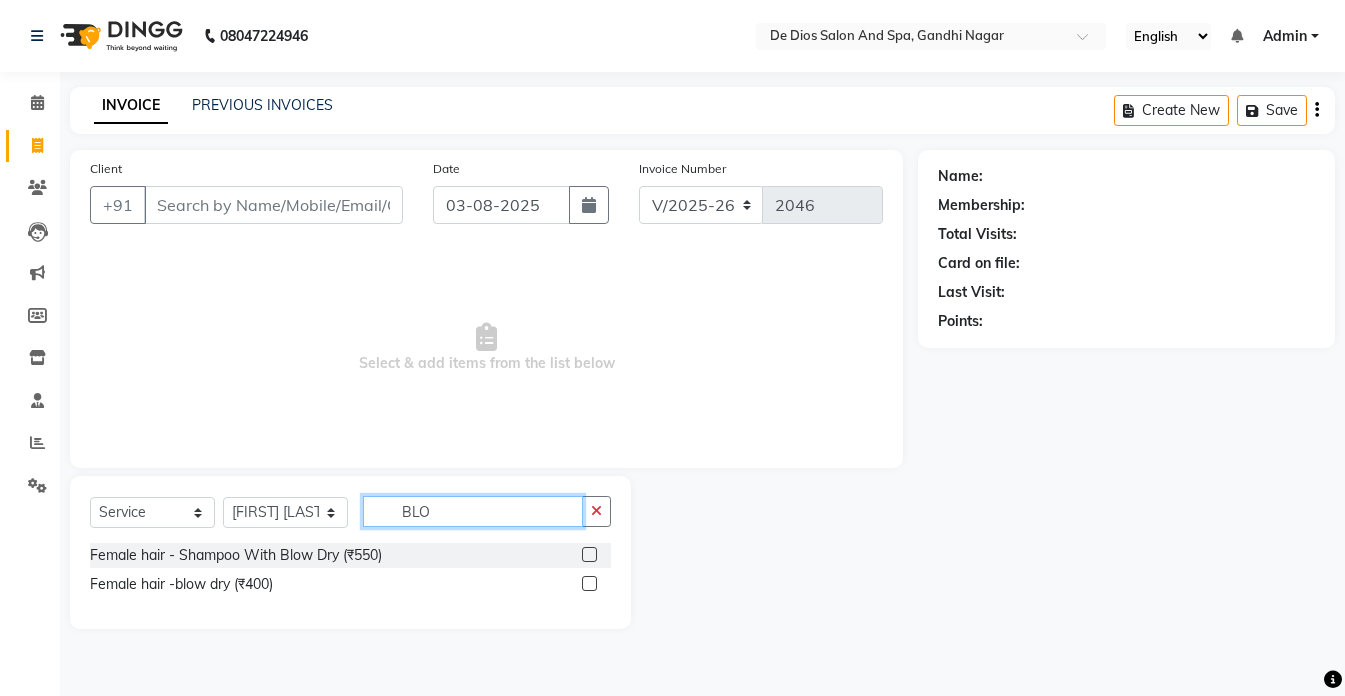 scroll, scrollTop: 0, scrollLeft: 0, axis: both 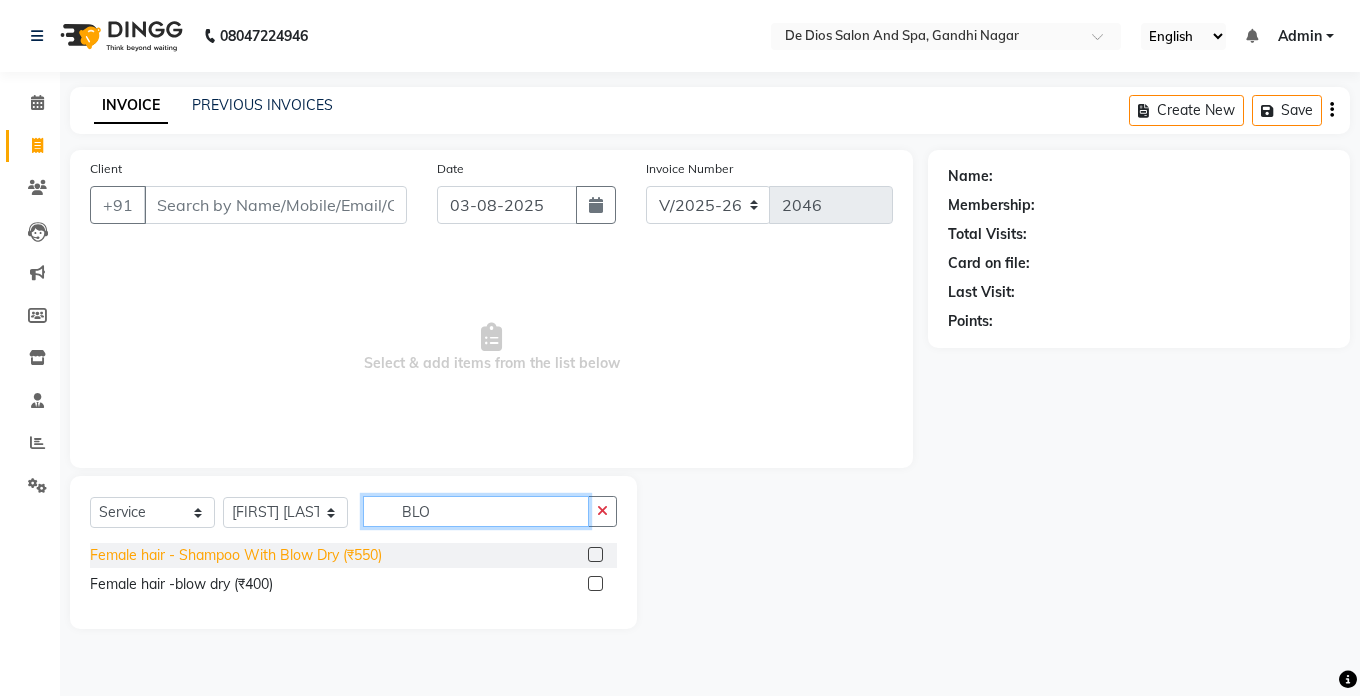 type on "BLO" 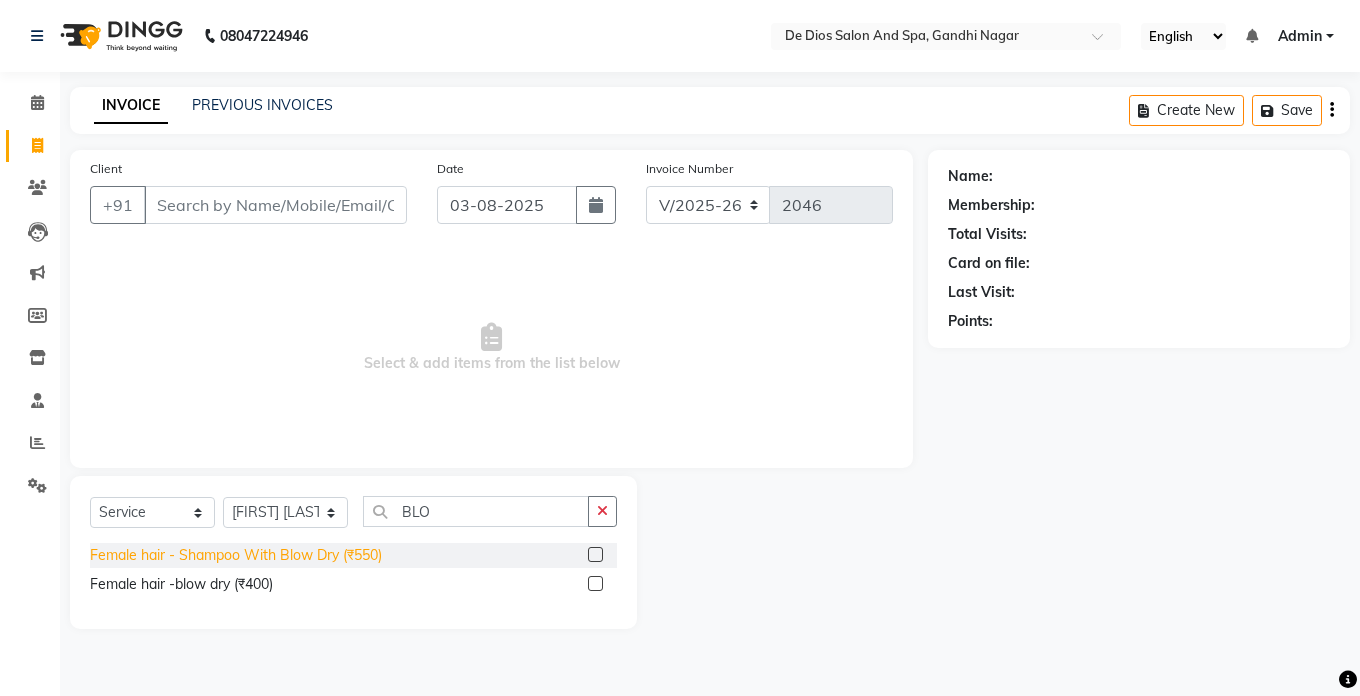 click on "Female hair - Shampoo With Blow Dry (₹550)" 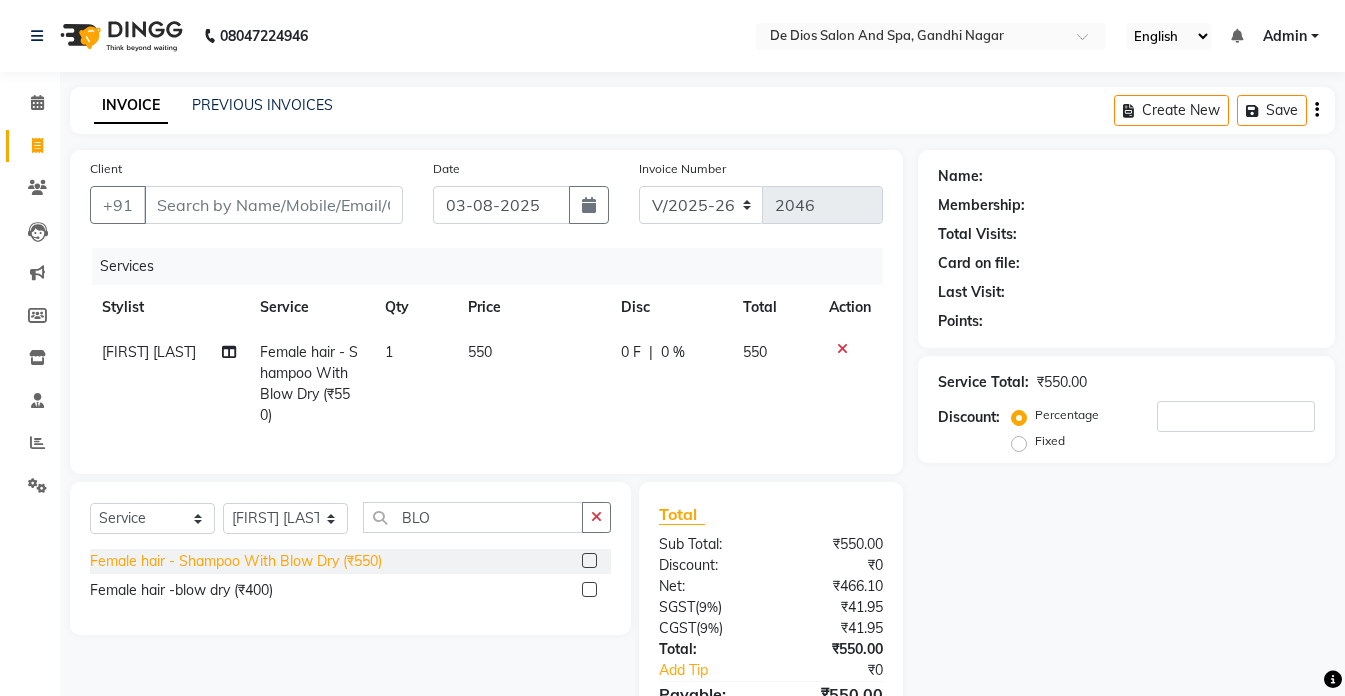 click on "Female hair - Shampoo With Blow Dry (₹550)" 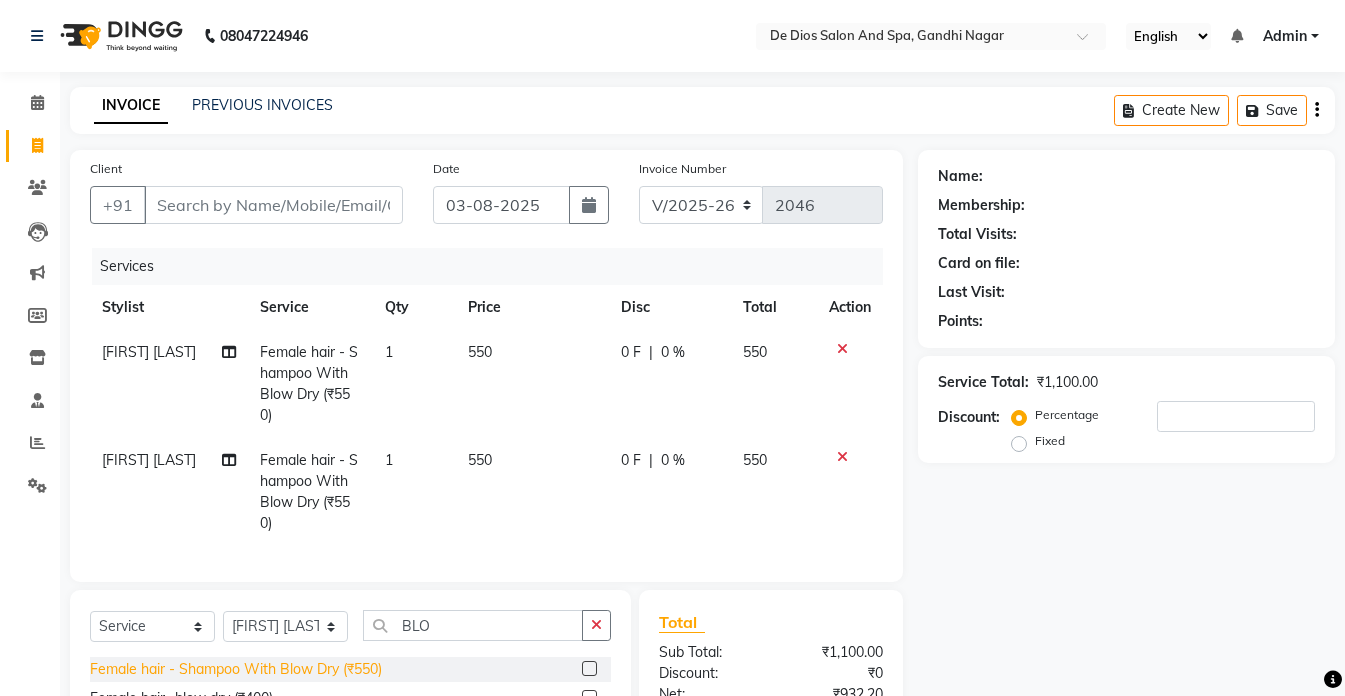 click on "Female hair - Shampoo With Blow Dry (₹550)" 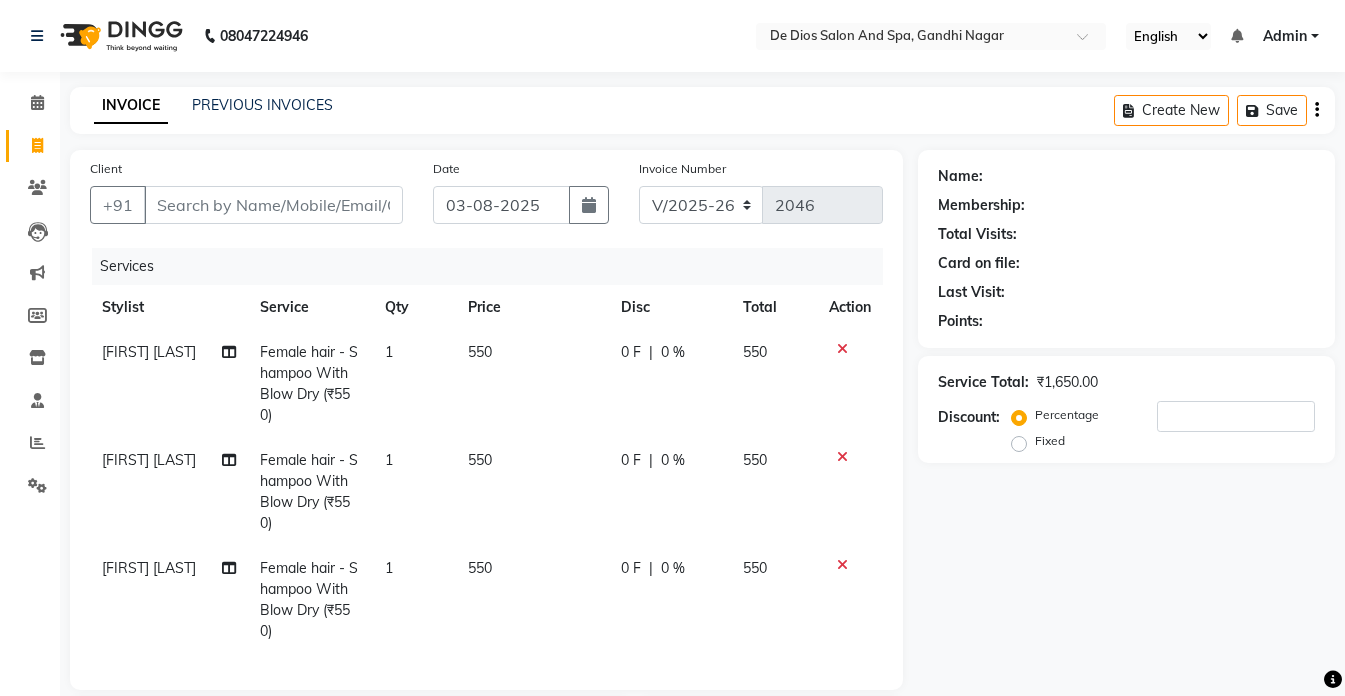 click on "Client +91 Date 03-08-2025 Invoice Number V/2025 V/2025-26 2046 Services Stylist Service Qty Price Disc Total Action vishu kumar Female hair - Shampoo With Blow Dry (₹550) 1 550 0 F | 0 % 550 vishu kumar Female hair - Shampoo With Blow Dry (₹550) 1 550 0 F | 0 % 550 vishu kumar Female hair - Shampoo With Blow Dry (₹550) 1 550 0 F | 0 % 550" 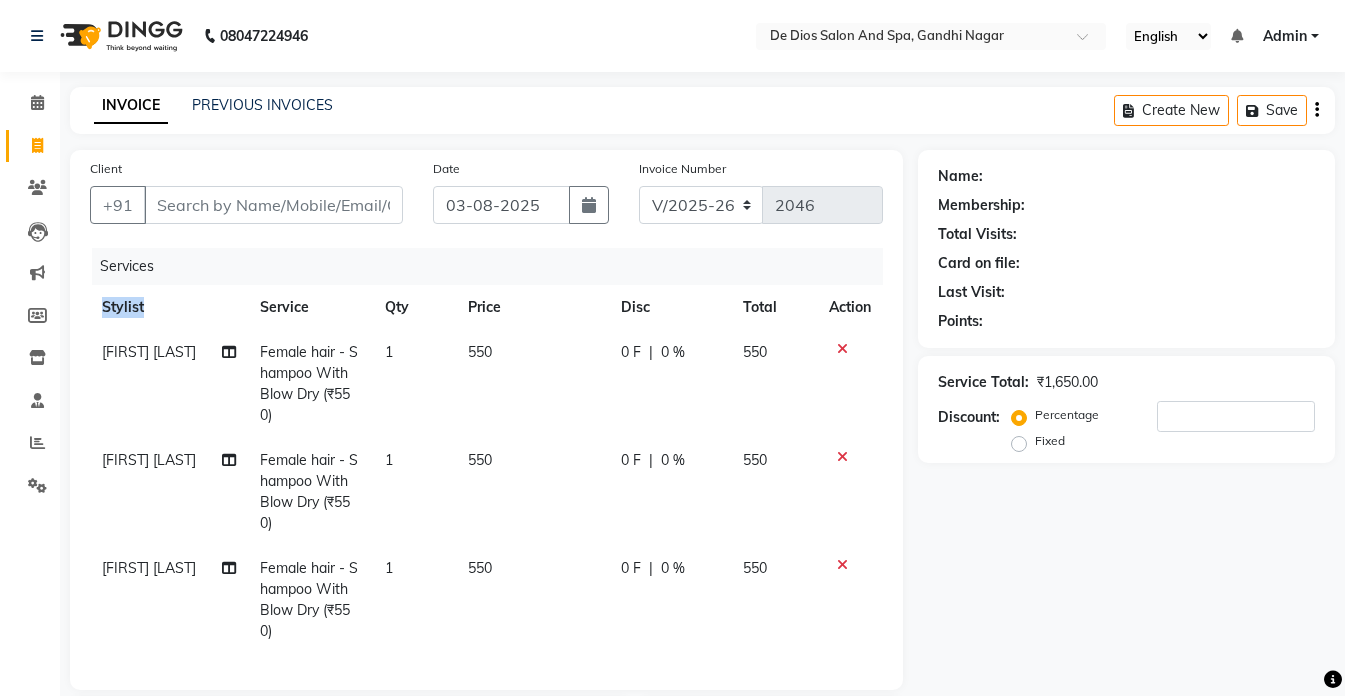 checkbox on "false" 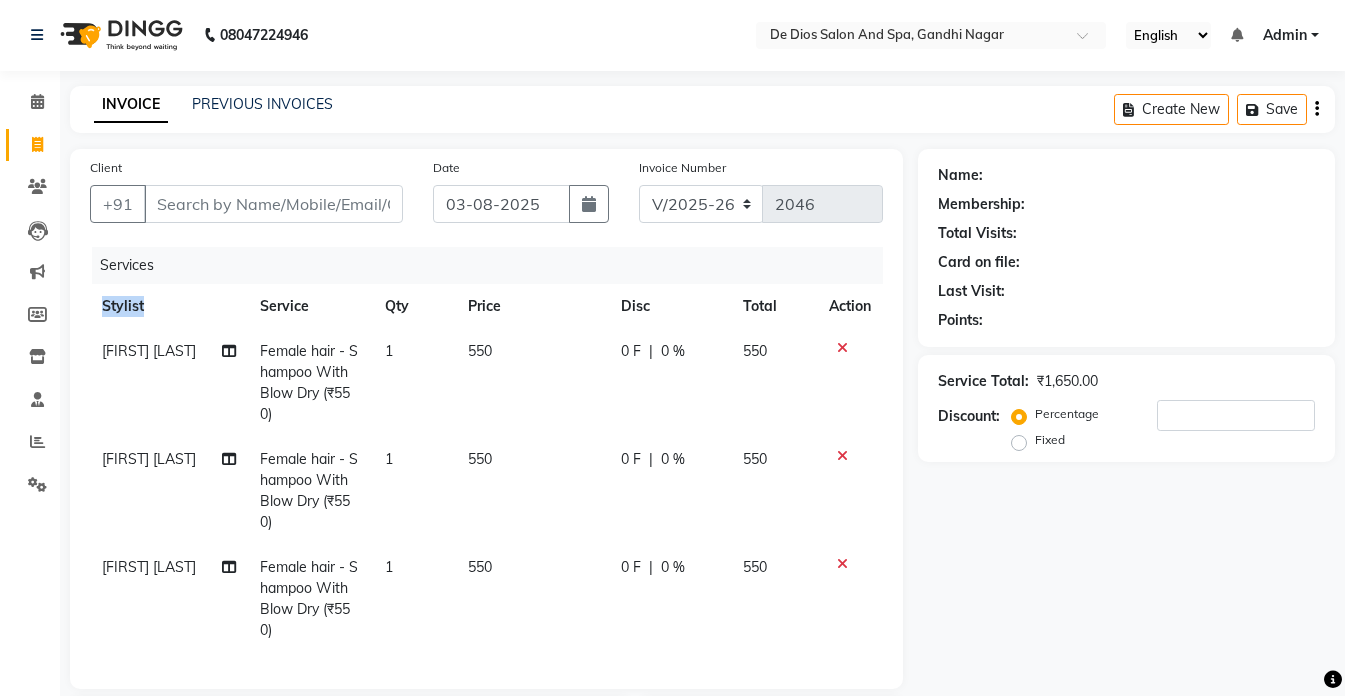 scroll, scrollTop: 0, scrollLeft: 0, axis: both 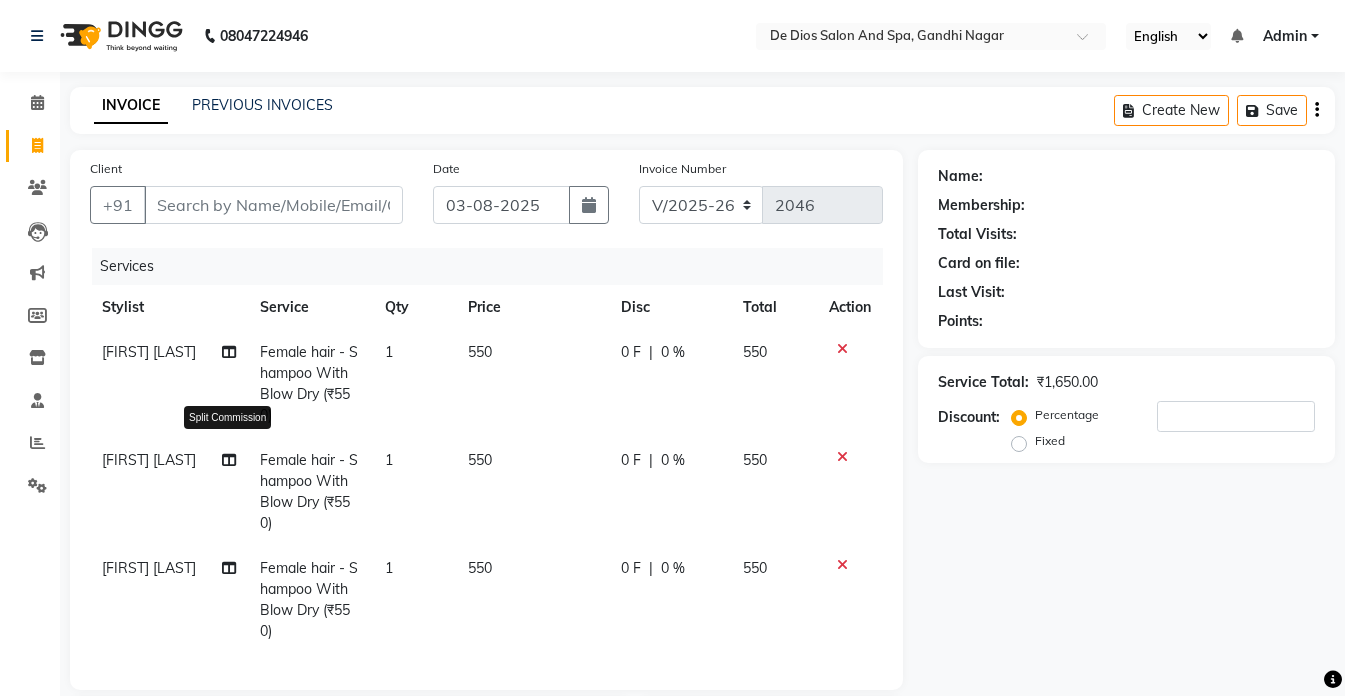 click 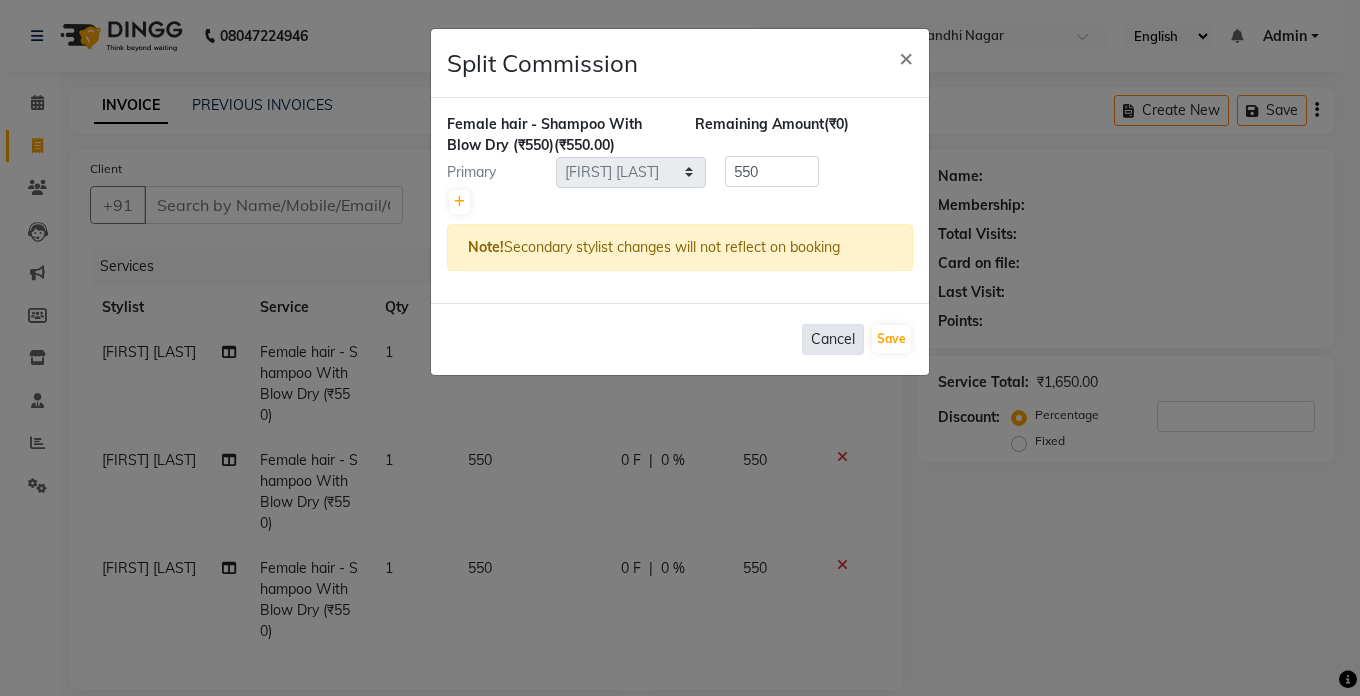 click on "Cancel" 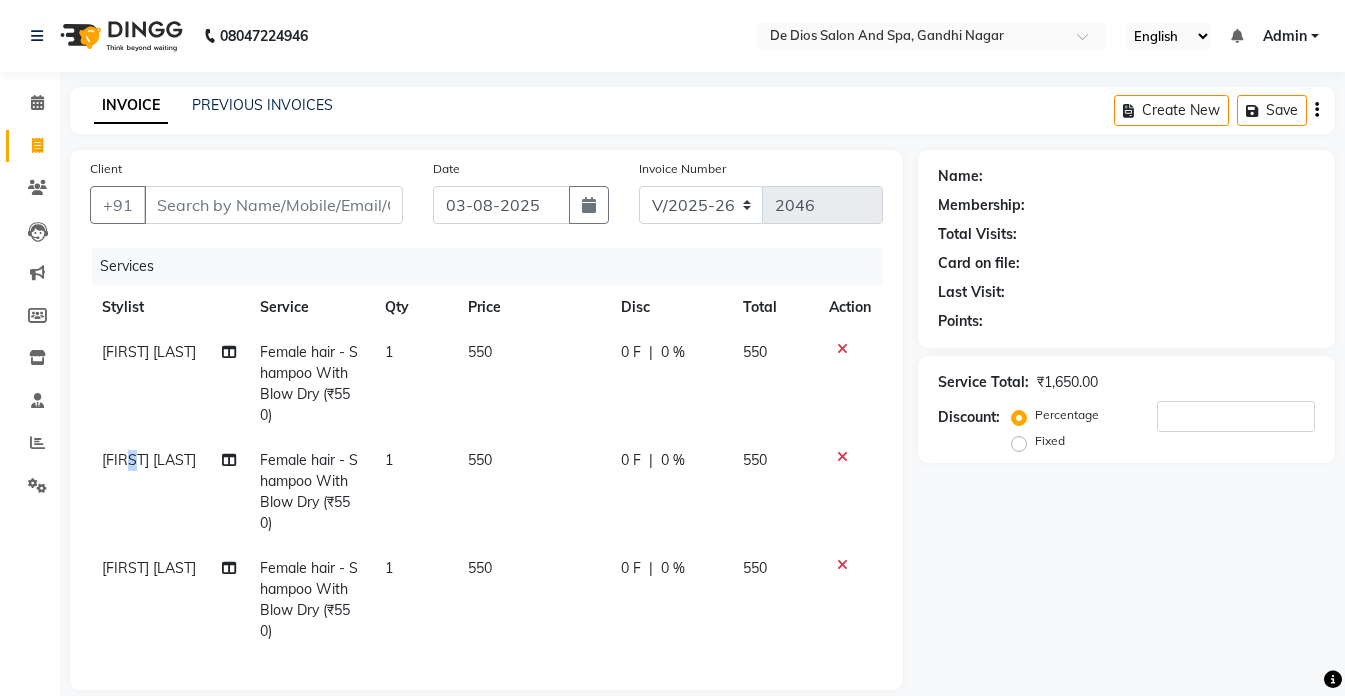 click on "[NAME]" 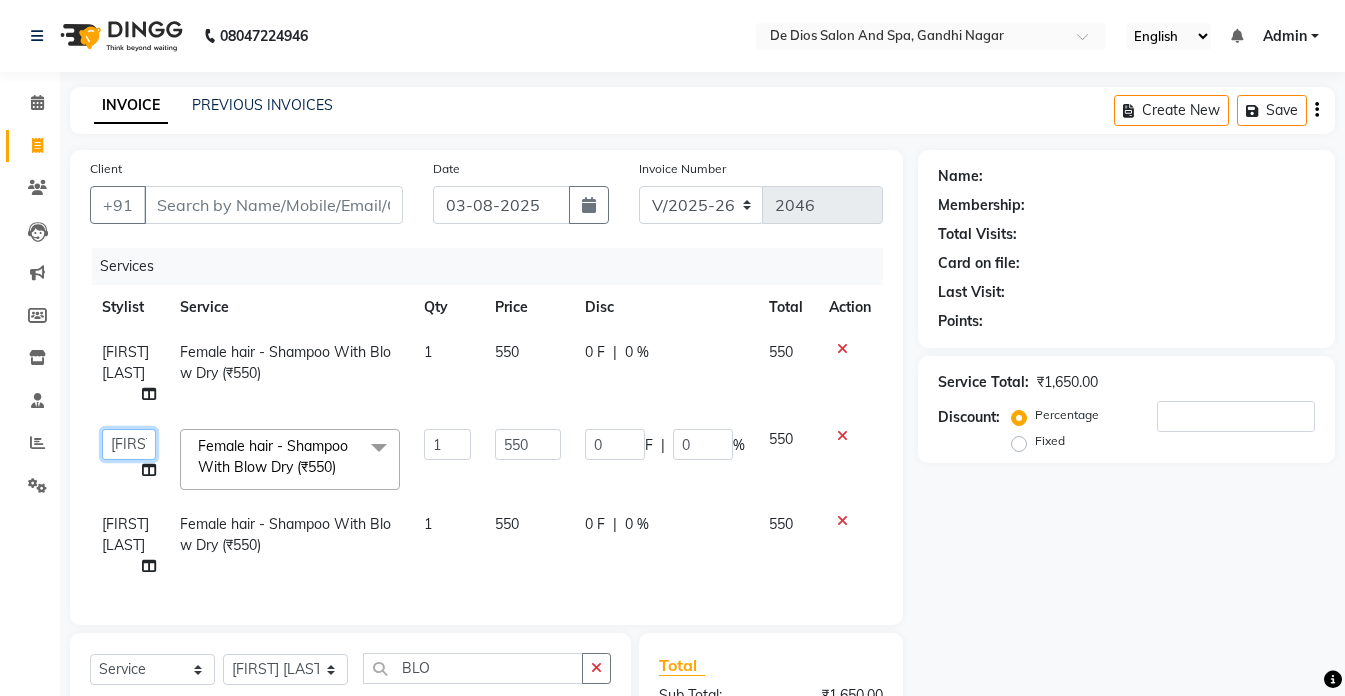 click on "akshay   aman   Arman   Ashwani   gunraj   megha    nikita thappa   nisha   parveen   shafali   vishal   vishu kumar" 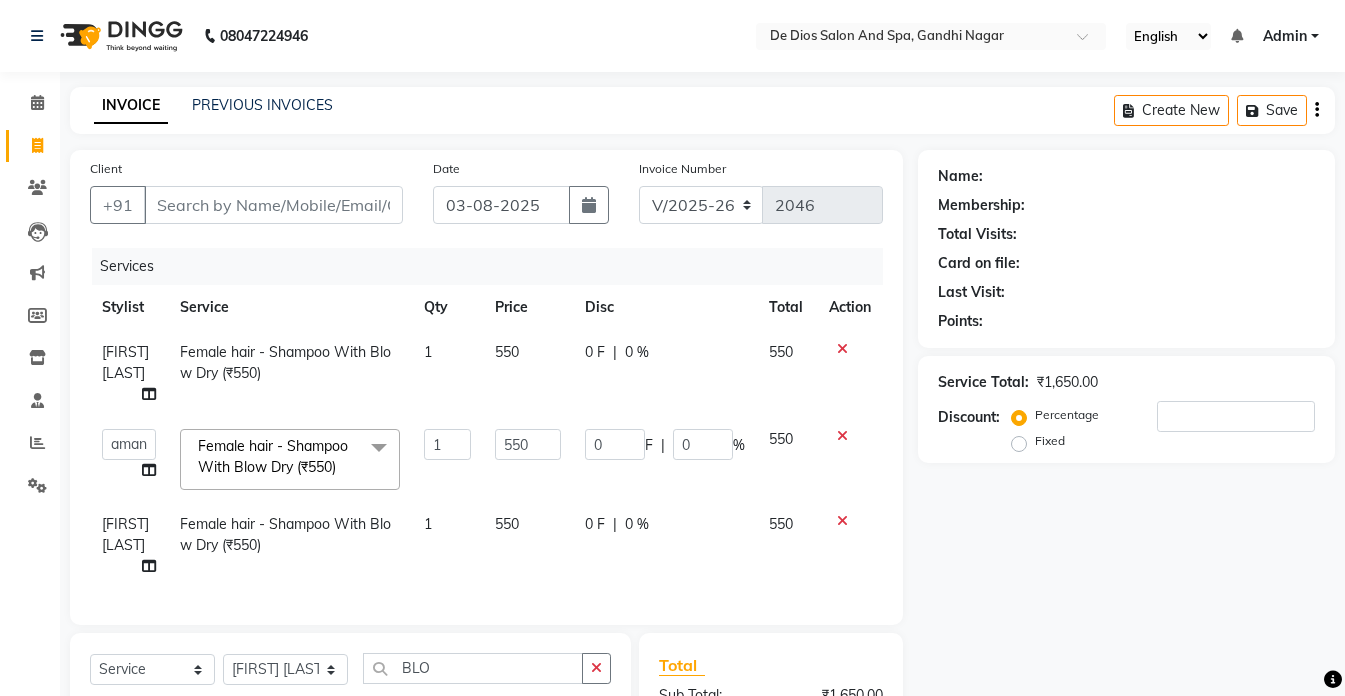 select on "49201" 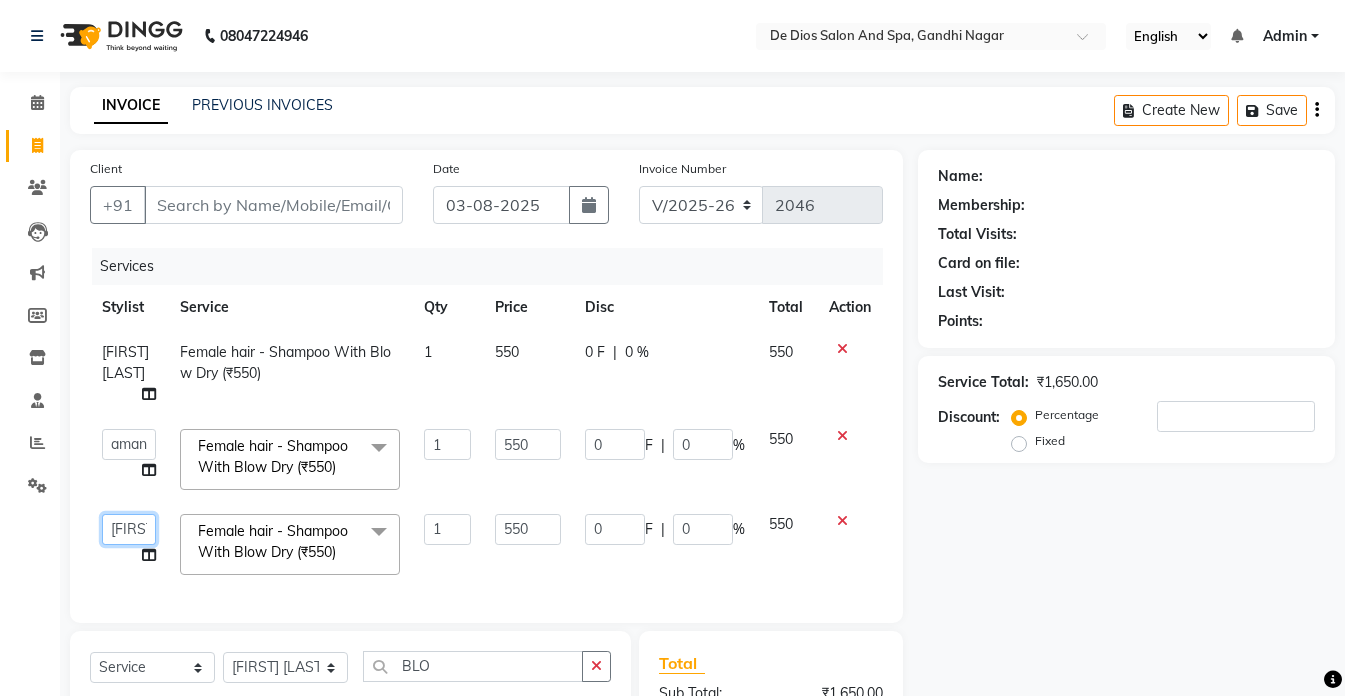 click on "akshay   aman   Arman   Ashwani   gunraj   megha    nikita thappa   nisha   parveen   shafali   vishal   vishu kumar" 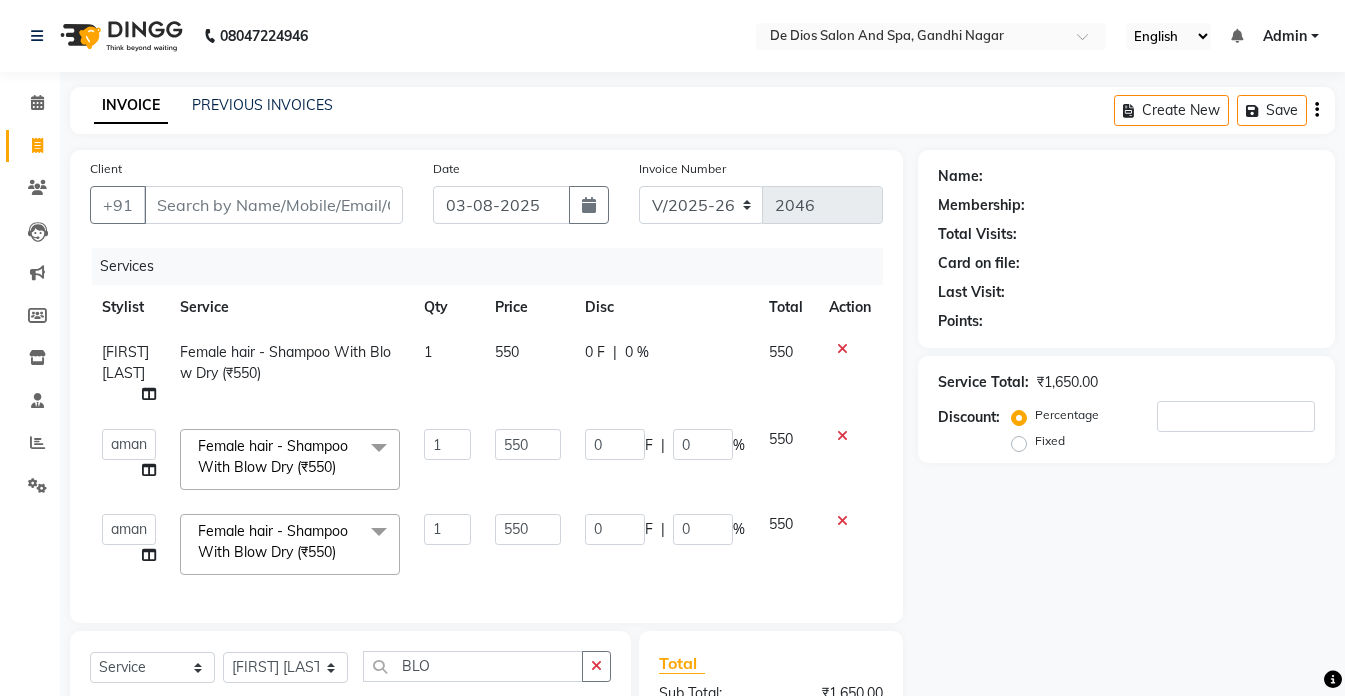 select on "49201" 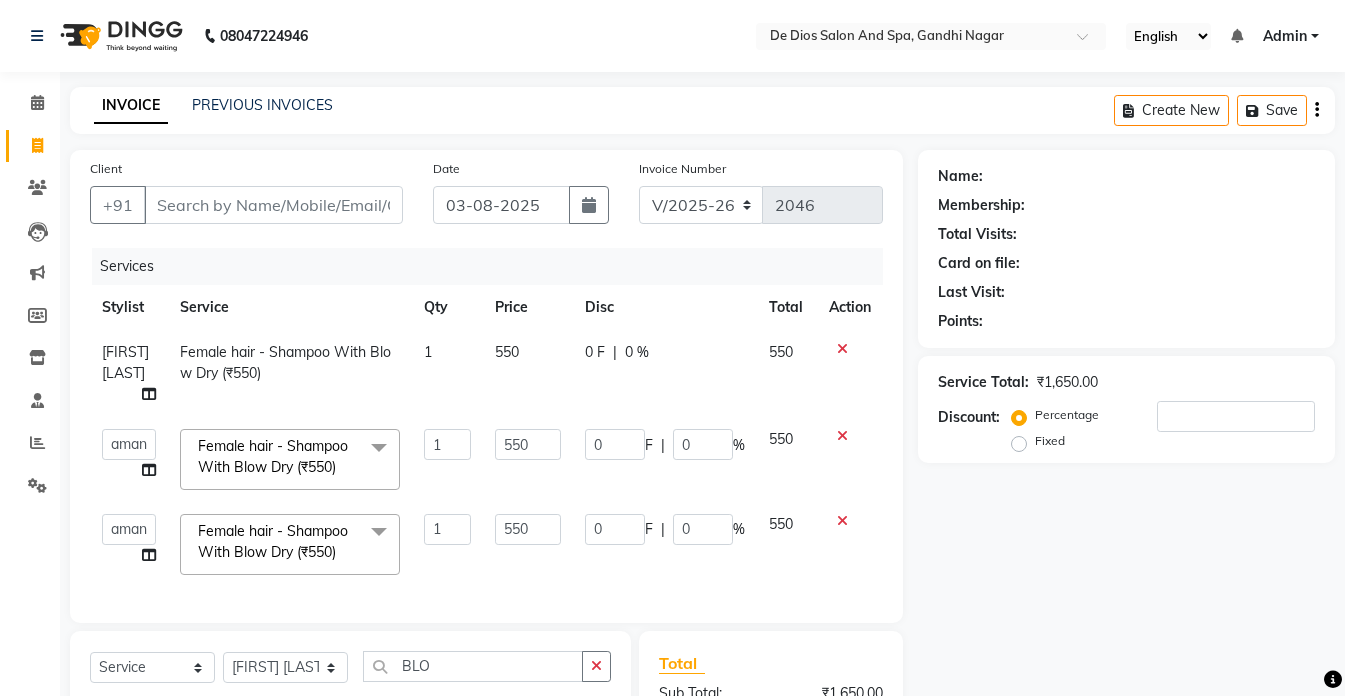 click on "Name: Membership: Total Visits: Card on file: Last Visit:  Points:  Service Total:  ₹1,650.00  Discount:  Percentage   Fixed" 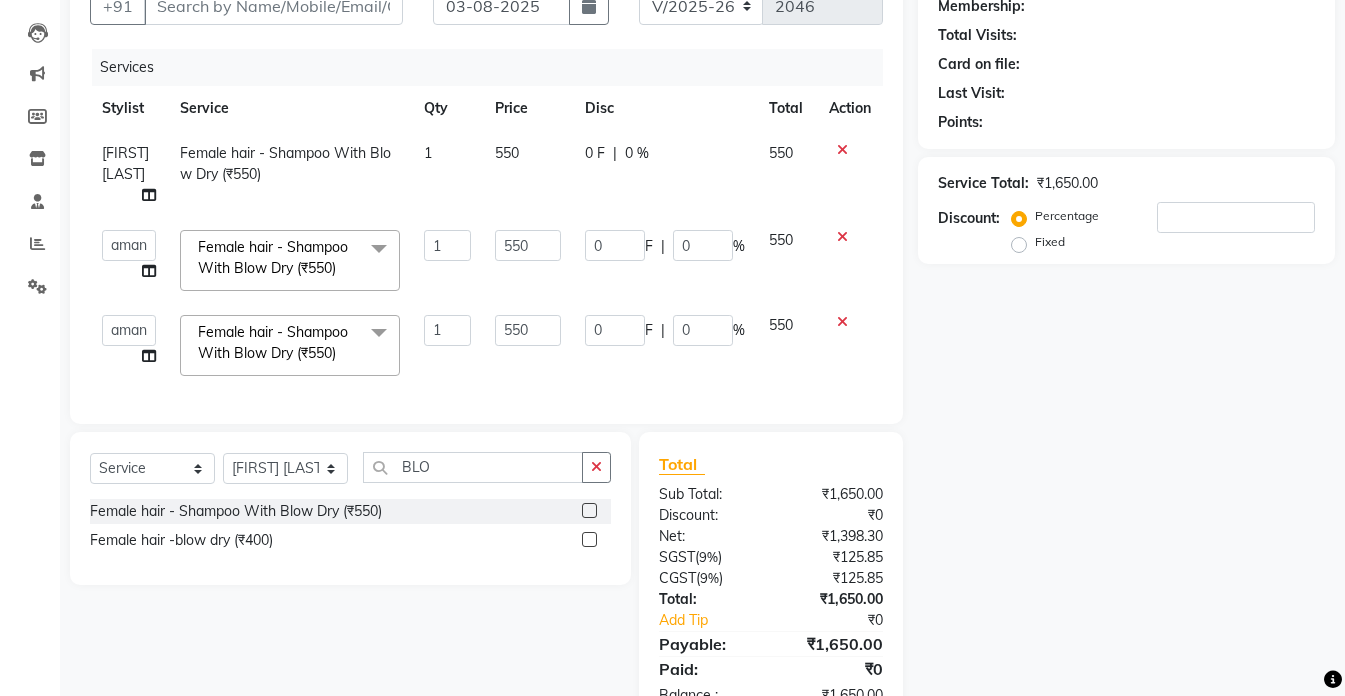 scroll, scrollTop: 200, scrollLeft: 0, axis: vertical 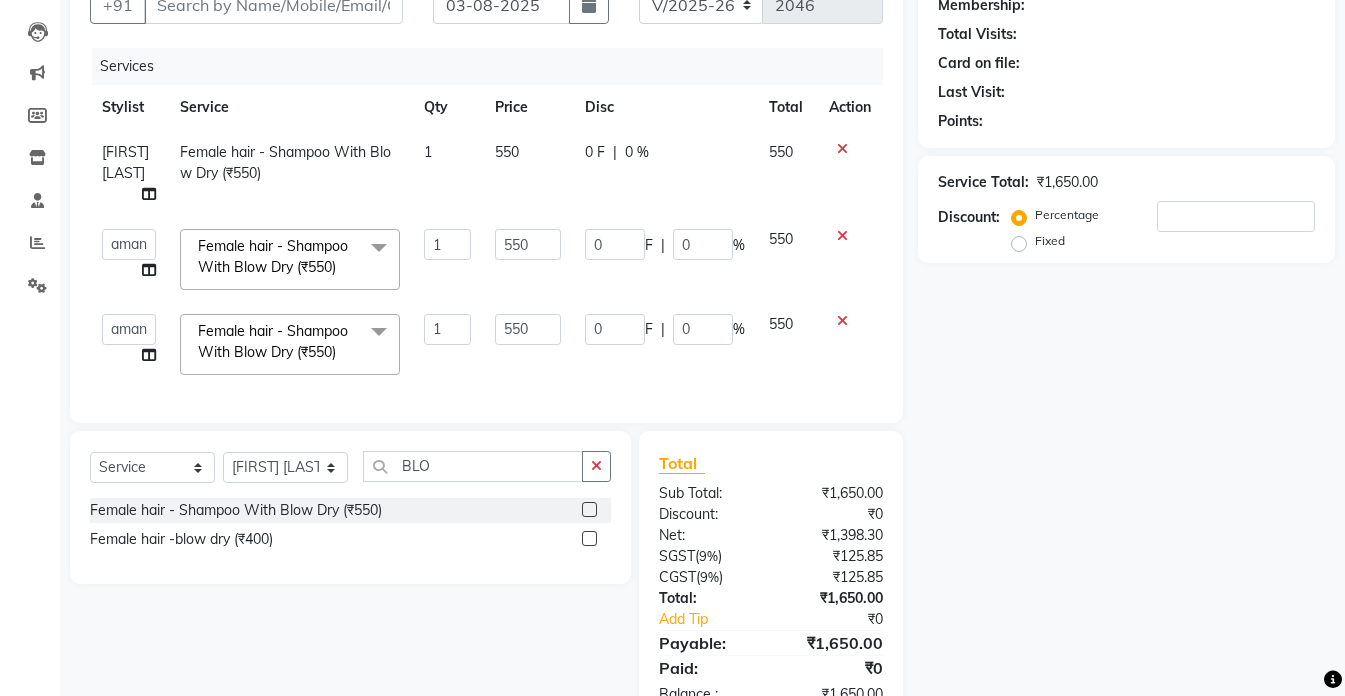 click on "Total Sub Total: ₹1,650.00 Discount: ₹0 Net: ₹1,398.30 SGST  ( 9% ) ₹125.85 CGST  ( 9% ) ₹125.85 Total: ₹1,650.00 Add Tip ₹0 Payable: ₹1,650.00 Paid: ₹0 Balance   : ₹1,650.00" 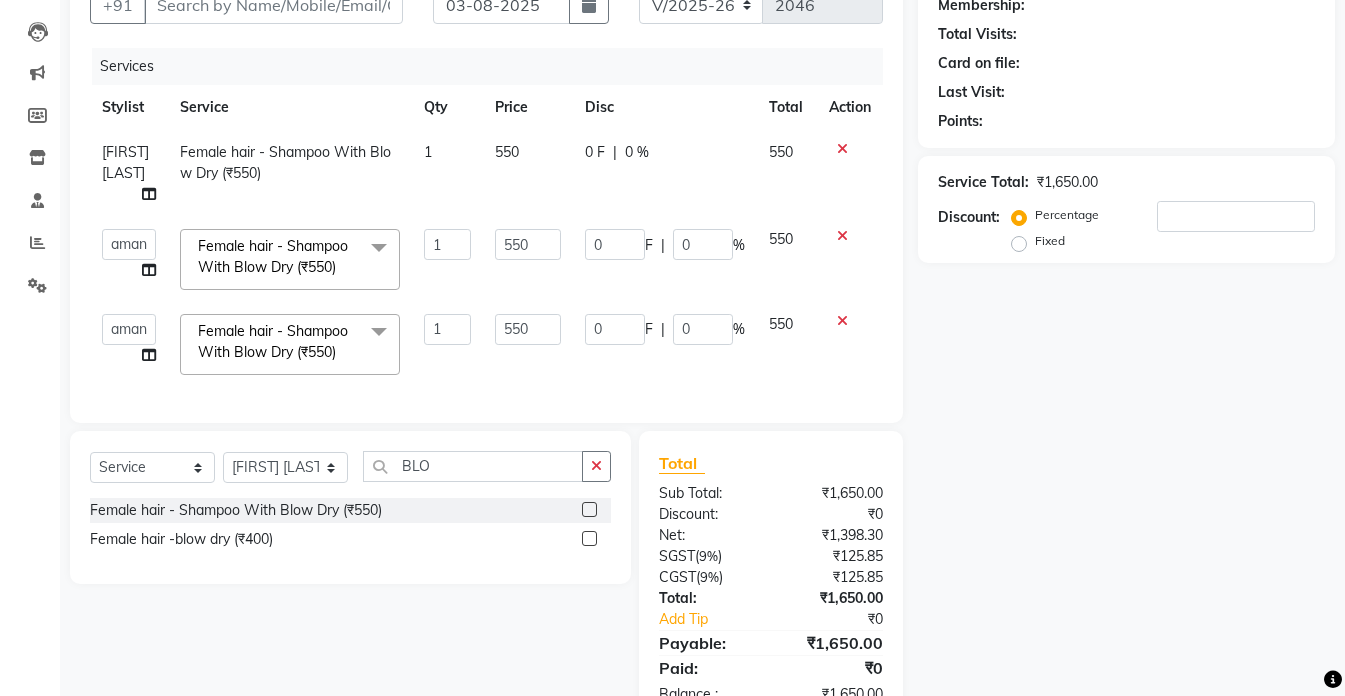 click 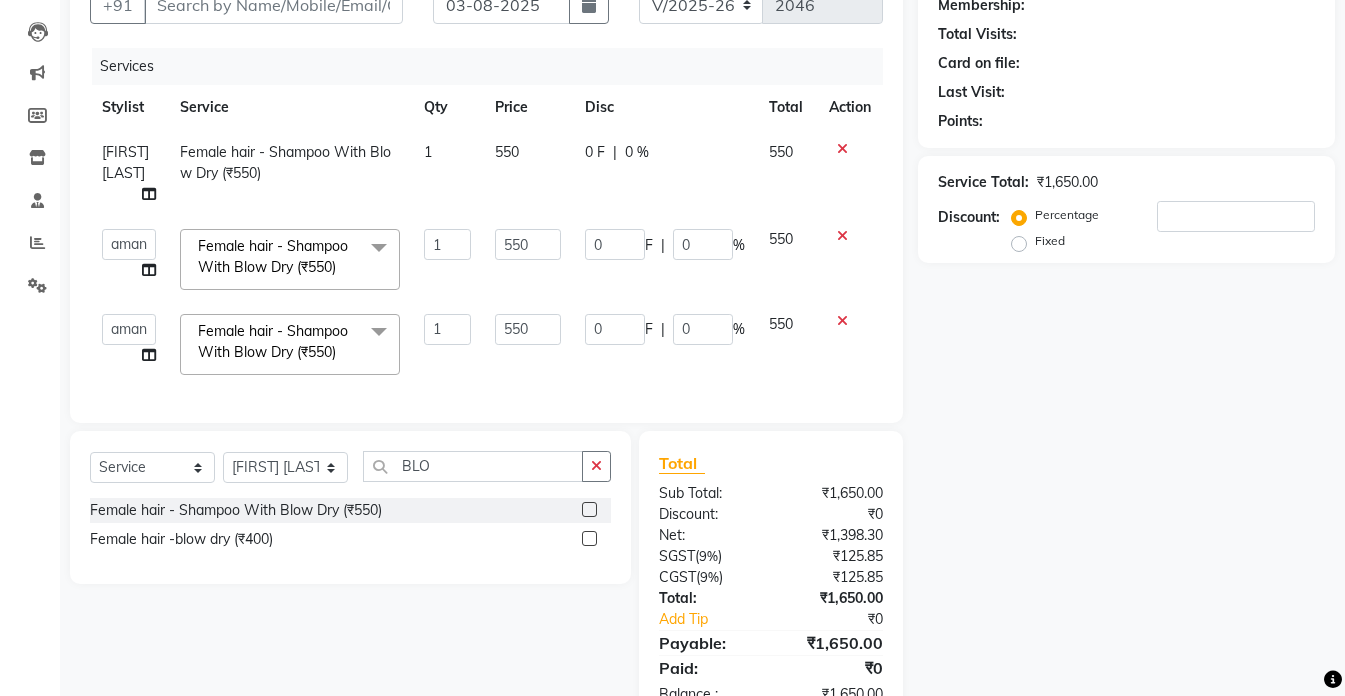 click 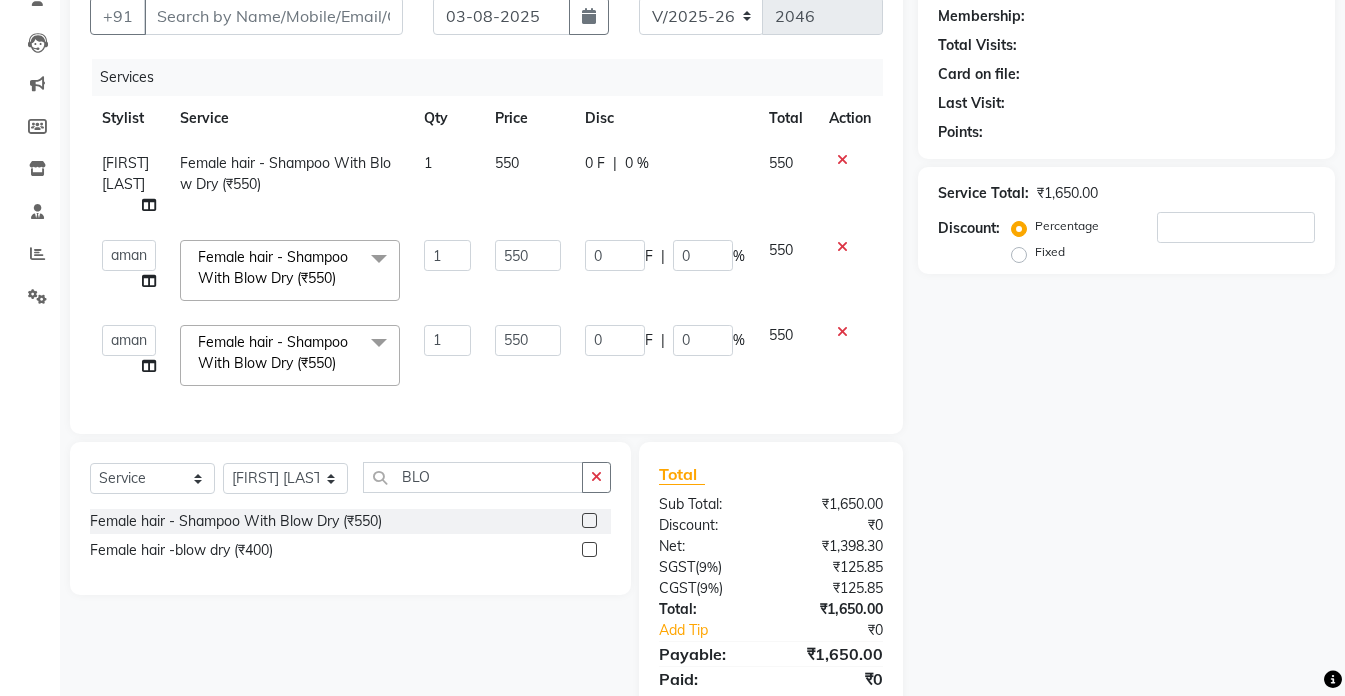 drag, startPoint x: 838, startPoint y: 233, endPoint x: 838, endPoint y: 246, distance: 13 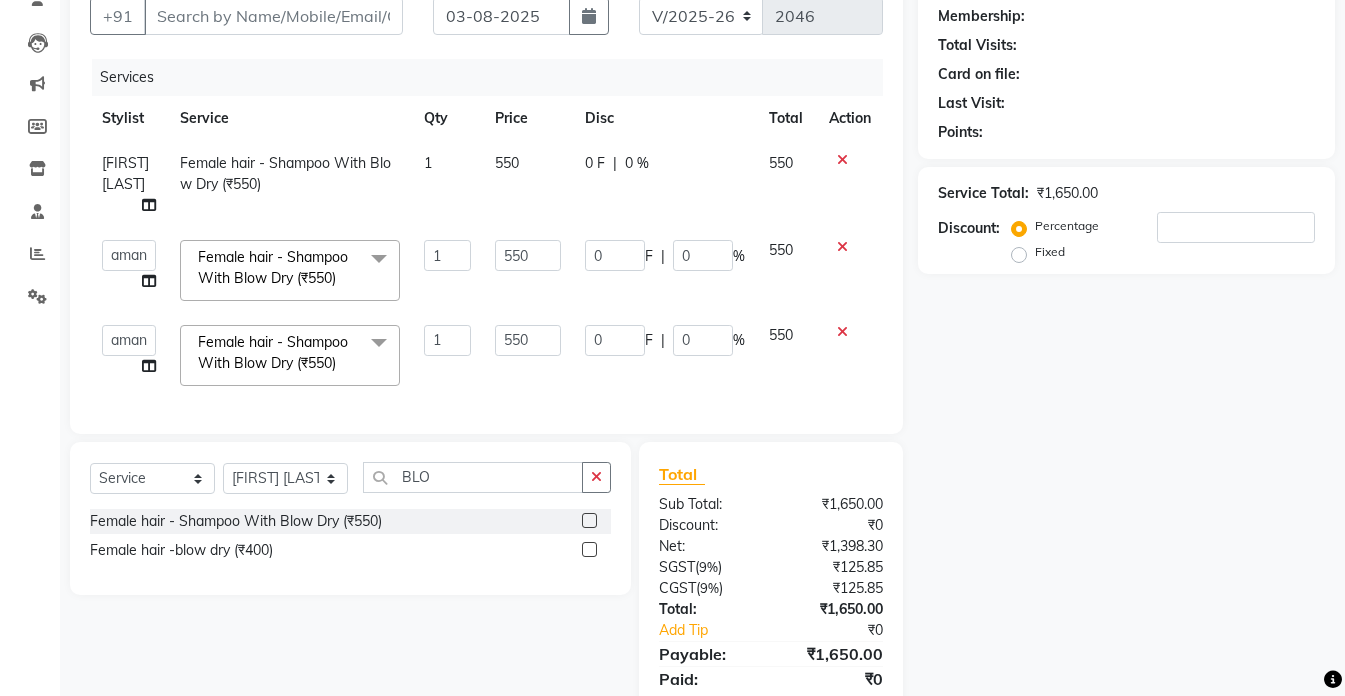 click 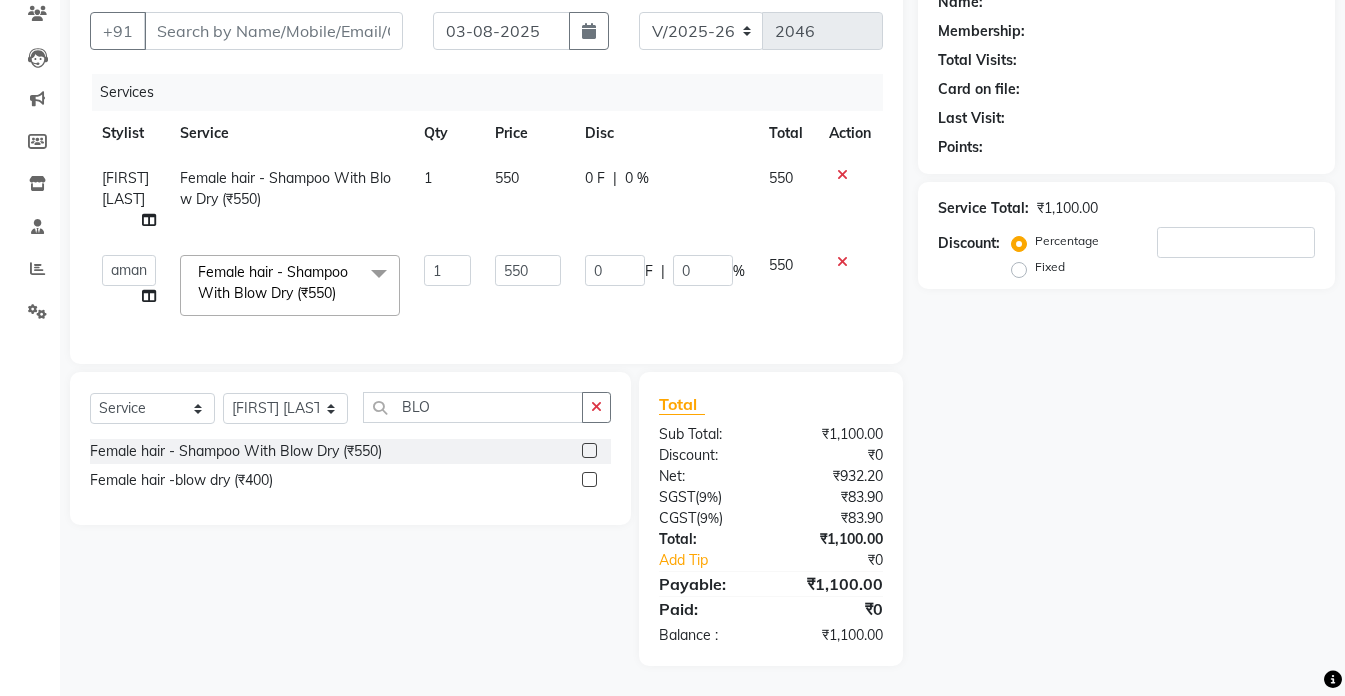 click 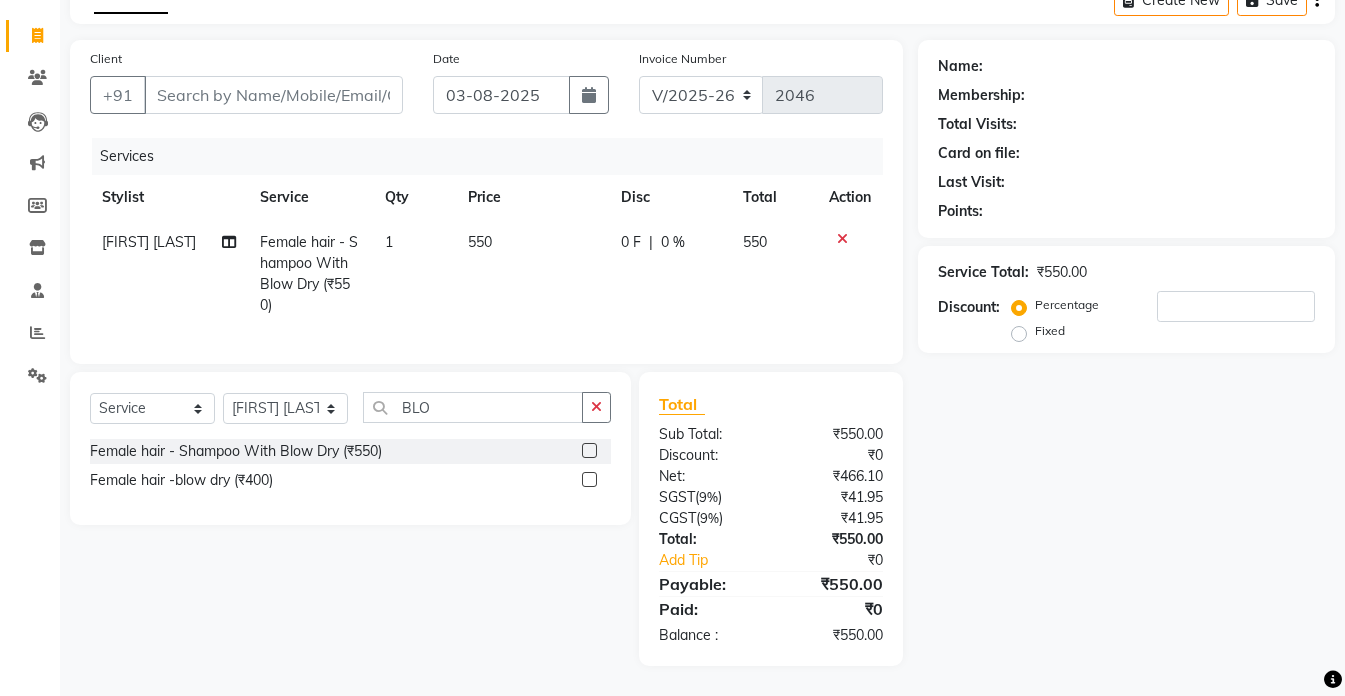 scroll, scrollTop: 125, scrollLeft: 0, axis: vertical 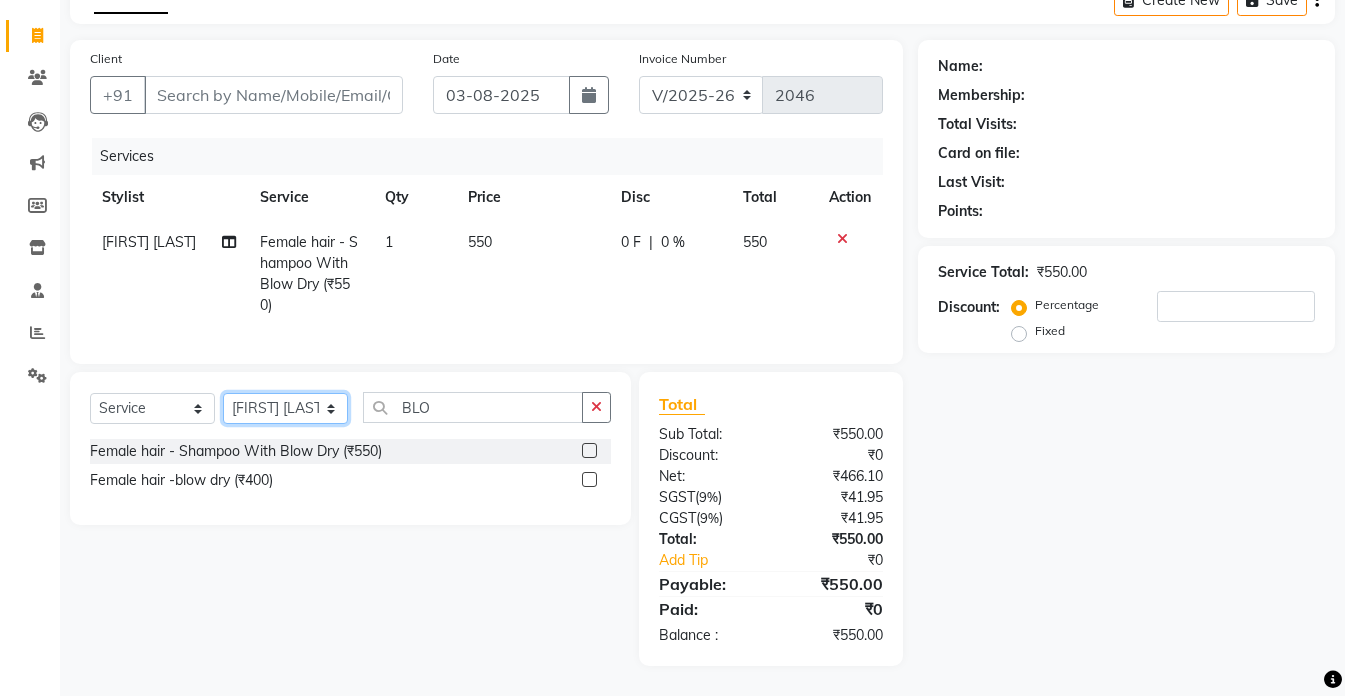 click on "Select Stylist akshay aman Arman Ashwani gunraj megha  nikita thappa nisha parveen shafali vishal vishu kumar" 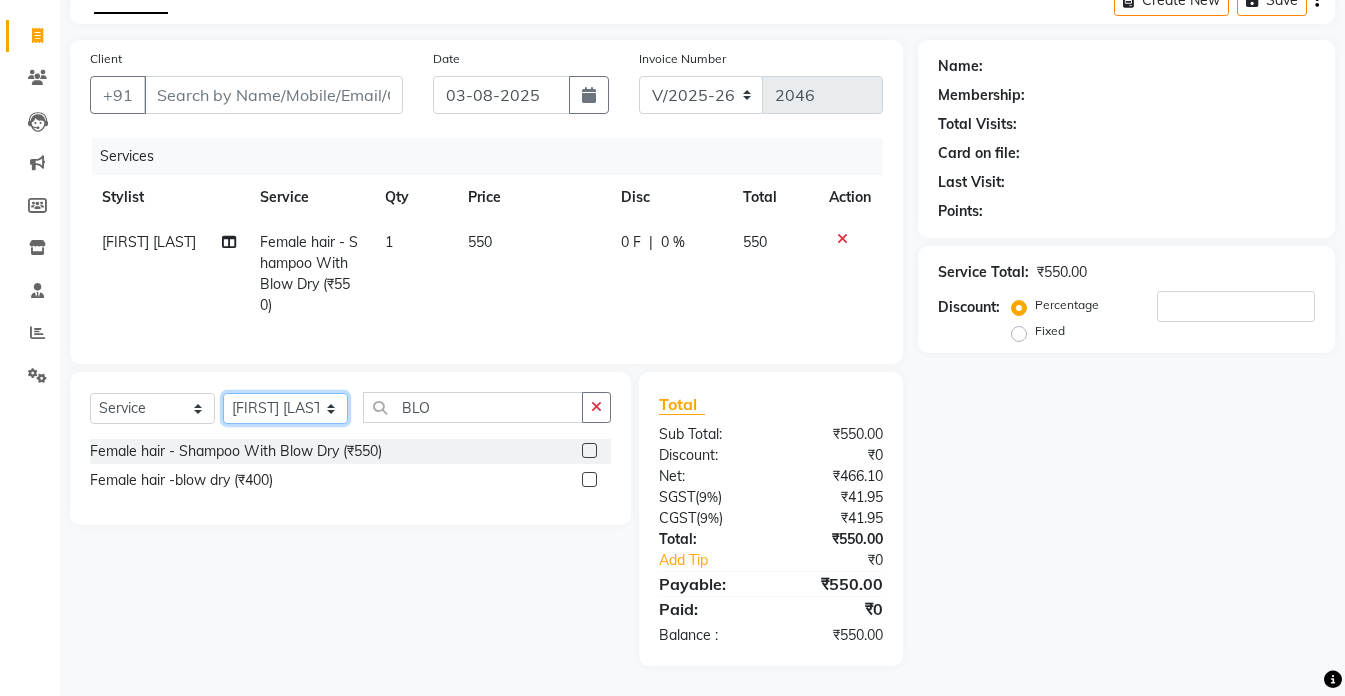 select on "49201" 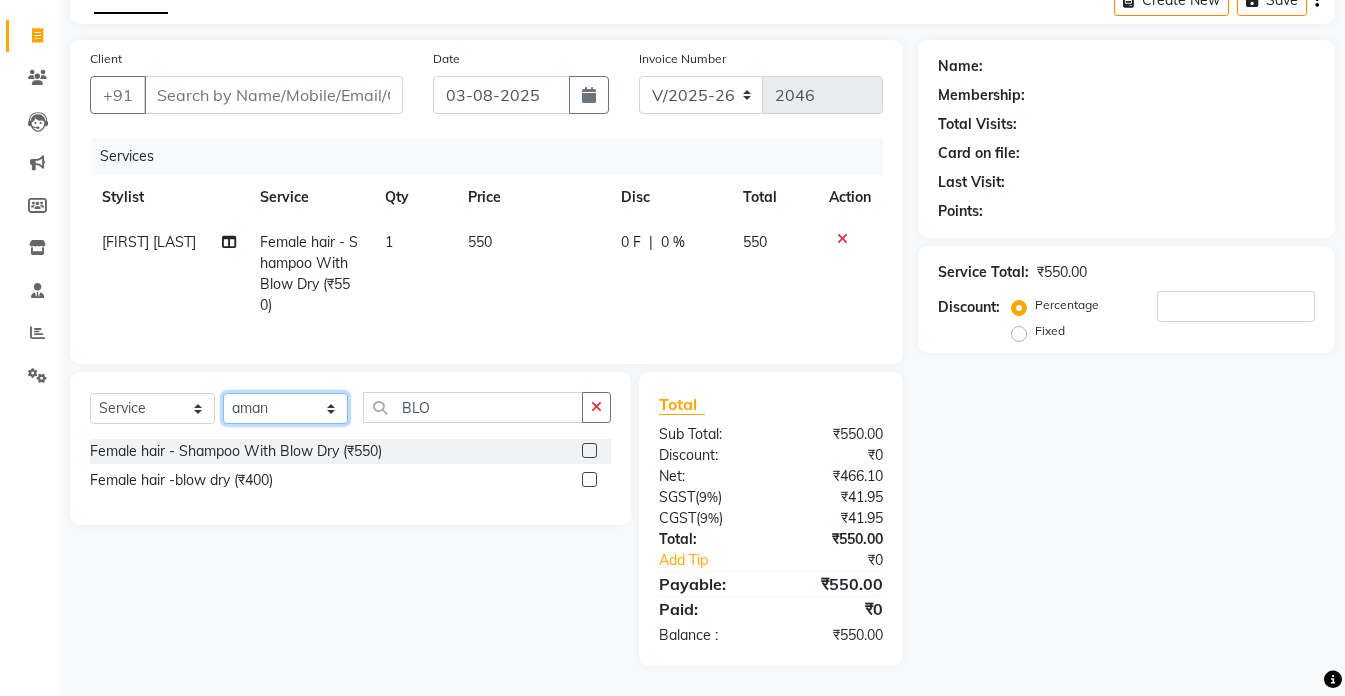 click on "Select Stylist akshay aman Arman Ashwani gunraj megha  nikita thappa nisha parveen shafali vishal vishu kumar" 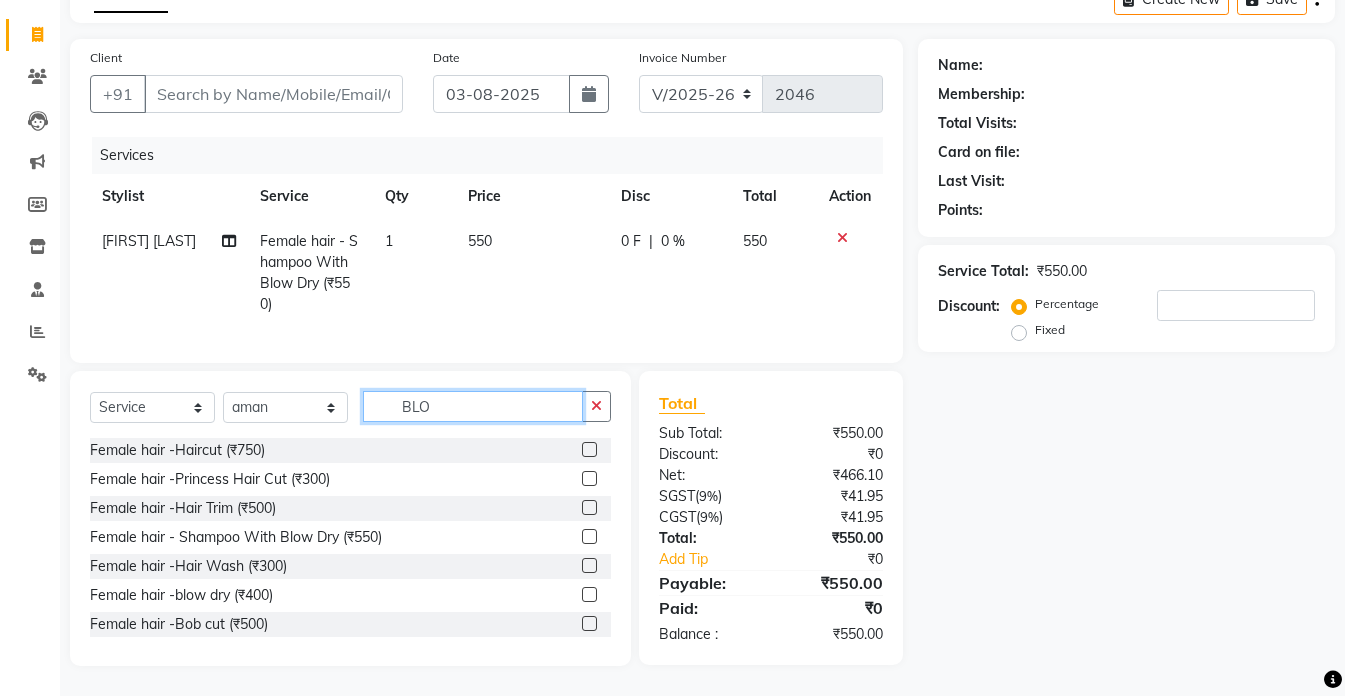 click on "BLO" 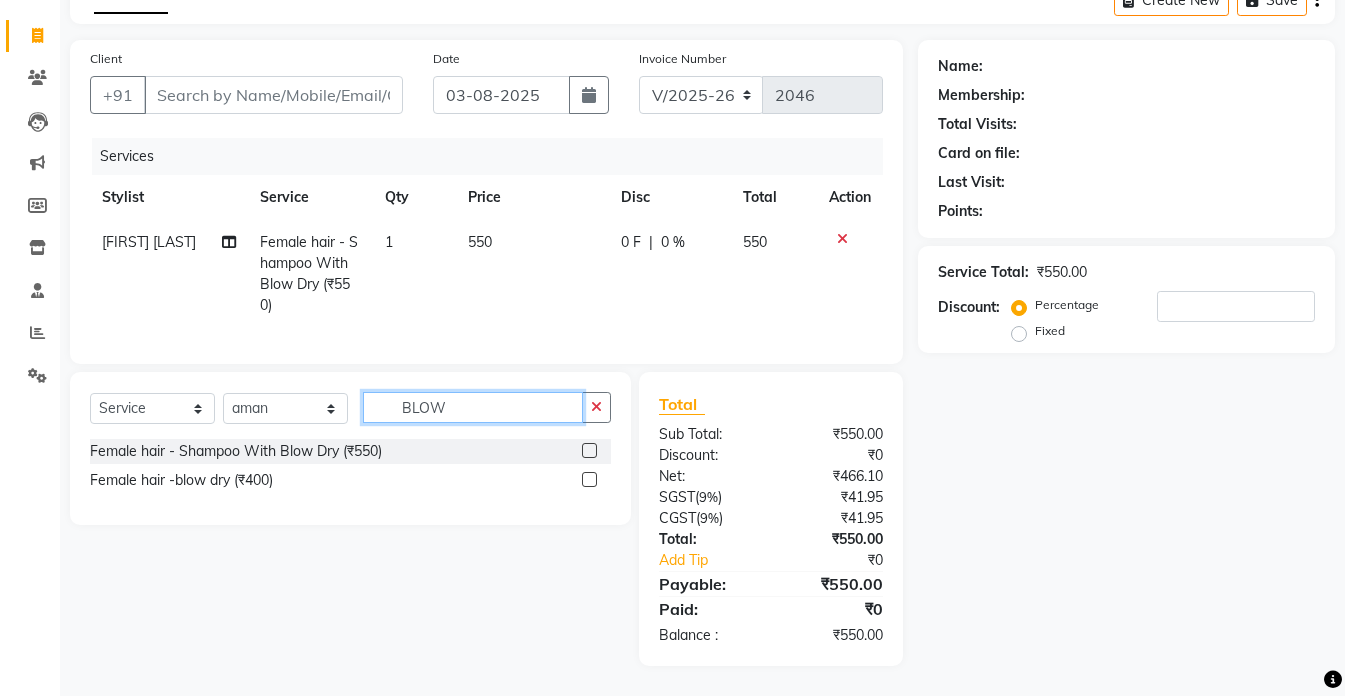 scroll, scrollTop: 125, scrollLeft: 0, axis: vertical 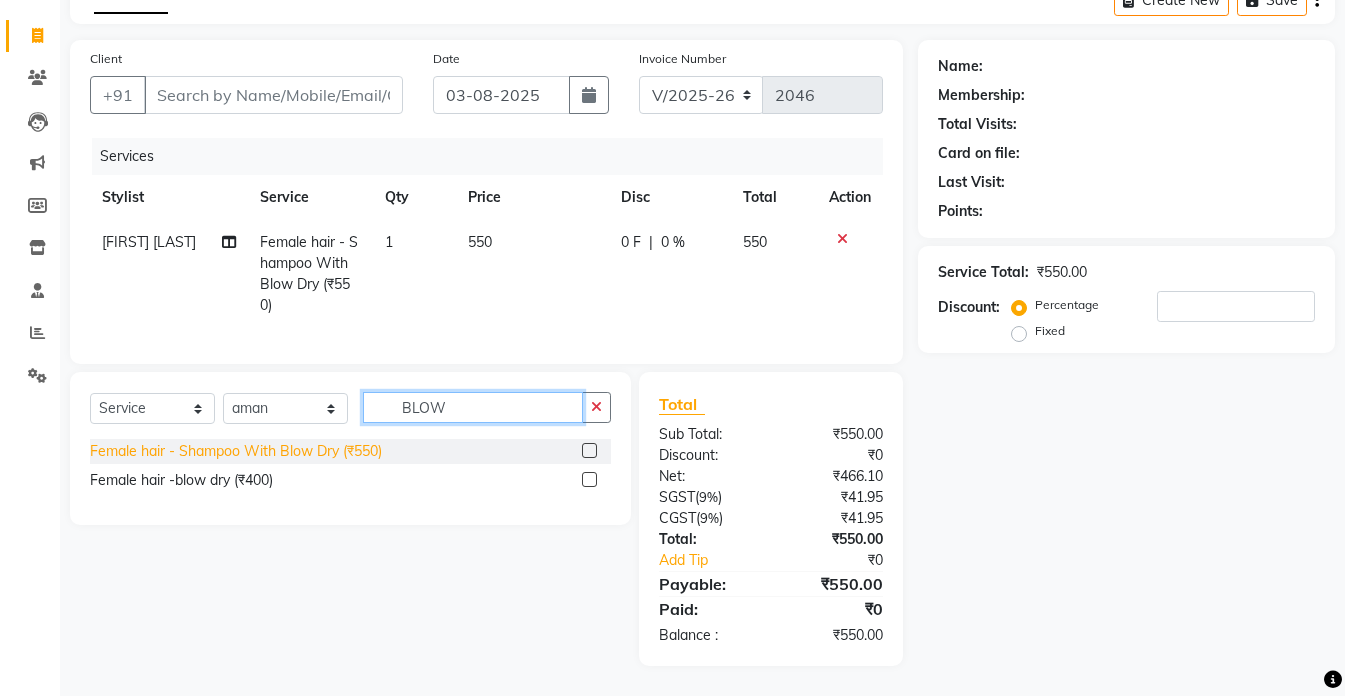 type on "BLOW" 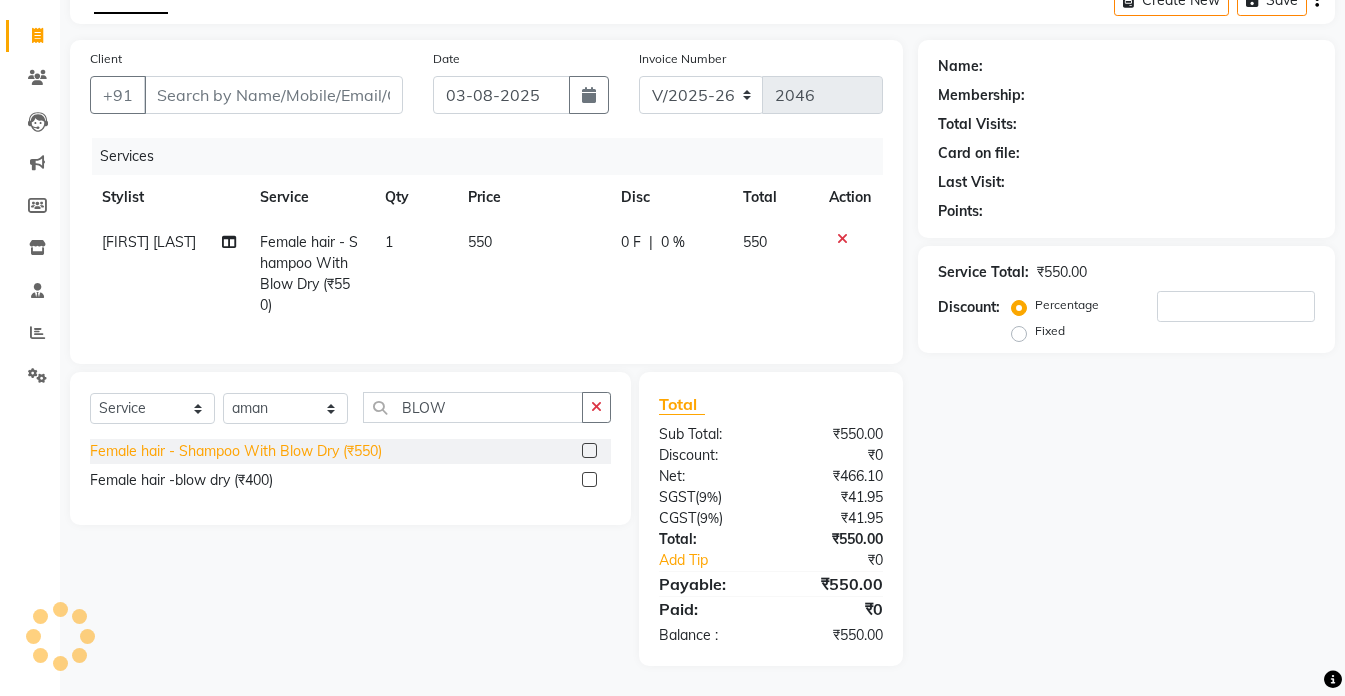 click on "Female hair - Shampoo With Blow Dry (₹550)" 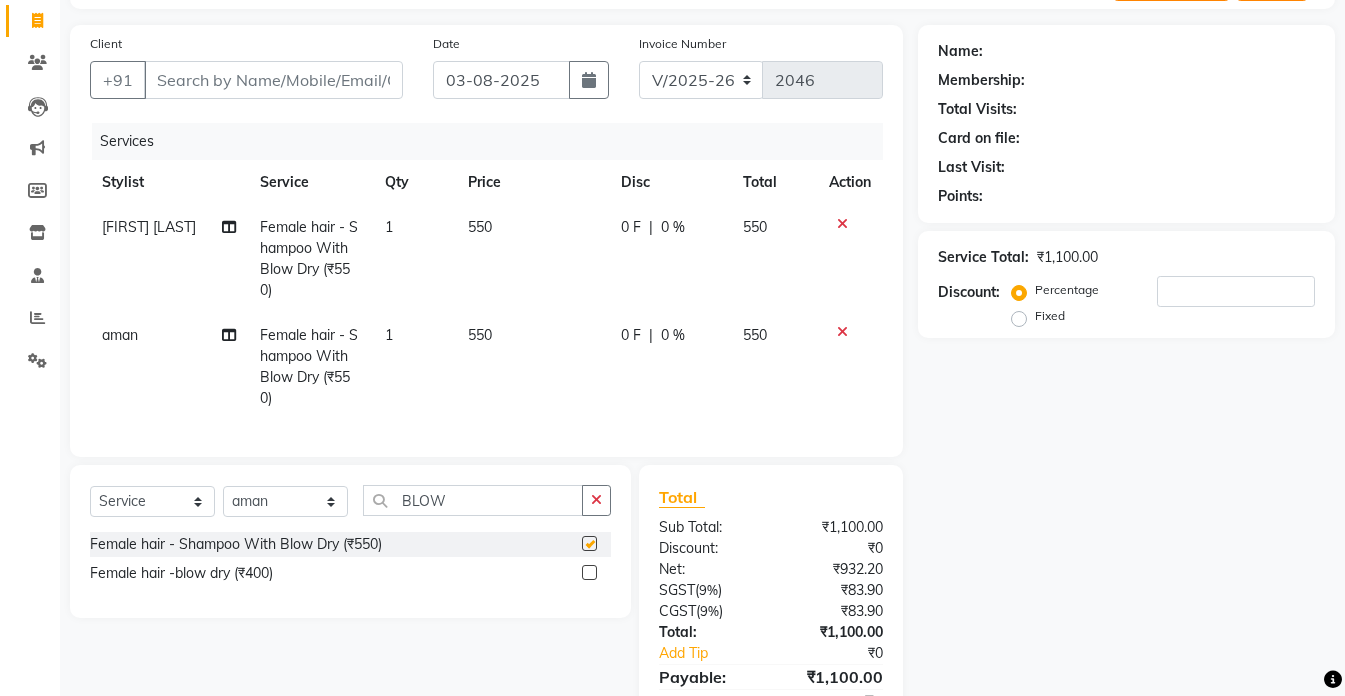 checkbox on "false" 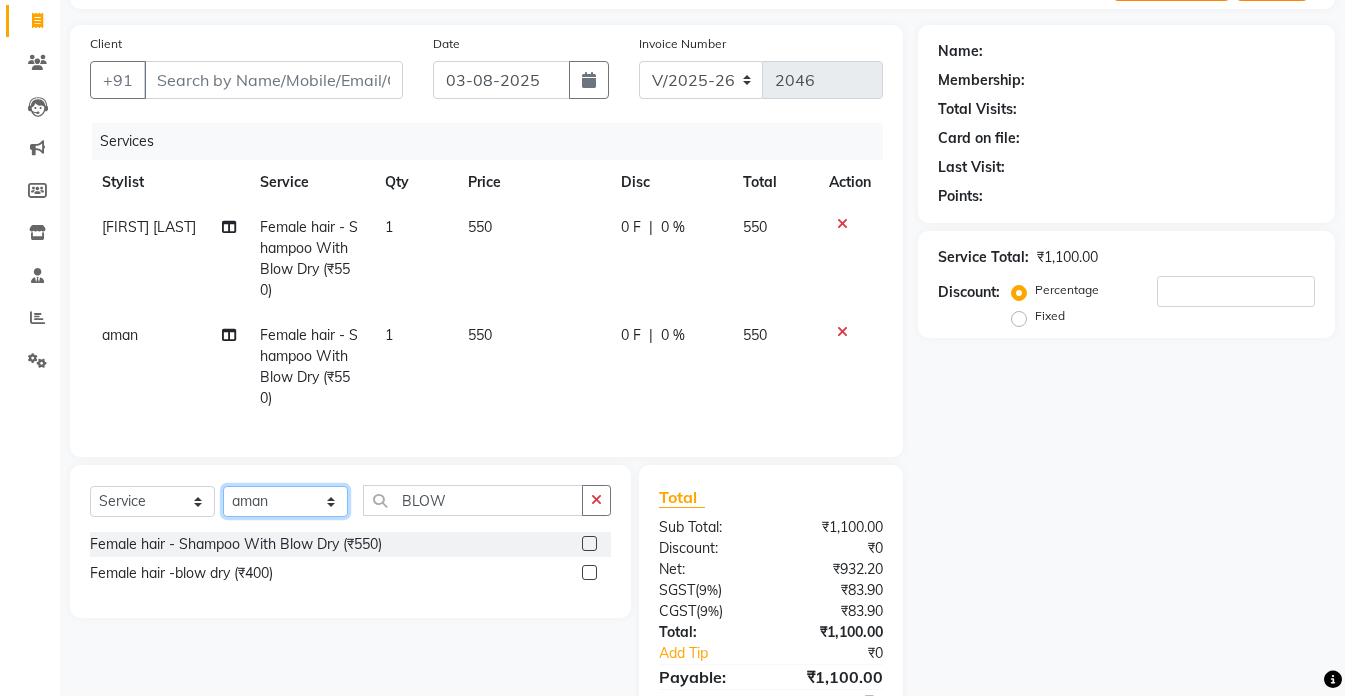 click on "Select Stylist akshay aman Arman Ashwani gunraj megha  nikita thappa nisha parveen shafali vishal vishu kumar" 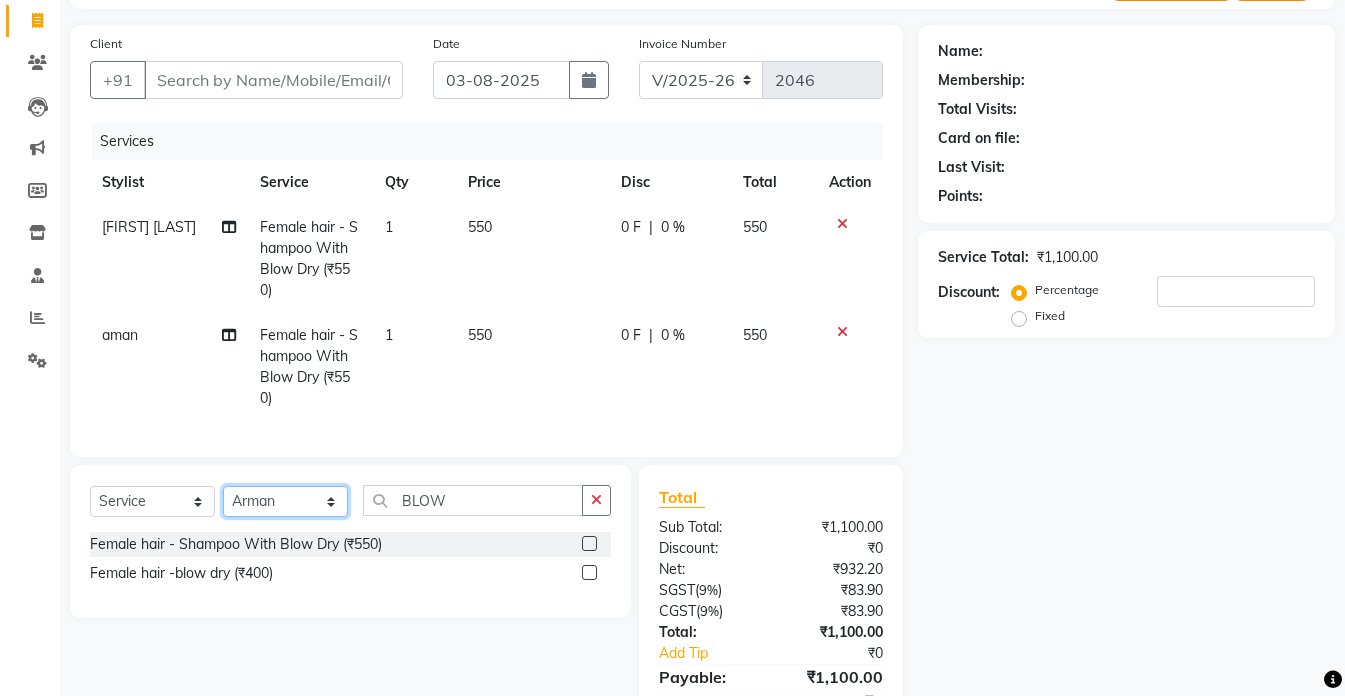 click on "Select Stylist akshay aman Arman Ashwani gunraj megha  nikita thappa nisha parveen shafali vishal vishu kumar" 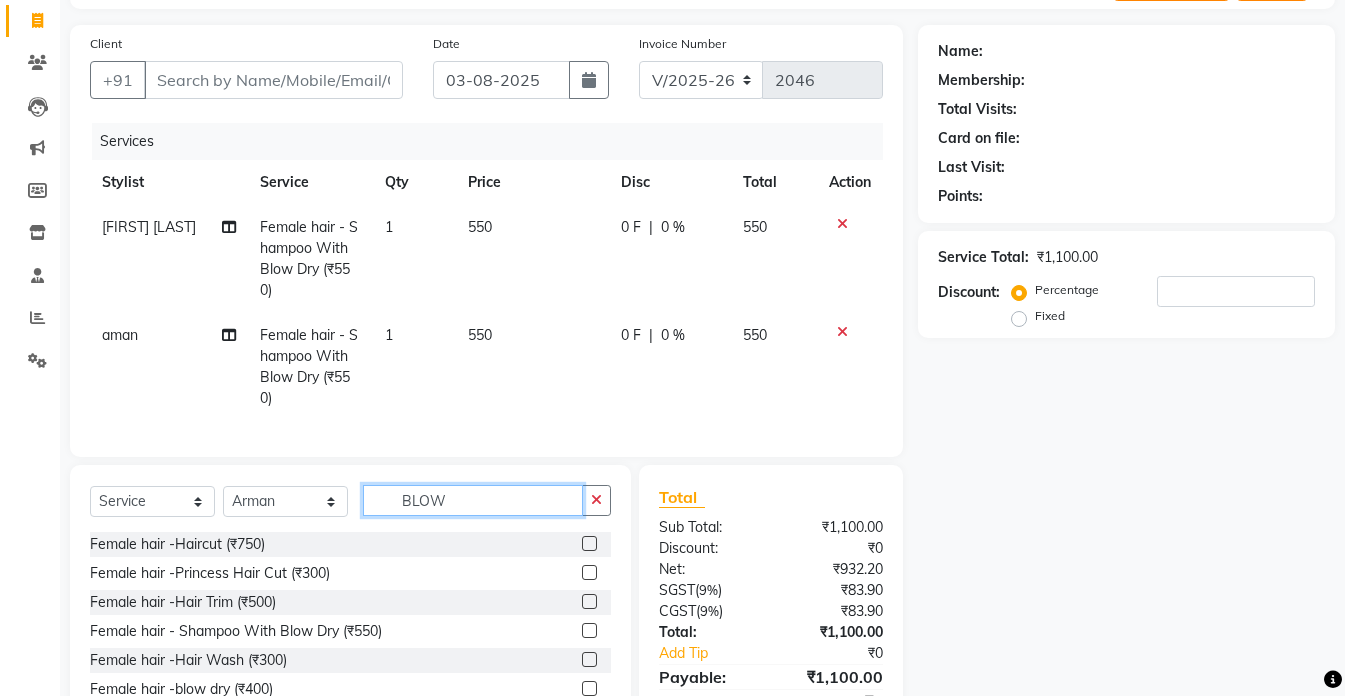 click on "BLOW" 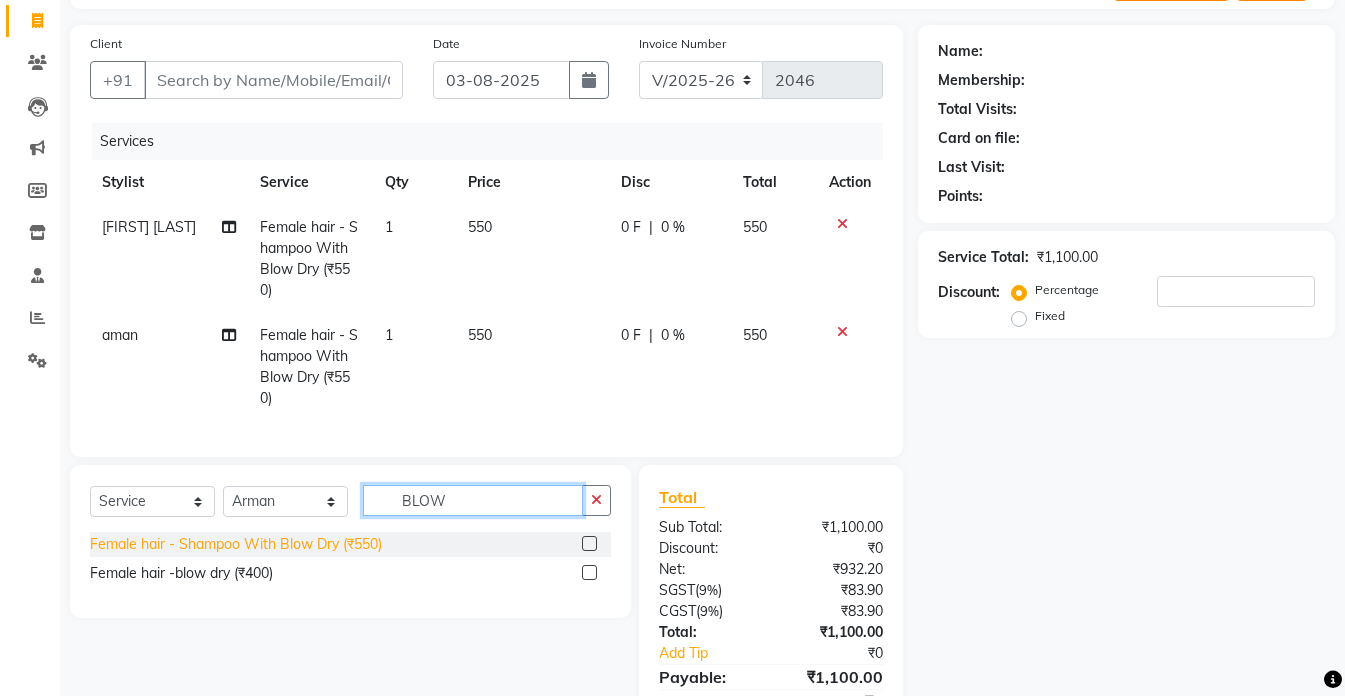 type on "BLOW" 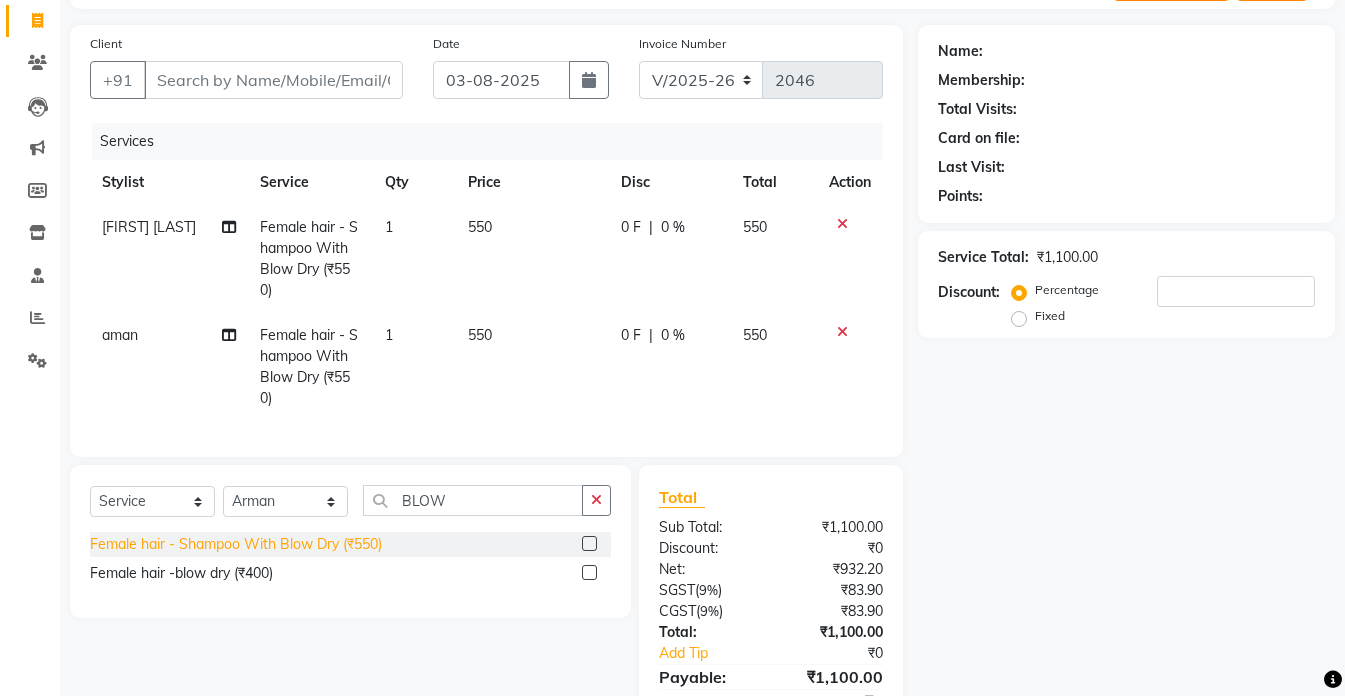 click on "Female hair - Shampoo With Blow Dry (₹550)" 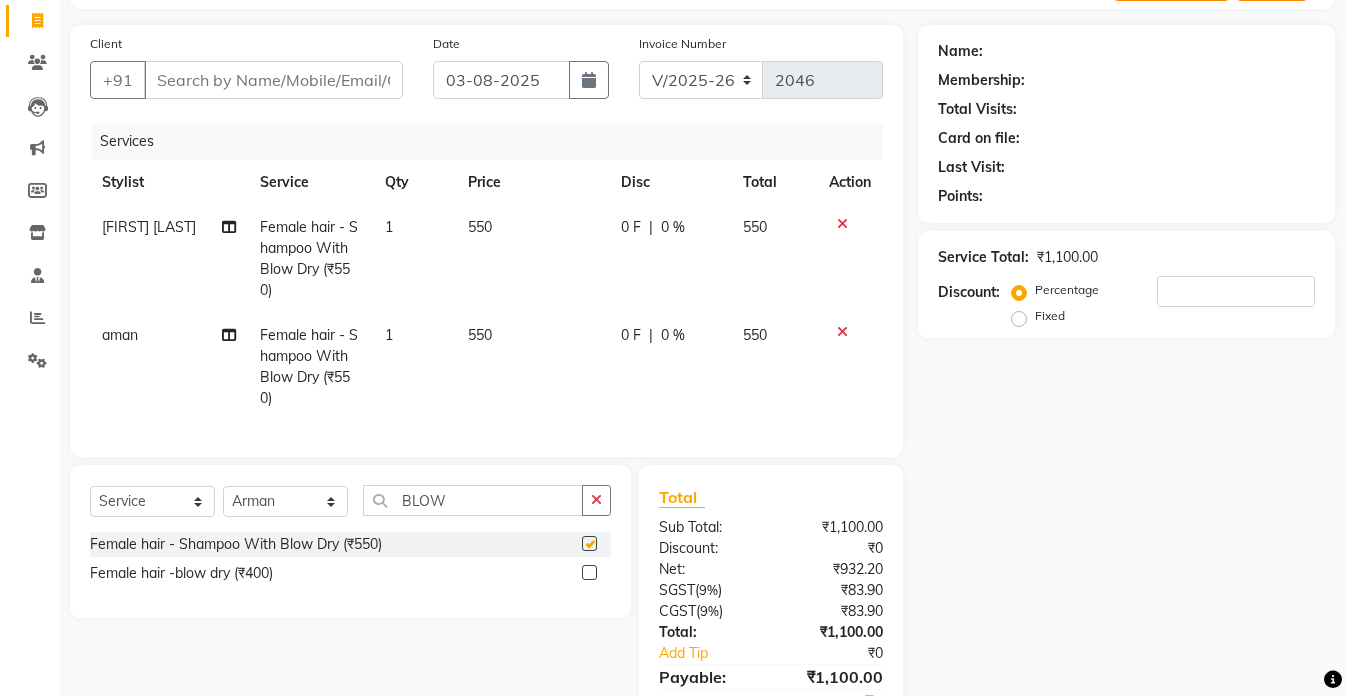 checkbox on "false" 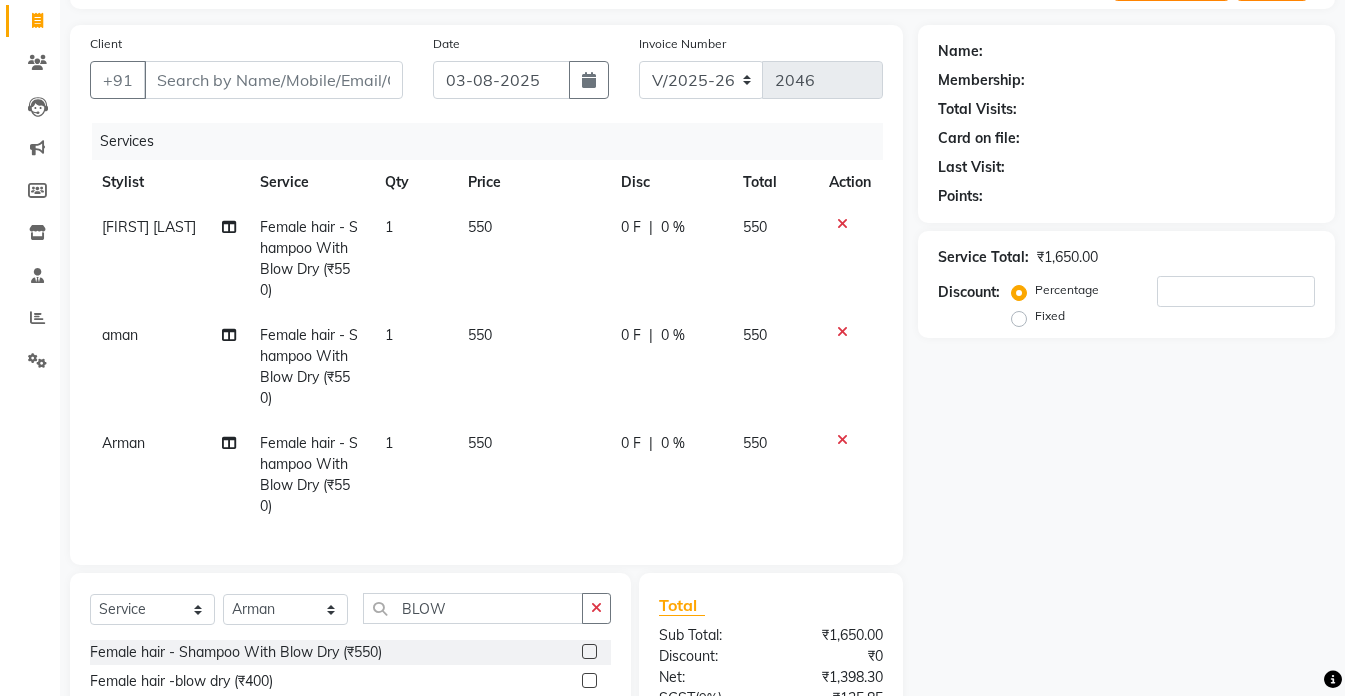 drag, startPoint x: 1123, startPoint y: 515, endPoint x: 1110, endPoint y: 513, distance: 13.152946 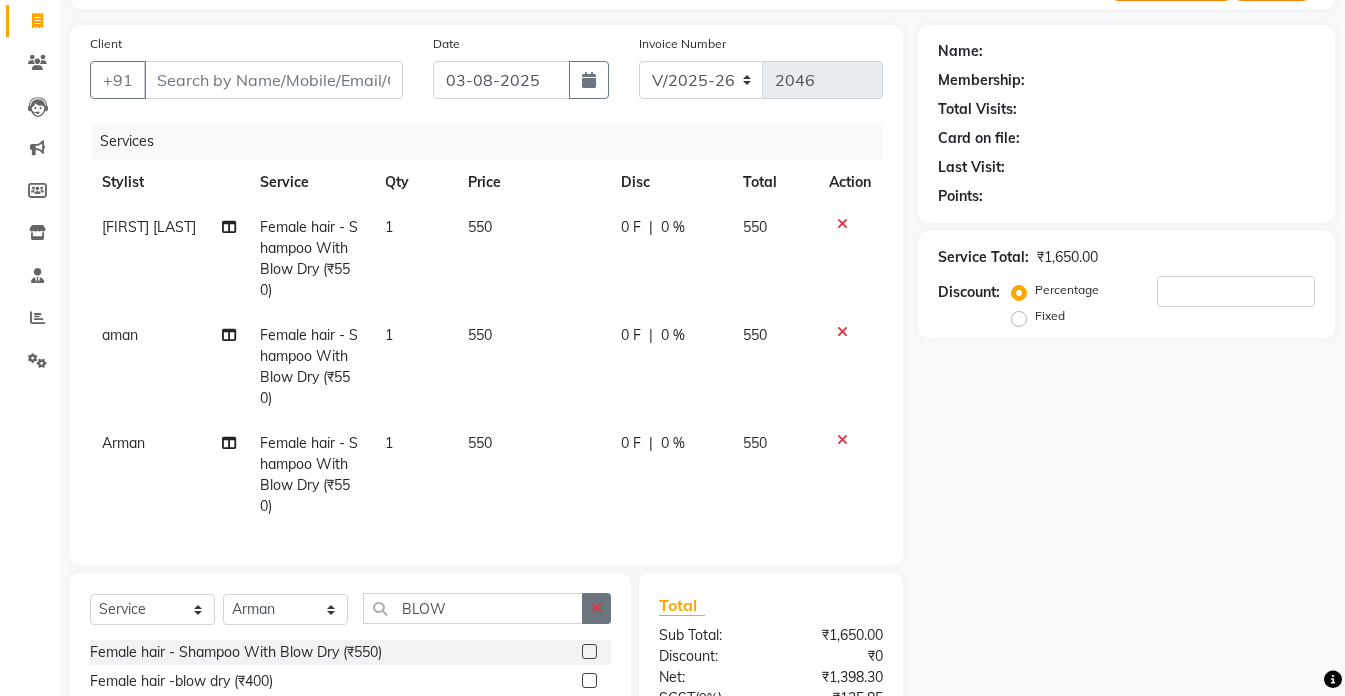 click 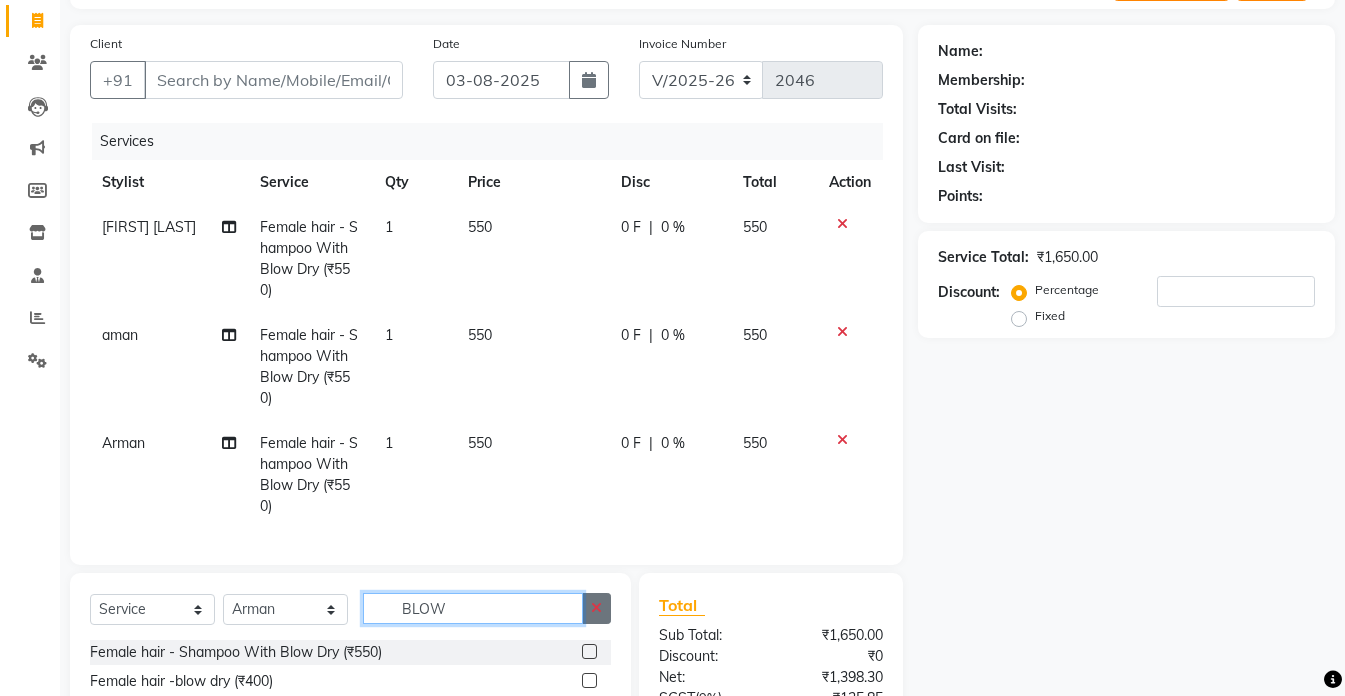 type 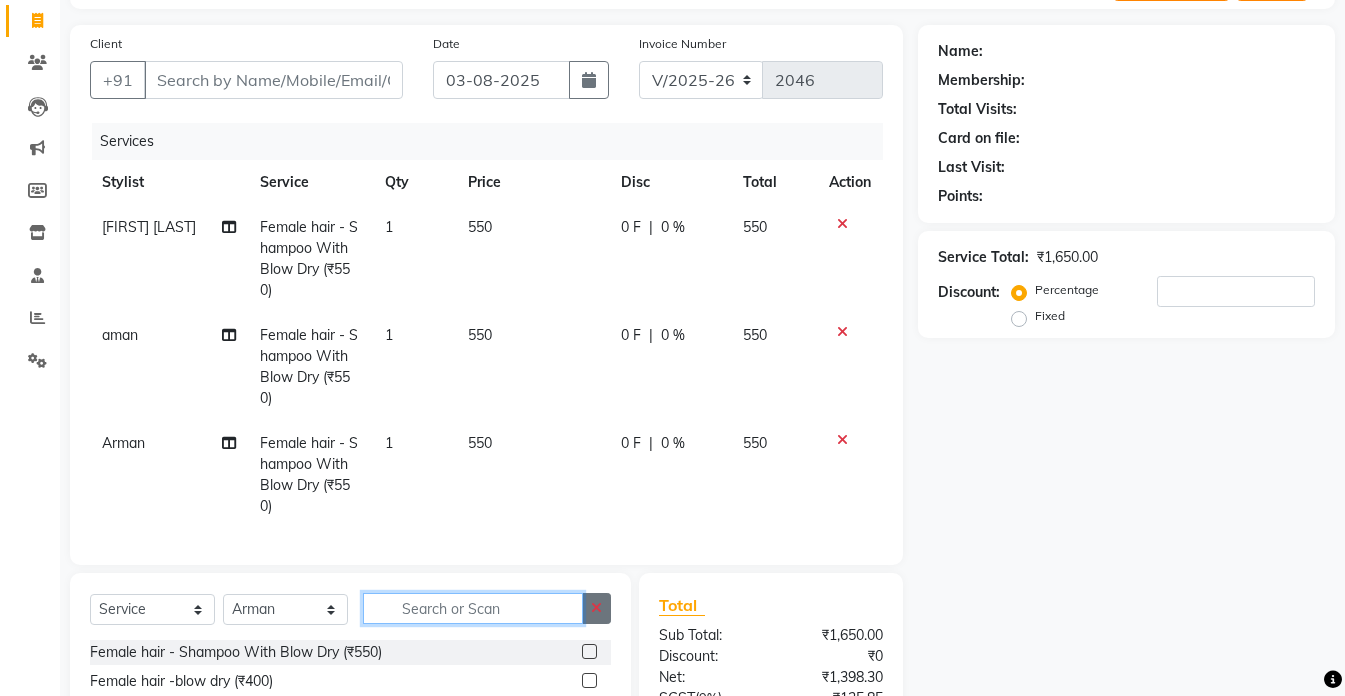 click 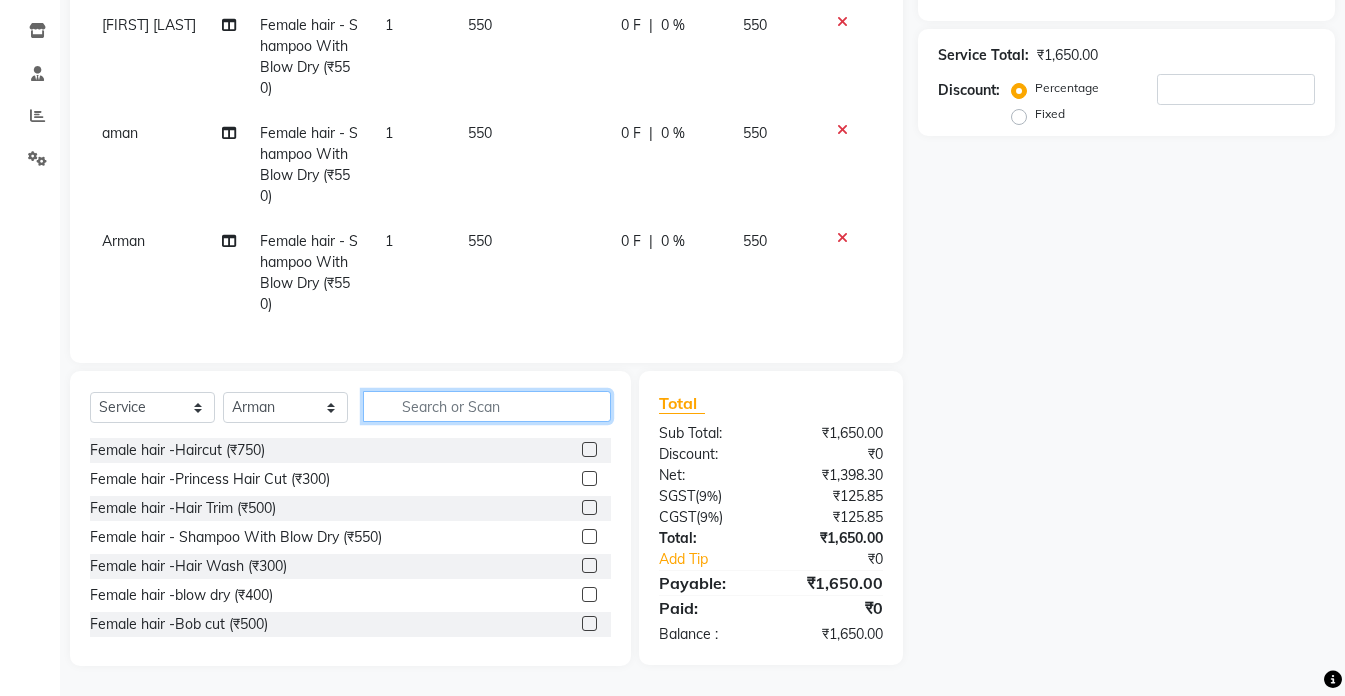 scroll, scrollTop: 342, scrollLeft: 0, axis: vertical 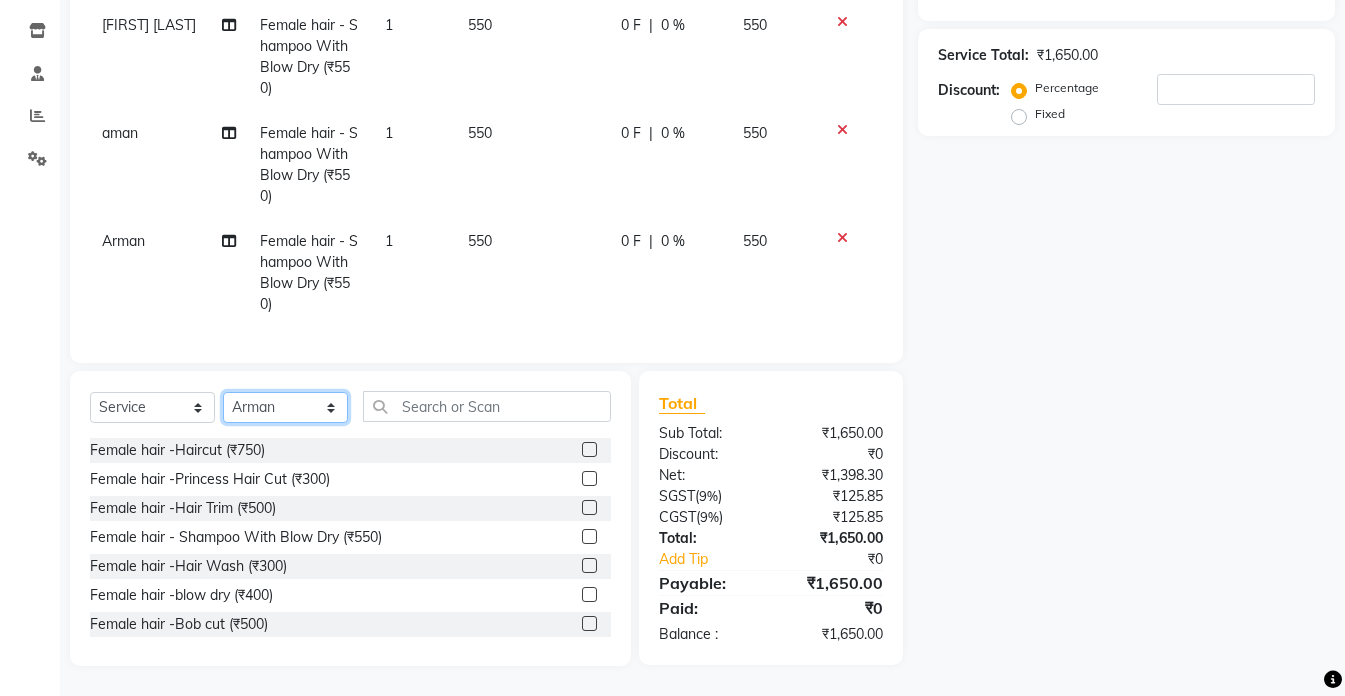 click on "Select Stylist akshay aman Arman Ashwani gunraj megha  nikita thappa nisha parveen shafali vishal vishu kumar" 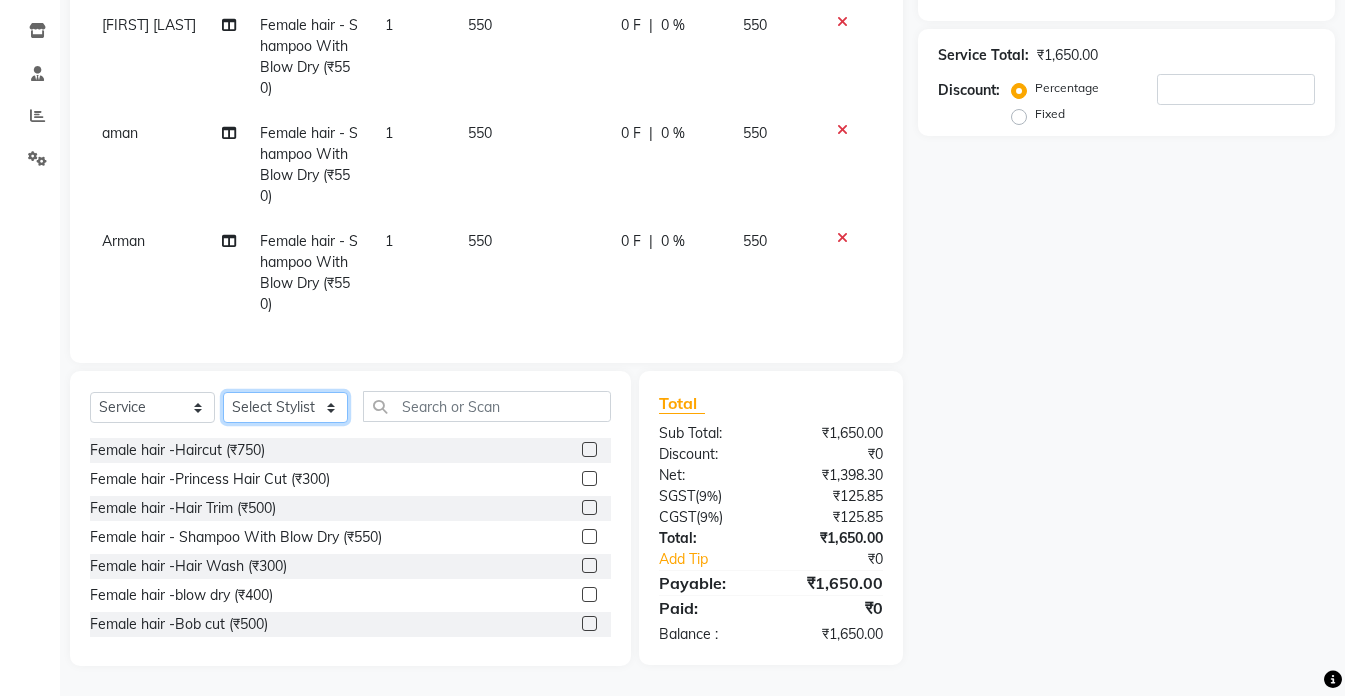 click on "Select Stylist akshay aman Arman Ashwani gunraj megha  nikita thappa nisha parveen shafali vishal vishu kumar" 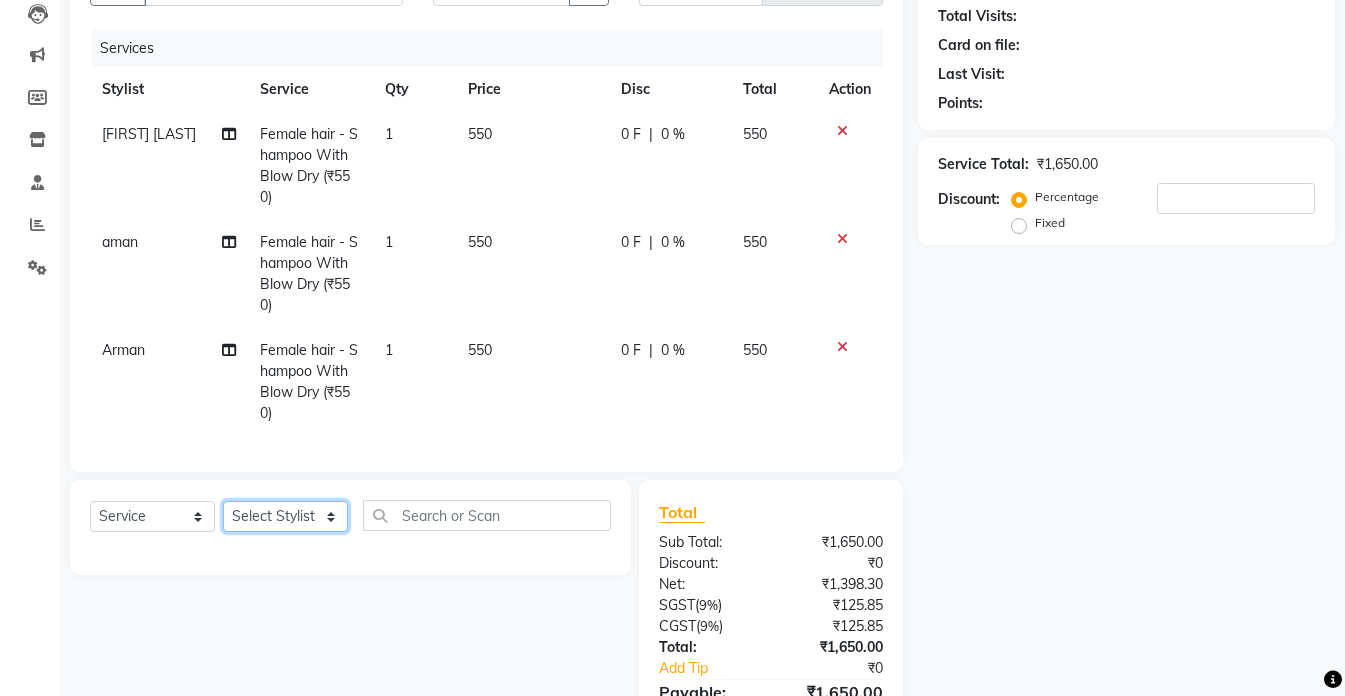 scroll, scrollTop: 141, scrollLeft: 0, axis: vertical 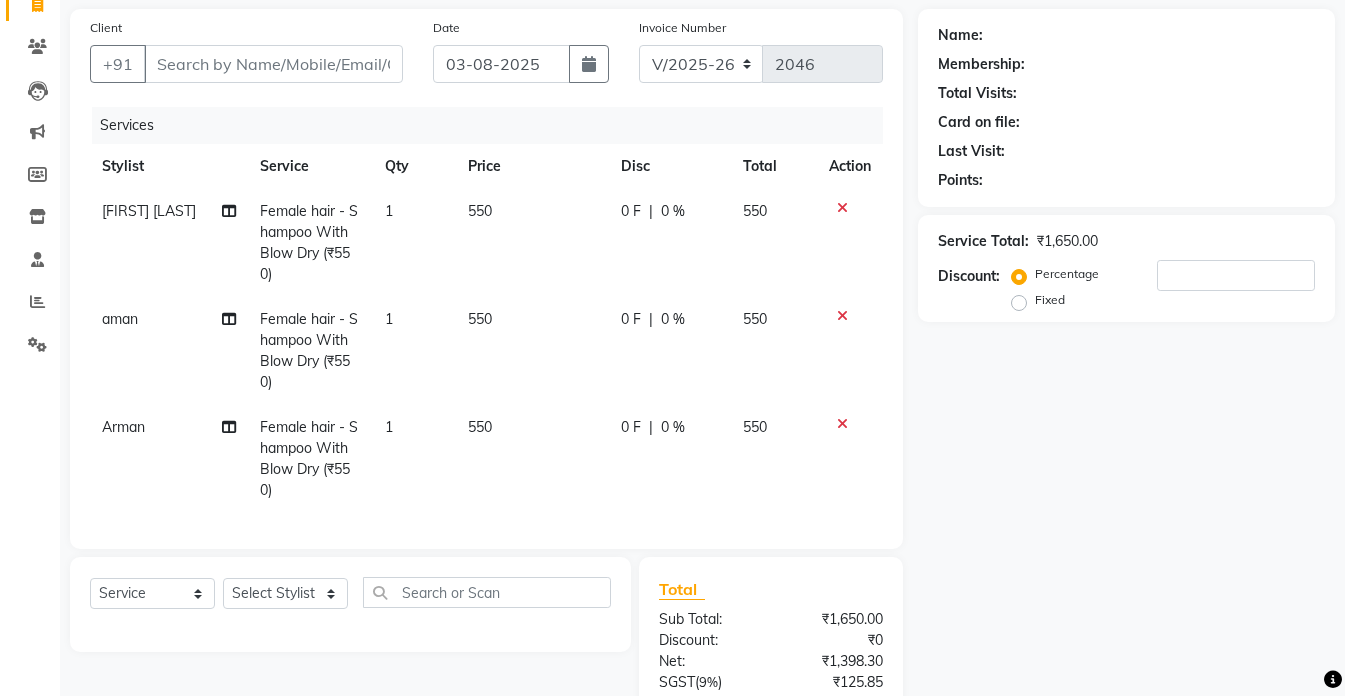 drag, startPoint x: 1050, startPoint y: 560, endPoint x: 1017, endPoint y: 735, distance: 178.08424 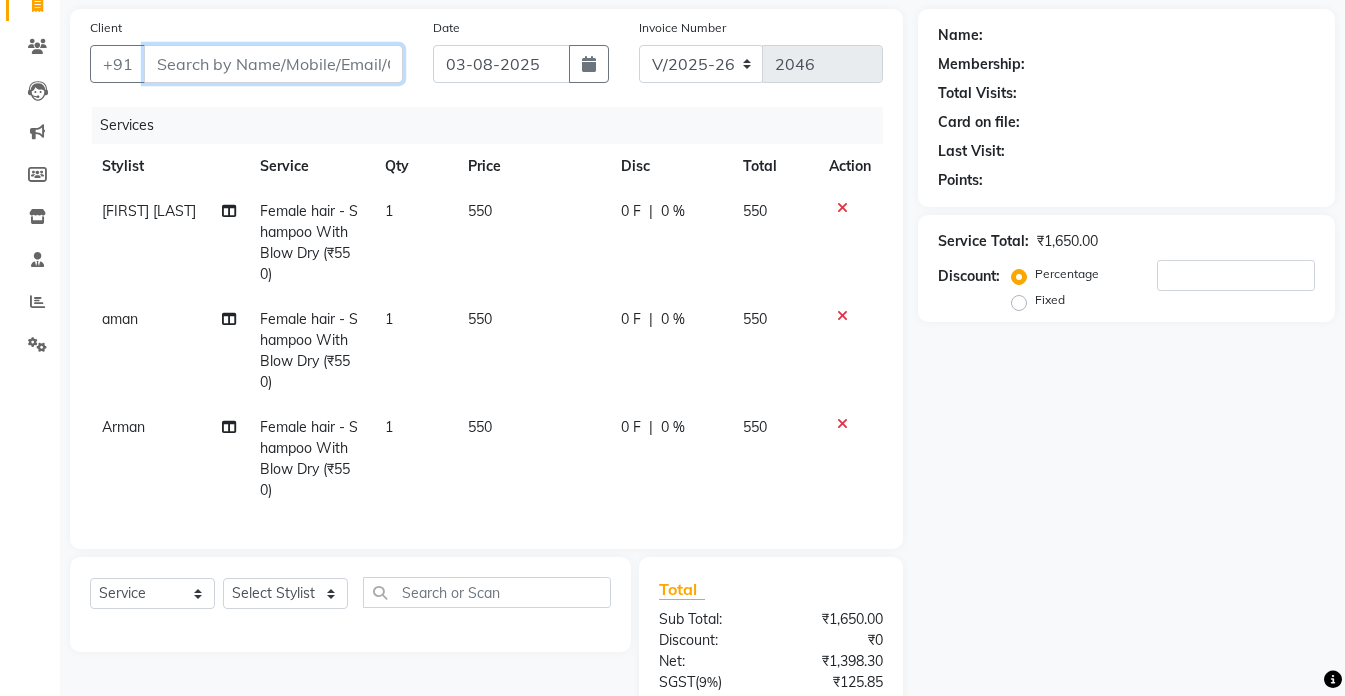 drag, startPoint x: 1017, startPoint y: 735, endPoint x: 266, endPoint y: 64, distance: 1007.0958 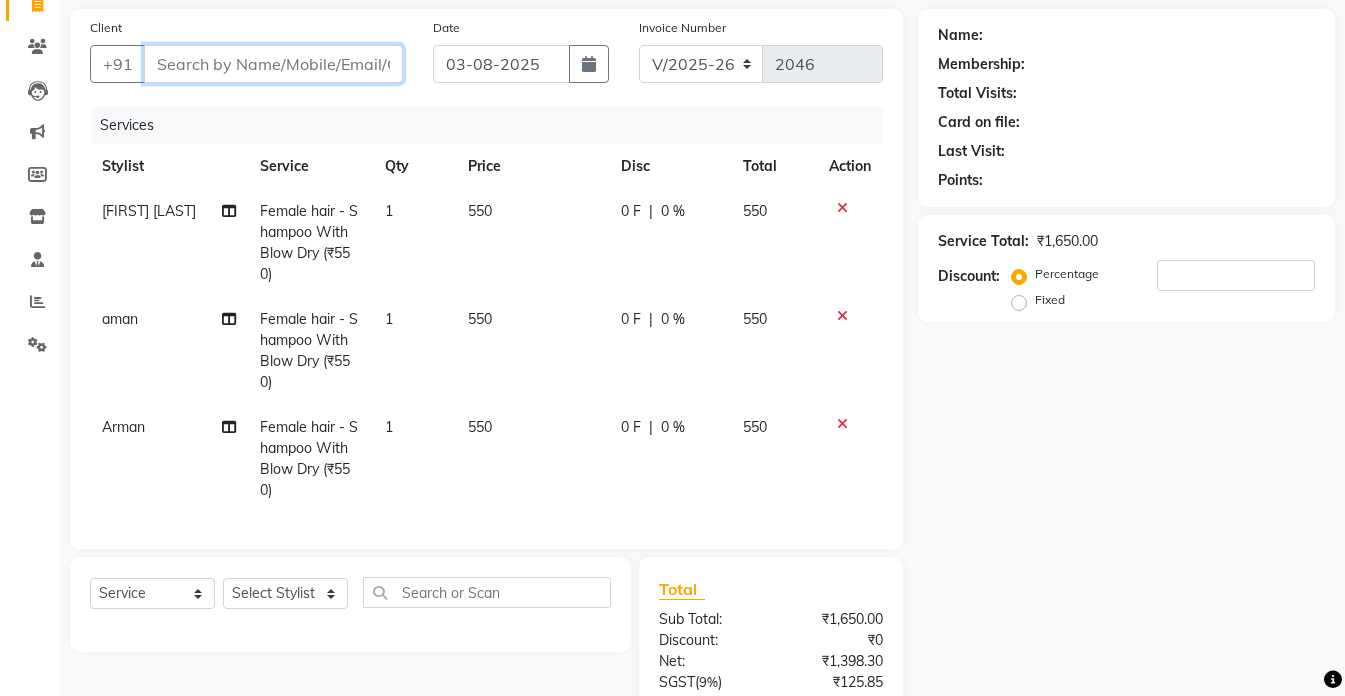 click on "Client" at bounding box center [273, 64] 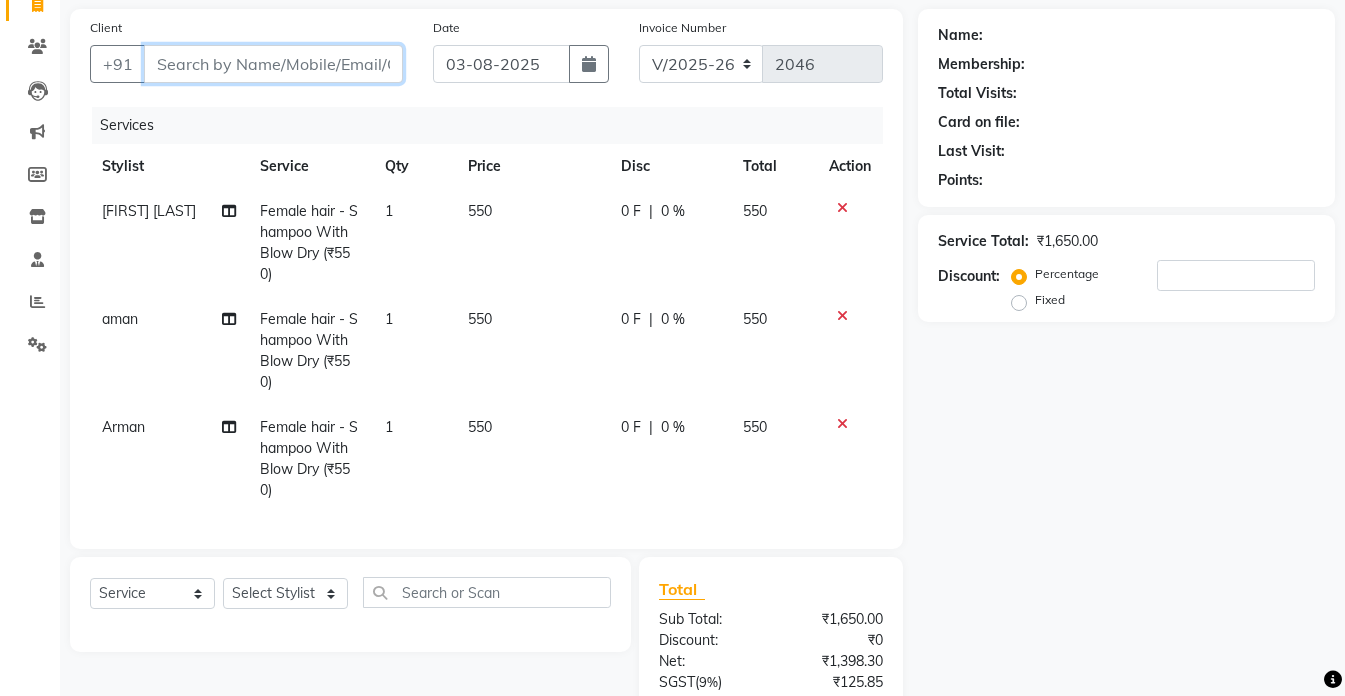 type on "0" 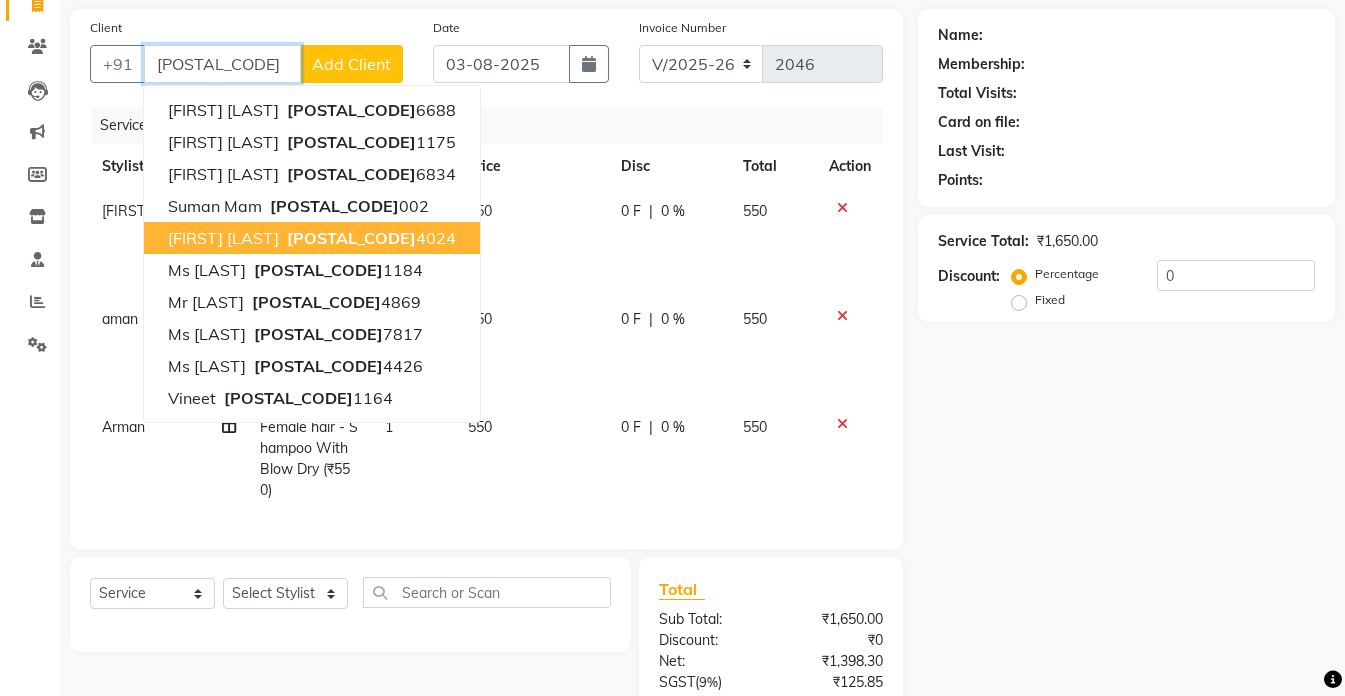 click on "941911" at bounding box center (351, 238) 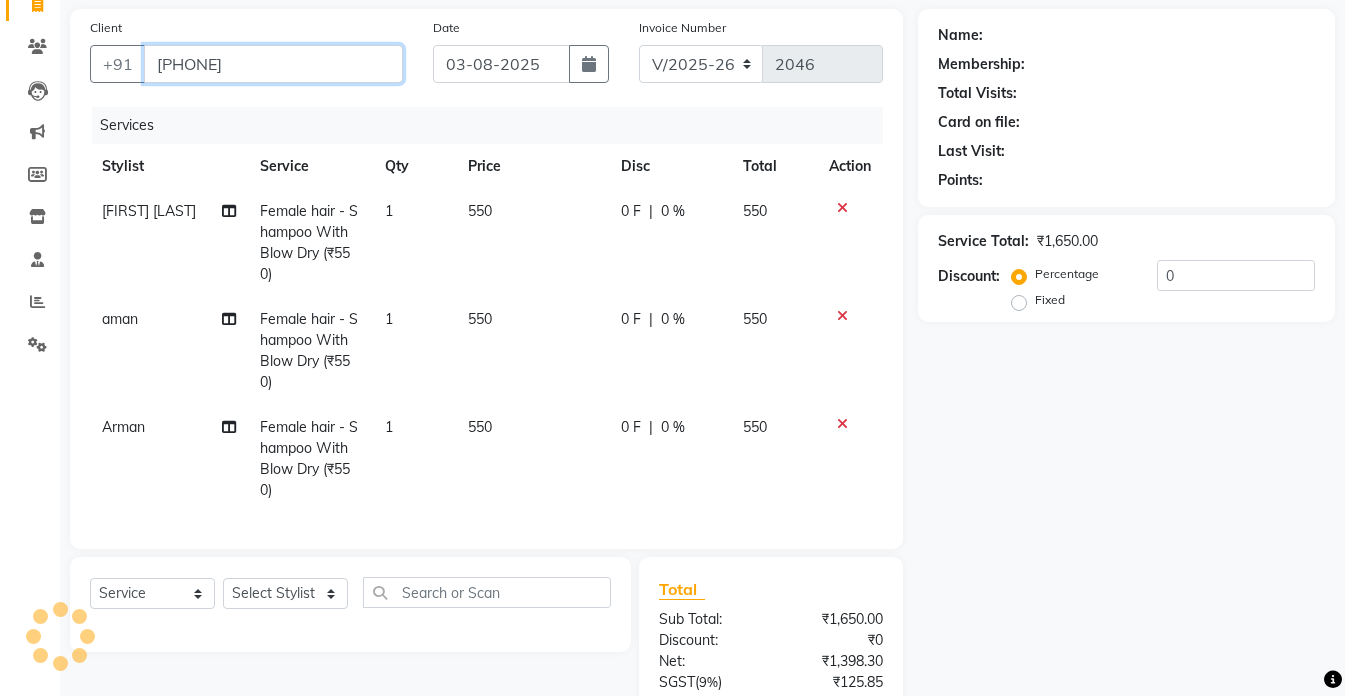 type on "[PHONE]" 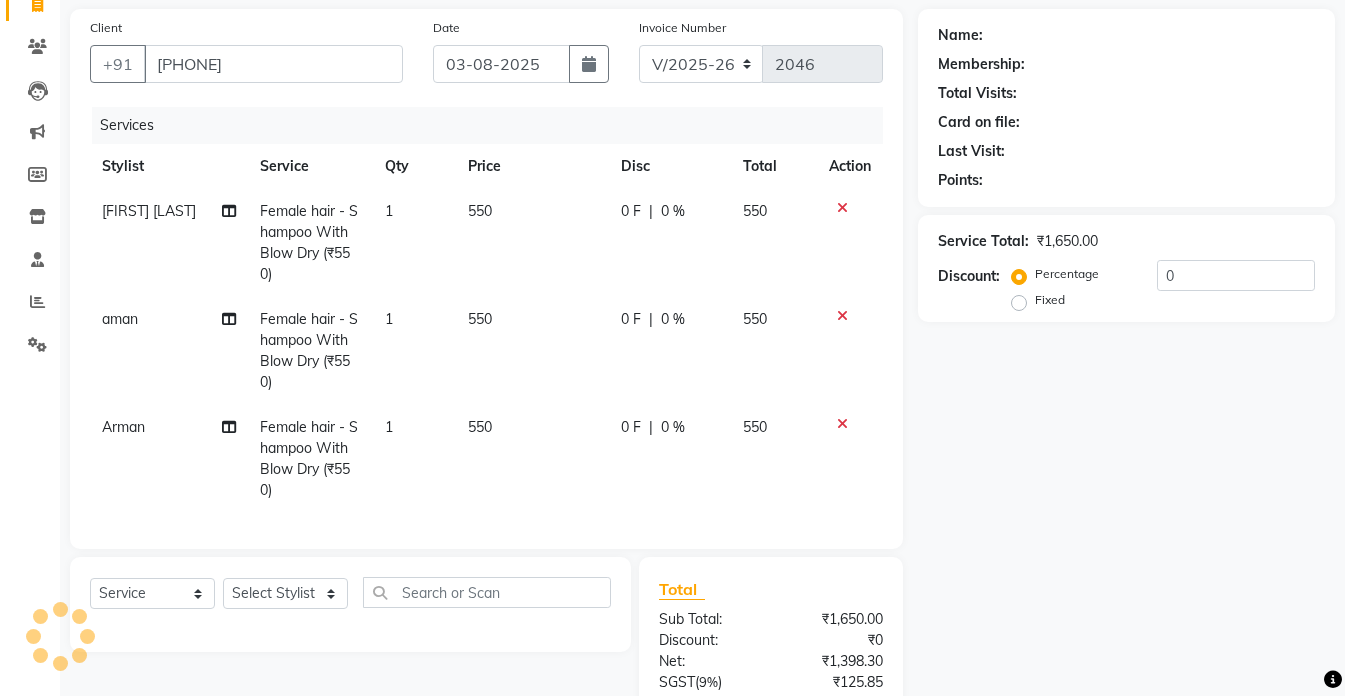 click on "Female hair - Shampoo With Blow Dry (₹550)" 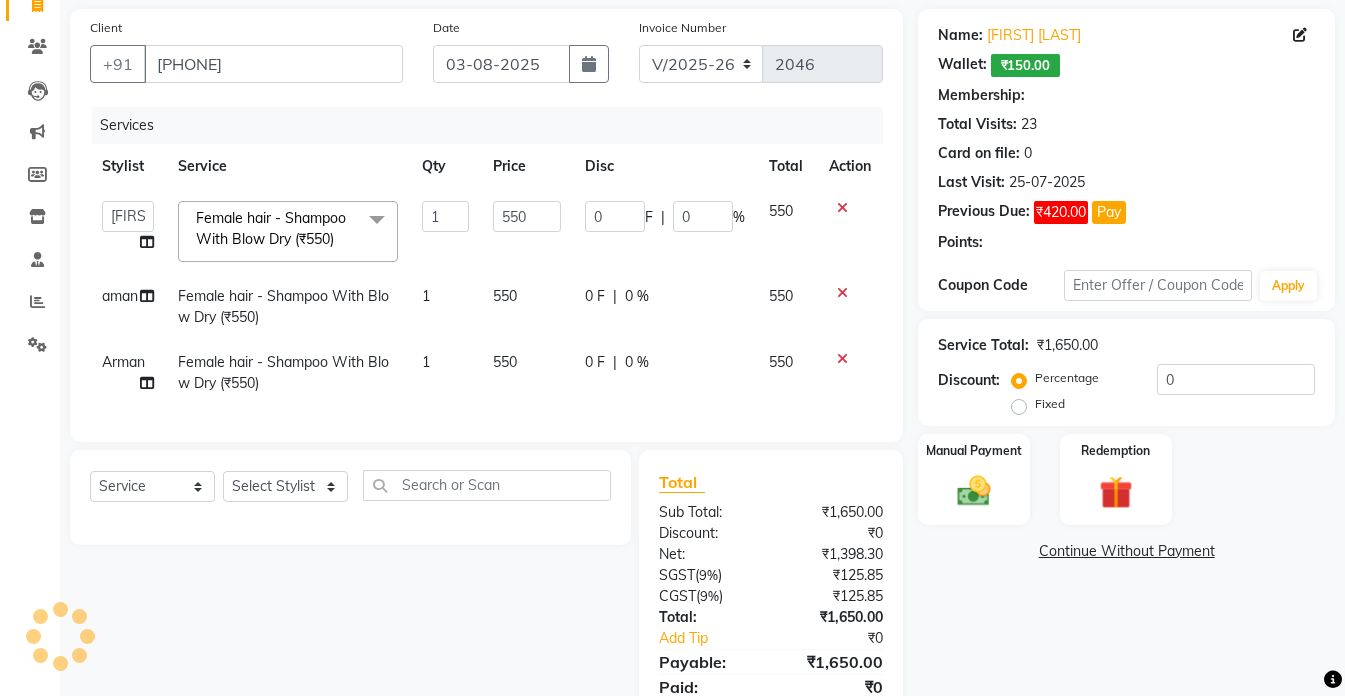 select on "1: Object" 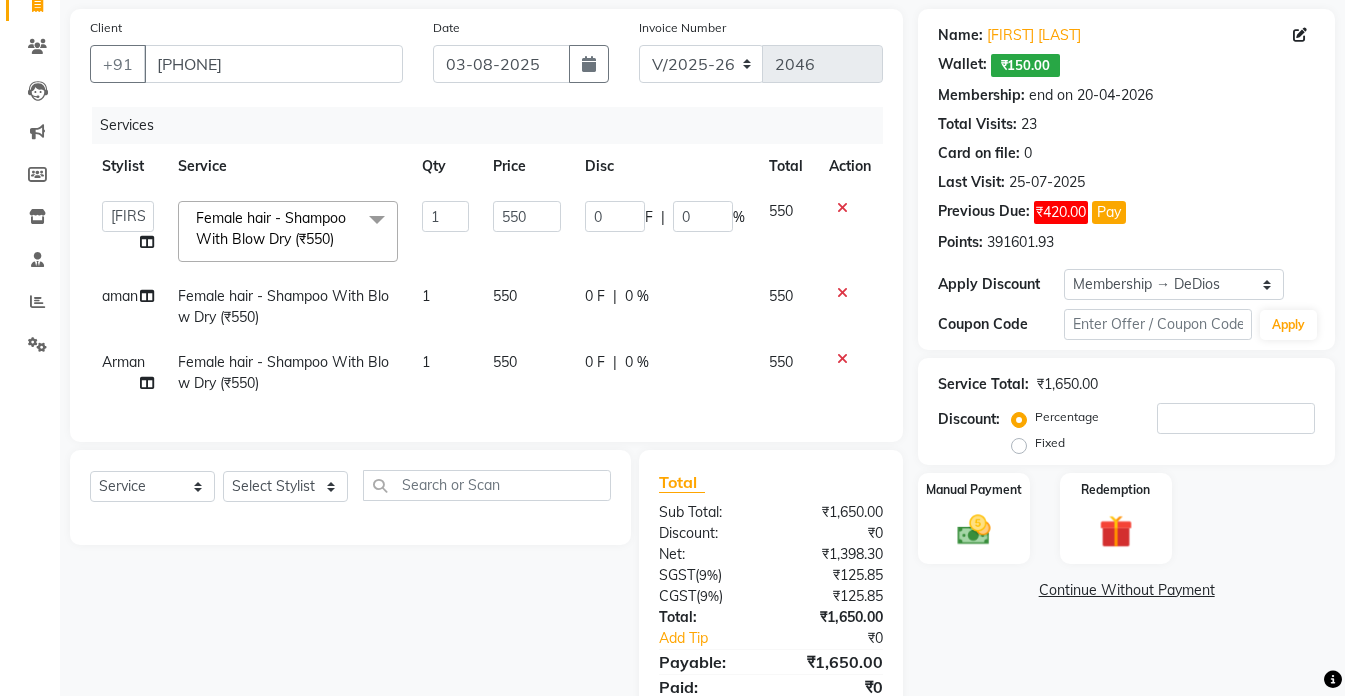 scroll, scrollTop: 234, scrollLeft: 0, axis: vertical 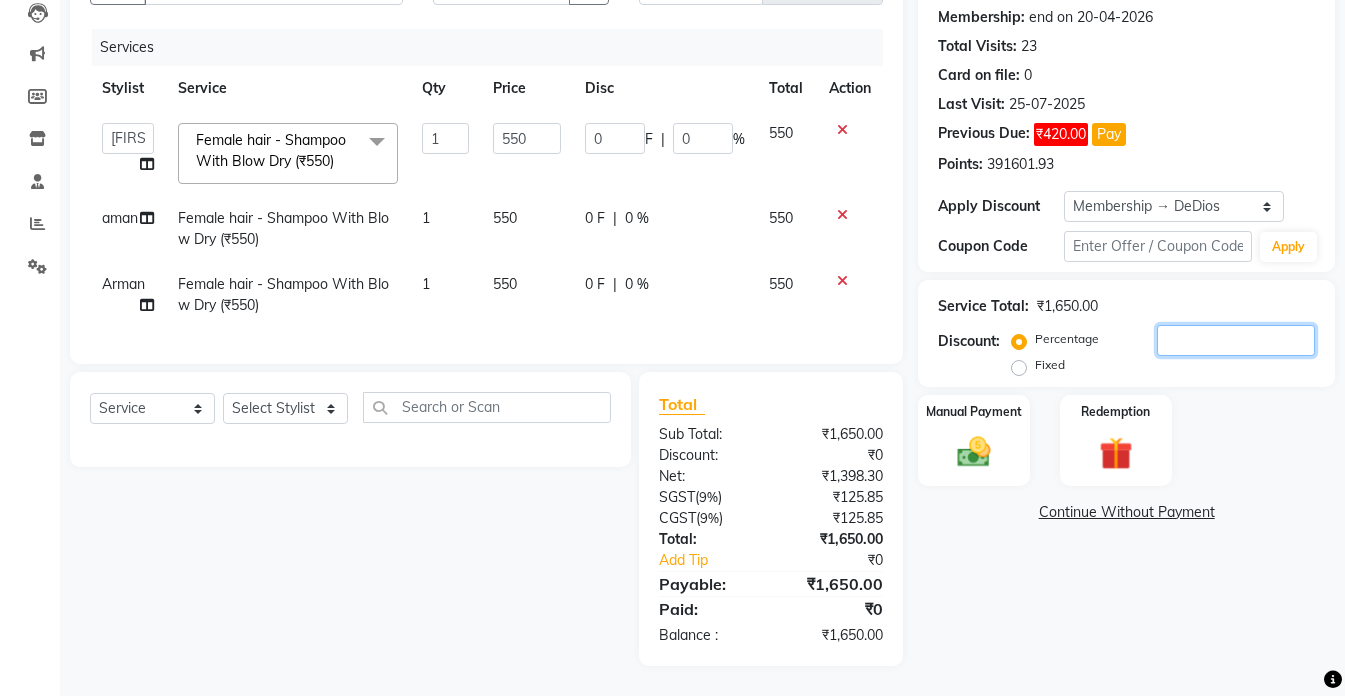 click 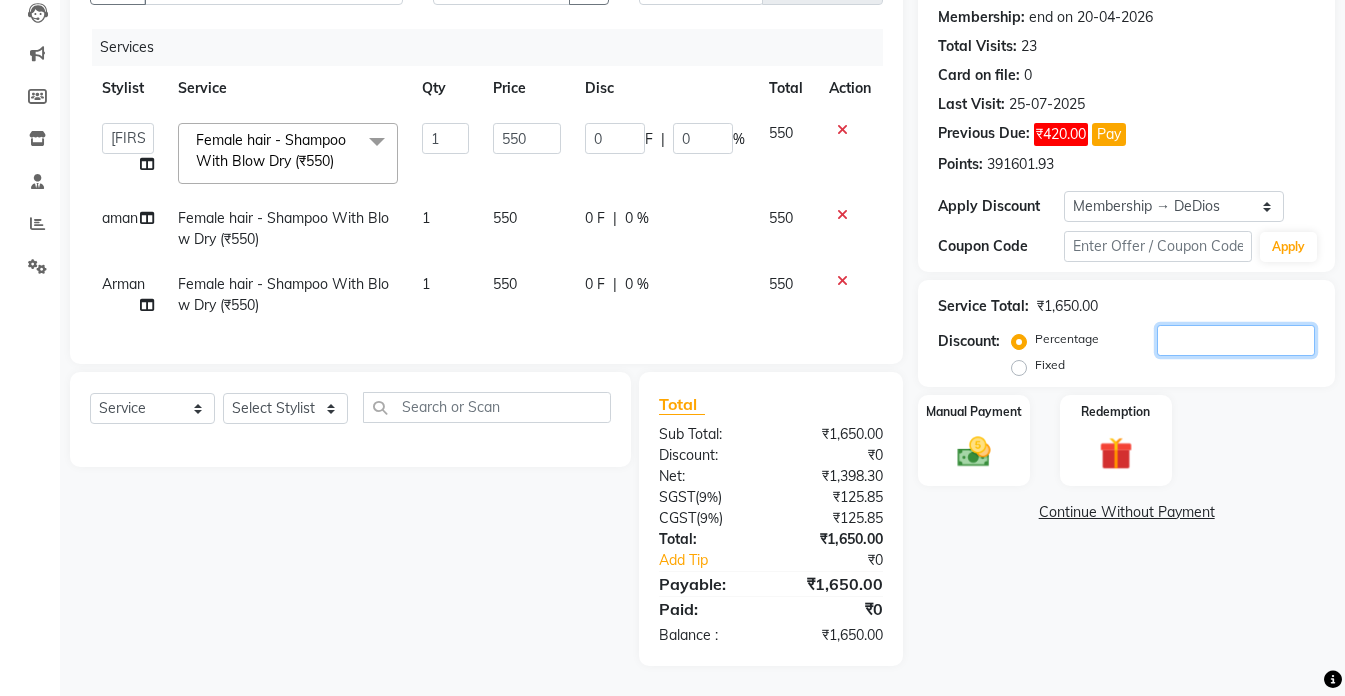 type on "2" 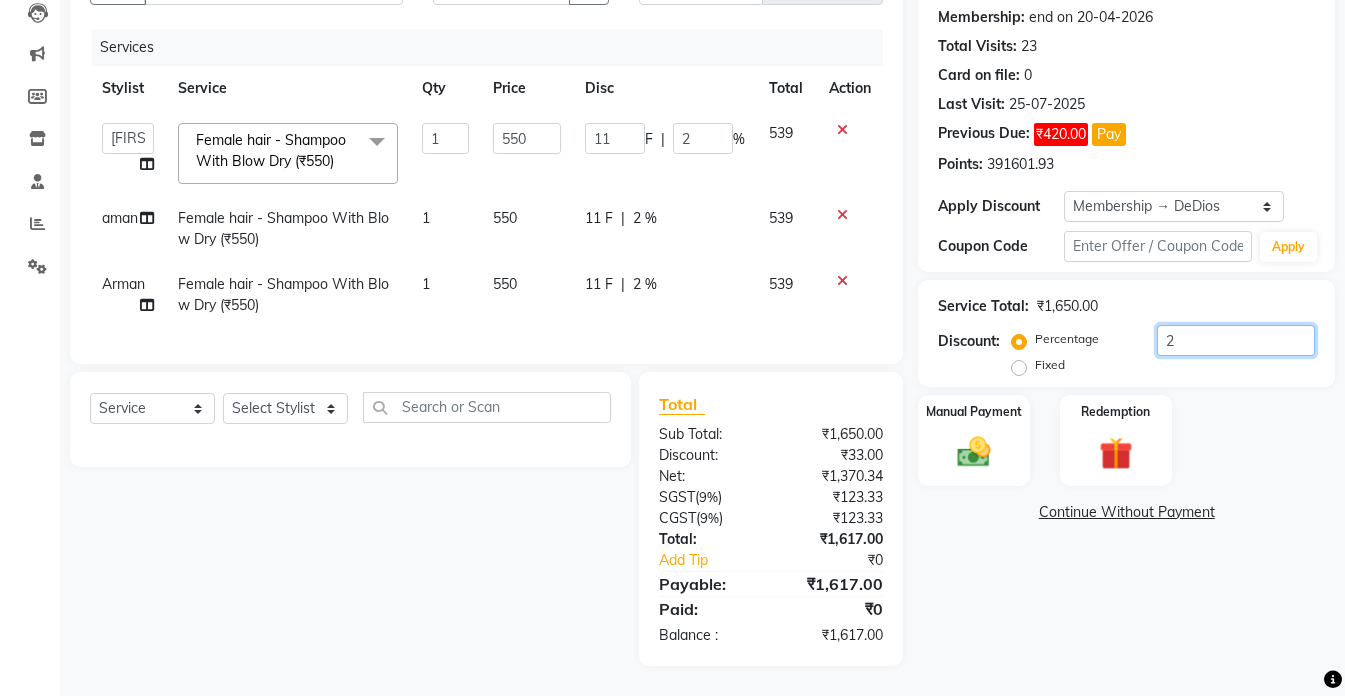 type on "20" 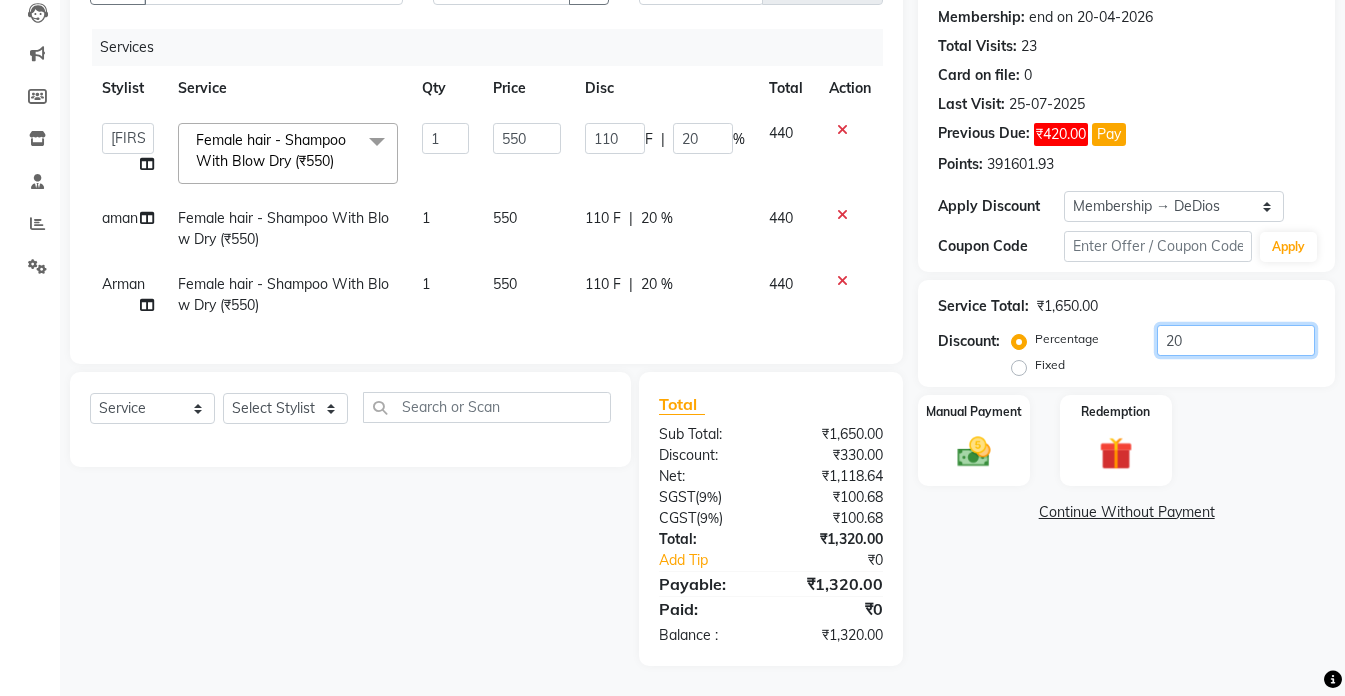 type on "20" 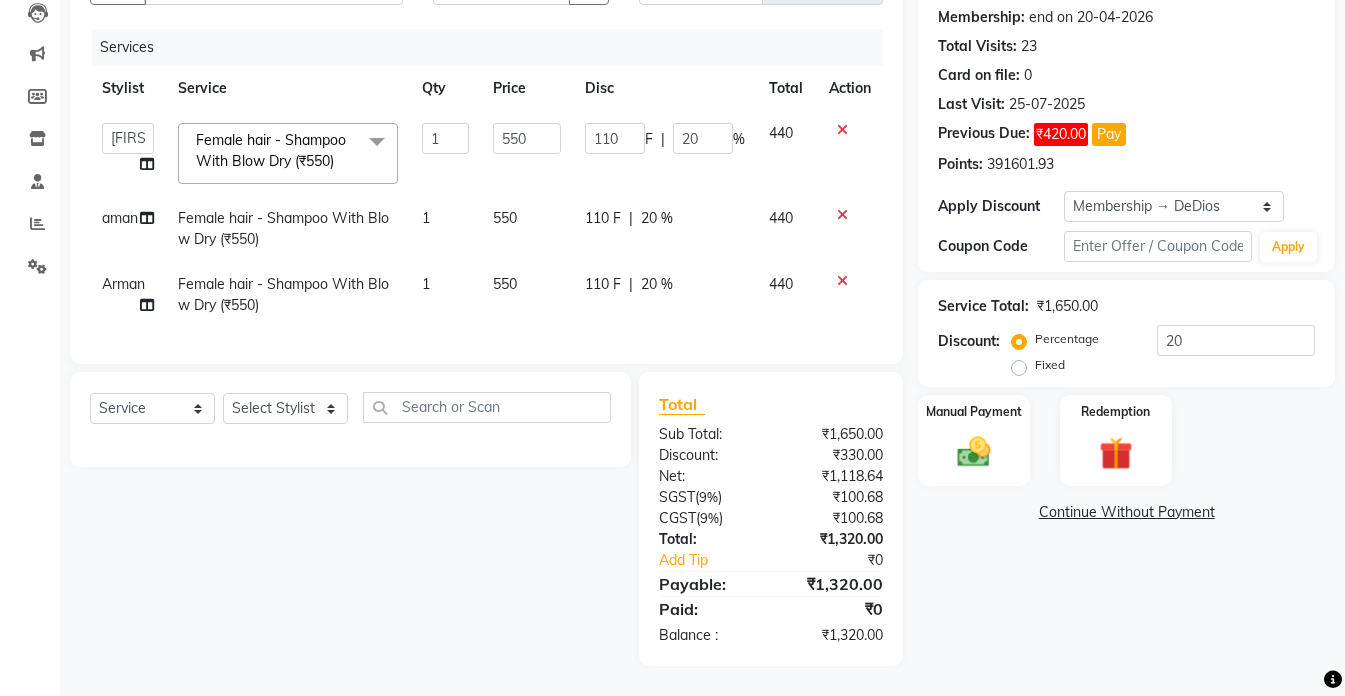 click on "Name: Manya Joshi  Wallet:   ₹150.00  Membership: end on 20-04-2026 Total Visits:  23 Card on file:  0 Last Visit:   25-07-2025 Previous Due:  ₹420.00 Pay Points:   391601.93  Apply Discount Select Membership → DeDios Coupon Code Apply Service Total:  ₹1,650.00  Discount:  Percentage   Fixed  20 Manual Payment Redemption  Continue Without Payment" 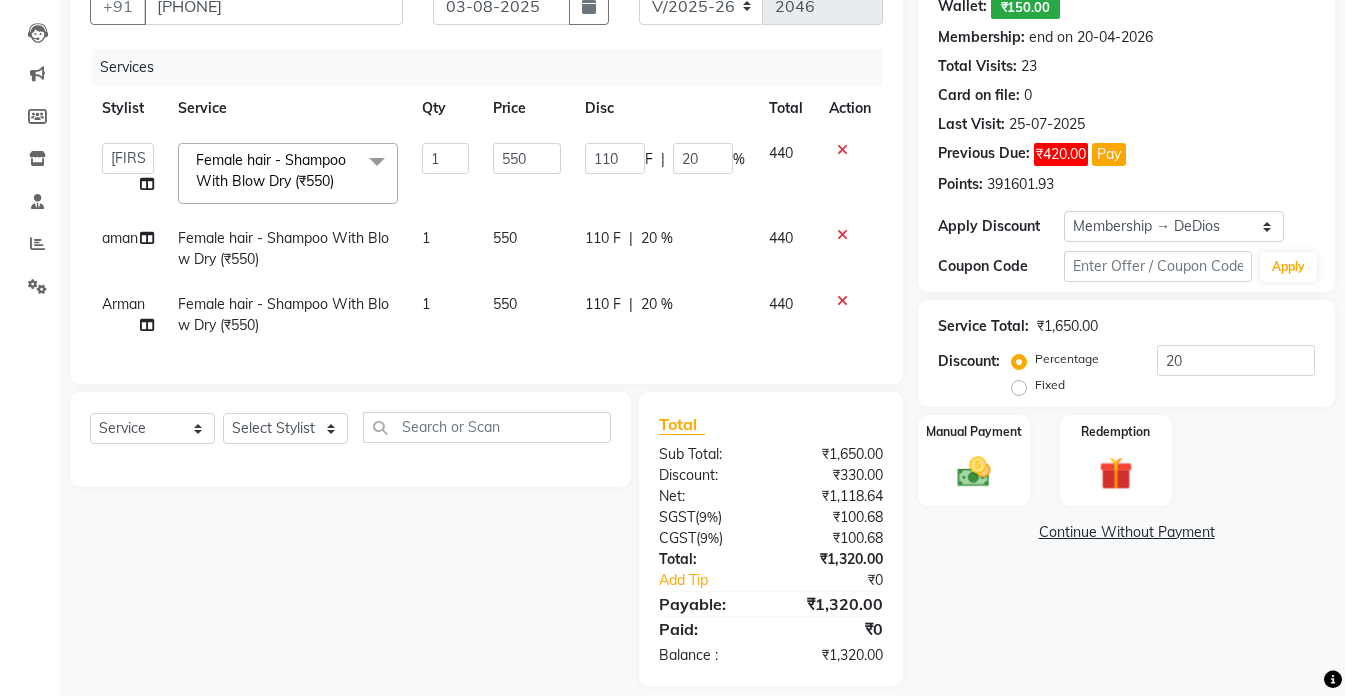 scroll, scrollTop: 234, scrollLeft: 0, axis: vertical 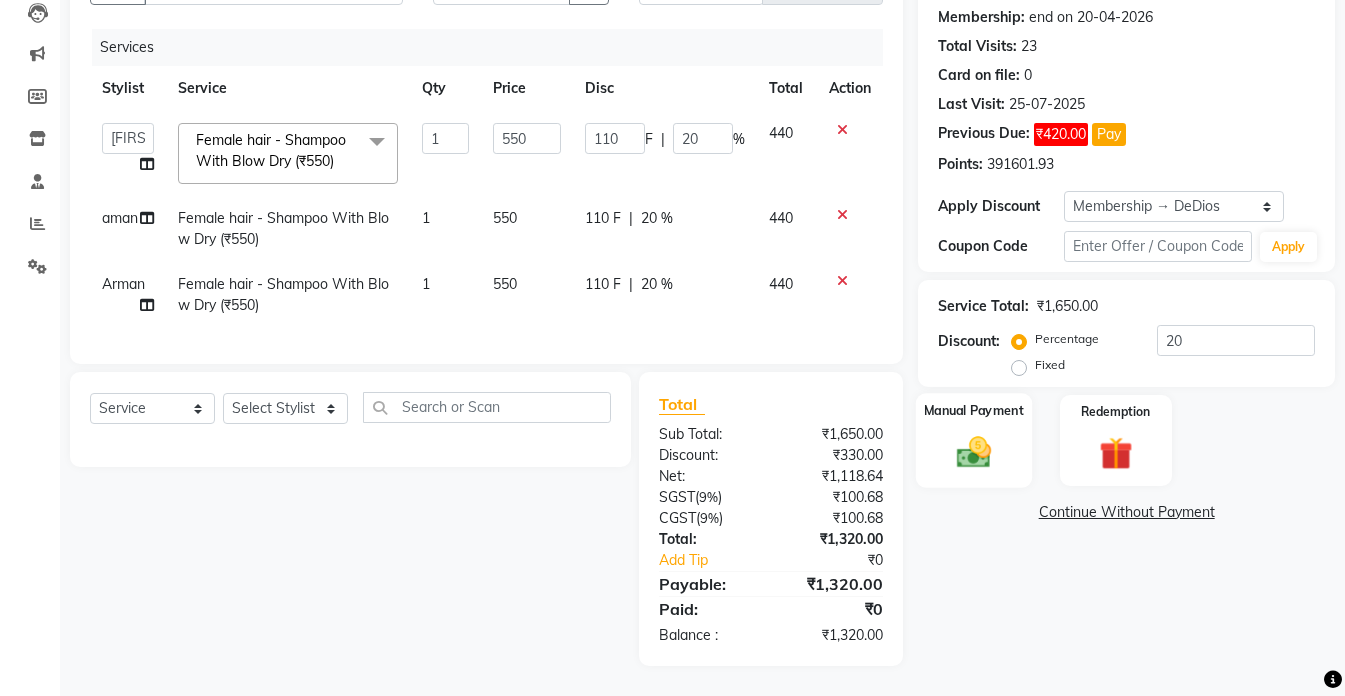 click 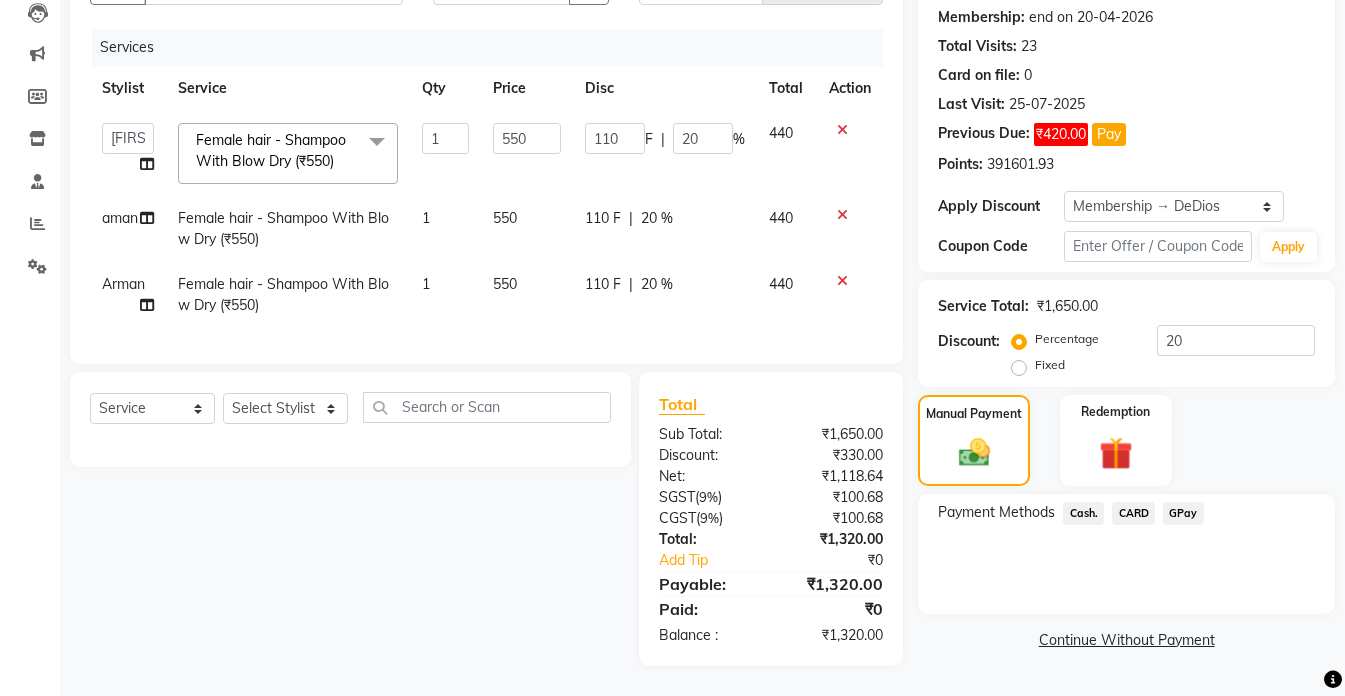 click on "Cash." 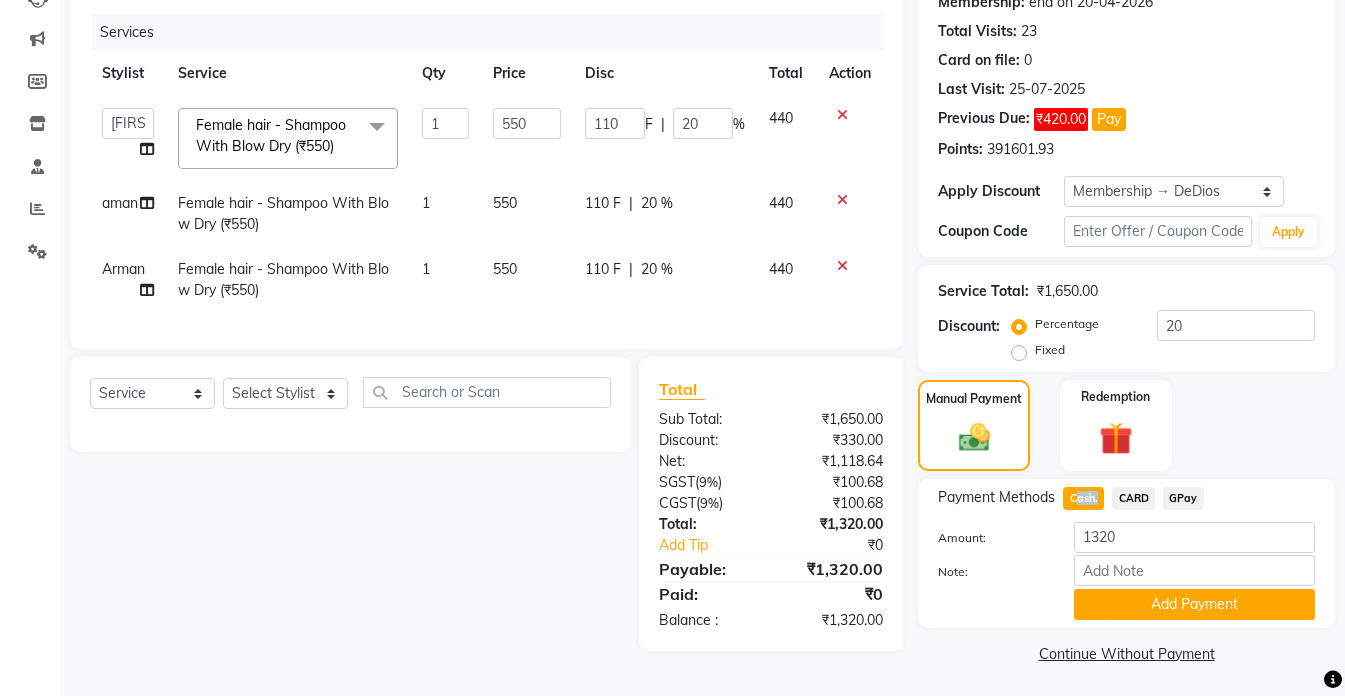 click on "Cash." 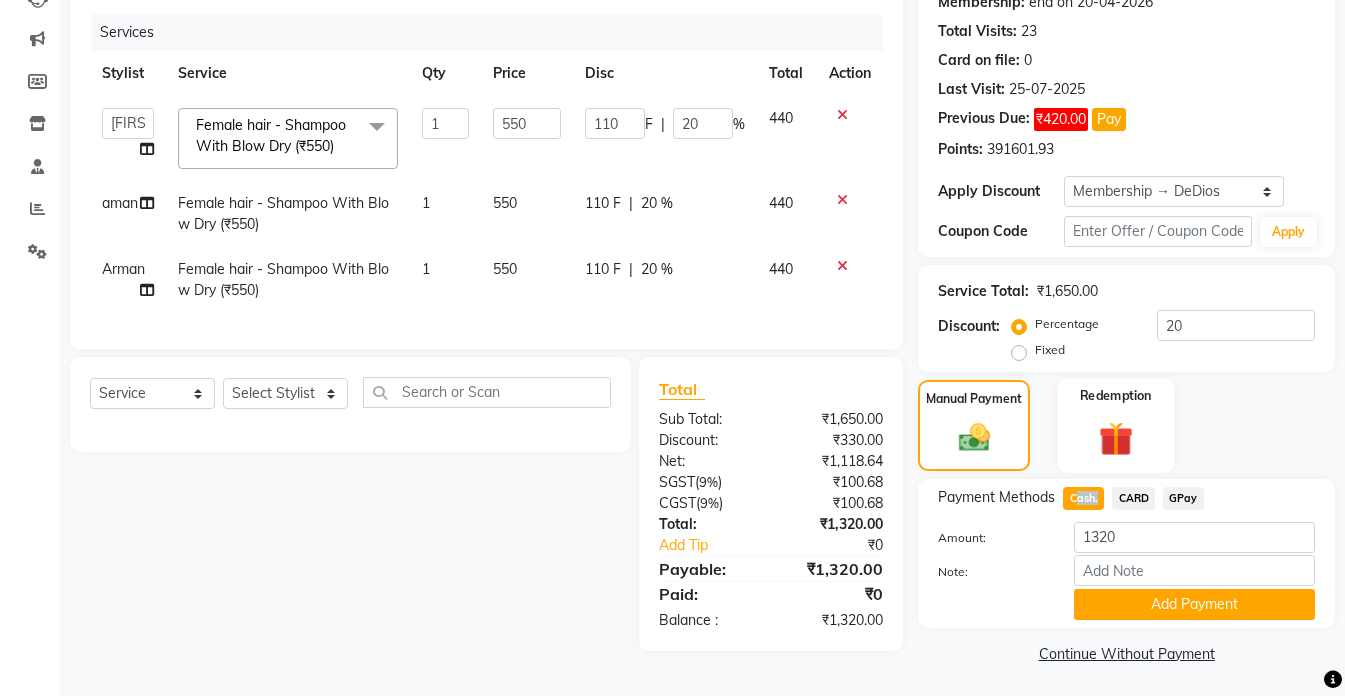 scroll, scrollTop: 237, scrollLeft: 0, axis: vertical 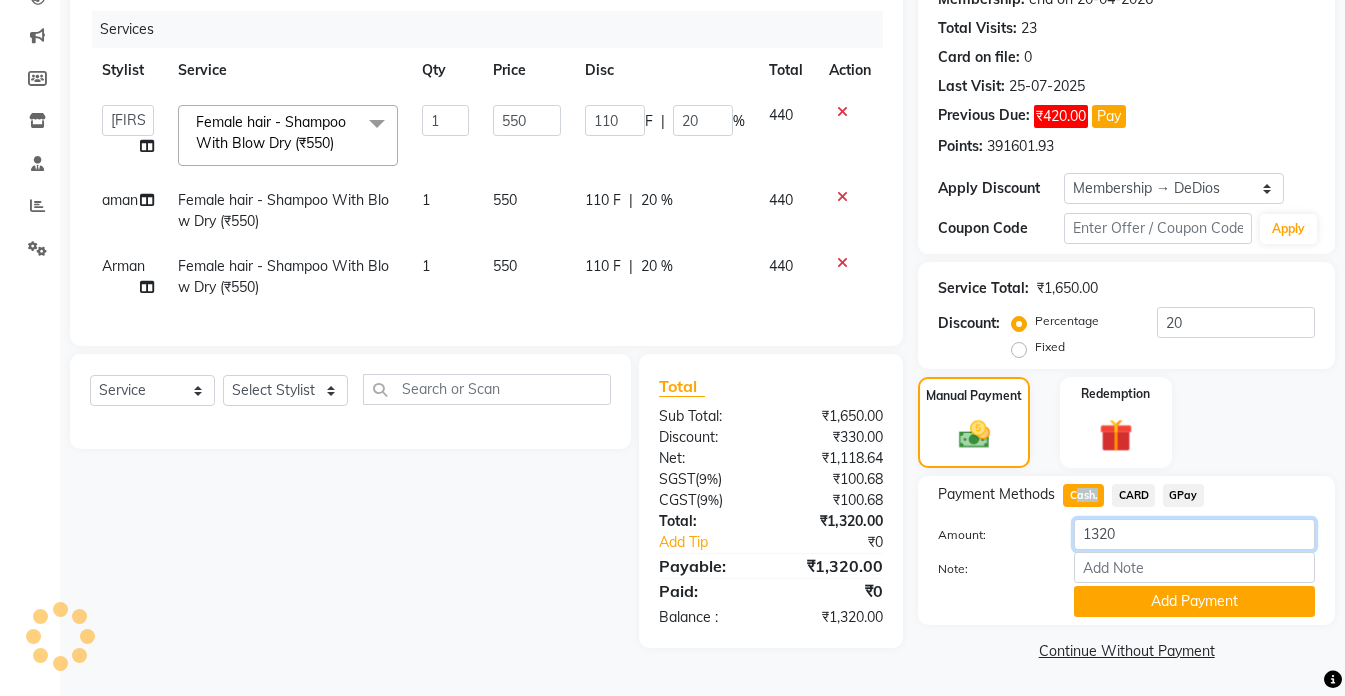 click on "1320" 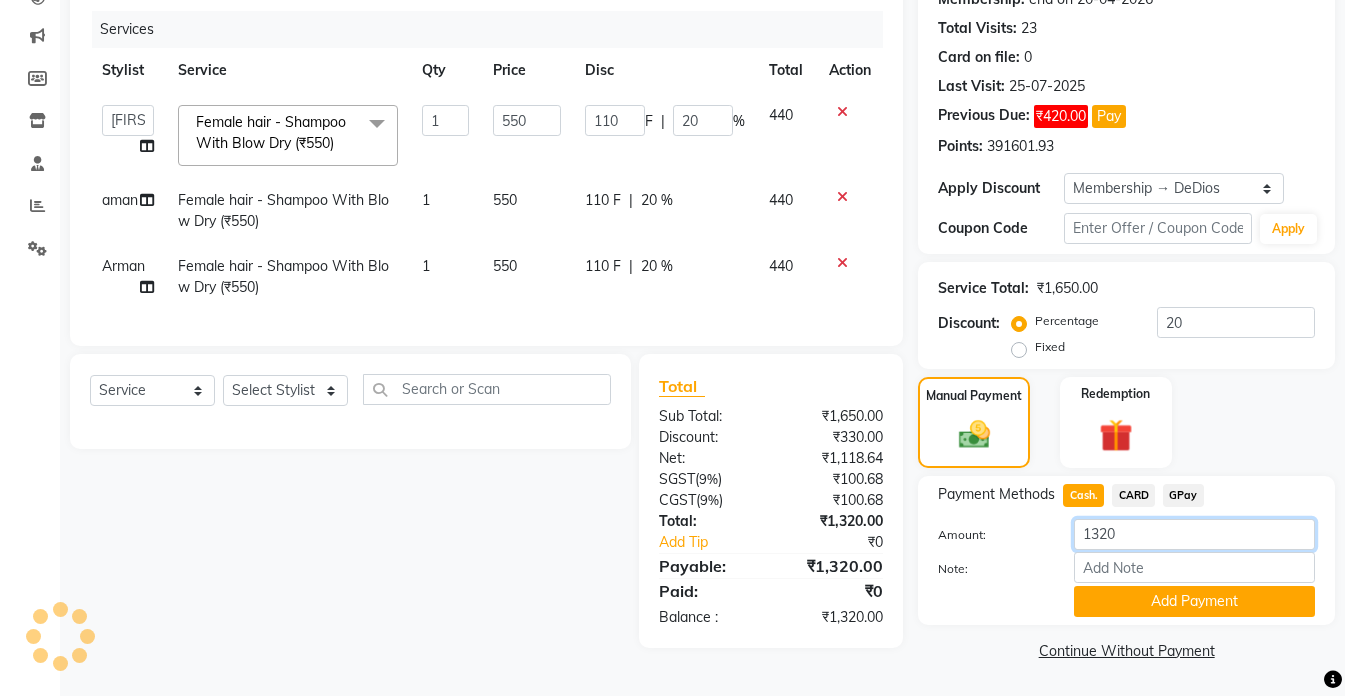 click on "1320" 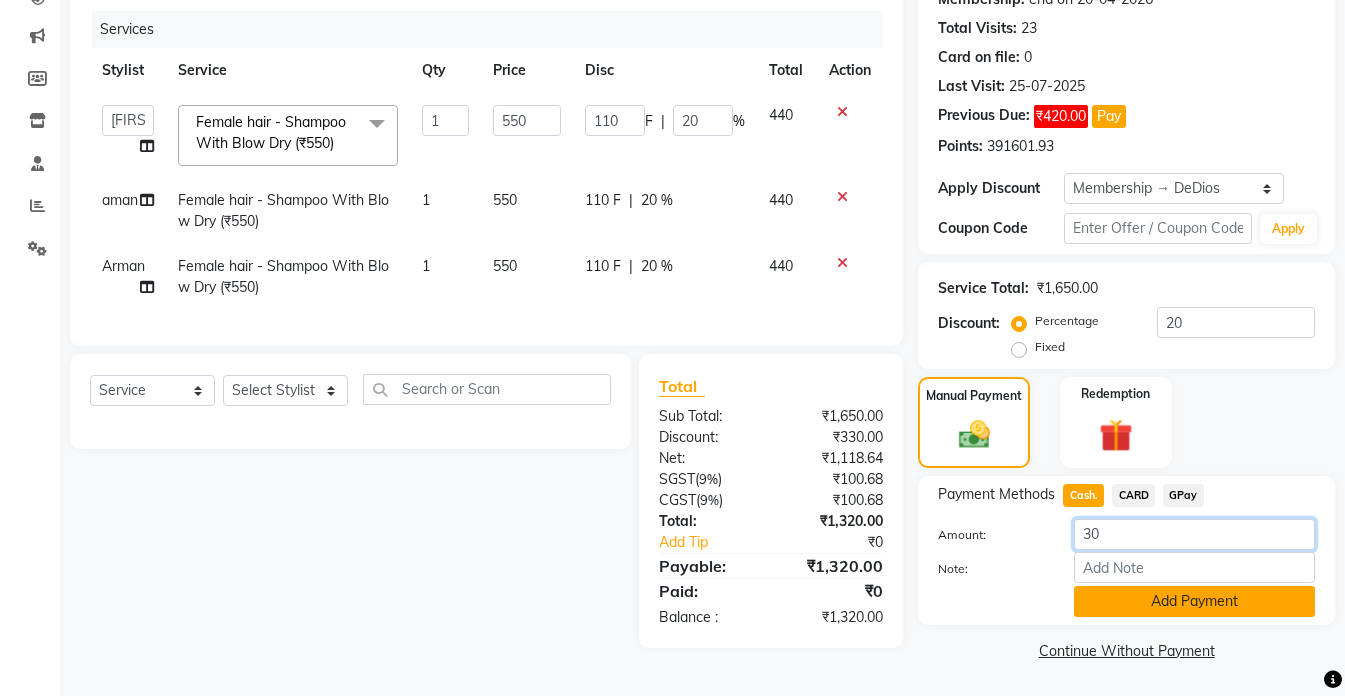 type on "30" 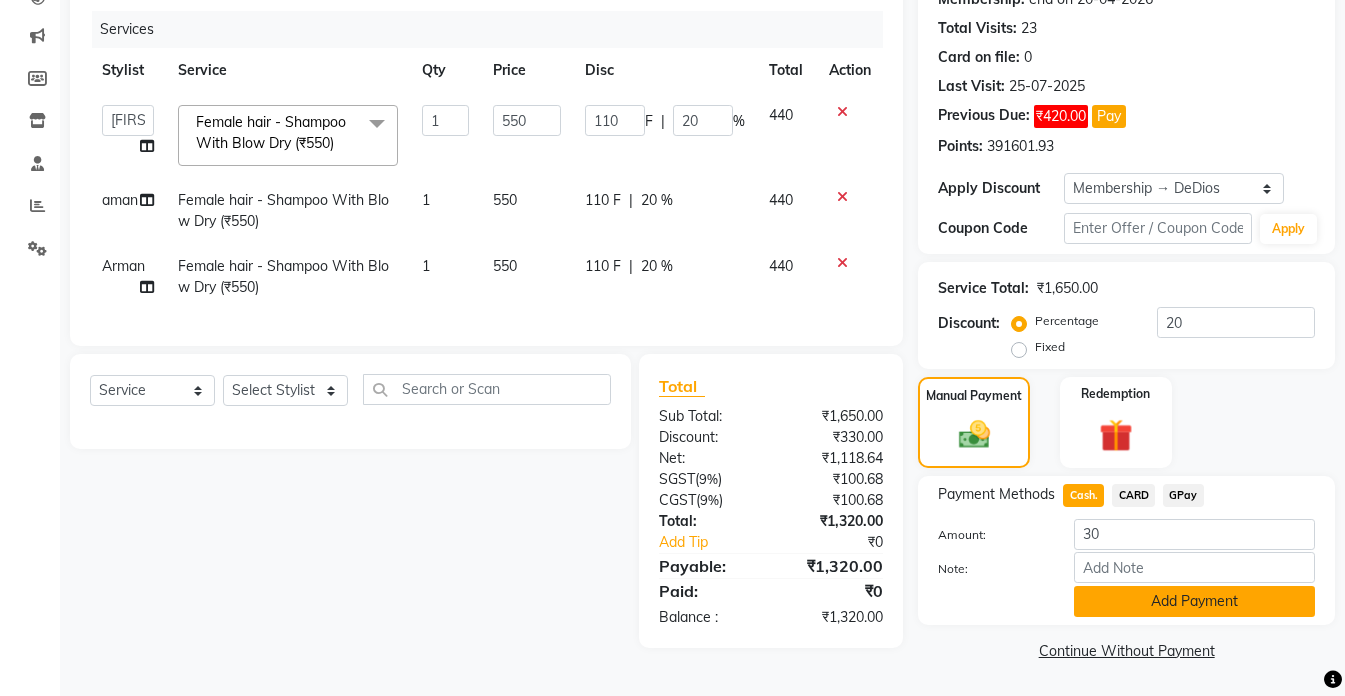 click on "Add Payment" 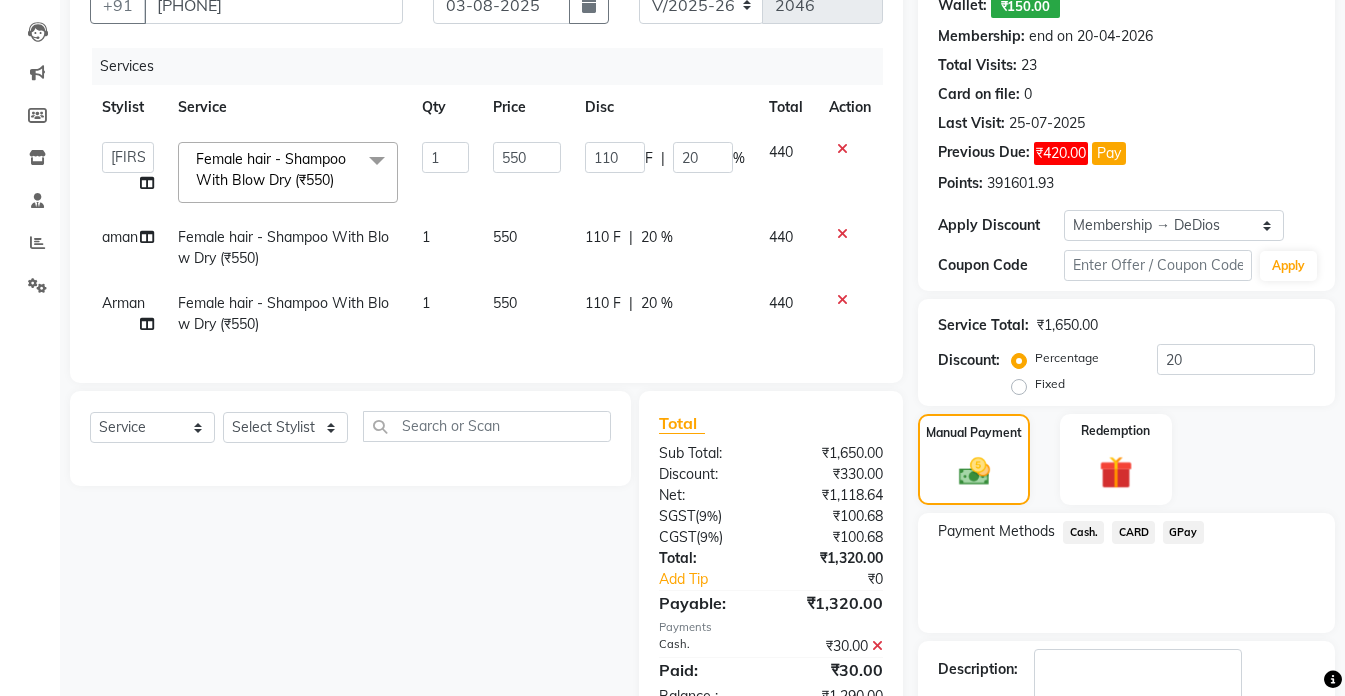 scroll, scrollTop: 116, scrollLeft: 0, axis: vertical 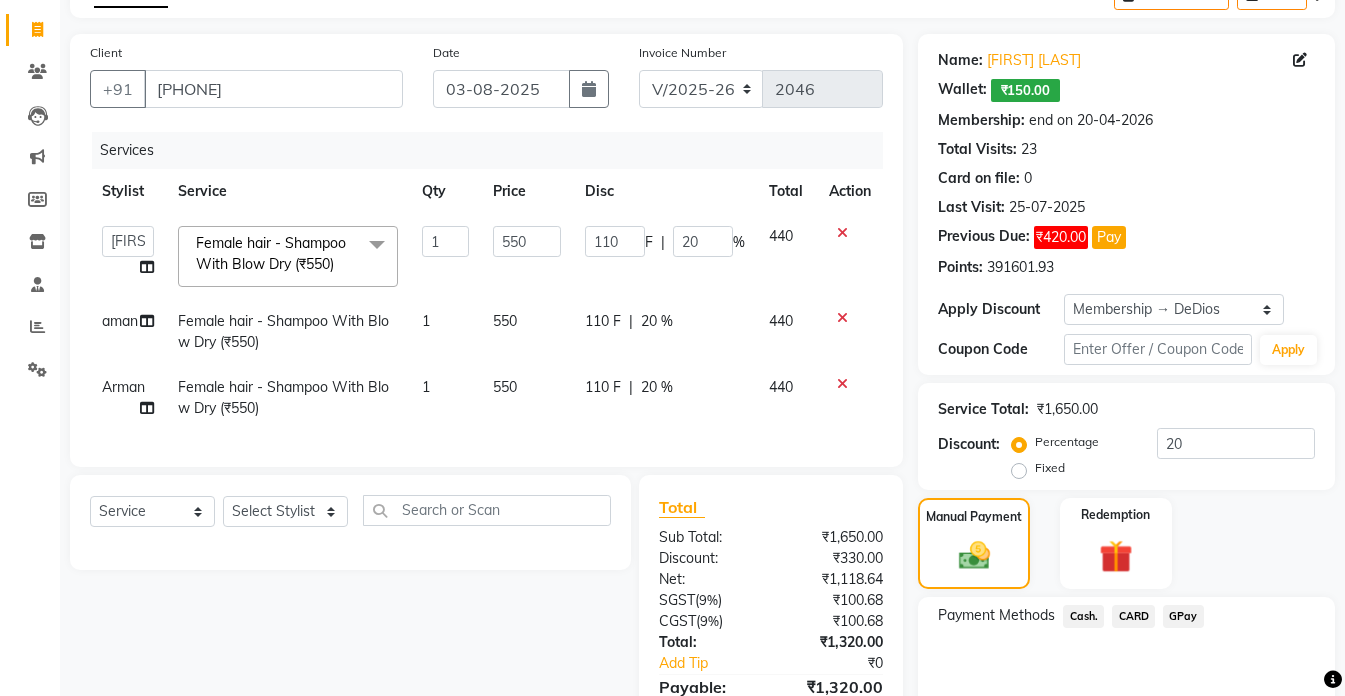 click on "₹150.00" 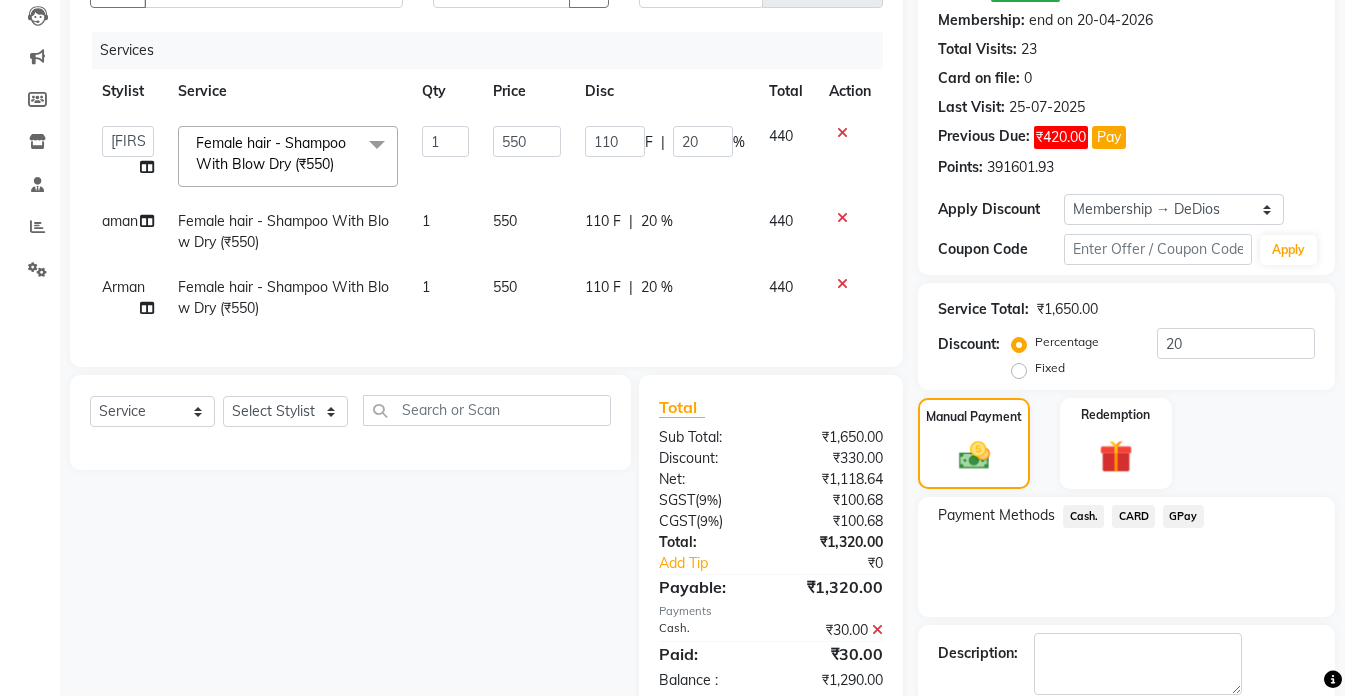 scroll, scrollTop: 16, scrollLeft: 0, axis: vertical 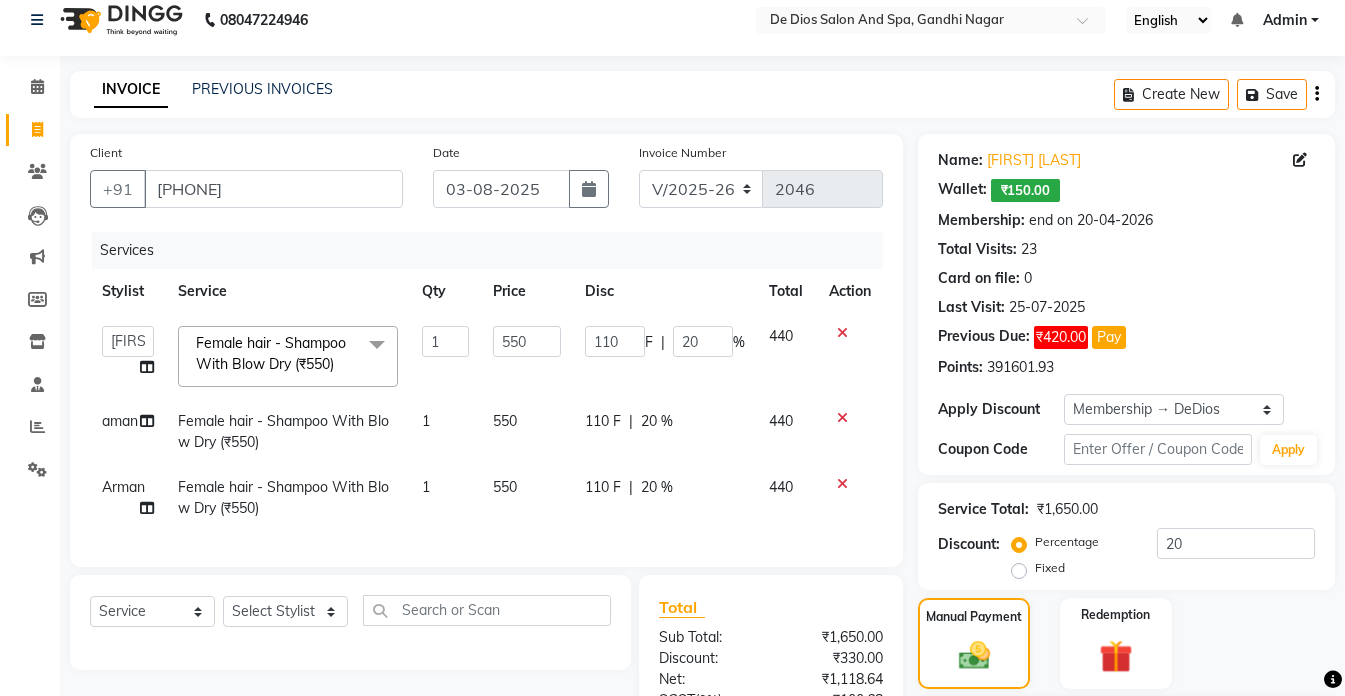 click on "₹150.00" 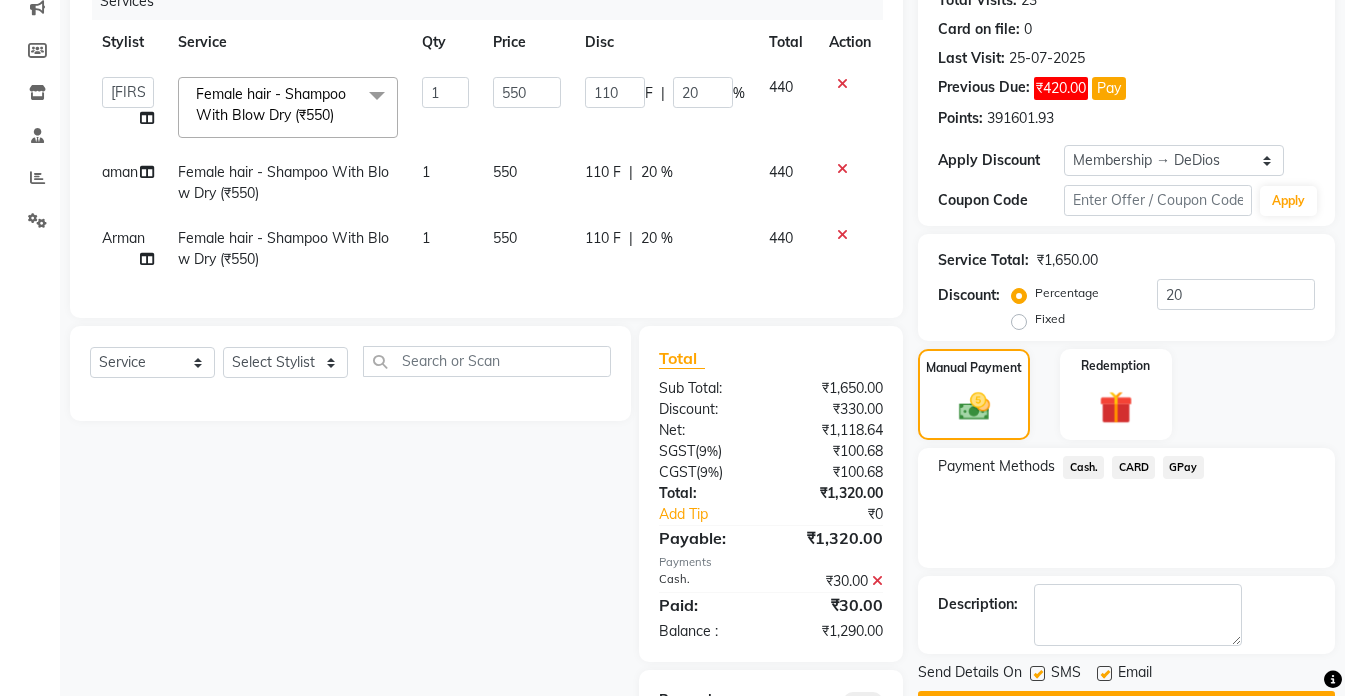 scroll, scrollTop: 416, scrollLeft: 0, axis: vertical 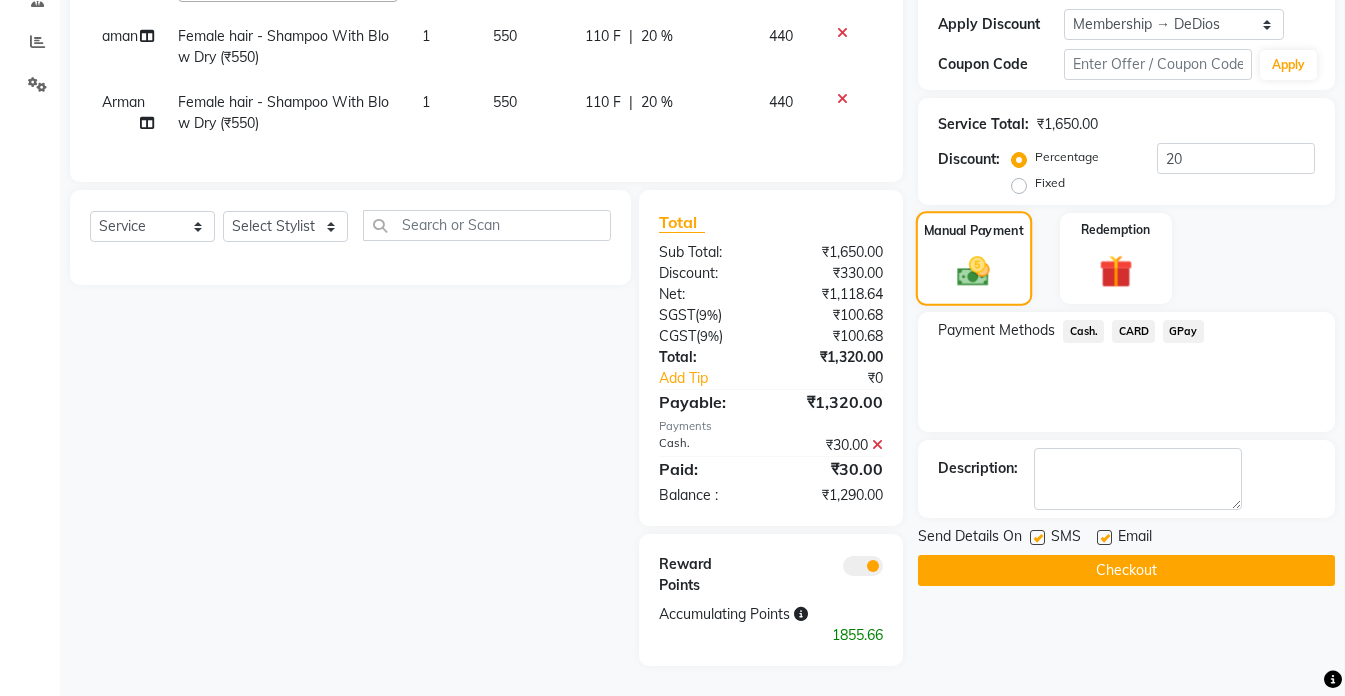 click 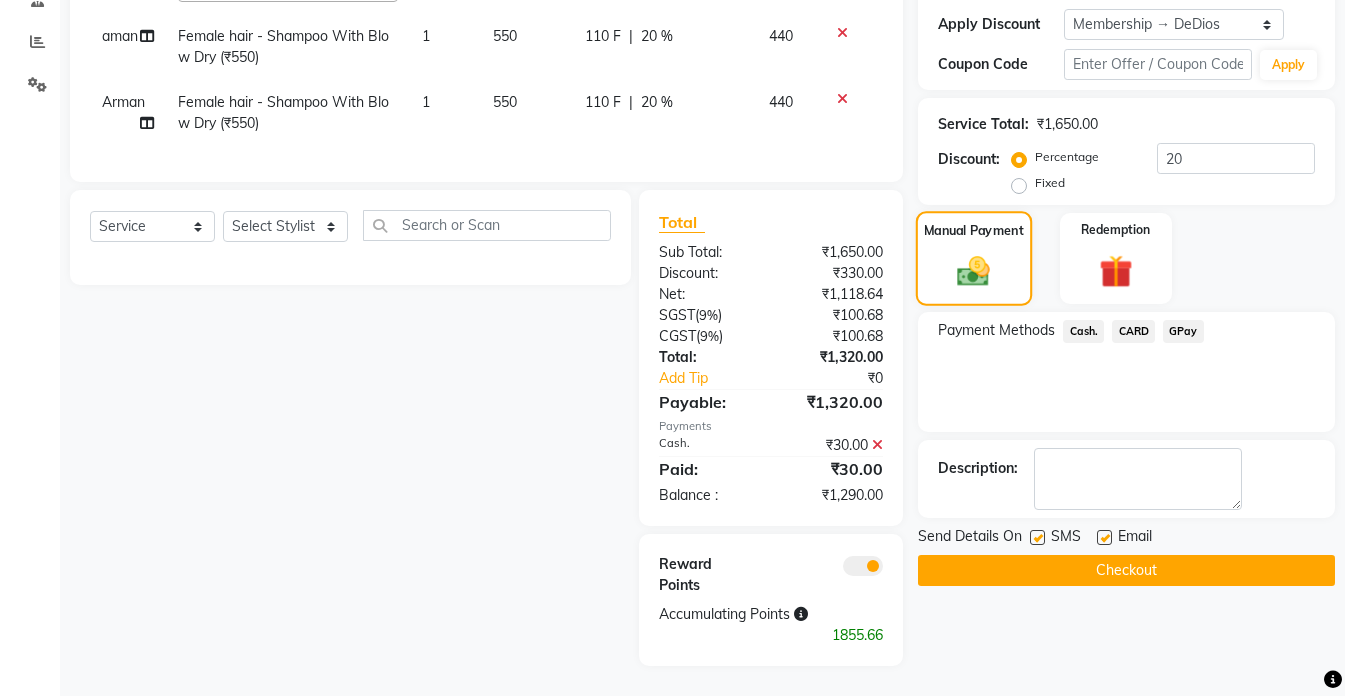 click 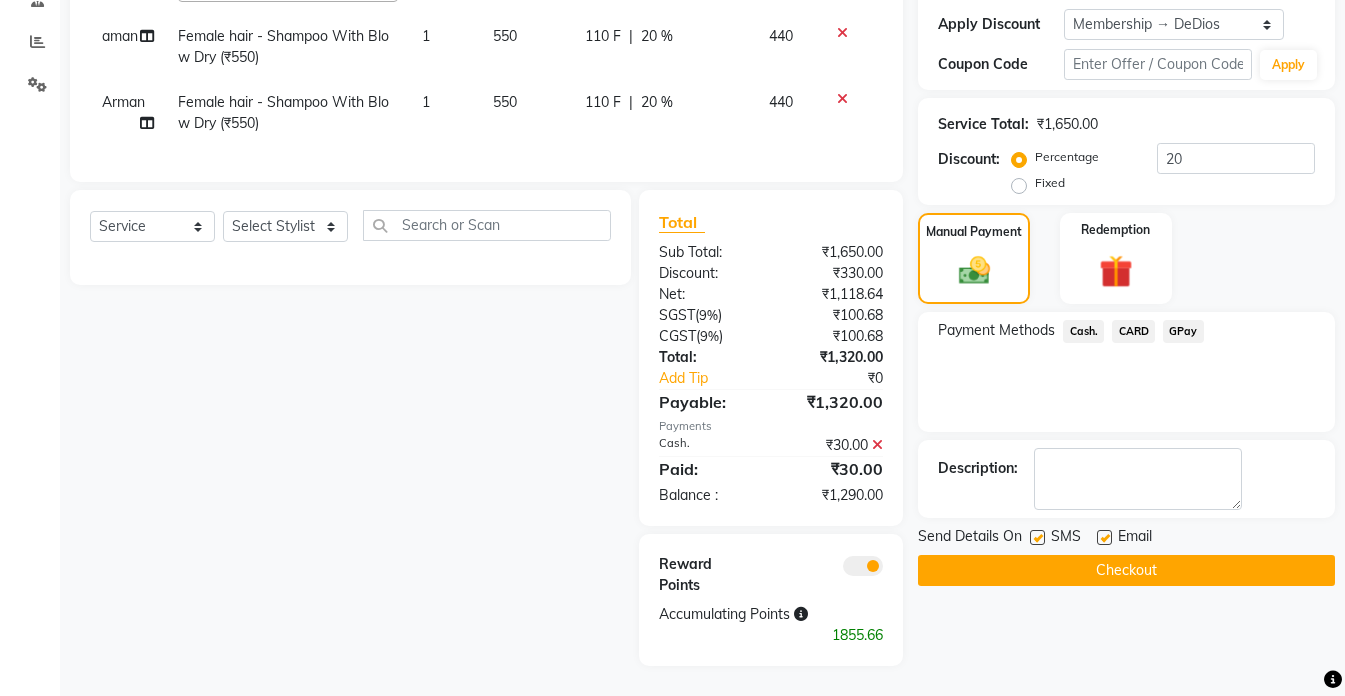 click on "INVOICE PREVIOUS INVOICES Create New   Save  Client +91 9419114024 Date 03-08-2025 Invoice Number V/2025 V/2025-26 2046 Services Stylist Service Qty Price Disc Total Action  akshay   aman   Arman   Ashwani   gunraj   megha    nikita thappa   nisha   parveen   shafali   vishal   vishu kumar  Female hair - Shampoo With Blow Dry (₹550)  x Female hair -Haircut (₹750) Female hair -Princess Hair Cut (₹300) Female hair -Hair Trim (₹500) Female hair - Shampoo With Blow Dry (₹550) Female hair -Hair Wash (₹300) Female hair -blow dry (₹400) Female hair -Bob cut (₹500) Female hair -Curtain bangs (₹500) Female hair -splitends (₹499) Female Hair - Straighting (₹800) Female Hair -Straighting With Wash (₹1000) Female Hair -Curls  (₹800) Female Hair - Curls With Wash (₹1200) Female Hair - Crimping (₹600) Hair Chemical-Rebounding. (₹7000) Hair Chemical-Keratin. (₹6000) Hair Chemical-Smoothning (₹6500) Hair Chemical-Kerasmooth (₹11000) Hair Chemical-nano plastica (₹8000) 1 550 110 F | 20" 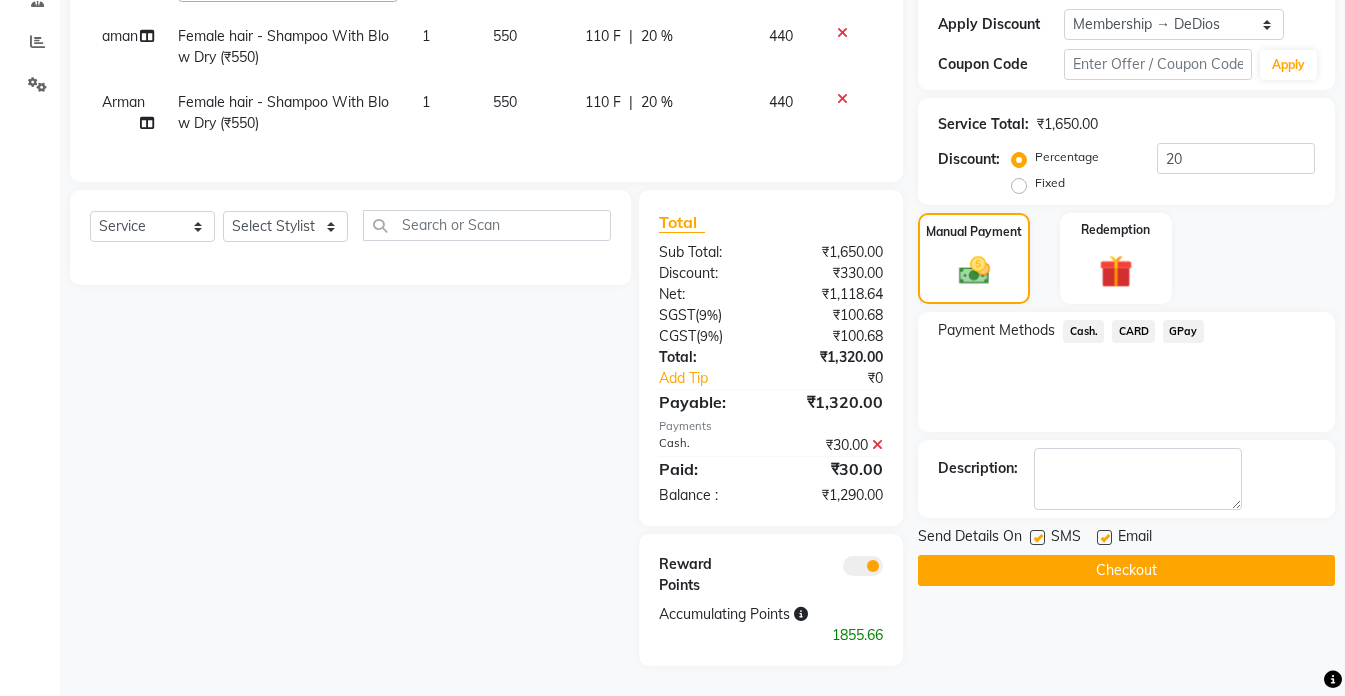 click on "Select  Service  Product  Membership  Package Voucher Prepaid Gift Card  Select Stylist akshay aman Arman Ashwani gunraj megha  nikita thappa nisha parveen shafali vishal vishu kumar" 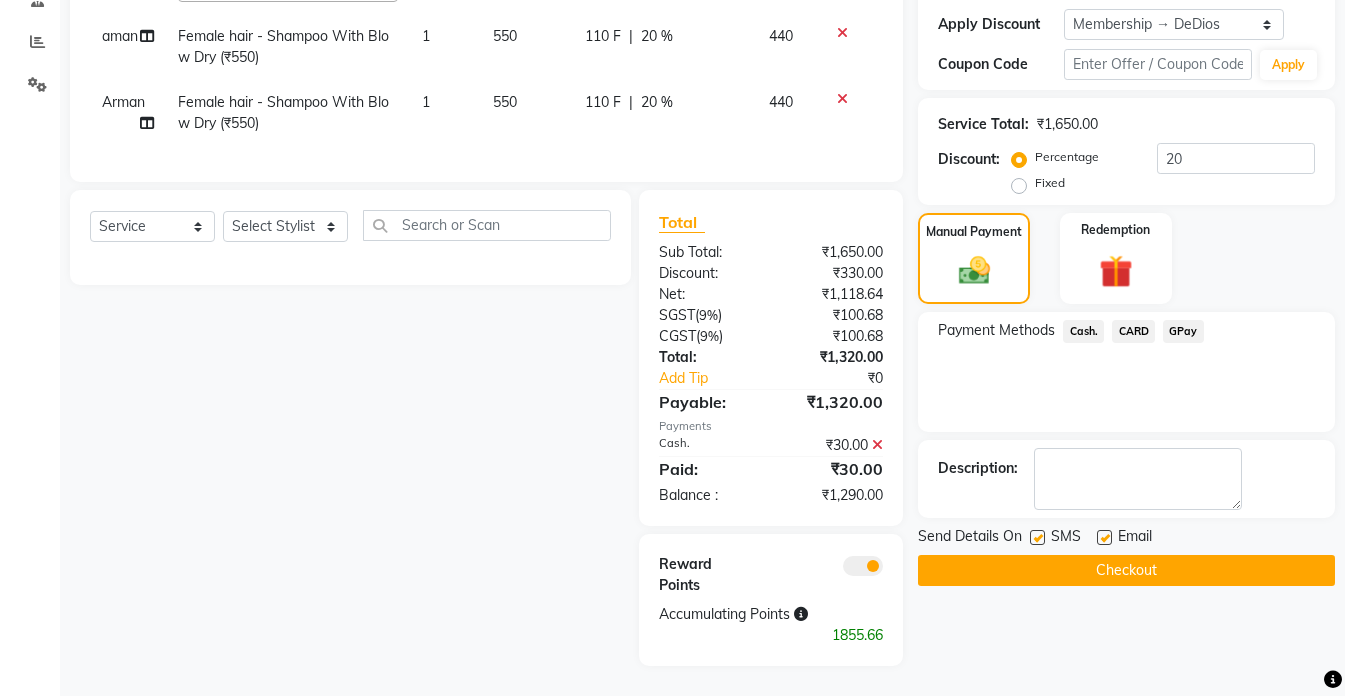 click on "Cash." 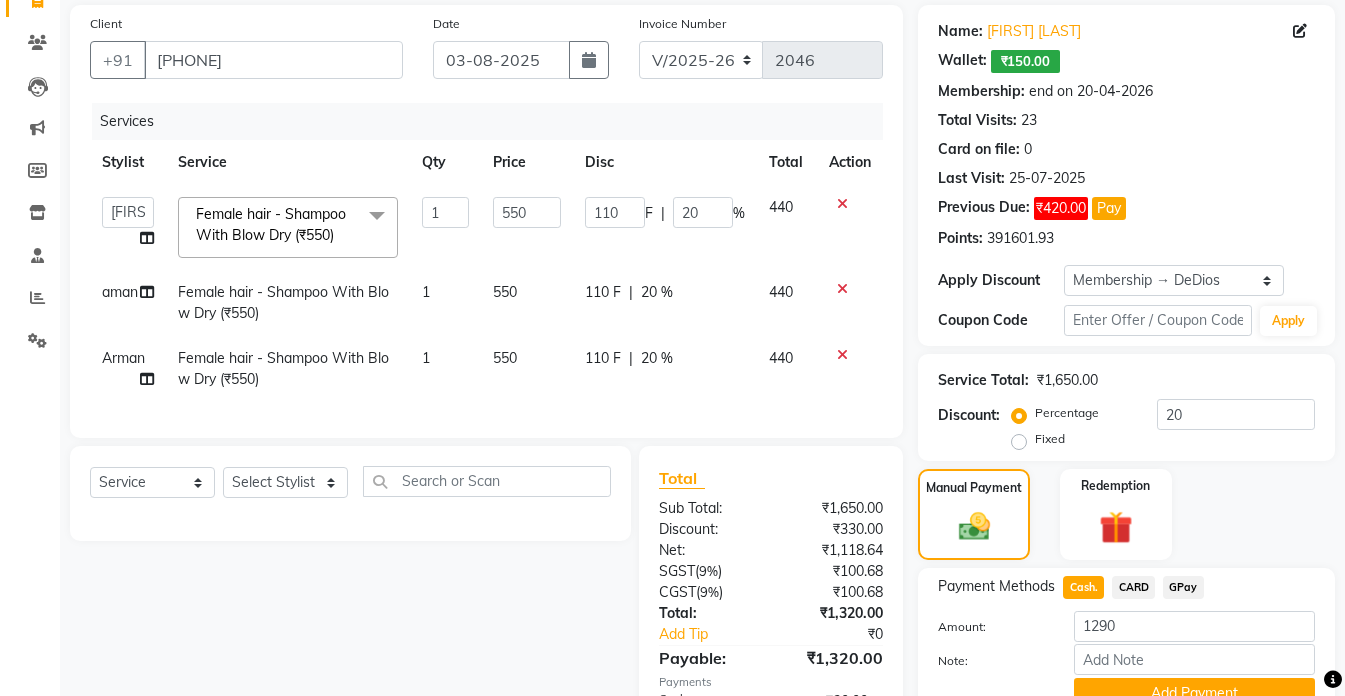 scroll, scrollTop: 116, scrollLeft: 0, axis: vertical 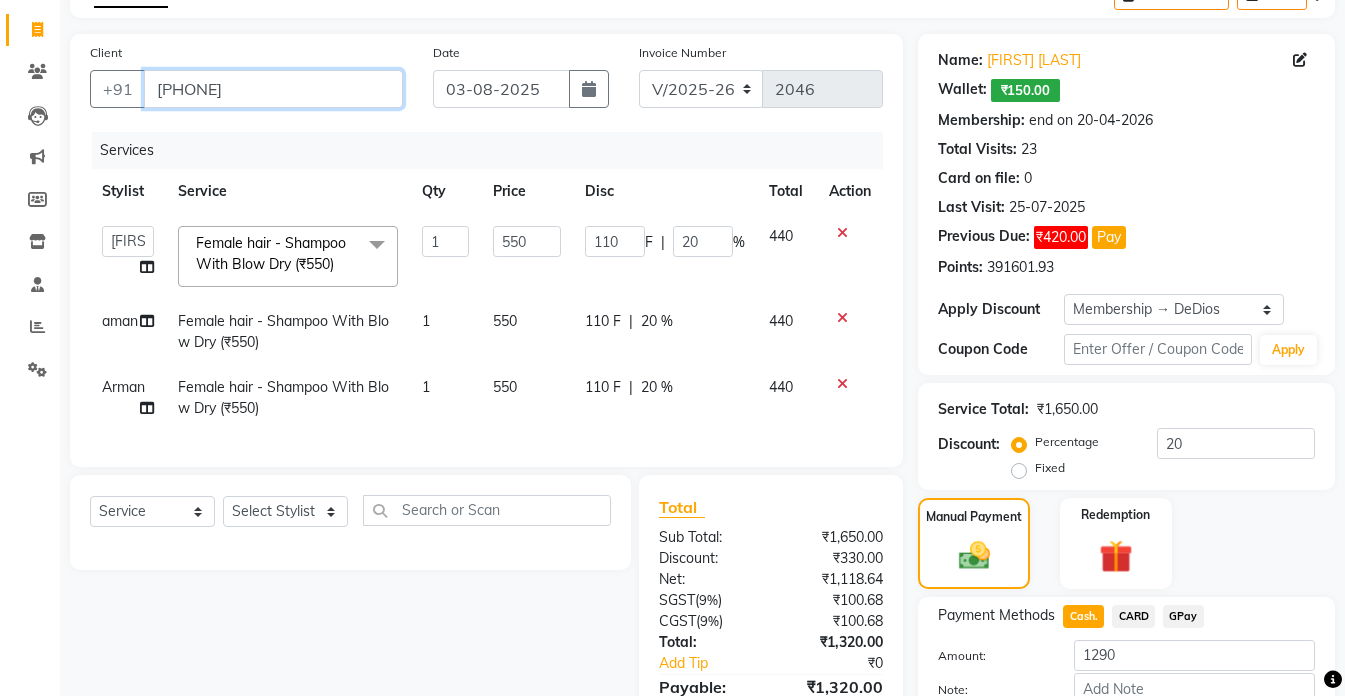 click on "[PHONE]" at bounding box center [273, 89] 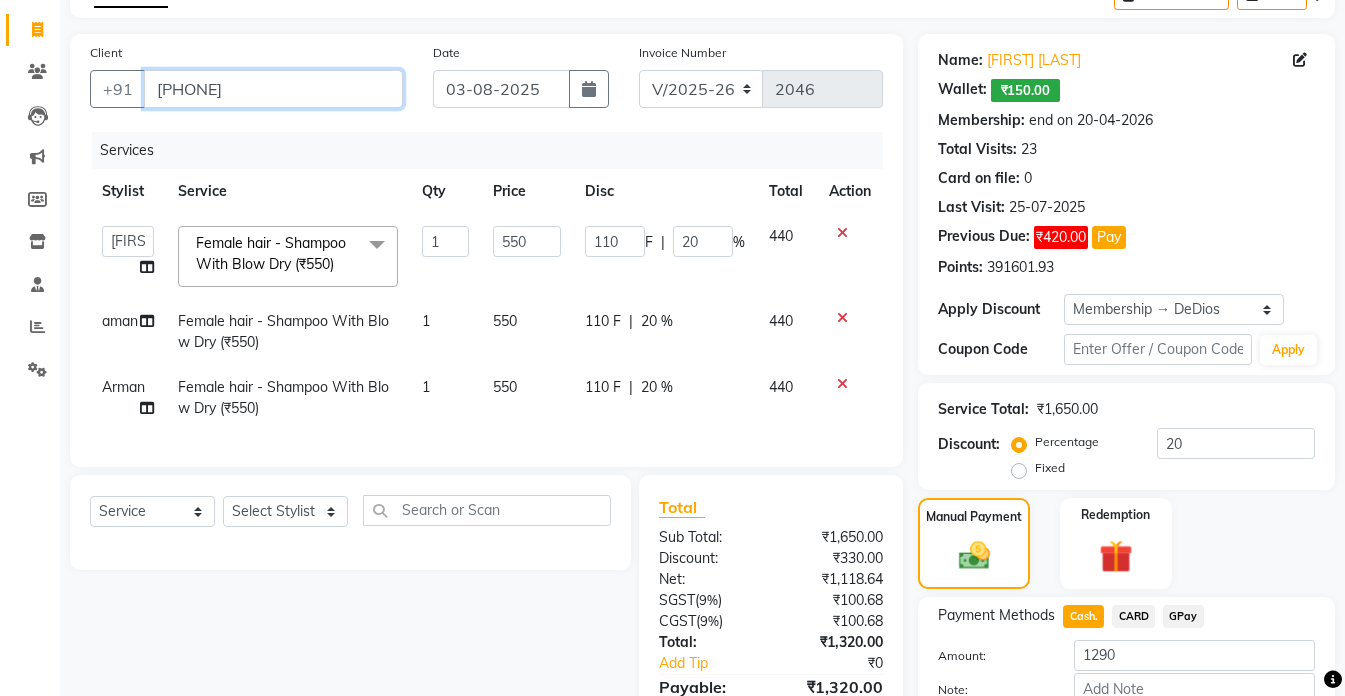 type on "941911402" 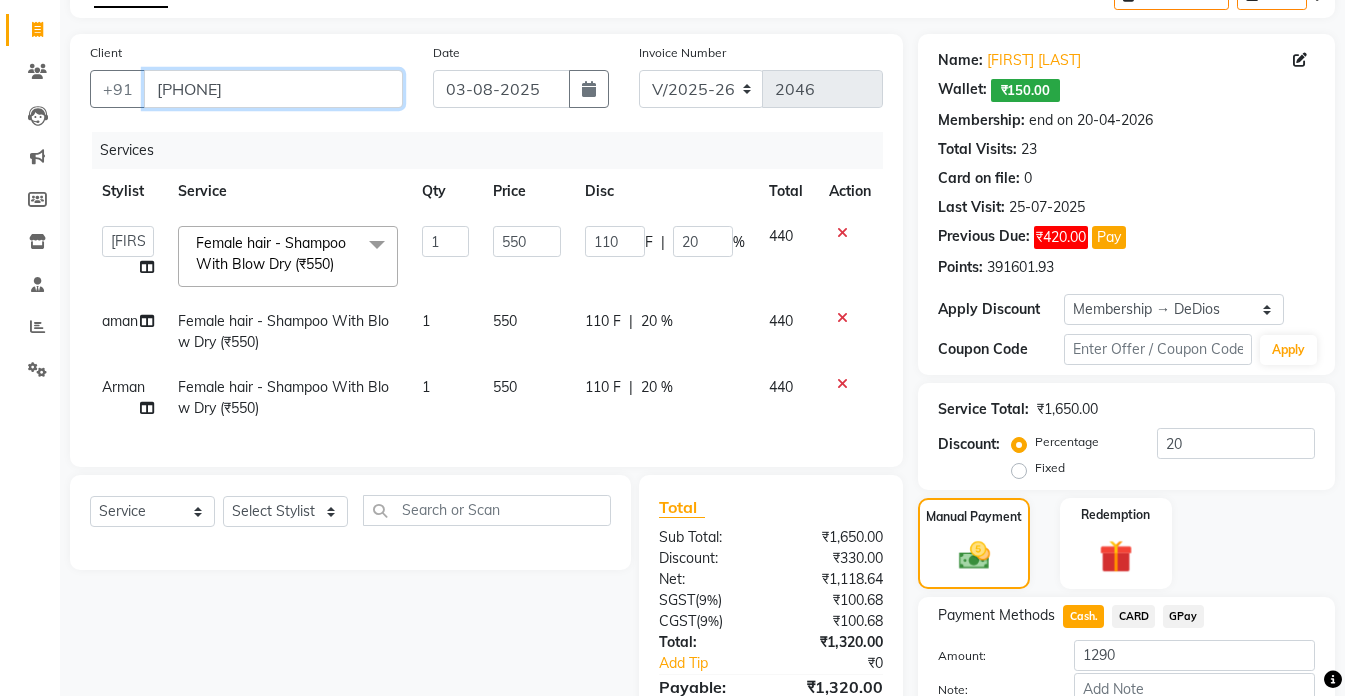 type on "0" 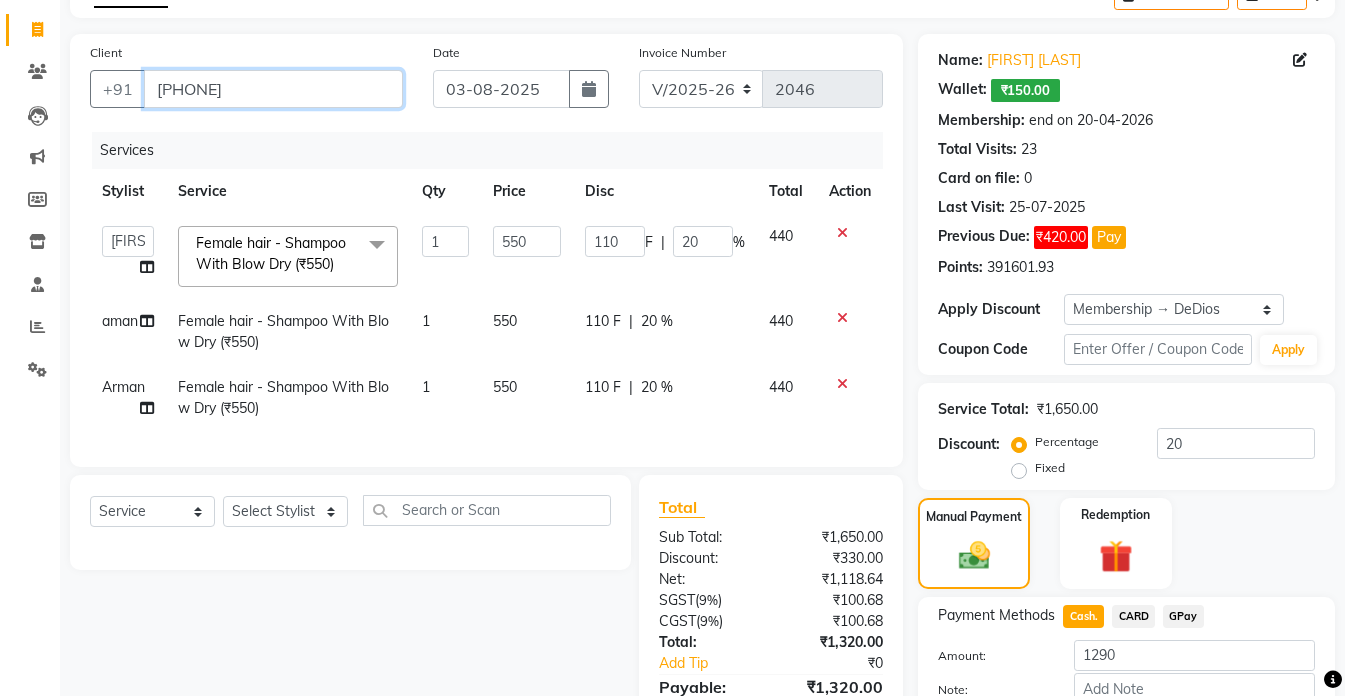 type on "0" 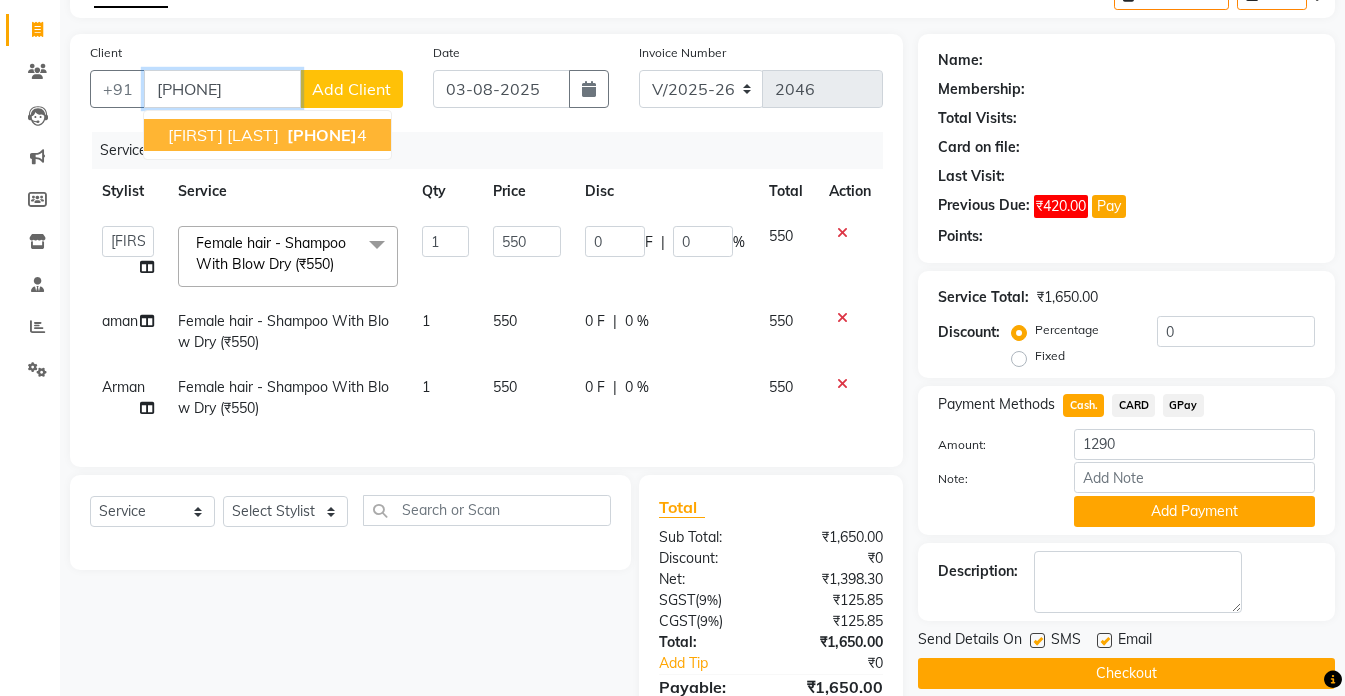 click on "manya joshi   941911402 4" at bounding box center [267, 135] 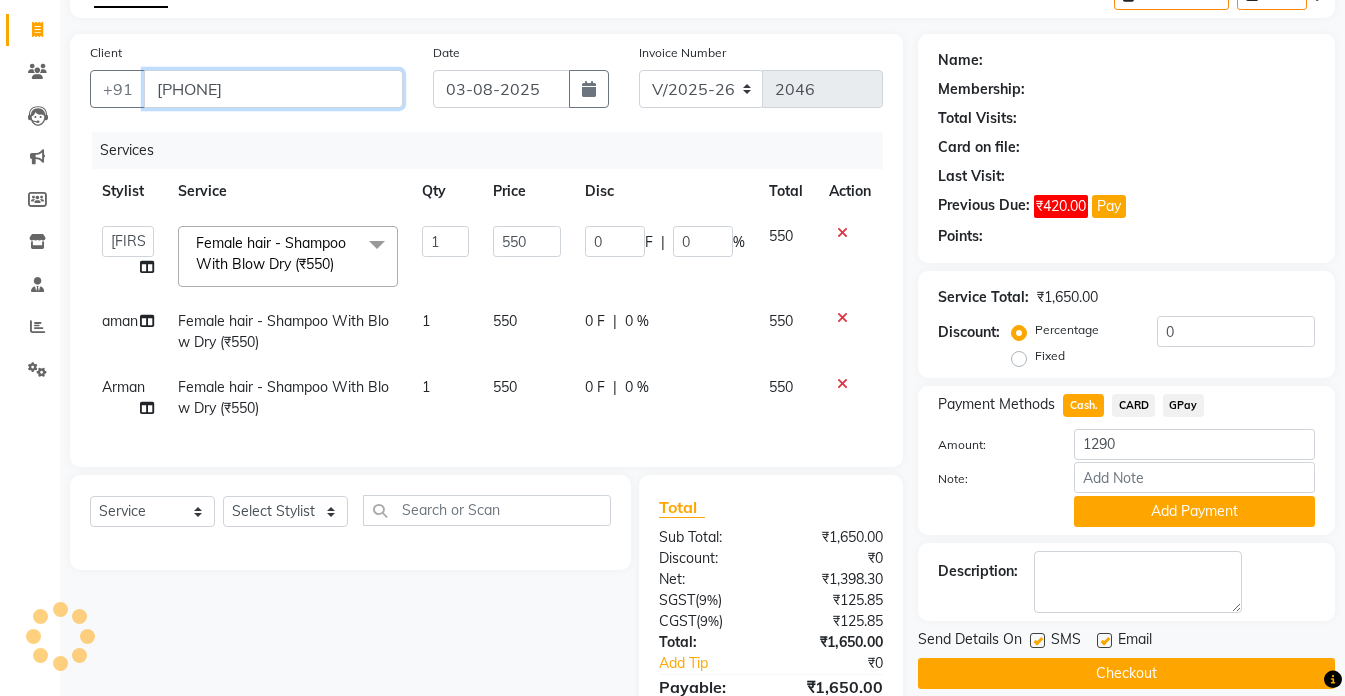 type on "[PHONE]" 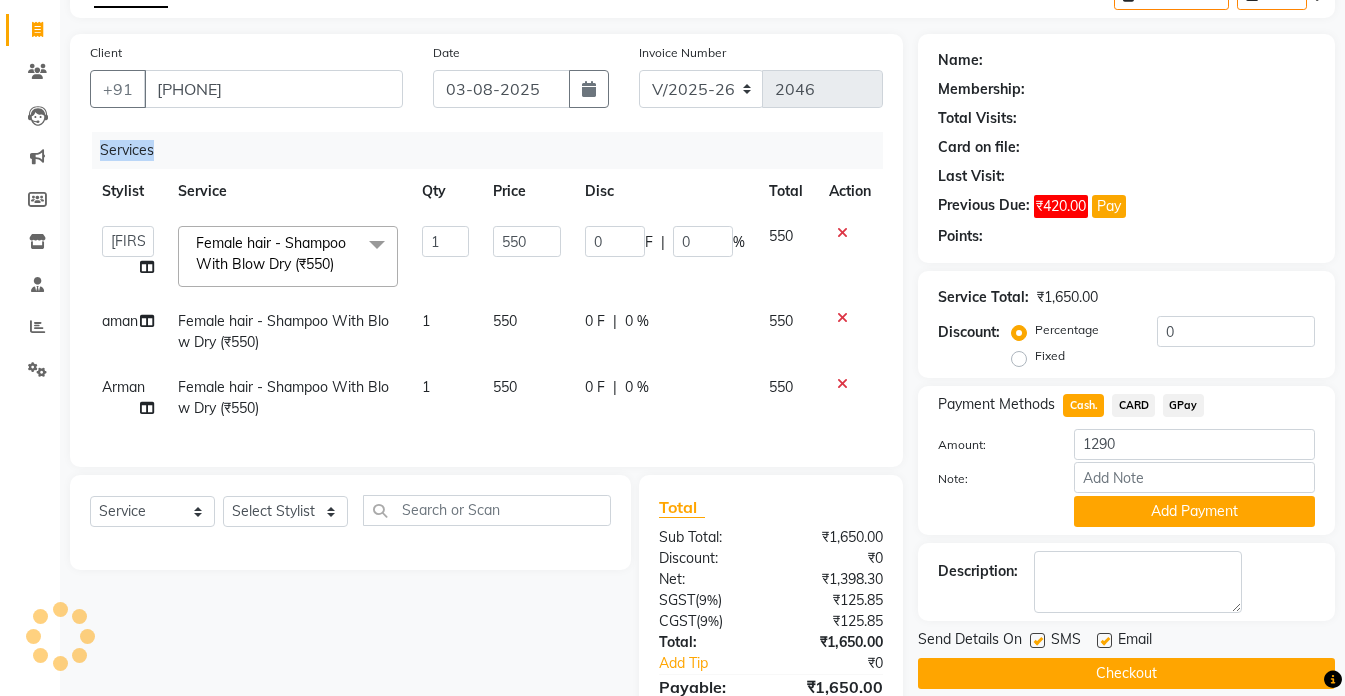 click on "Client +91 9419114024 Date 03-08-2025 Invoice Number V/2025 V/2025-26 2046 Services Stylist Service Qty Price Disc Total Action  akshay   aman   Arman   Ashwani   gunraj   megha    nikita thappa   nisha   parveen   shafali   vishal   vishu kumar  Female hair - Shampoo With Blow Dry (₹550)  x Female hair -Haircut (₹750) Female hair -Princess Hair Cut (₹300) Female hair -Hair Trim (₹500) Female hair - Shampoo With Blow Dry (₹550) Female hair -Hair Wash (₹300) Female hair -blow dry (₹400) Female hair -Bob cut (₹500) Female hair -Curtain bangs (₹500) Female hair -splitends (₹499) Female Hair - Straighting (₹800) Female Hair -Straighting With Wash (₹1000) Female Hair -Curls  (₹800) Female Hair - Curls With Wash (₹1200) Female Hair - Crimping (₹600) Hair Chemical-Rebounding. (₹7000) Hair Chemical-Keratin. (₹6000) Hair Chemical-Smoothning (₹6500) Hair Chemical-Kerasmooth (₹11000) Hair Chemical-nano plastica (₹8000) Hair Chemical-Botox (₹5000) Hair Spa-loreal Spa (₹1600) 1" 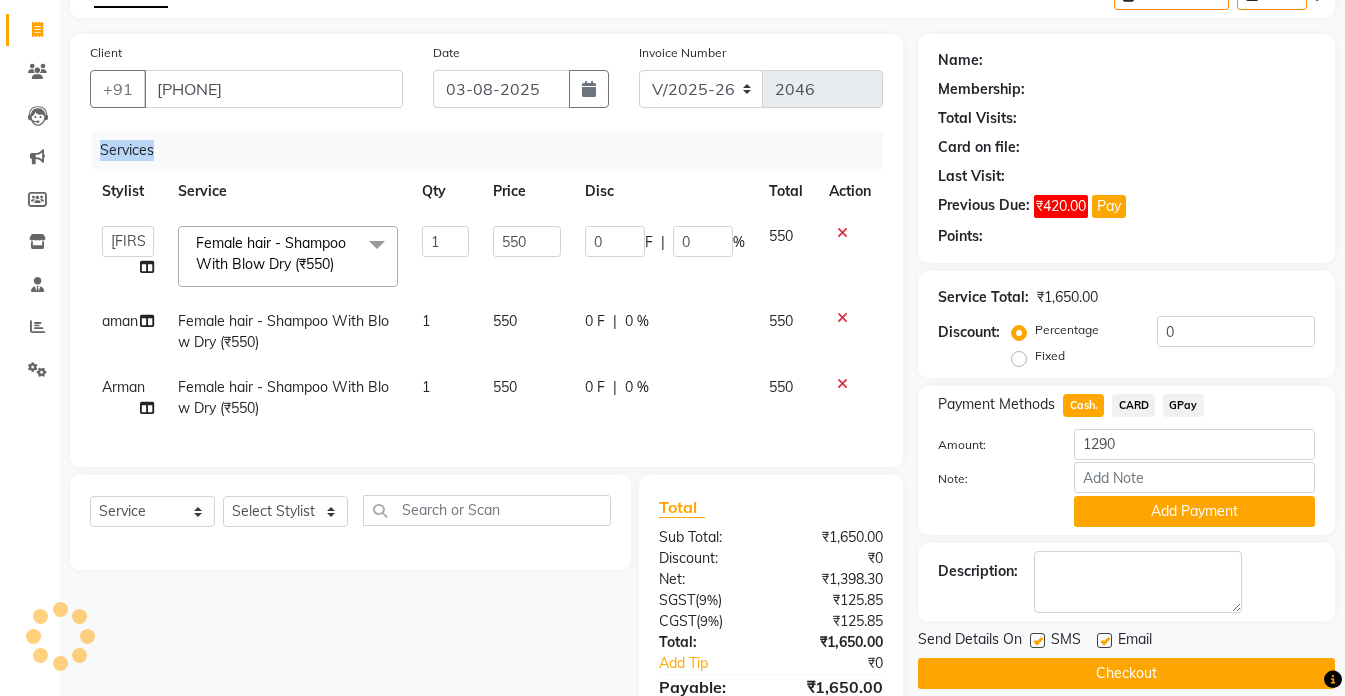 select on "1: Object" 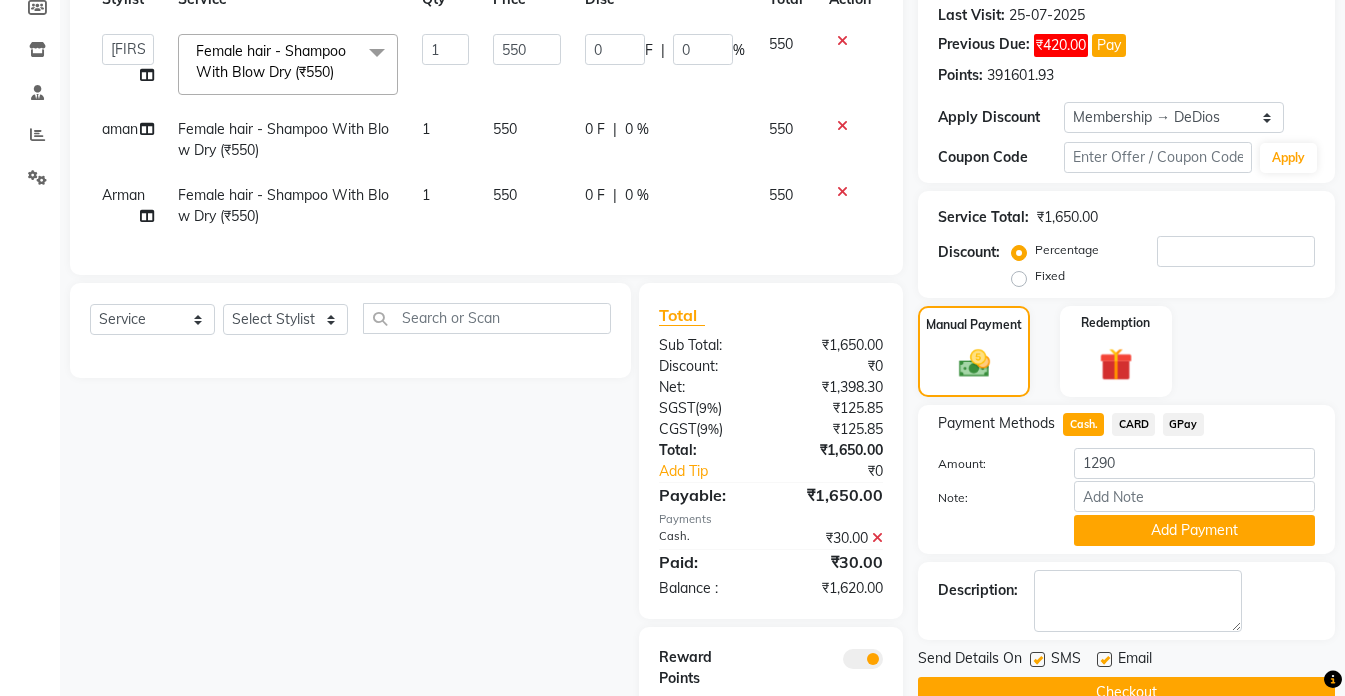 scroll, scrollTop: 316, scrollLeft: 0, axis: vertical 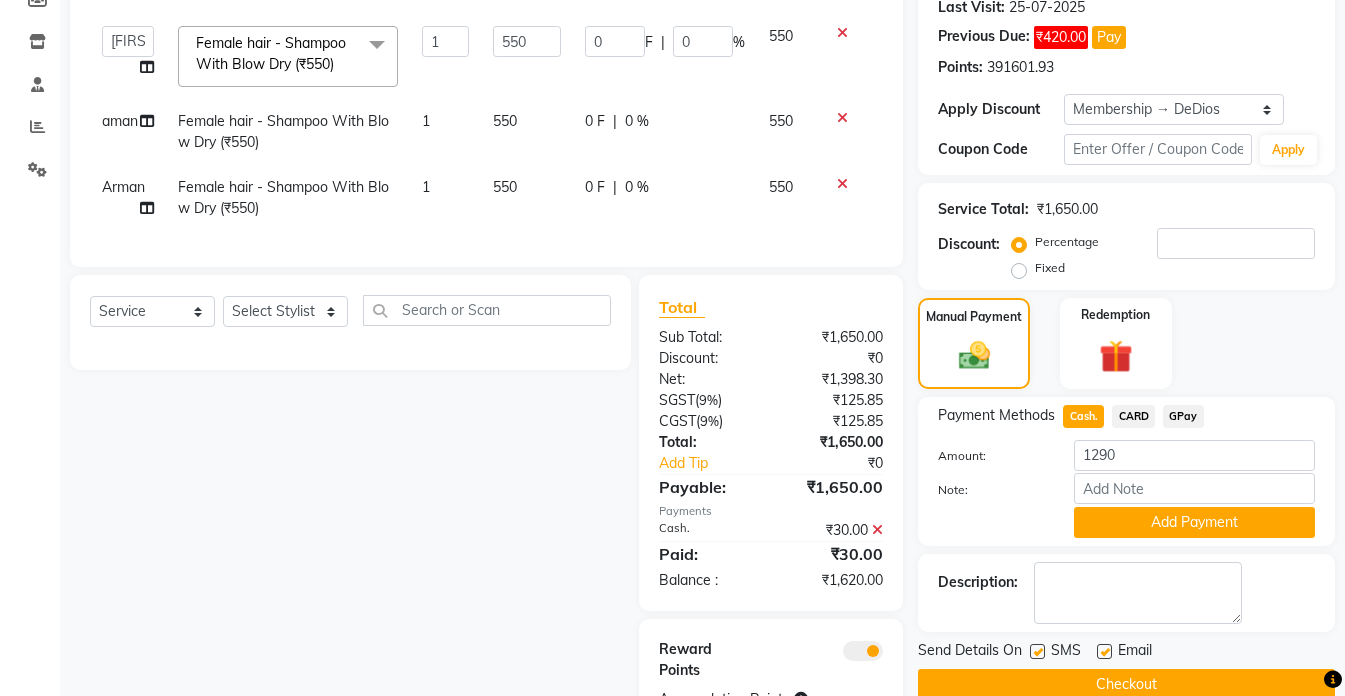 click 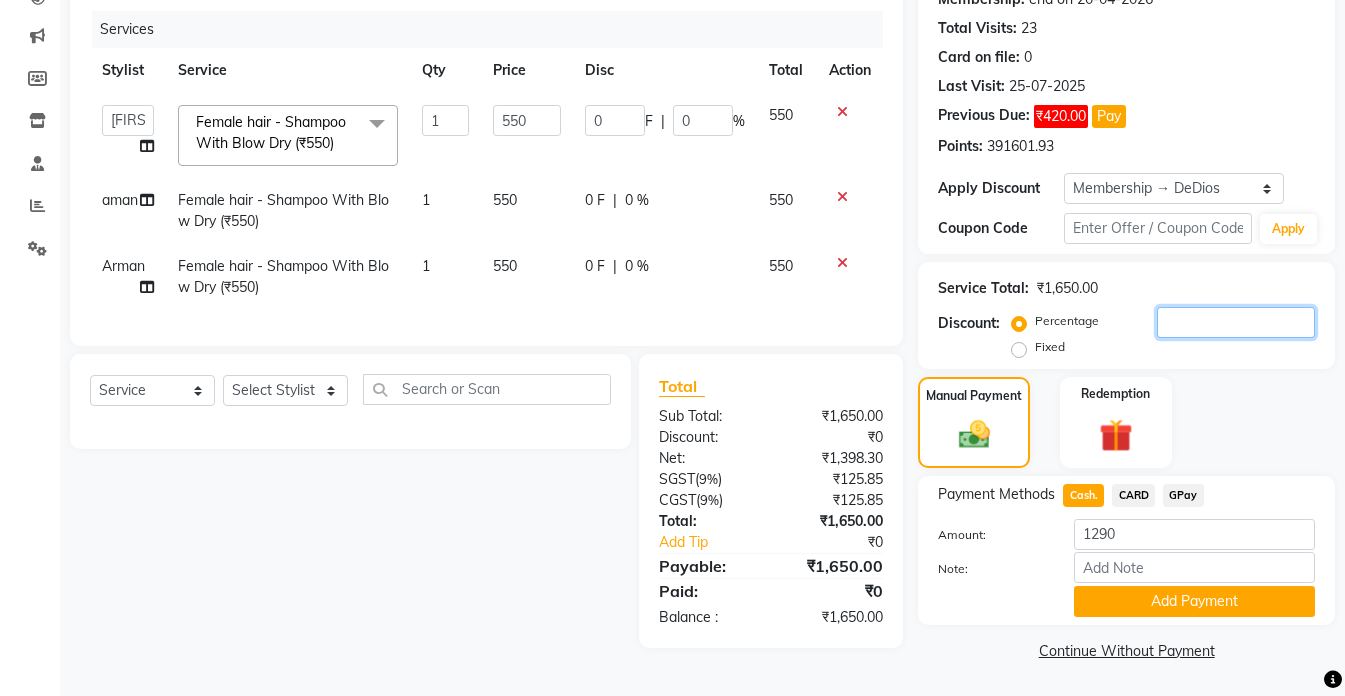click 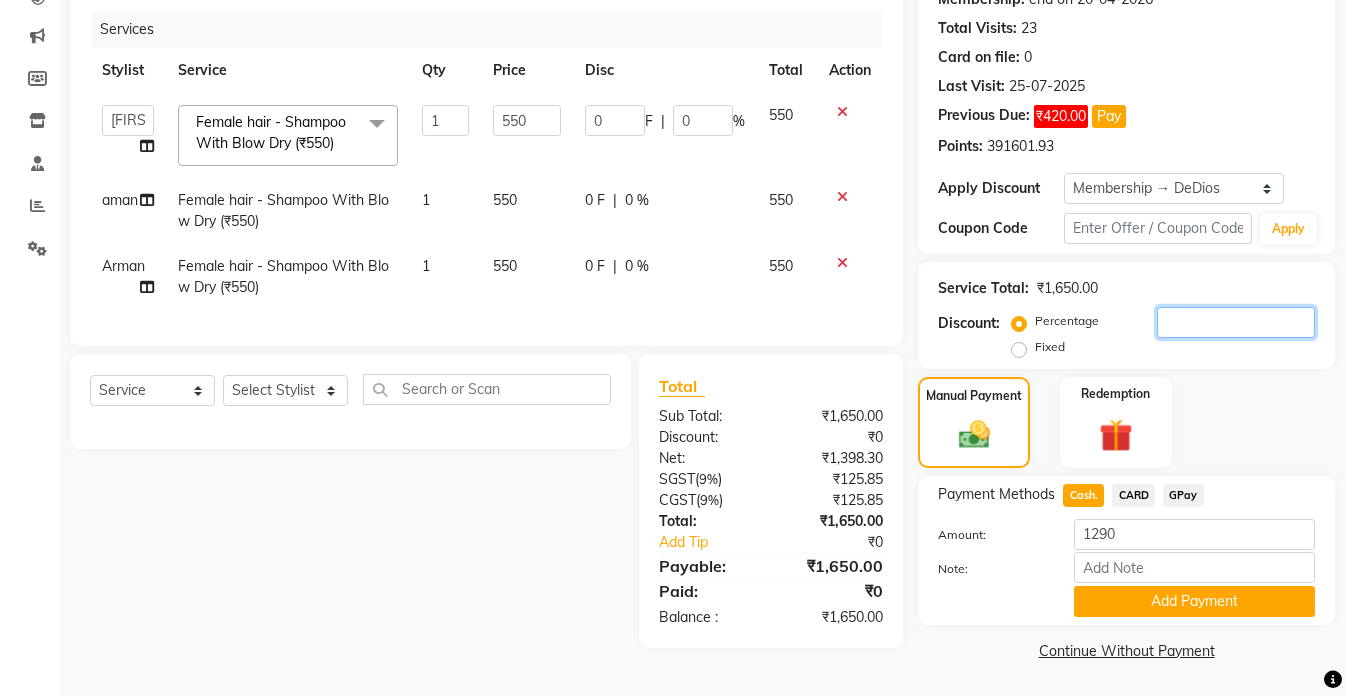 type on "2" 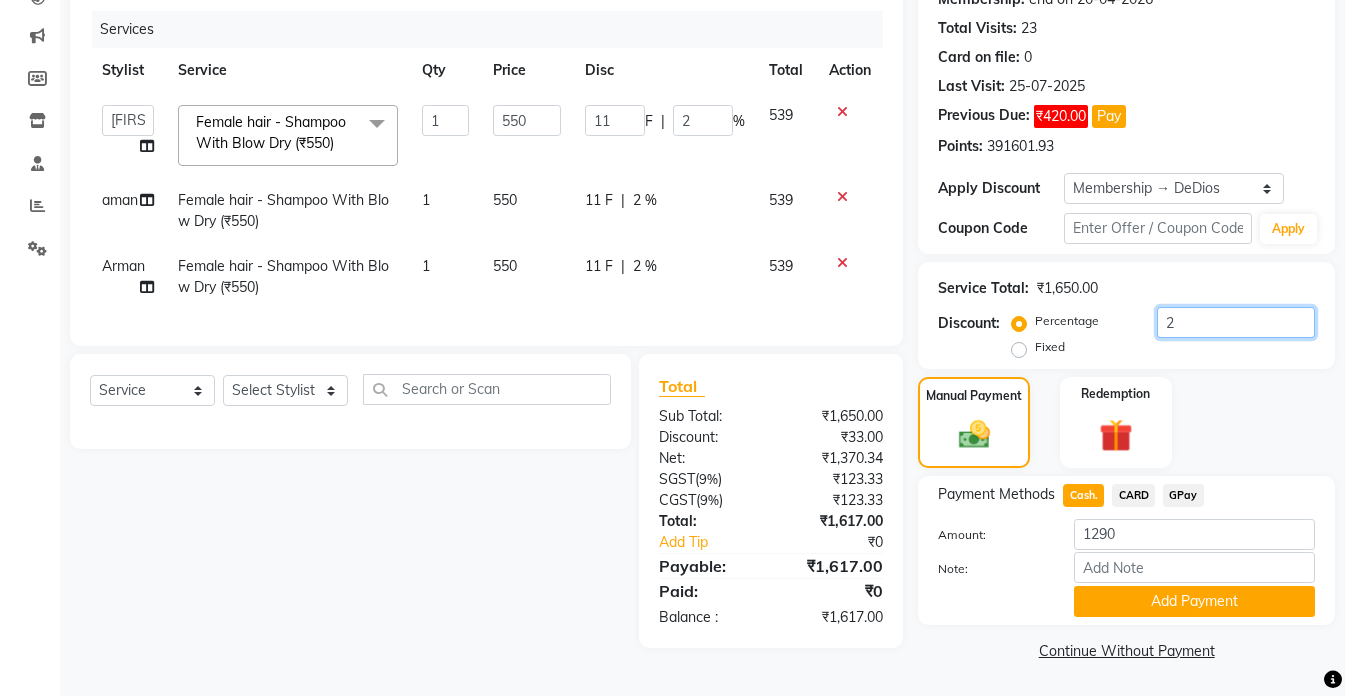 type on "20" 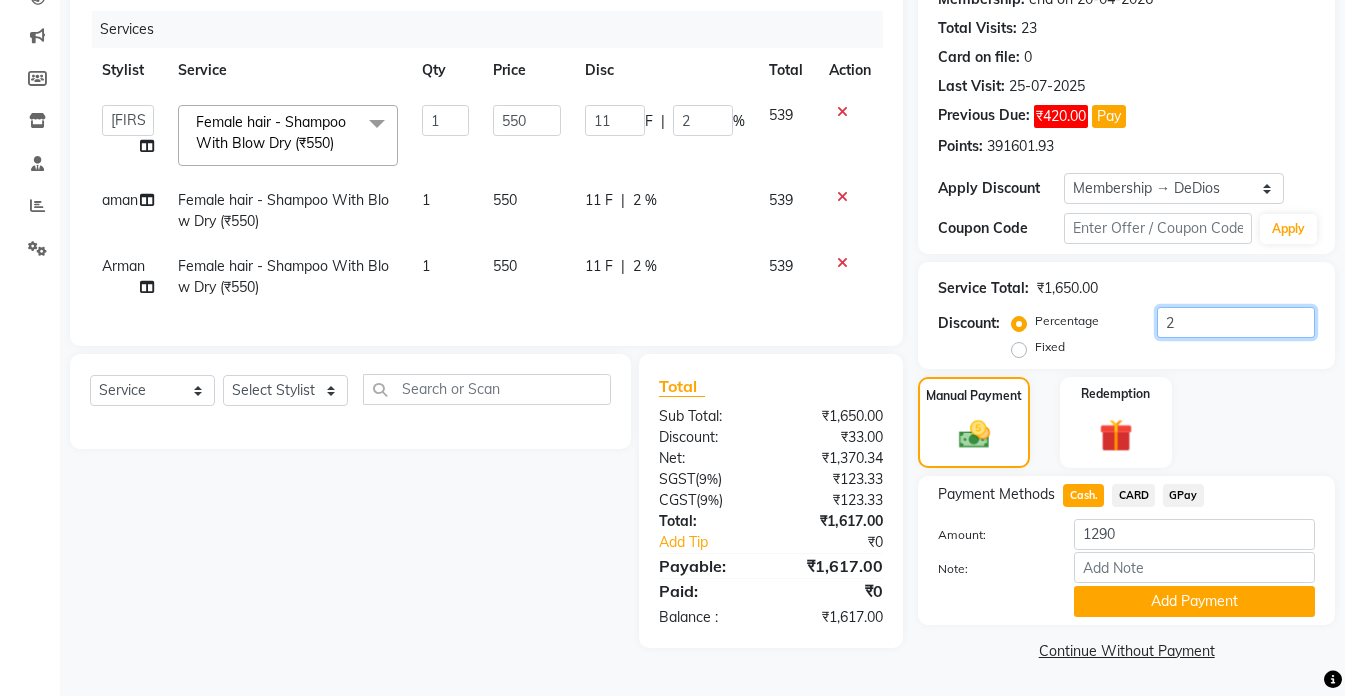 type on "110" 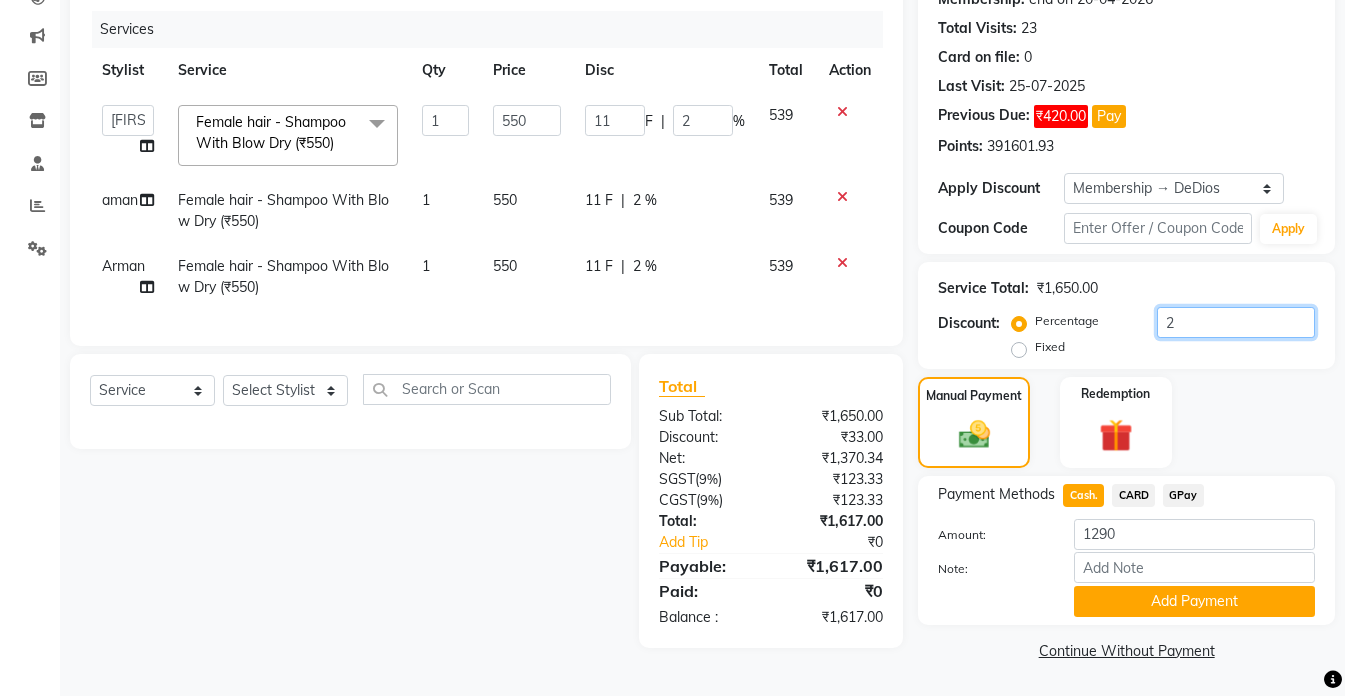 type on "20" 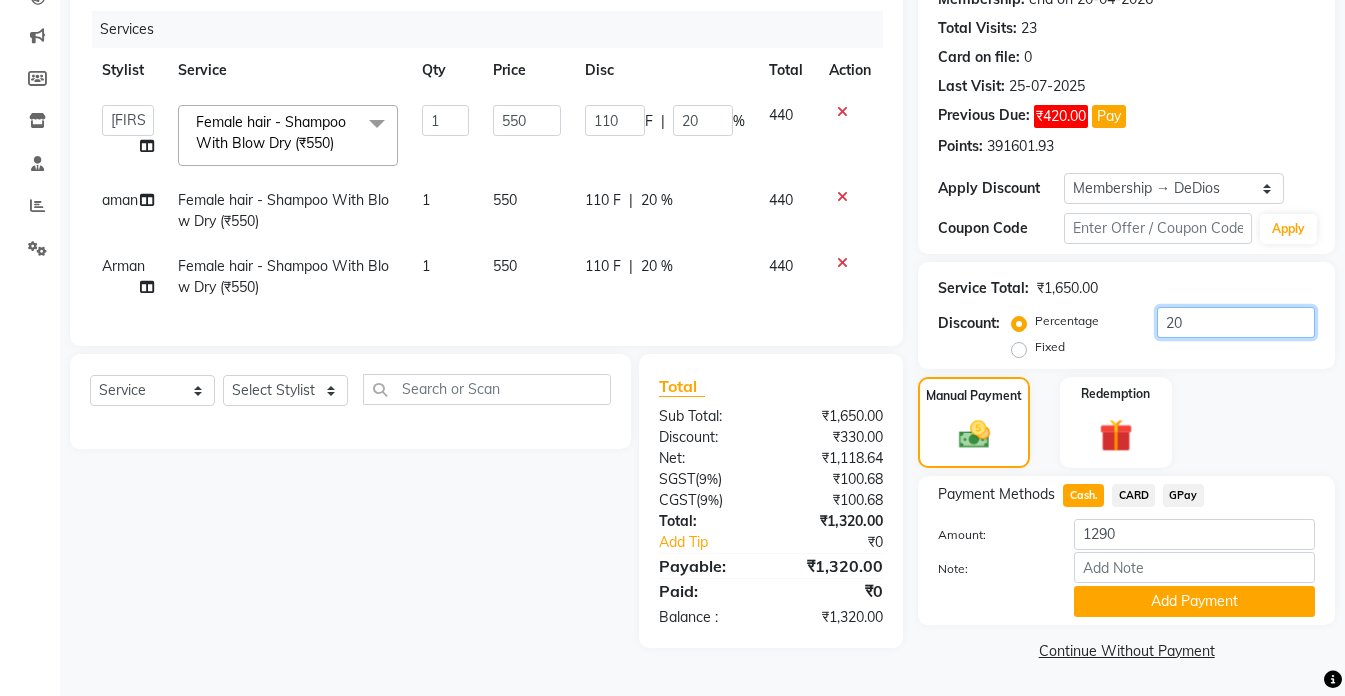 type on "20" 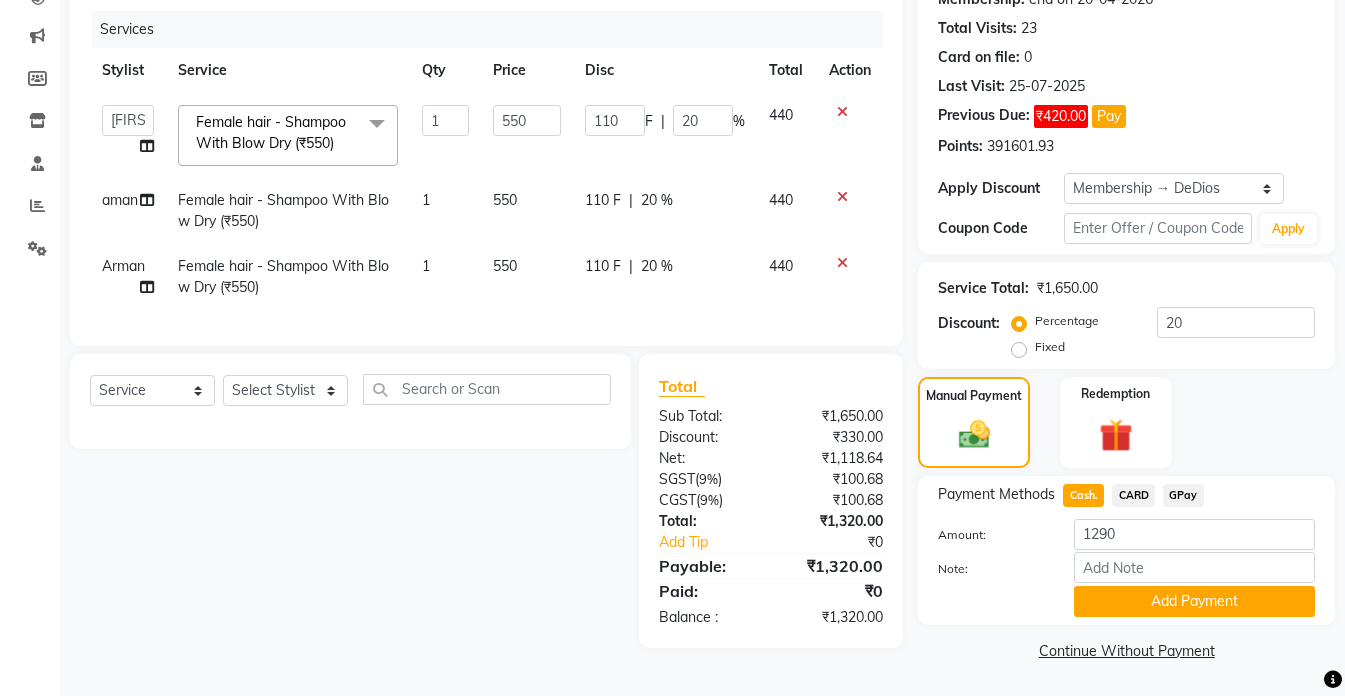 click 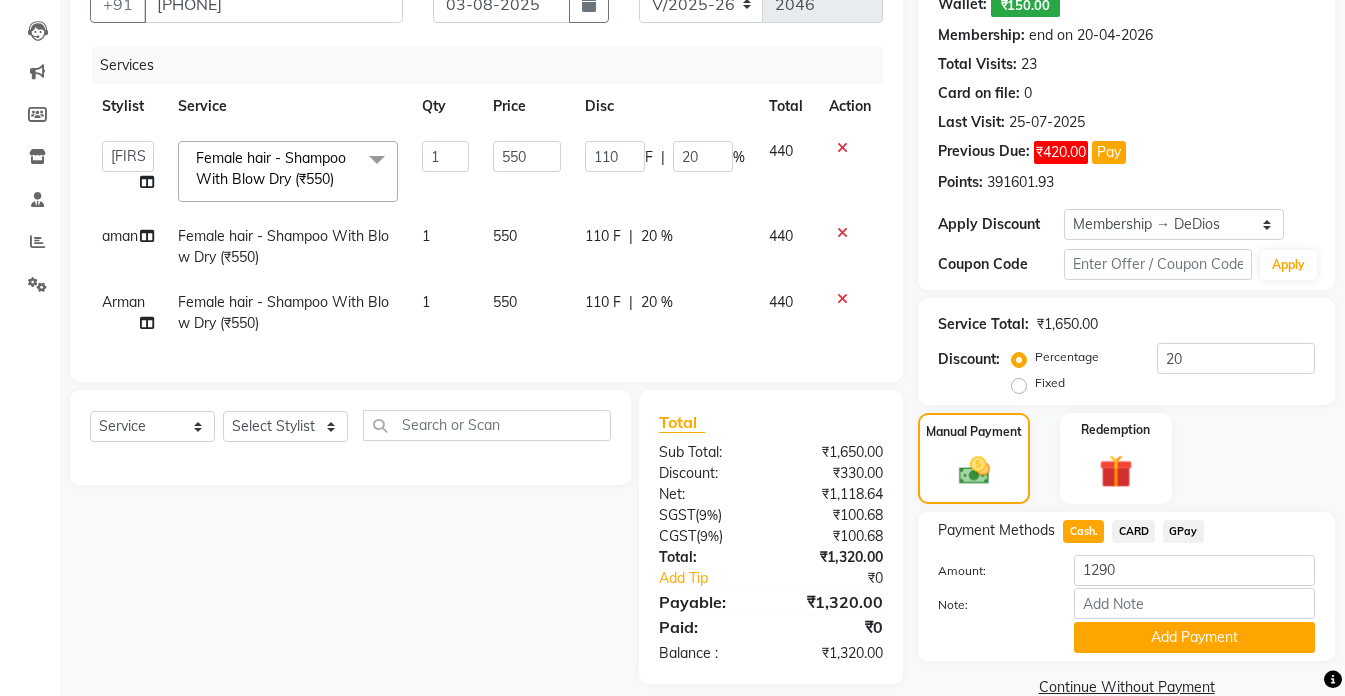 scroll, scrollTop: 237, scrollLeft: 0, axis: vertical 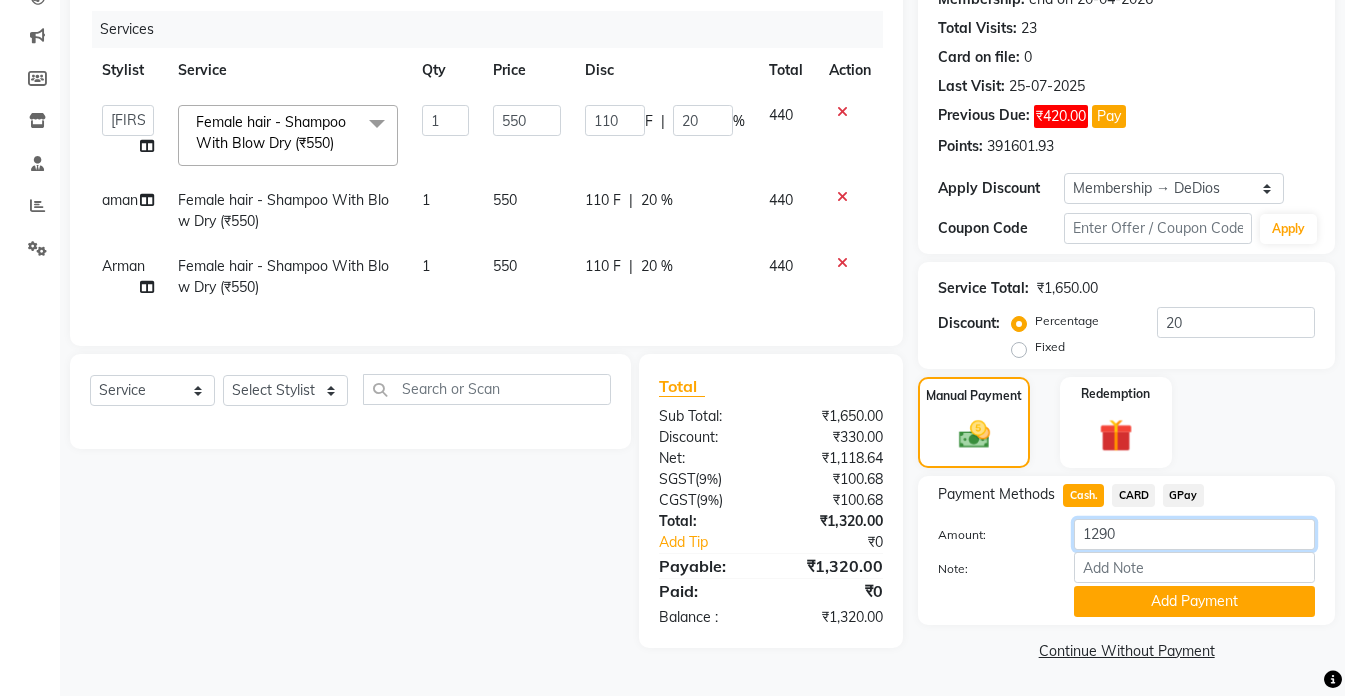 click on "1290" 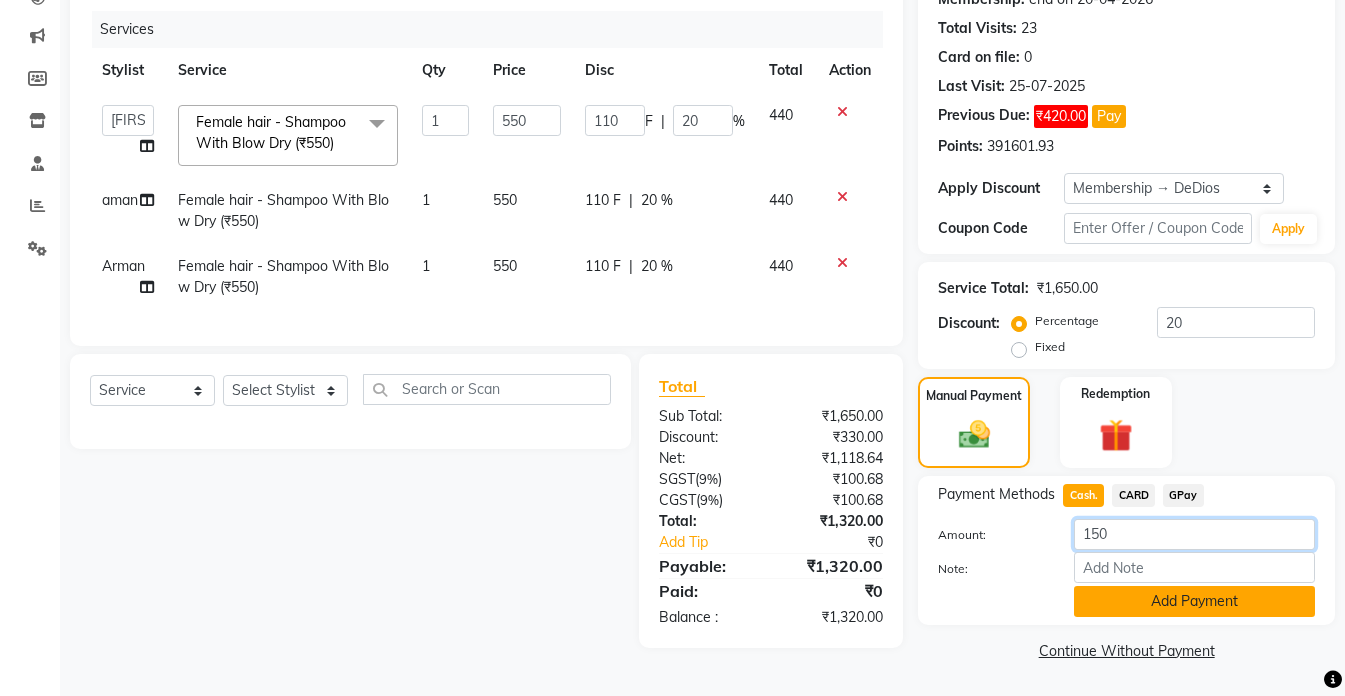 type on "150" 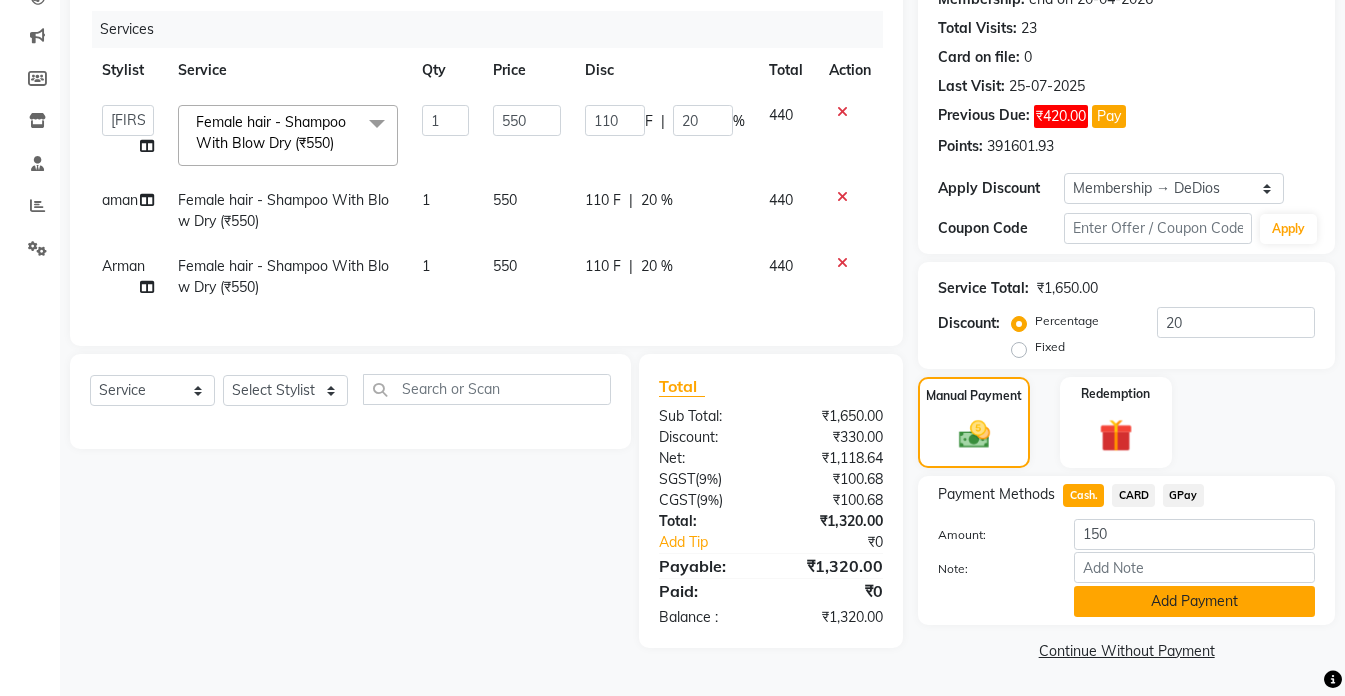 click on "Add Payment" 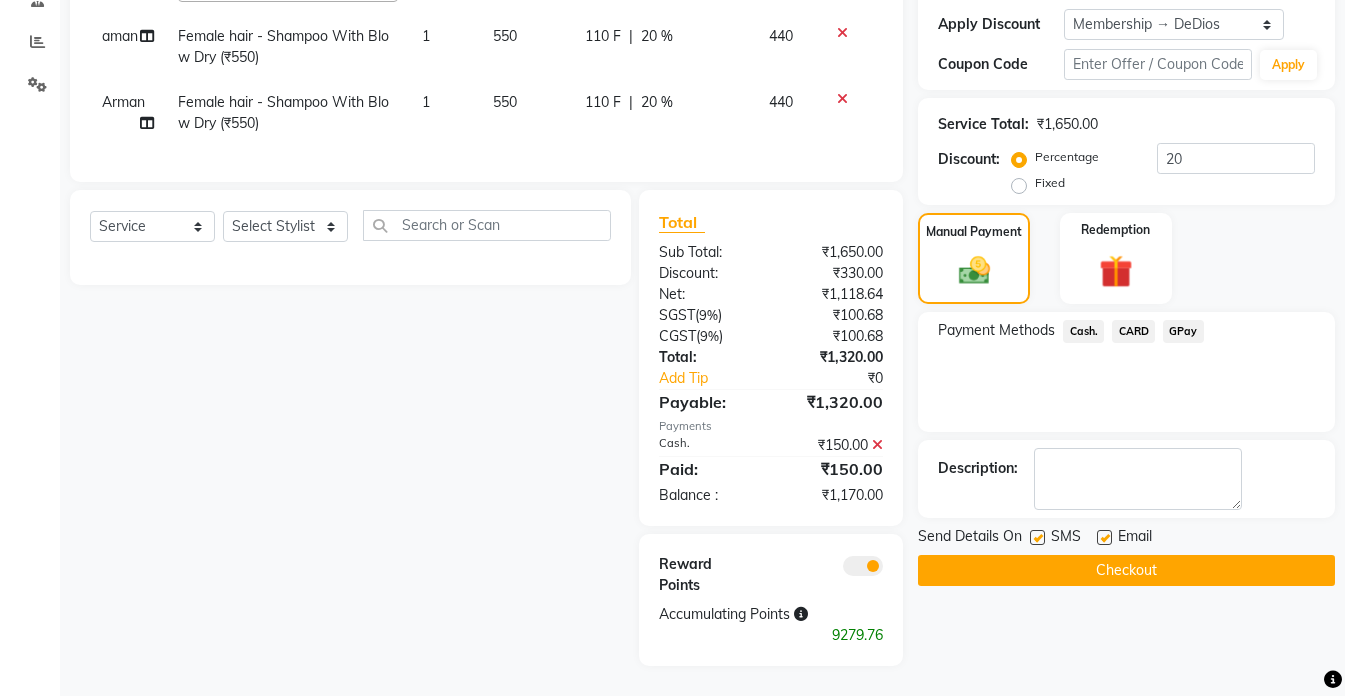 scroll, scrollTop: 416, scrollLeft: 0, axis: vertical 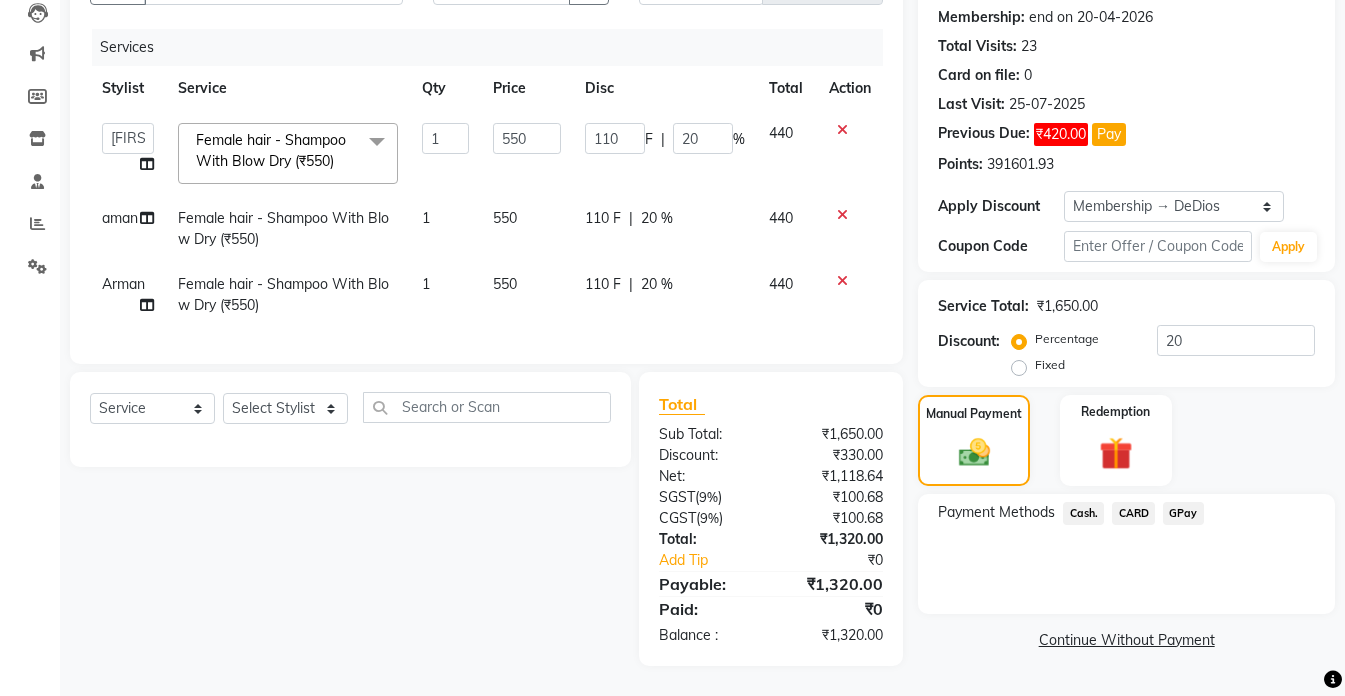 click on "Cash." 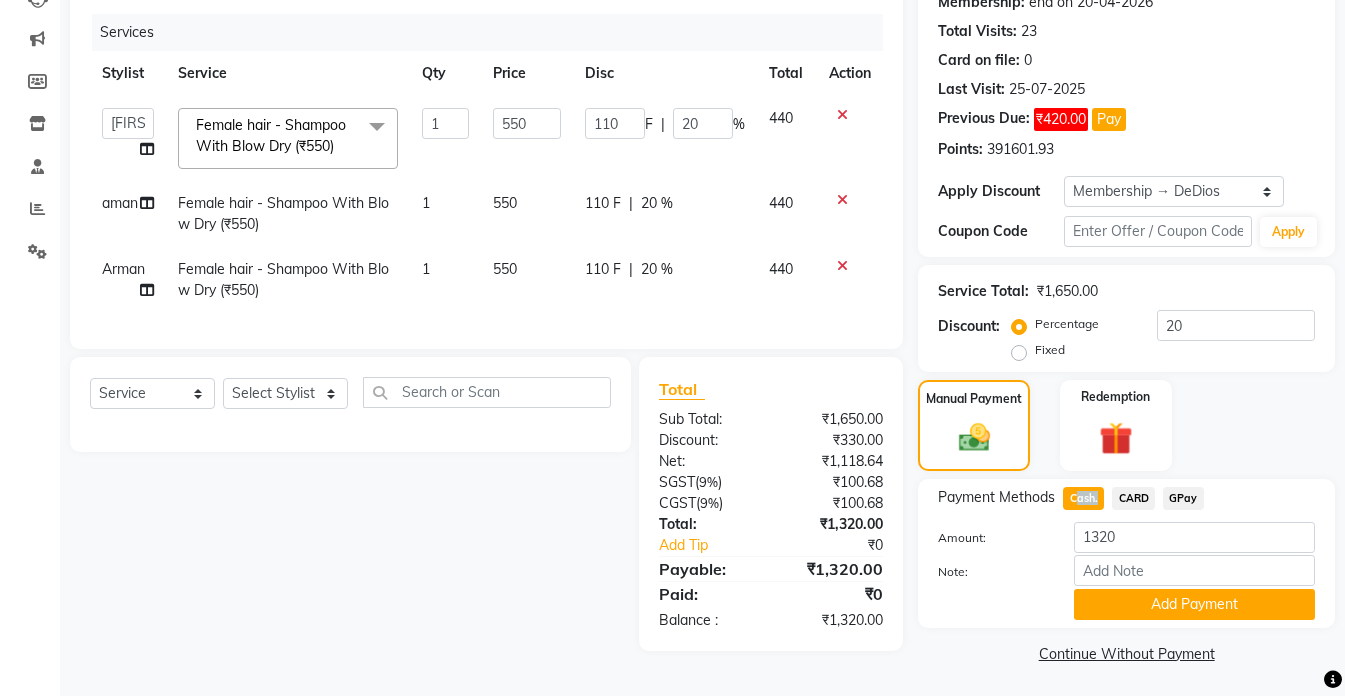 drag, startPoint x: 1090, startPoint y: 496, endPoint x: 1081, endPoint y: 501, distance: 10.29563 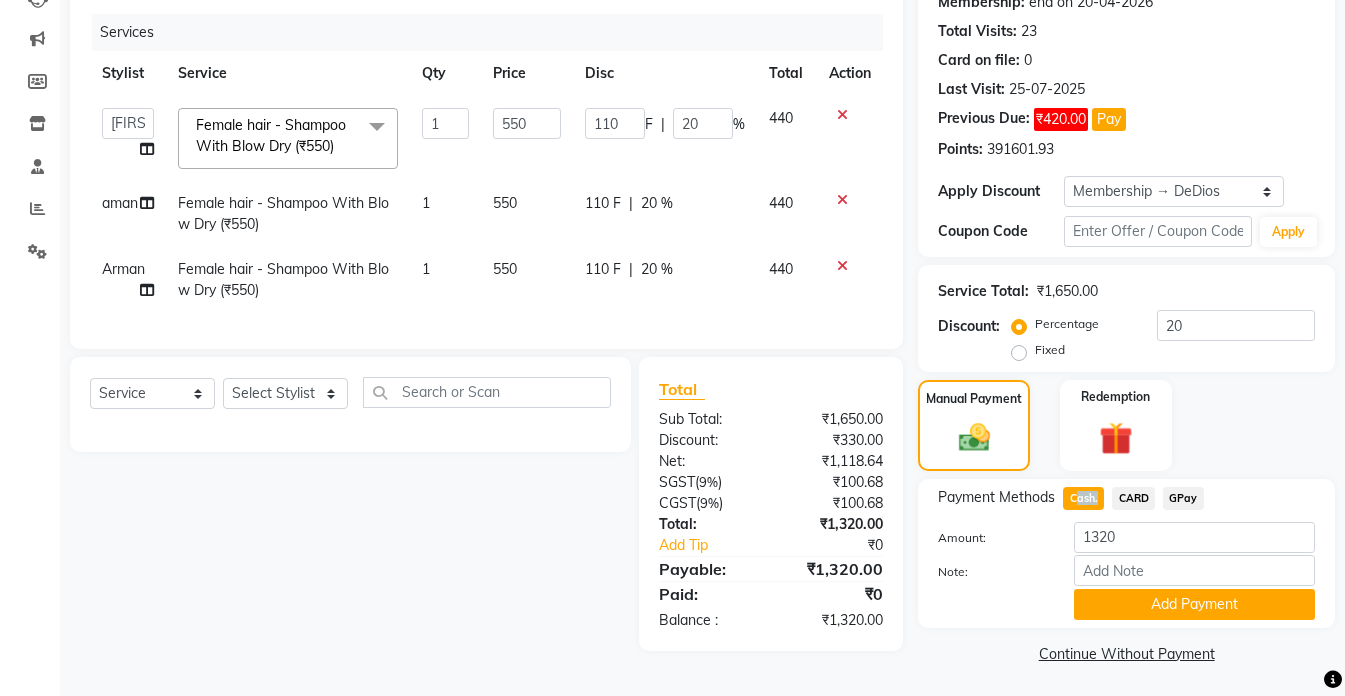 click on "Cash." 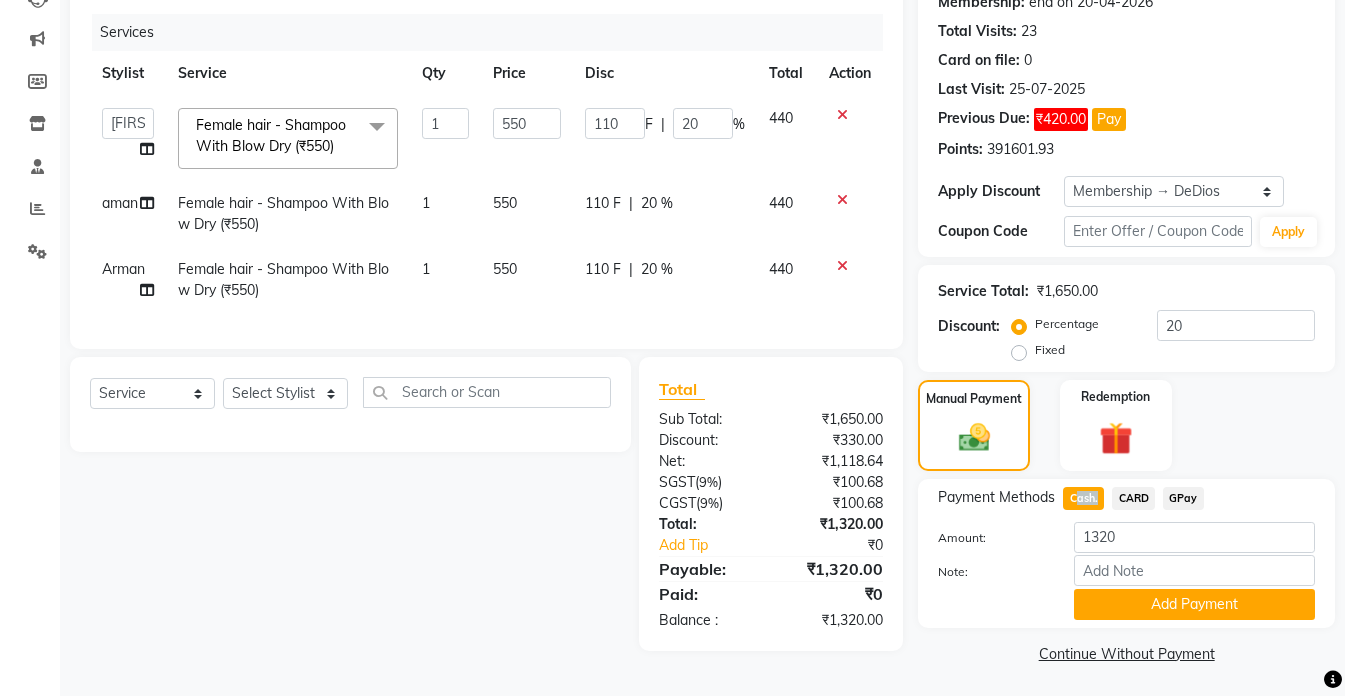 drag, startPoint x: 1081, startPoint y: 501, endPoint x: 1123, endPoint y: 602, distance: 109.38464 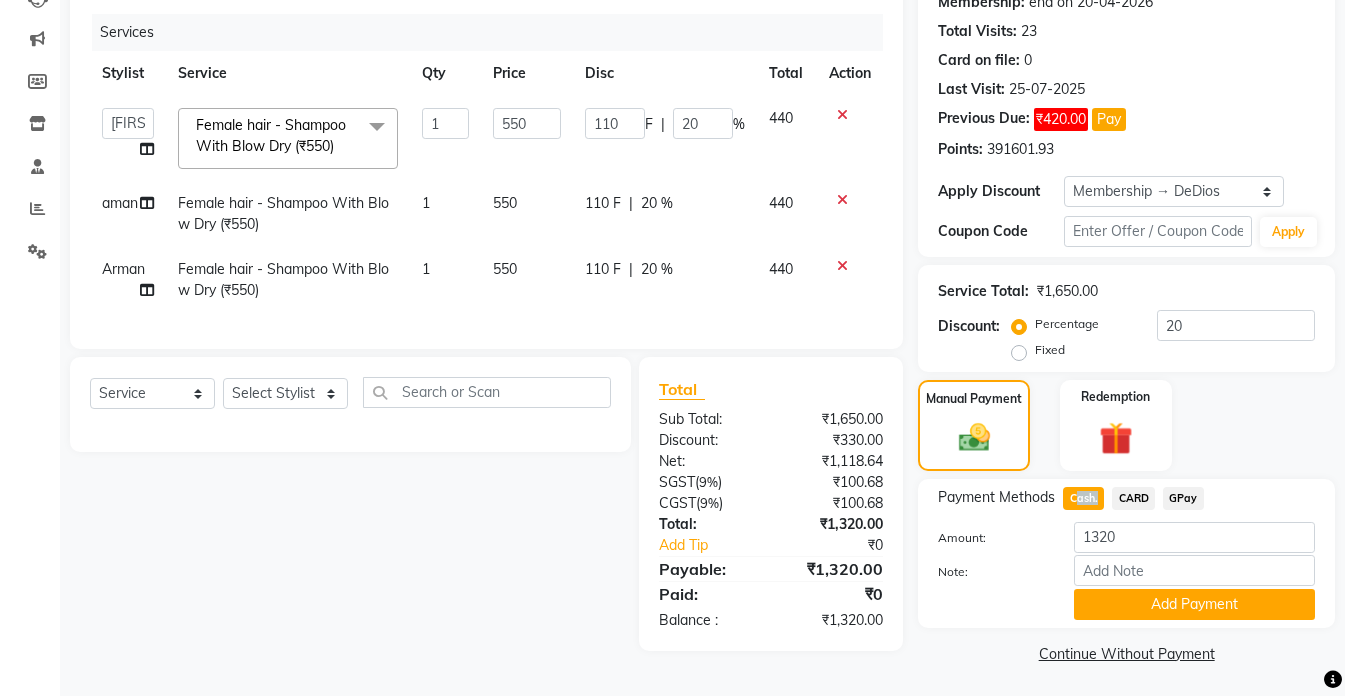 click on "Name: Manya Joshi  Wallet:   ₹150.00  Membership: end on 20-04-2026 Total Visits:  23 Card on file:  0 Last Visit:   25-07-2025 Previous Due:  ₹420.00 Pay Points:   391601.93  Apply Discount Select Membership → DeDios Coupon Code Apply Service Total:  ₹1,650.00  Discount:  Percentage   Fixed  20 Manual Payment Redemption Payment Methods  Cash.   CARD   GPay  Amount: 1320 Note: Add Payment  Continue Without Payment" 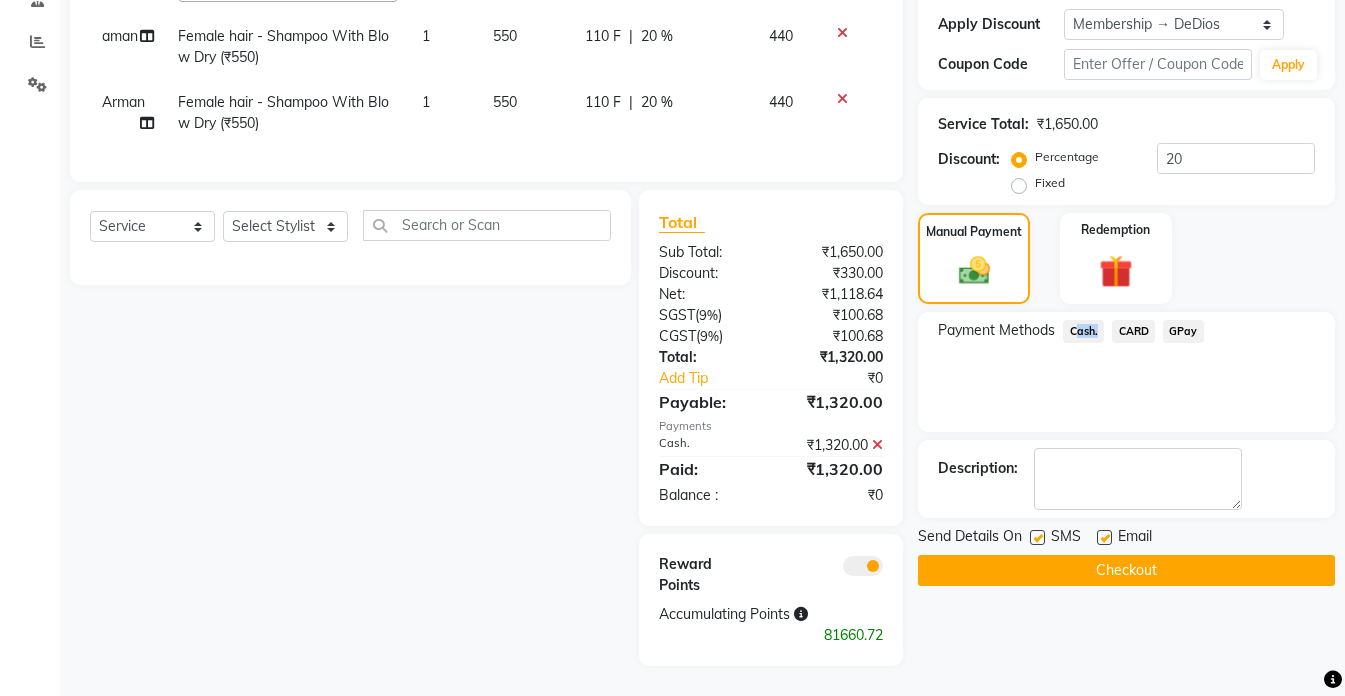 scroll, scrollTop: 416, scrollLeft: 0, axis: vertical 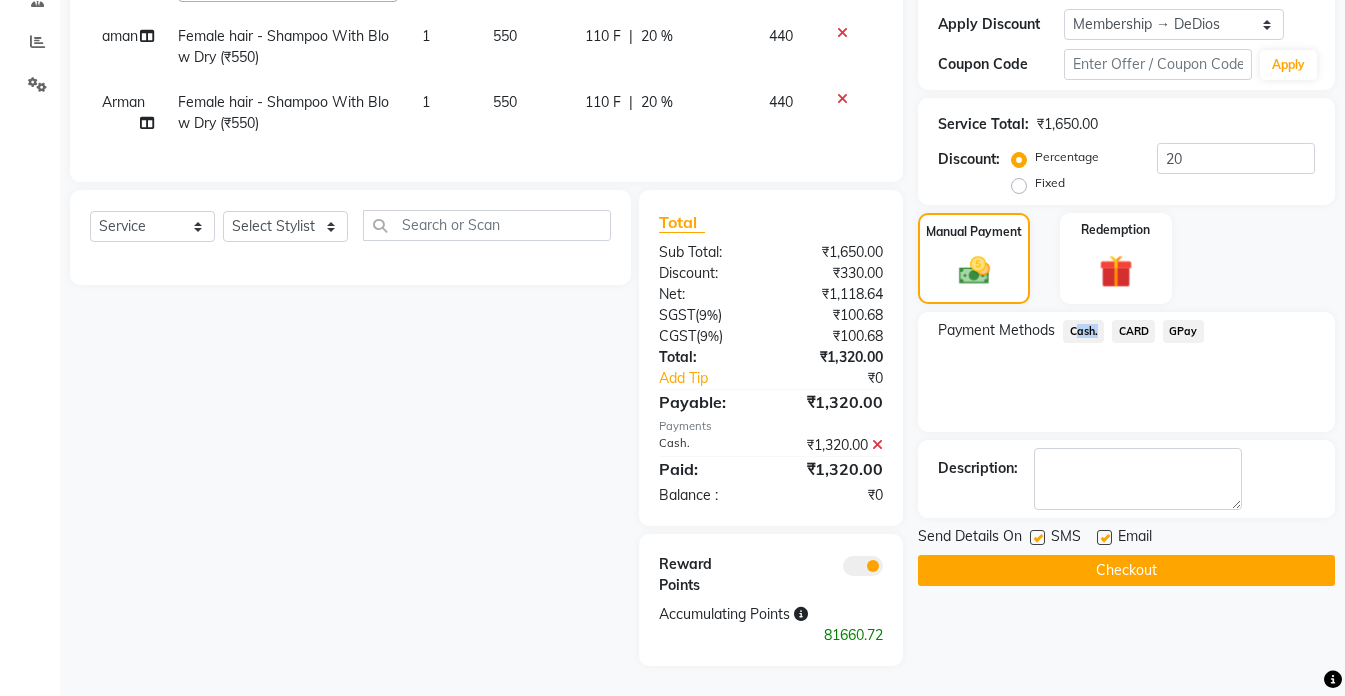 click on "Checkout" 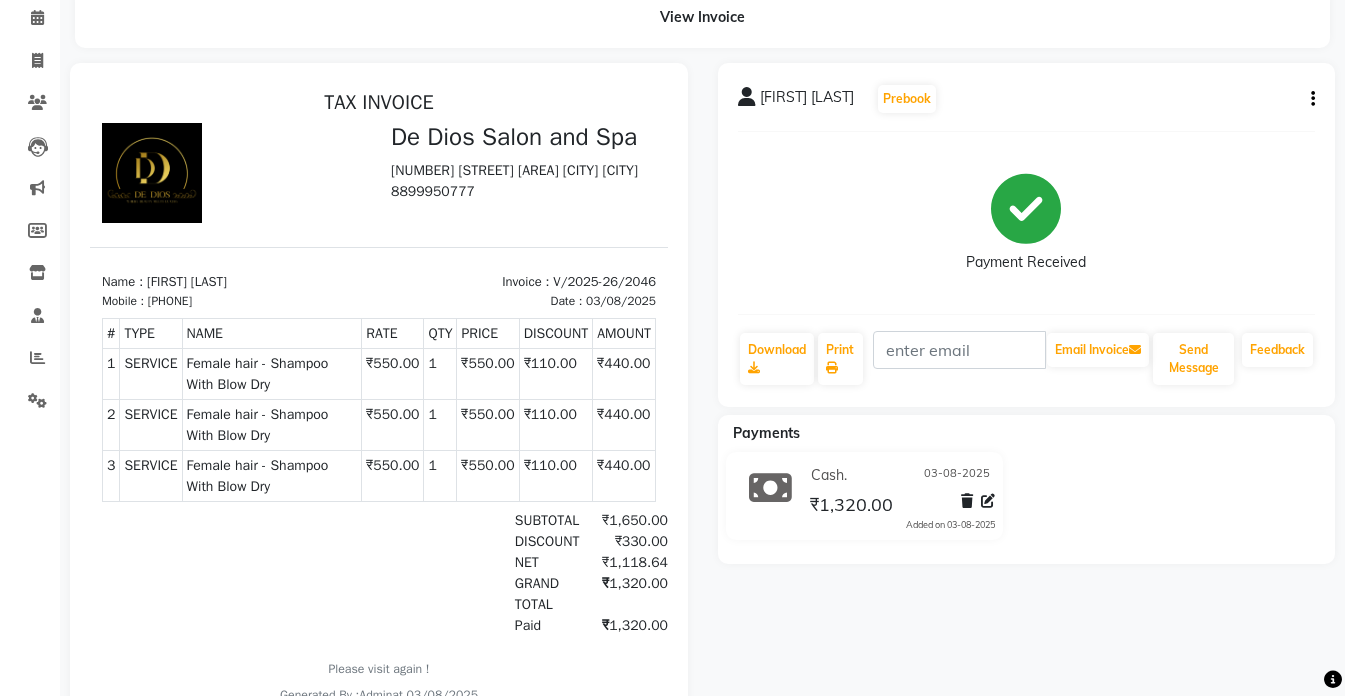 scroll, scrollTop: 219, scrollLeft: 0, axis: vertical 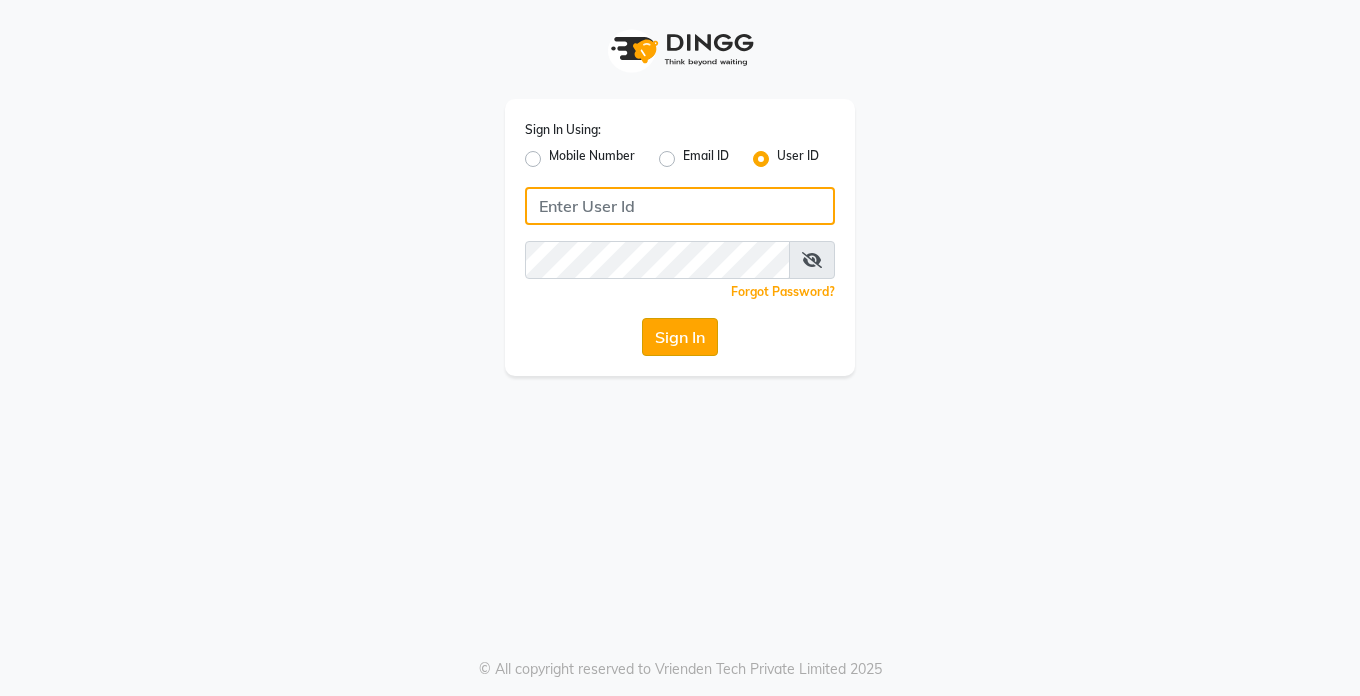 type on "Dedios123" 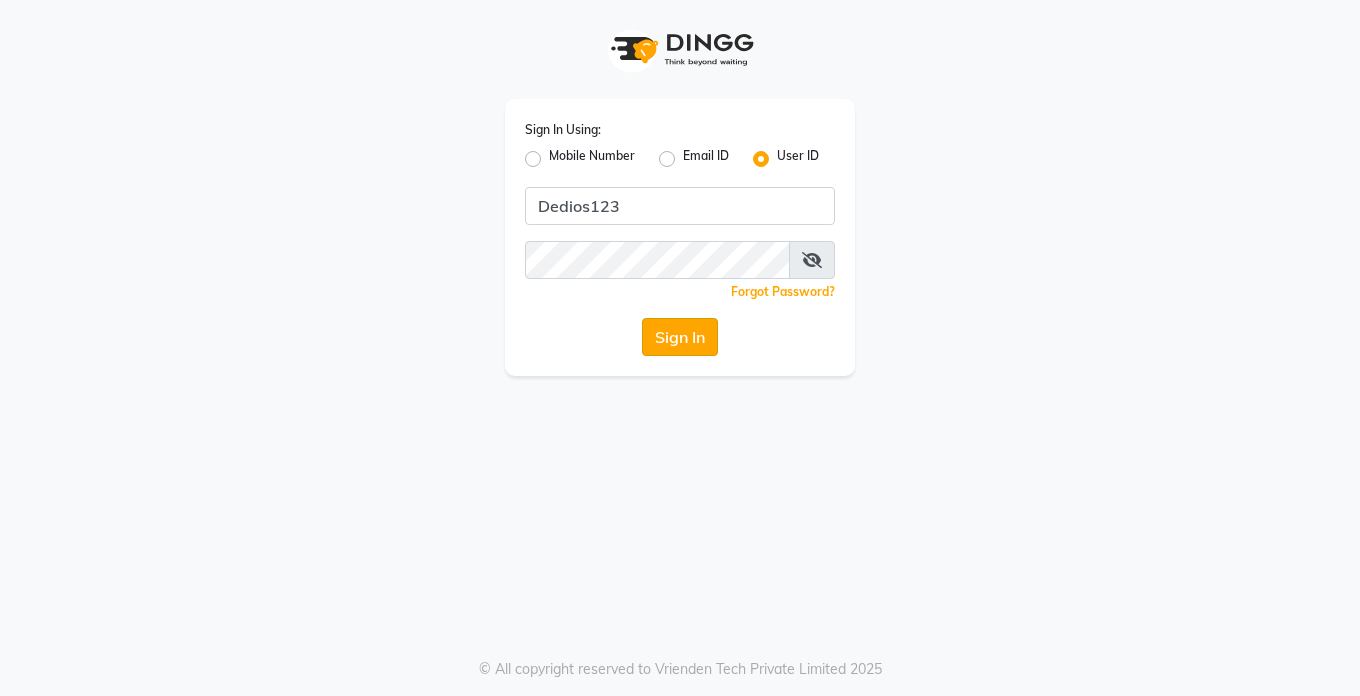click on "Sign In" 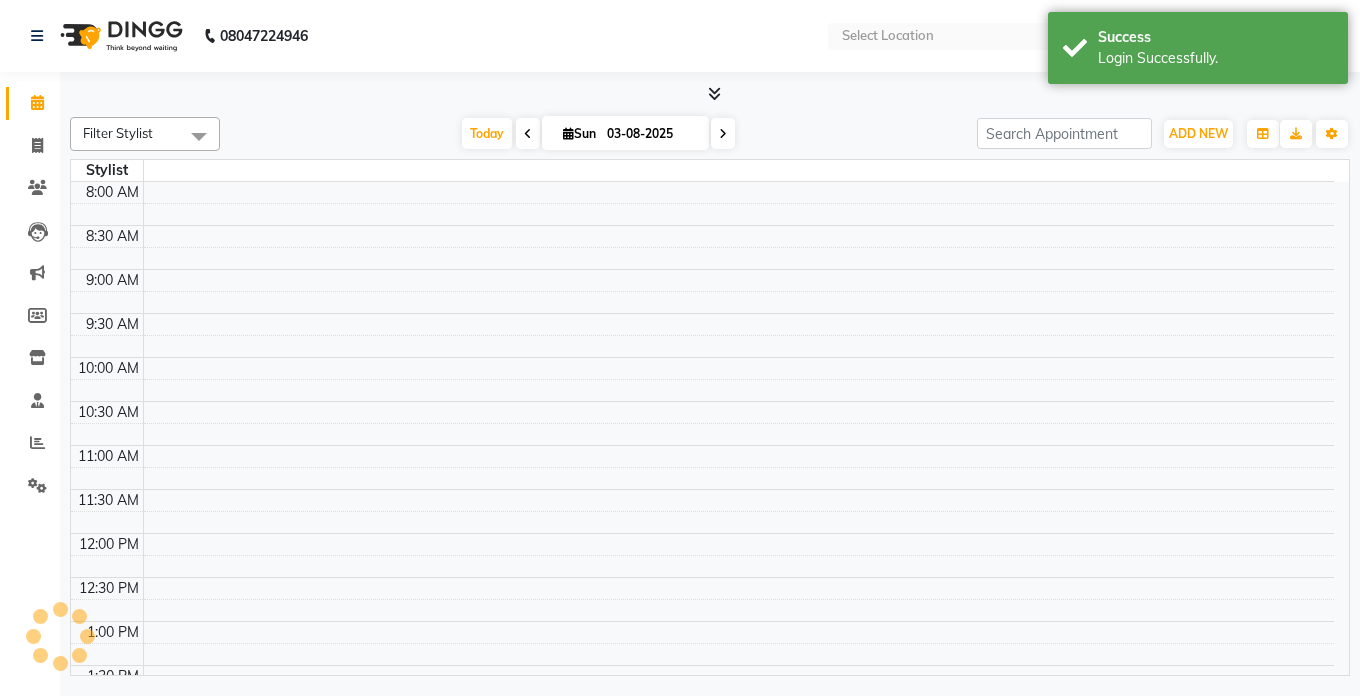 select on "en" 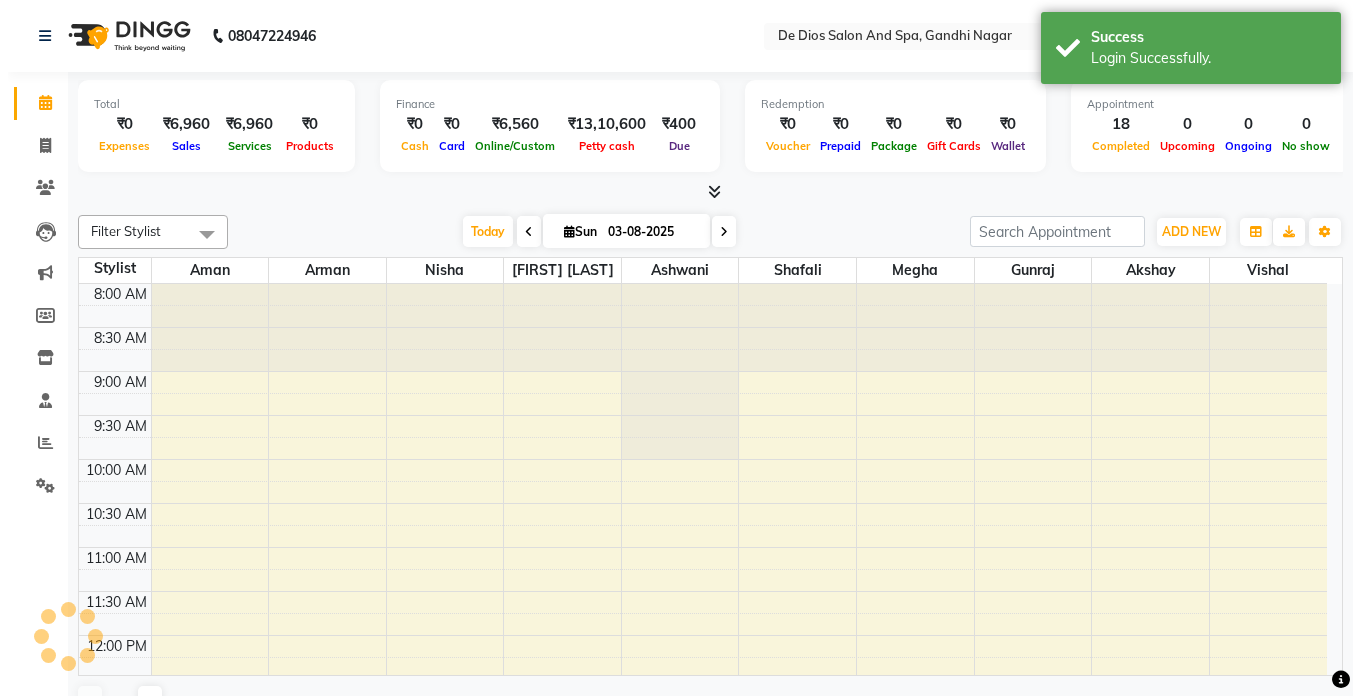 scroll, scrollTop: 0, scrollLeft: 0, axis: both 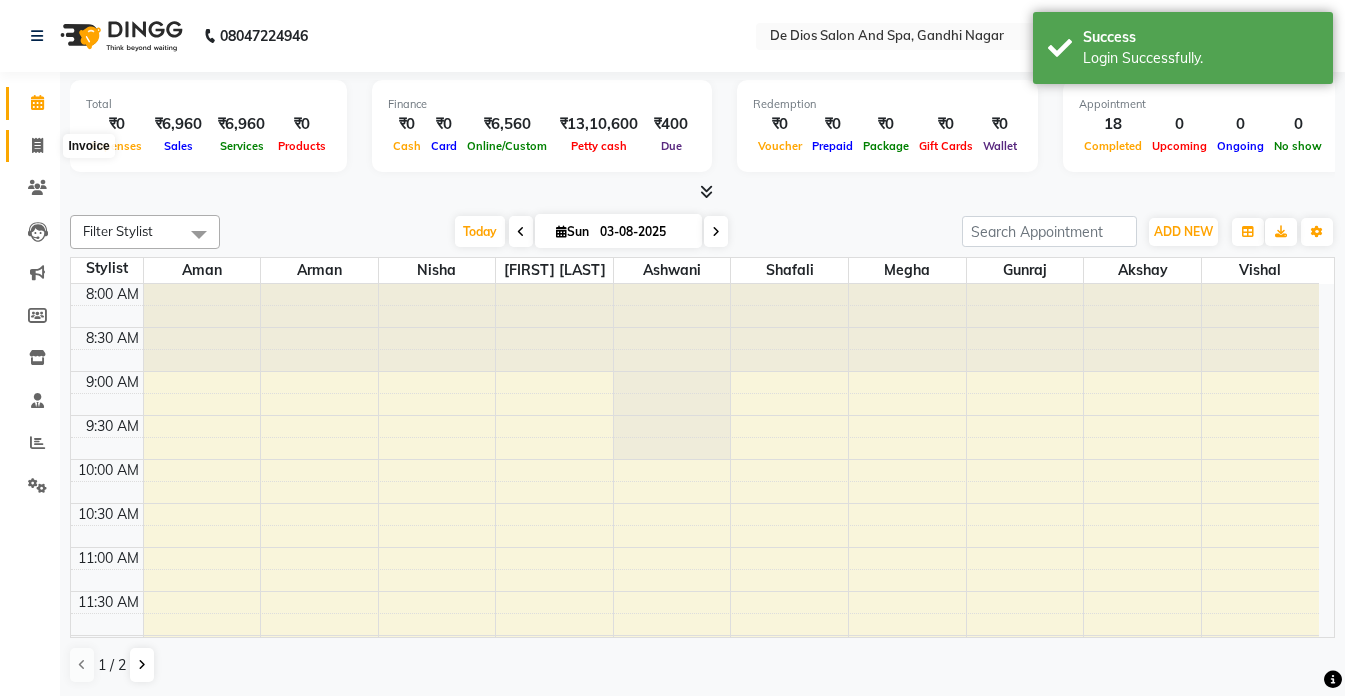 click 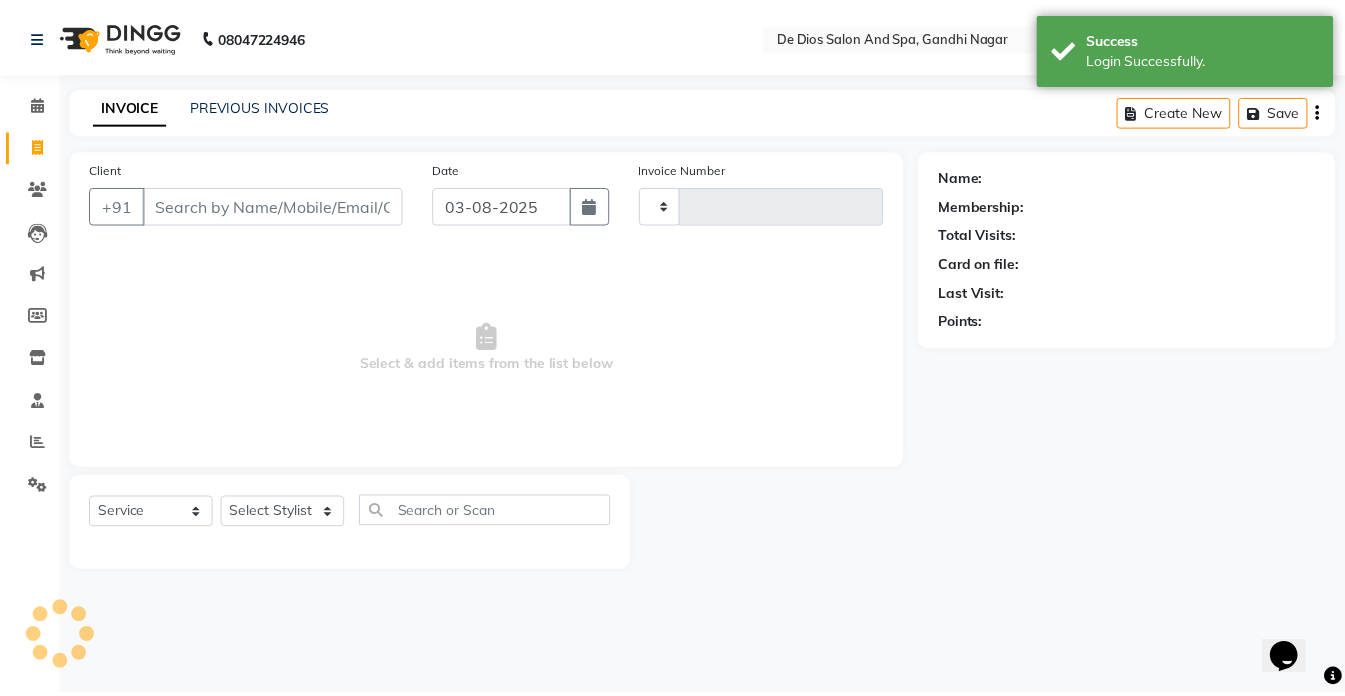scroll, scrollTop: 0, scrollLeft: 0, axis: both 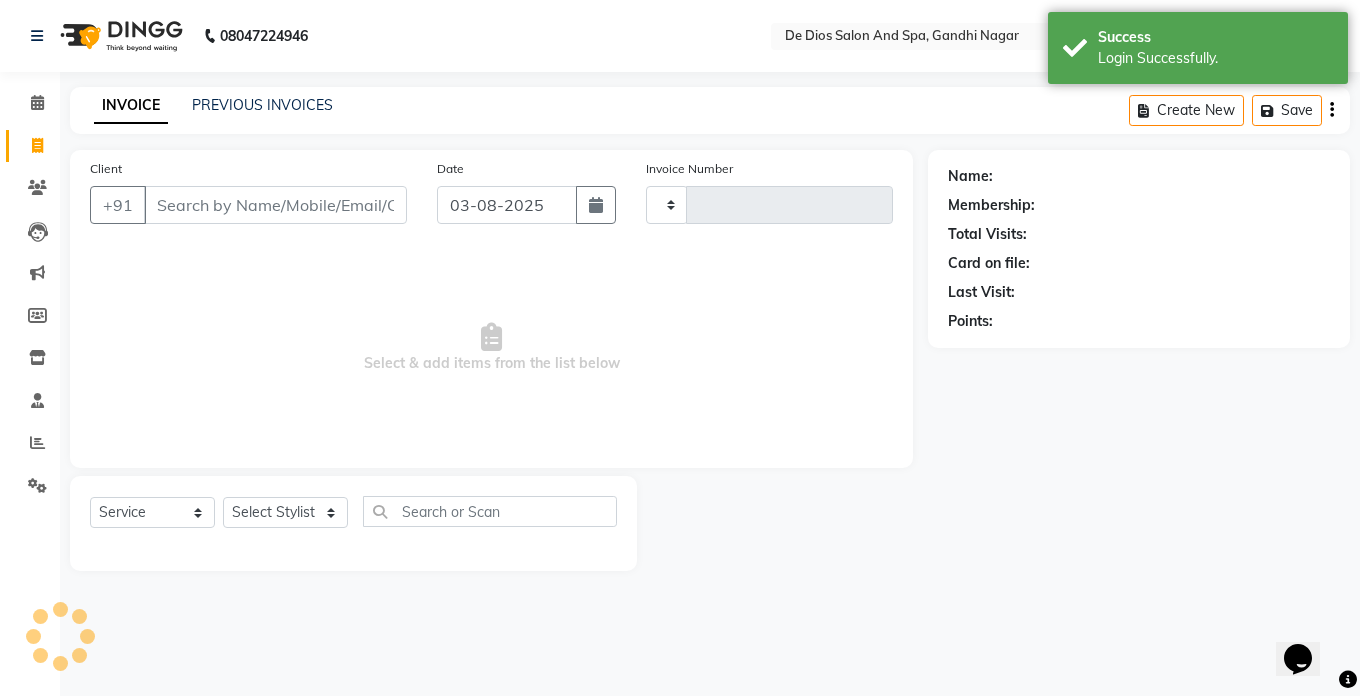 type on "2047" 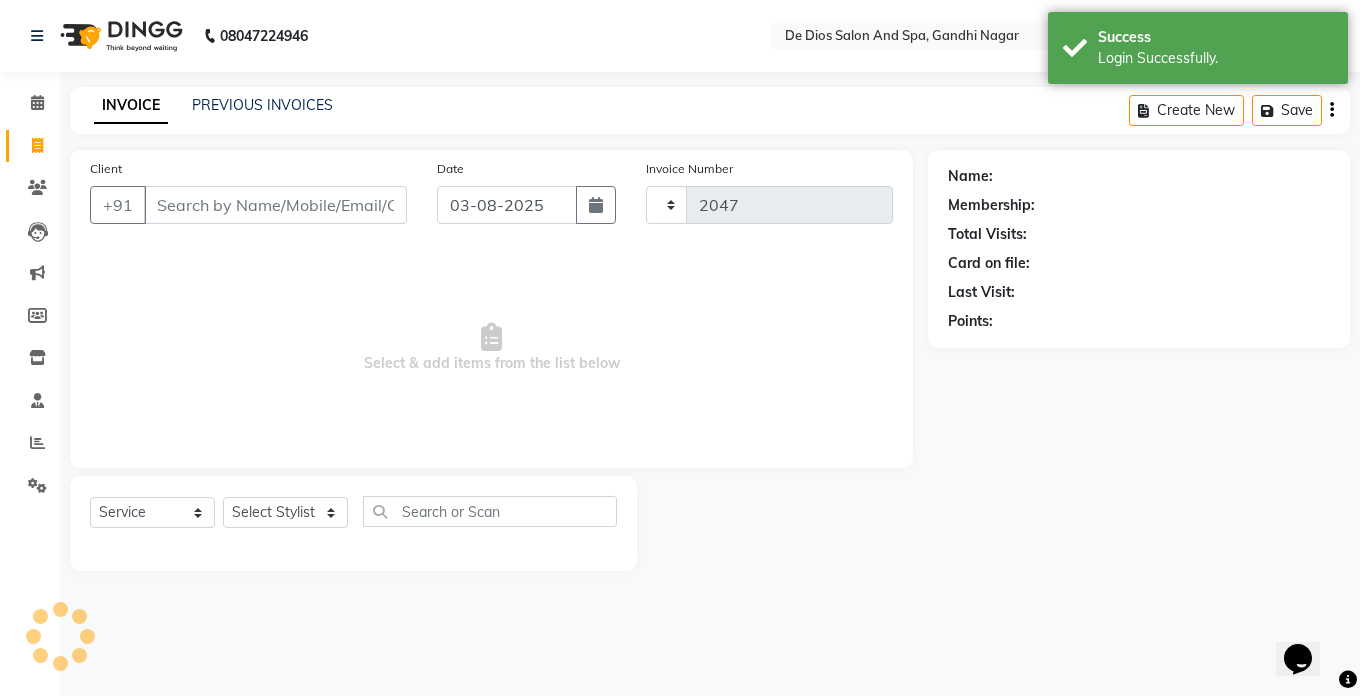 select on "6431" 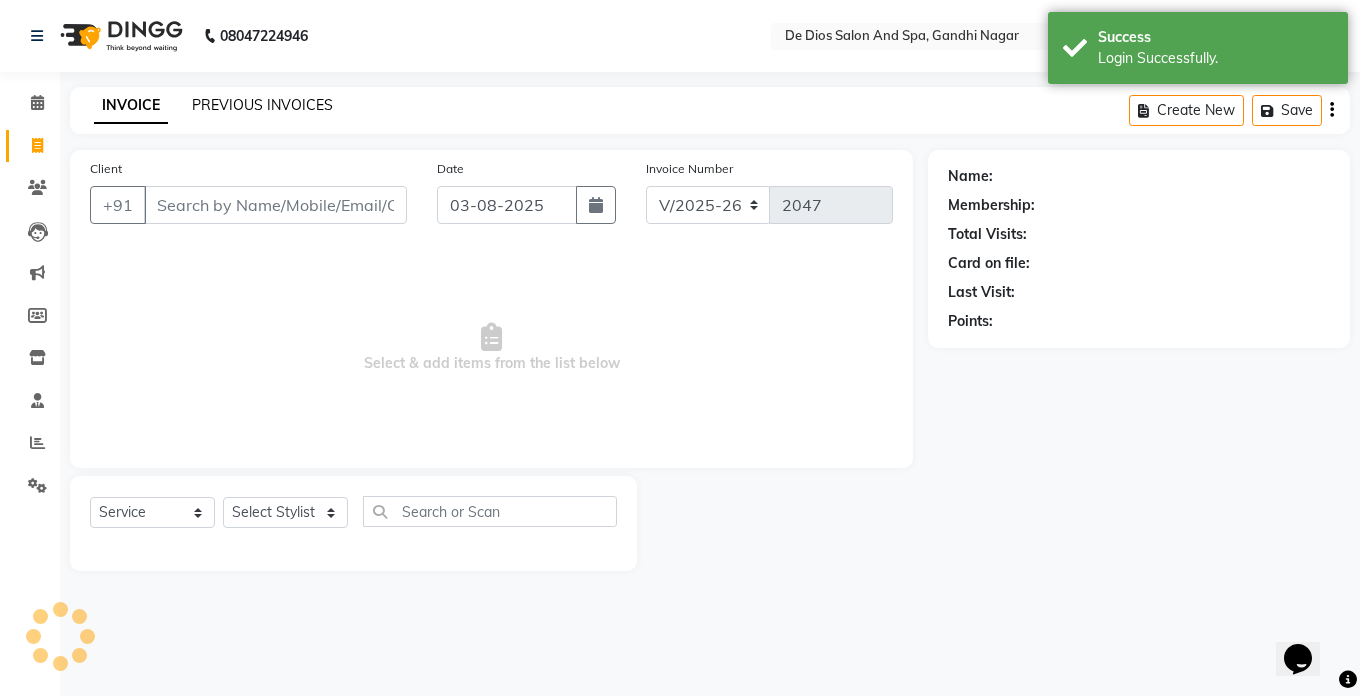 click on "PREVIOUS INVOICES" 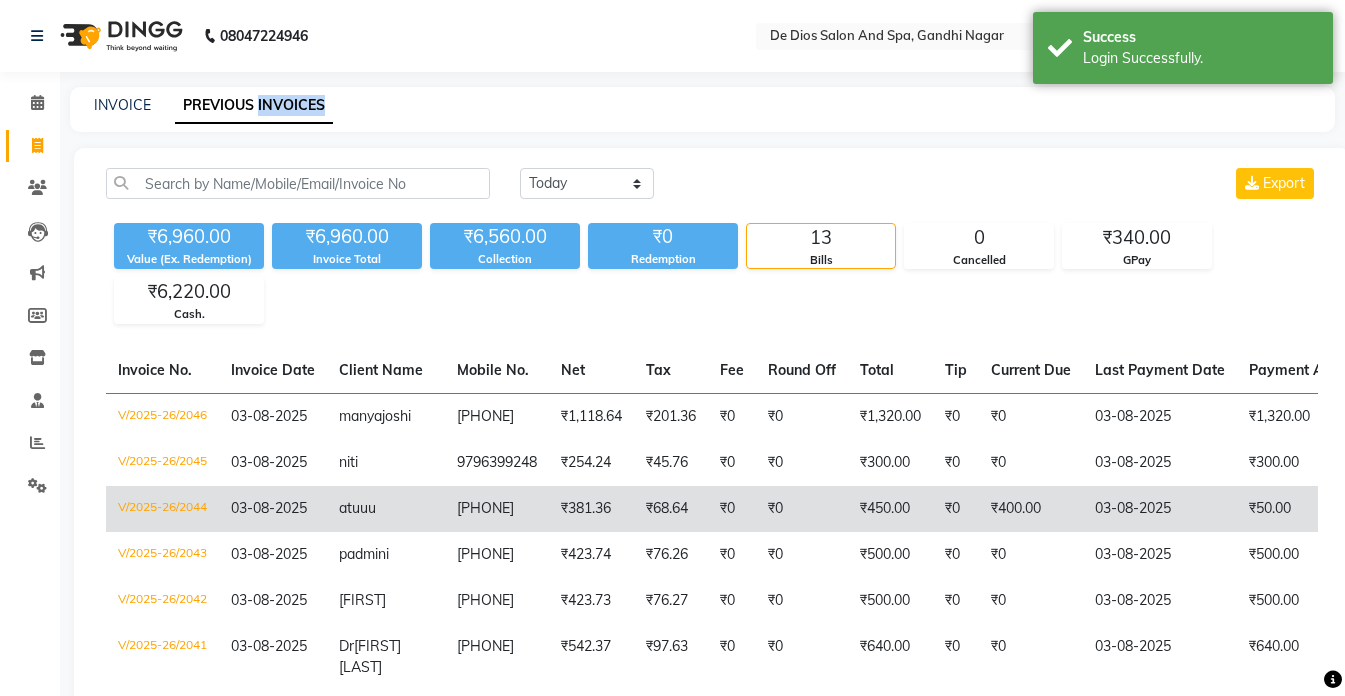 scroll, scrollTop: 100, scrollLeft: 0, axis: vertical 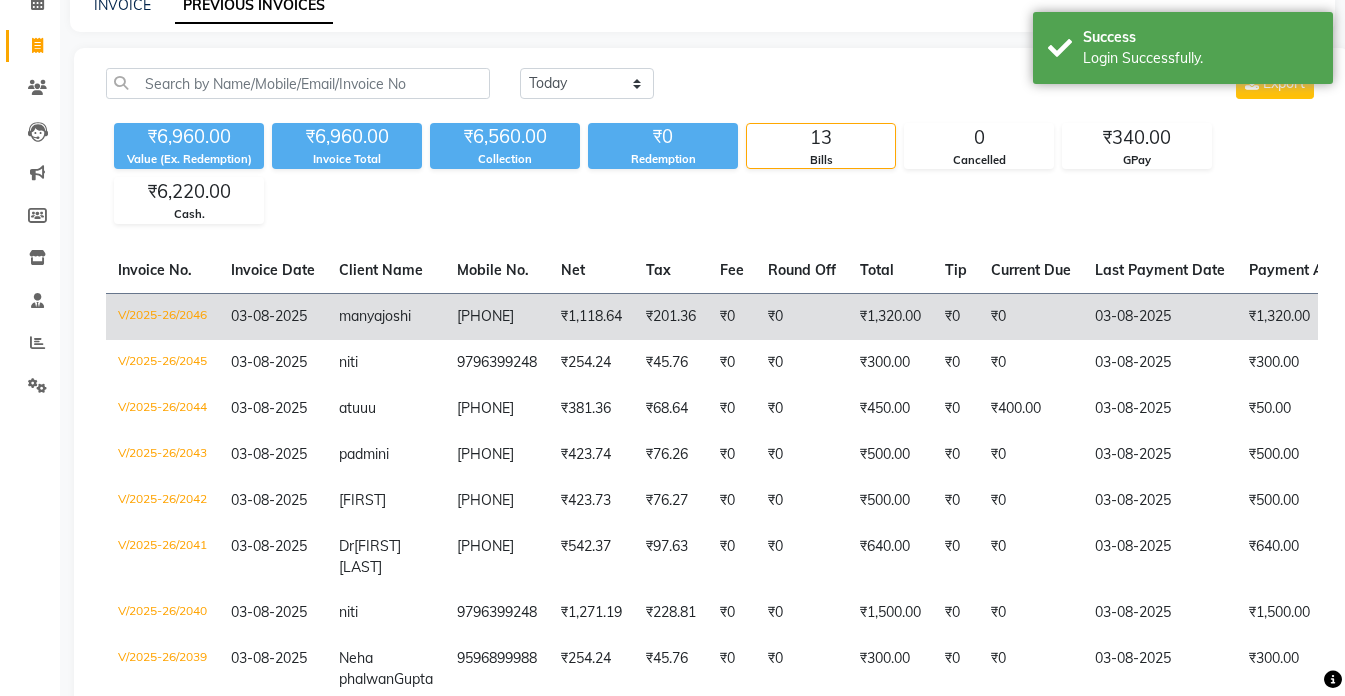 click on "₹0" 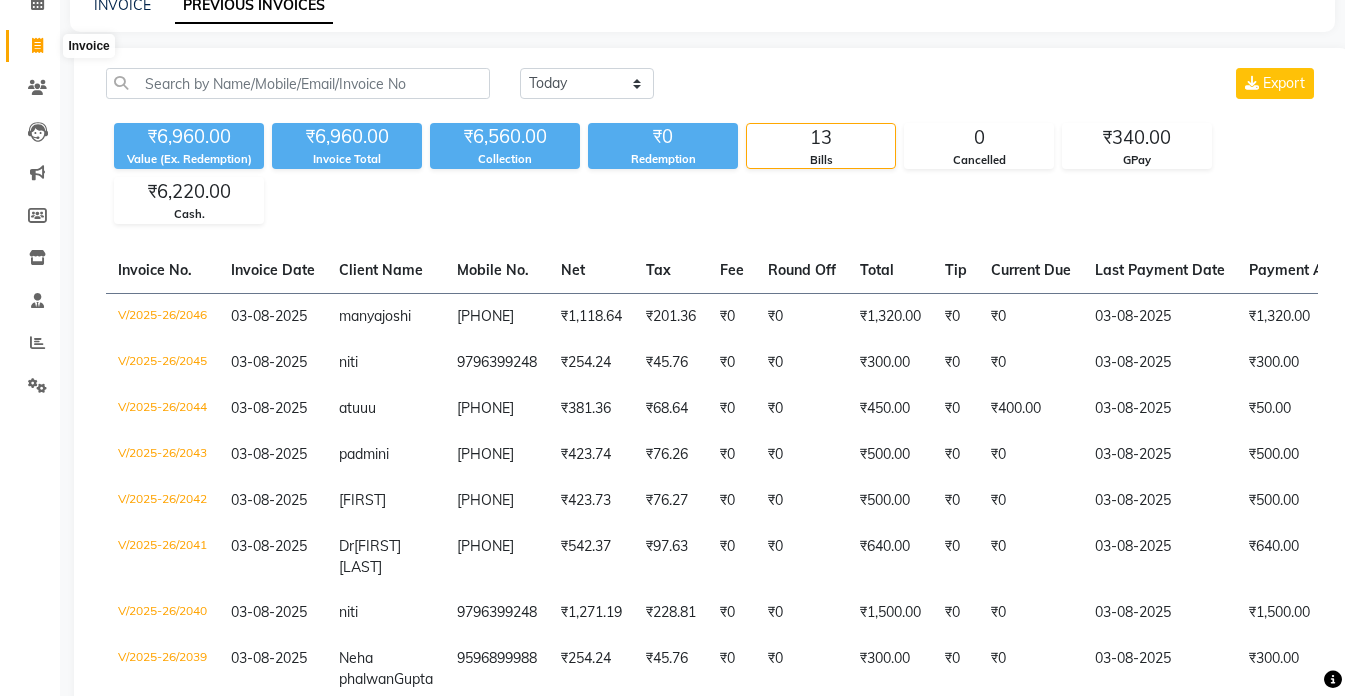 click 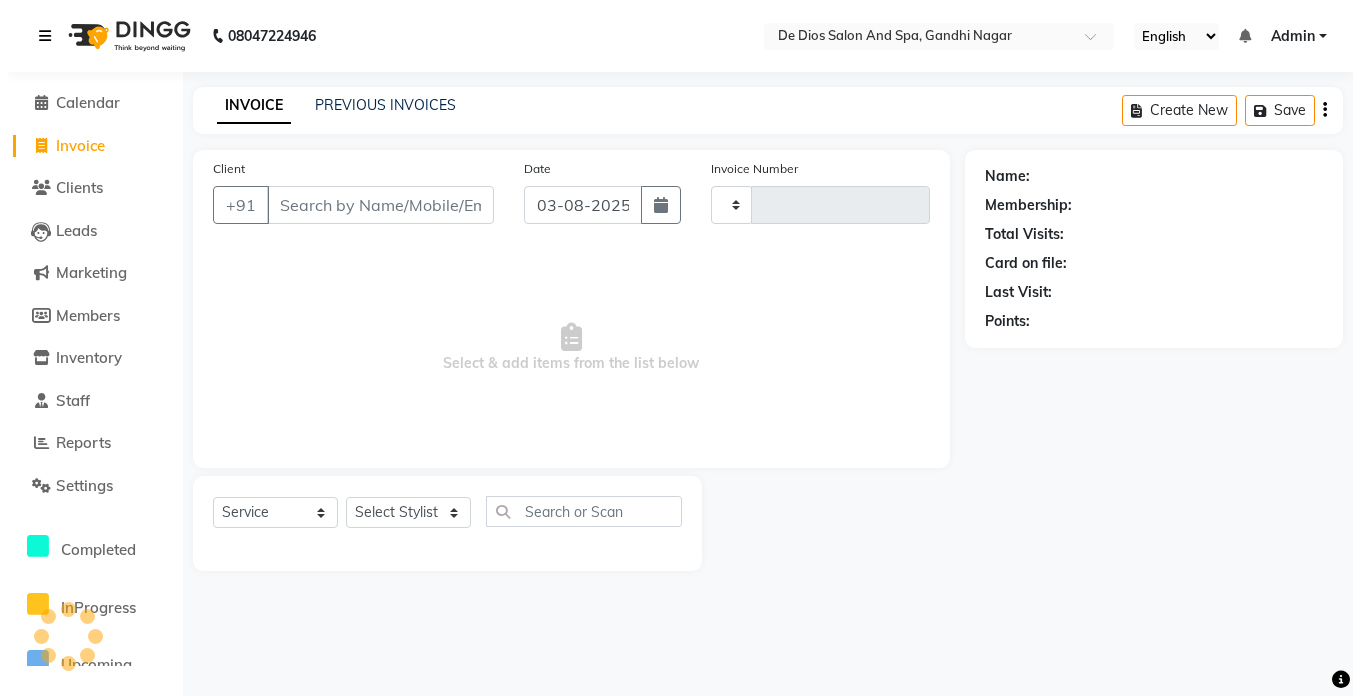 scroll, scrollTop: 0, scrollLeft: 0, axis: both 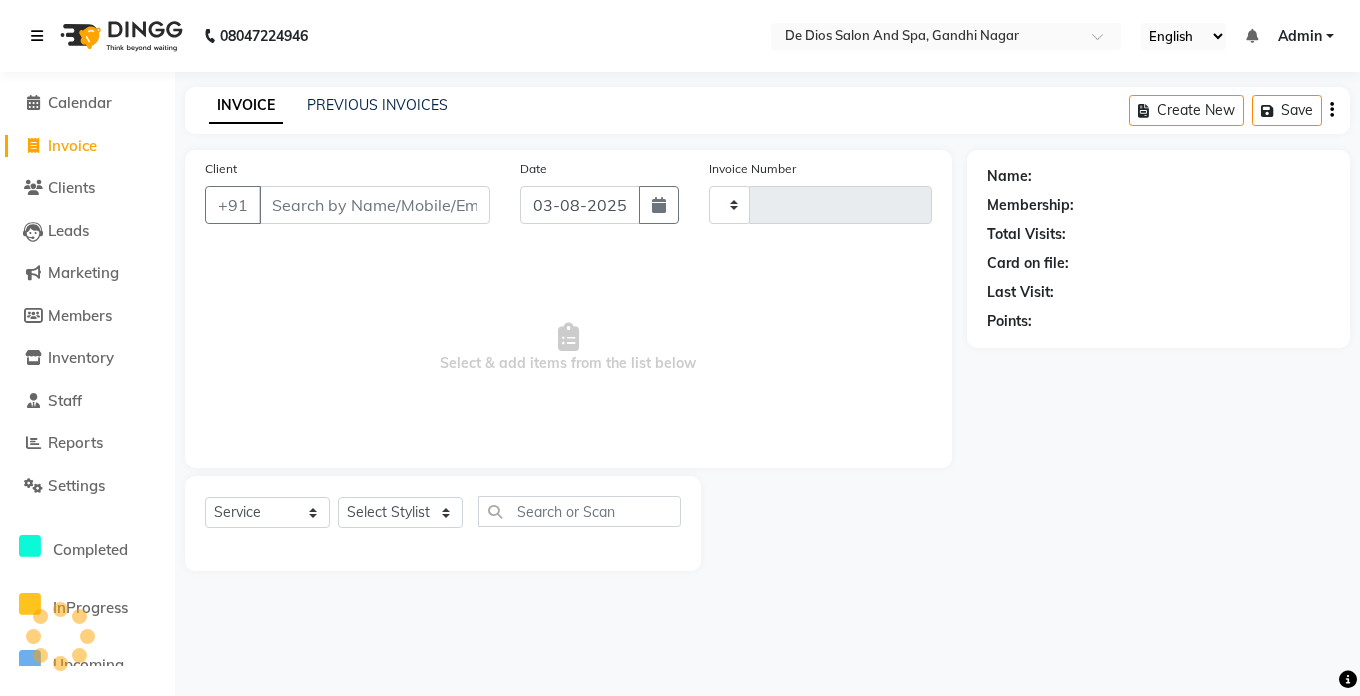 type on "2047" 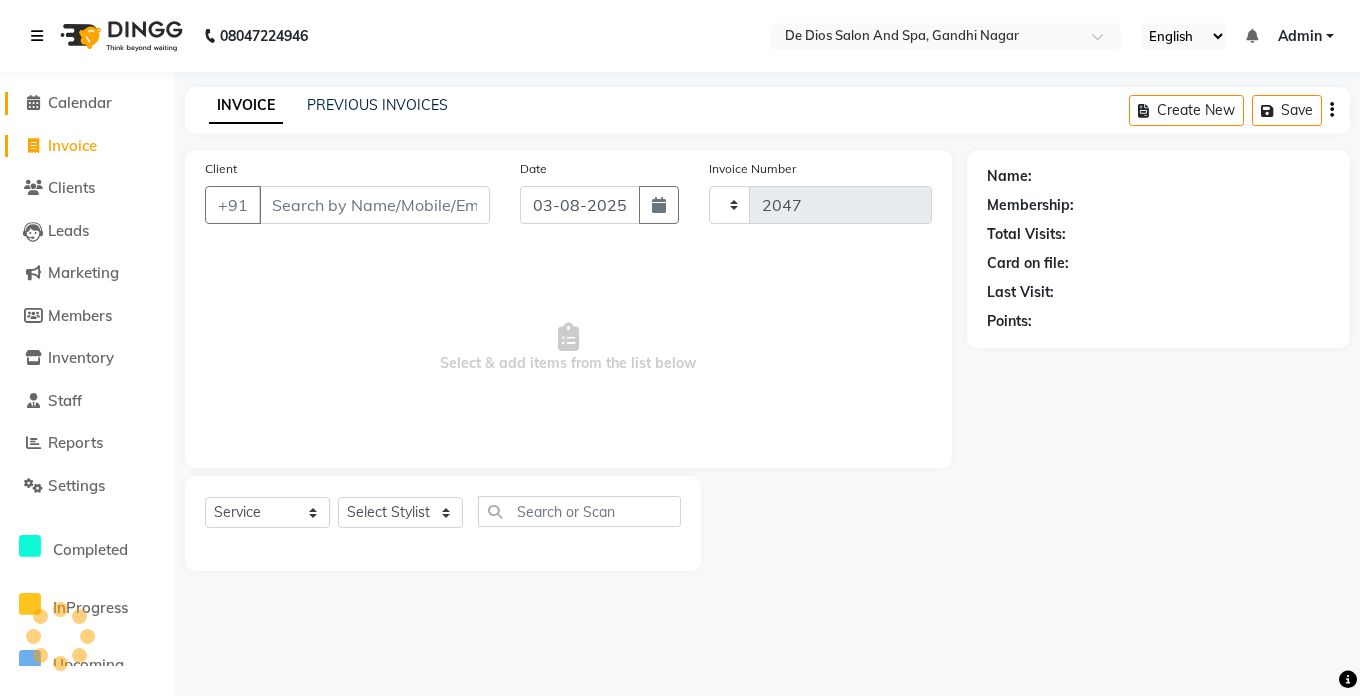 select on "6431" 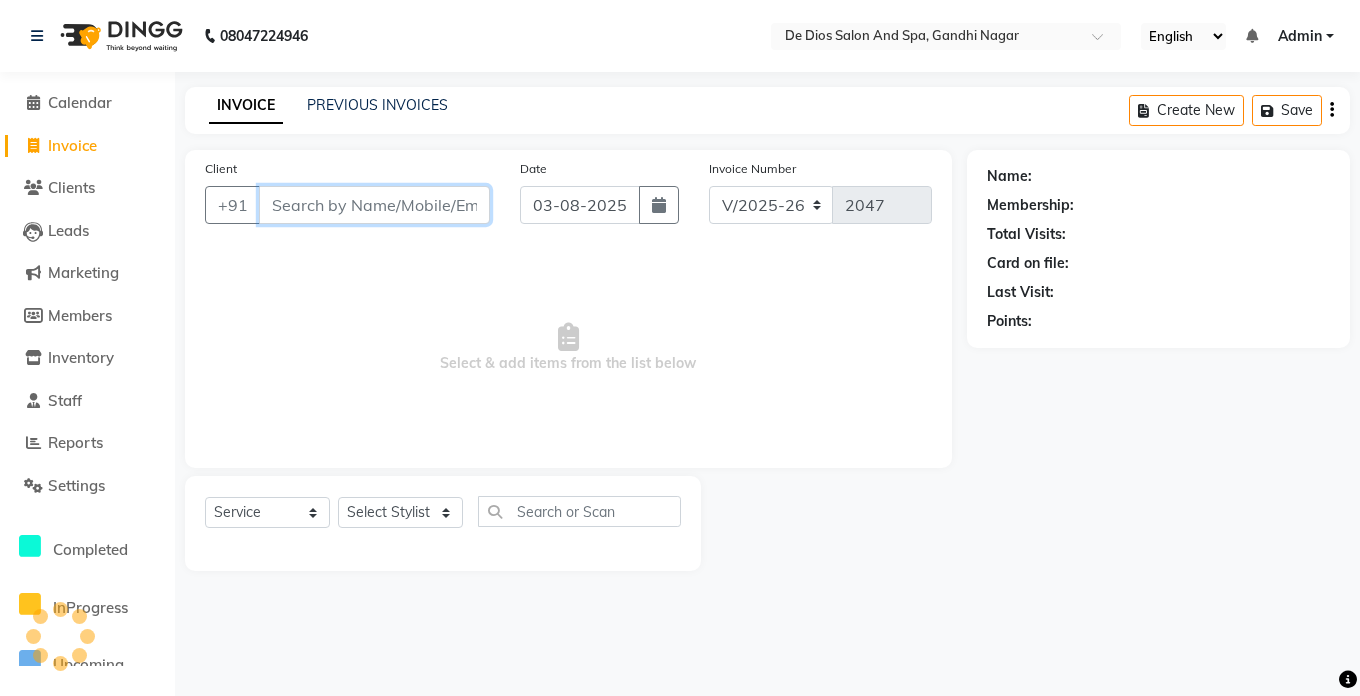 click on "Client" at bounding box center (374, 205) 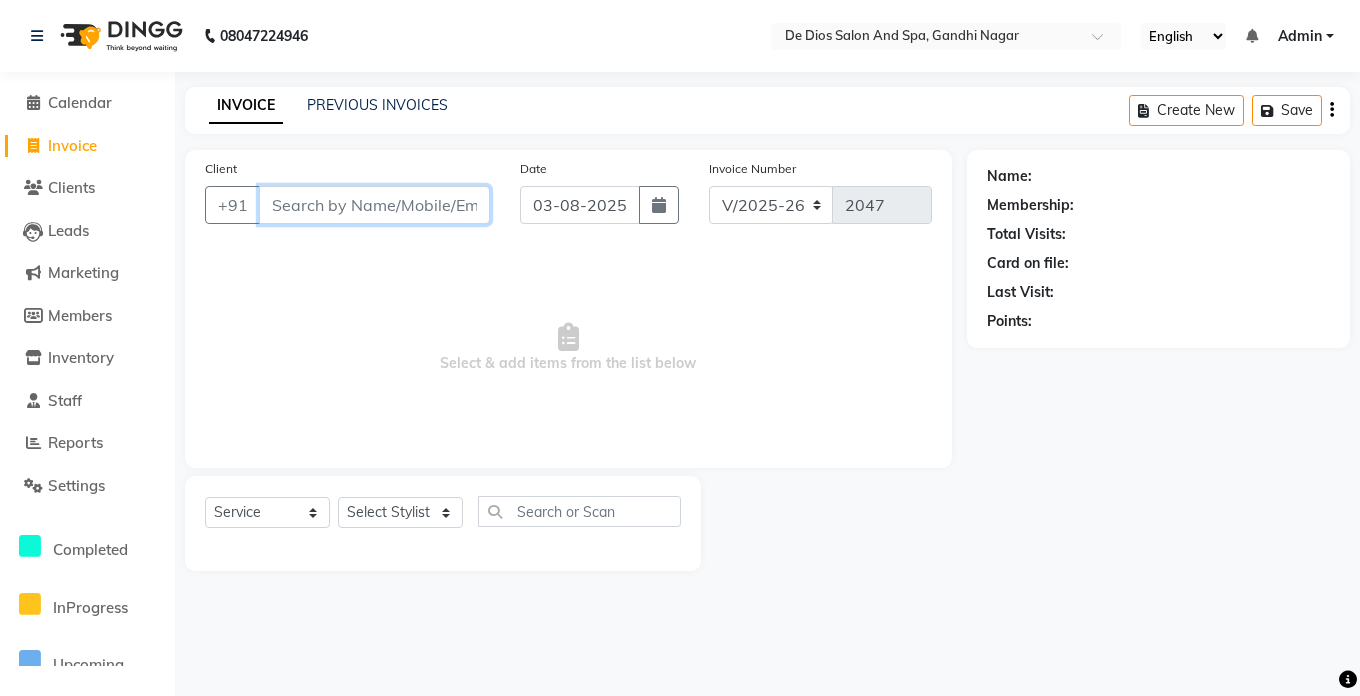 click on "Client" at bounding box center [374, 205] 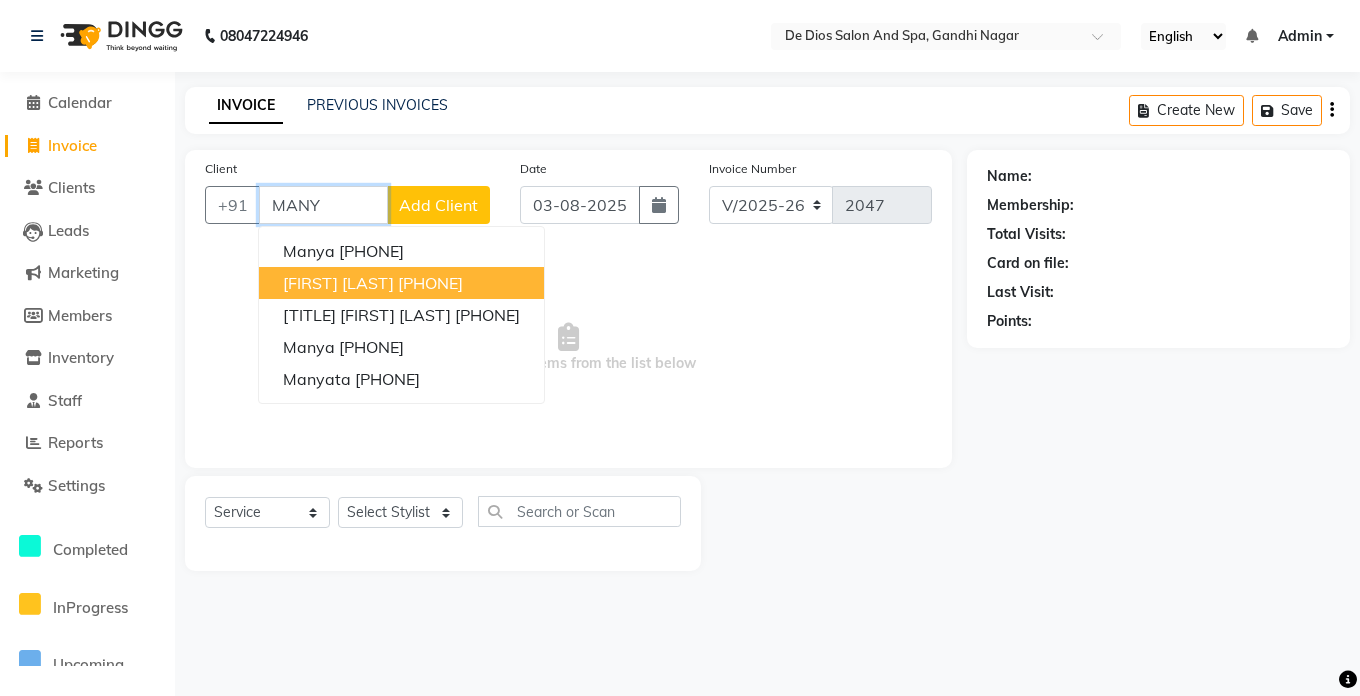click on "[PHONE]" at bounding box center [430, 283] 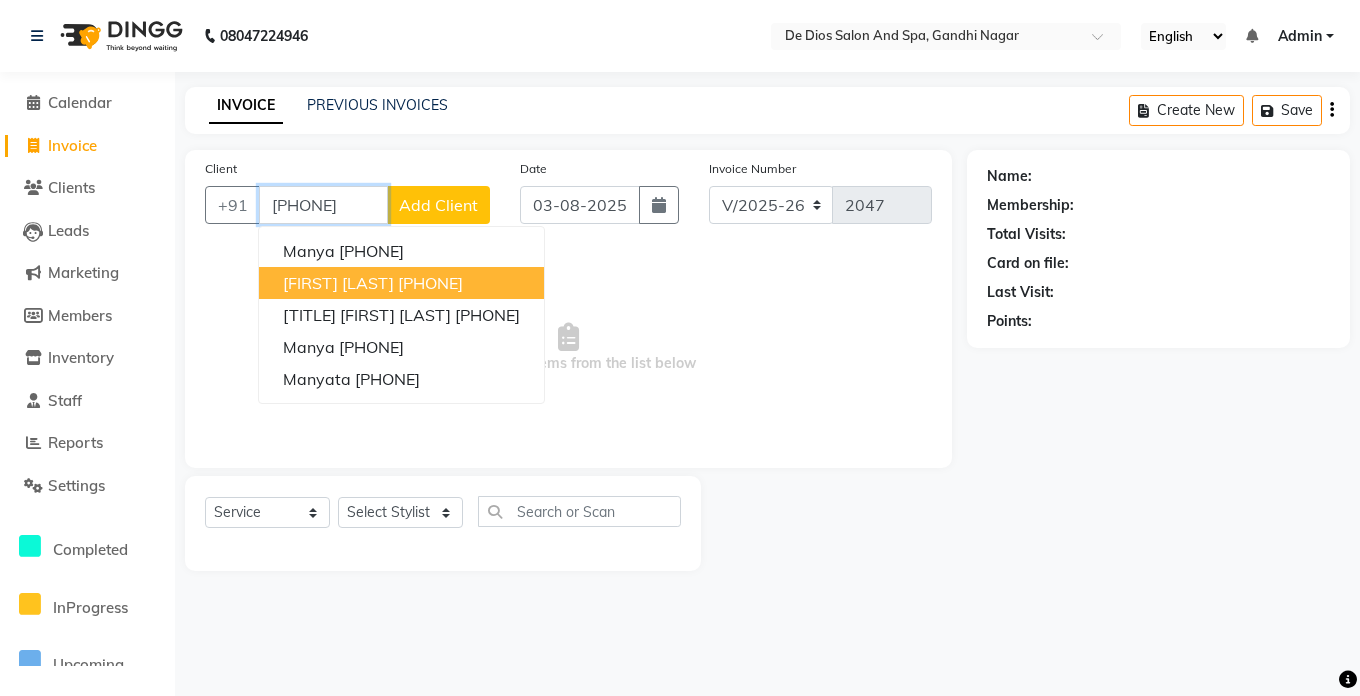type on "[PHONE]" 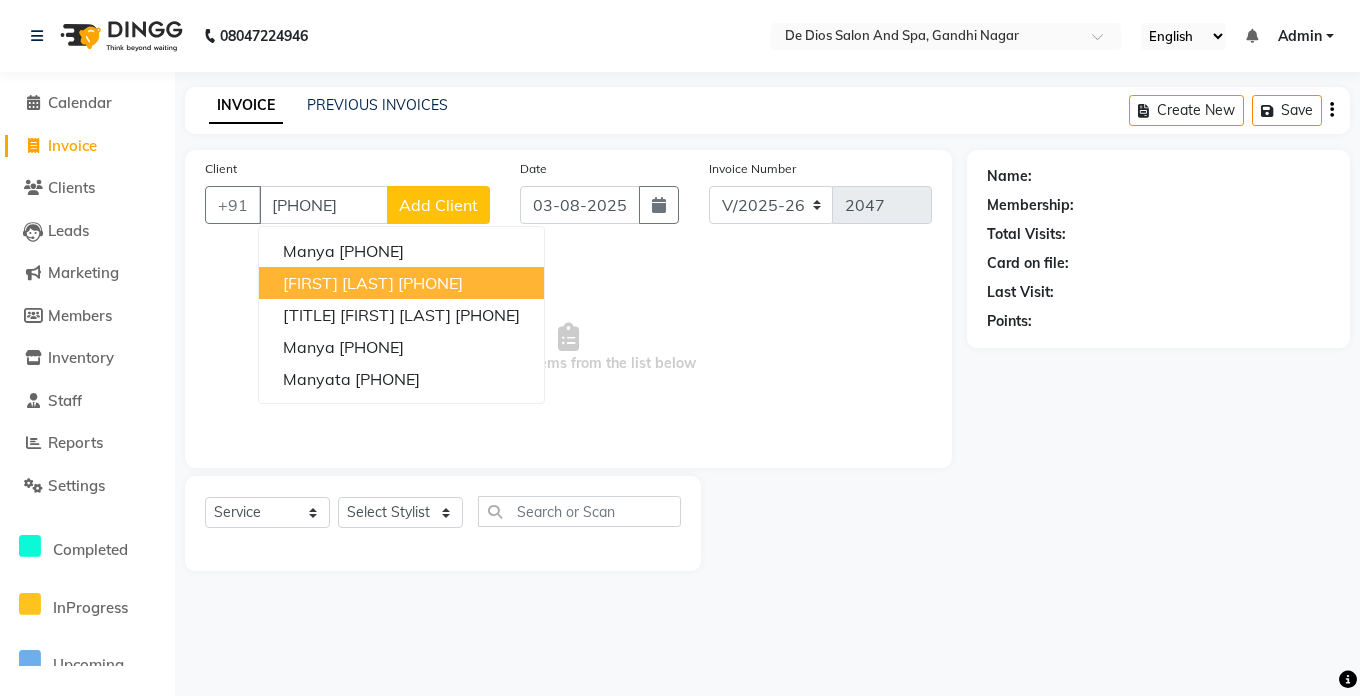 click on "Select & add items from the list below" at bounding box center [568, 348] 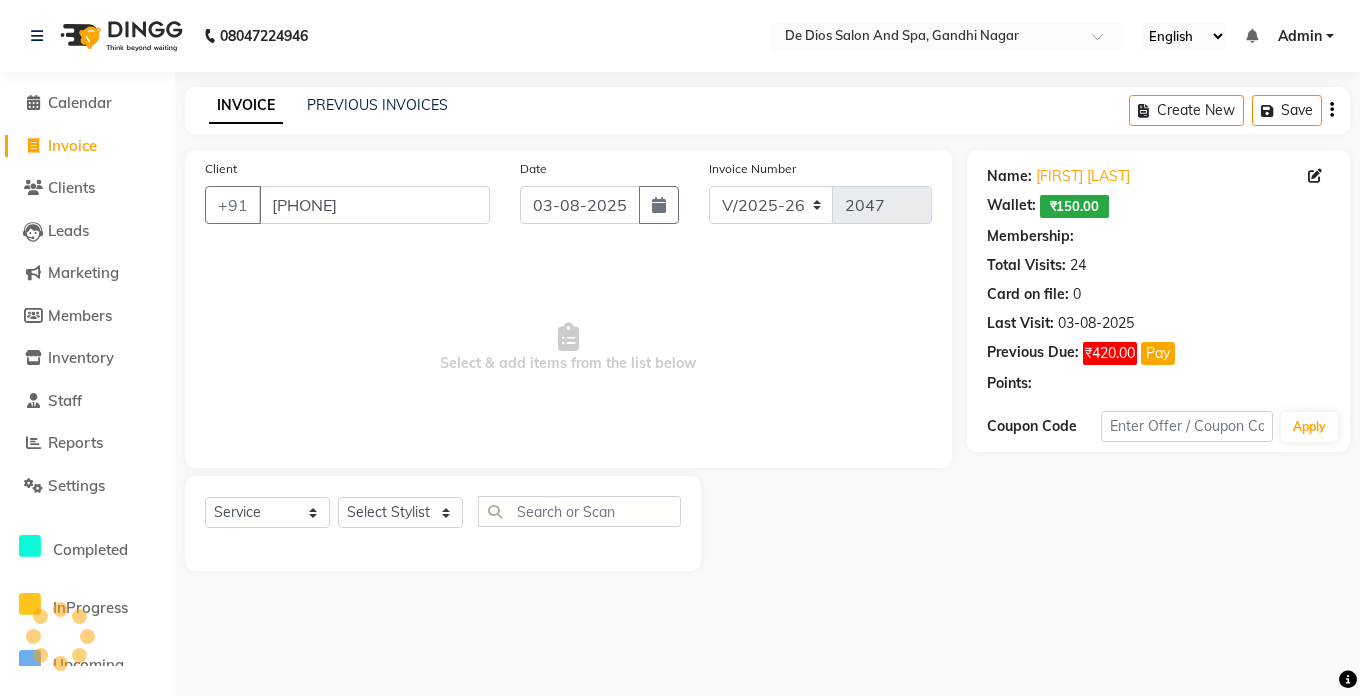 select on "1: Object" 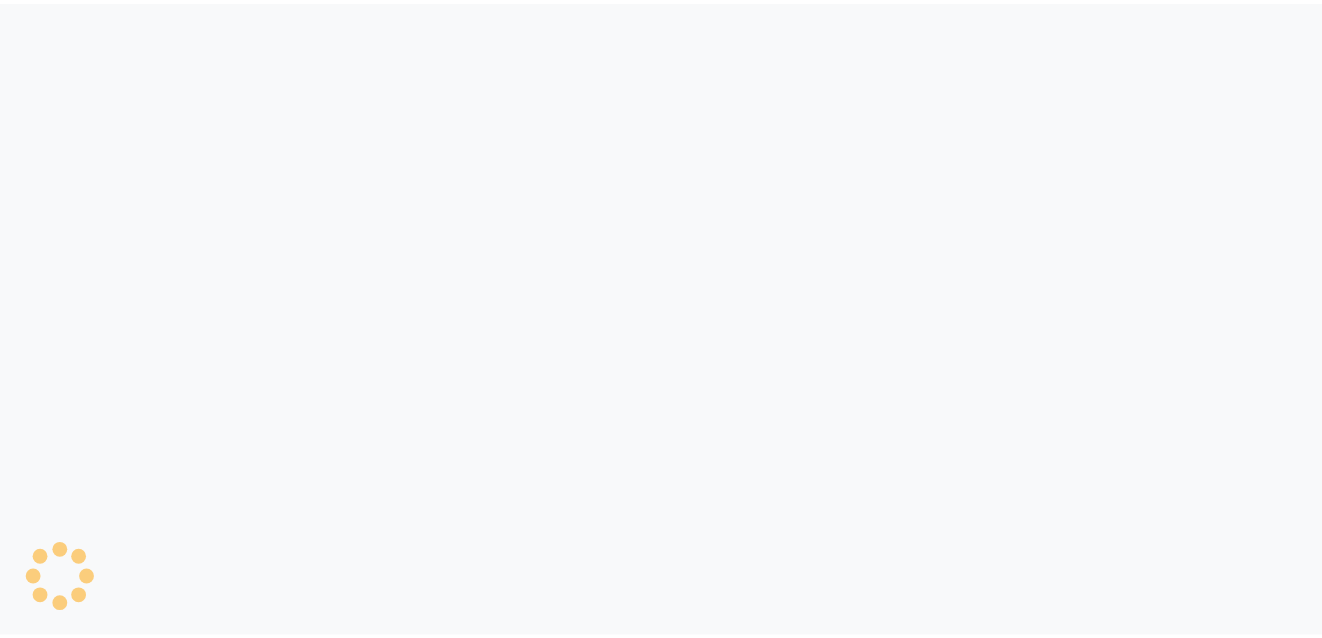 scroll, scrollTop: 0, scrollLeft: 0, axis: both 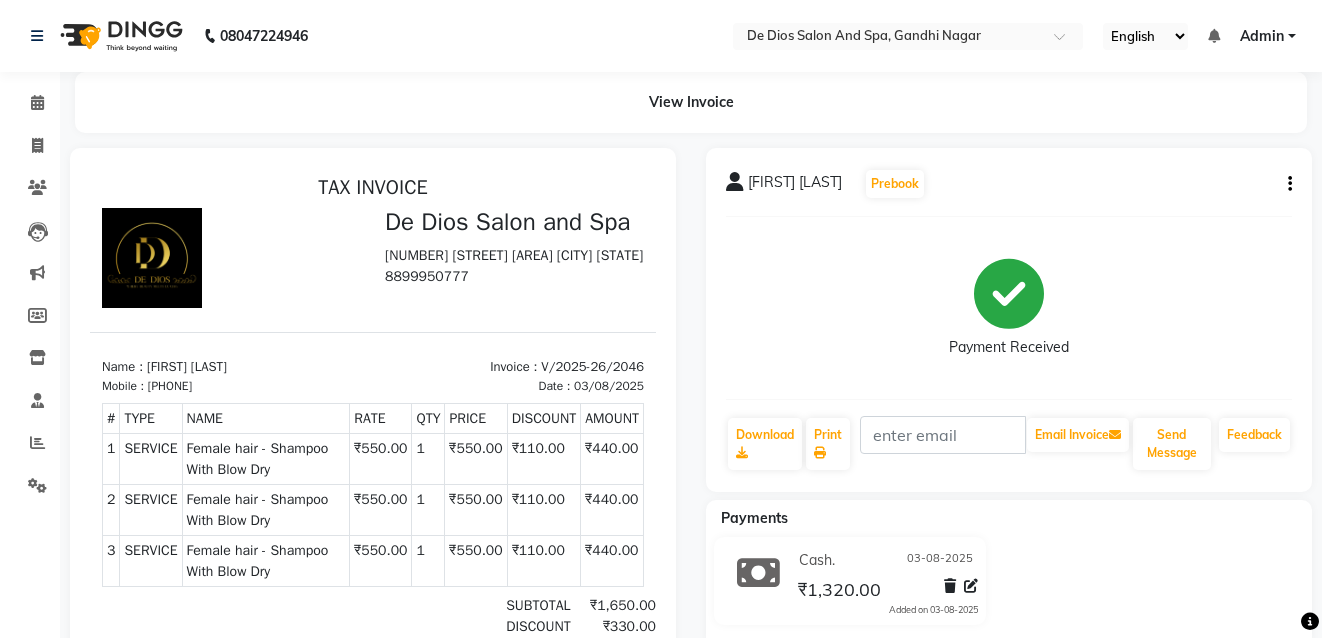 click 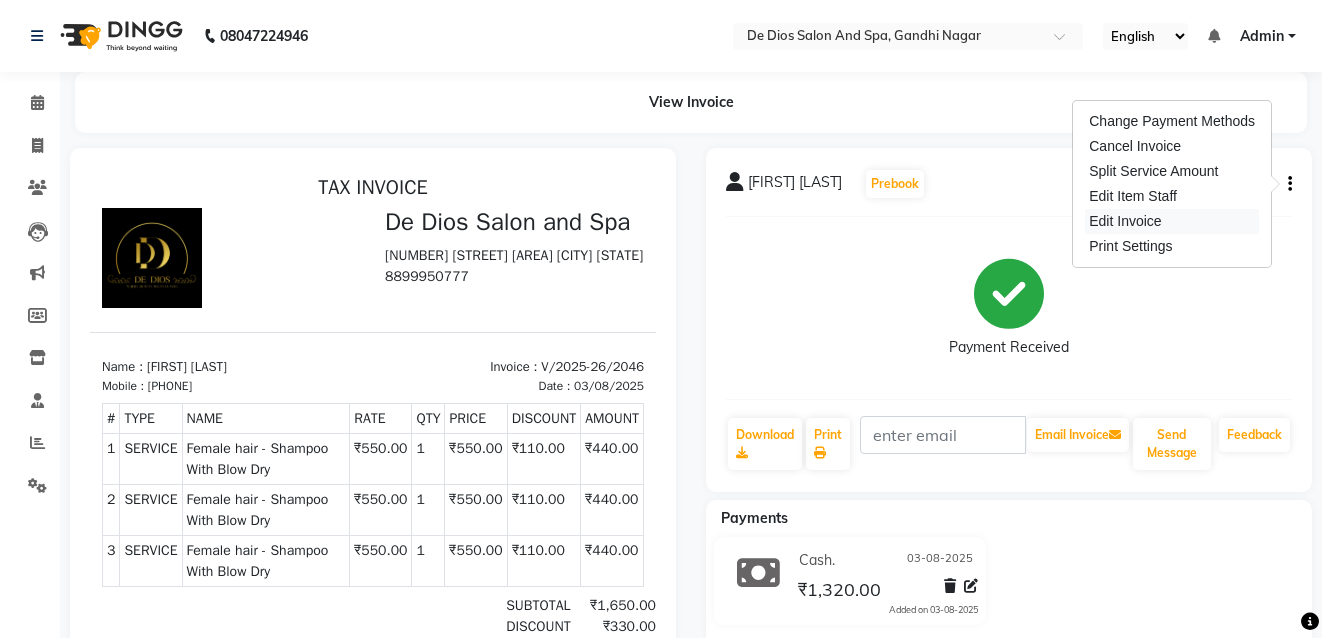 click on "Edit Invoice" at bounding box center (1172, 221) 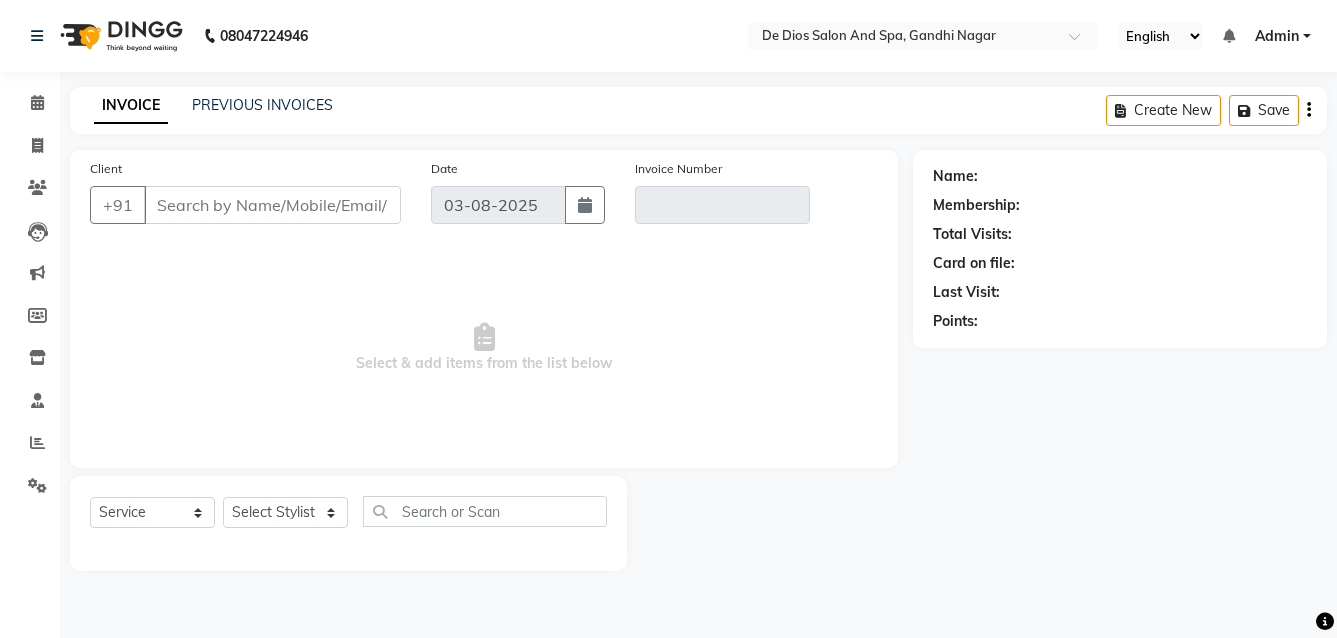 type on "9419114024" 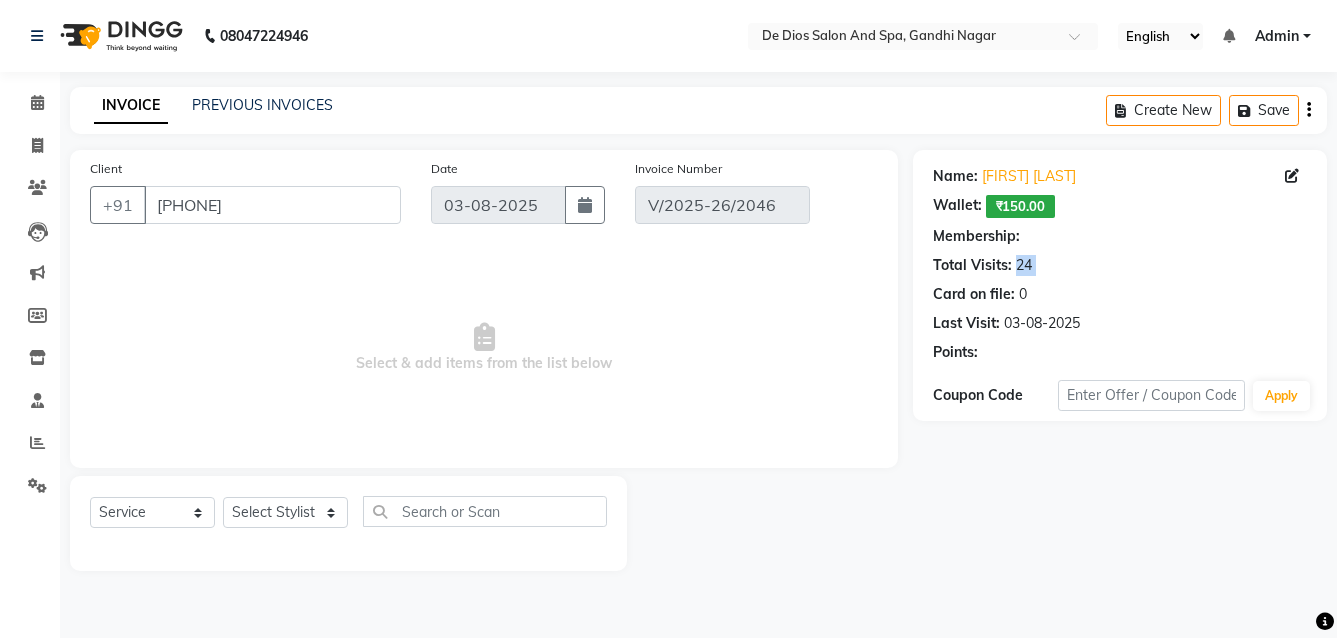 select on "select" 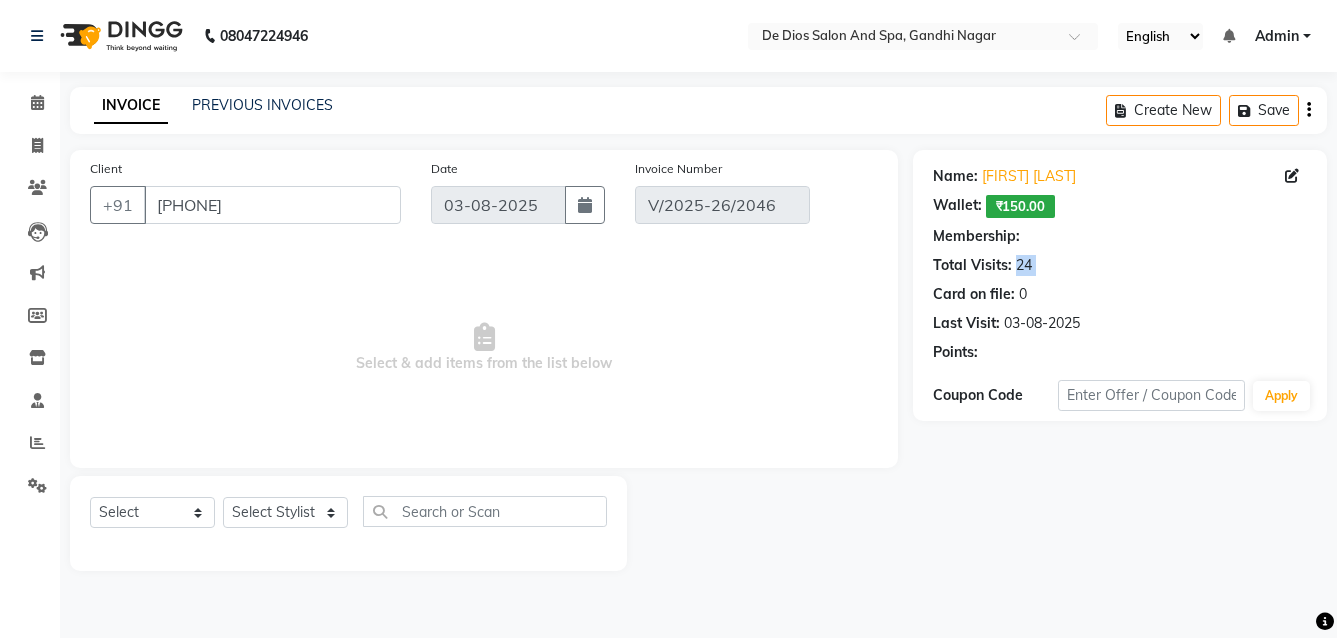select on "1: Object" 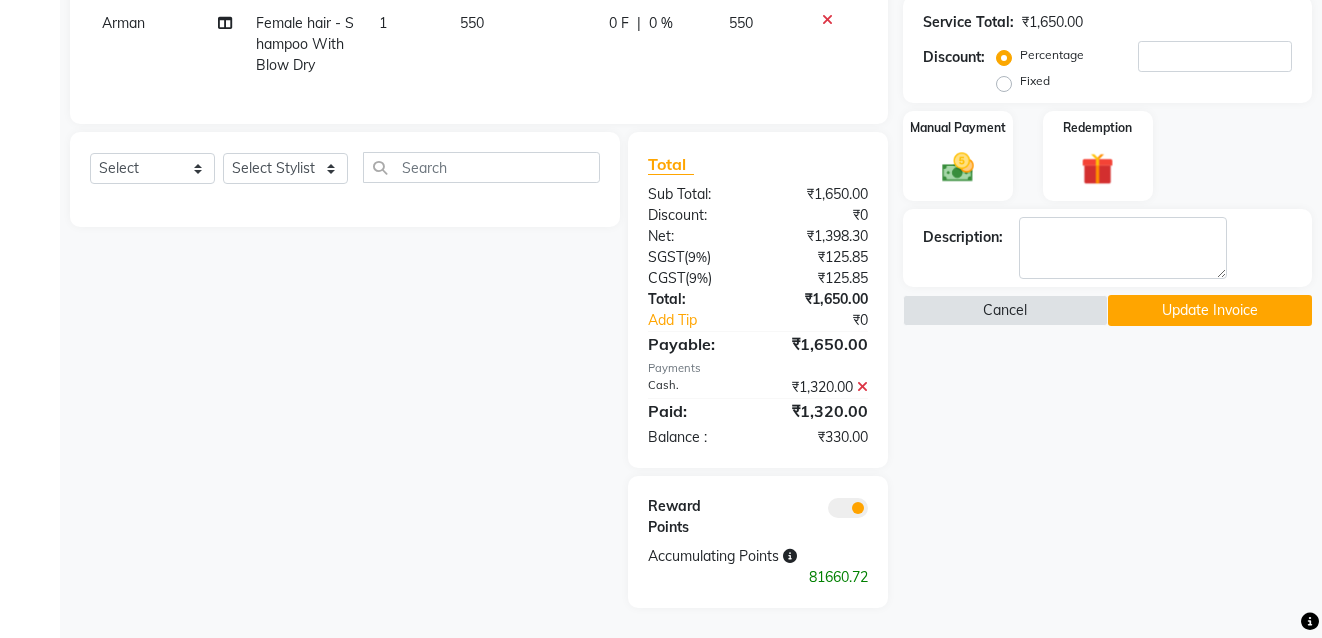 scroll, scrollTop: 518, scrollLeft: 0, axis: vertical 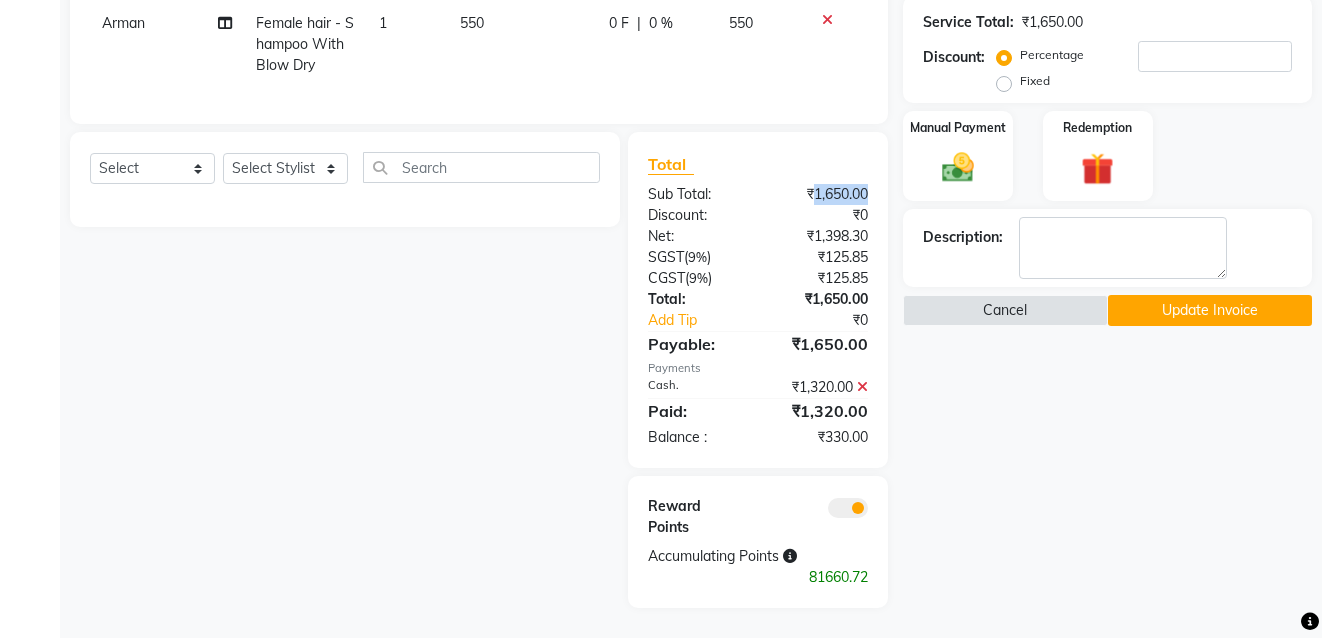 click on "₹1,650.00" 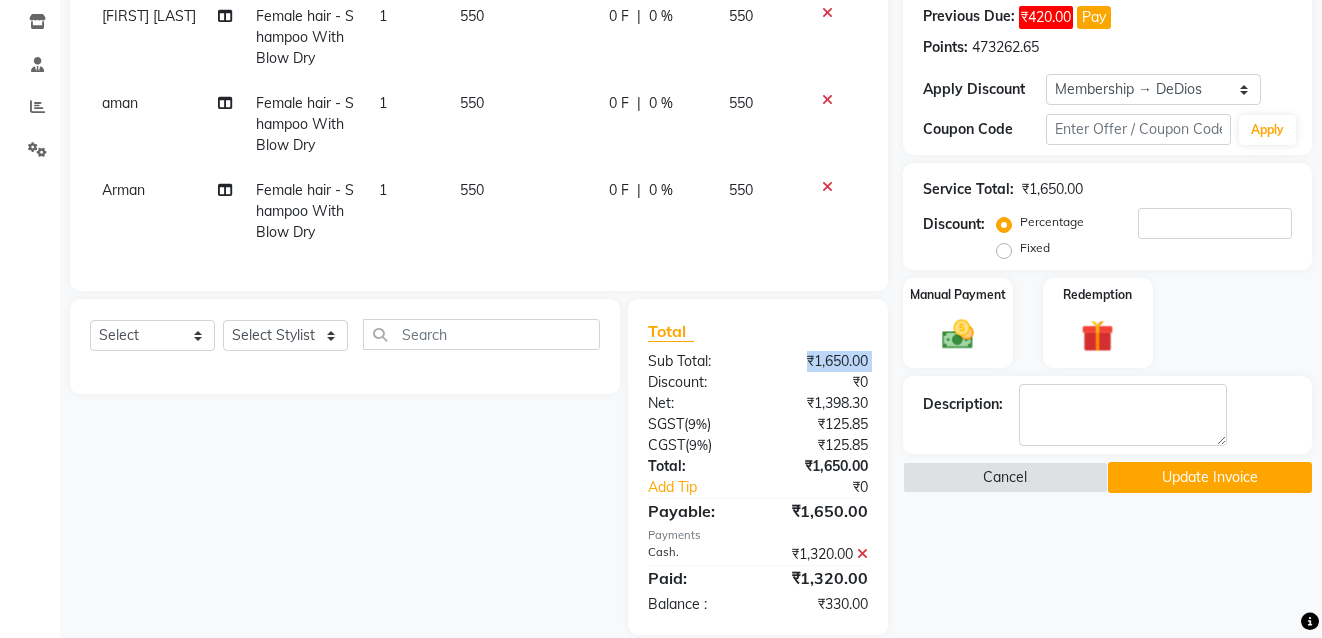 click on "₹1,650.00" 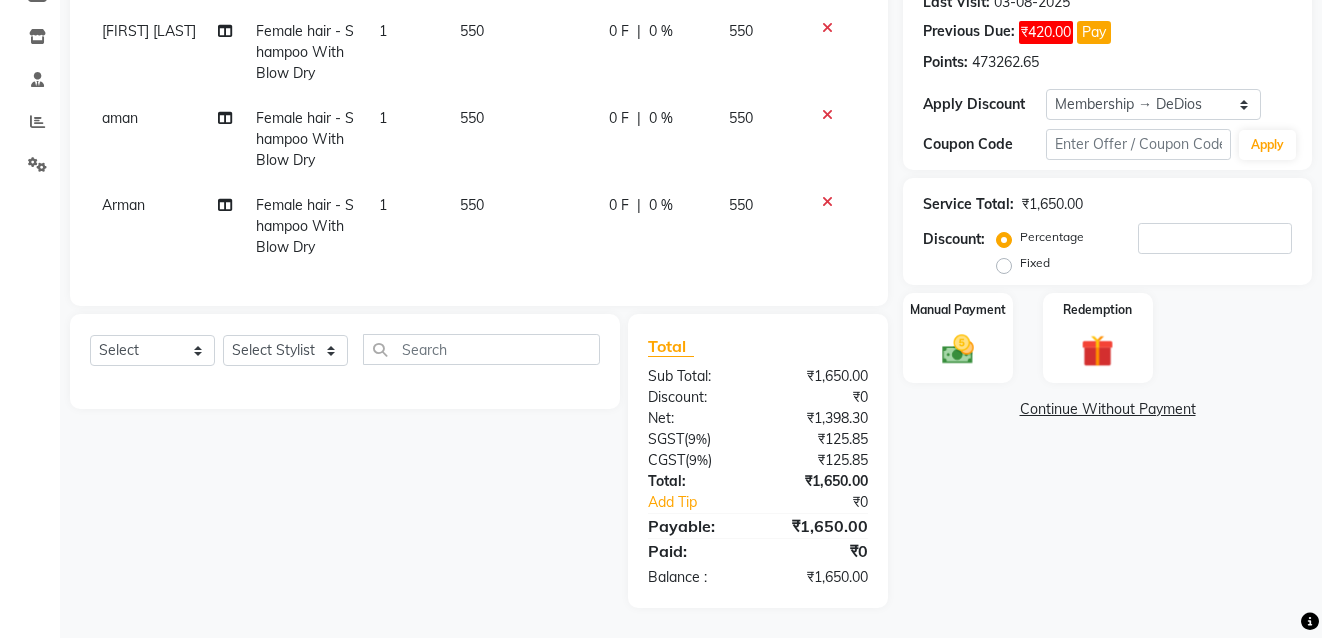 drag, startPoint x: 860, startPoint y: 380, endPoint x: 926, endPoint y: 462, distance: 105.26158 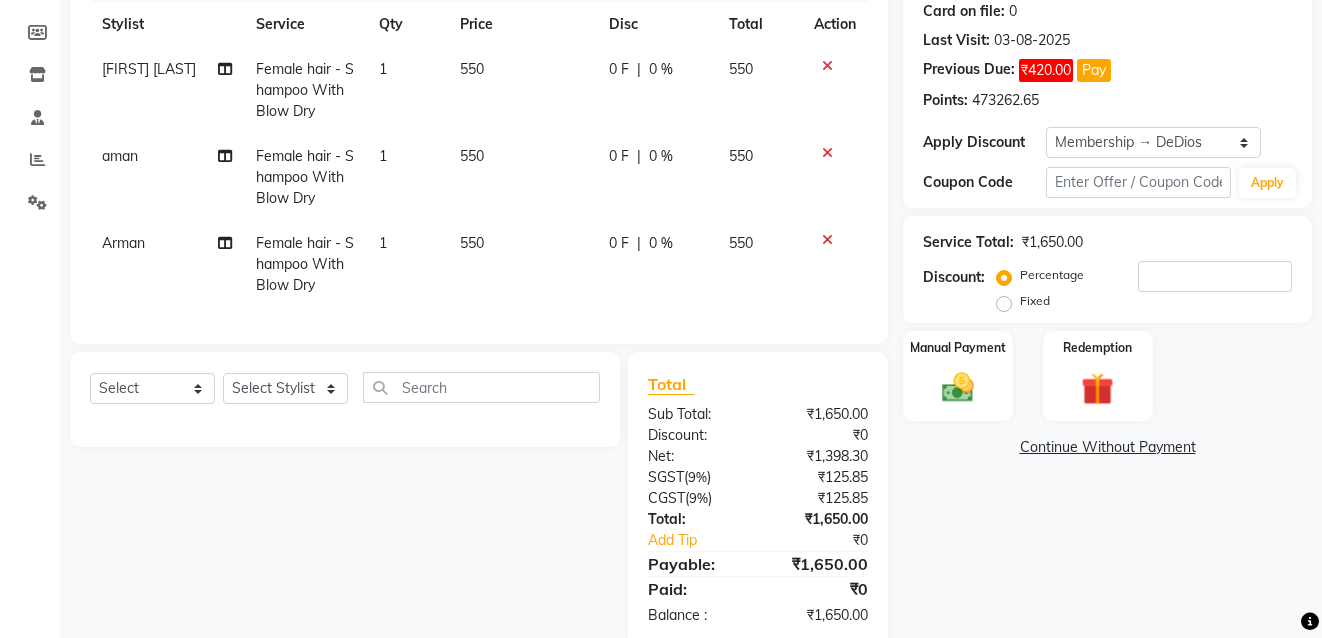 scroll, scrollTop: 336, scrollLeft: 0, axis: vertical 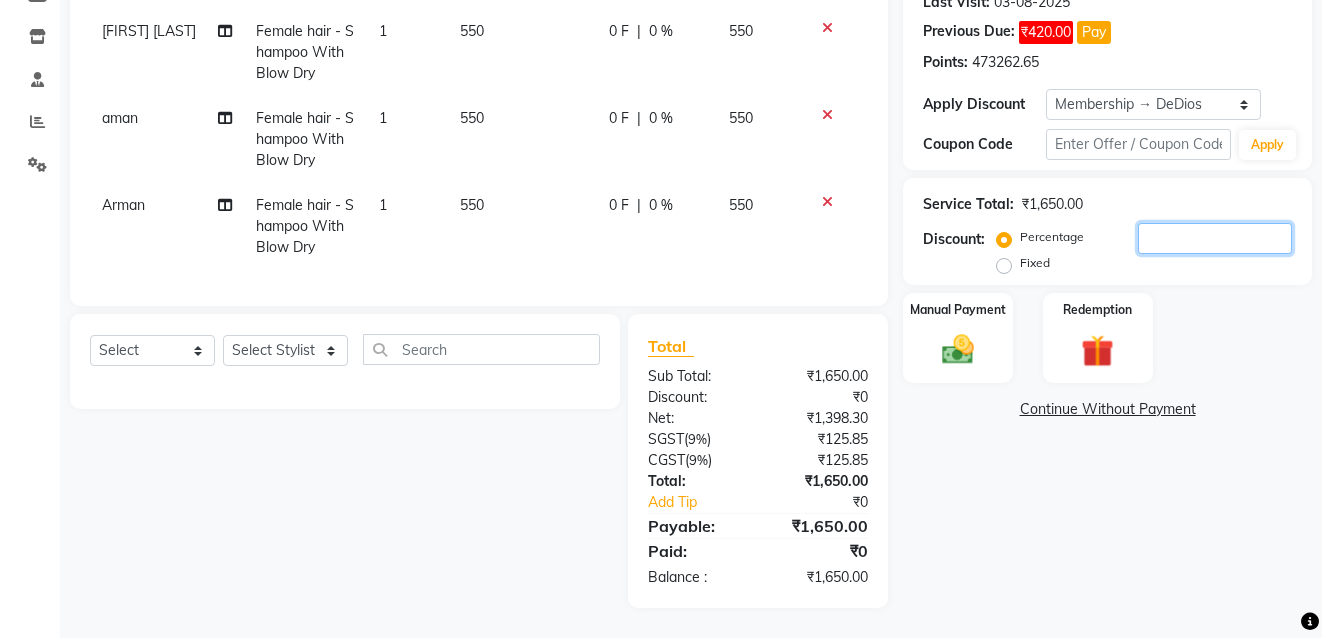 click 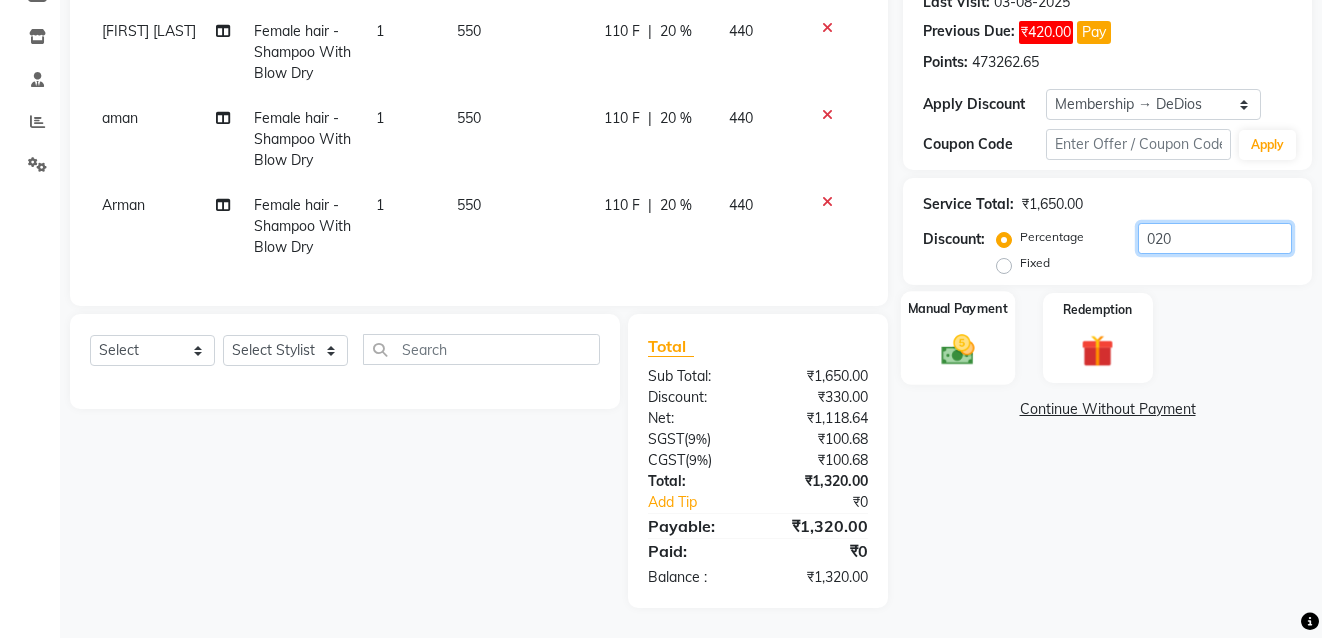 type on "020" 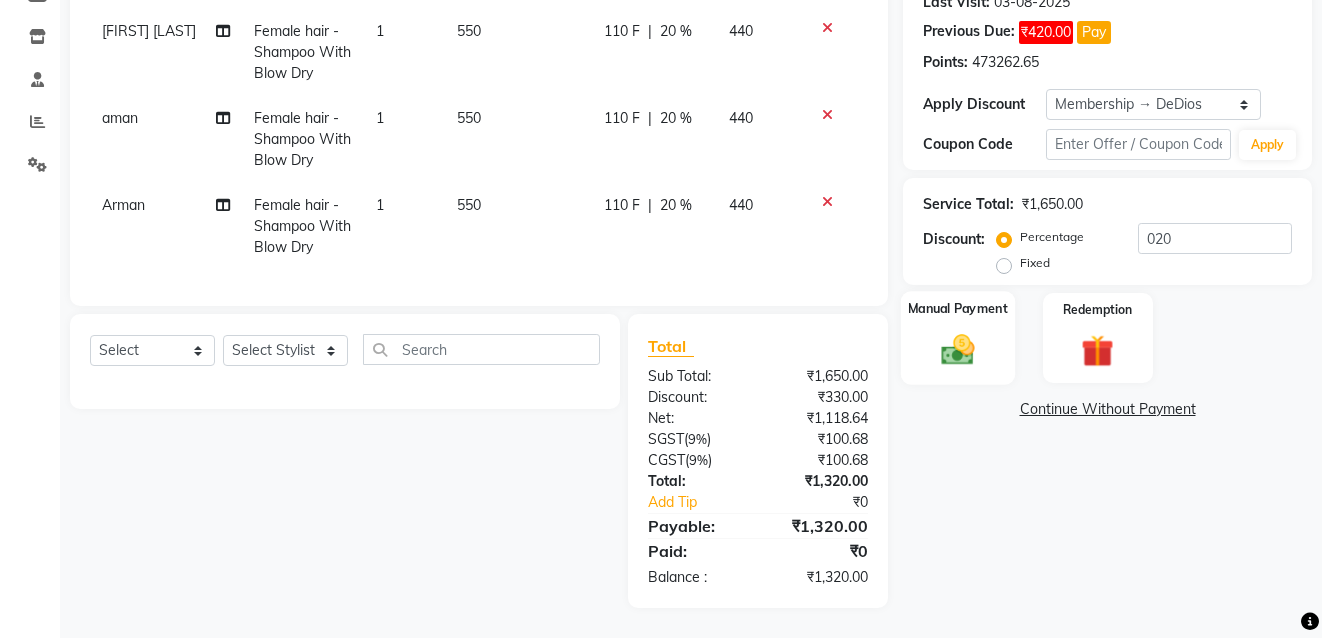click 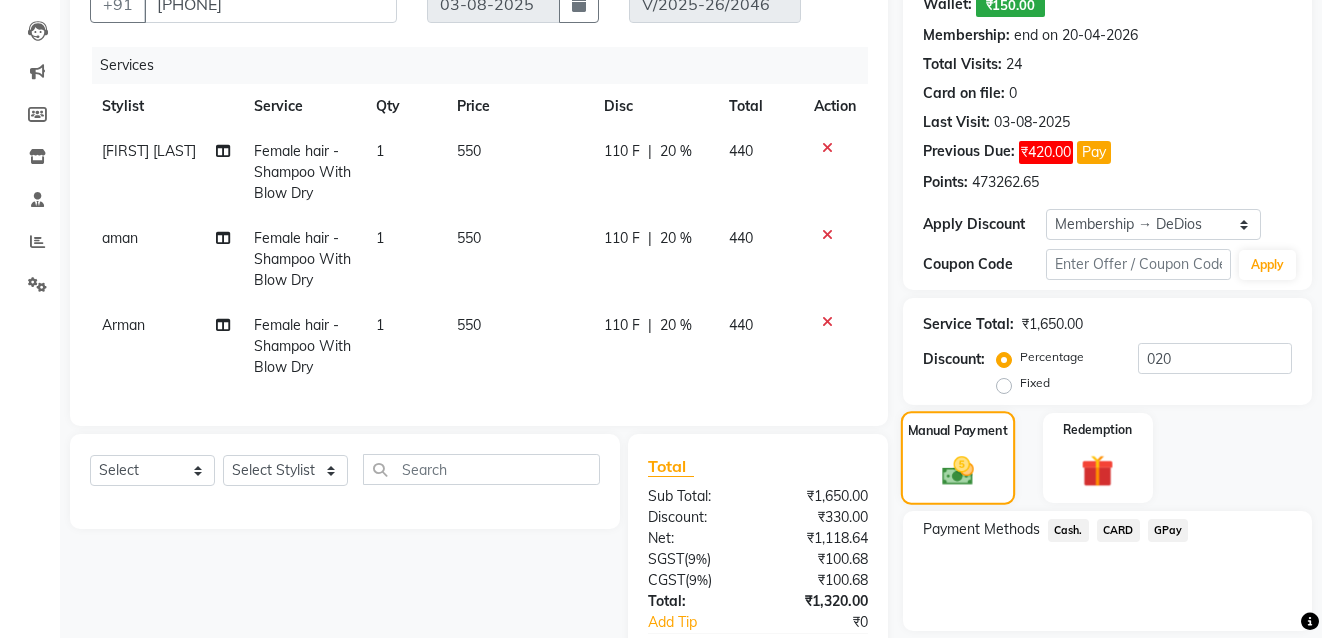 scroll, scrollTop: 336, scrollLeft: 0, axis: vertical 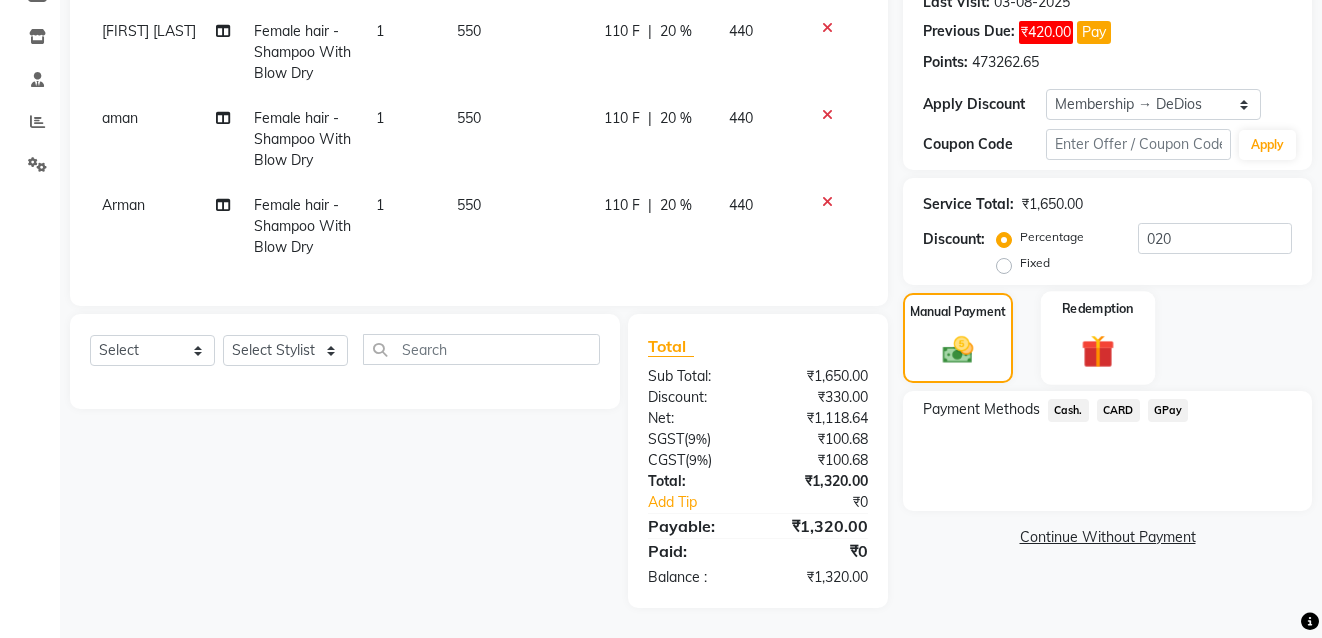 click on "Redemption" 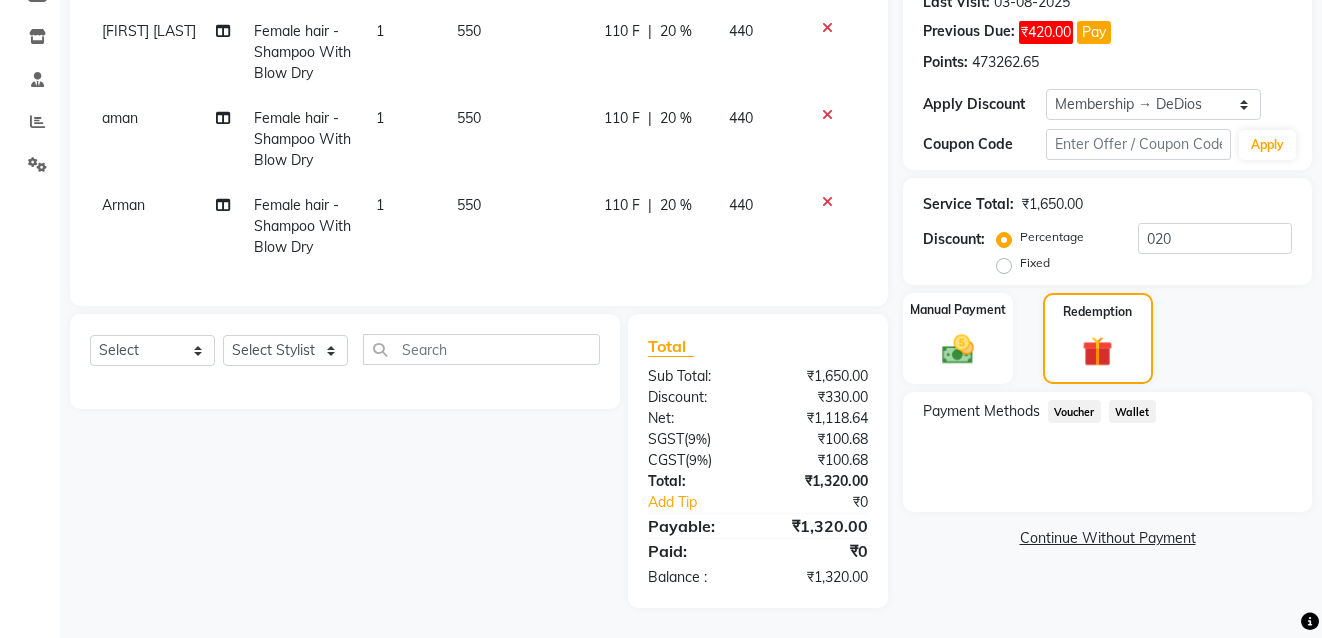 click on "Wallet" 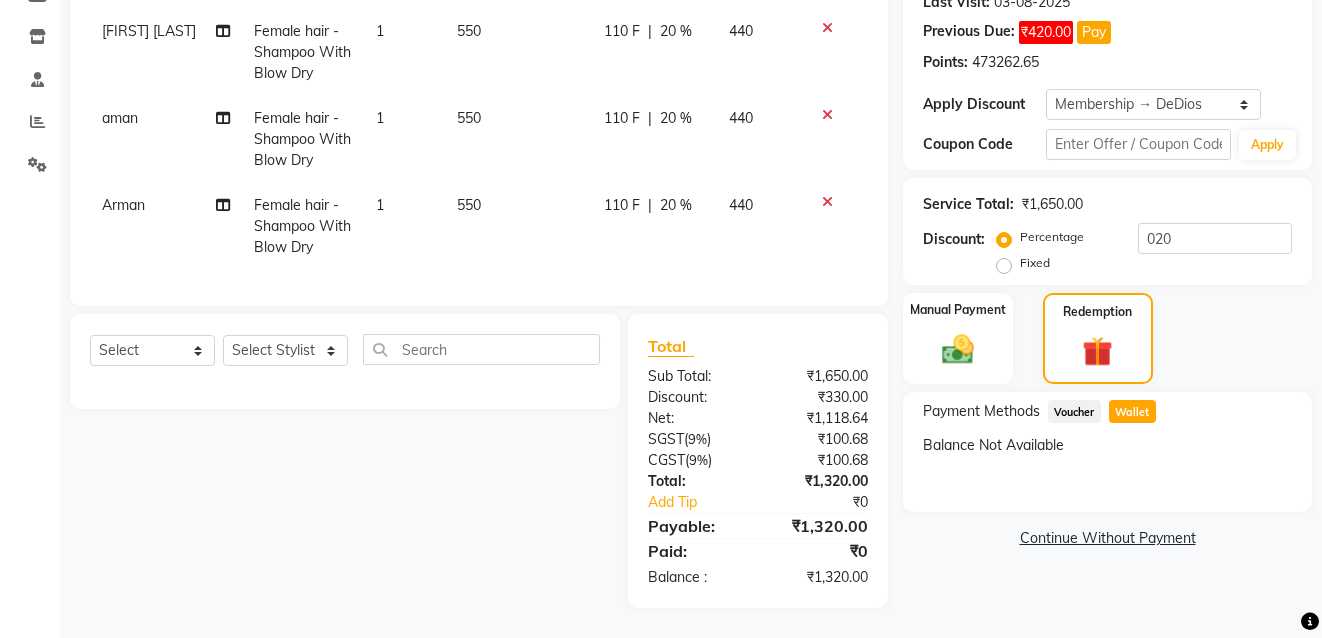 click on "Wallet" 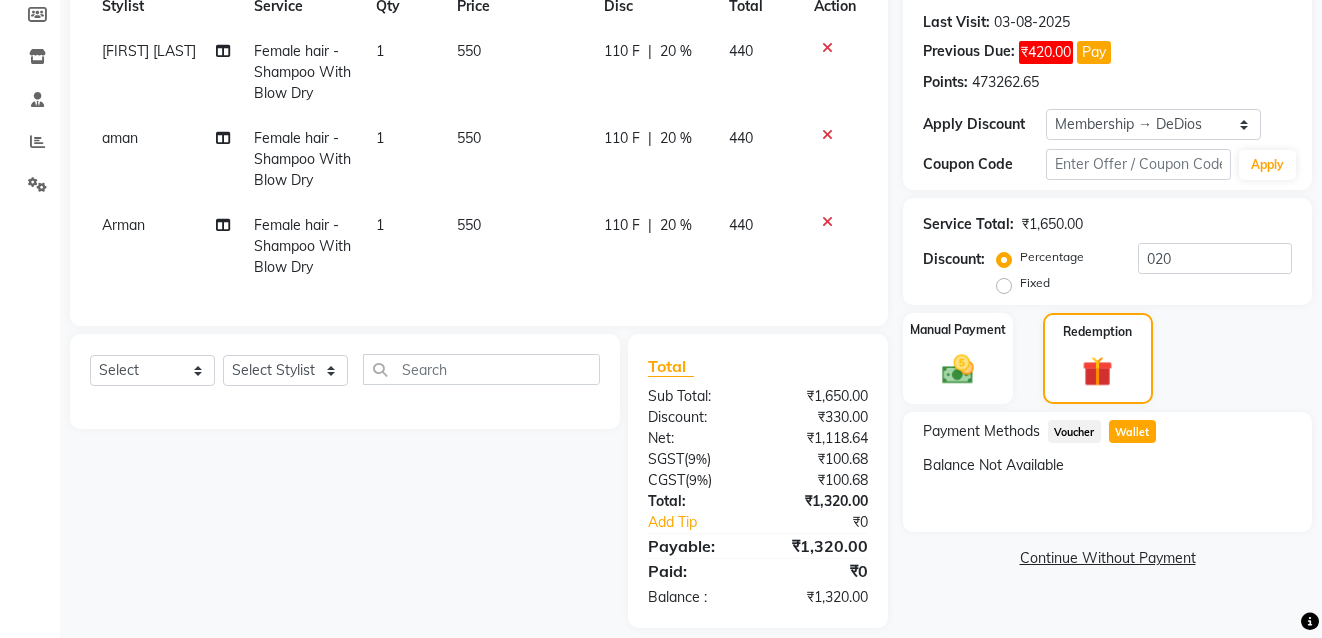 scroll, scrollTop: 336, scrollLeft: 0, axis: vertical 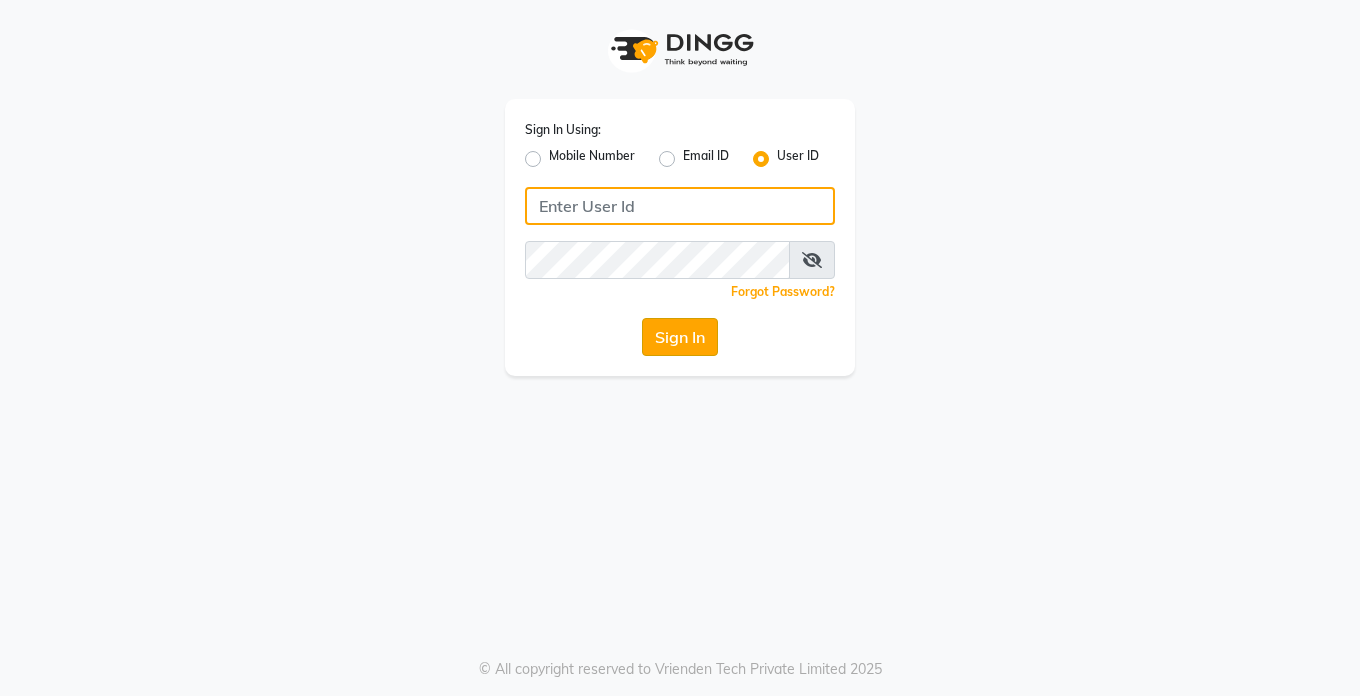 type on "Dedios123" 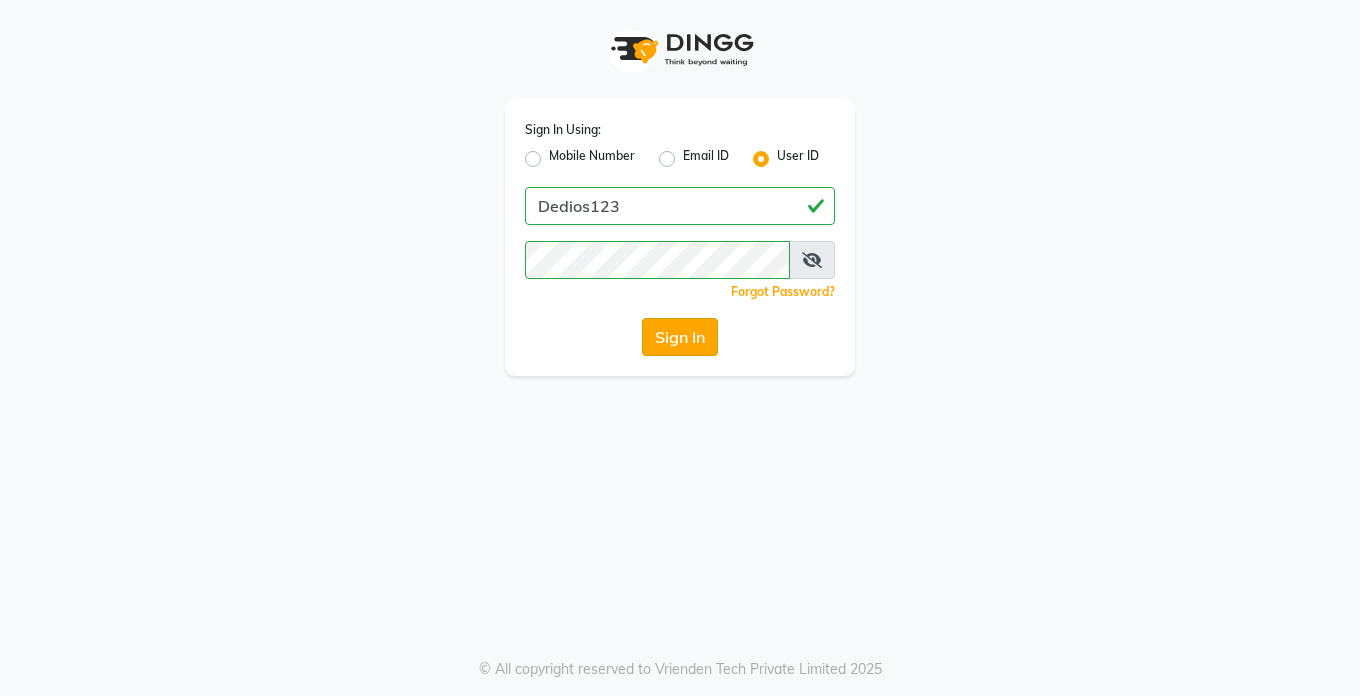 click on "Sign In" 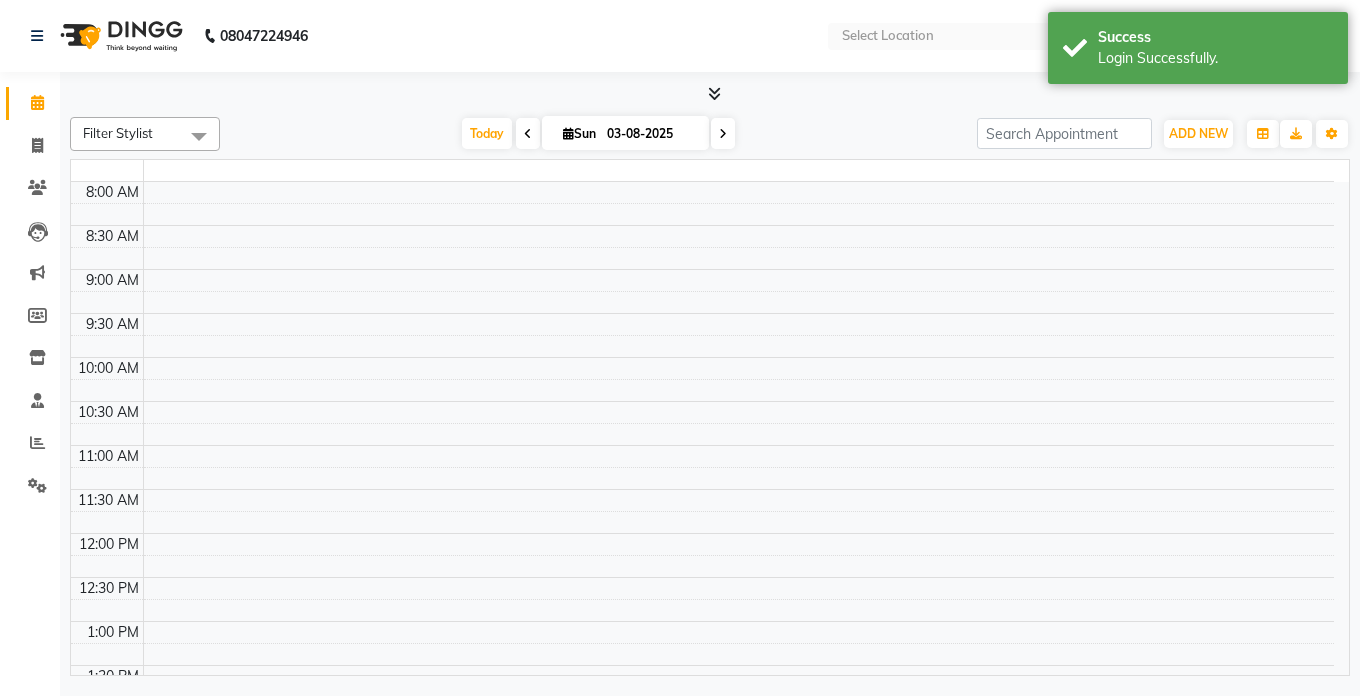 select on "en" 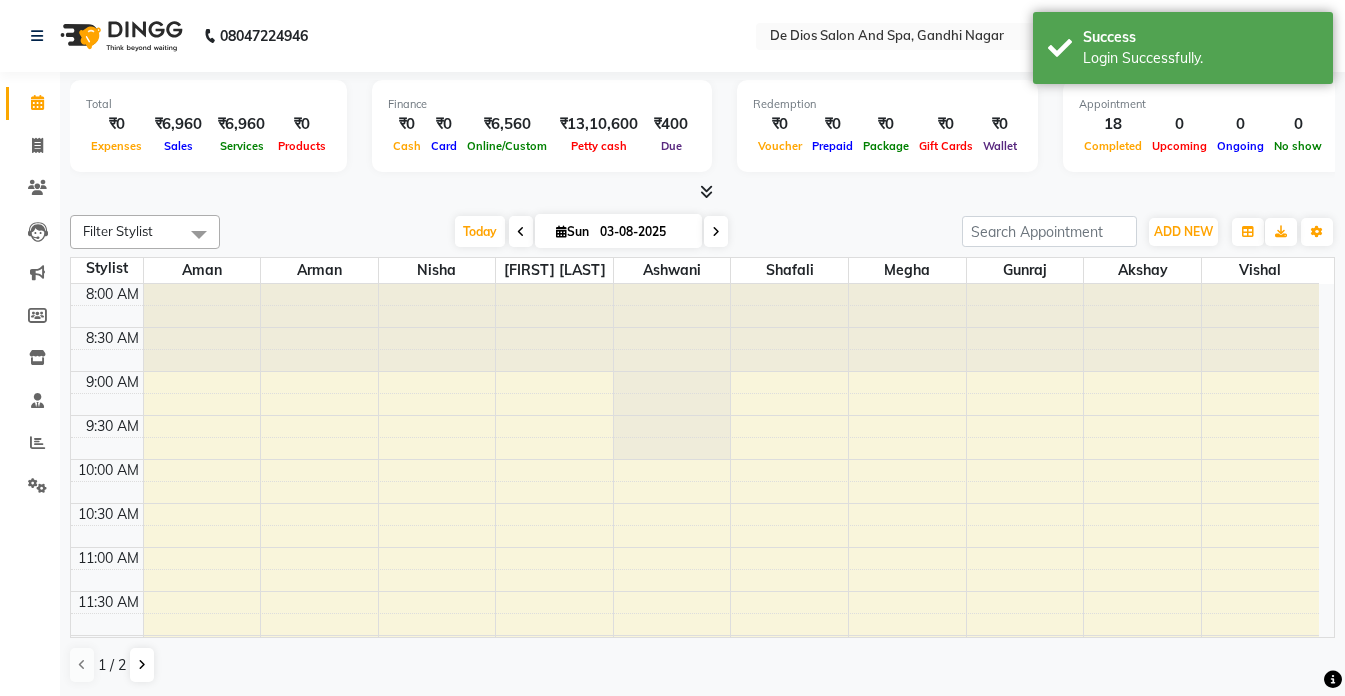 scroll, scrollTop: 0, scrollLeft: 0, axis: both 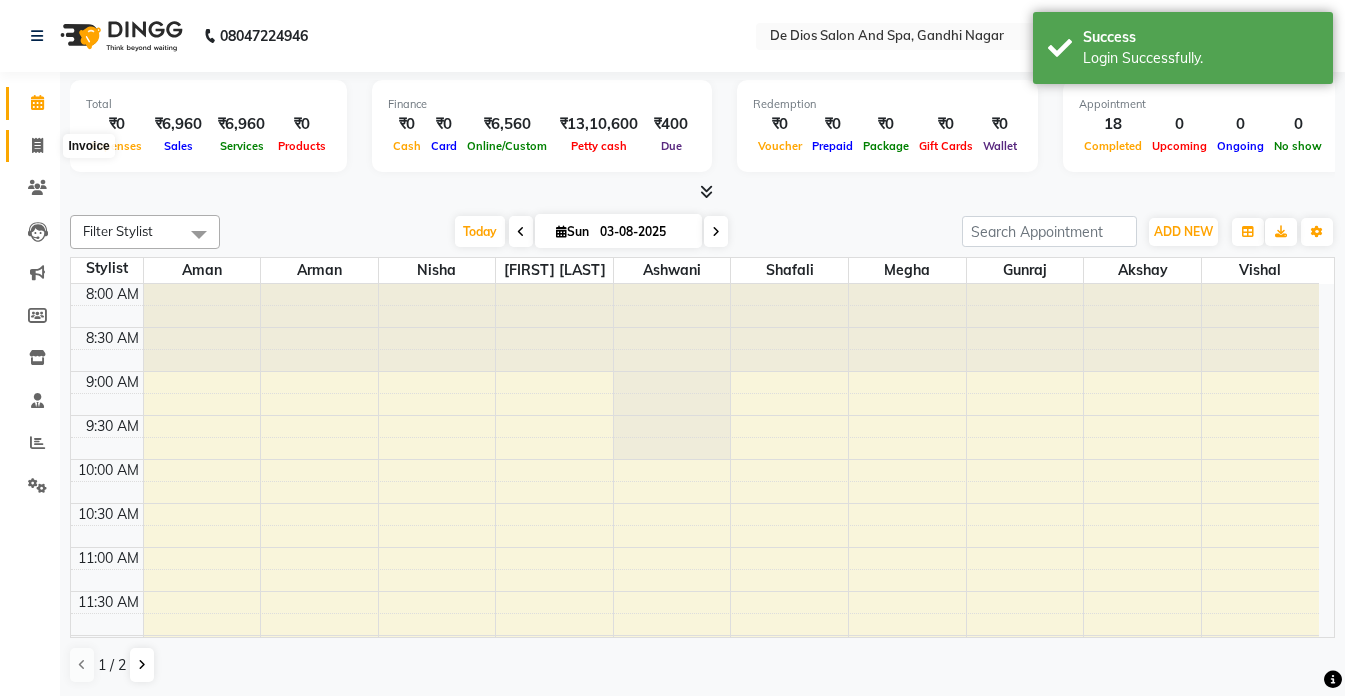 drag, startPoint x: 38, startPoint y: 152, endPoint x: 52, endPoint y: 151, distance: 14.035668 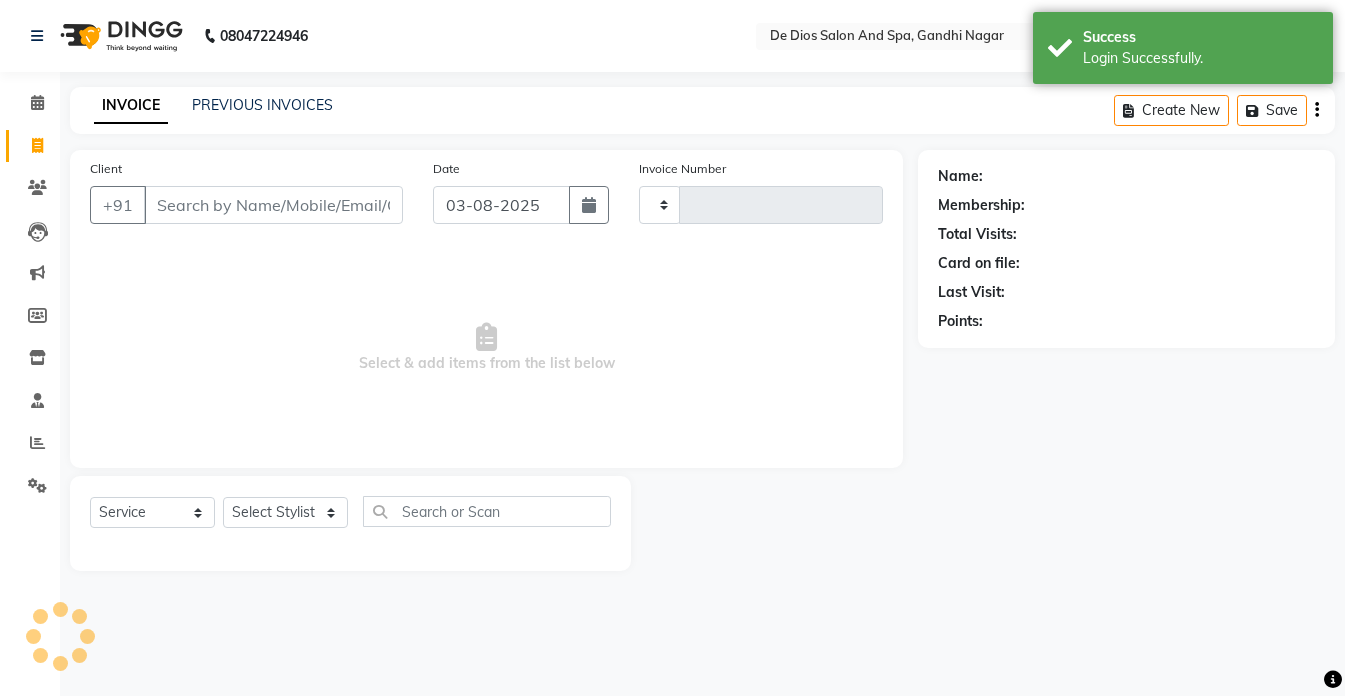 type on "2047" 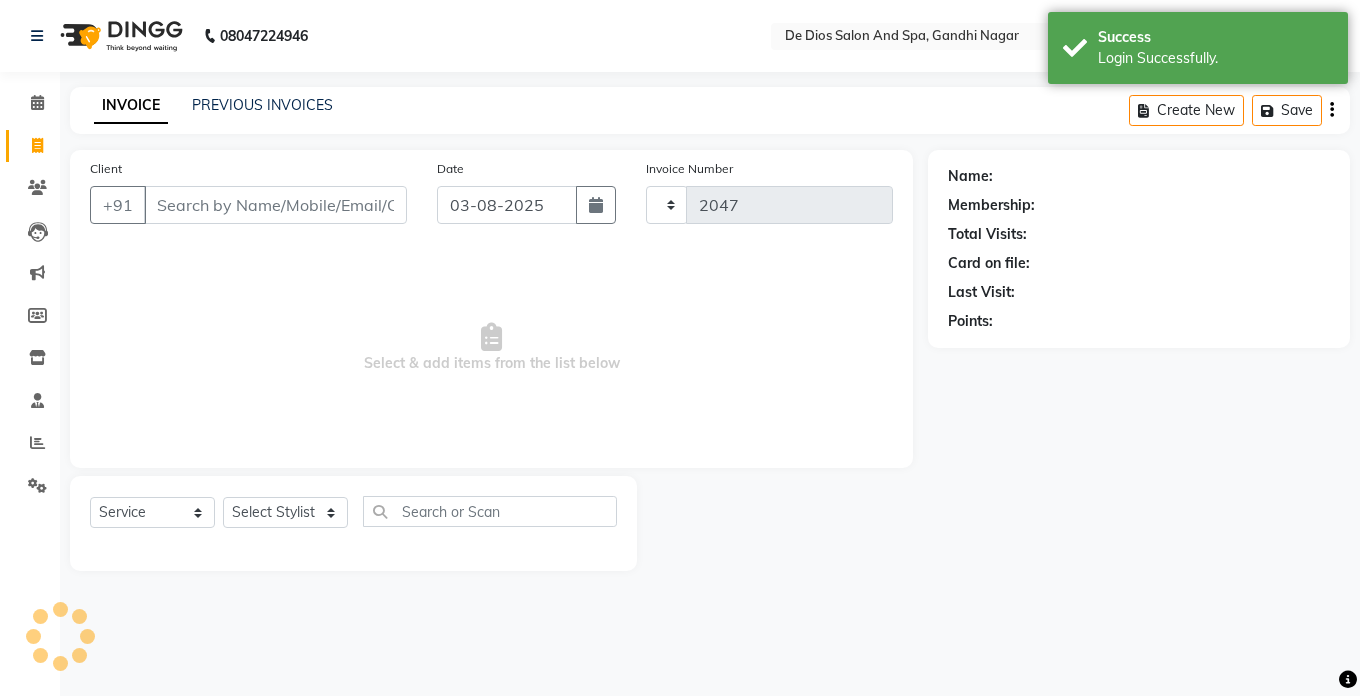 select on "6431" 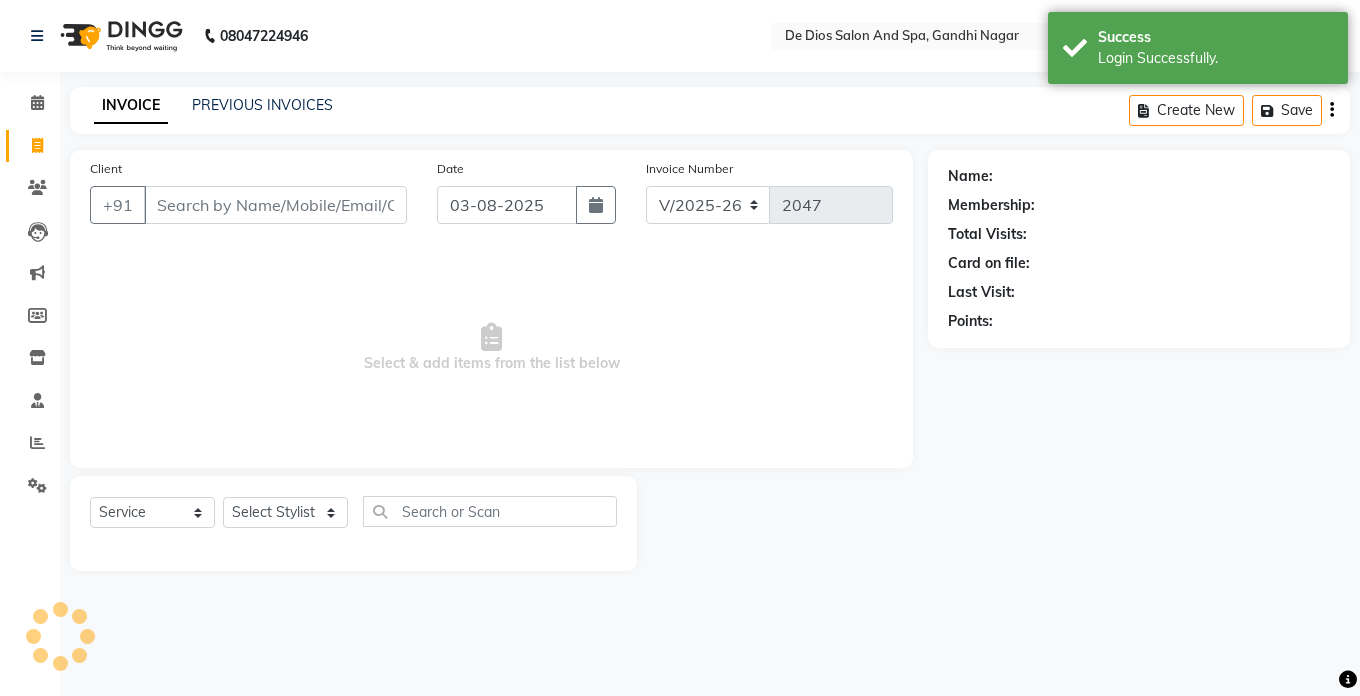 click on "Client" at bounding box center (275, 205) 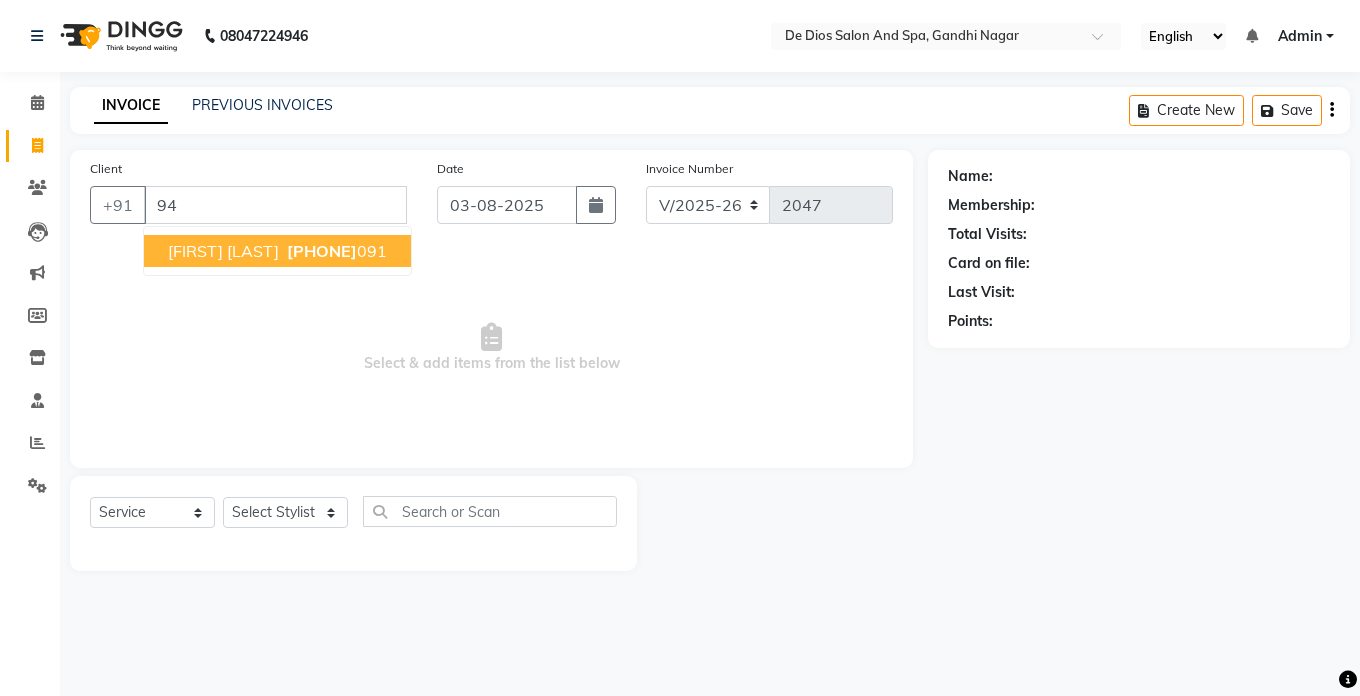 type on "9" 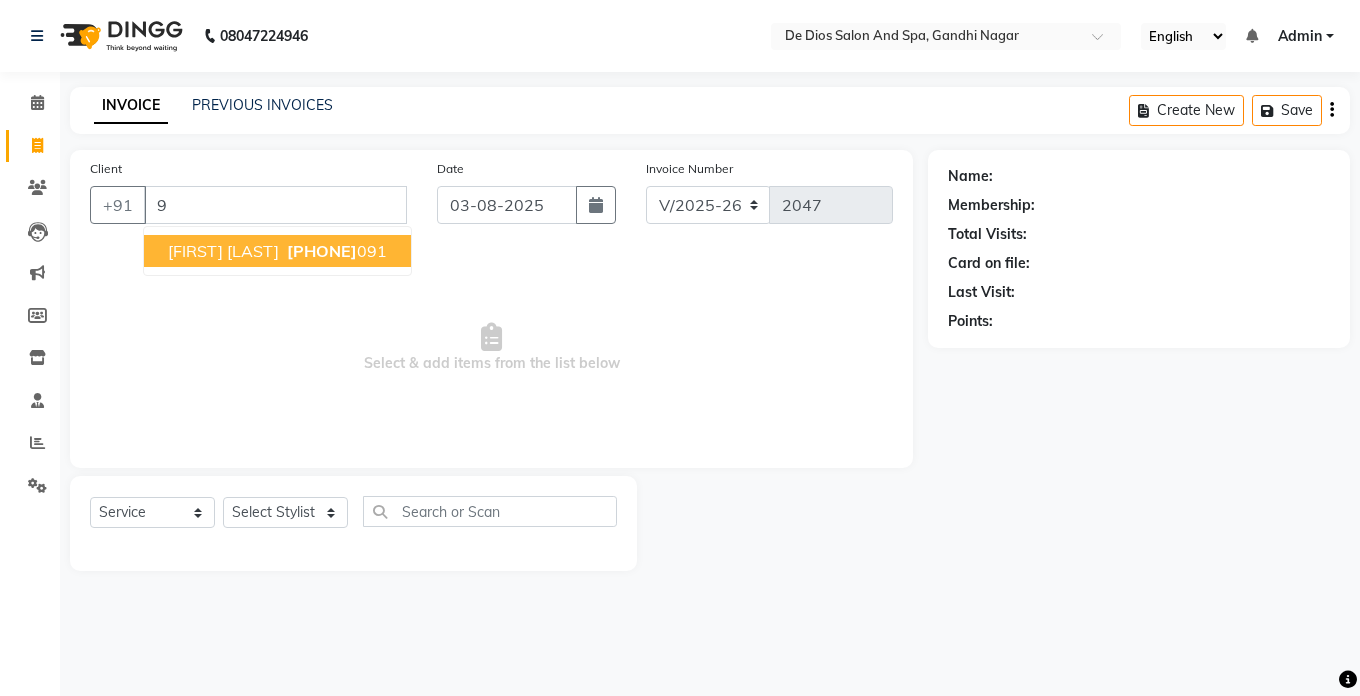 type 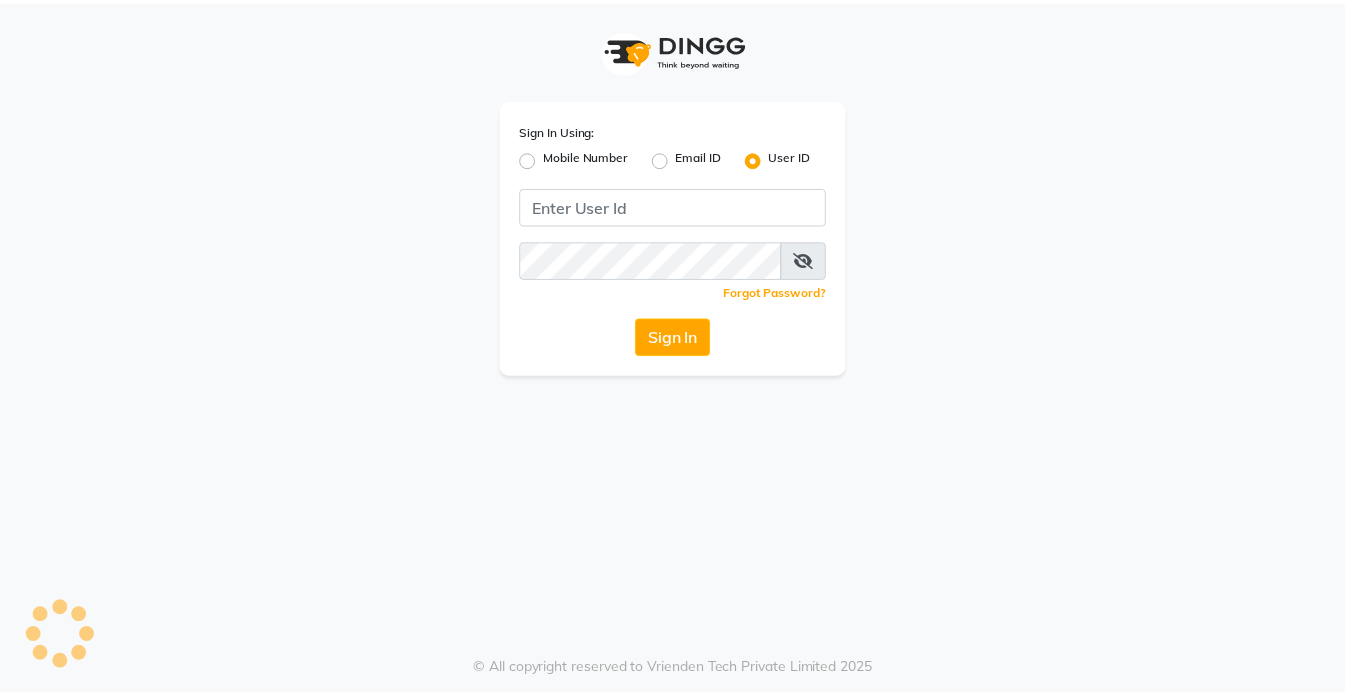 scroll, scrollTop: 0, scrollLeft: 0, axis: both 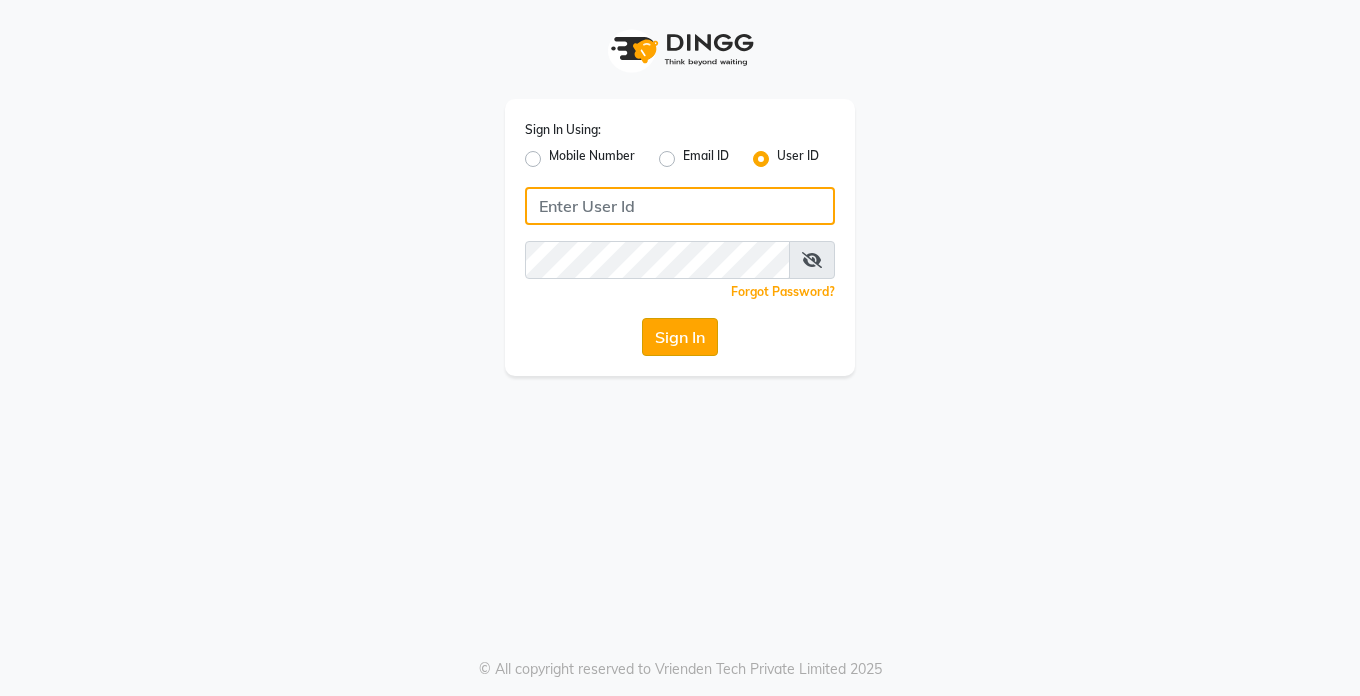 type on "Dedios123" 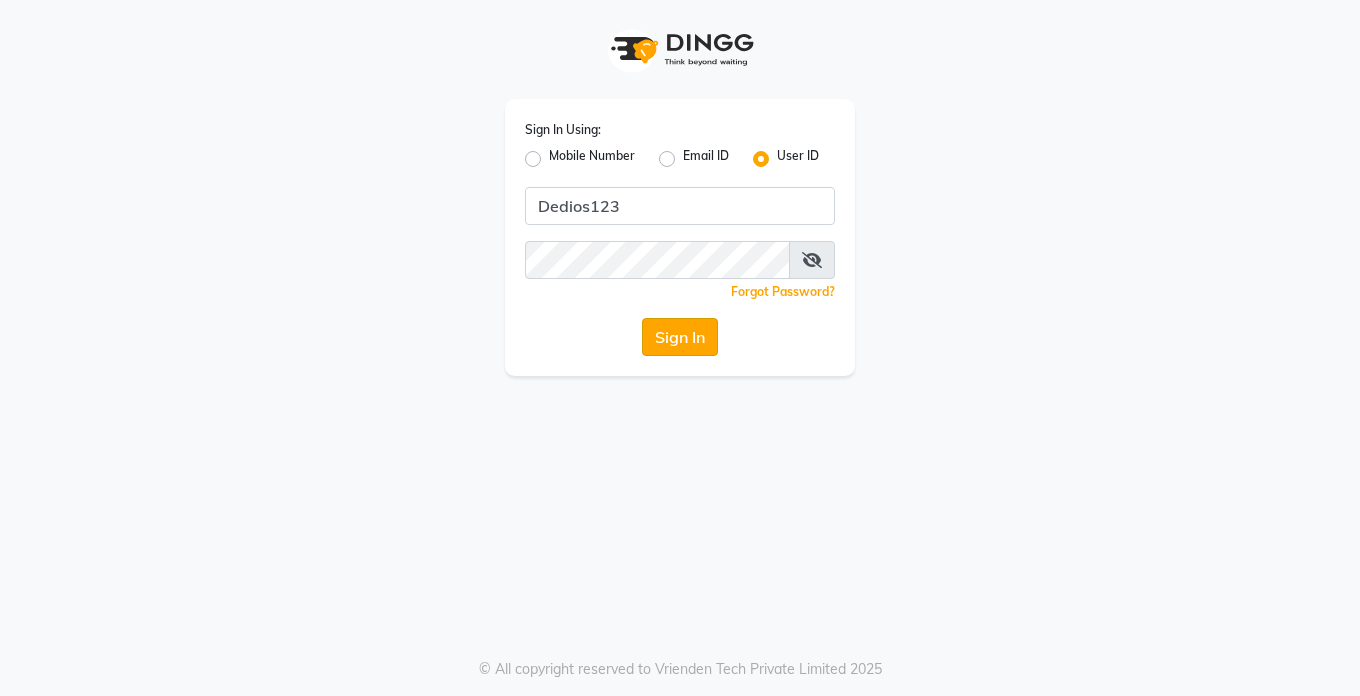 click on "Sign In" 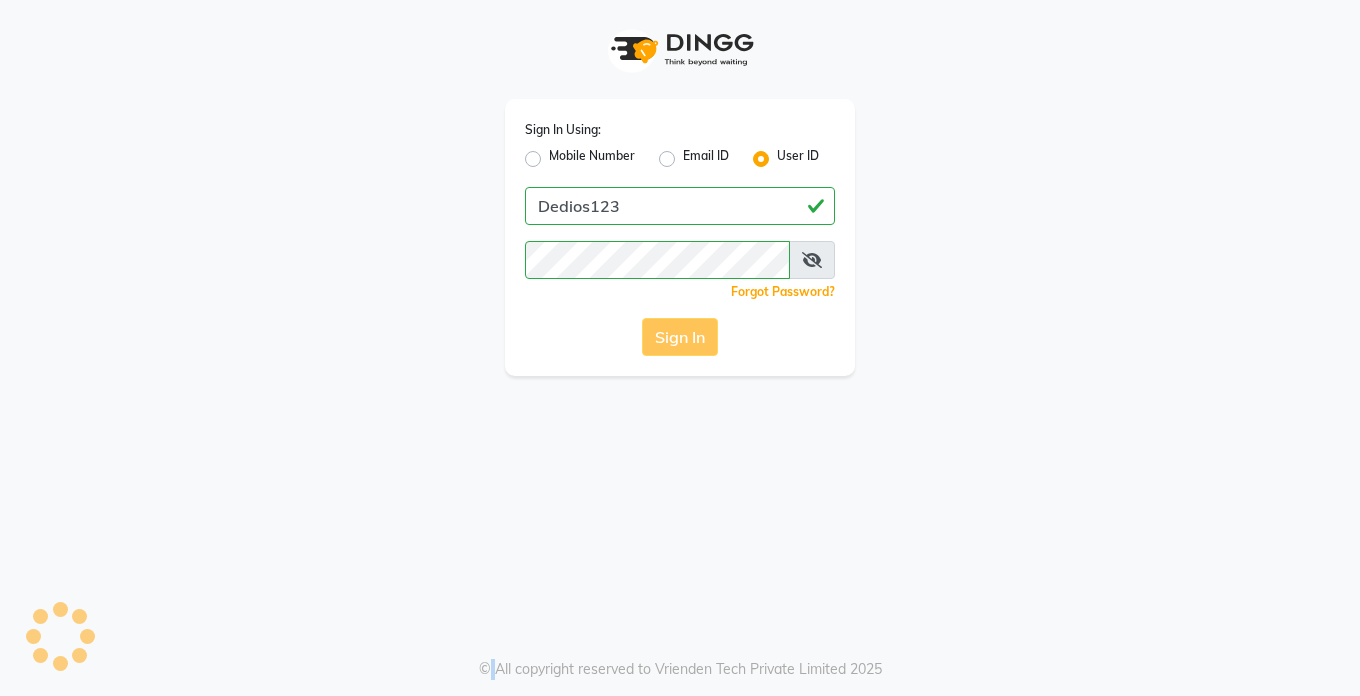 click on "Sign In" 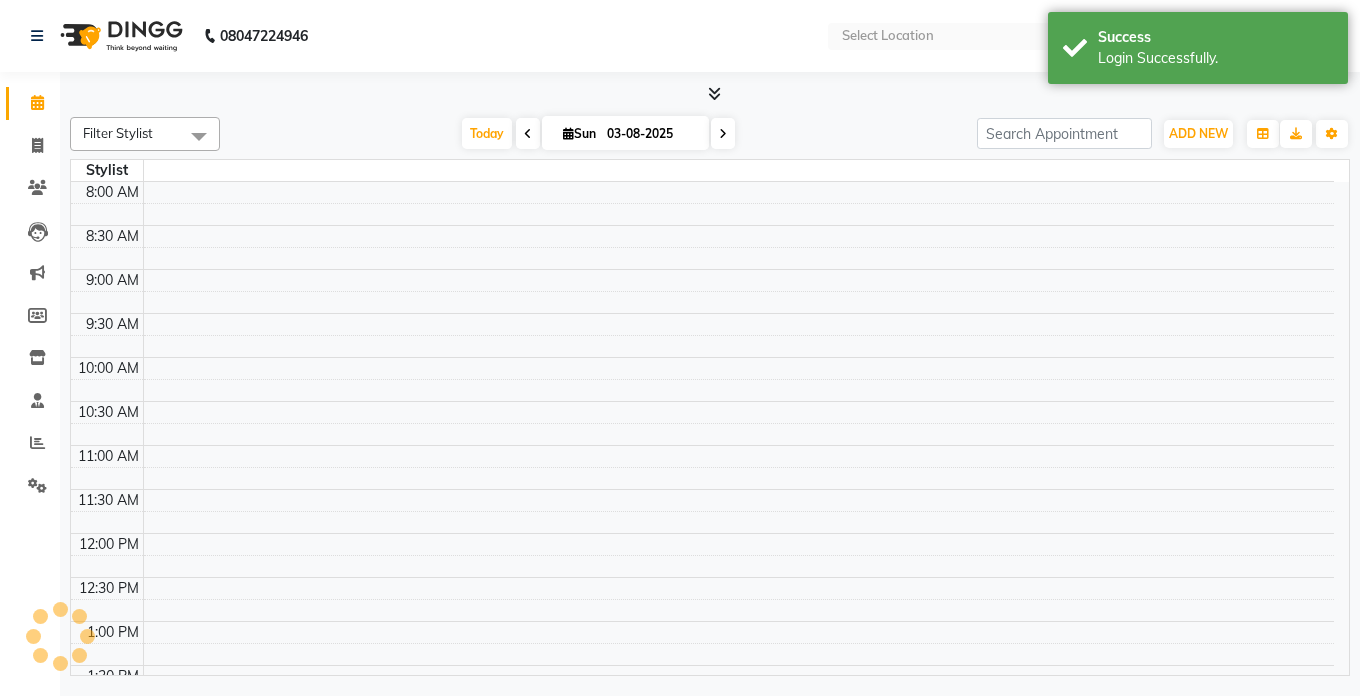 select on "en" 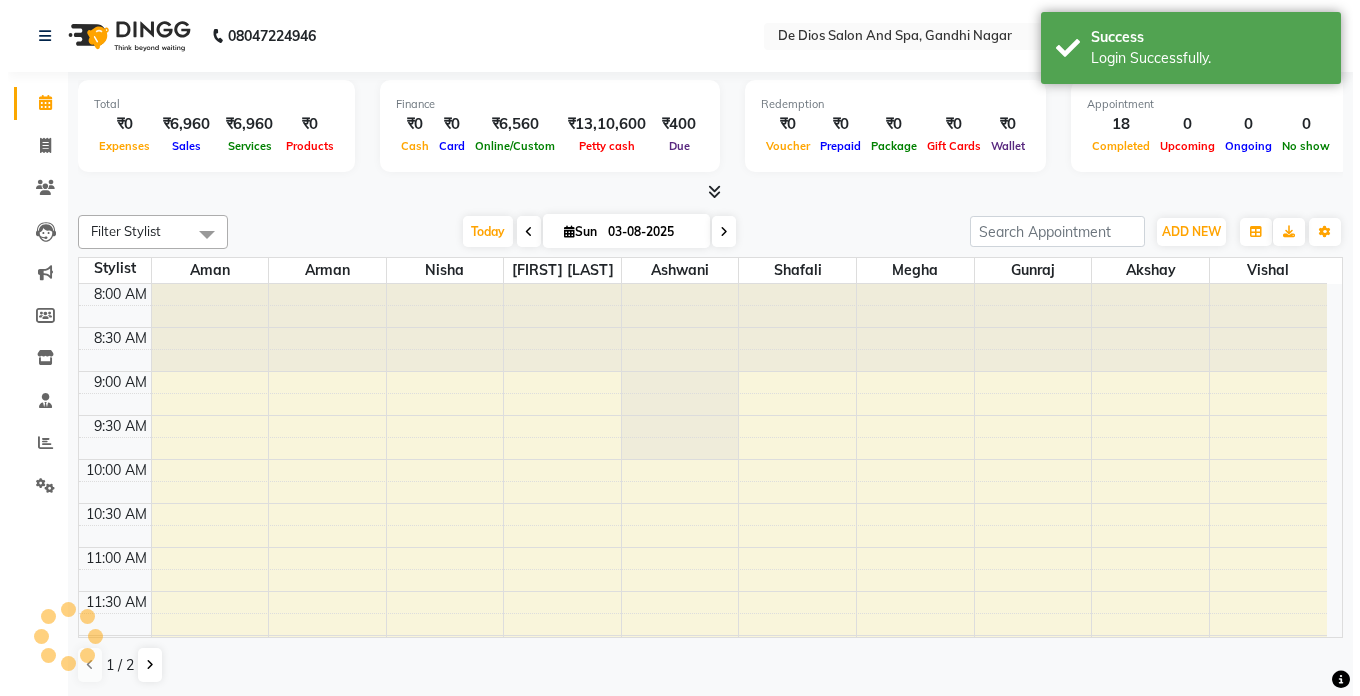 scroll, scrollTop: 0, scrollLeft: 0, axis: both 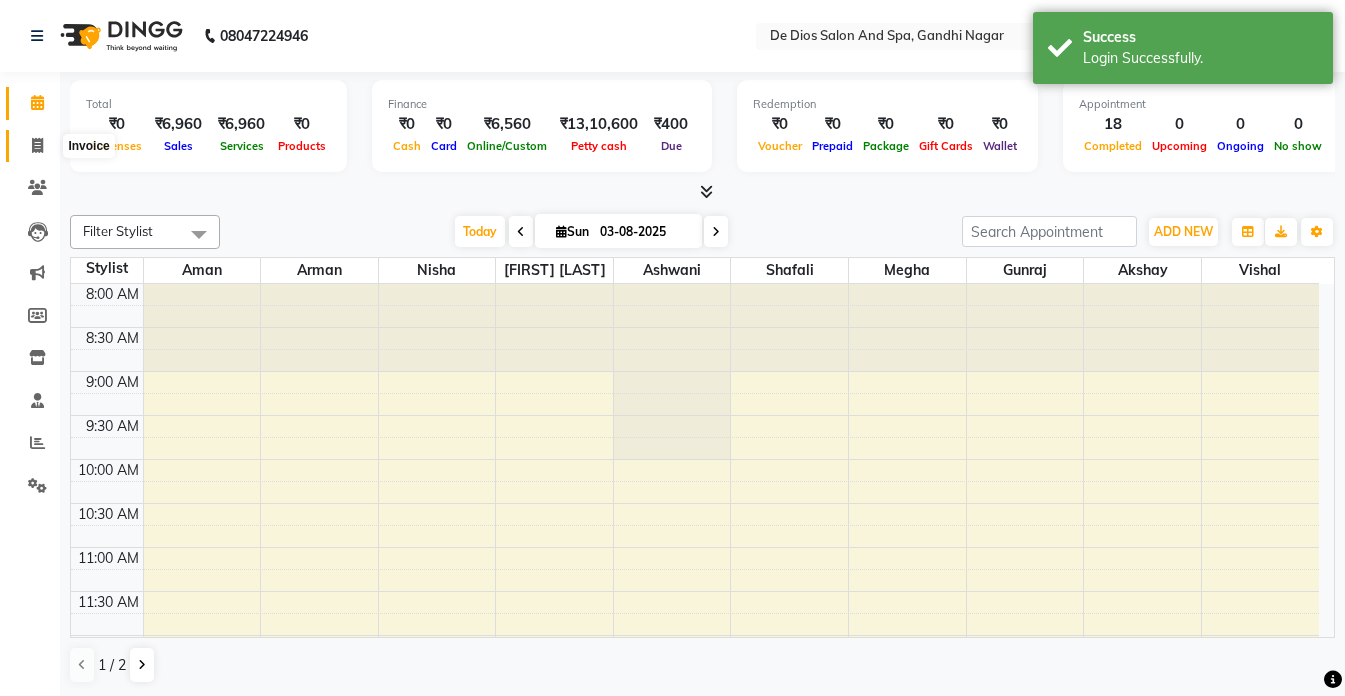 click 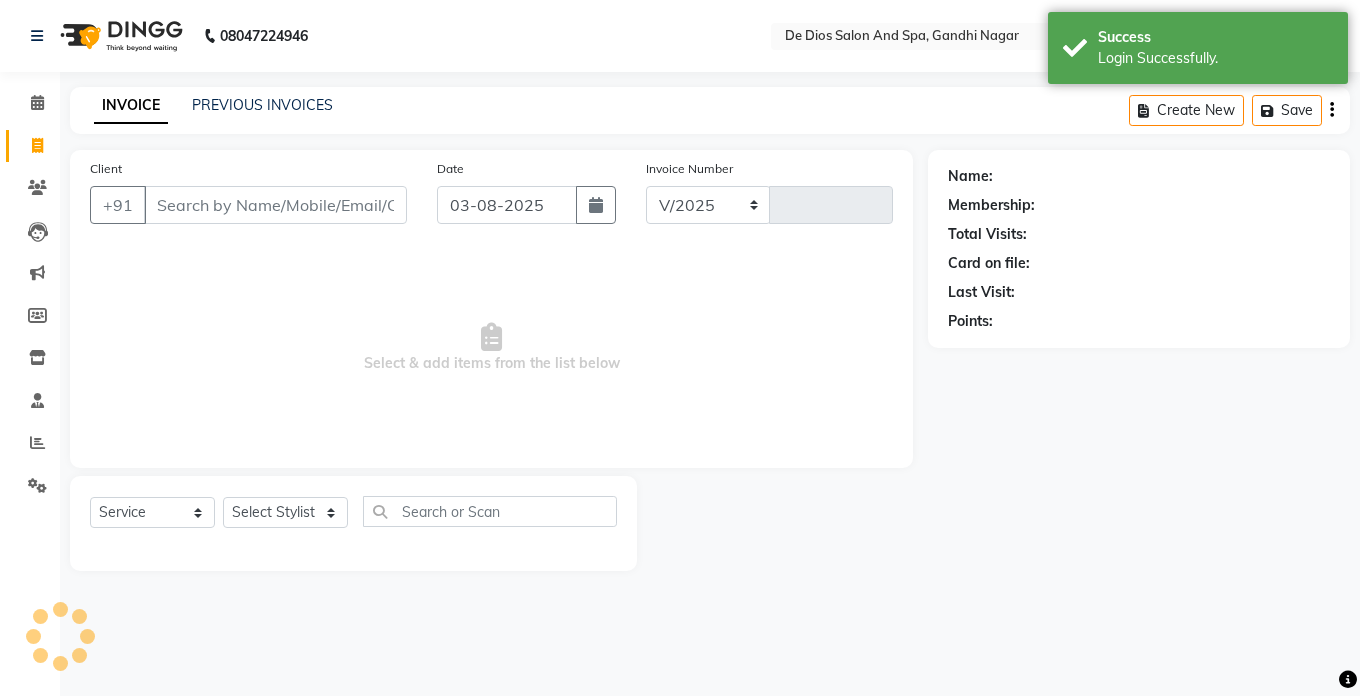 select on "6431" 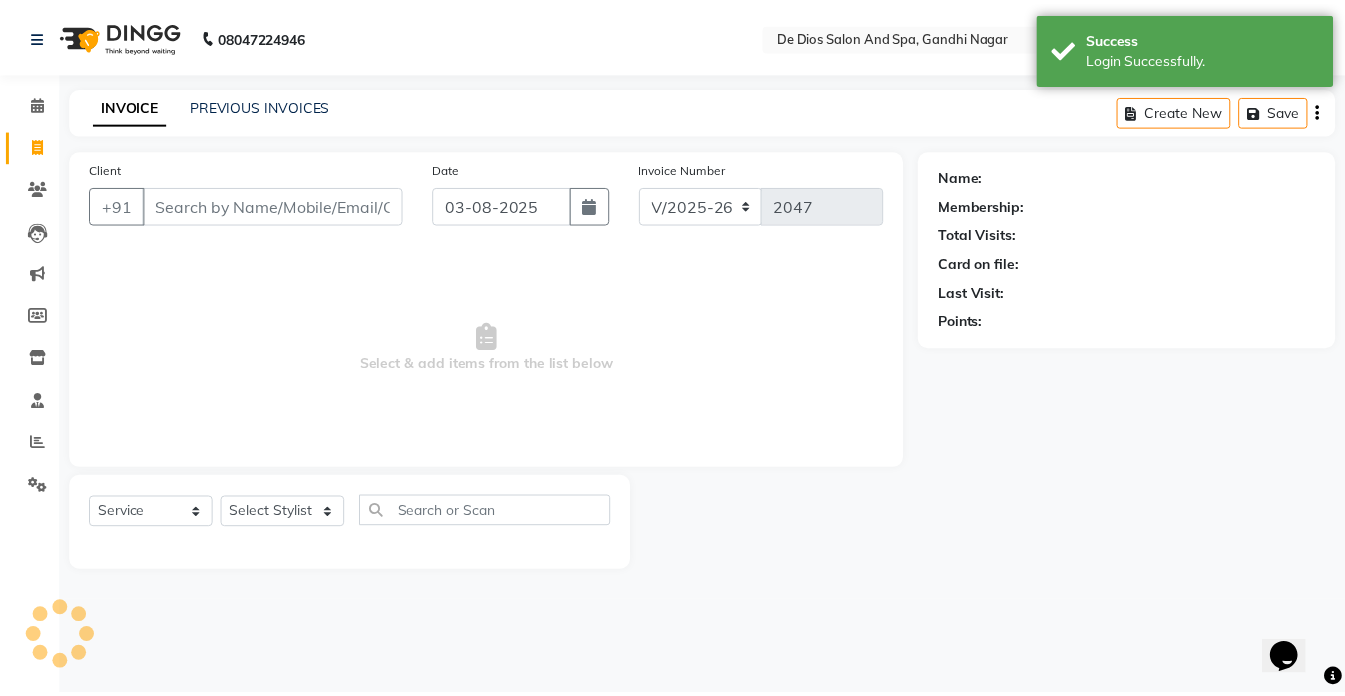 scroll, scrollTop: 0, scrollLeft: 0, axis: both 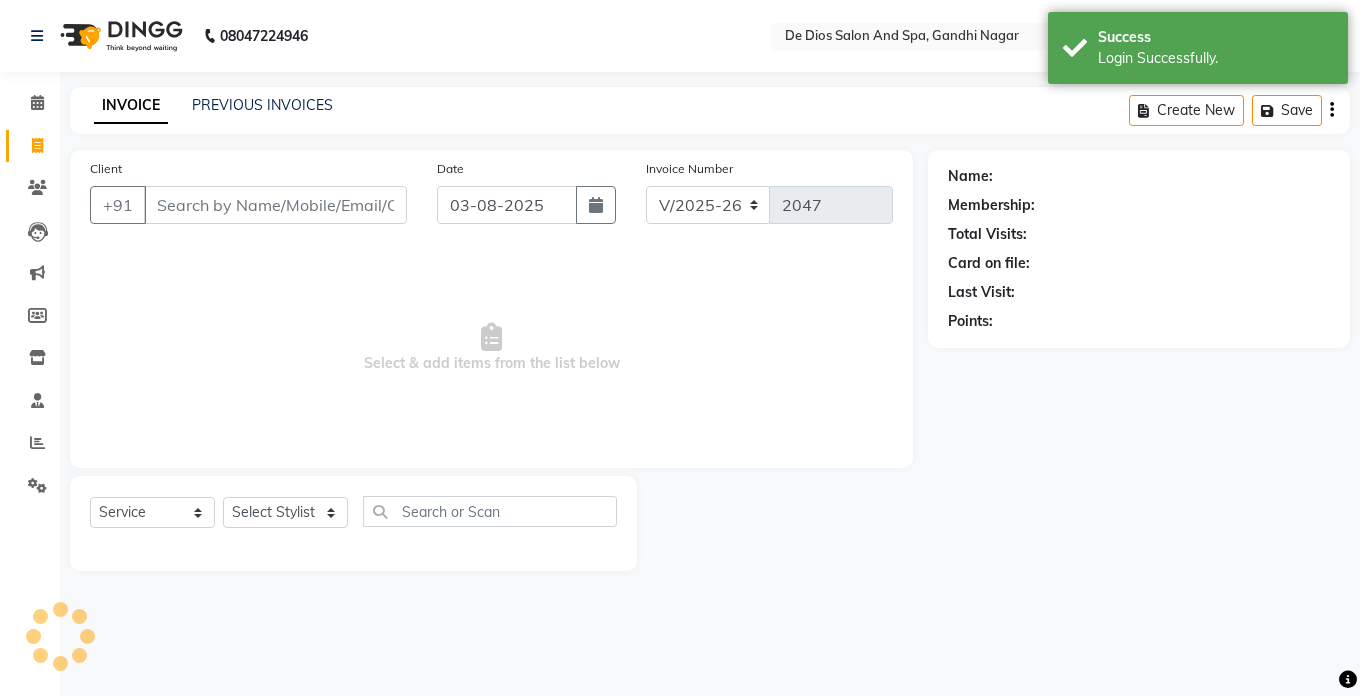 click on "Client" at bounding box center (275, 205) 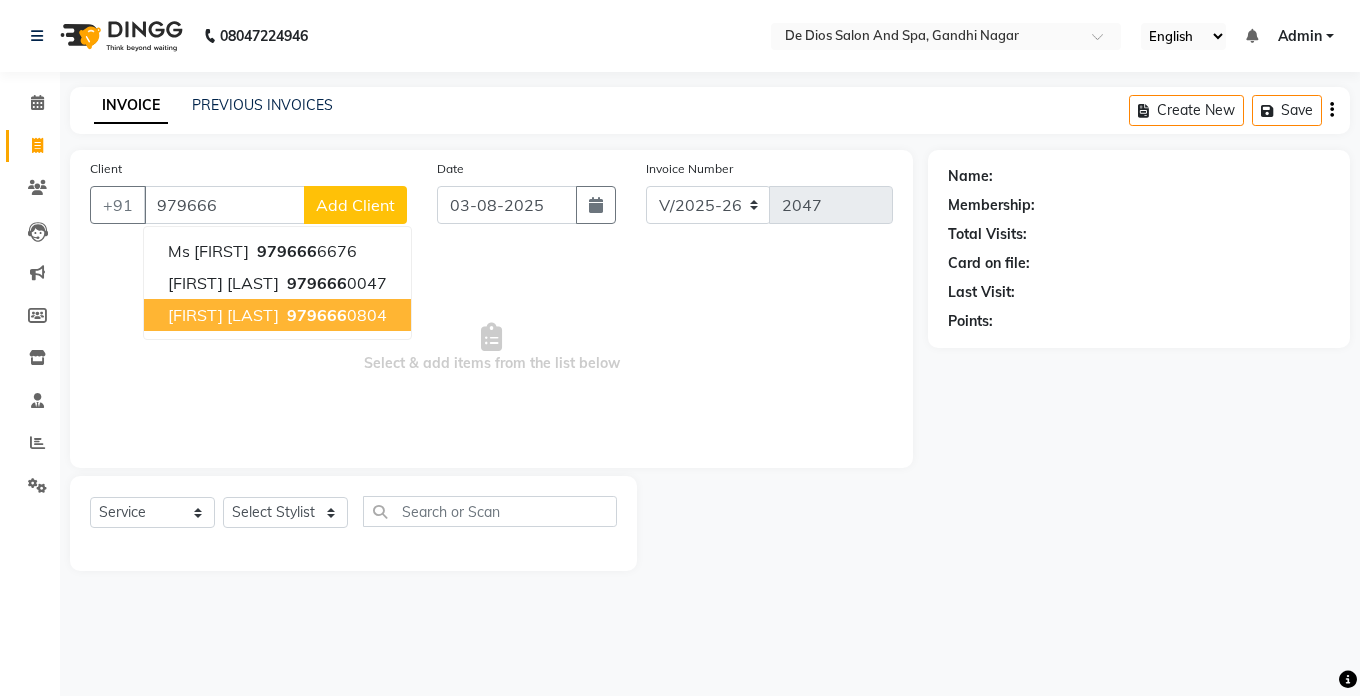 click on "979666" at bounding box center [317, 315] 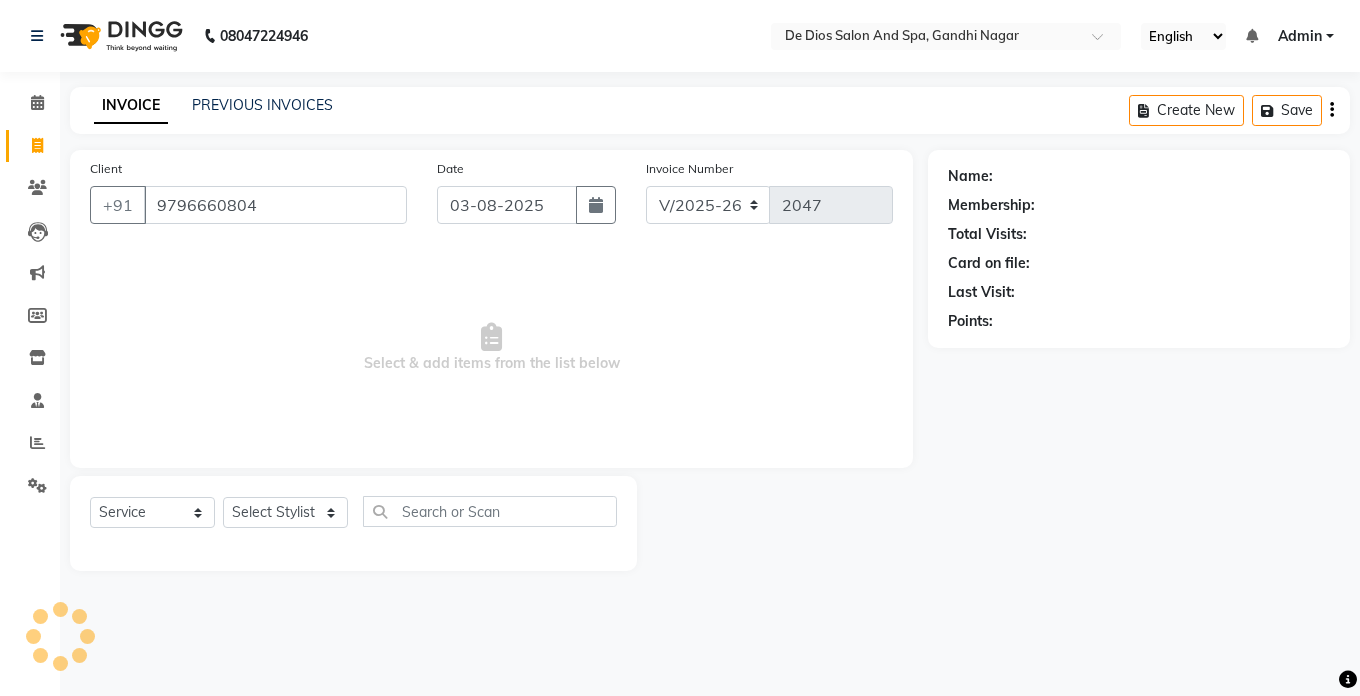 type on "9796660804" 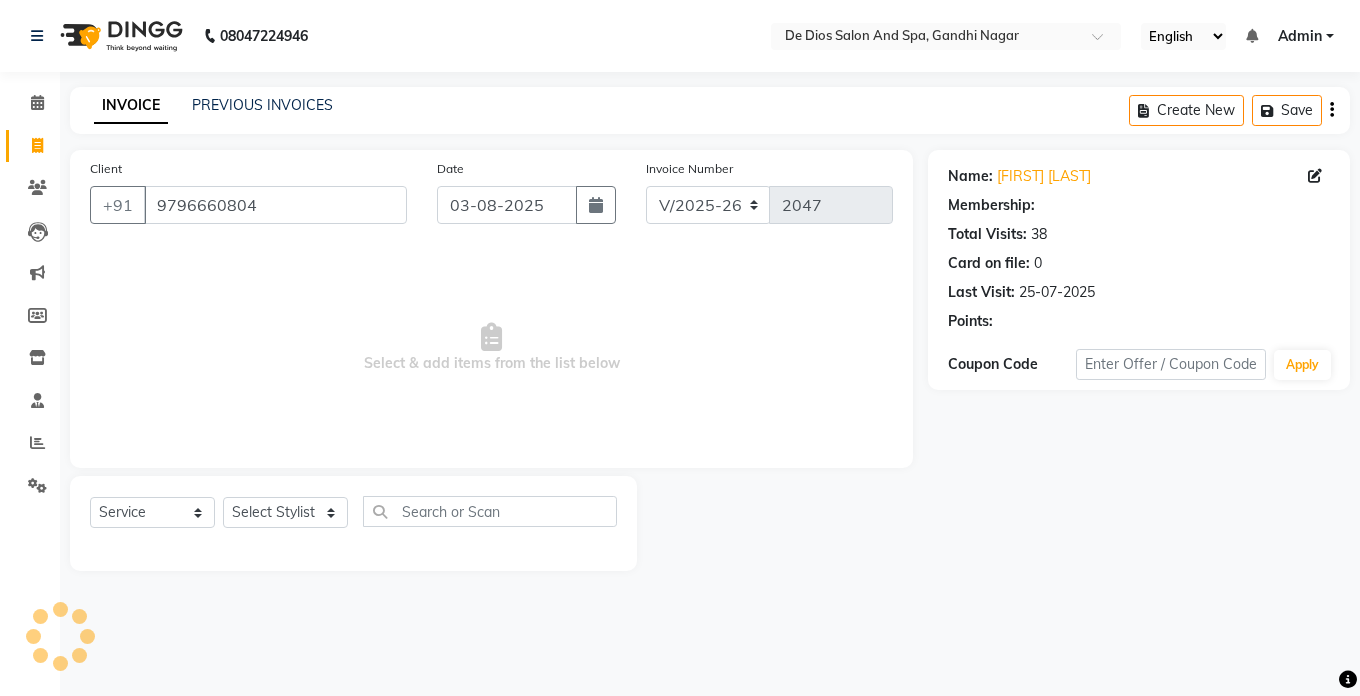select on "1: Object" 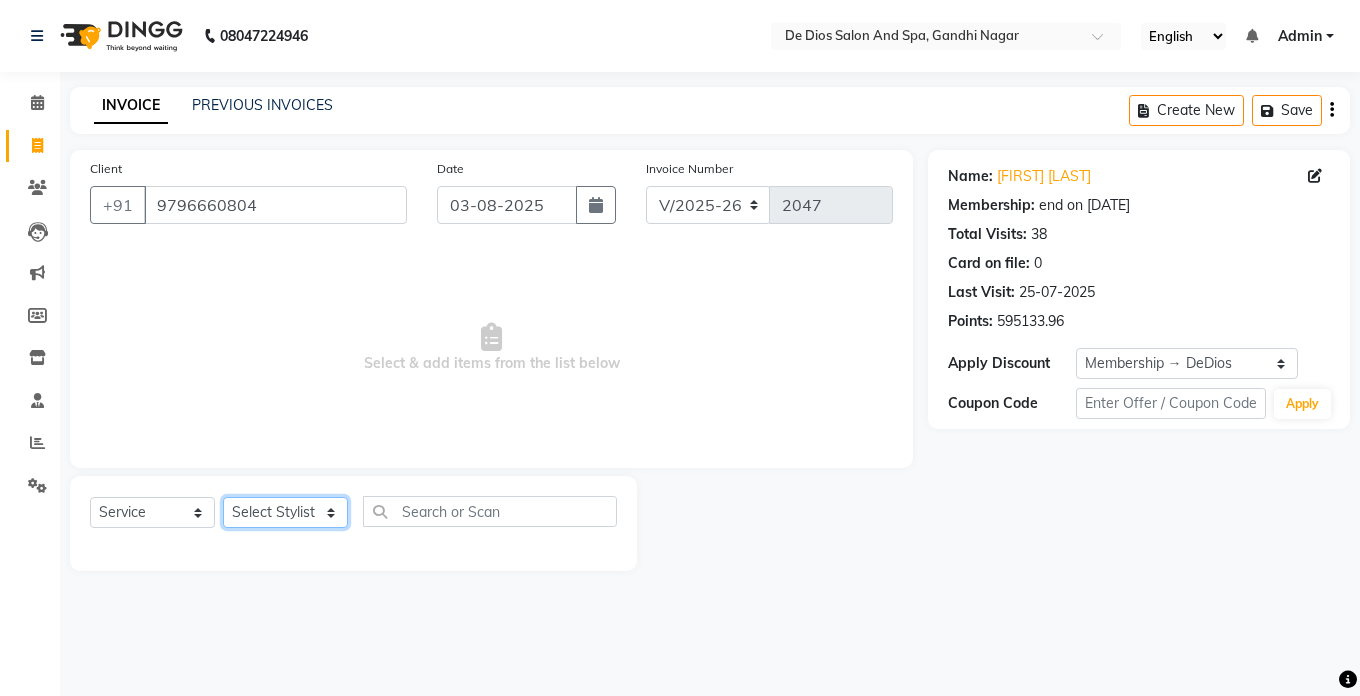 click on "Select Stylist akshay aman Arman Ashwani gunraj megha  nikita thappa nisha parveen shafali vishal vishu kumar" 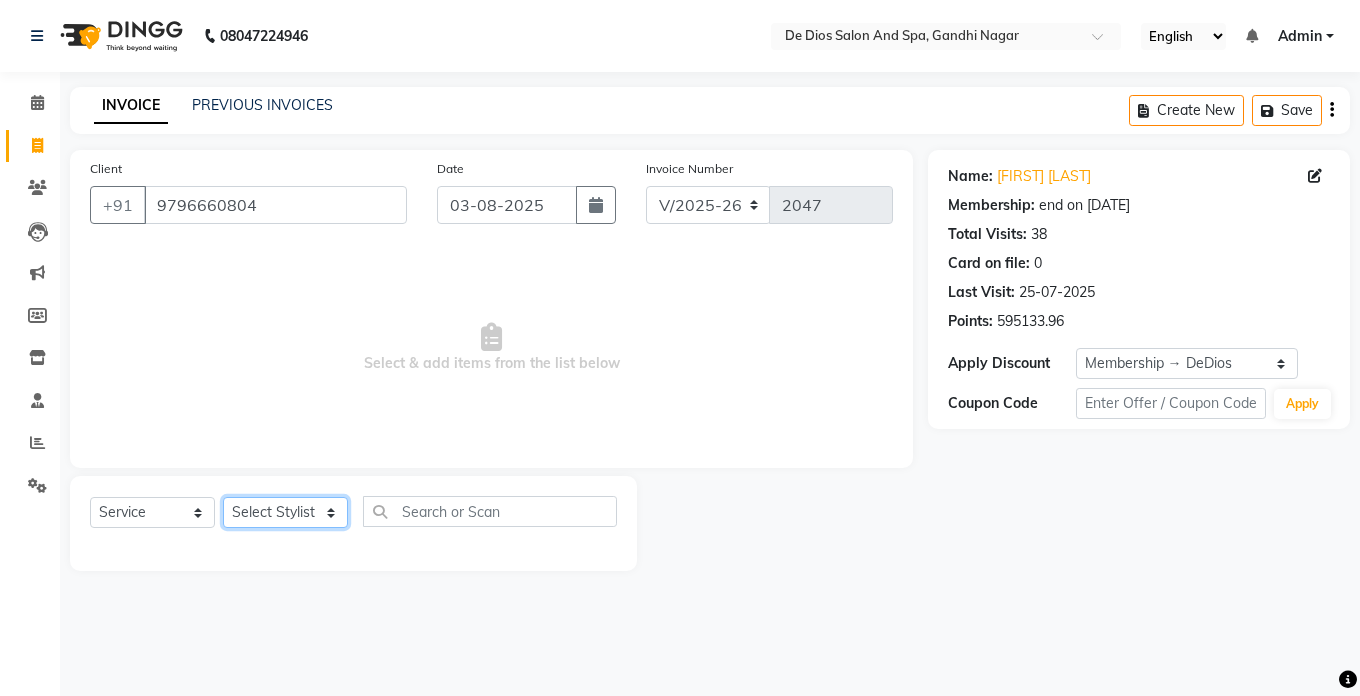 select on "87891" 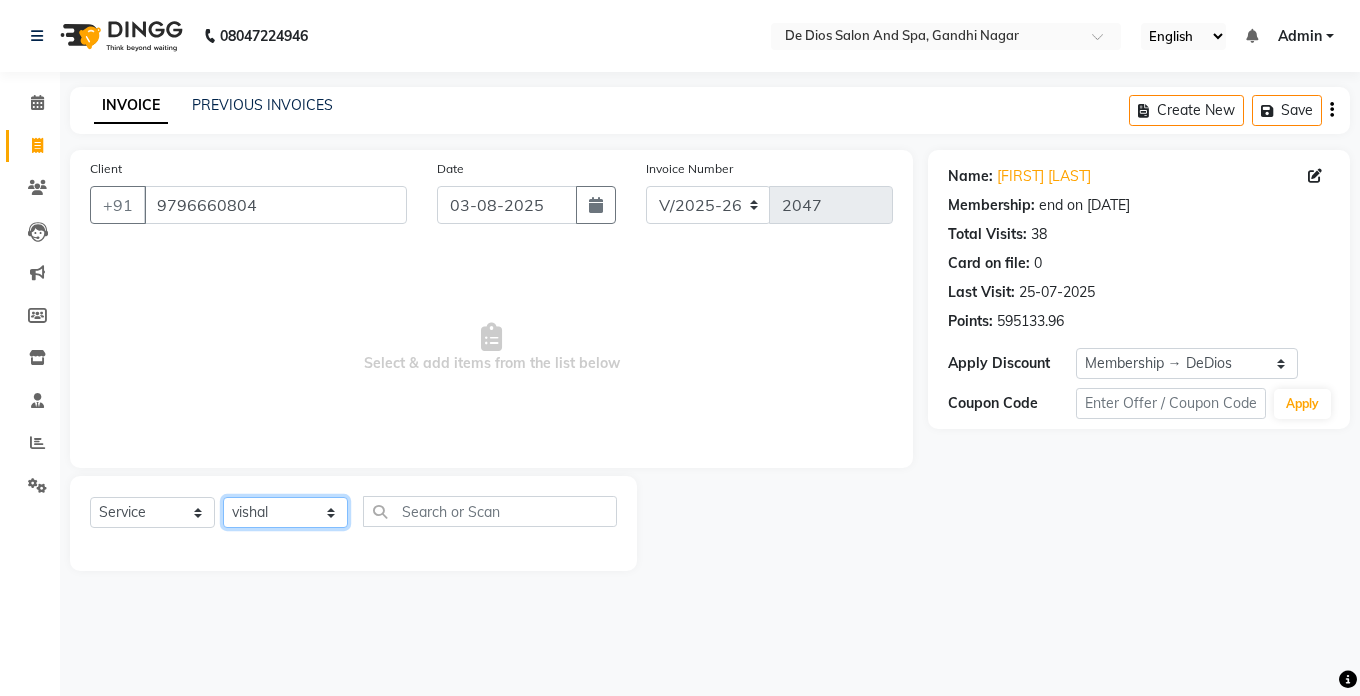 click on "Select Stylist akshay aman Arman Ashwani gunraj megha  nikita thappa nisha parveen shafali vishal vishu kumar" 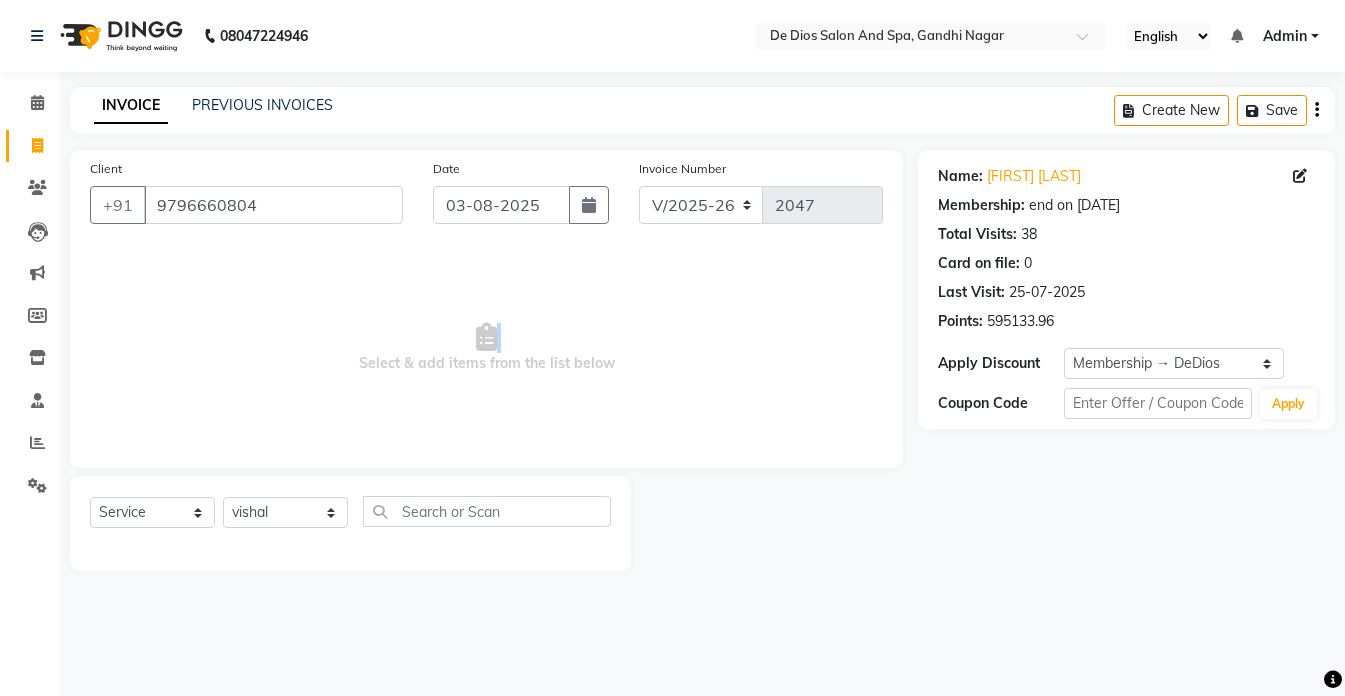 click on "Client +91 9796660804 Date 03-08-2025 Invoice Number V/2025 V/2025-26 2047  Select & add items from the list below" 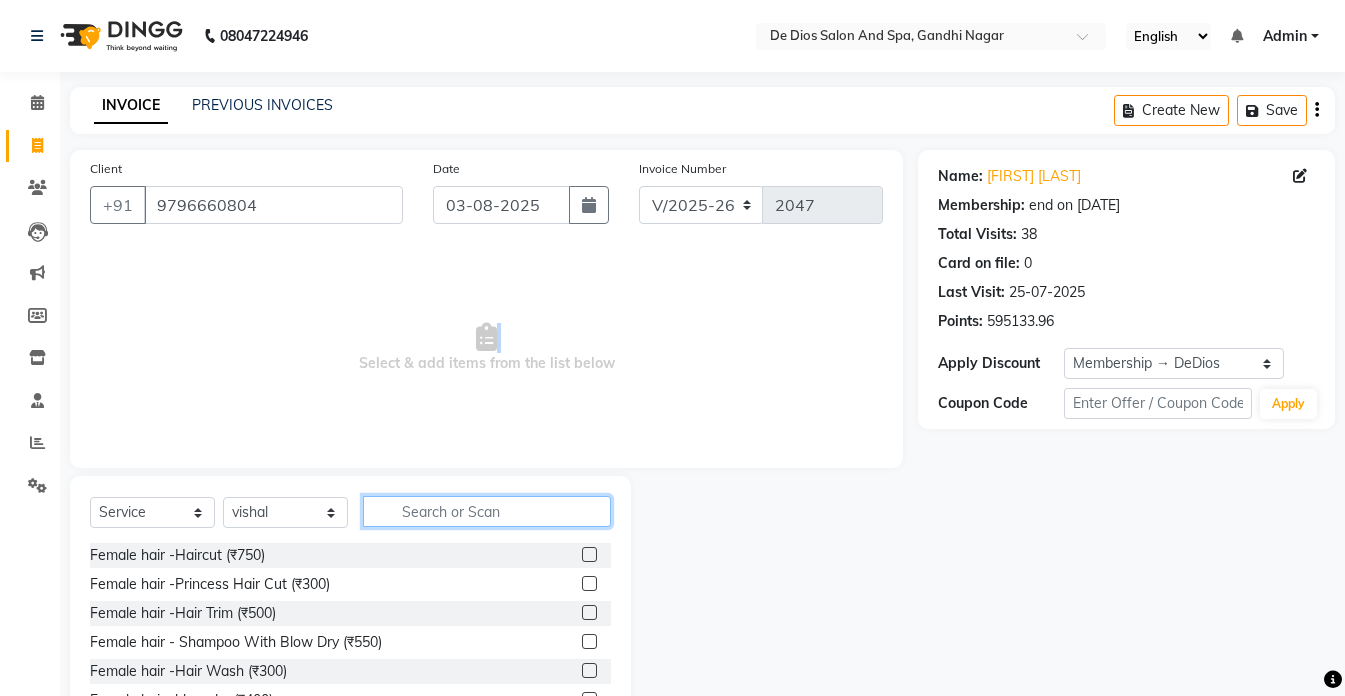 click 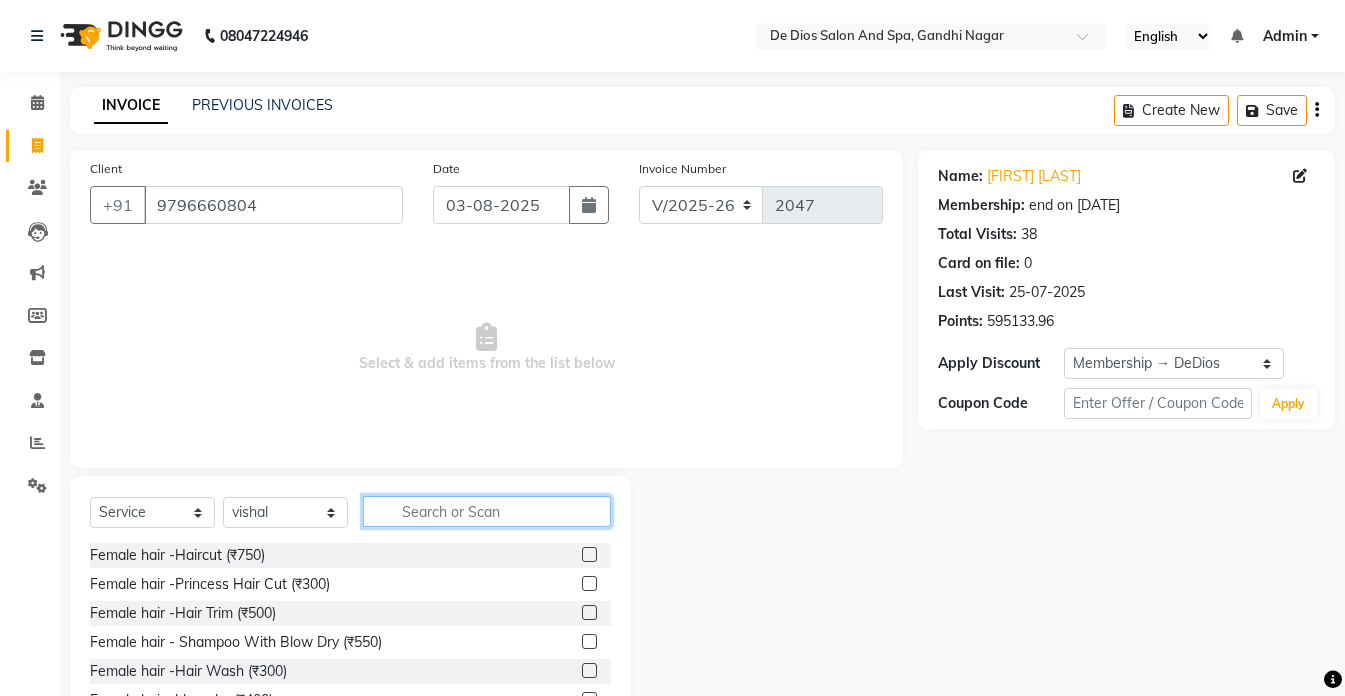 click 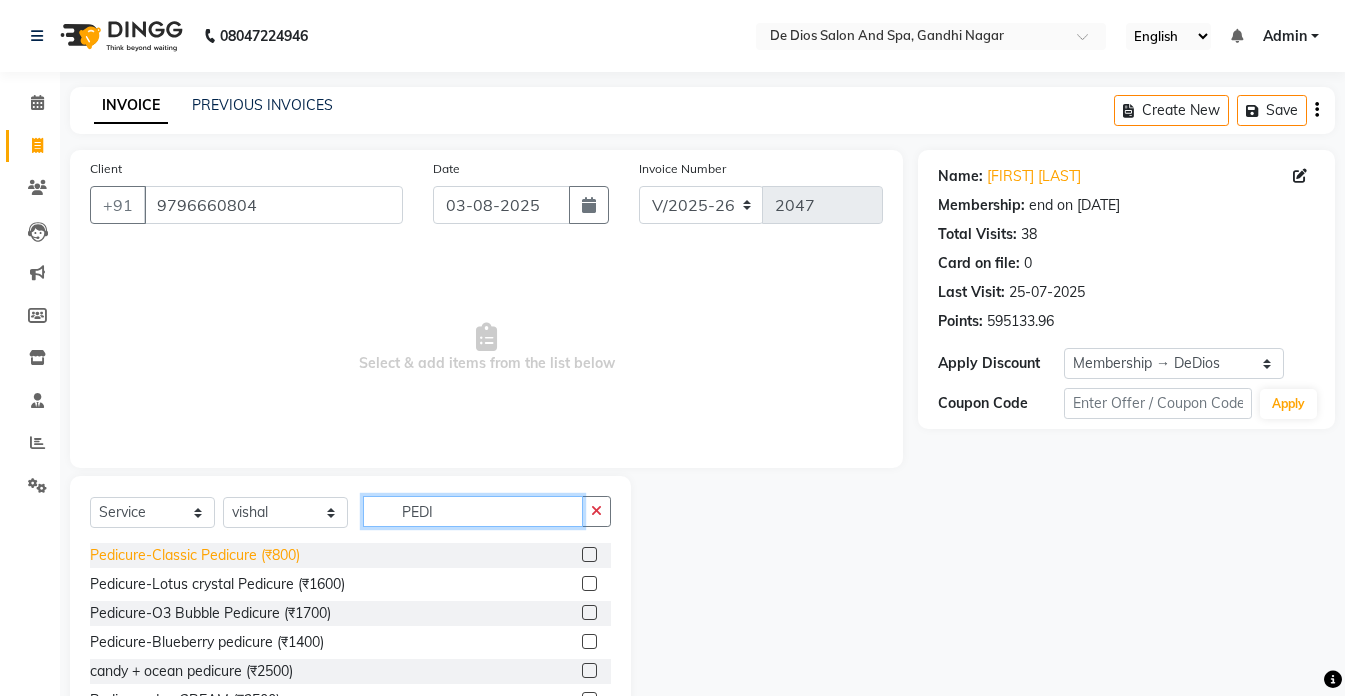 type on "PEDI" 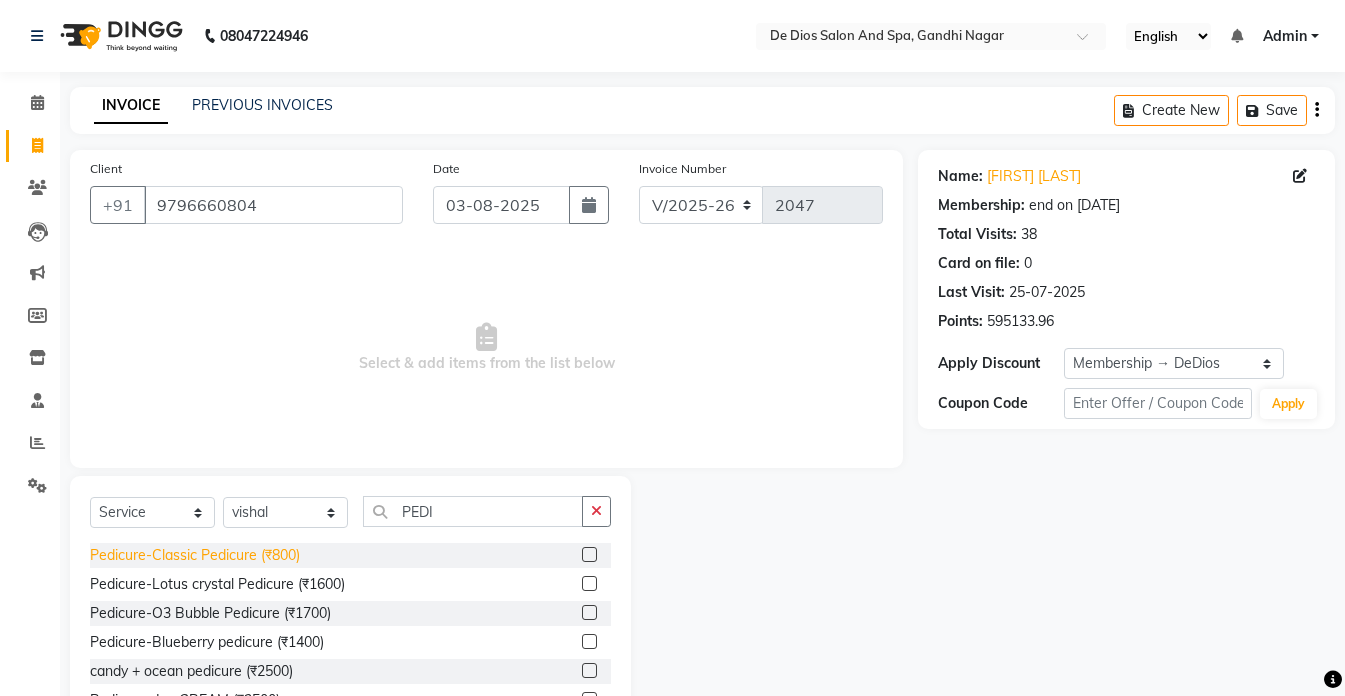 click on "Pedicure-Classic Pedicure (₹800)" 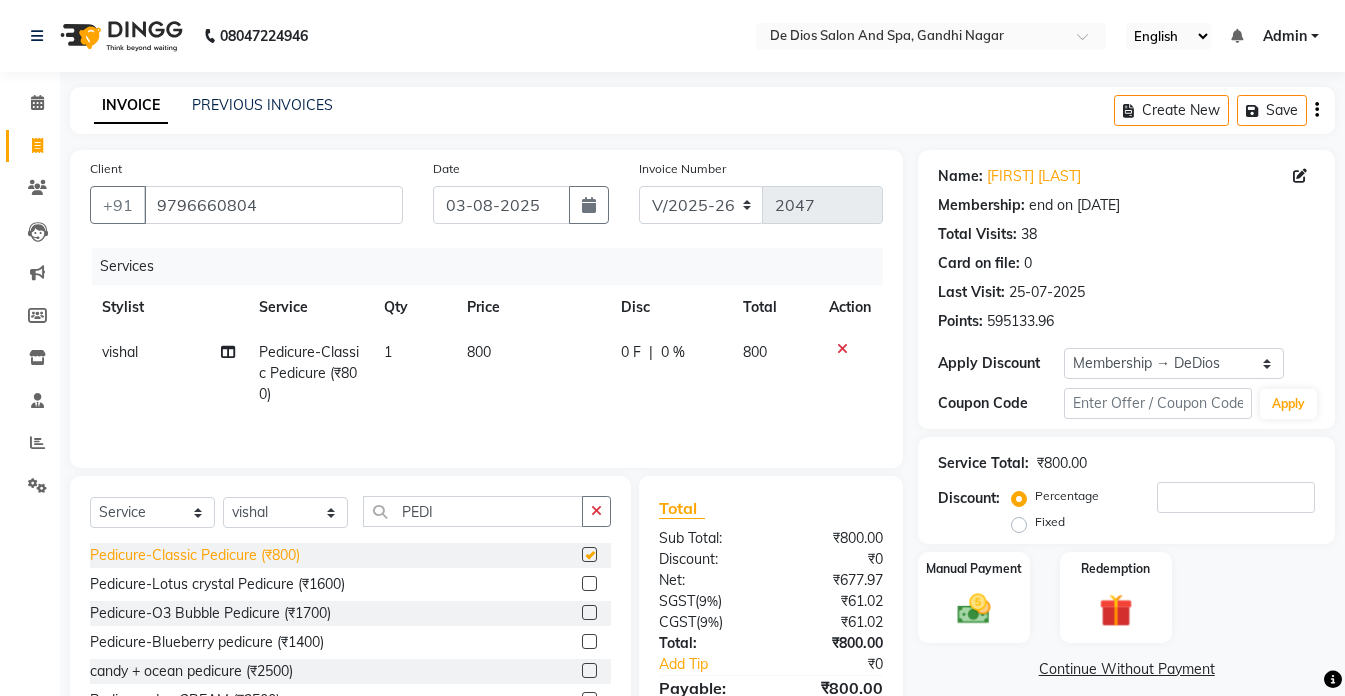 checkbox on "false" 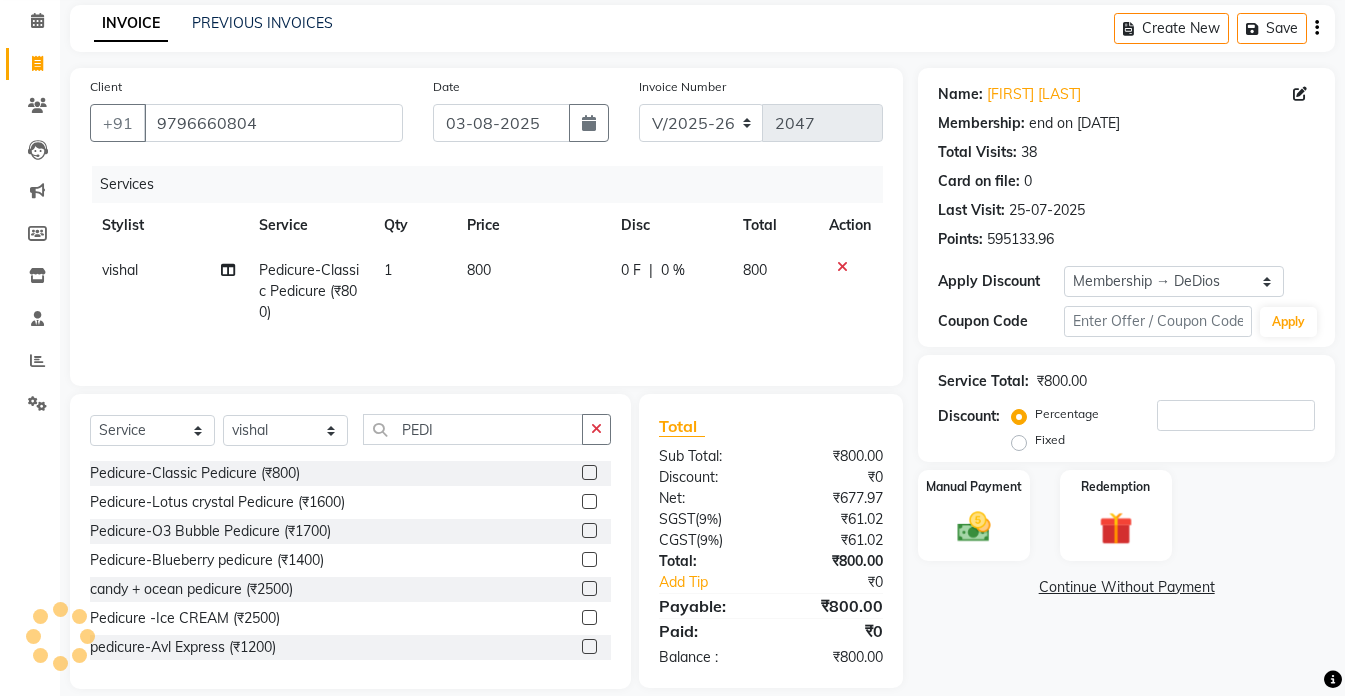 scroll, scrollTop: 100, scrollLeft: 0, axis: vertical 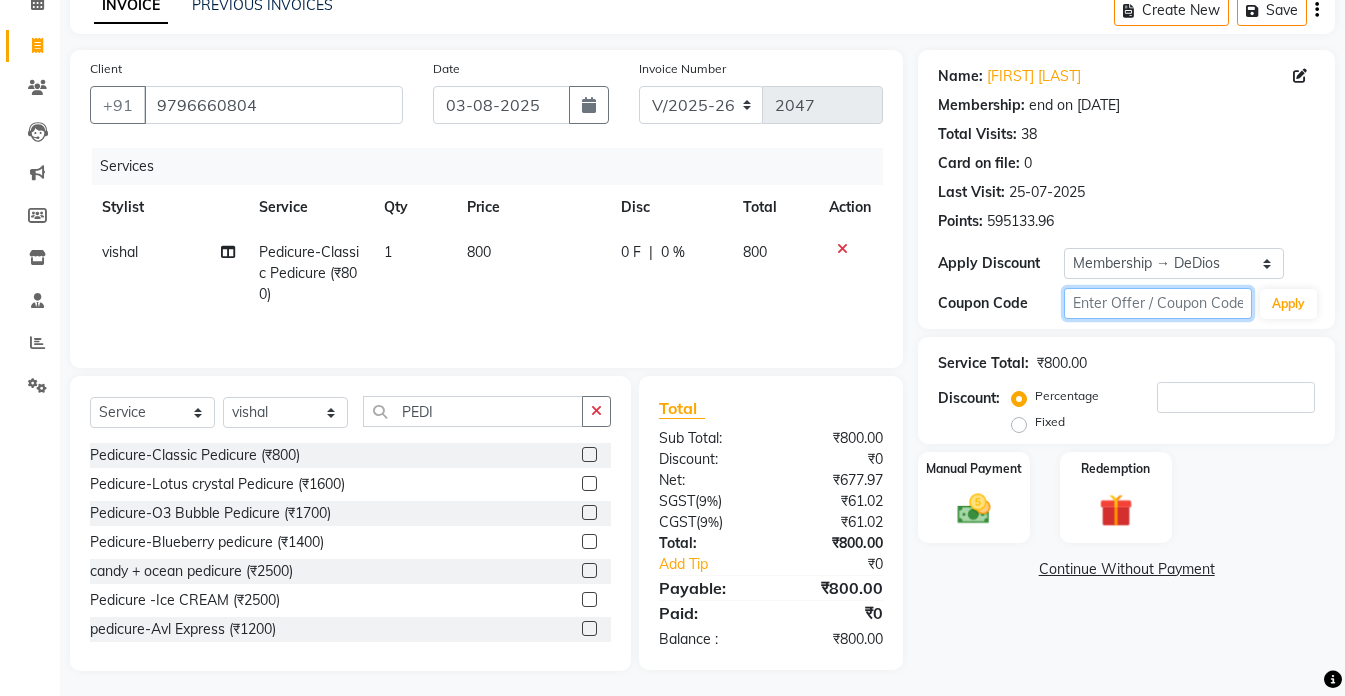 click 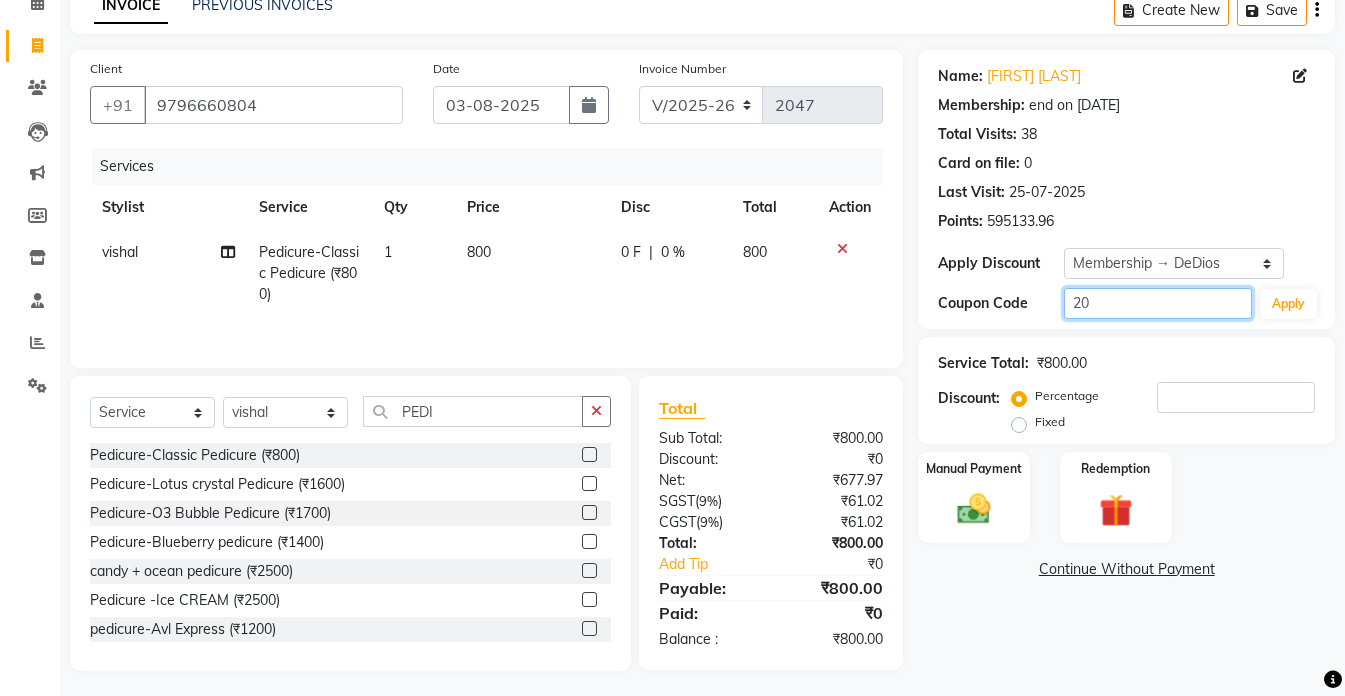 type on "20" 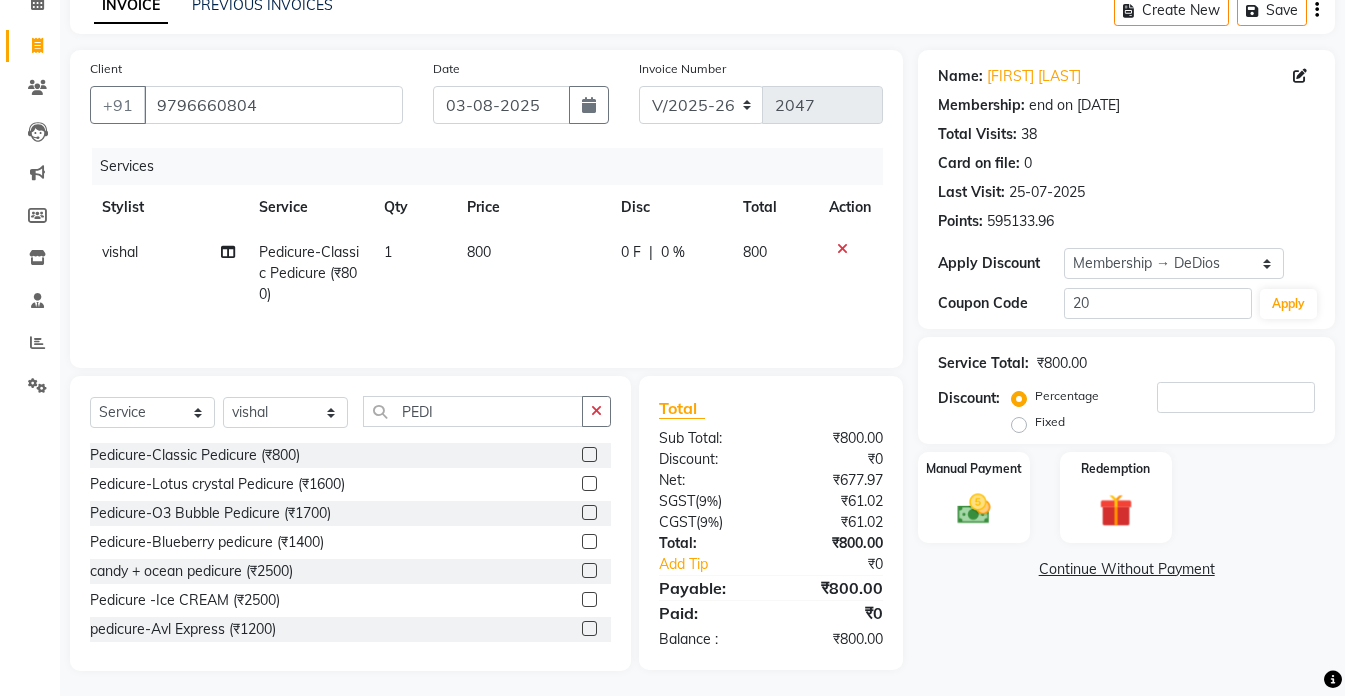 click on "Name: Upasana Majan Membership: end on 12-04-2026 Total Visits:  38 Card on file:  0 Last Visit:   25-07-2025 Points:   595133.96  Apply Discount Select Membership → DeDios Coupon Code 20 Apply Service Total:  ₹800.00  Discount:  Percentage   Fixed  Manual Payment Redemption  Continue Without Payment" 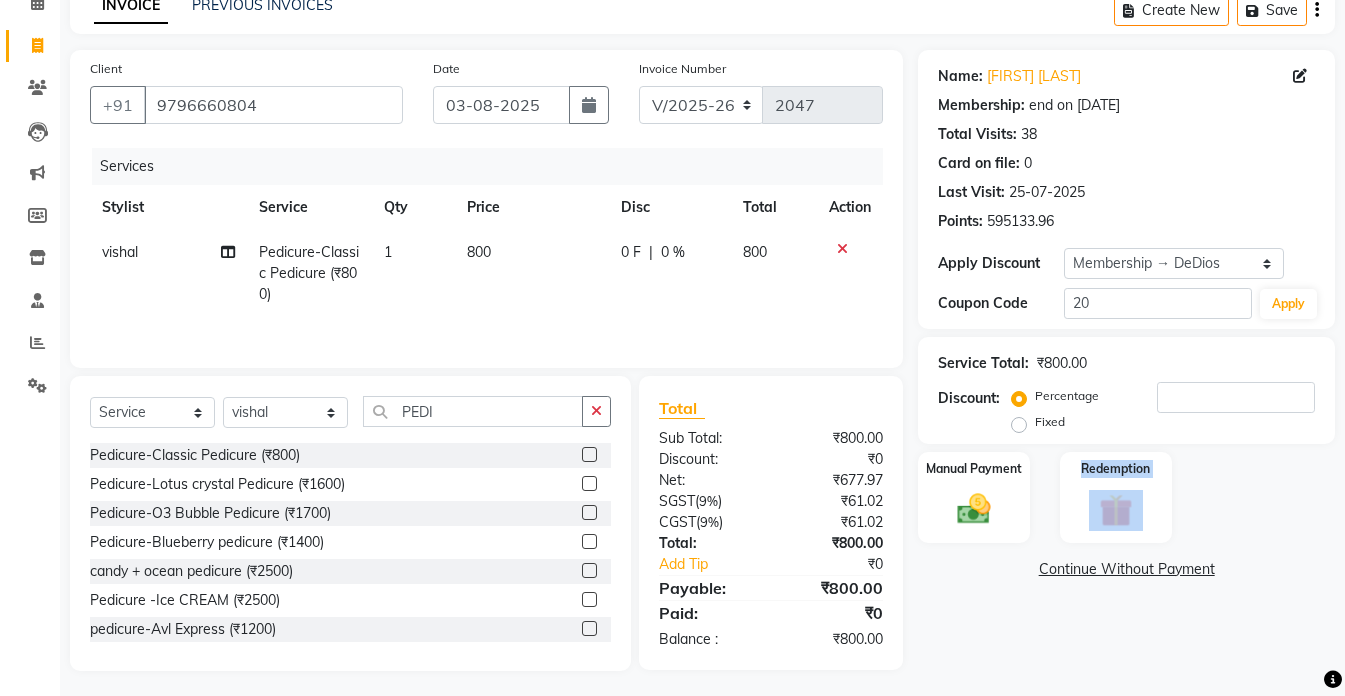 click on "Manual Payment Redemption" 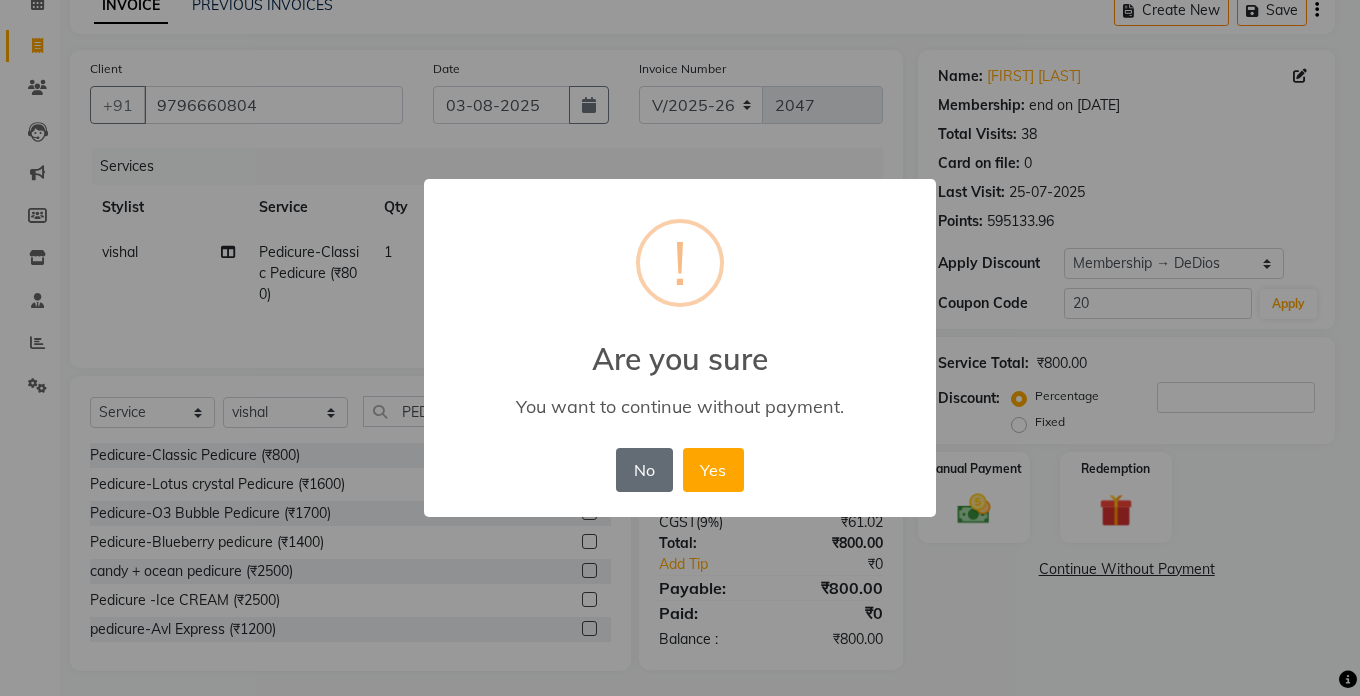 click on "No" at bounding box center [644, 470] 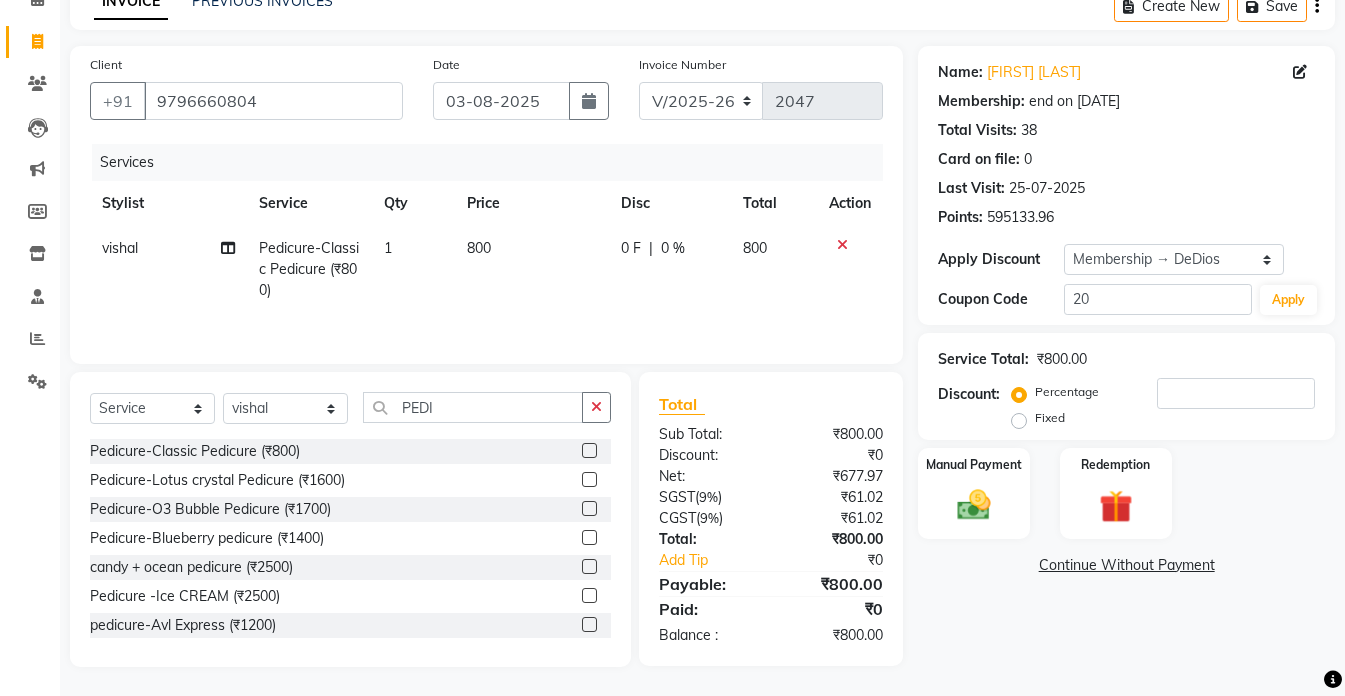 scroll, scrollTop: 105, scrollLeft: 0, axis: vertical 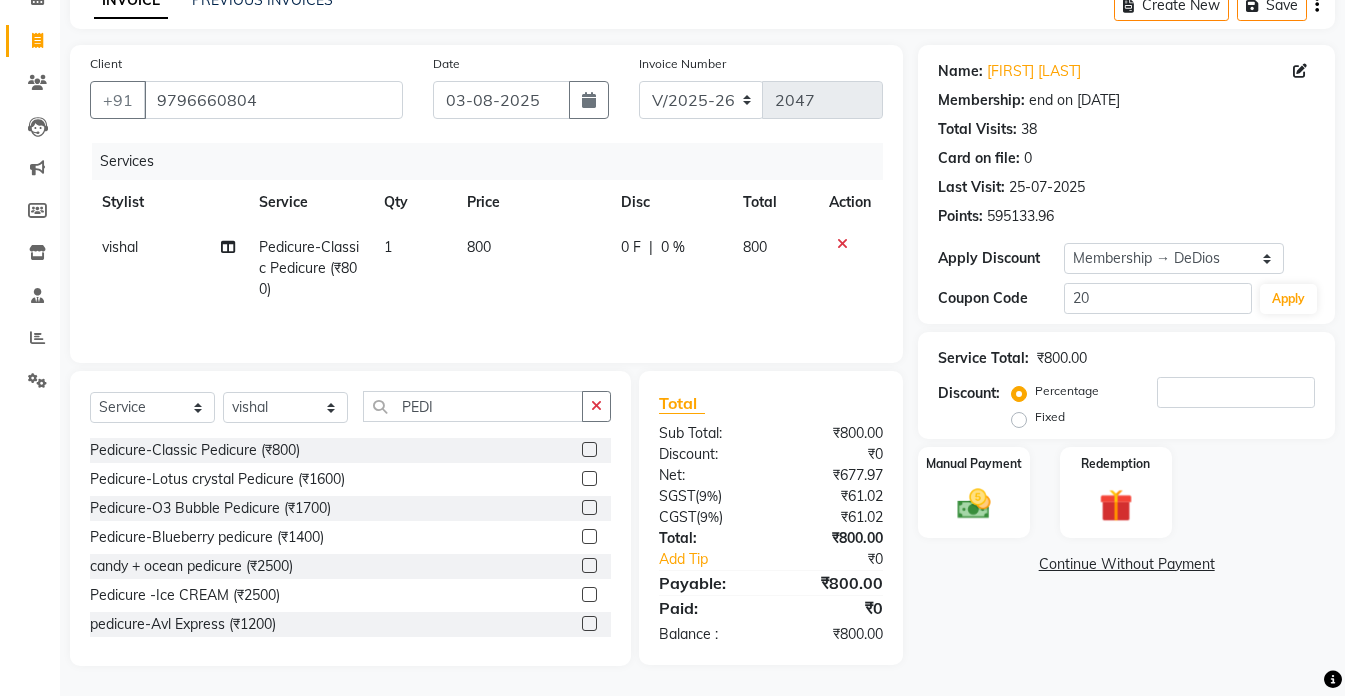 click on "0 %" 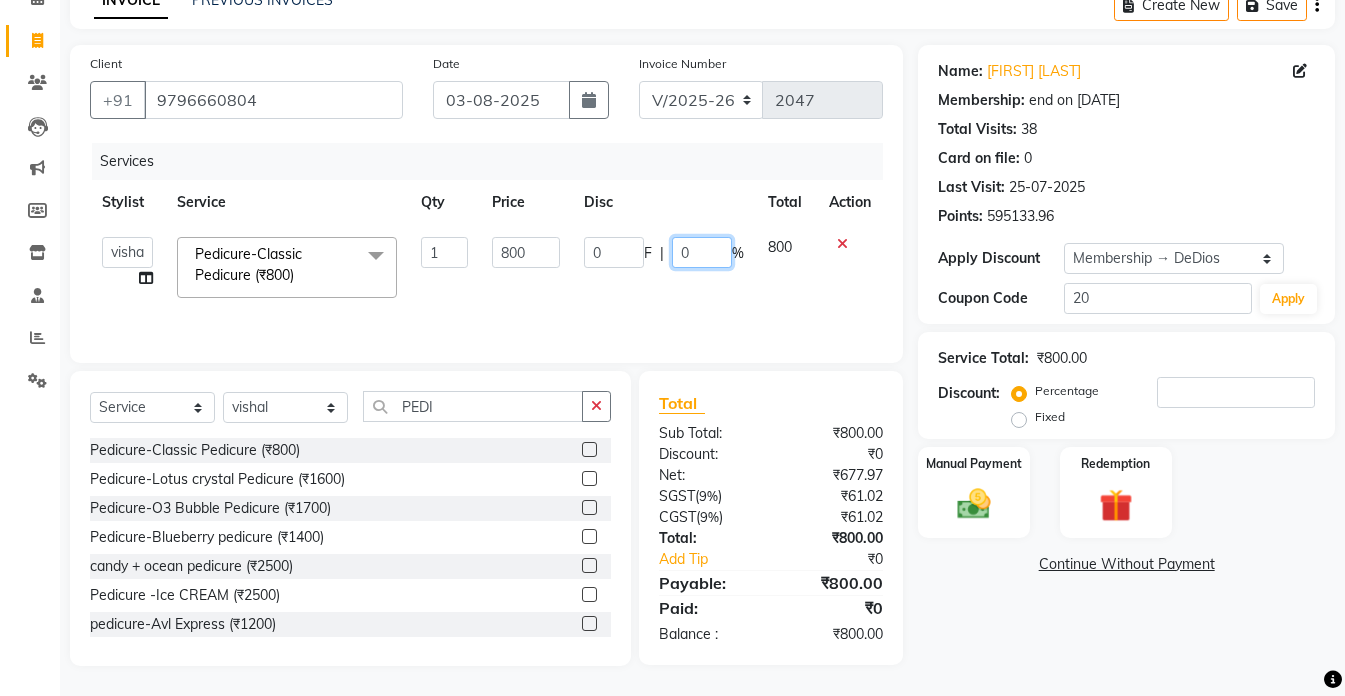click on "0" 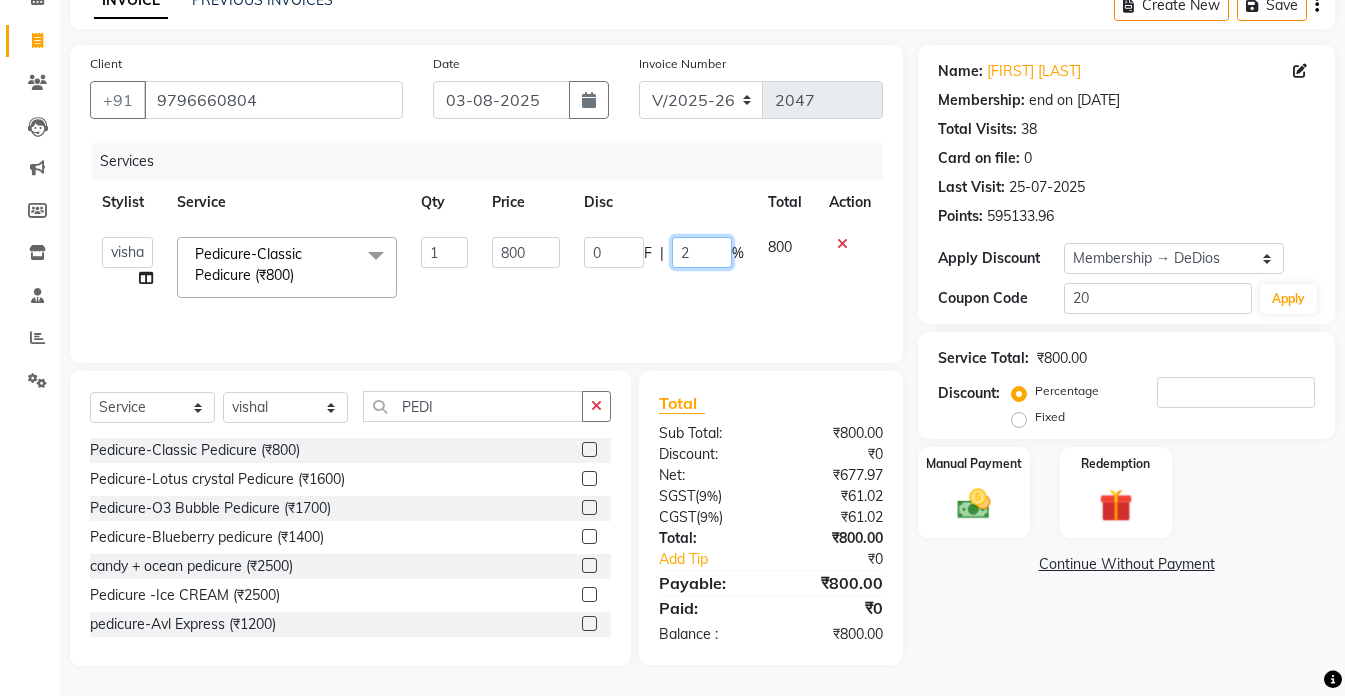 type on "20" 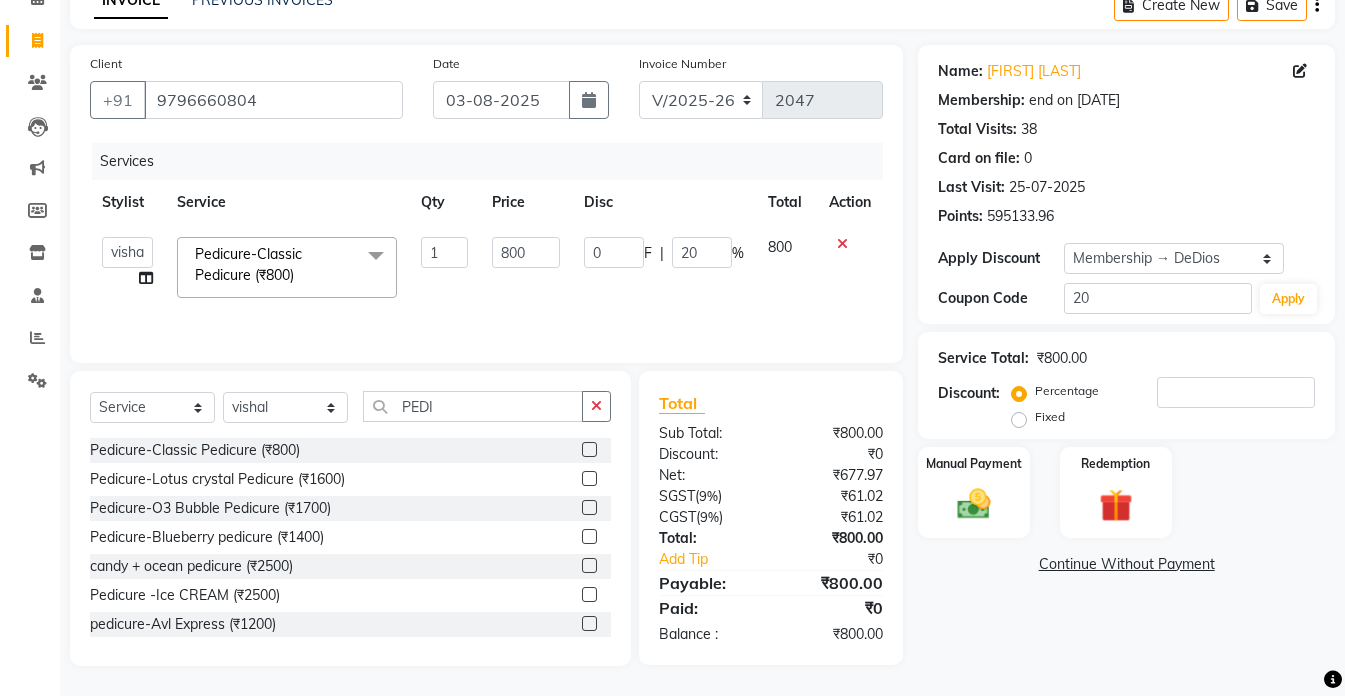 click on "Continue Without Payment" 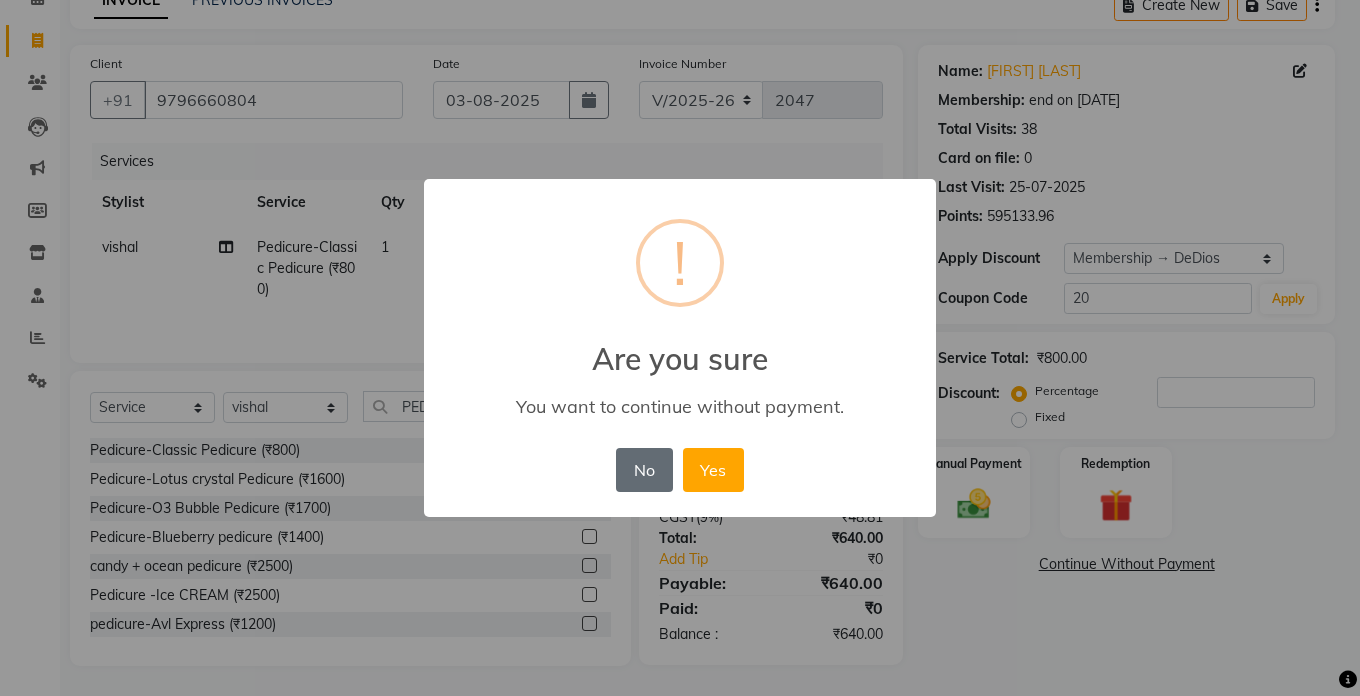 click on "No" at bounding box center (644, 470) 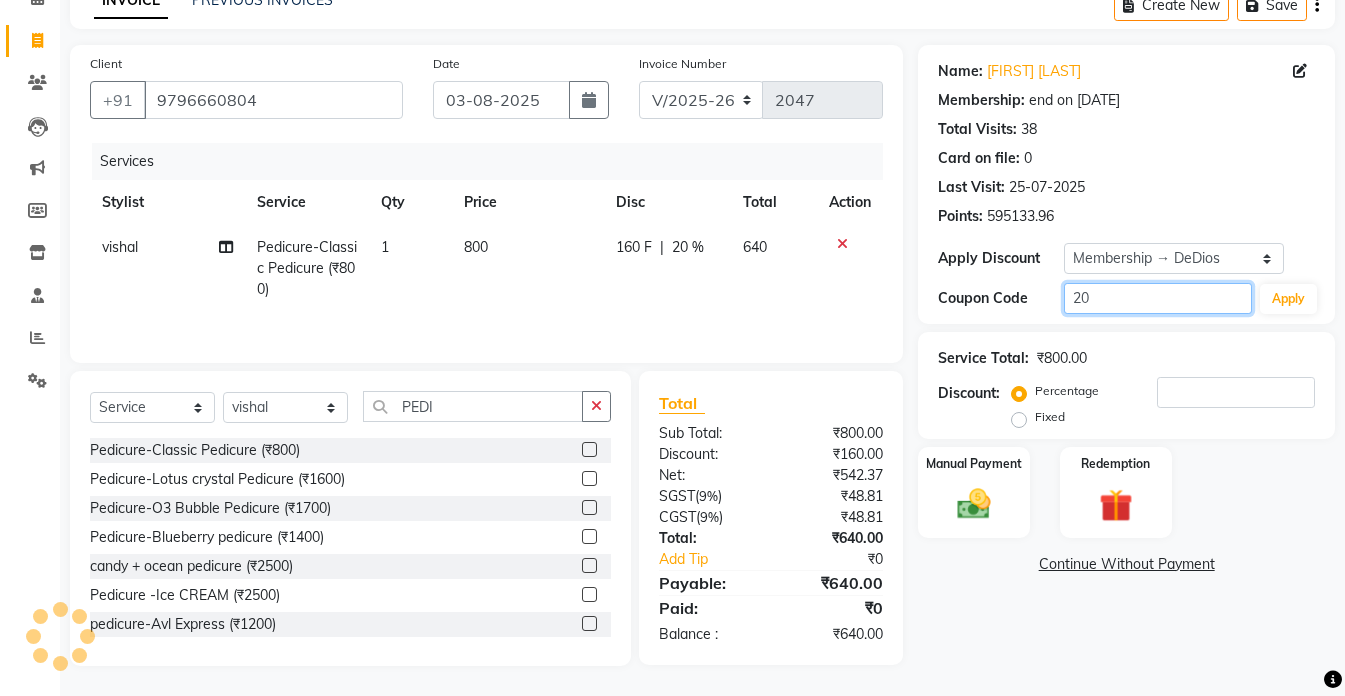 click on "20" 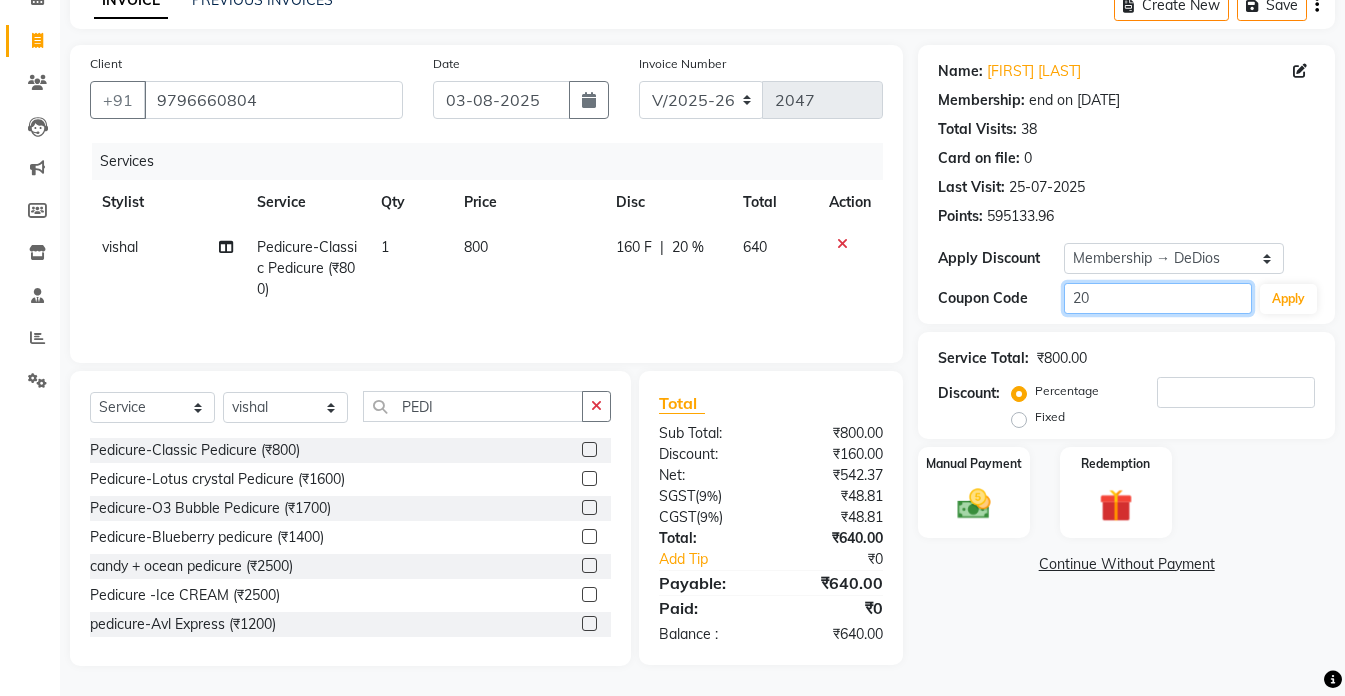 type on "2" 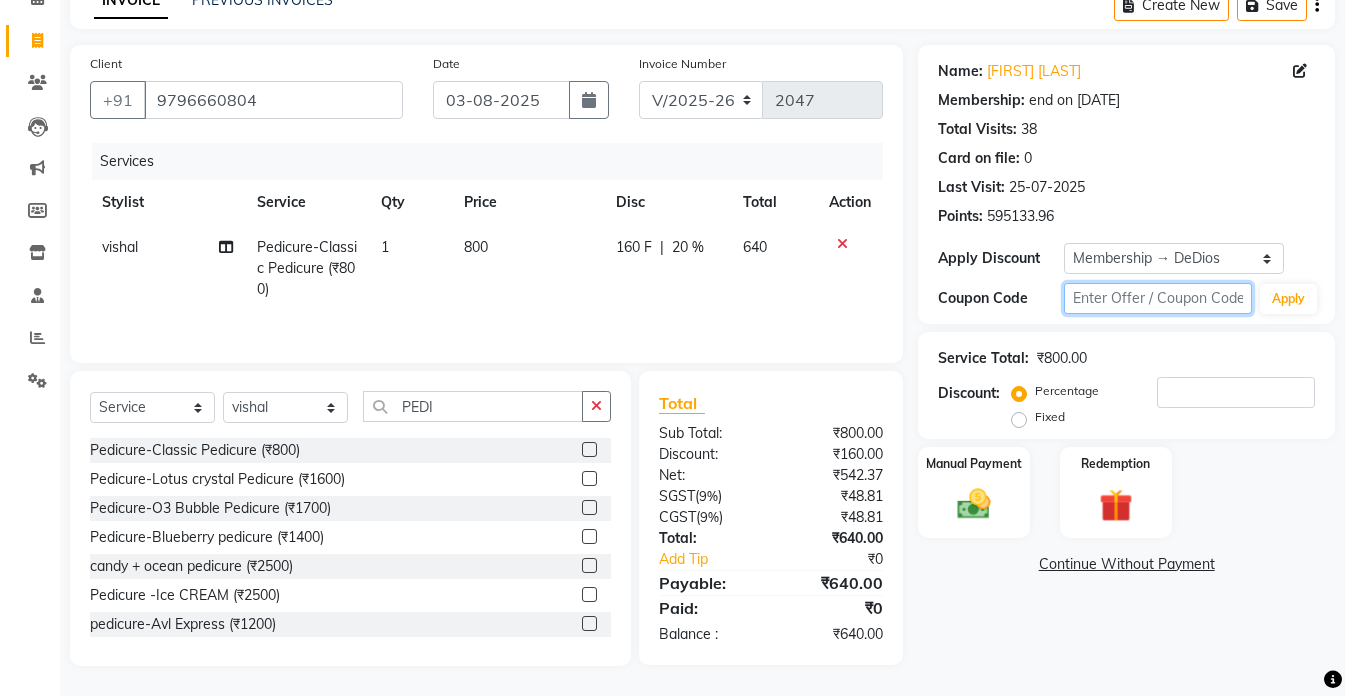 type 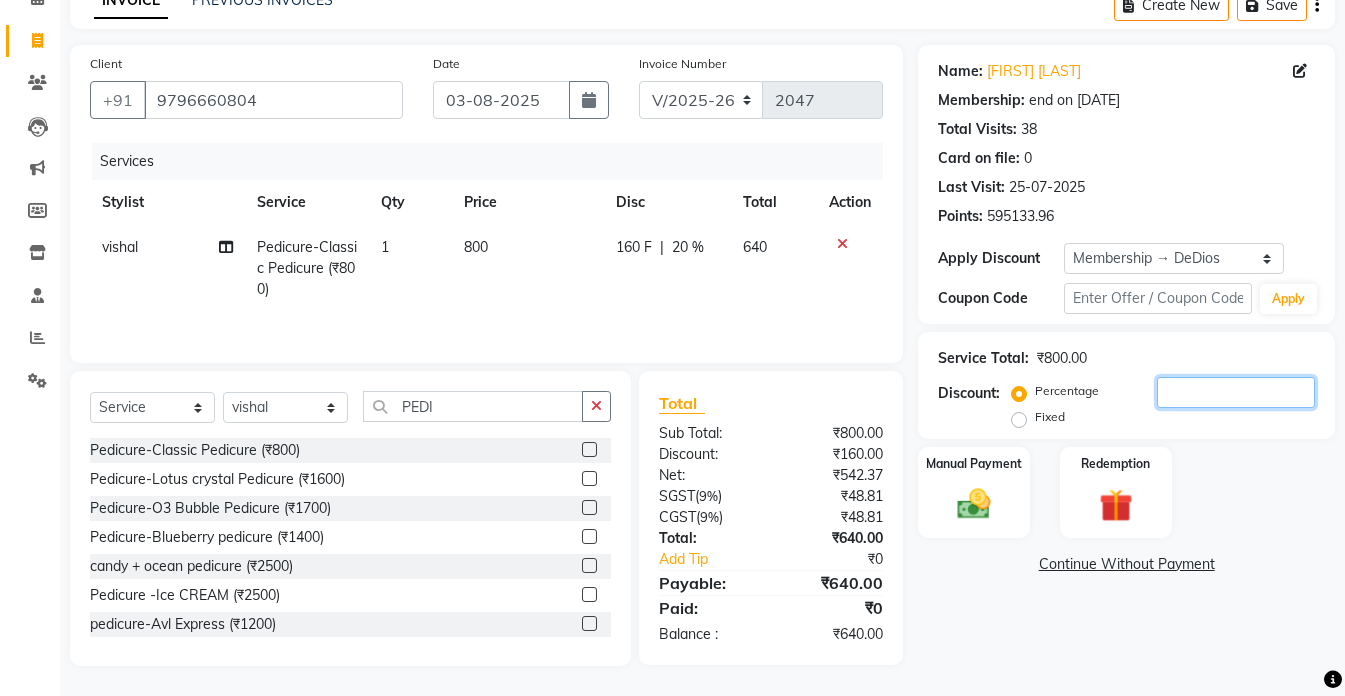 click 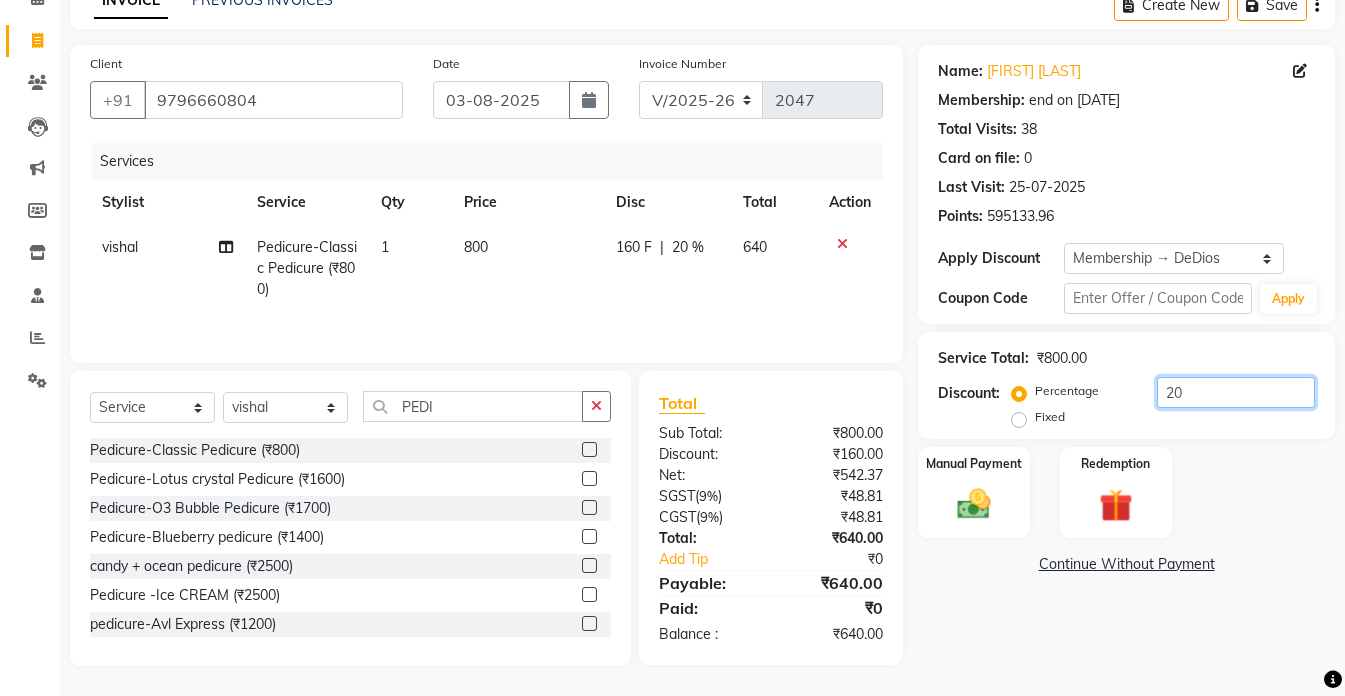 type on "20" 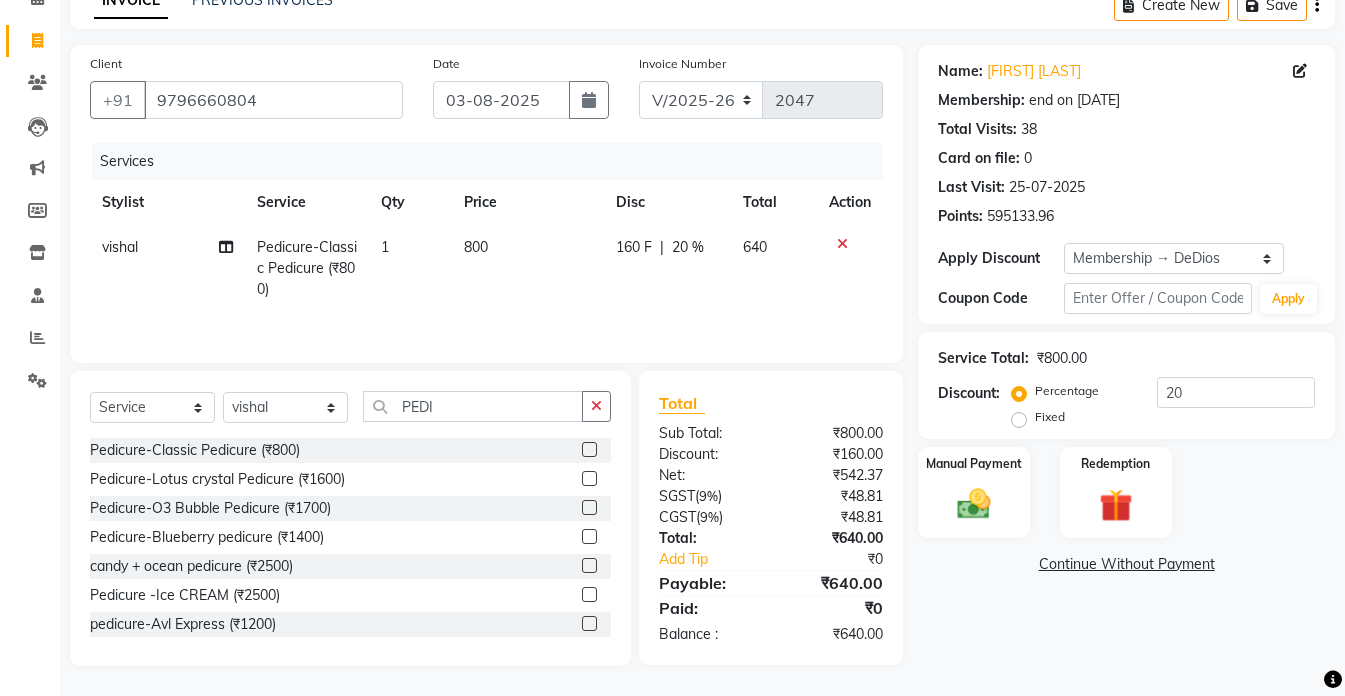 click on "Name: Upasana Majan Membership: end on 12-04-2026 Total Visits:  38 Card on file:  0 Last Visit:   25-07-2025 Points:   595133.96  Apply Discount Select Membership → DeDios Coupon Code Apply Service Total:  ₹800.00  Discount:  Percentage   Fixed  20 Manual Payment Redemption  Continue Without Payment" 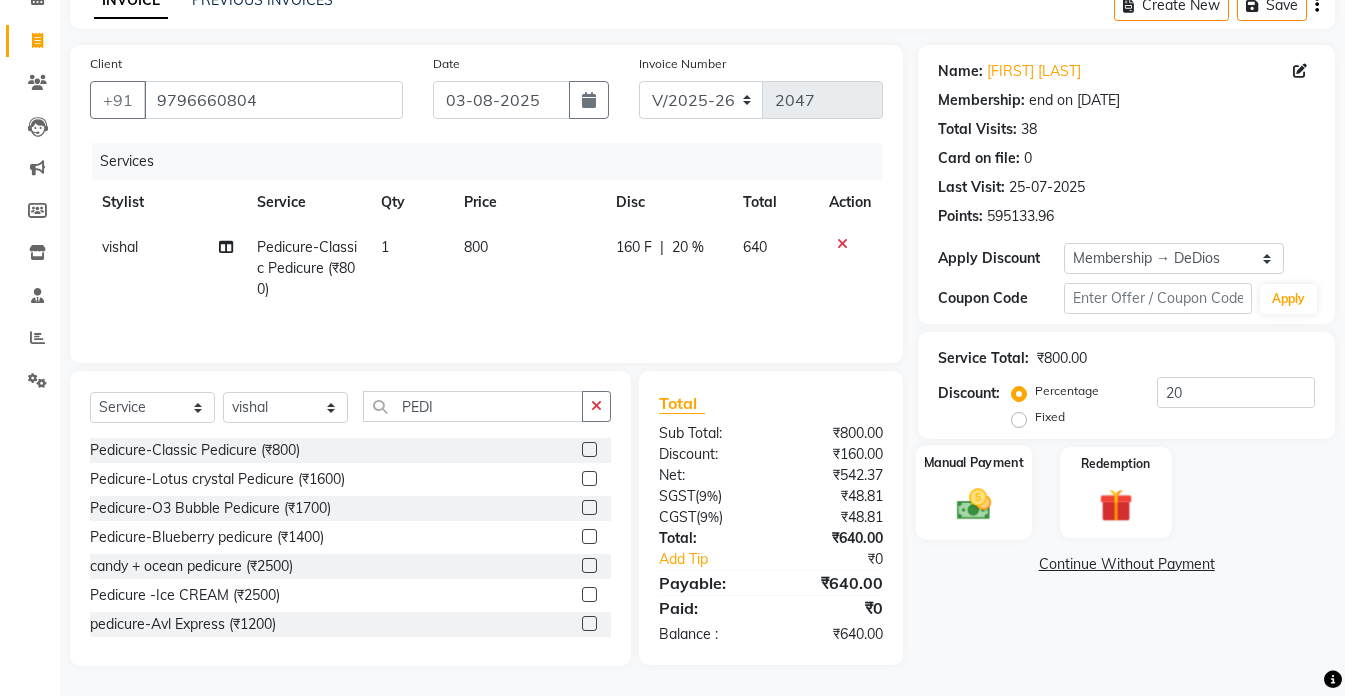 click 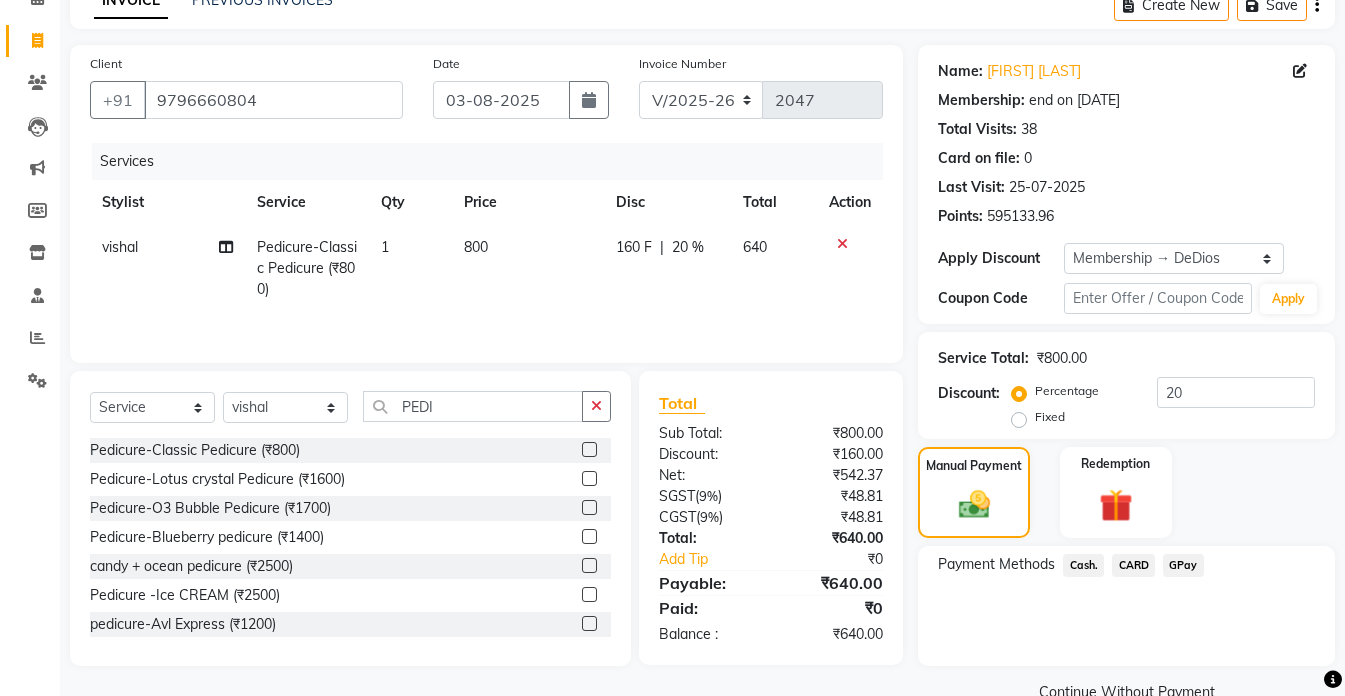 click on "GPay" 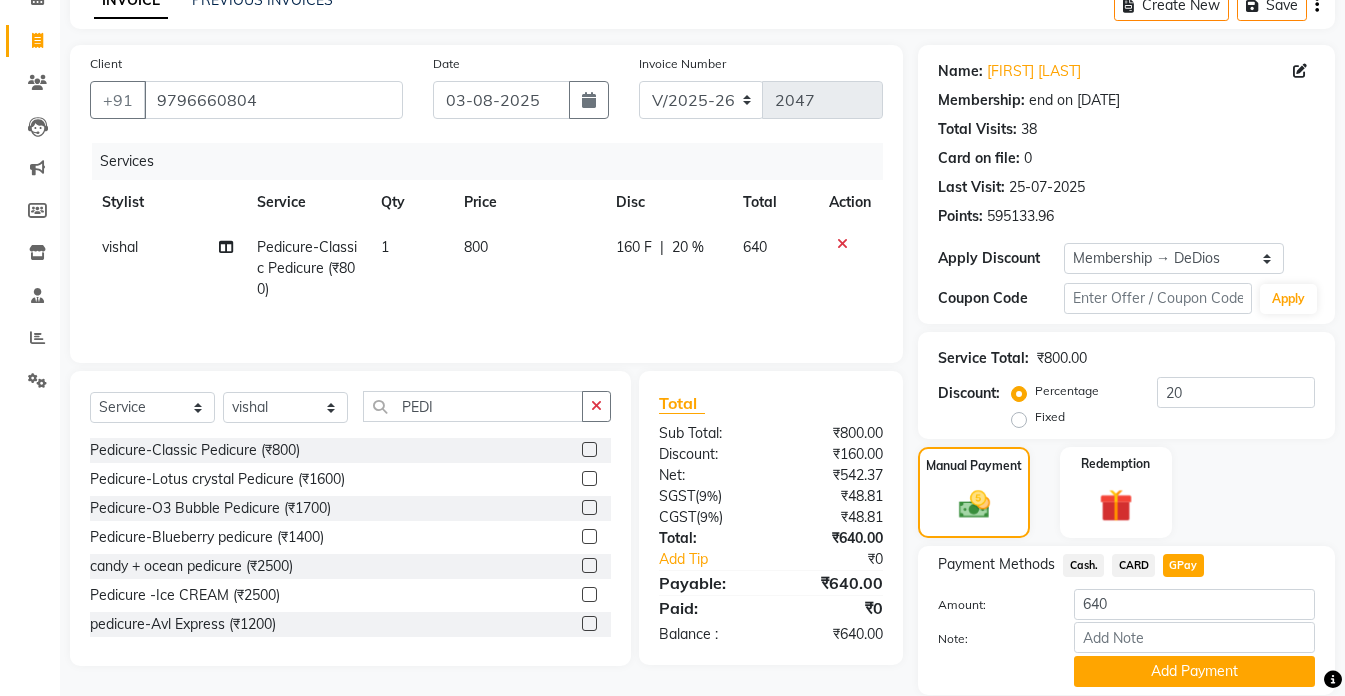 click on "GPay" 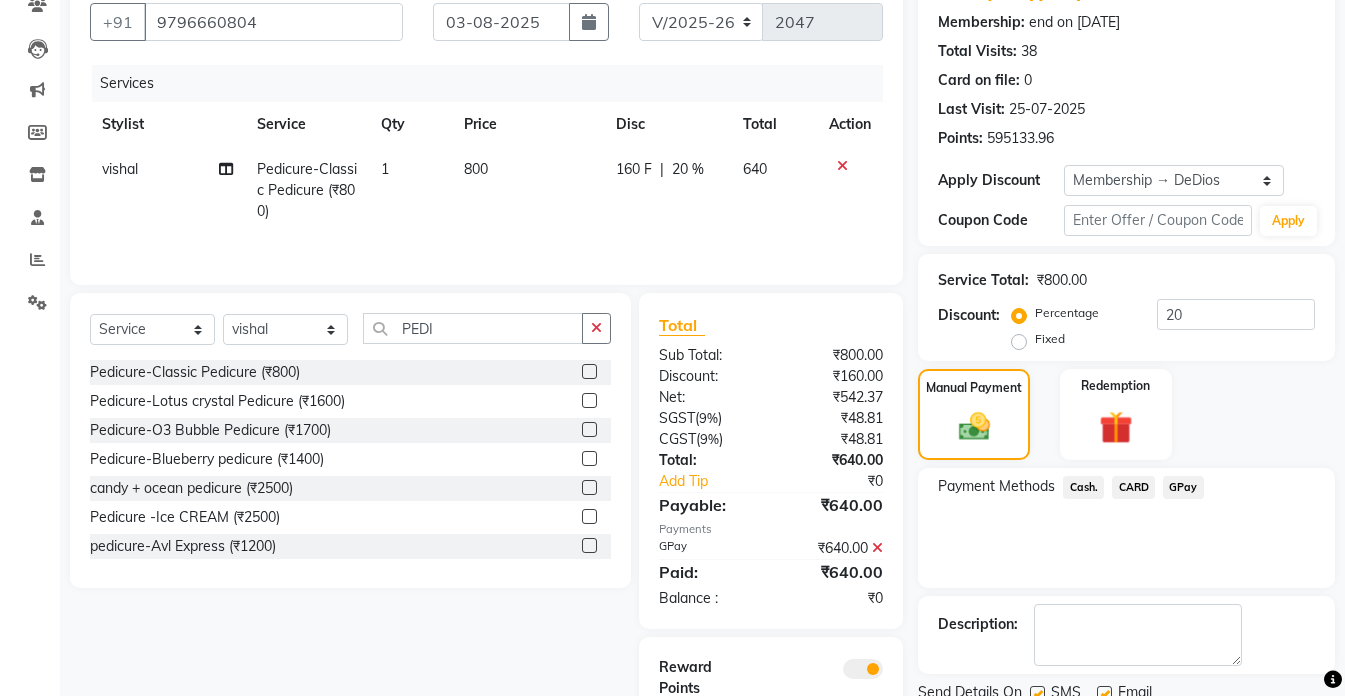 scroll, scrollTop: 286, scrollLeft: 0, axis: vertical 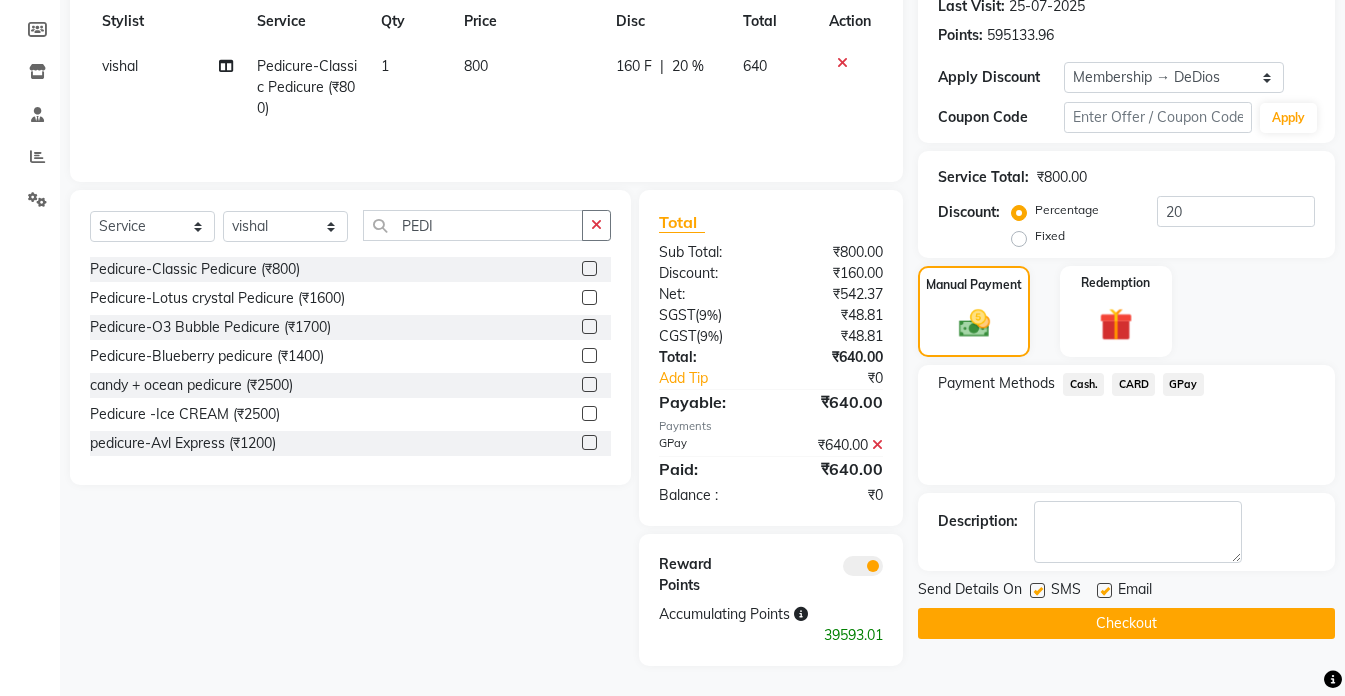 click on "Checkout" 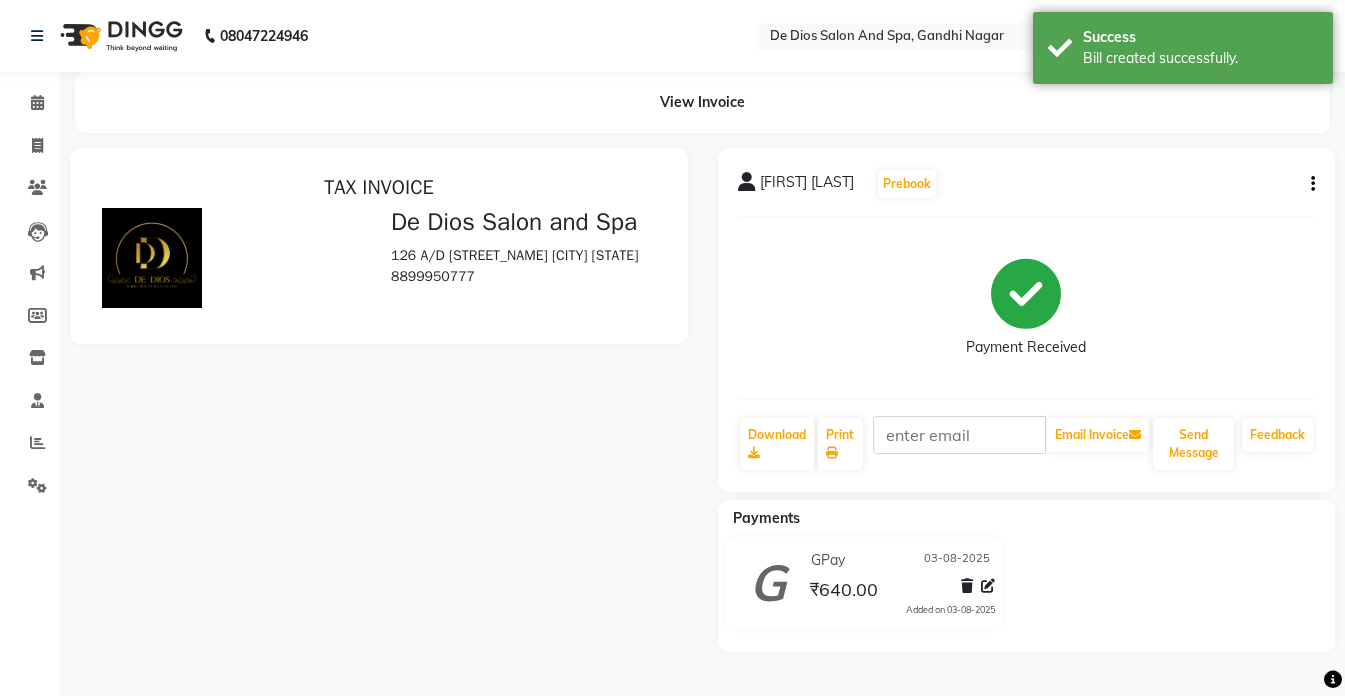 scroll, scrollTop: 0, scrollLeft: 0, axis: both 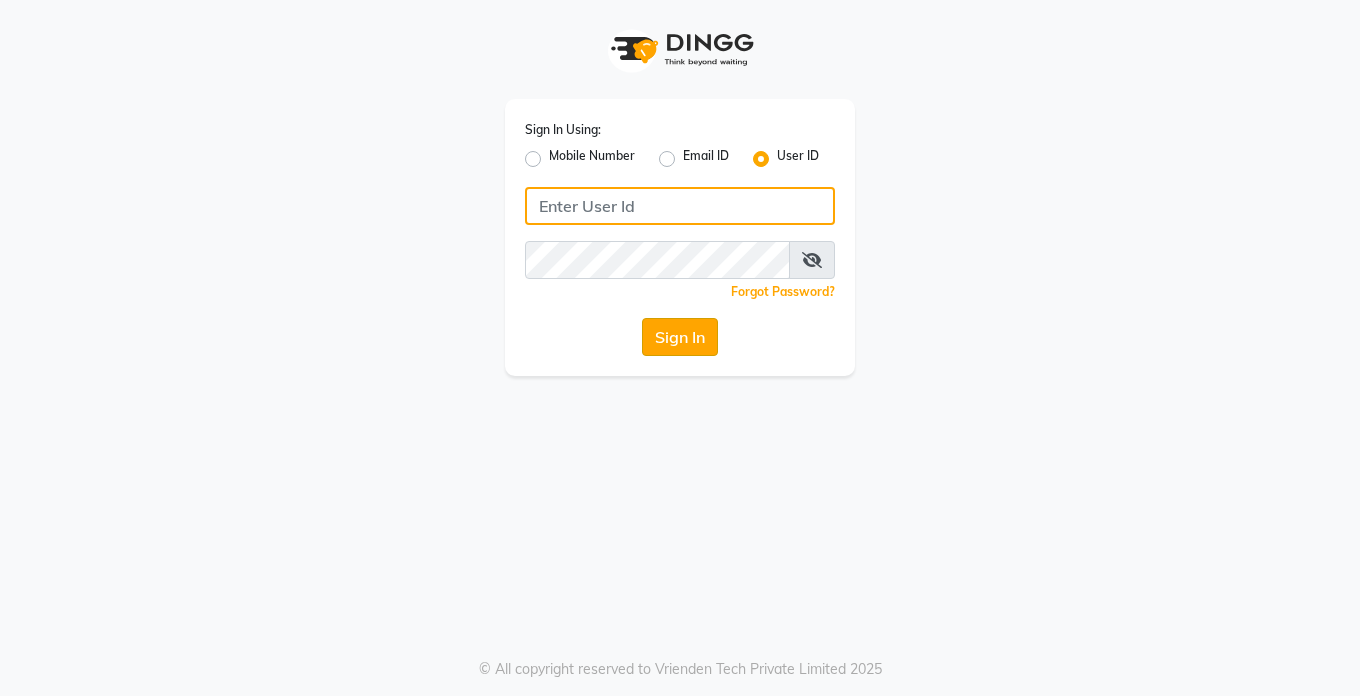 type on "Dedios123" 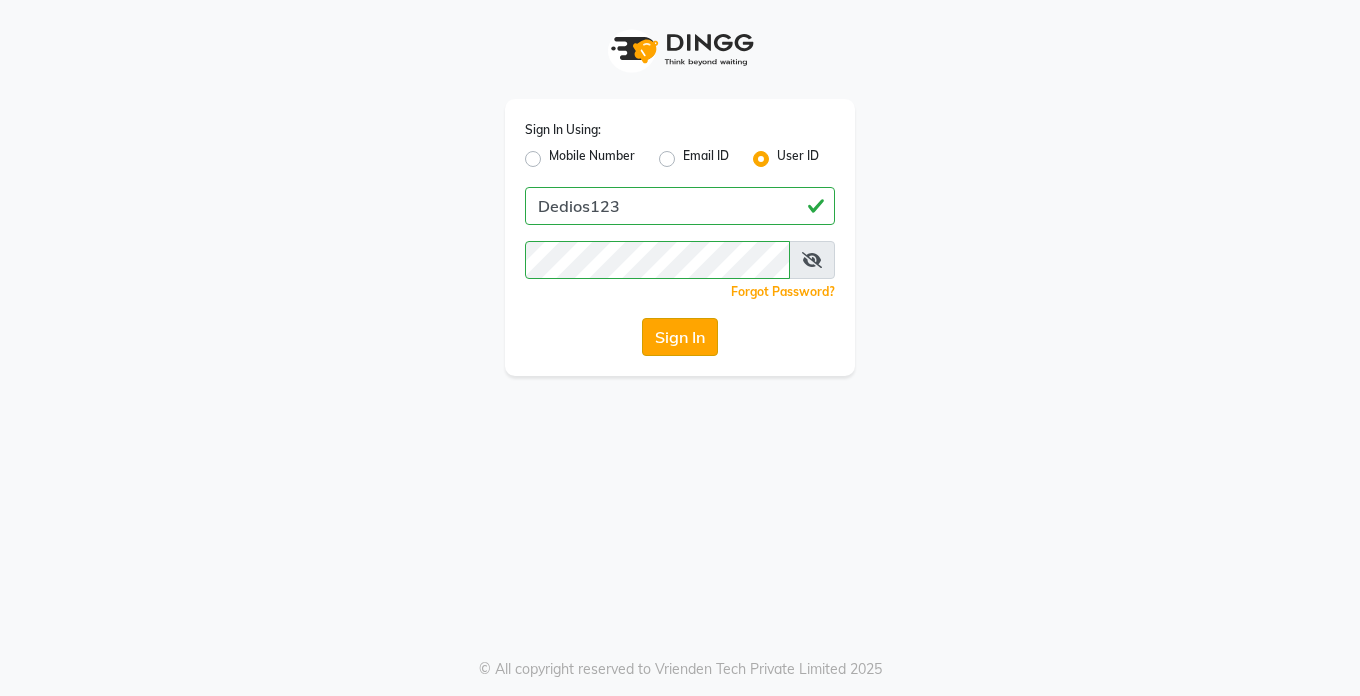 click on "Sign In" 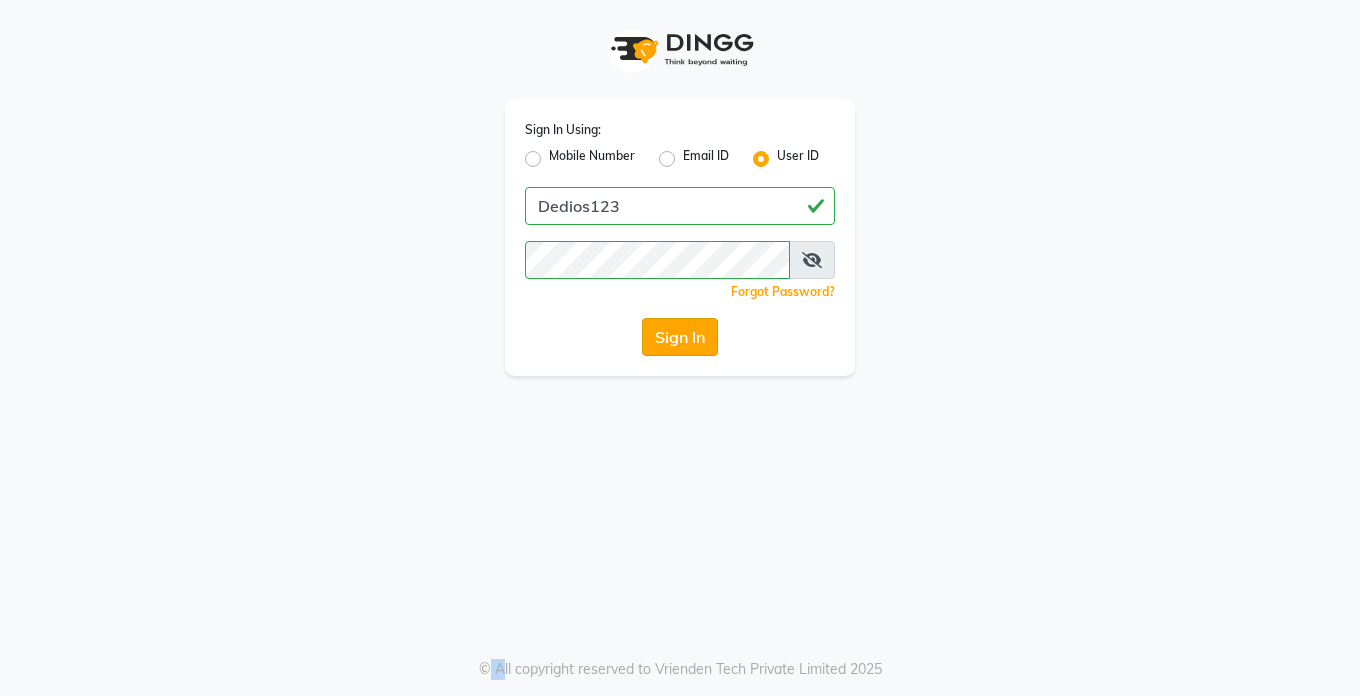 click on "Sign In" 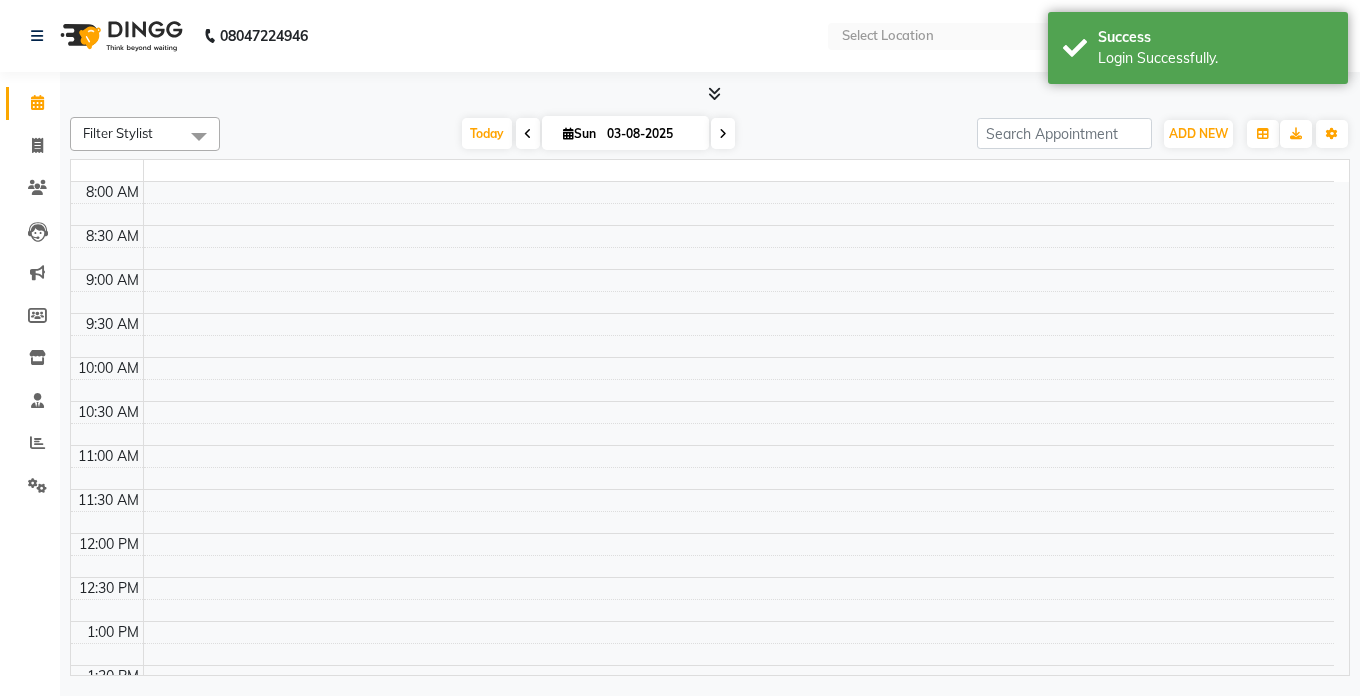 select on "en" 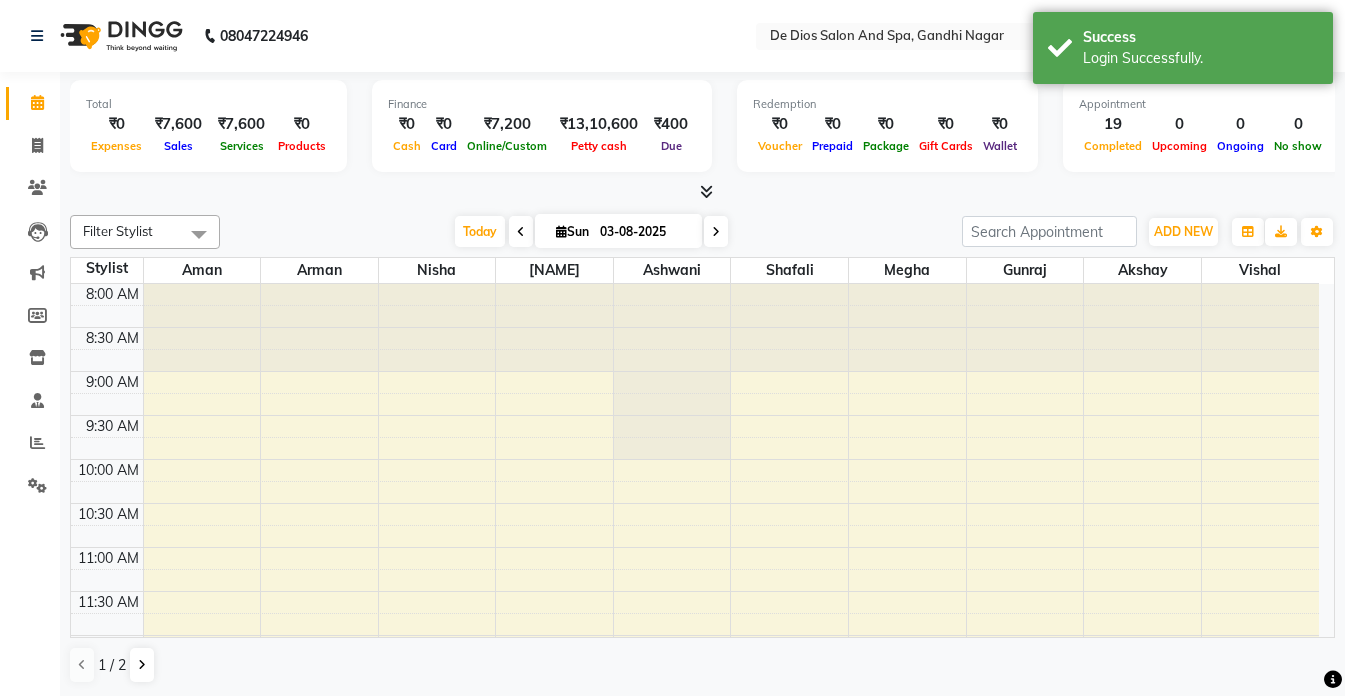 scroll, scrollTop: 0, scrollLeft: 0, axis: both 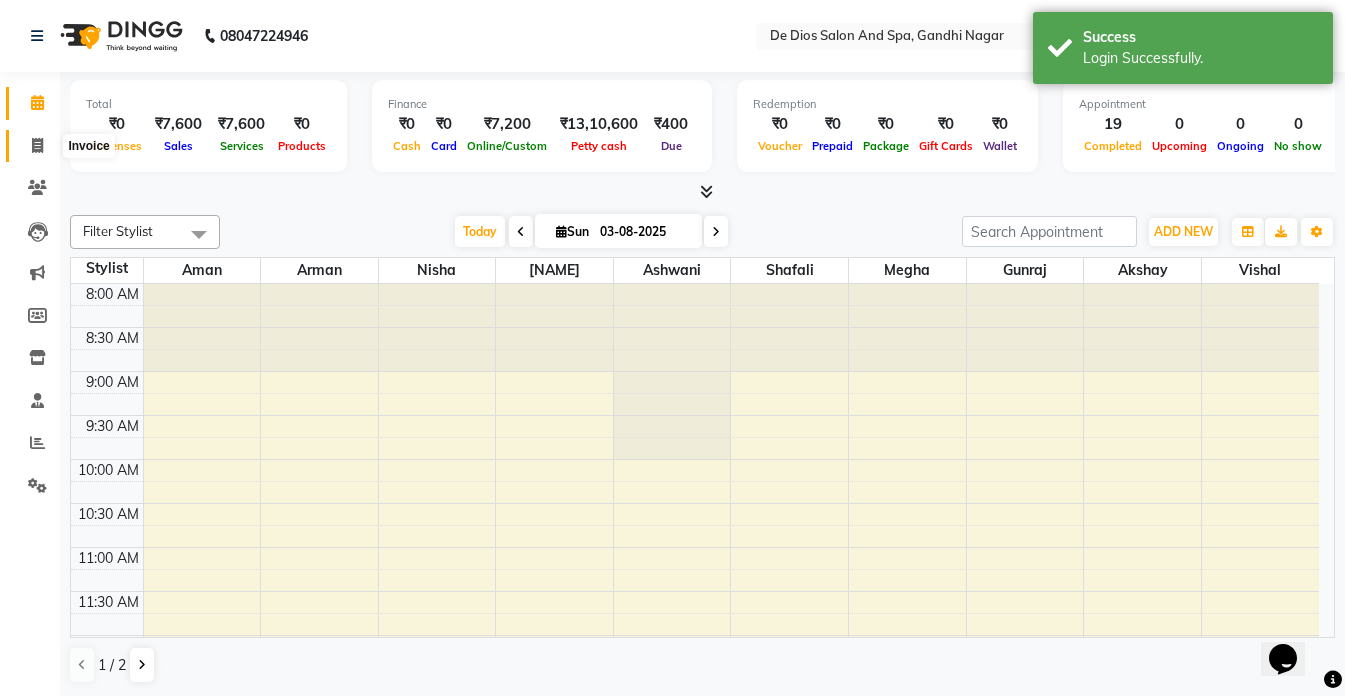 click 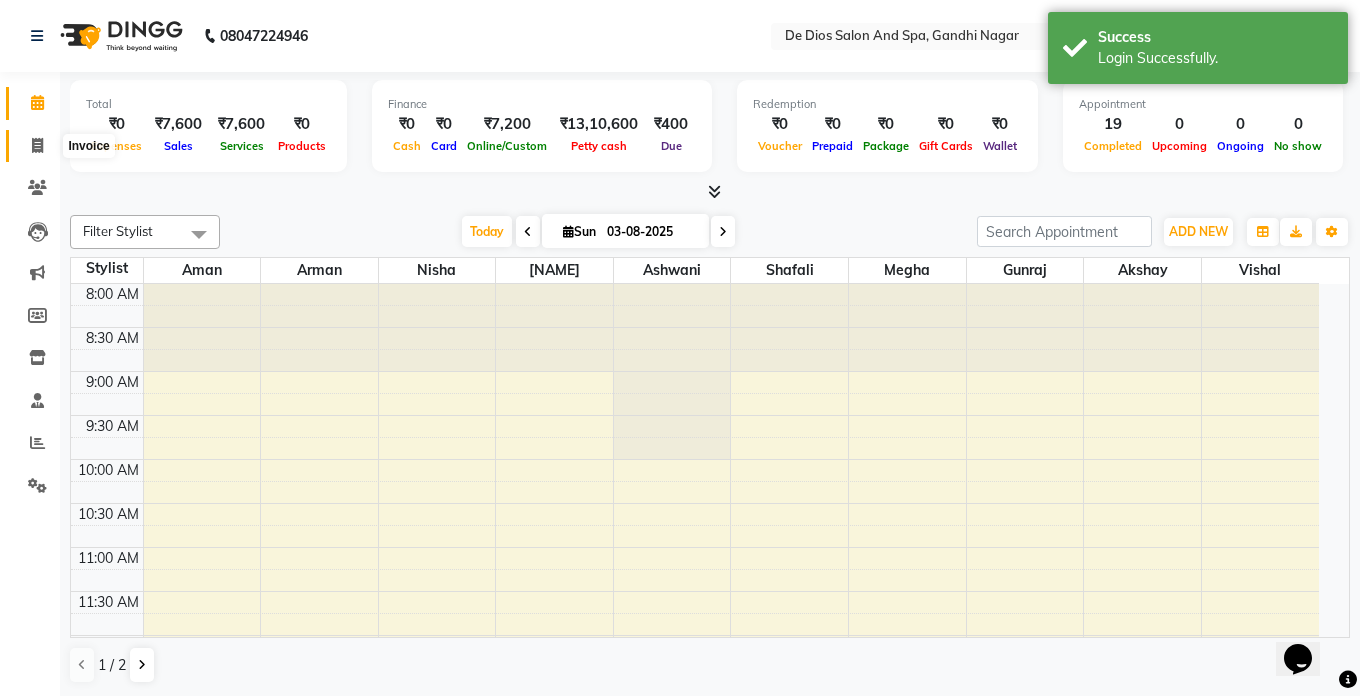 select on "service" 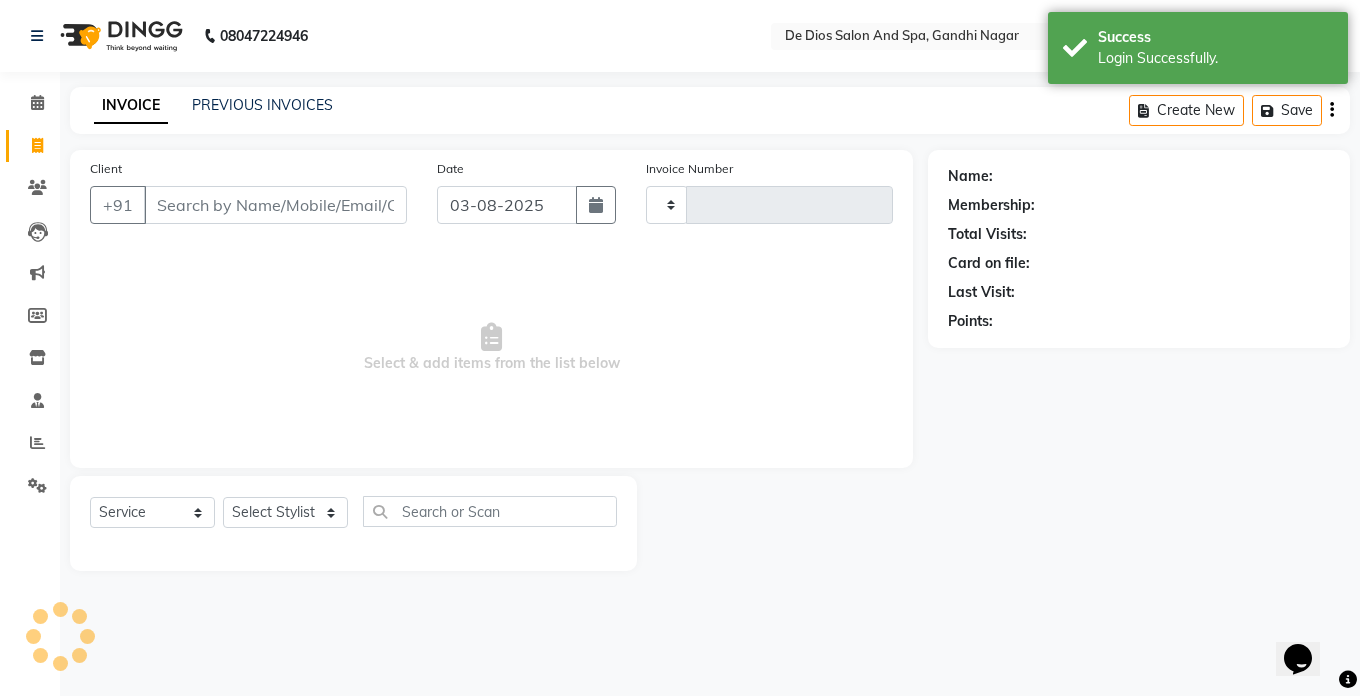 type on "2048" 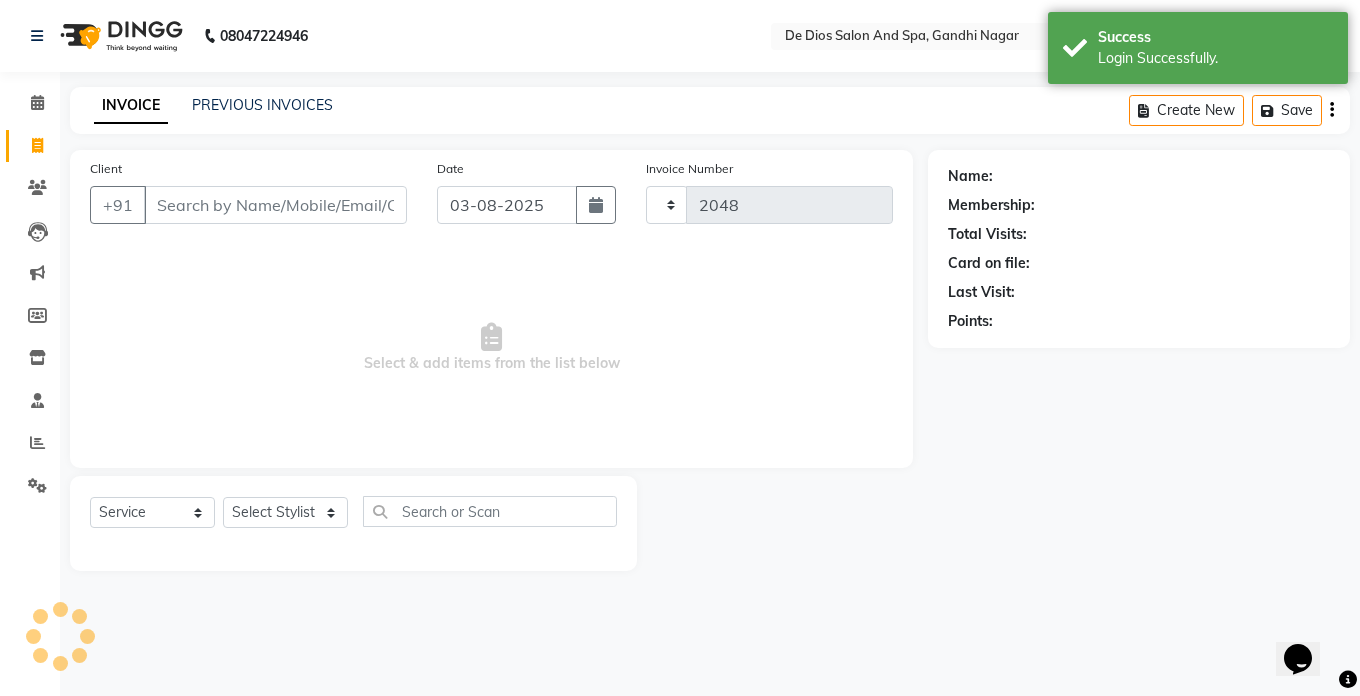 select on "6431" 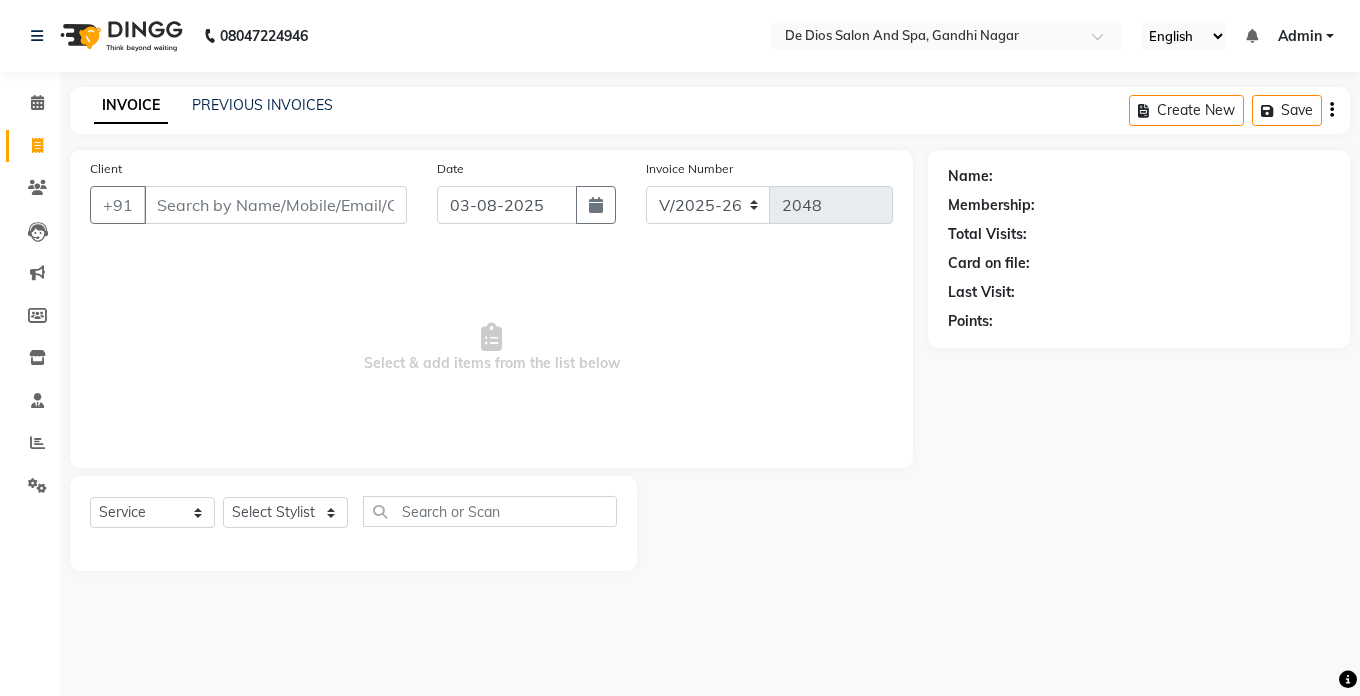click on "Client" at bounding box center [275, 205] 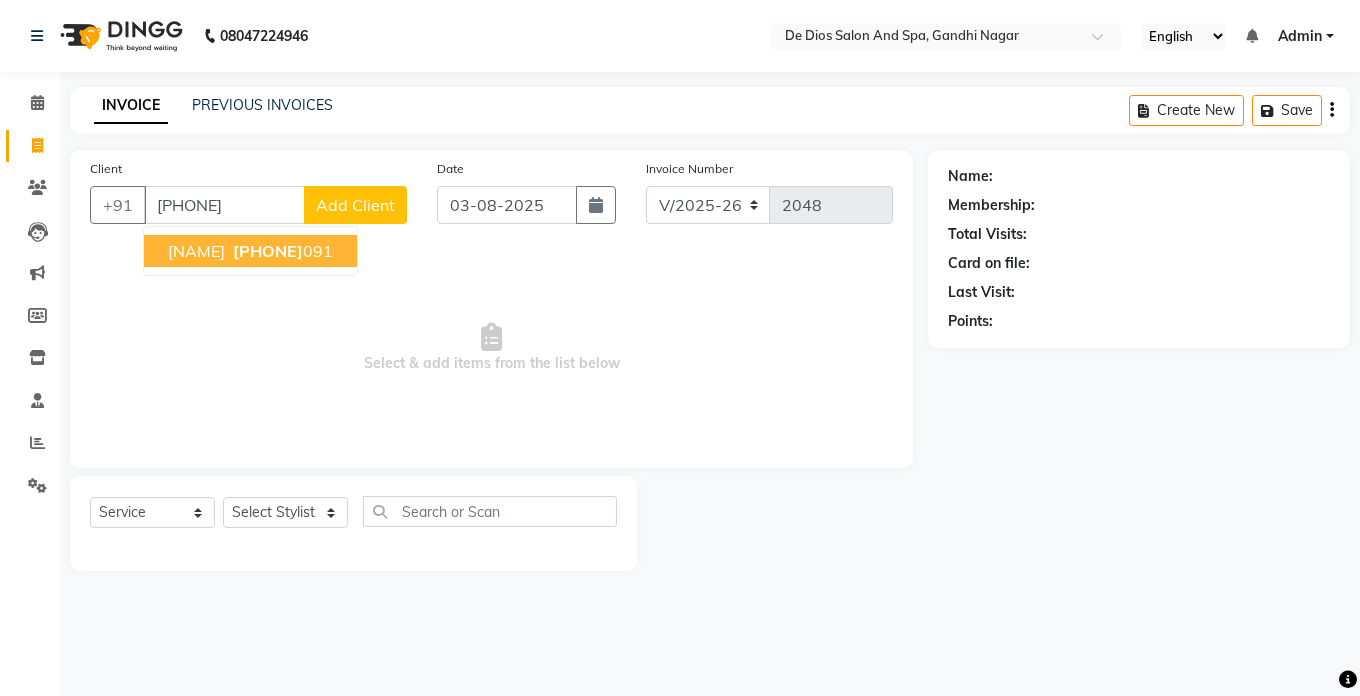 click on "[NAME]" at bounding box center (196, 251) 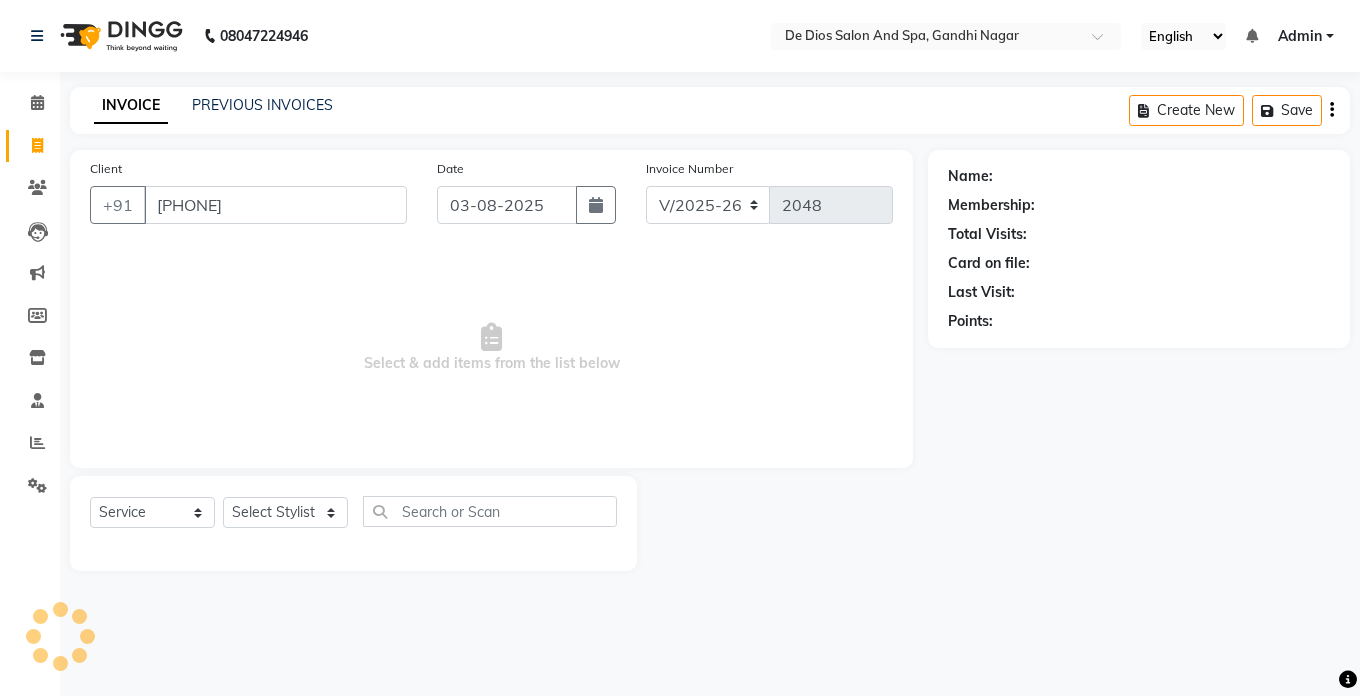 type on "[PHONE]" 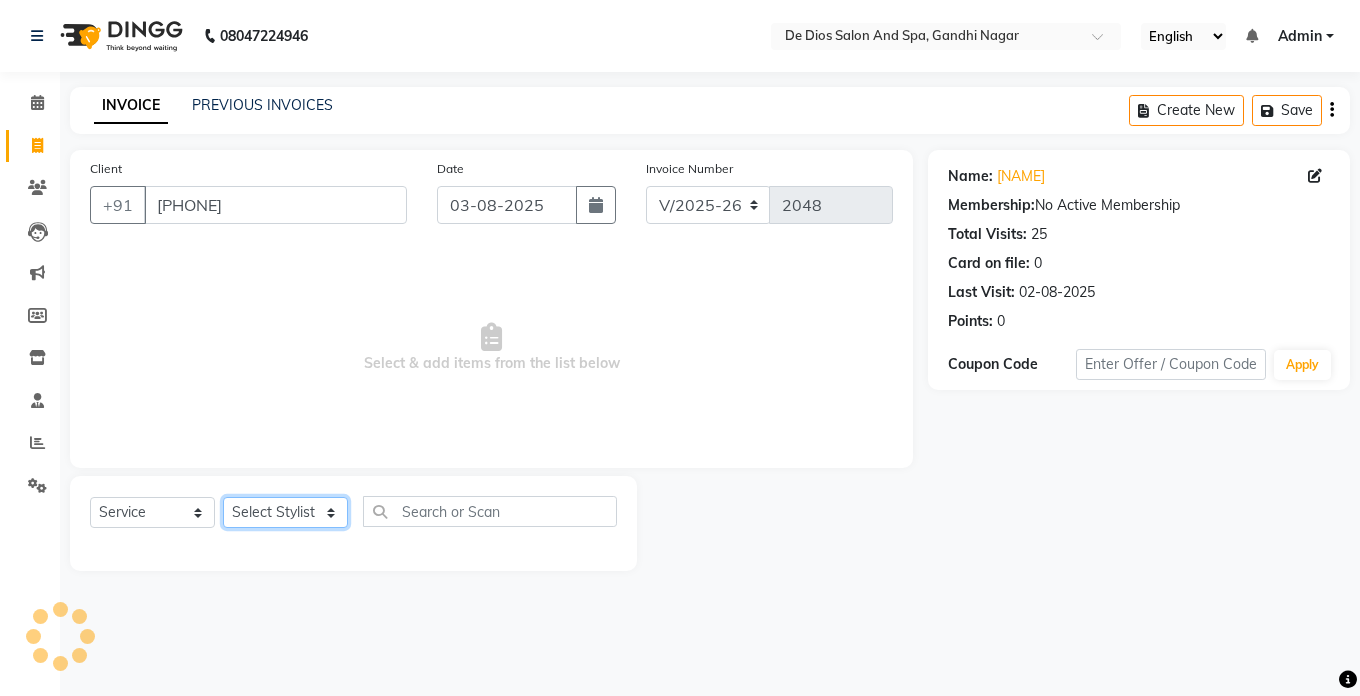 click on "Select Stylist akshay aman Arman Ashwani gunraj megha  nikita thappa nisha parveen shafali vishal vishu kumar" 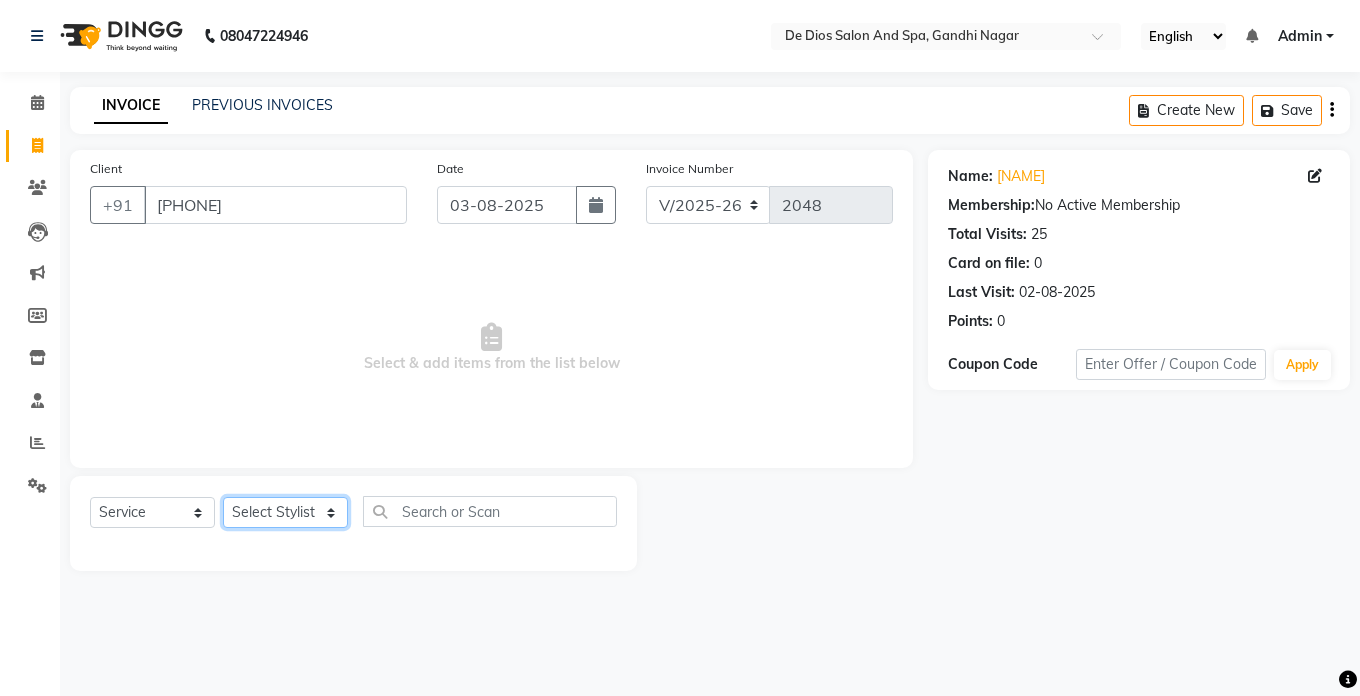 select on "55354" 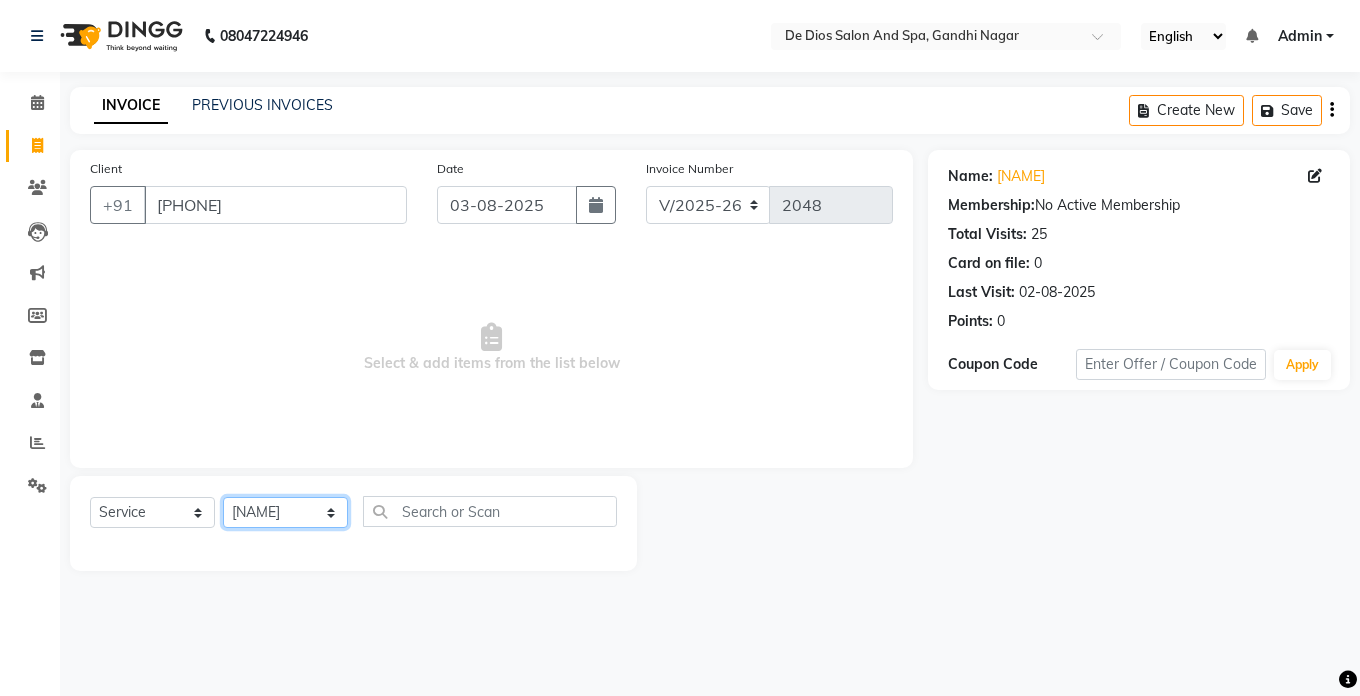 click on "Select Stylist akshay aman Arman Ashwani gunraj megha  nikita thappa nisha parveen shafali vishal vishu kumar" 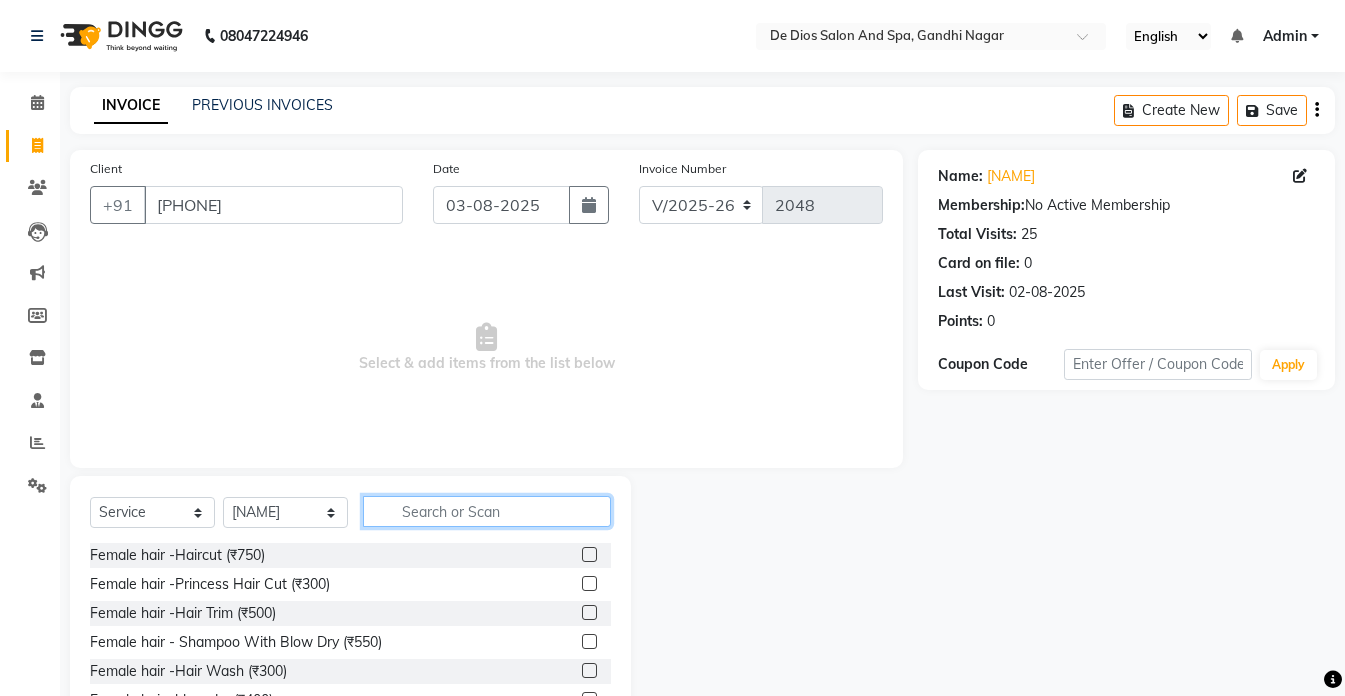 click 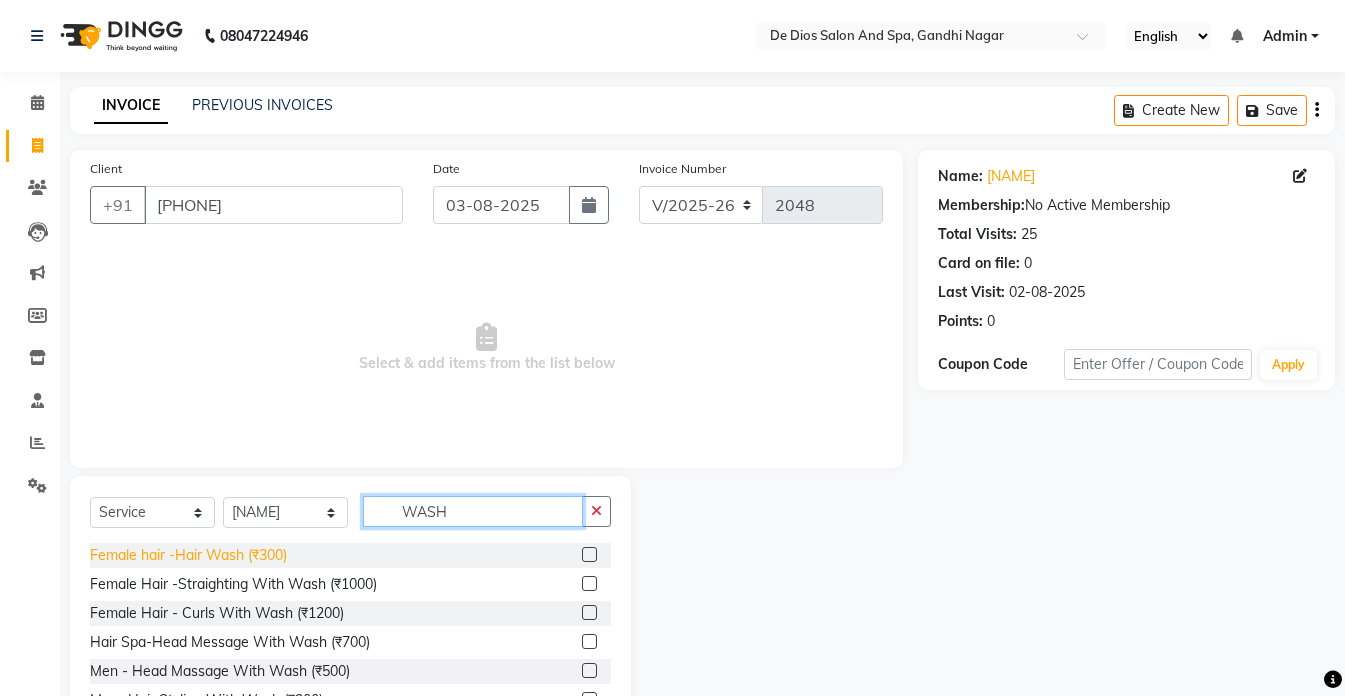 type on "WASH" 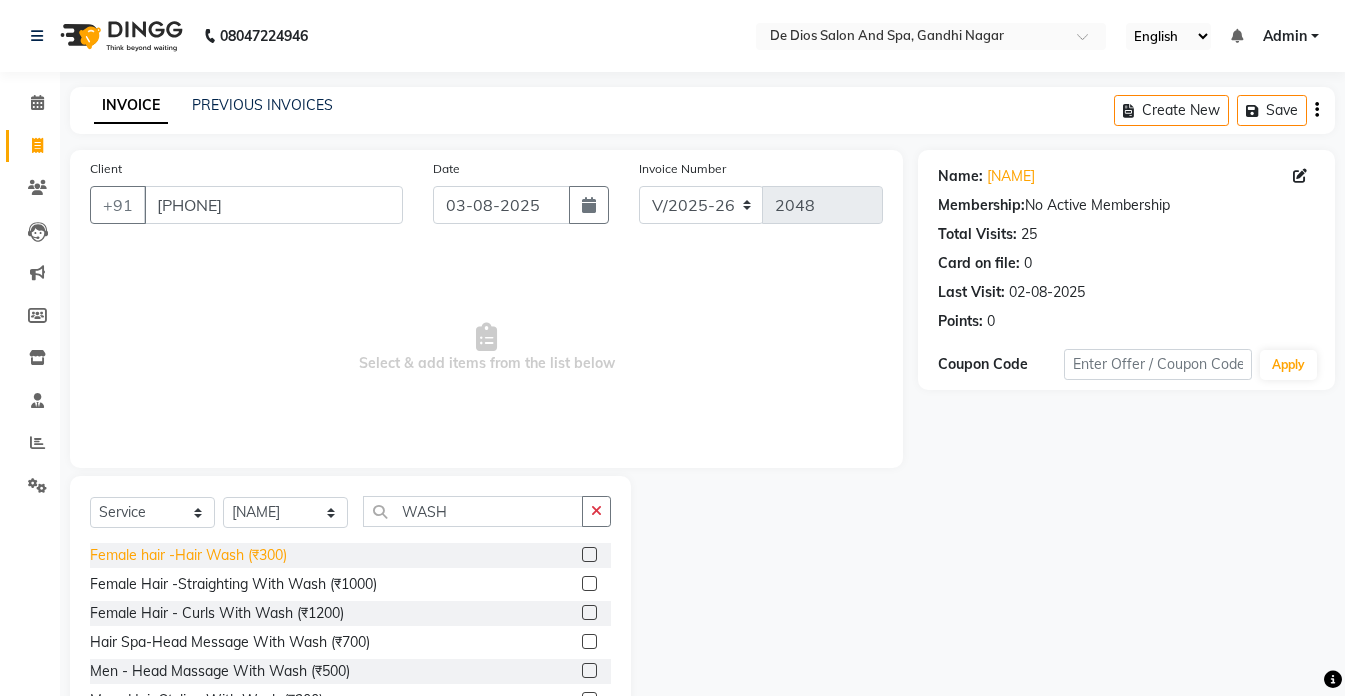 click on "Female hair -Hair Wash (₹300)" 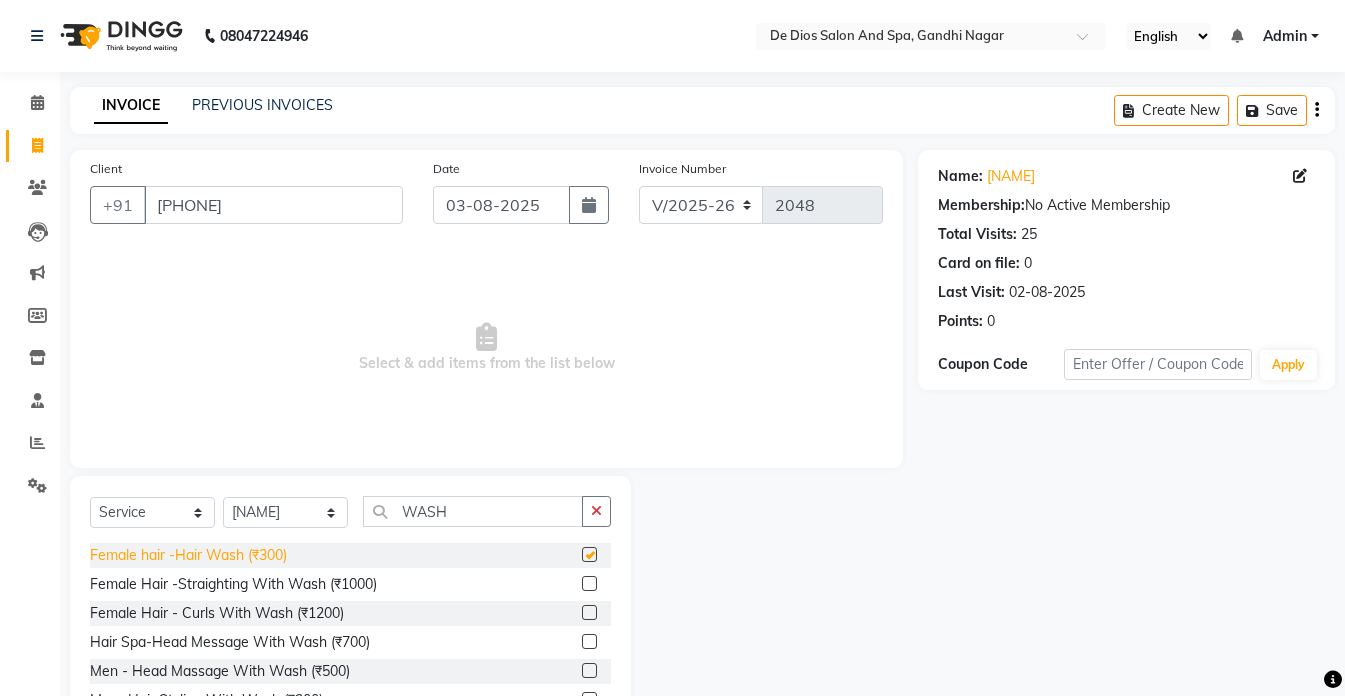 checkbox on "false" 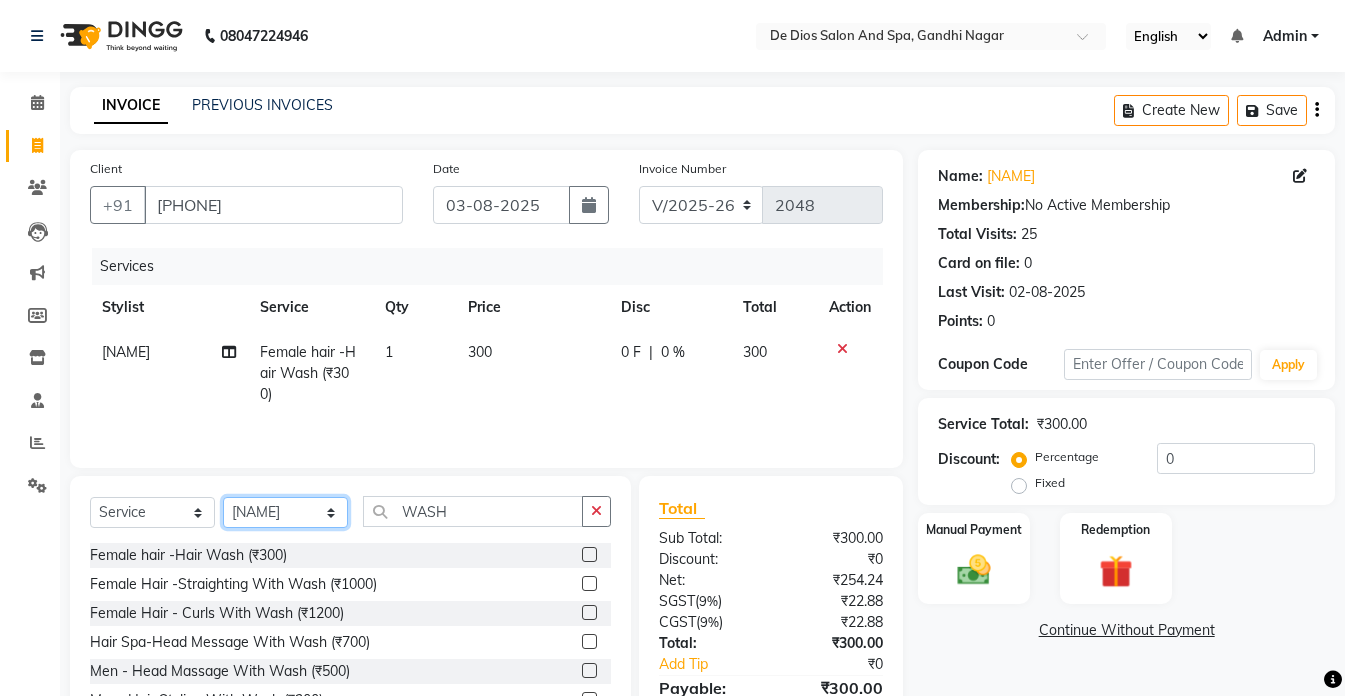 click on "Select Stylist akshay aman Arman Ashwani gunraj megha  nikita thappa nisha parveen shafali vishal vishu kumar" 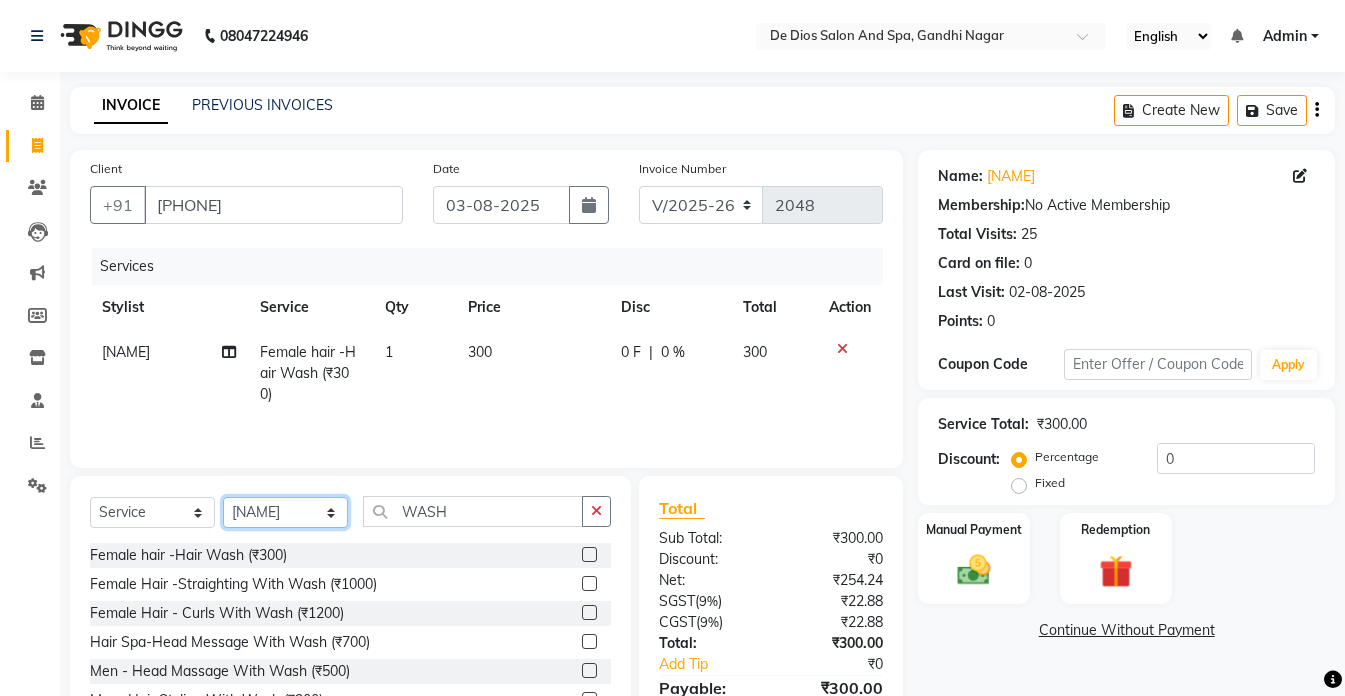 select on "49369" 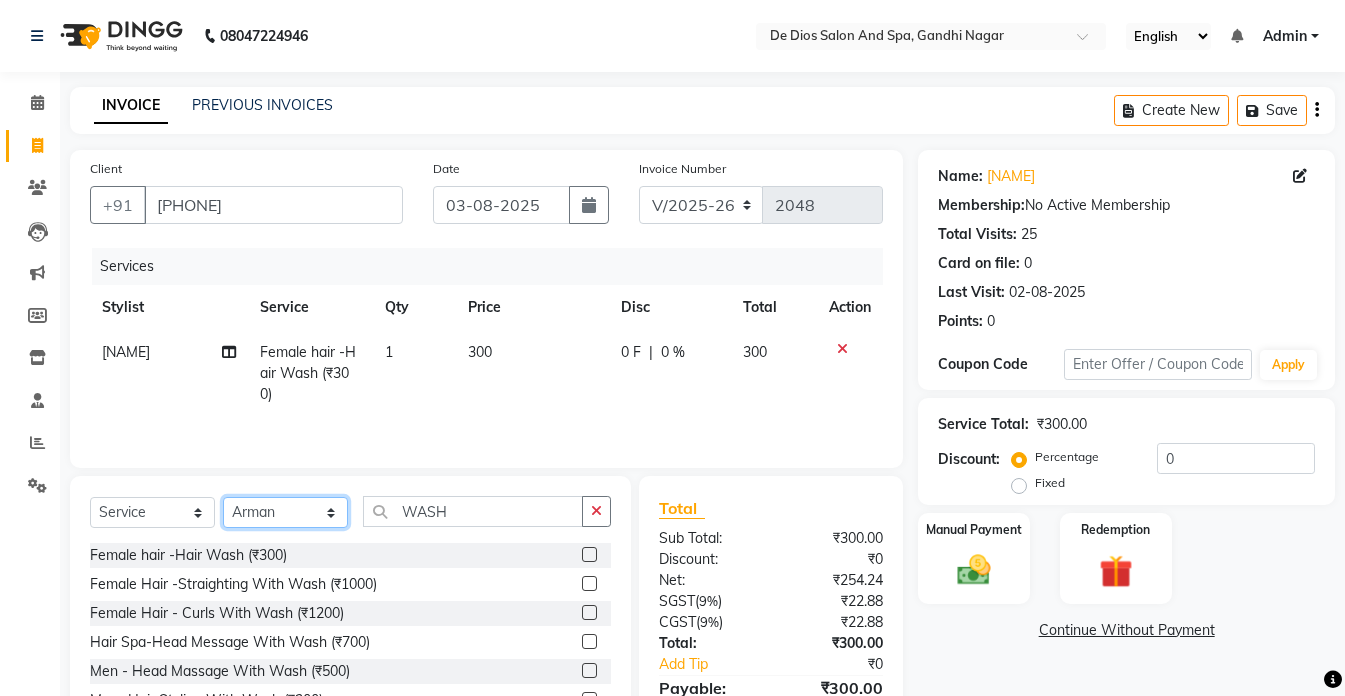 click on "Select Stylist akshay aman Arman Ashwani gunraj megha  nikita thappa nisha parveen shafali vishal vishu kumar" 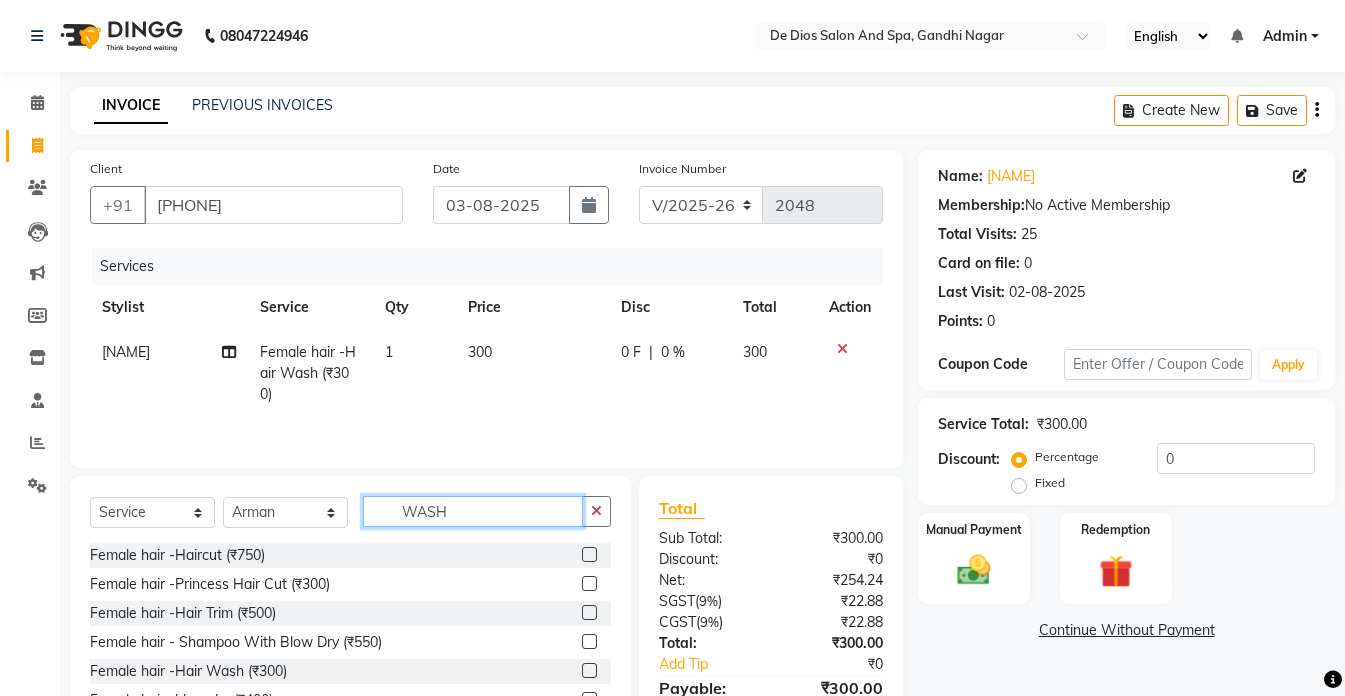 click on "WASH" 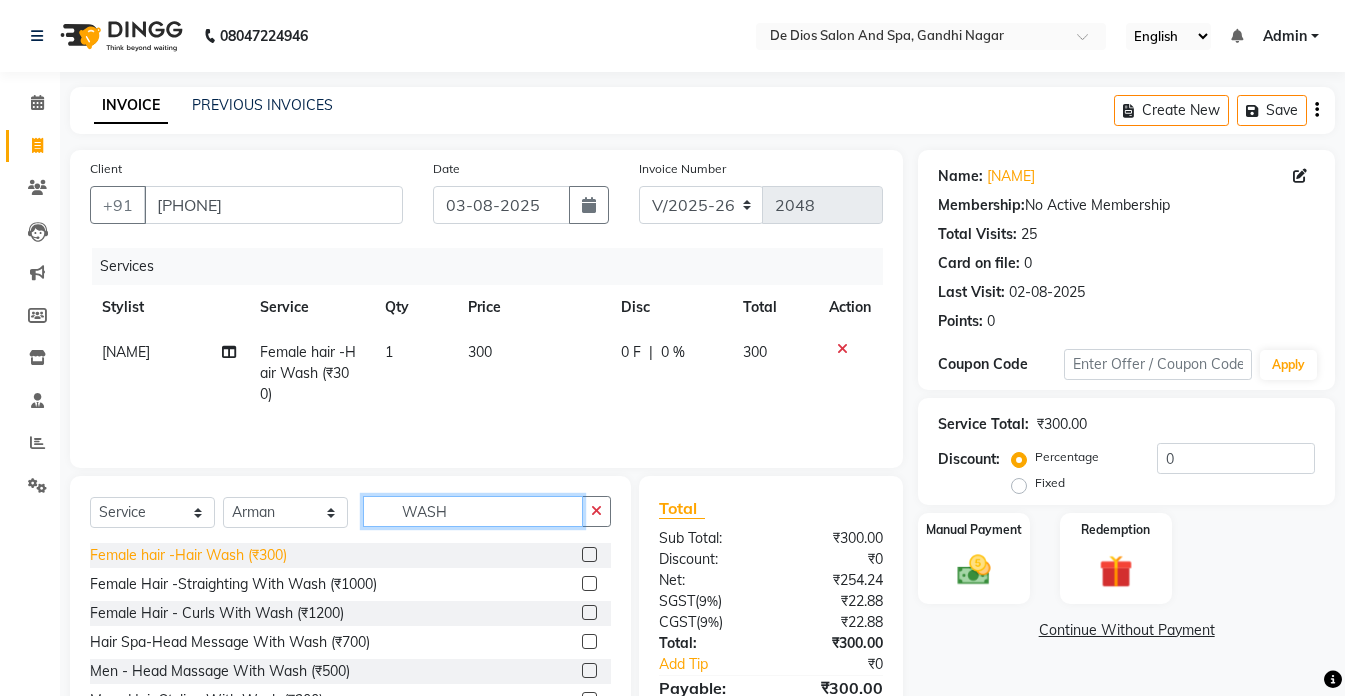 type on "WASH" 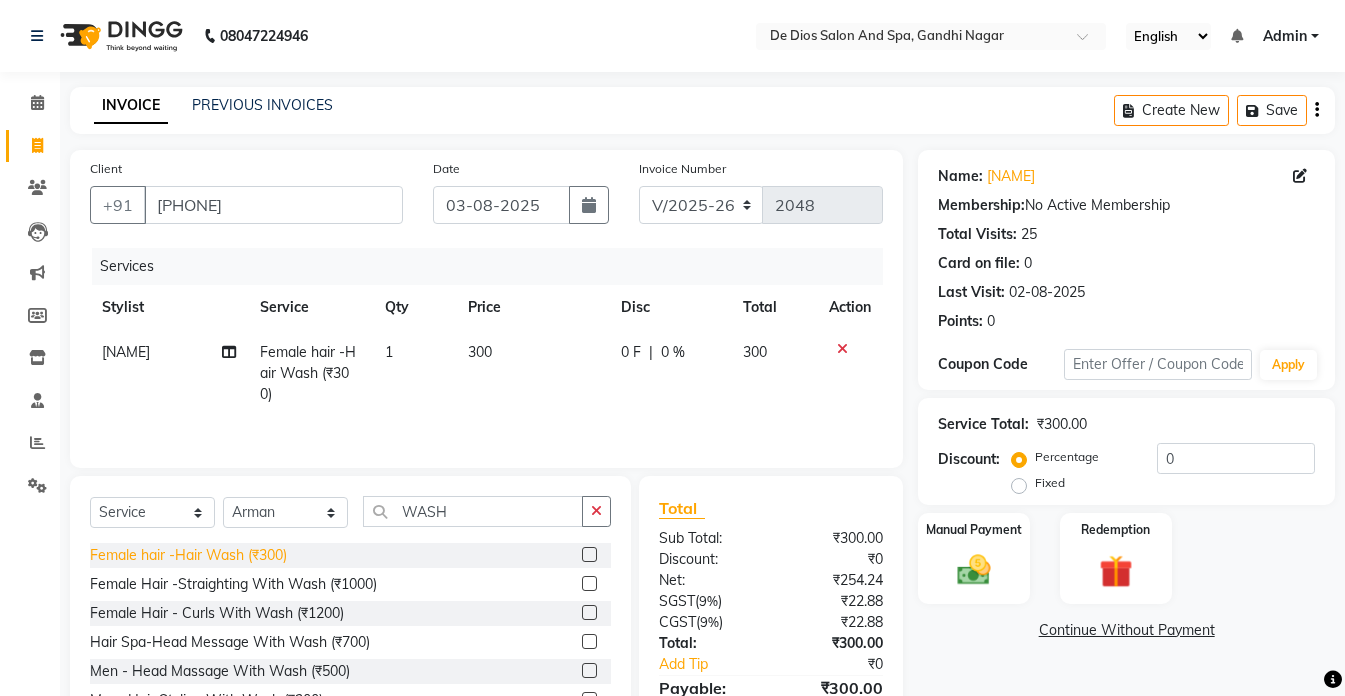 click on "Female hair -Hair Wash (₹300)" 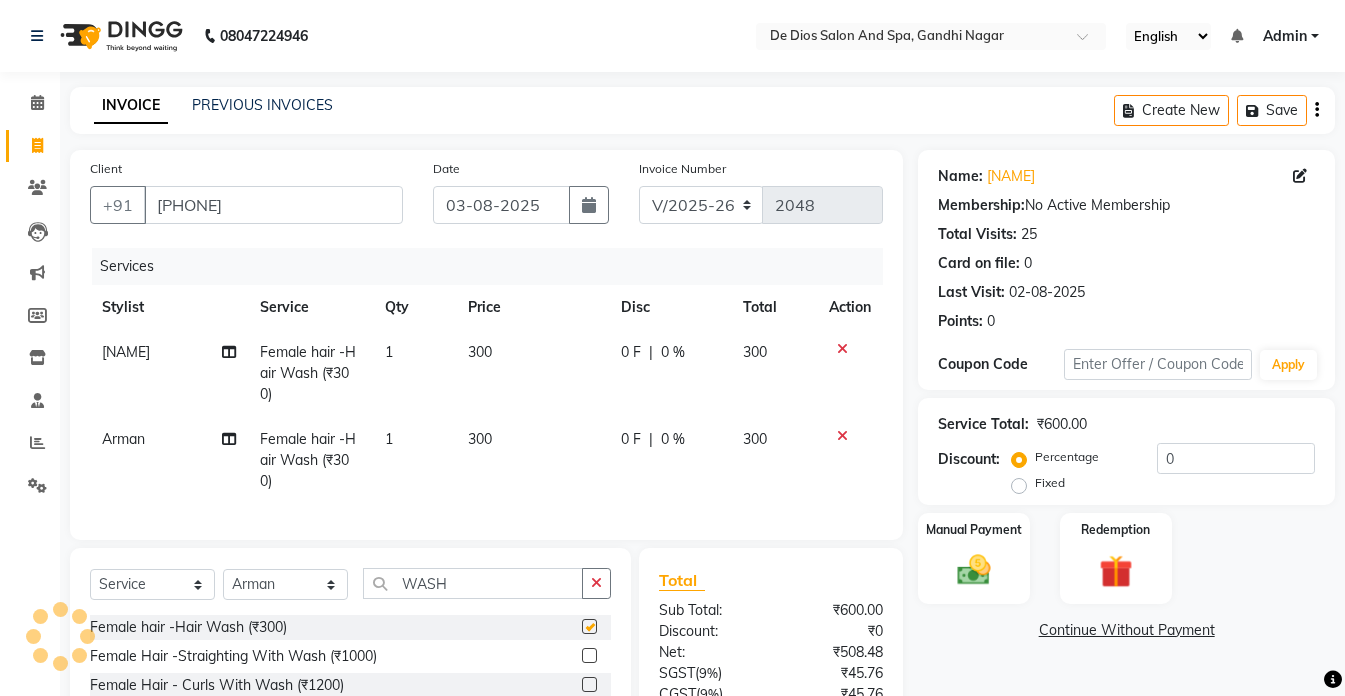checkbox on "false" 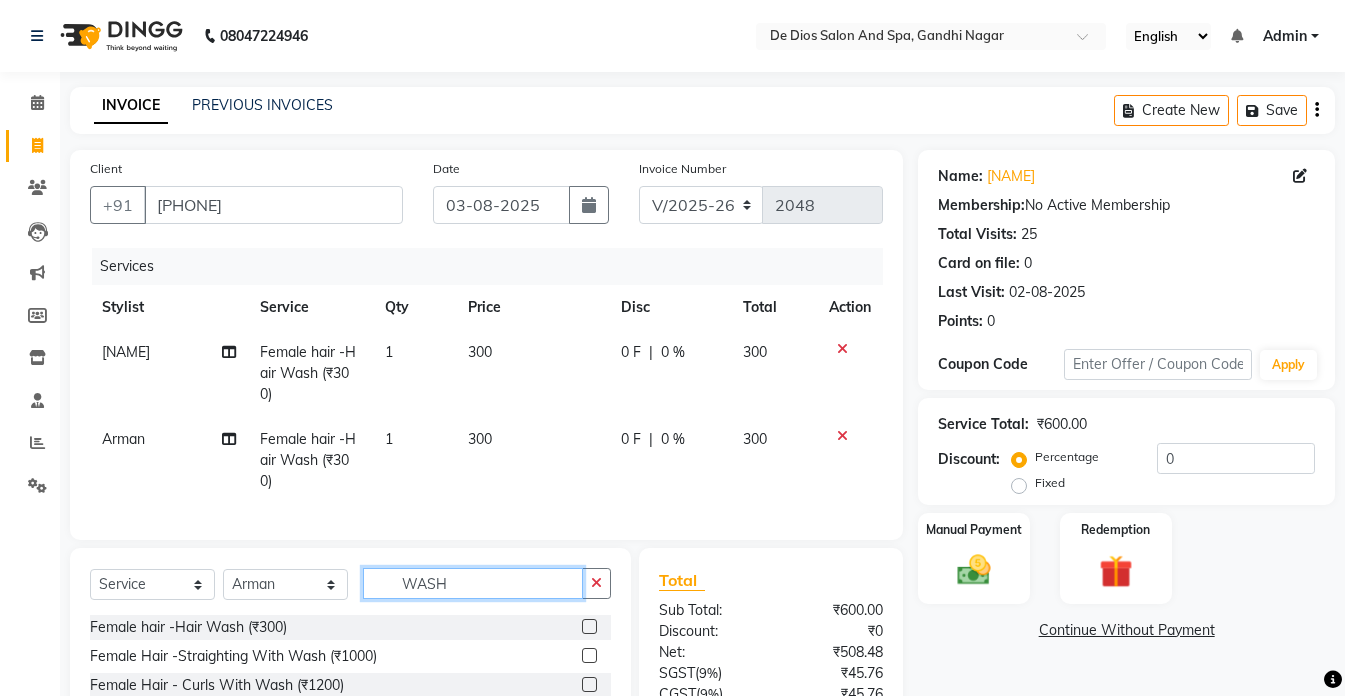 click on "WASH" 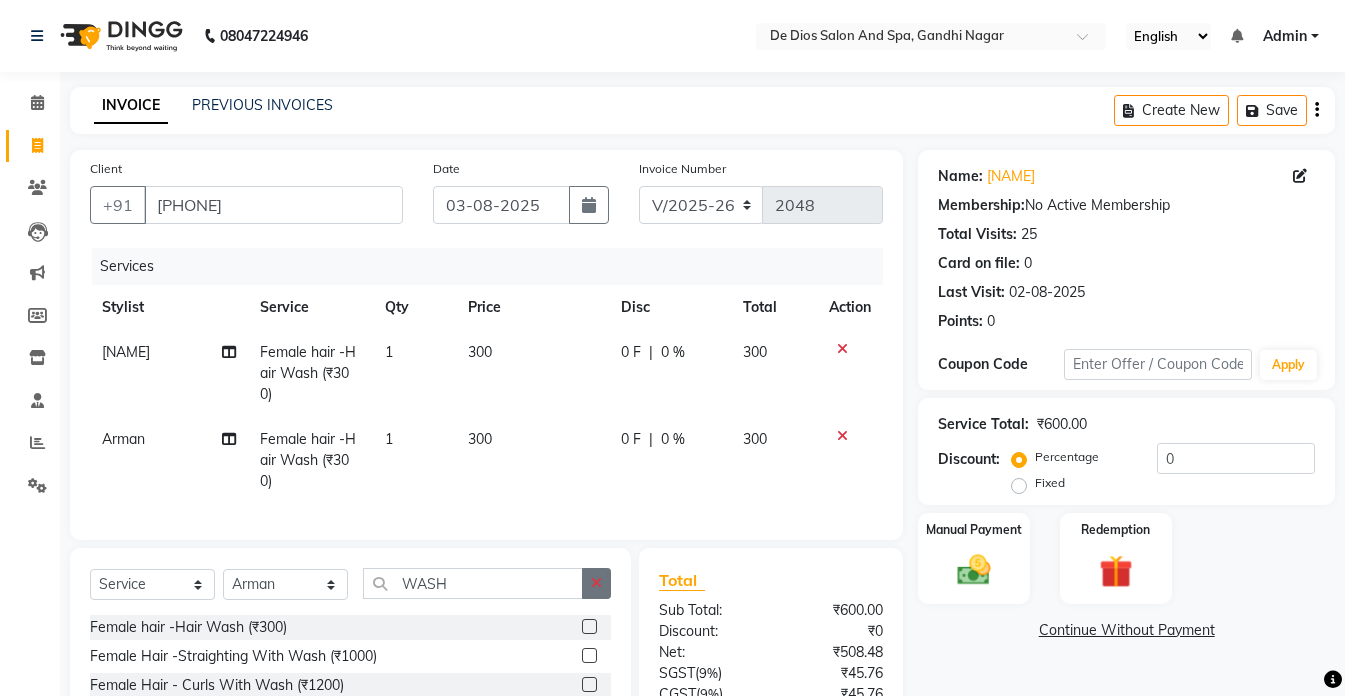 click 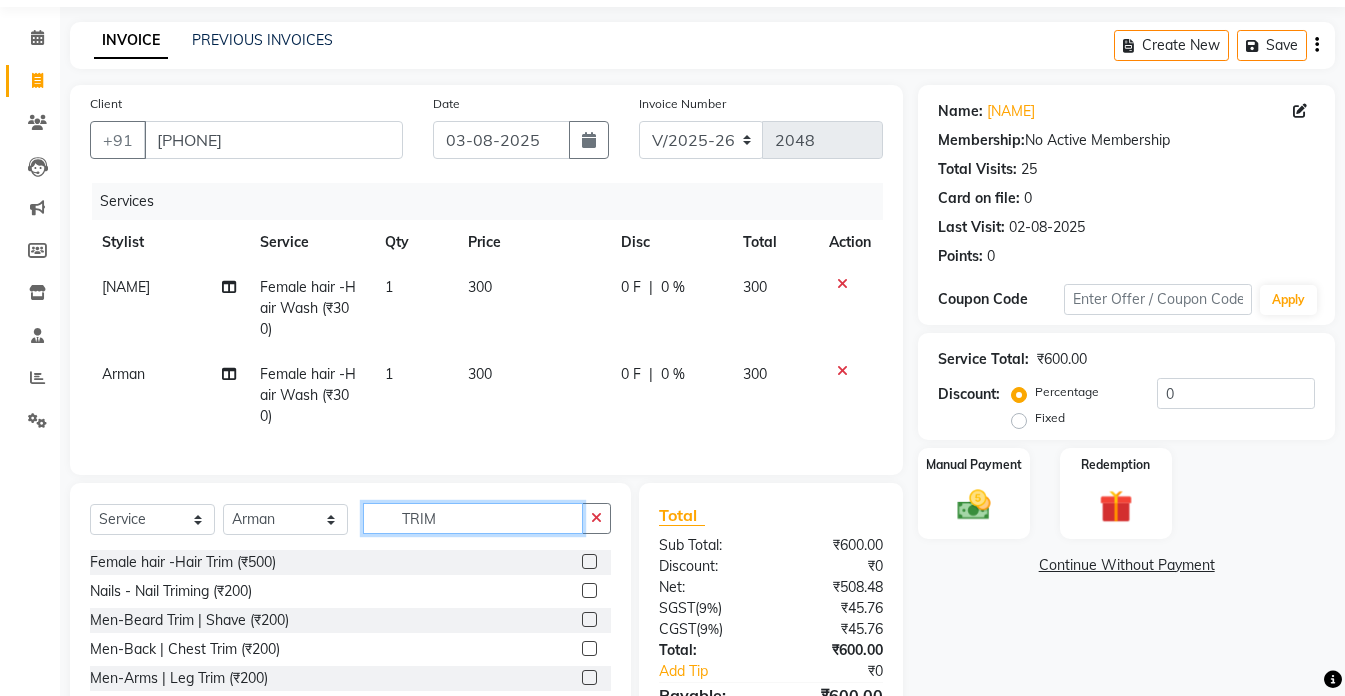 scroll, scrollTop: 100, scrollLeft: 0, axis: vertical 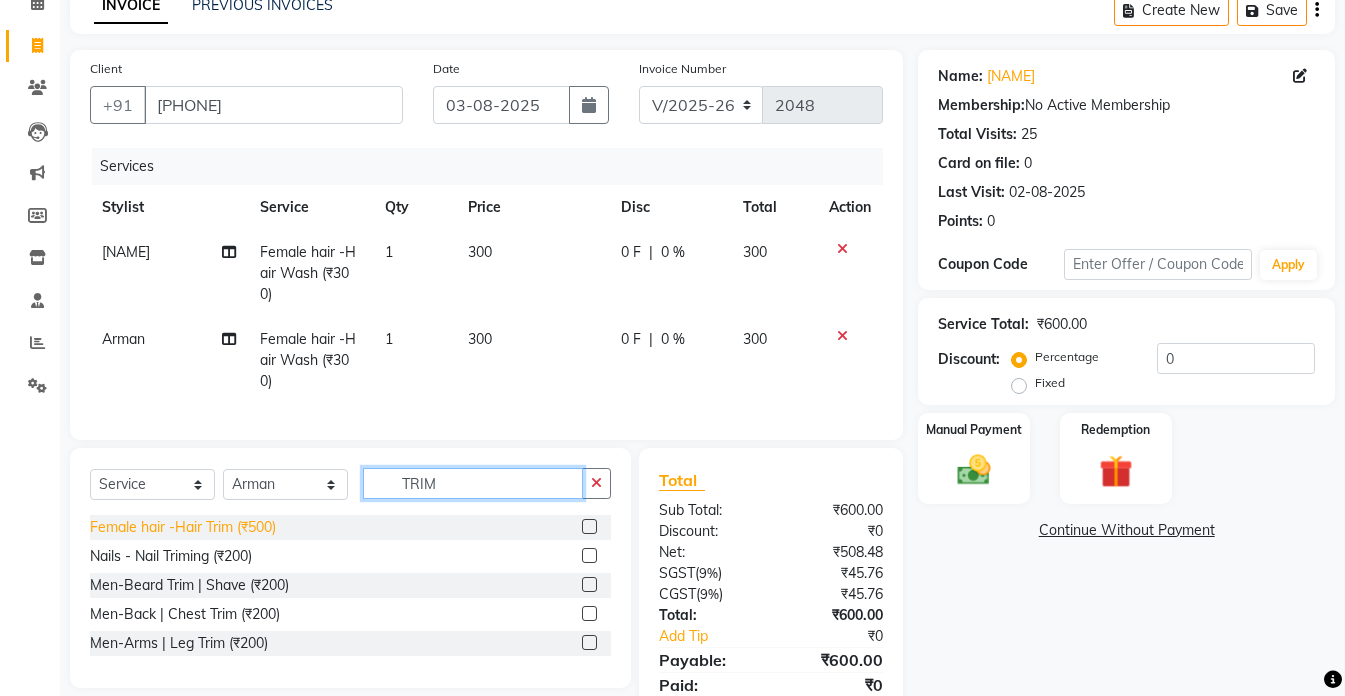type on "TRIM" 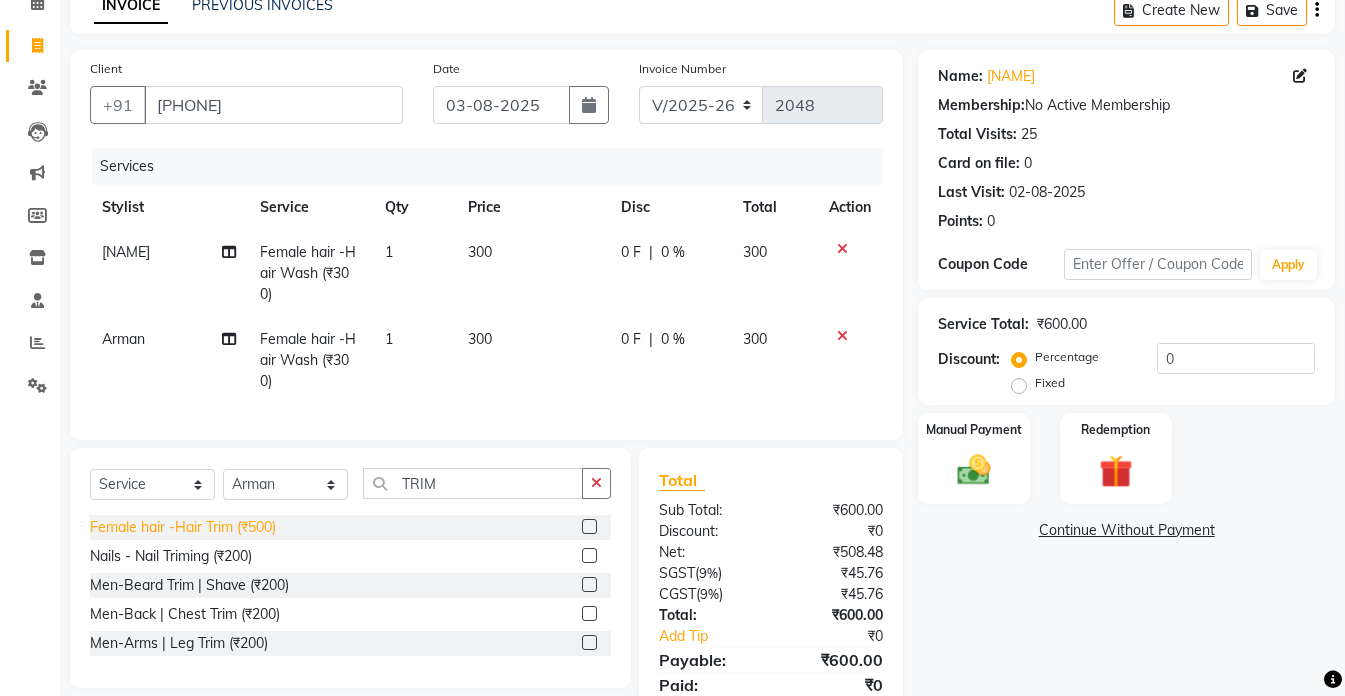 click on "Female hair -Hair Trim (₹500)" 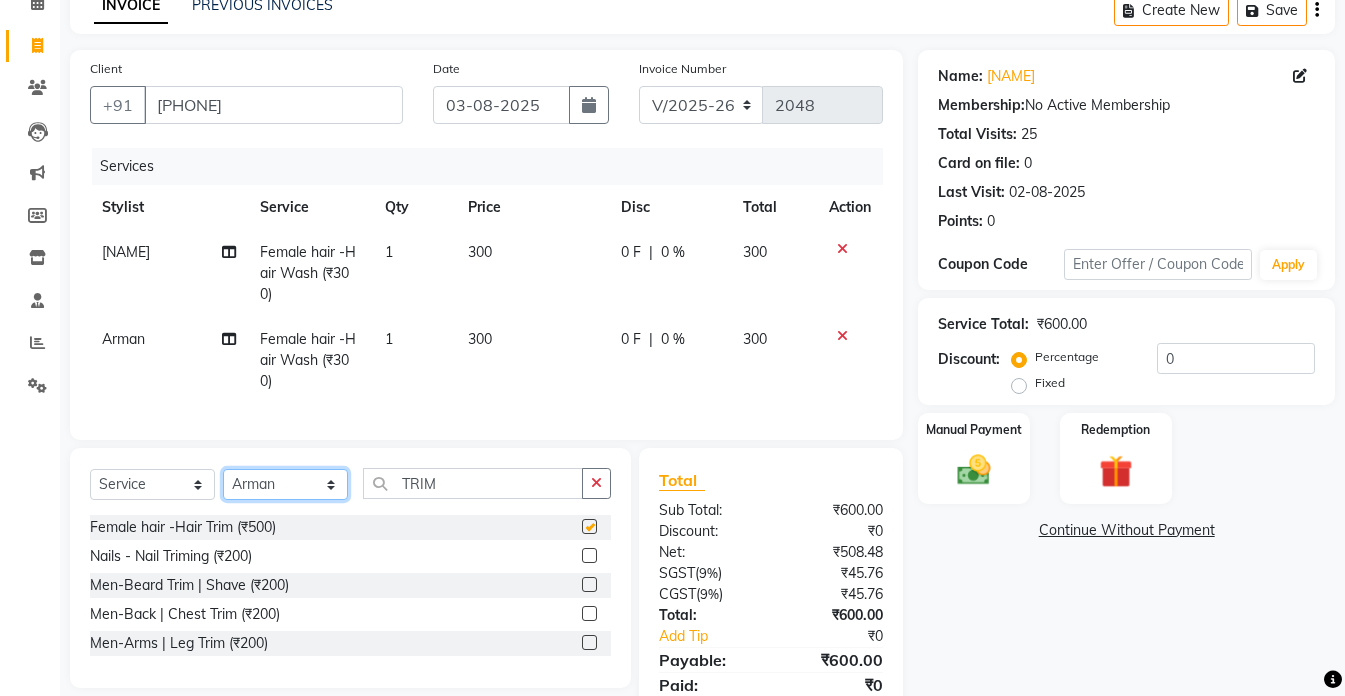 click on "Select Stylist akshay aman Arman Ashwani gunraj megha  nikita thappa nisha parveen shafali vishal vishu kumar" 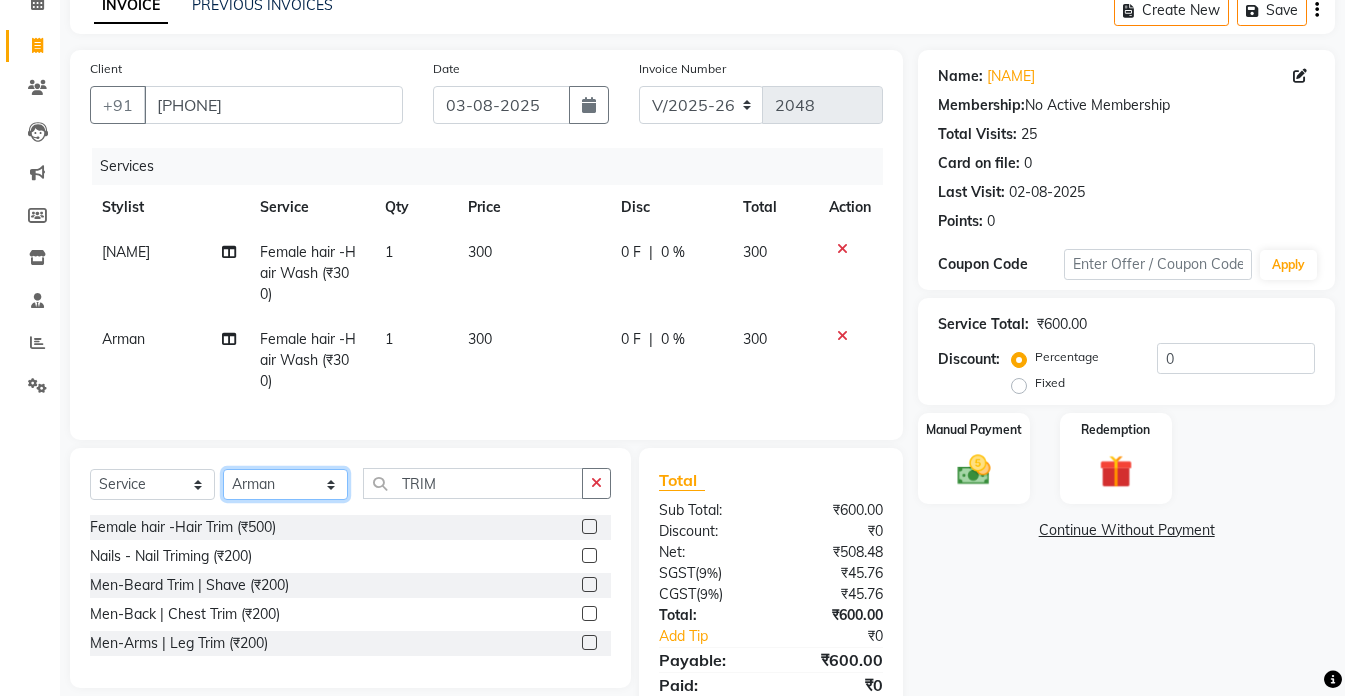 checkbox on "false" 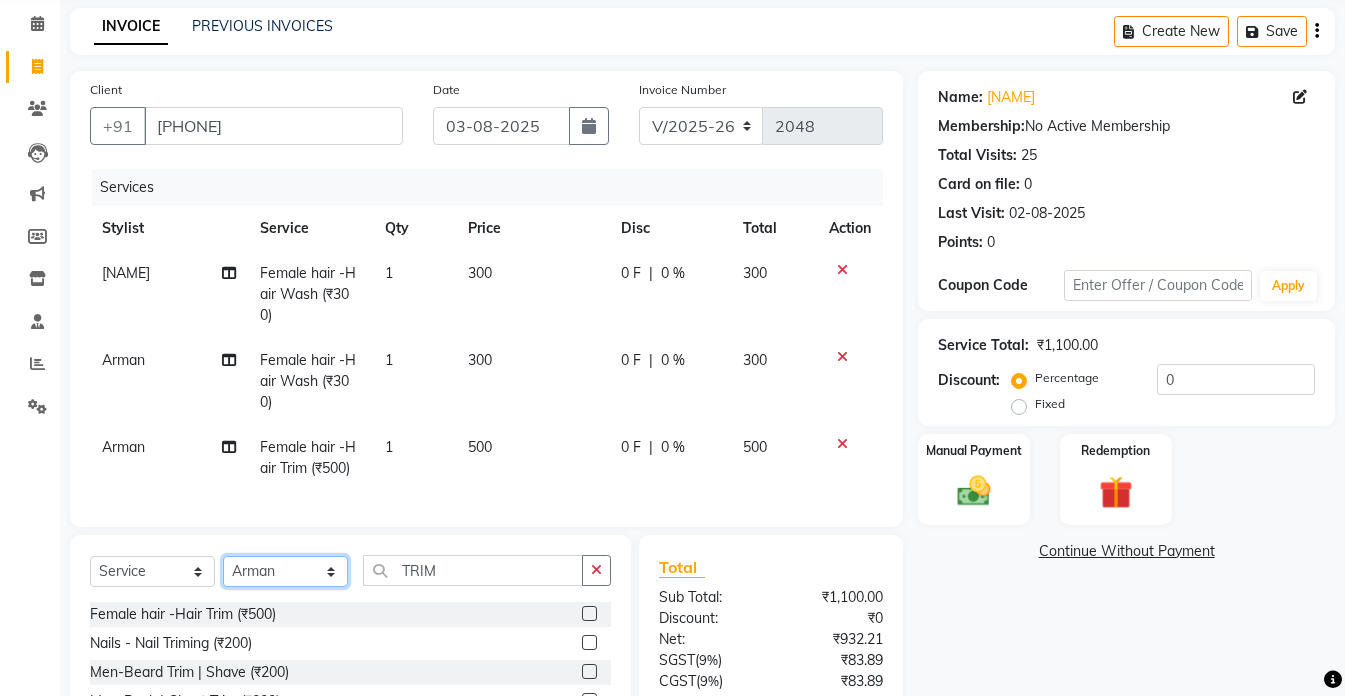 scroll, scrollTop: 57, scrollLeft: 0, axis: vertical 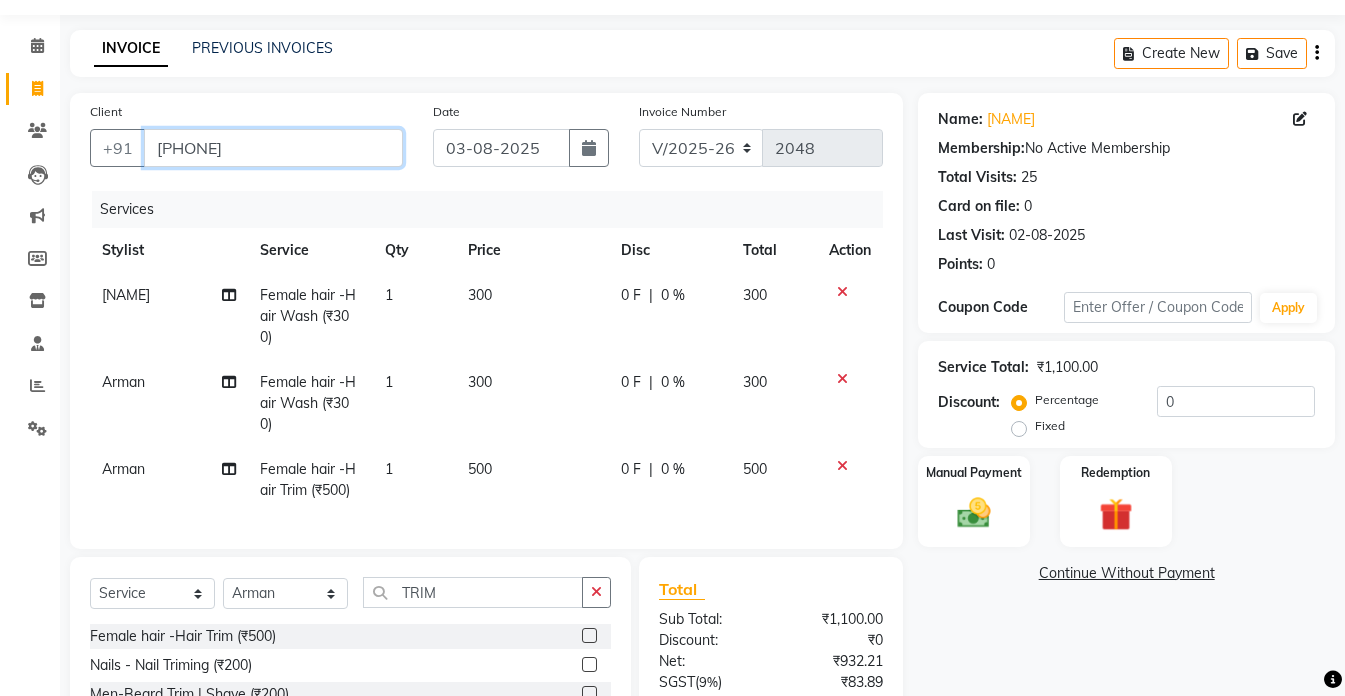 click on "[PHONE]" at bounding box center [273, 148] 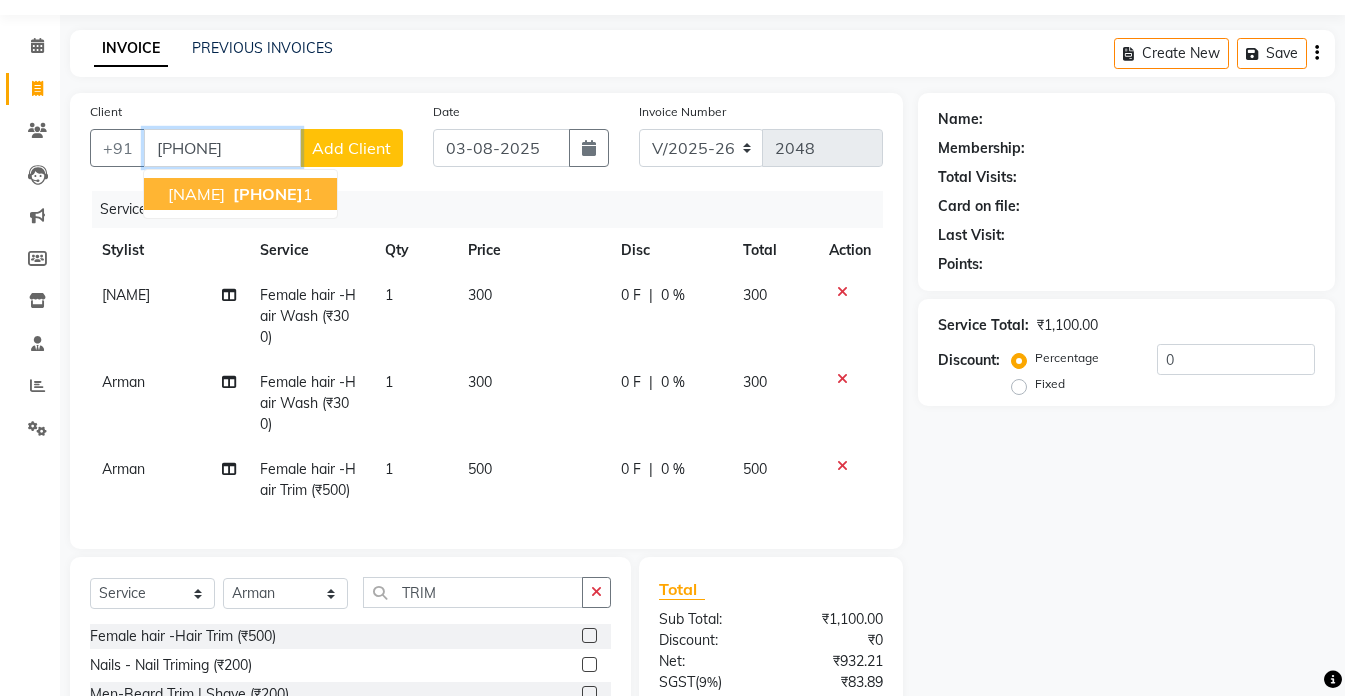 click on "[NAME] [PHONE]" at bounding box center (240, 194) 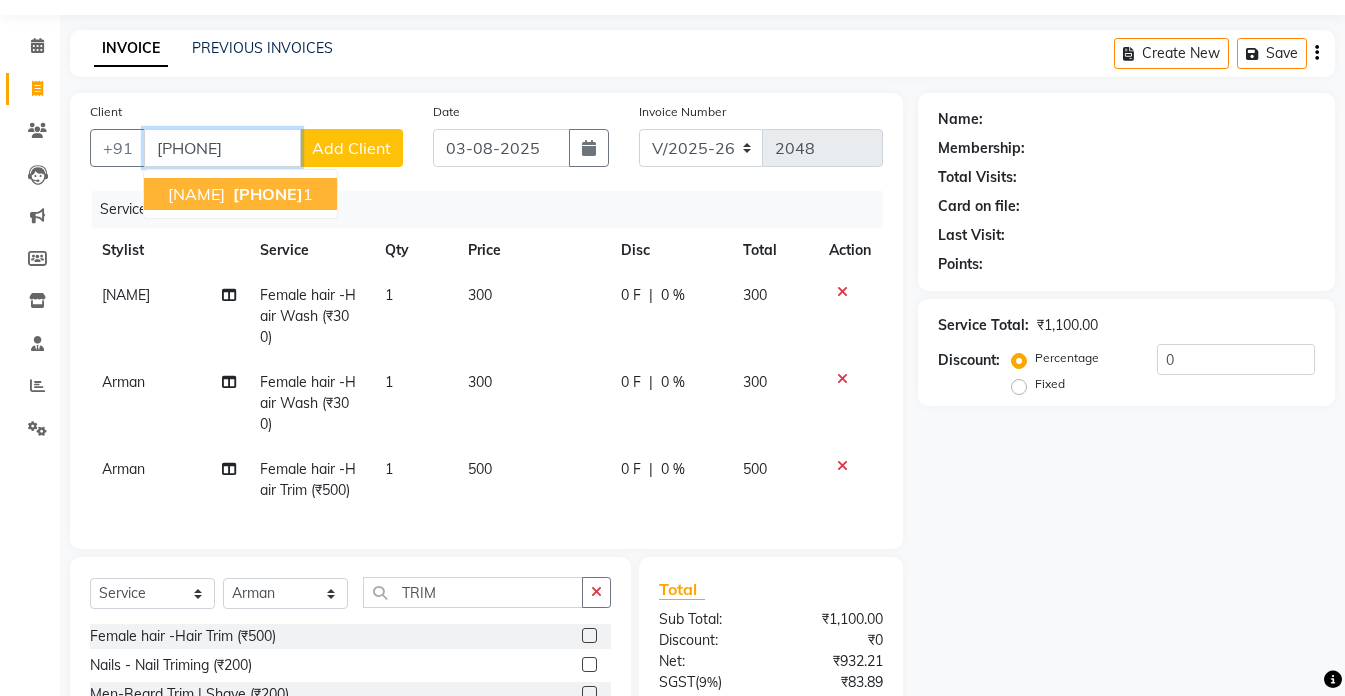 type on "[PHONE]" 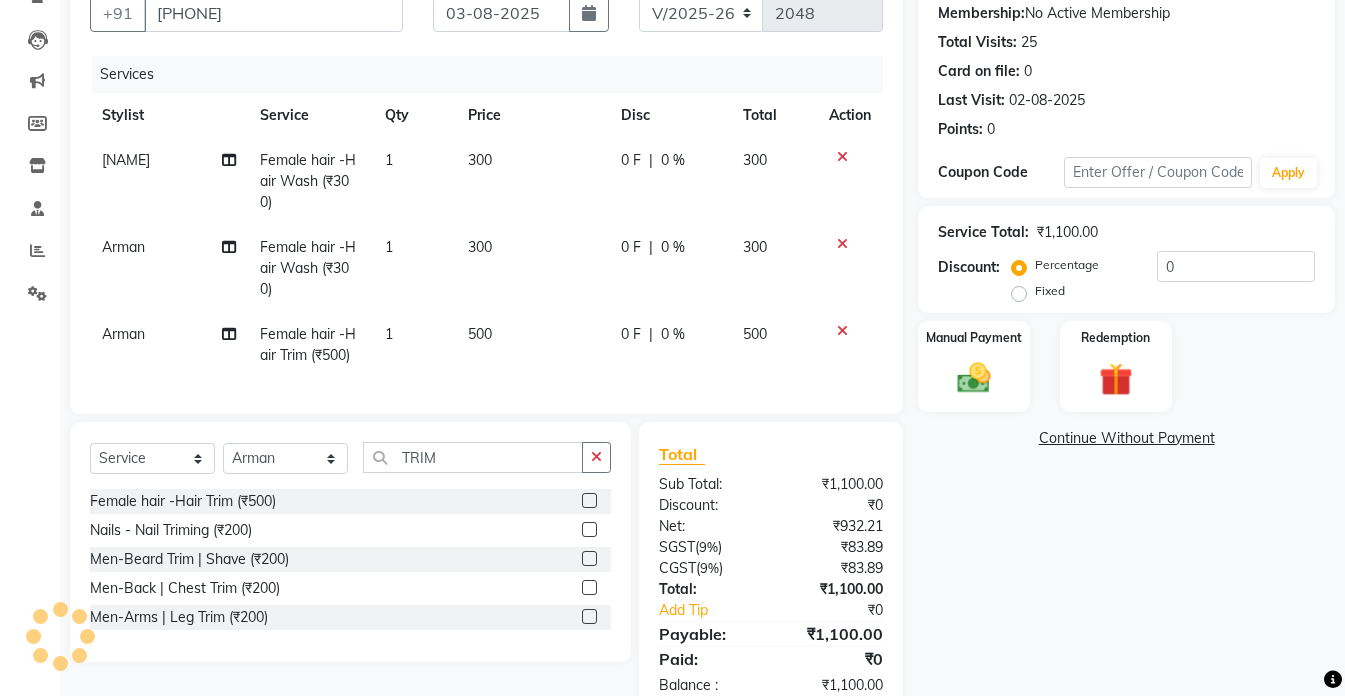 scroll, scrollTop: 157, scrollLeft: 0, axis: vertical 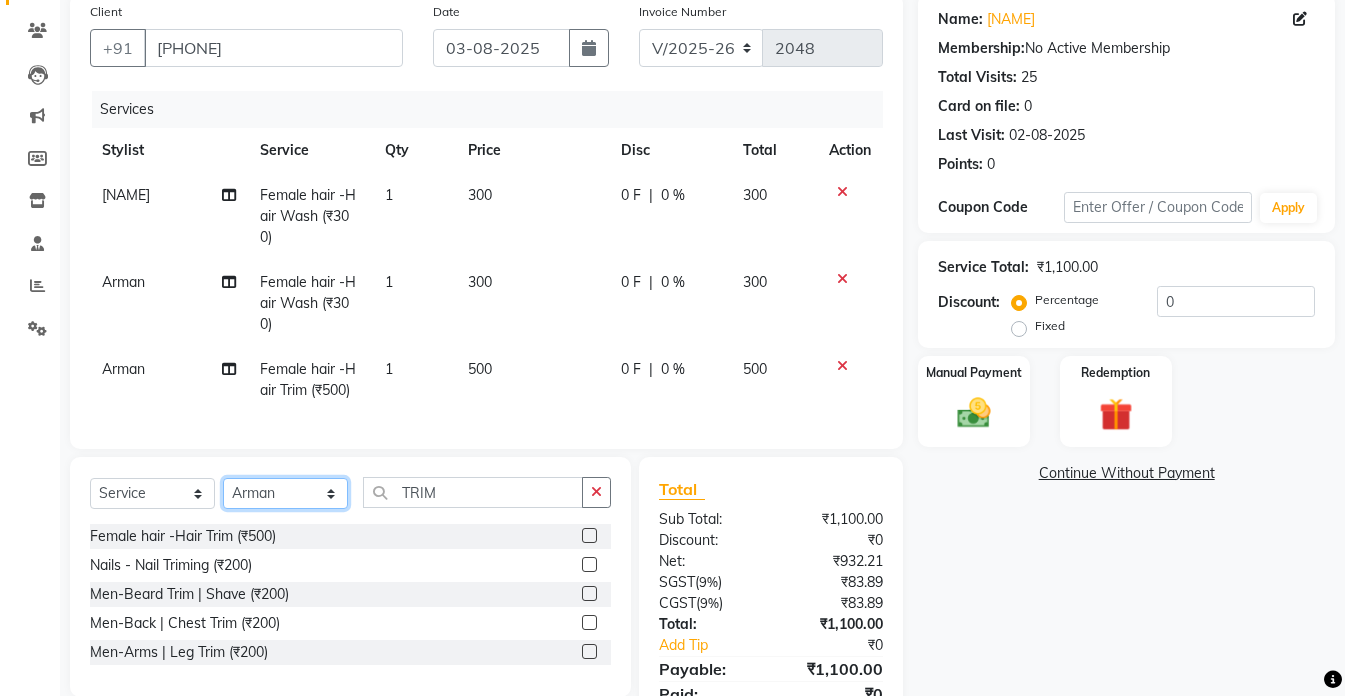 click on "Select Stylist akshay aman Arman Ashwani gunraj megha  nikita thappa nisha parveen shafali vishal vishu kumar" 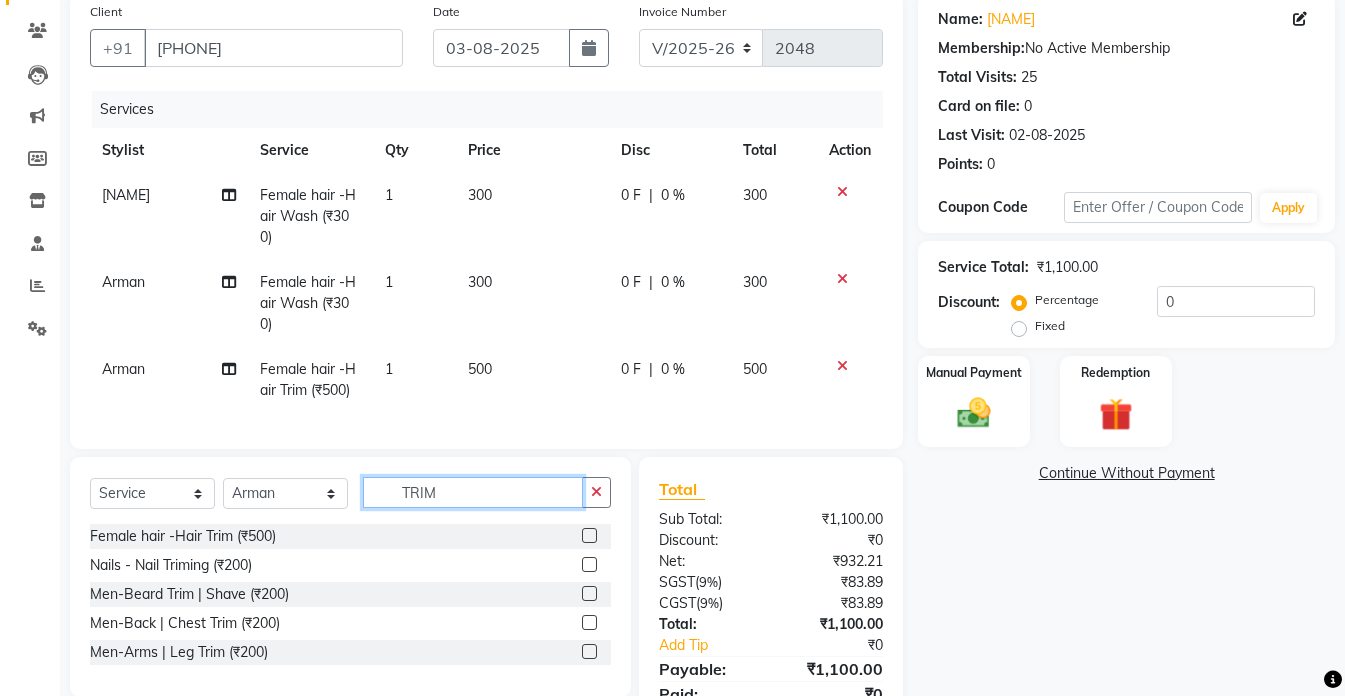click on "TRIM" 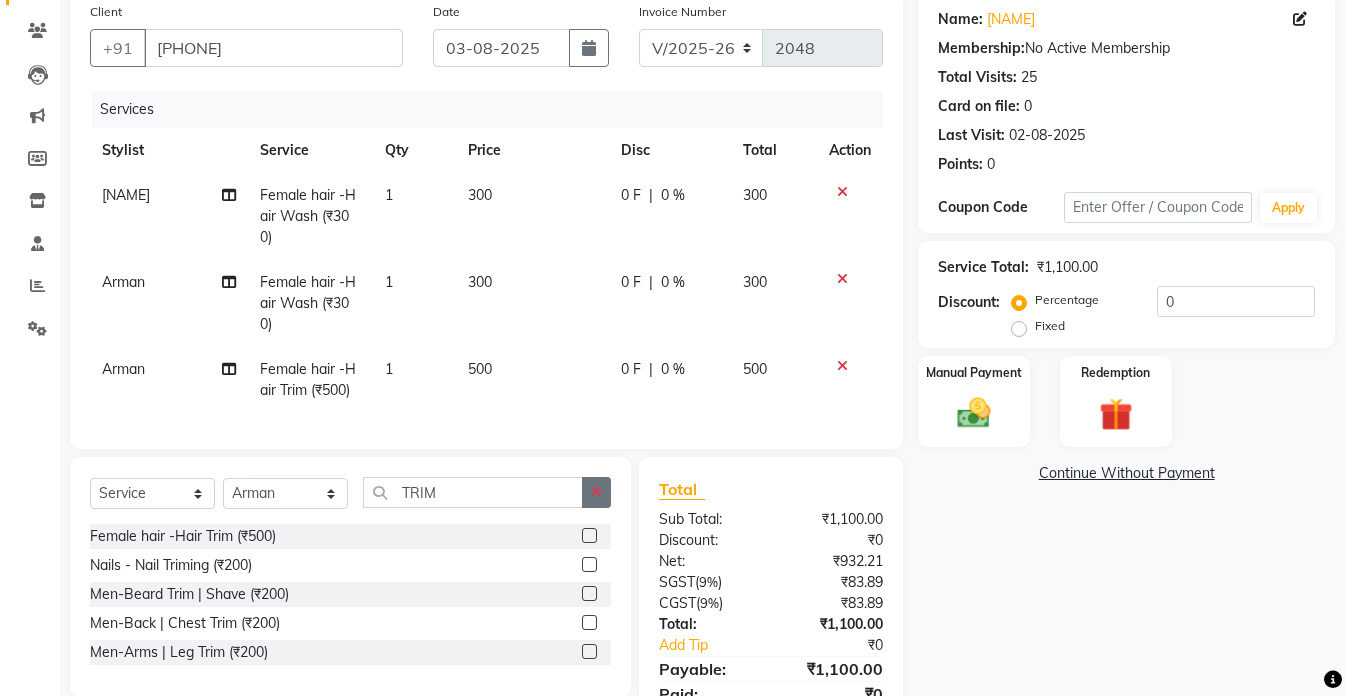 click 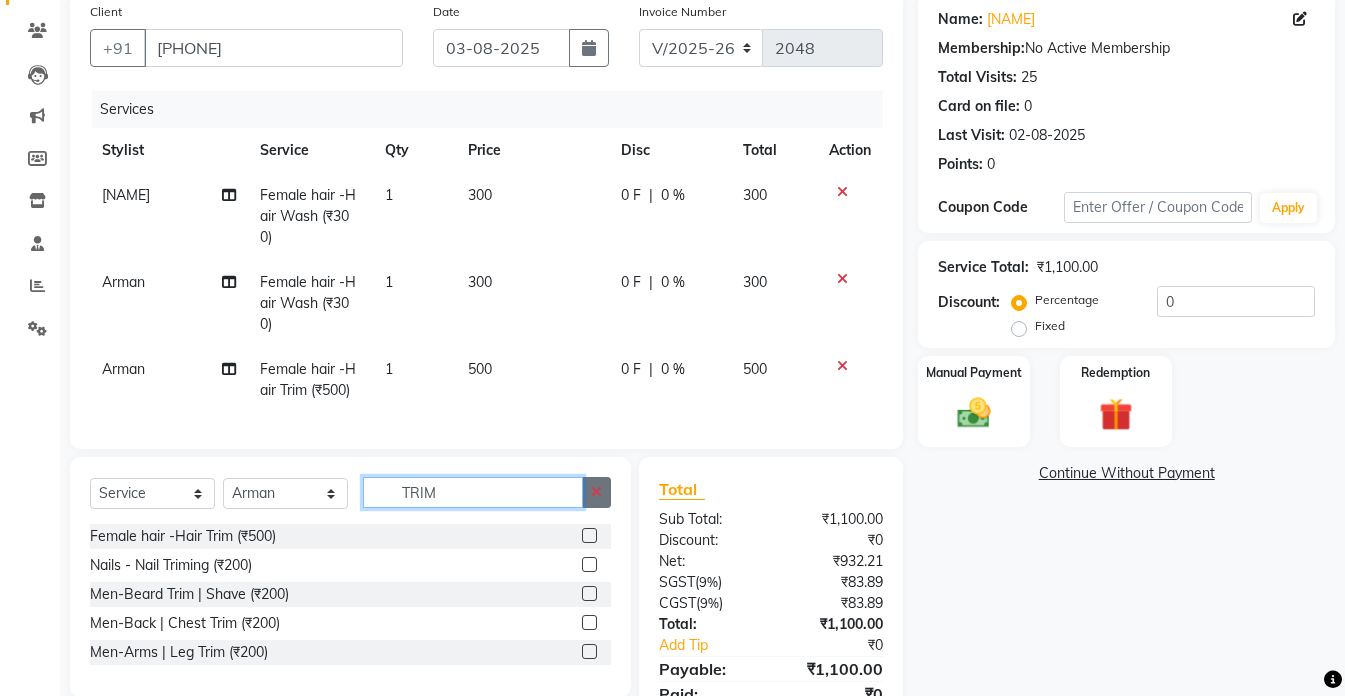 type 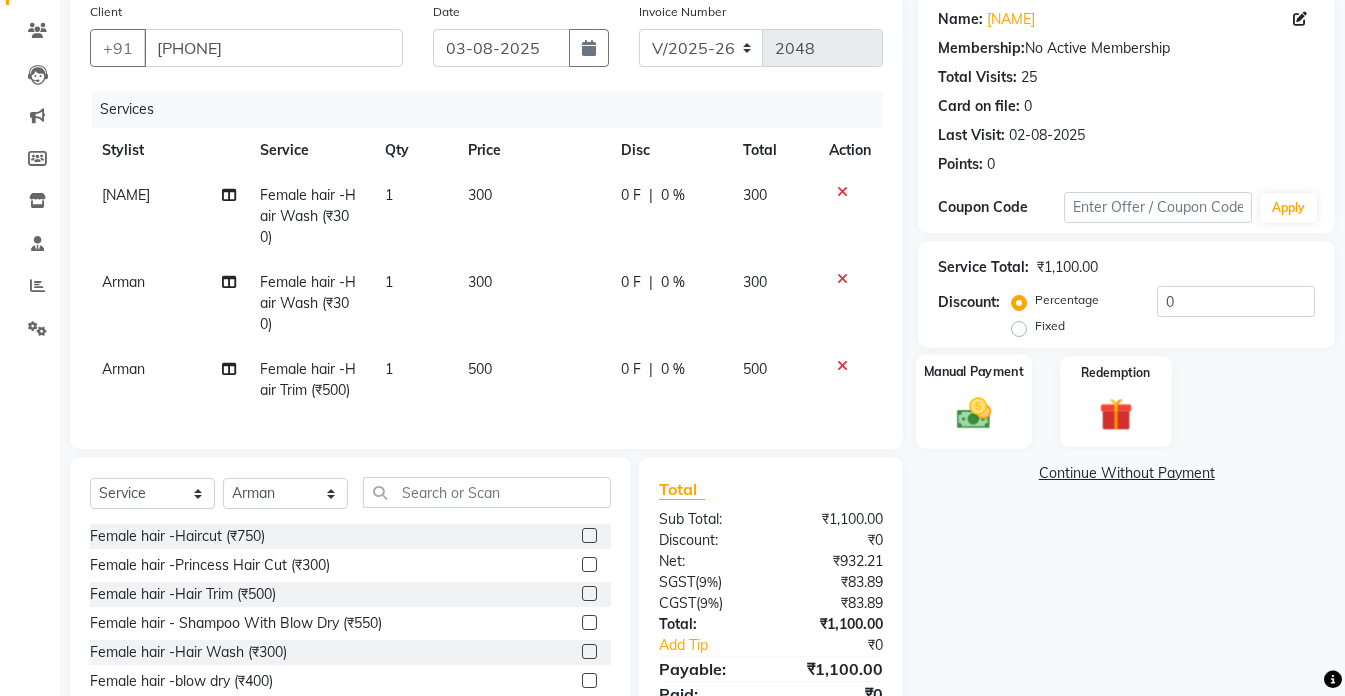 click 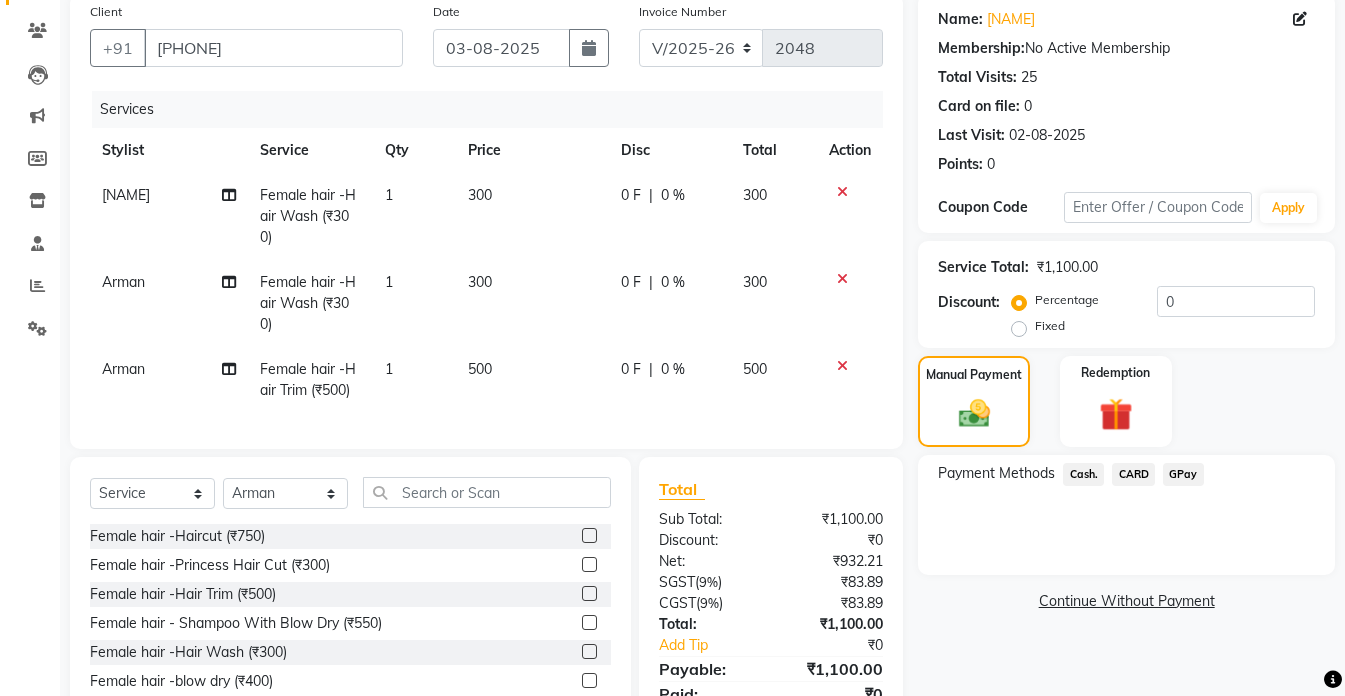click on "Payment Methods  Cash.   CARD   GPay" 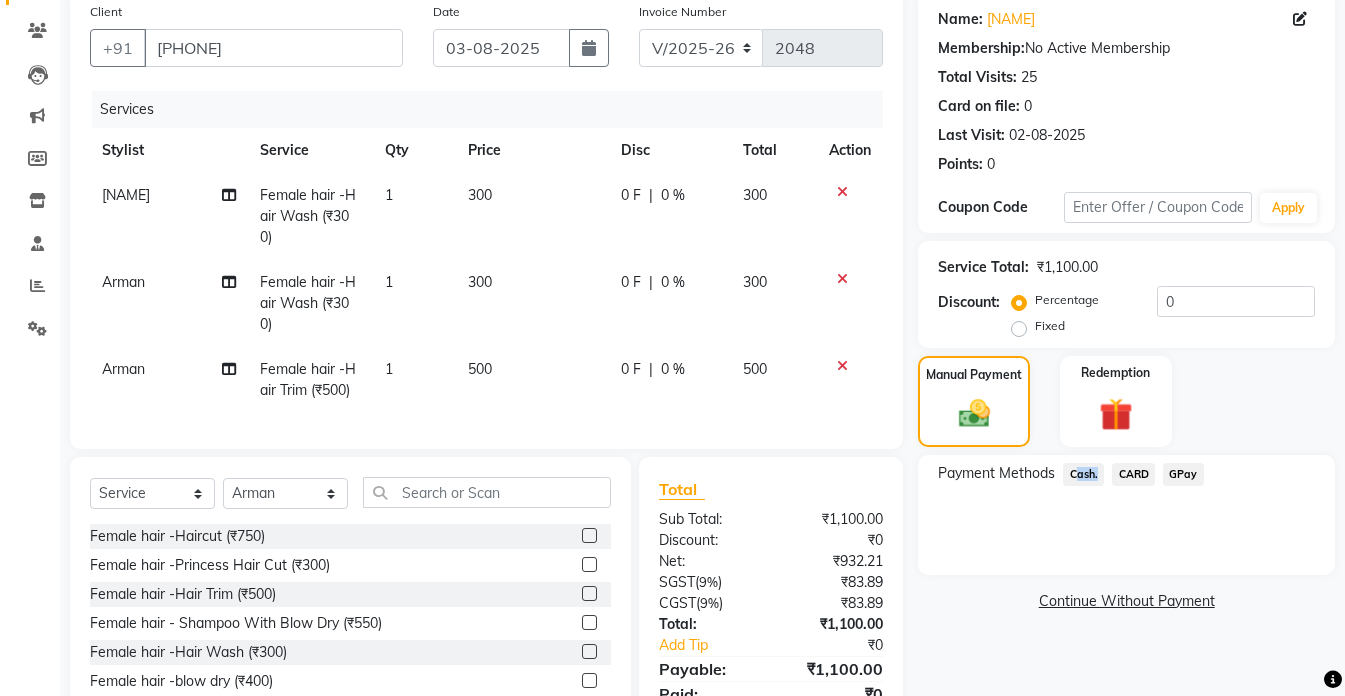 click on "Payment Methods  Cash.   CARD   GPay" 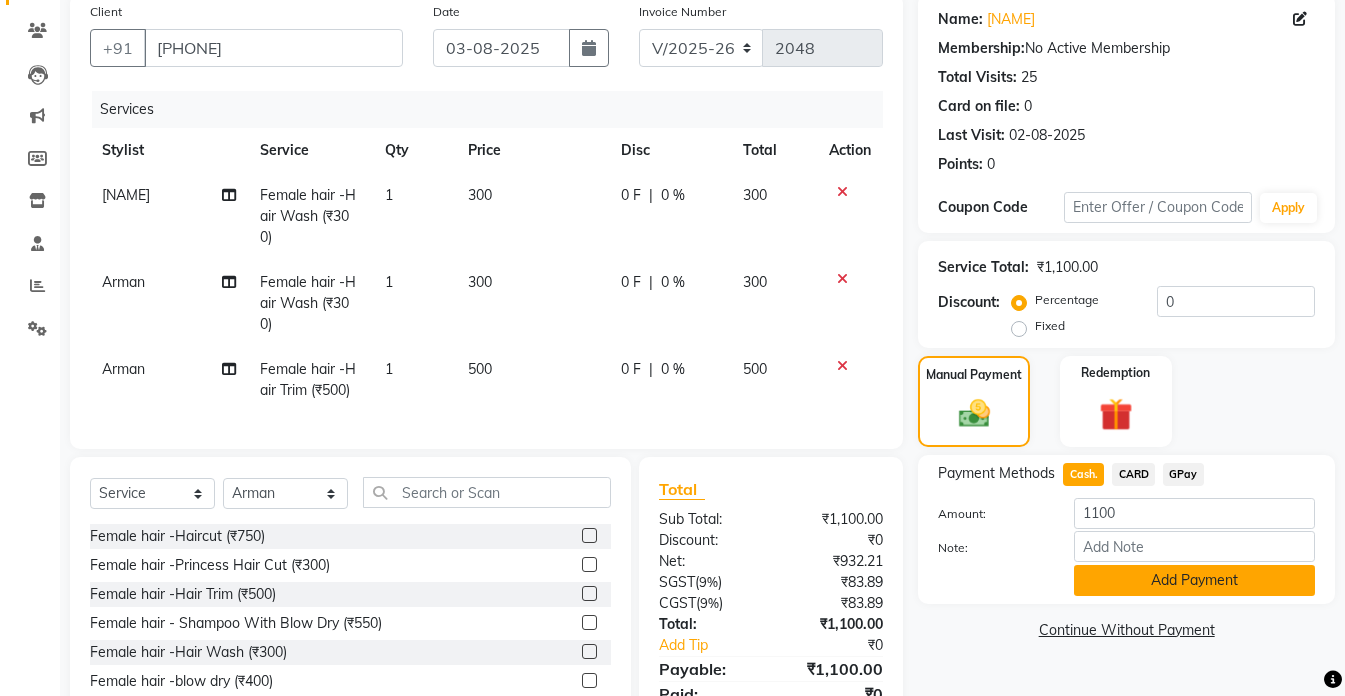 click on "Add Payment" 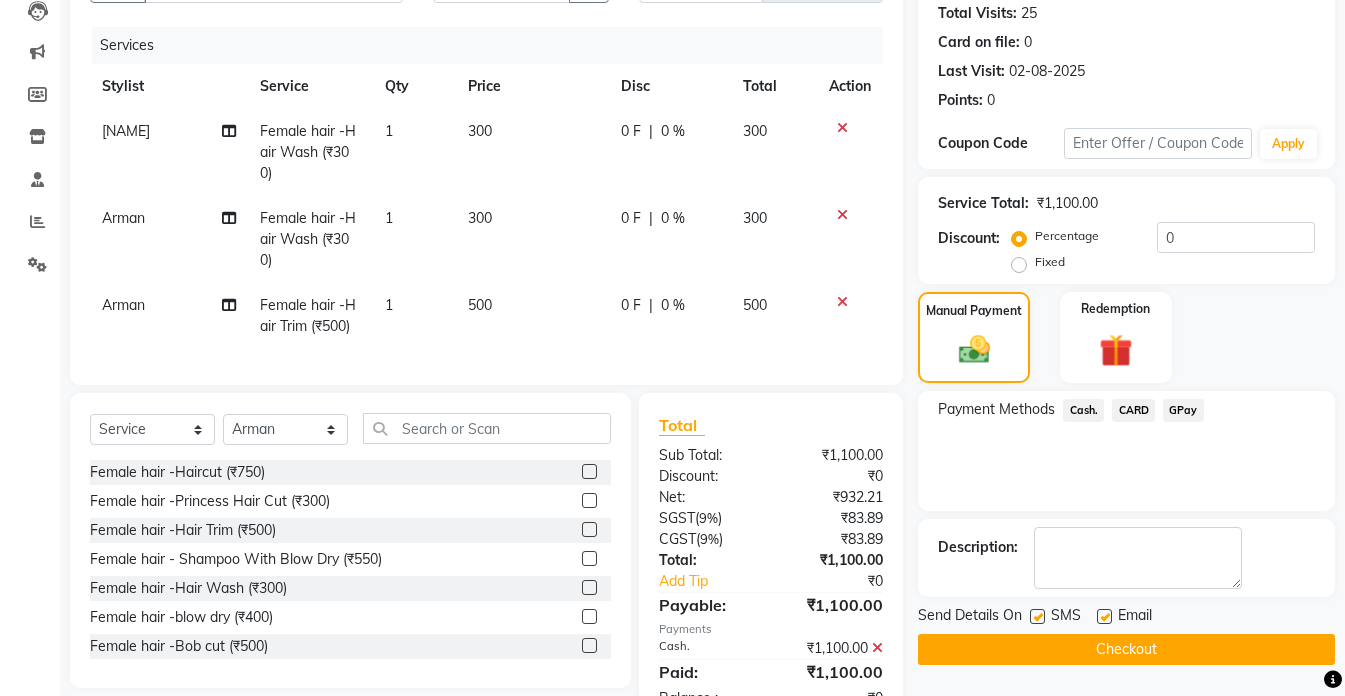 scroll, scrollTop: 299, scrollLeft: 0, axis: vertical 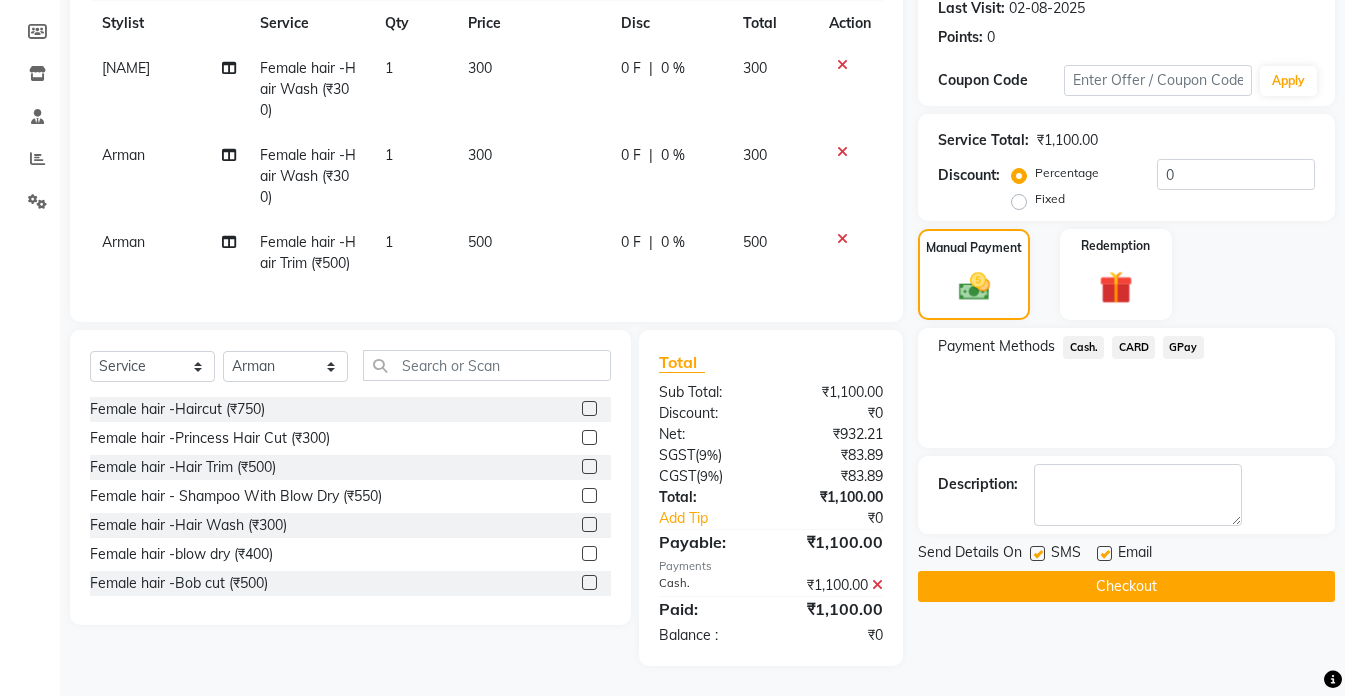 click on "Checkout" 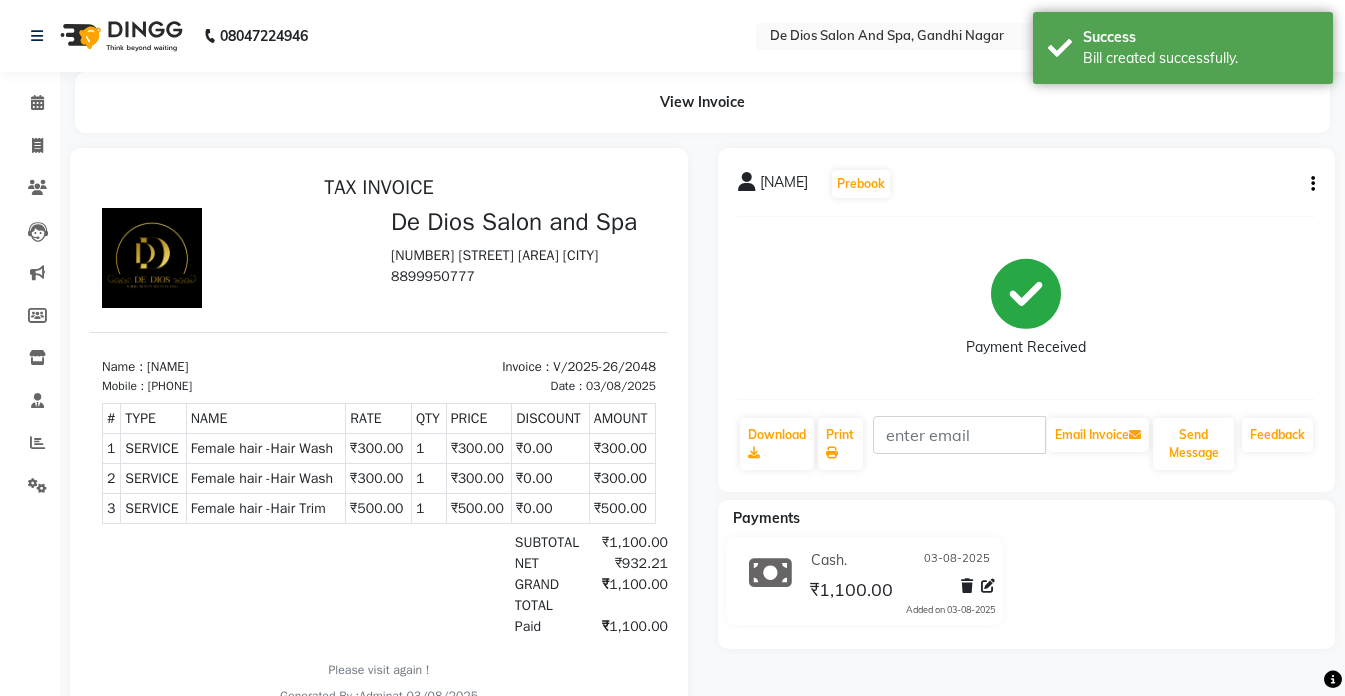 scroll, scrollTop: 0, scrollLeft: 0, axis: both 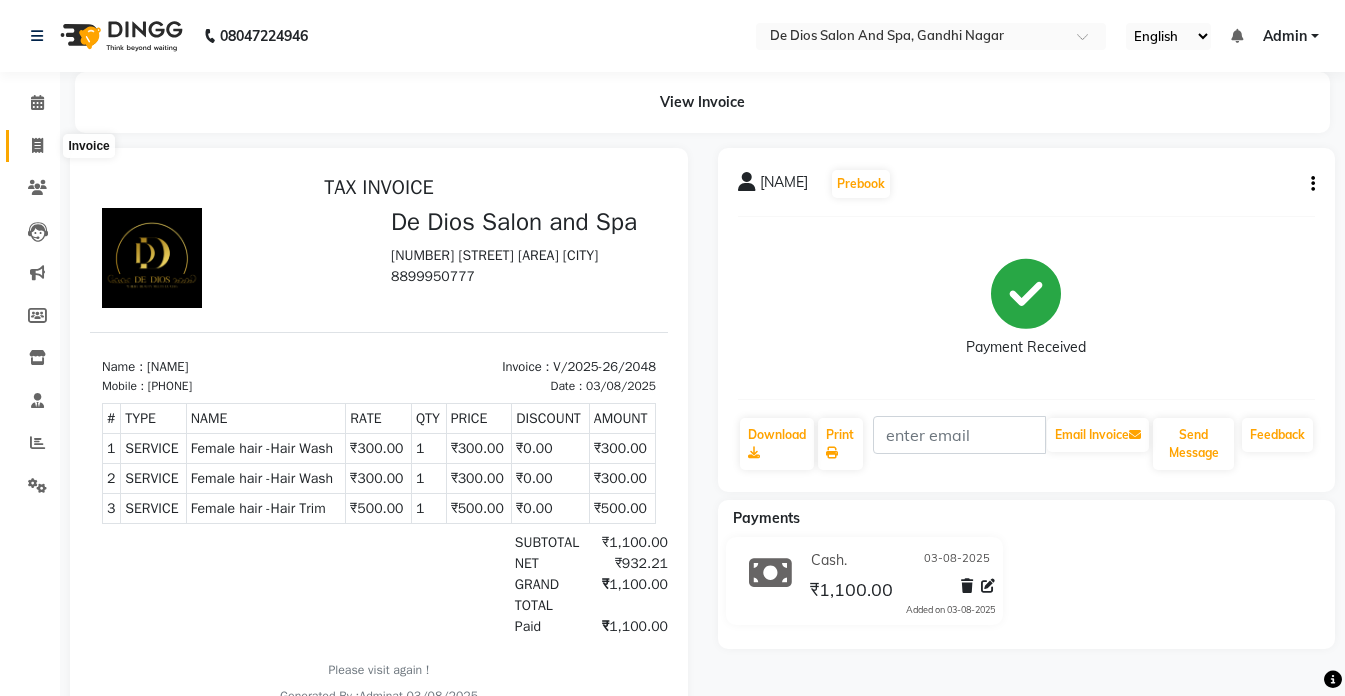 click 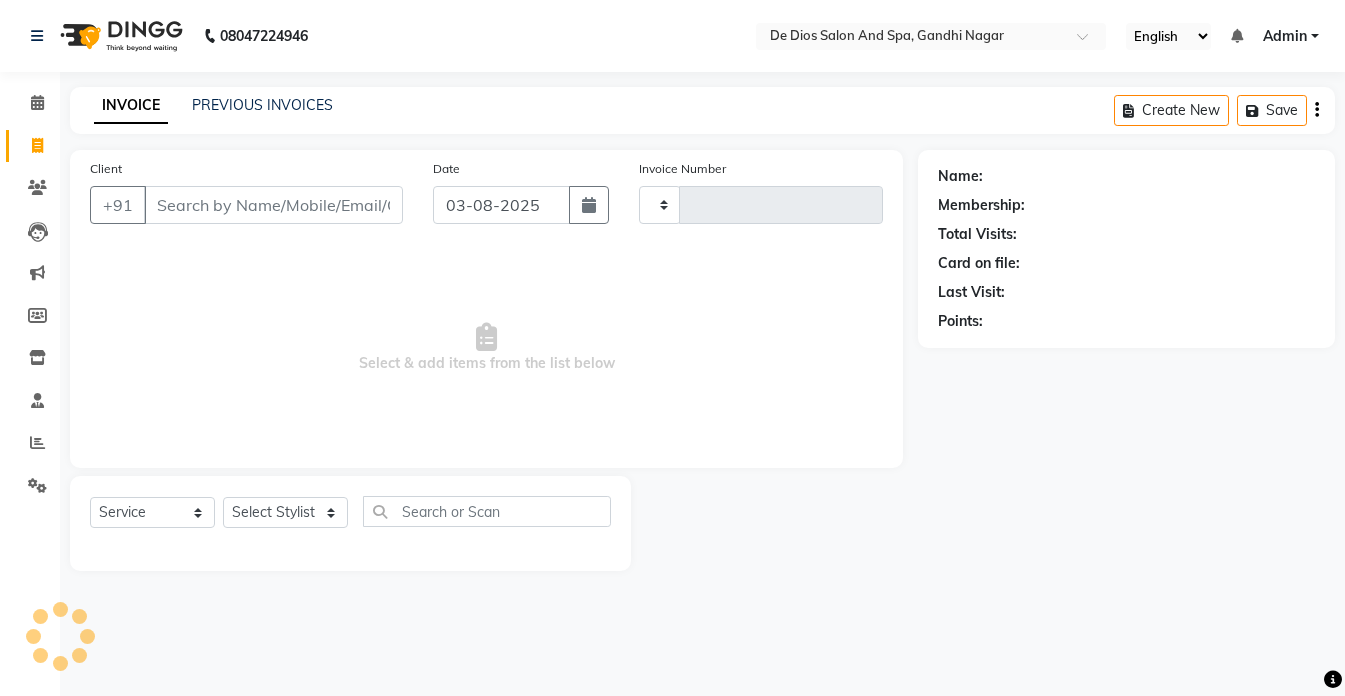 click 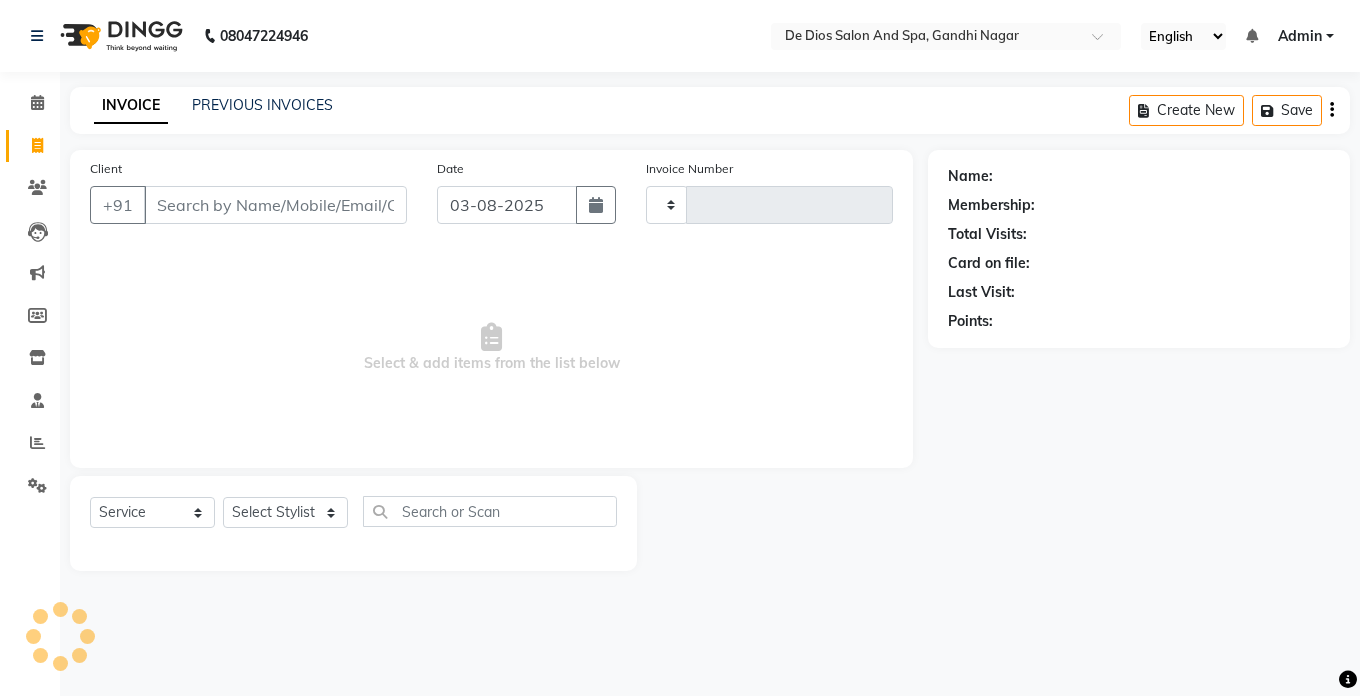 select on "service" 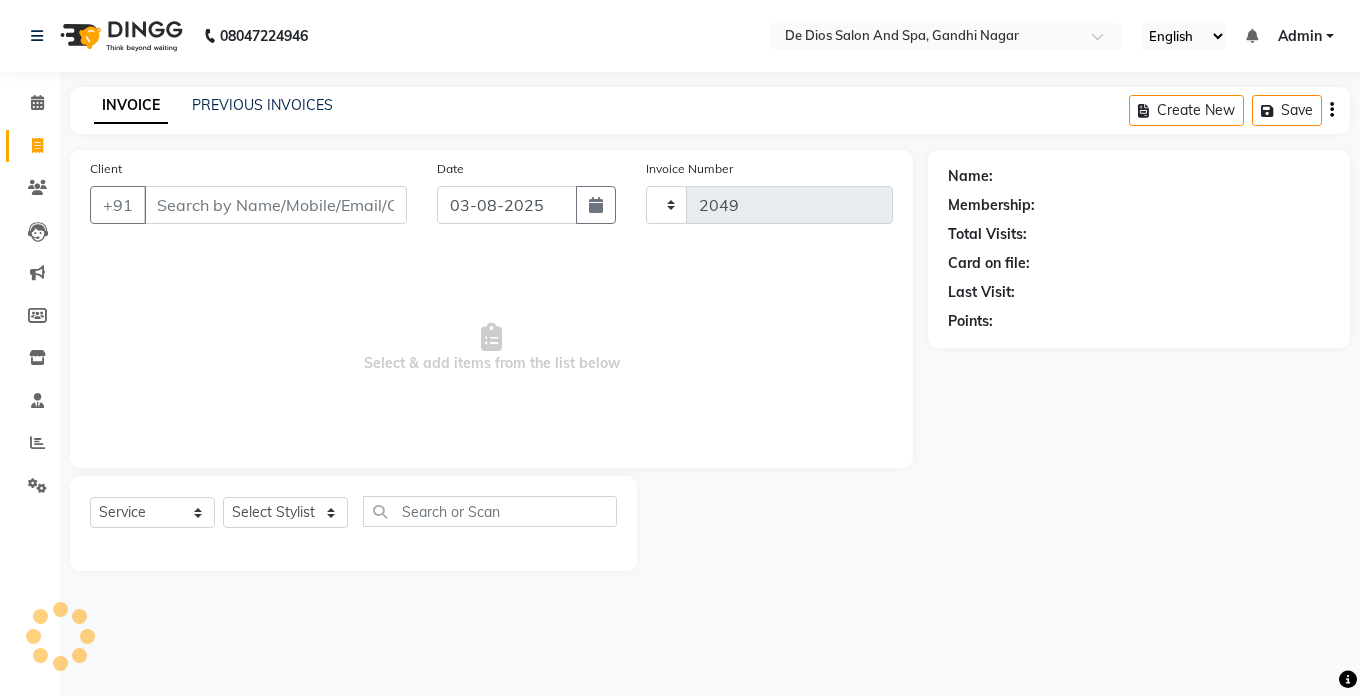 select on "6431" 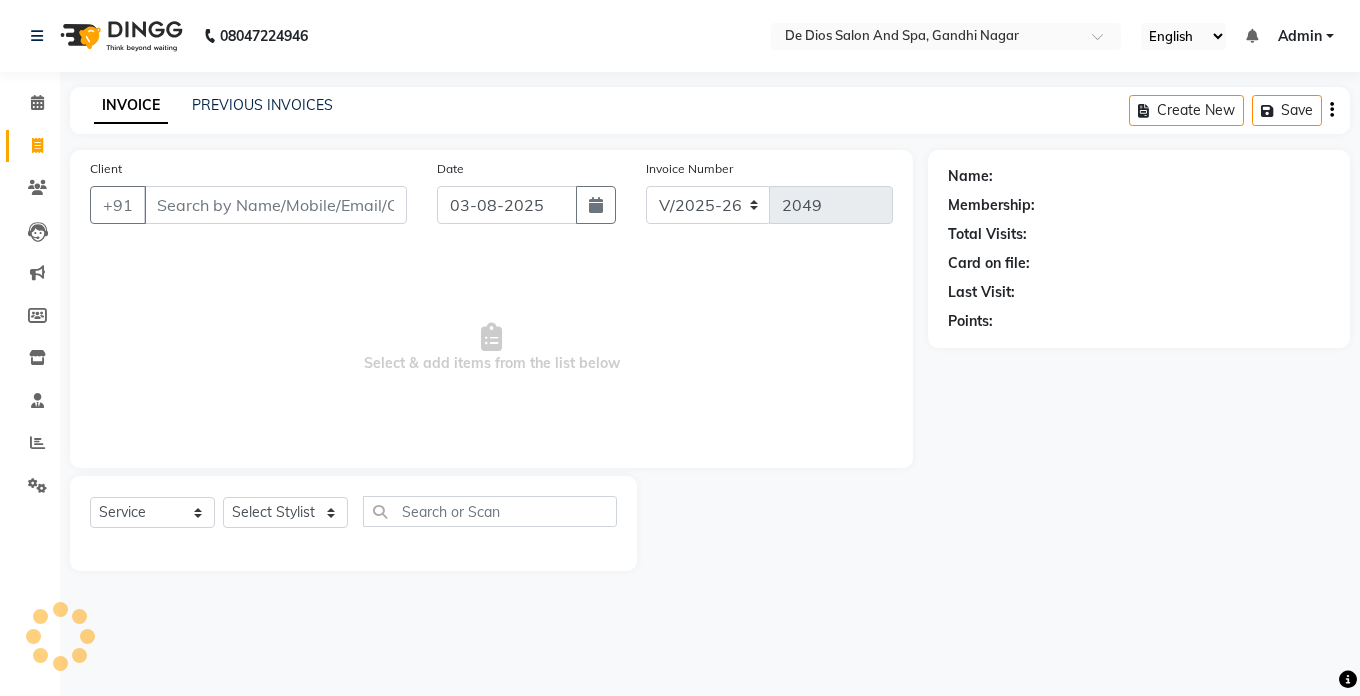 click on "Client" at bounding box center (275, 205) 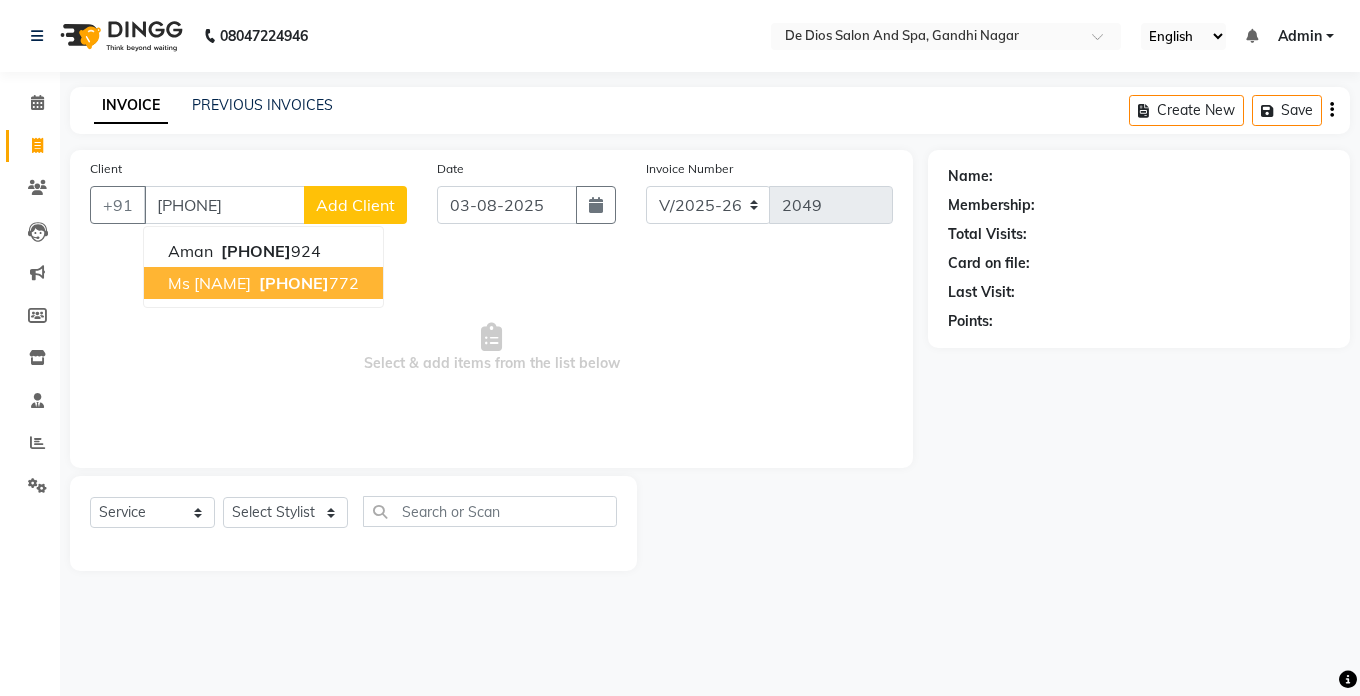 click on "[PHONE]" at bounding box center (307, 283) 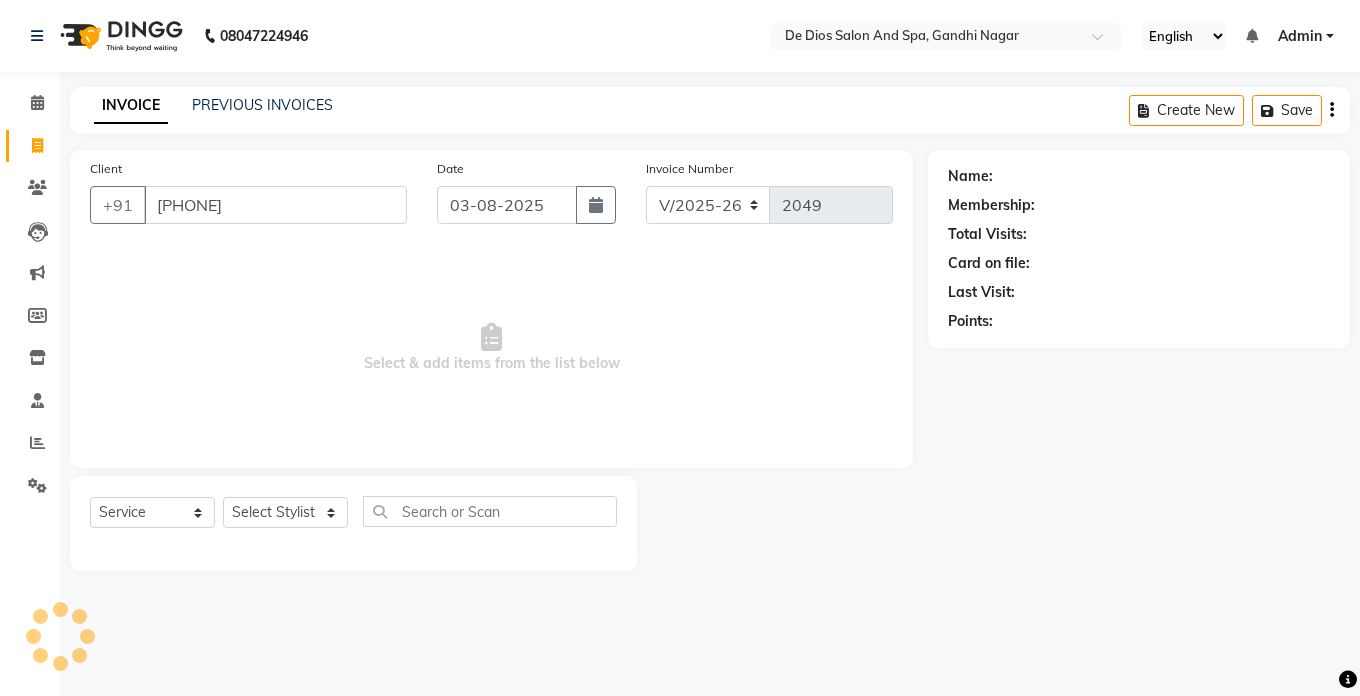 type on "[PHONE]" 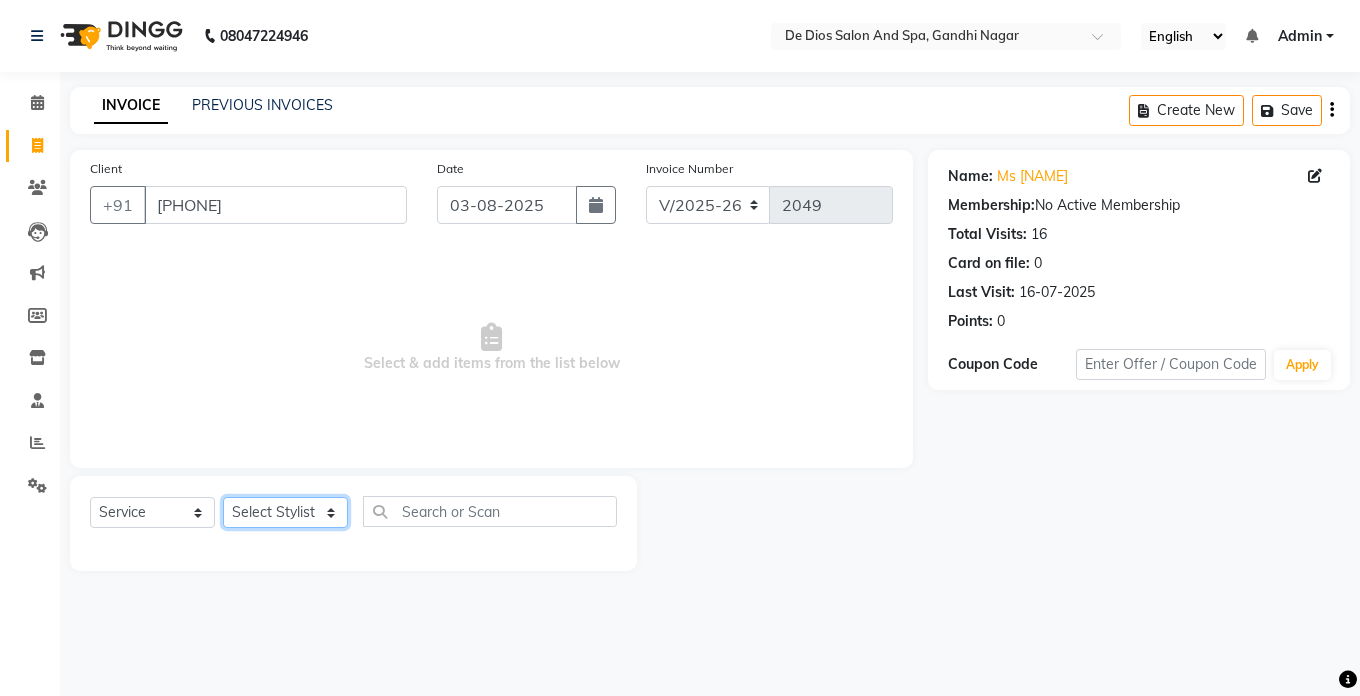 click on "Select Stylist akshay aman Arman Ashwani gunraj megha  nikita thappa nisha parveen shafali vishal vishu kumar" 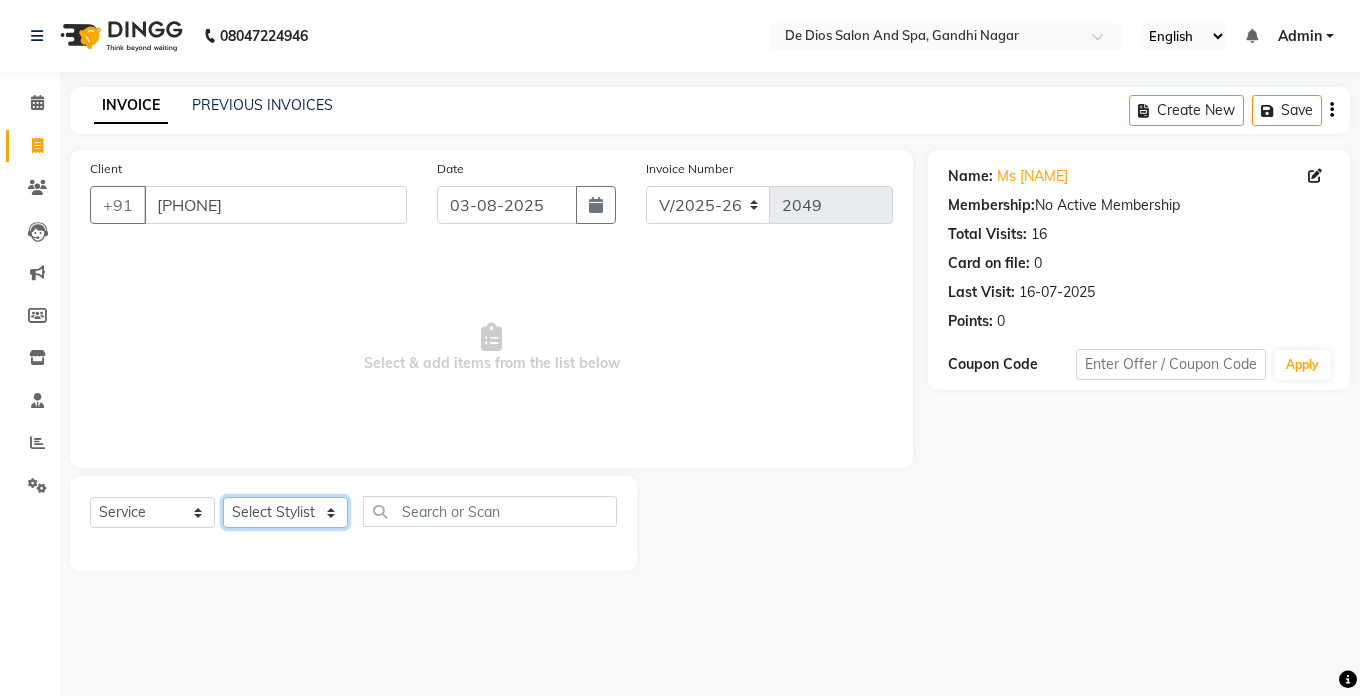 select on "79126" 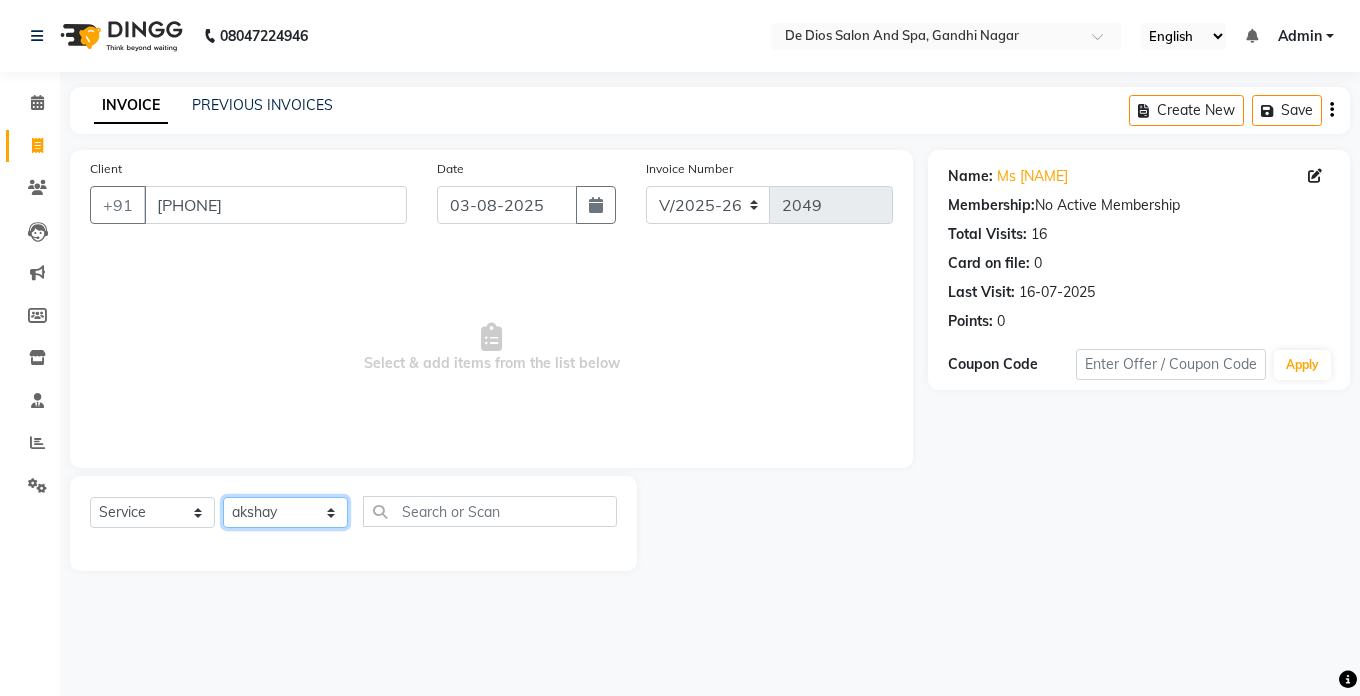 click on "Select Stylist akshay aman Arman Ashwani gunraj megha  nikita thappa nisha parveen shafali vishal vishu kumar" 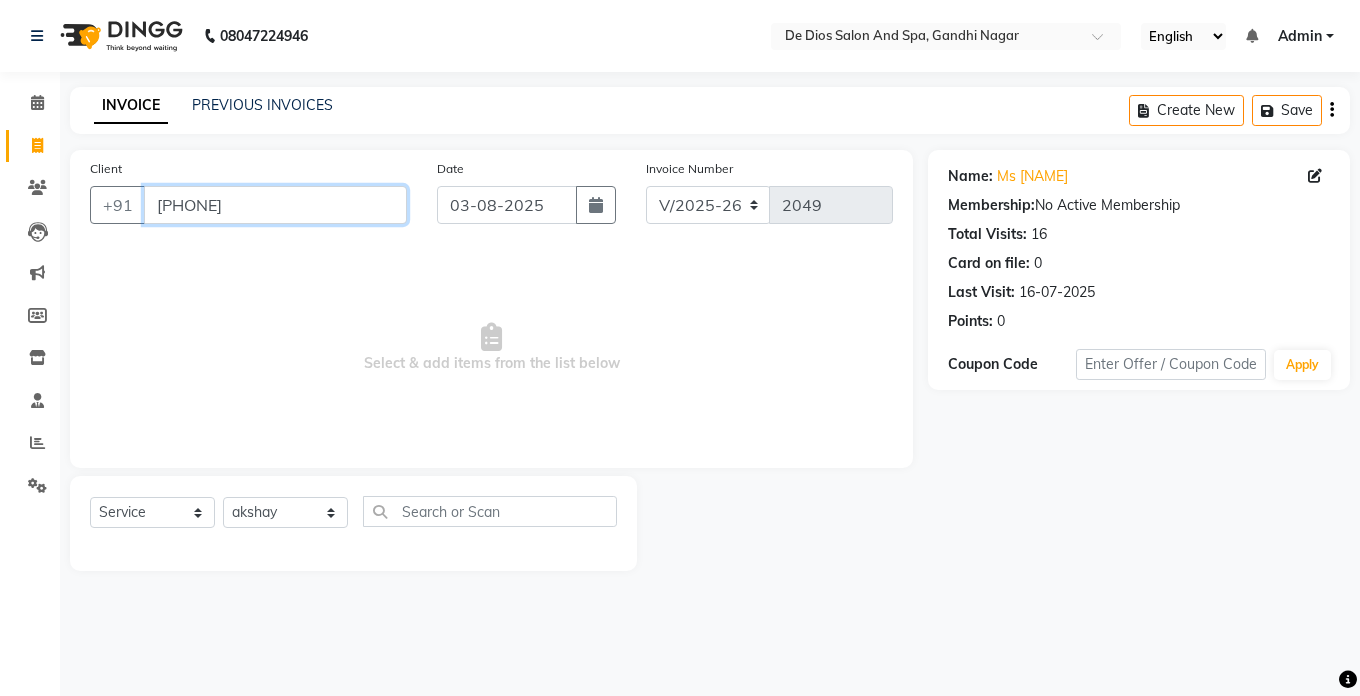 click on "[PHONE]" at bounding box center (275, 205) 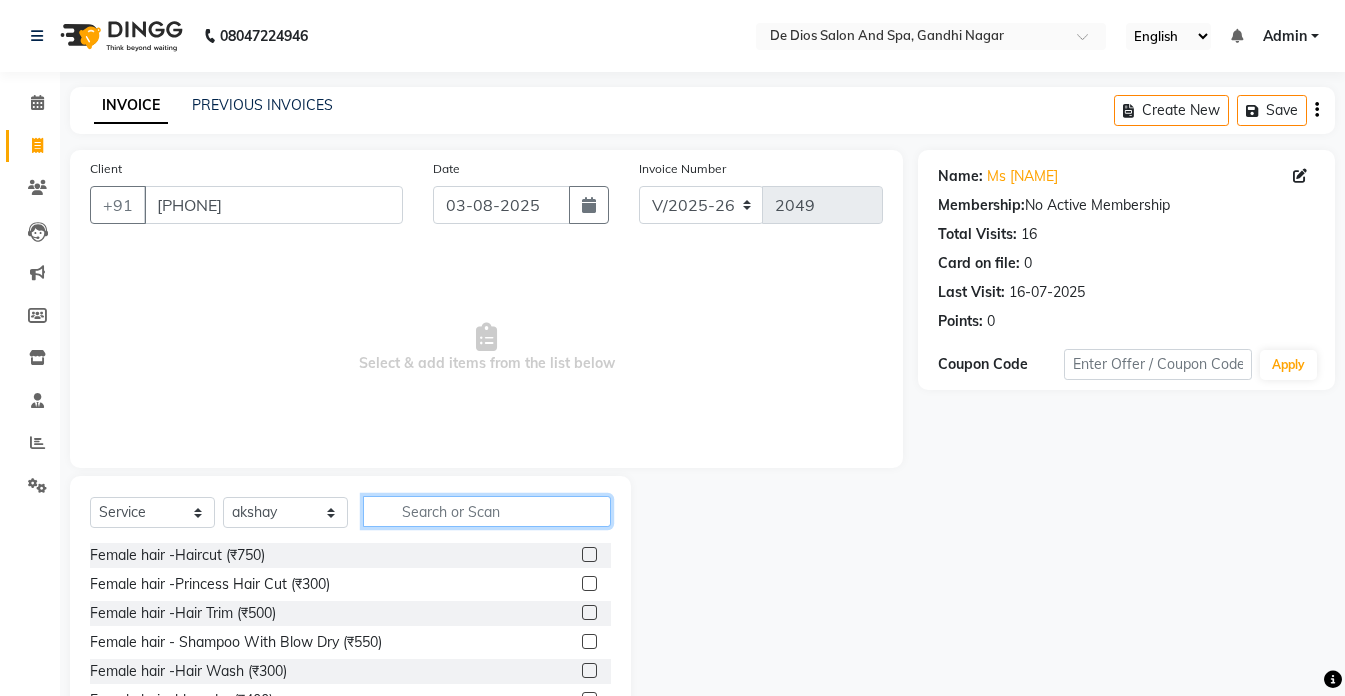 click 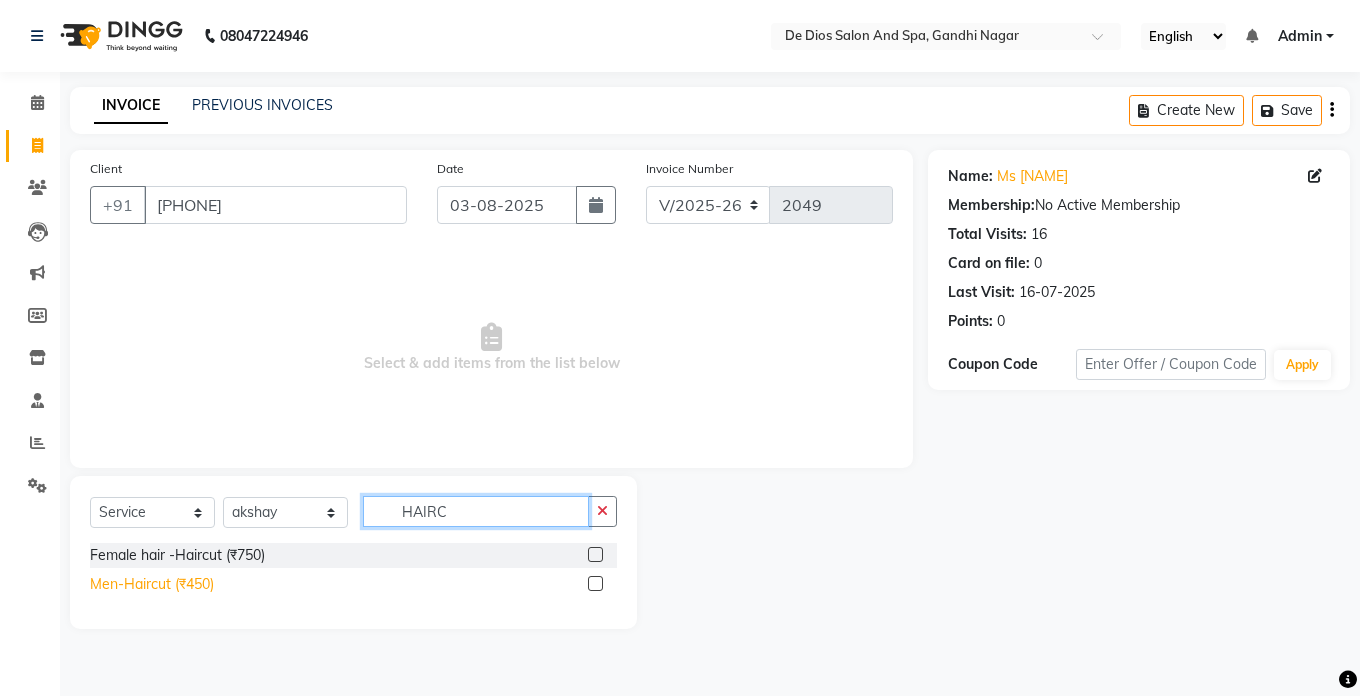 type on "HAIRC" 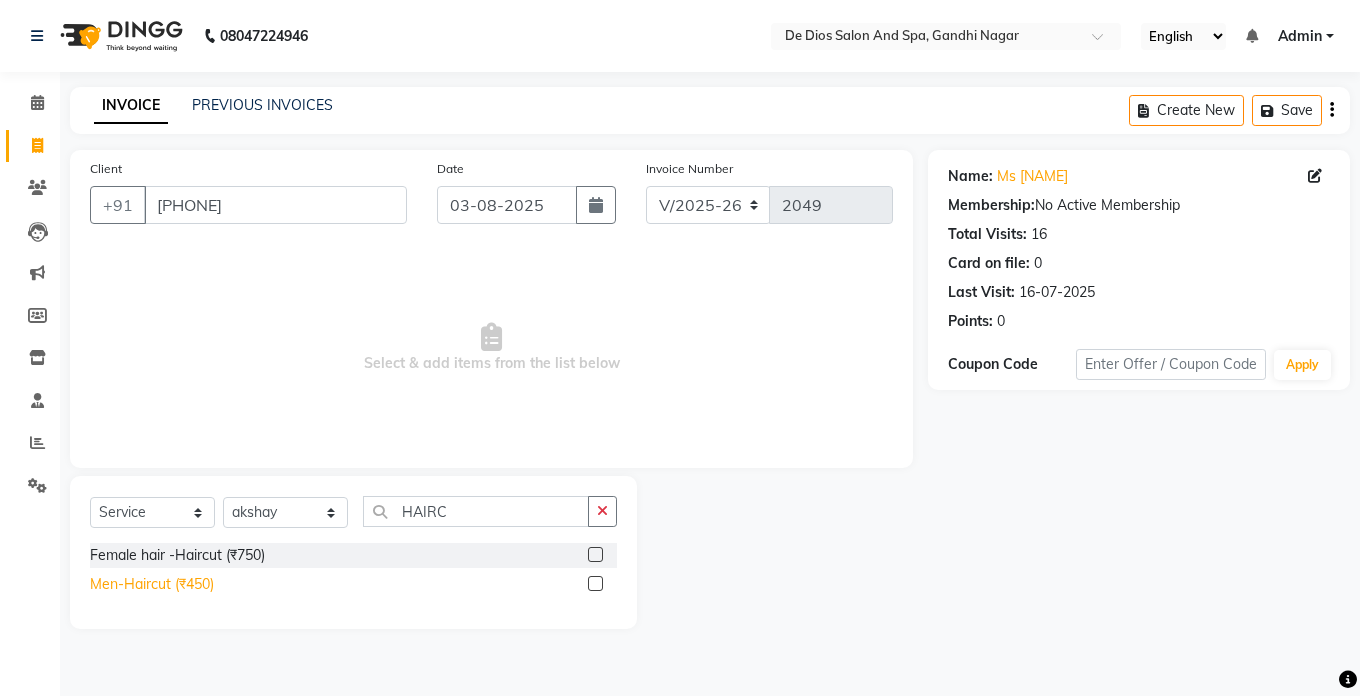 click on "Men-Haircut (₹450)" 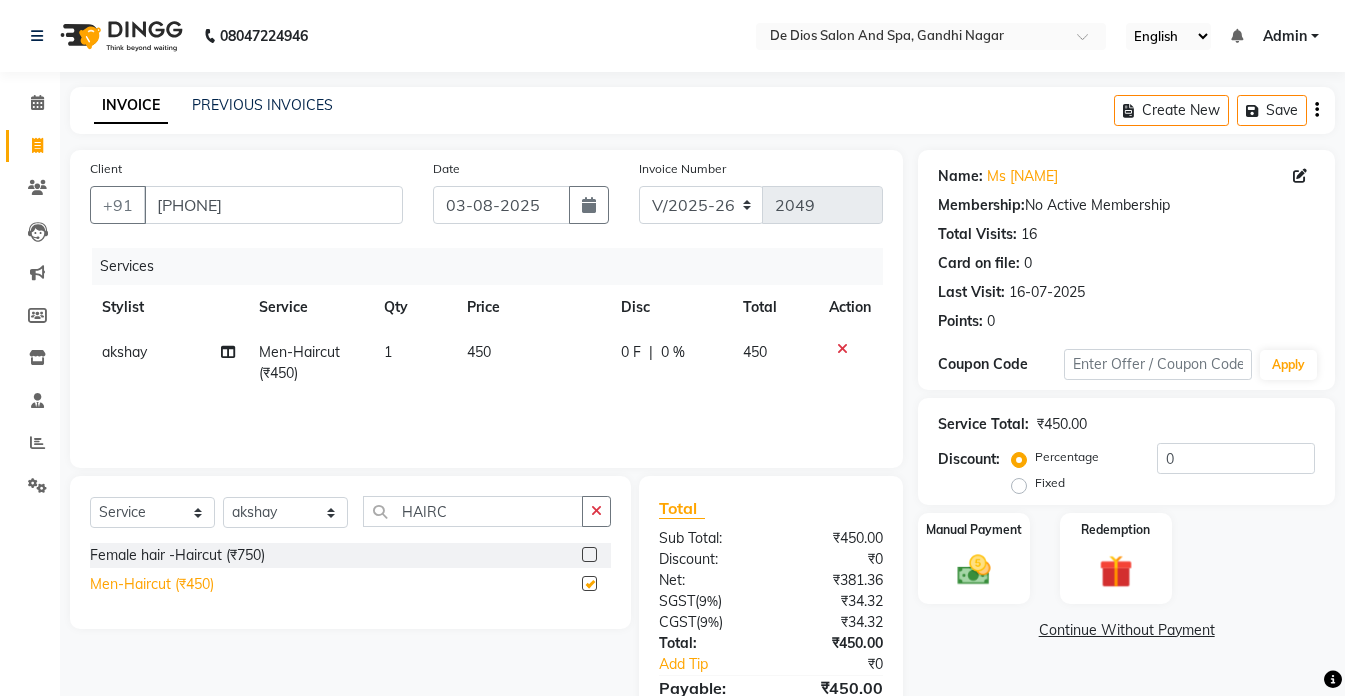 checkbox on "false" 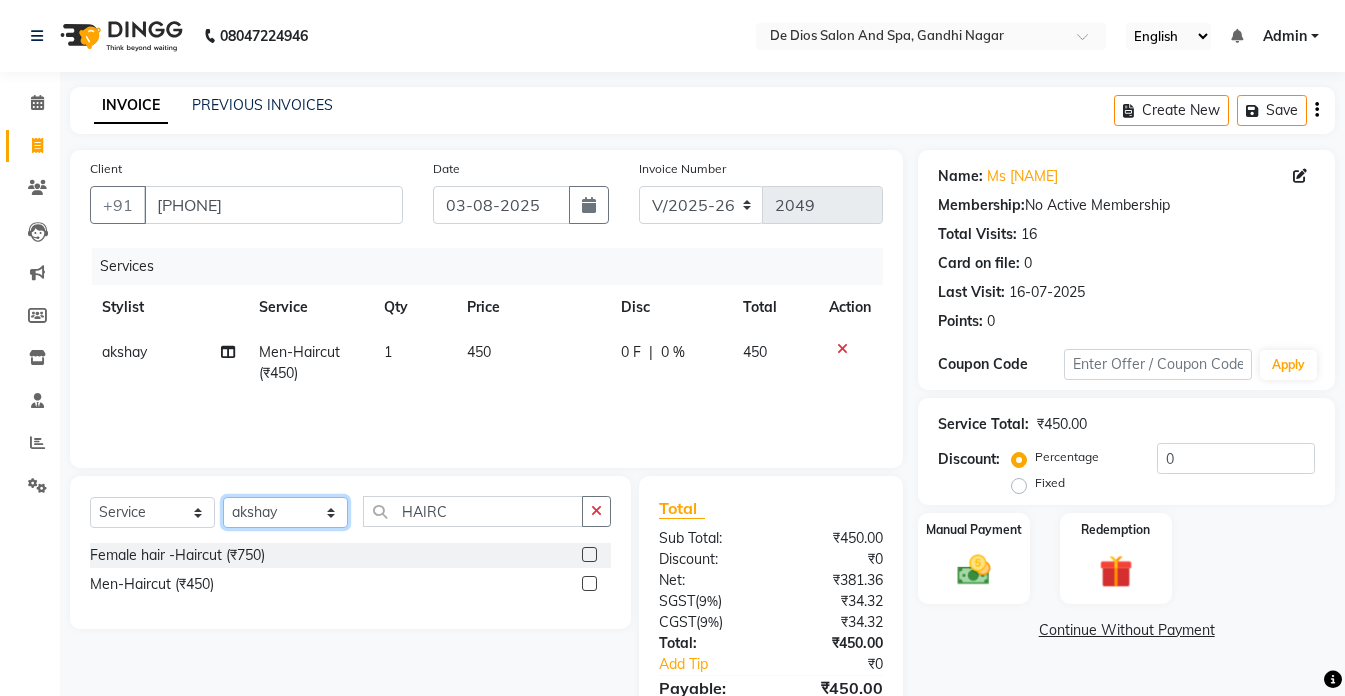 click on "Select Stylist akshay aman Arman Ashwani gunraj megha  nikita thappa nisha parveen shafali vishal vishu kumar" 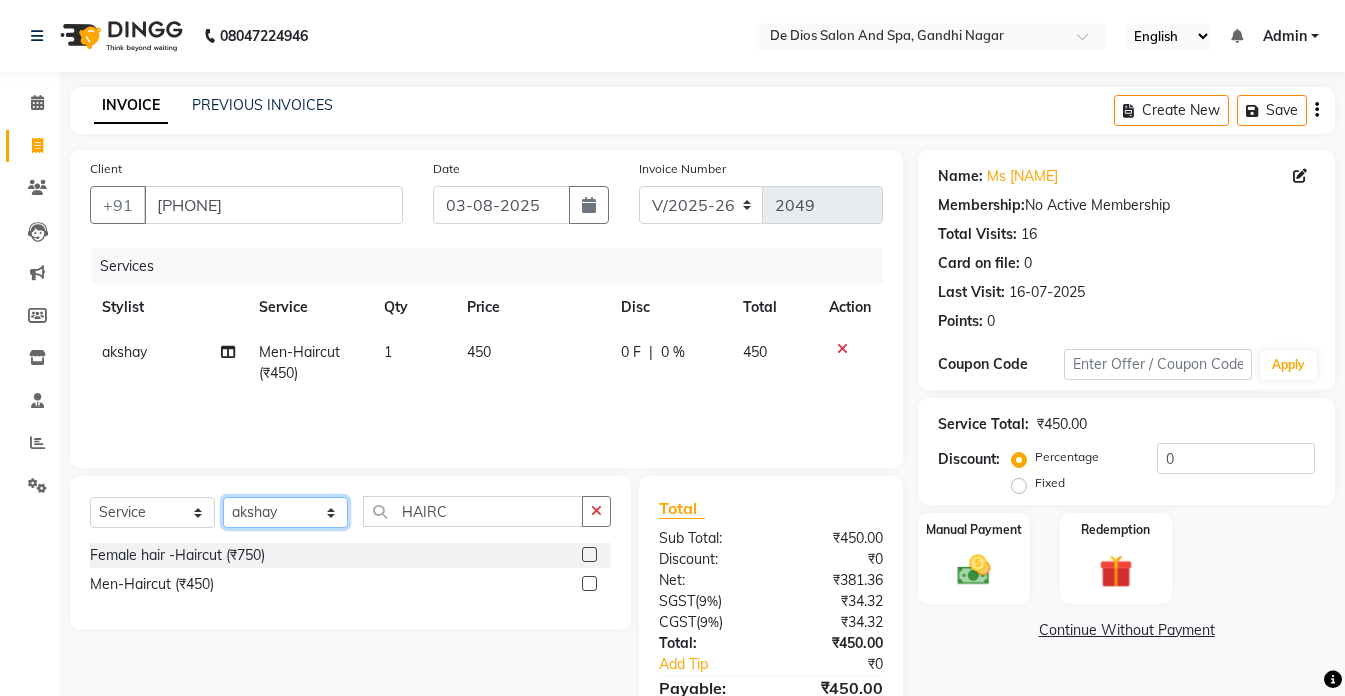 select on "49201" 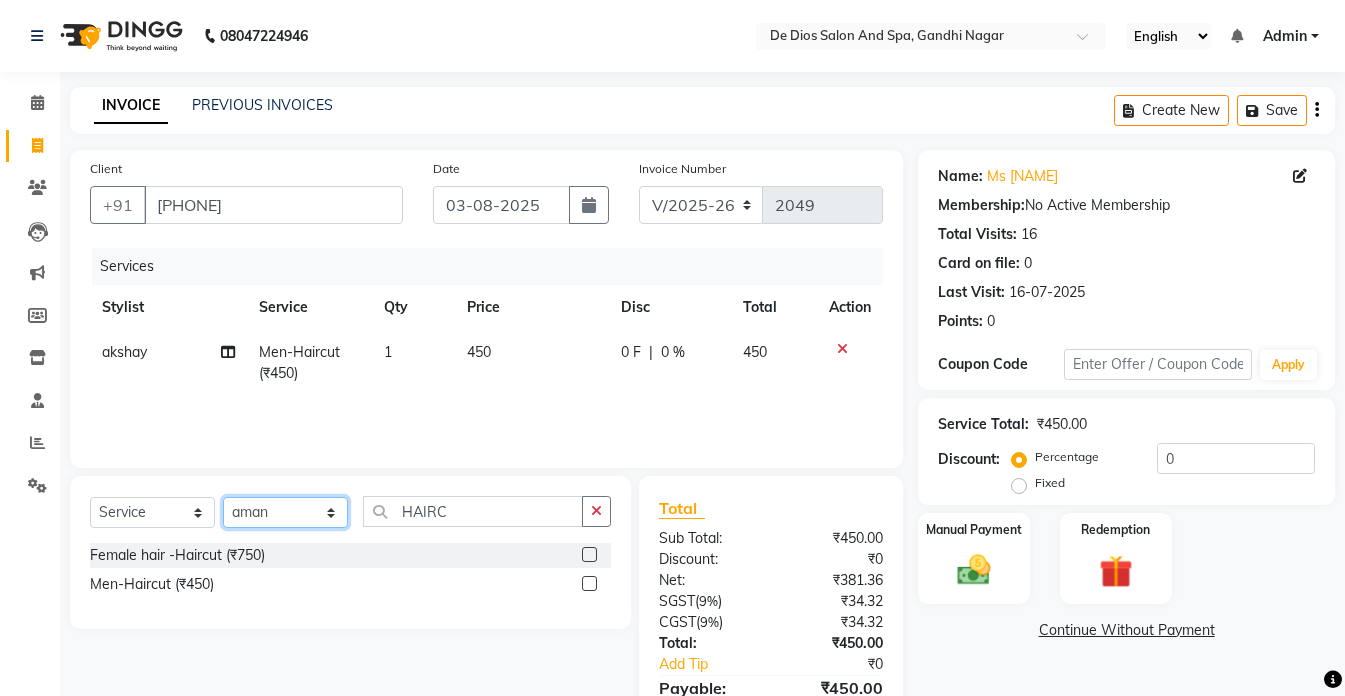 click on "Select Stylist akshay aman Arman Ashwani gunraj megha  nikita thappa nisha parveen shafali vishal vishu kumar" 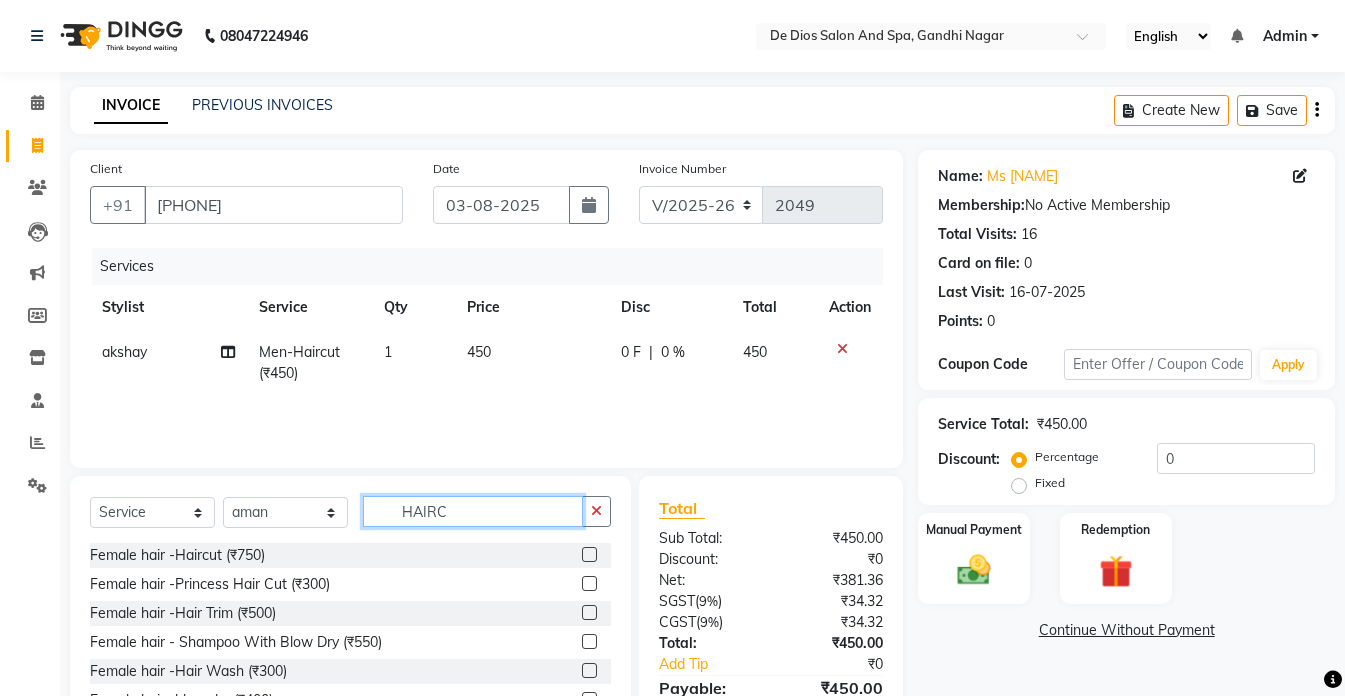 click on "HAIRC" 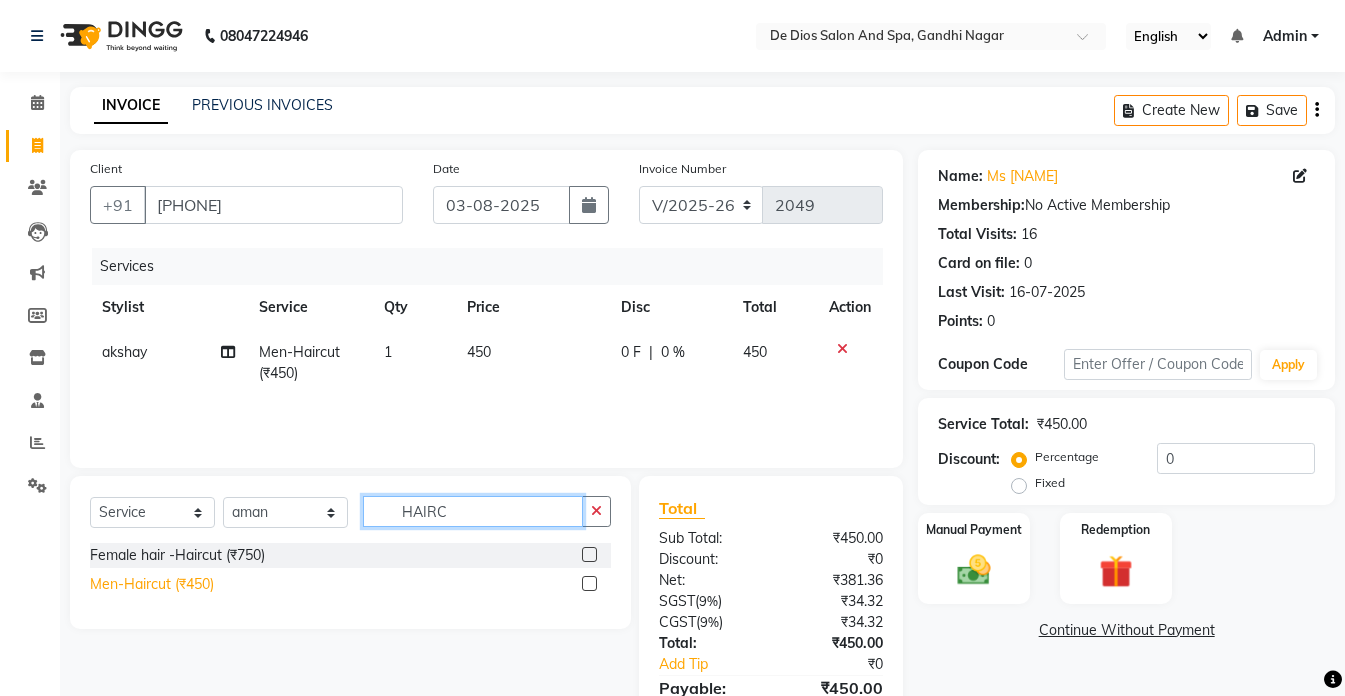 type on "HAIRC" 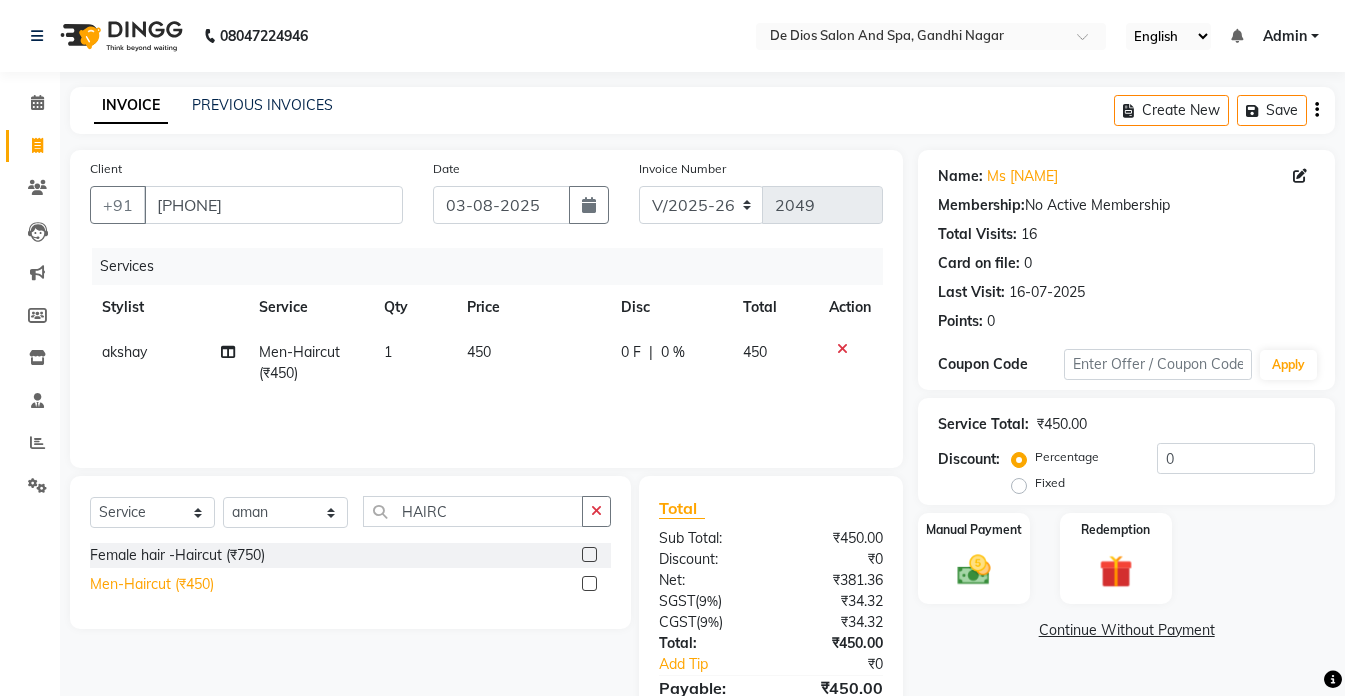 click on "Men-Haircut (₹450)" 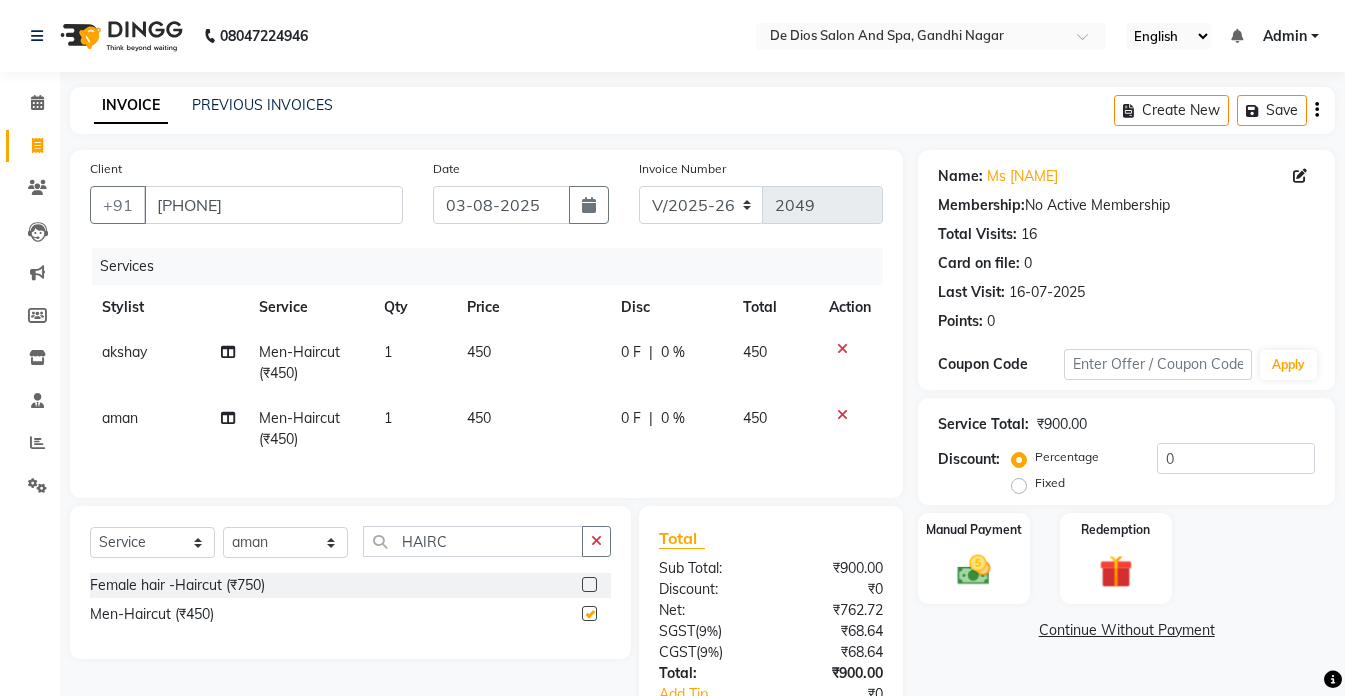 checkbox on "false" 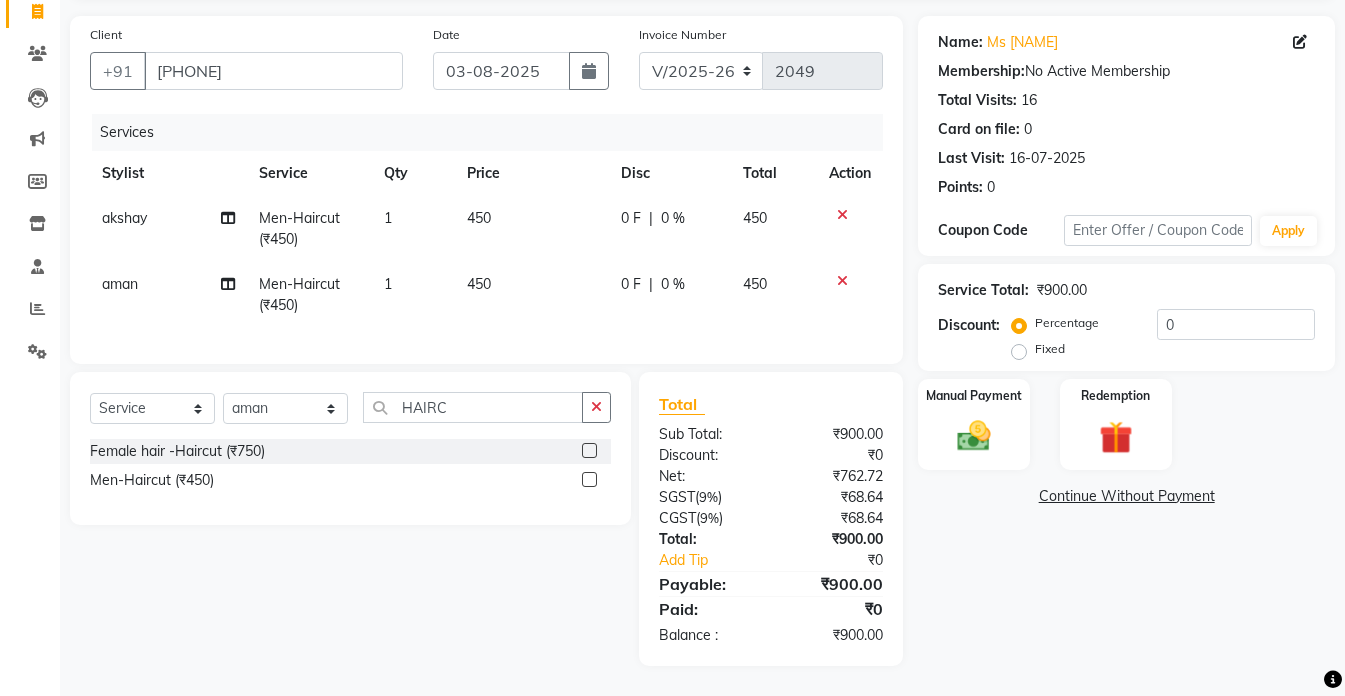 scroll, scrollTop: 149, scrollLeft: 0, axis: vertical 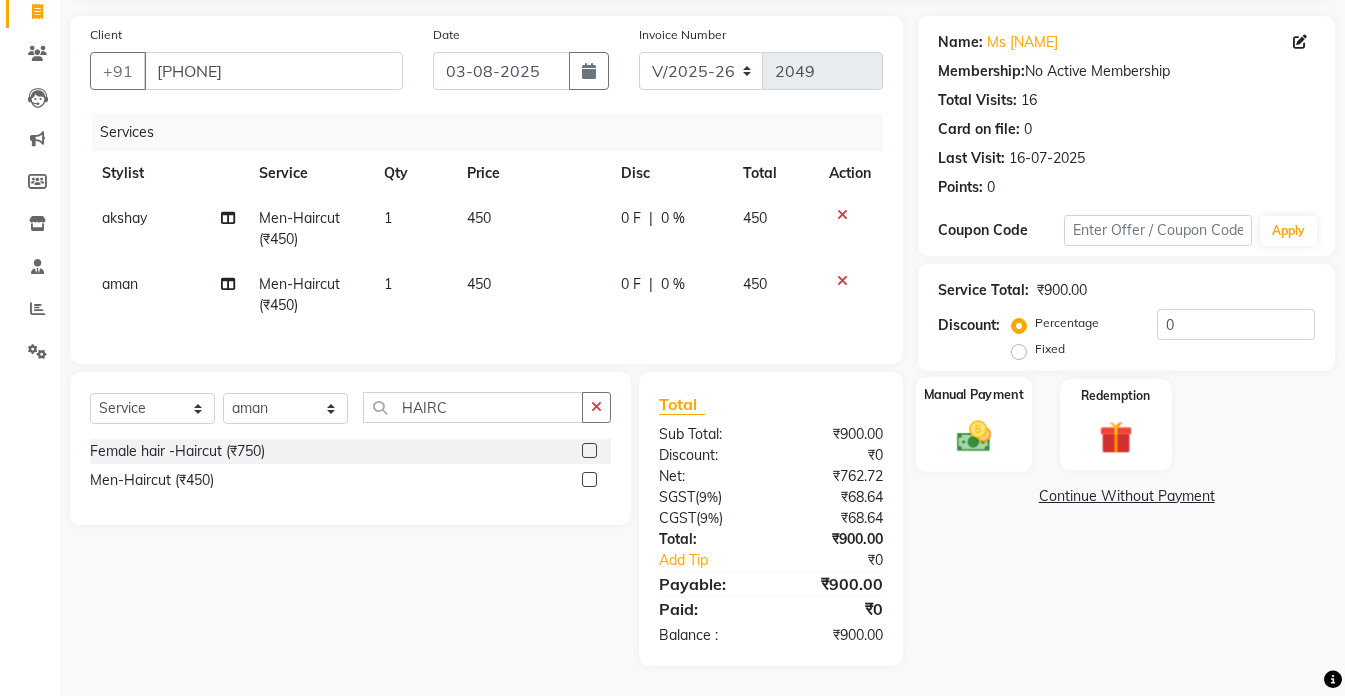 click 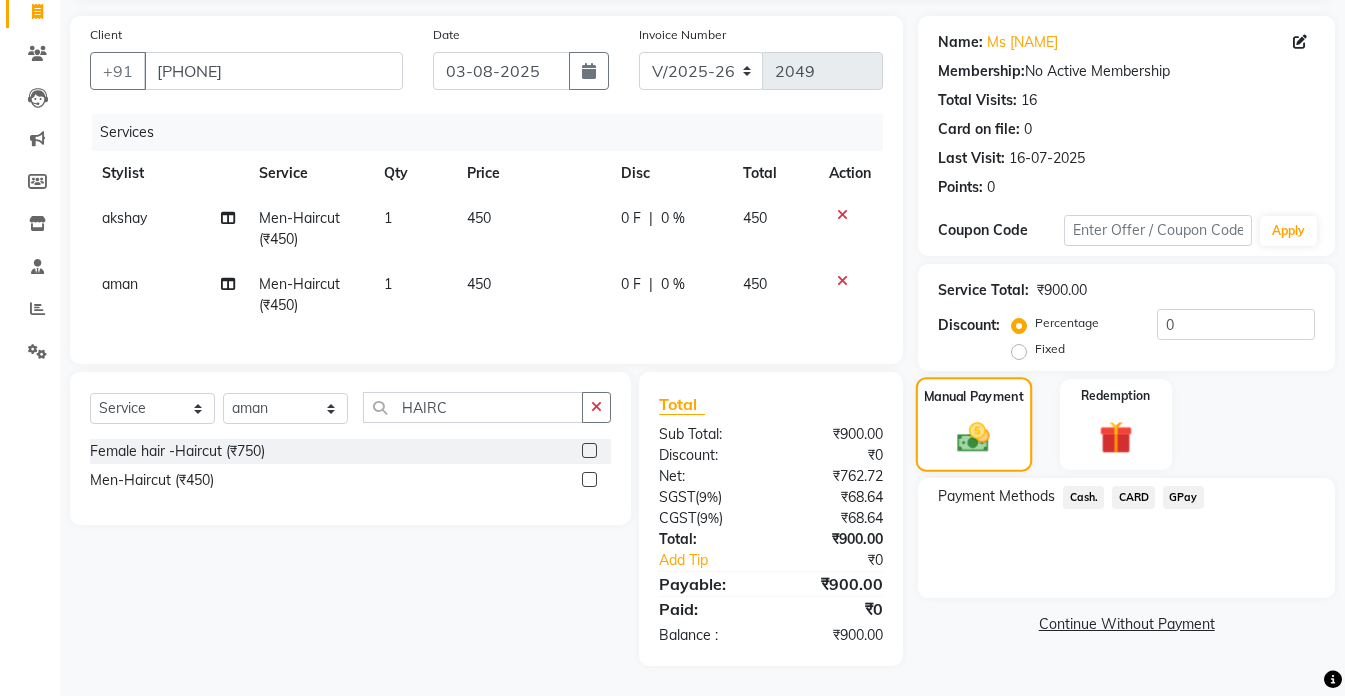click 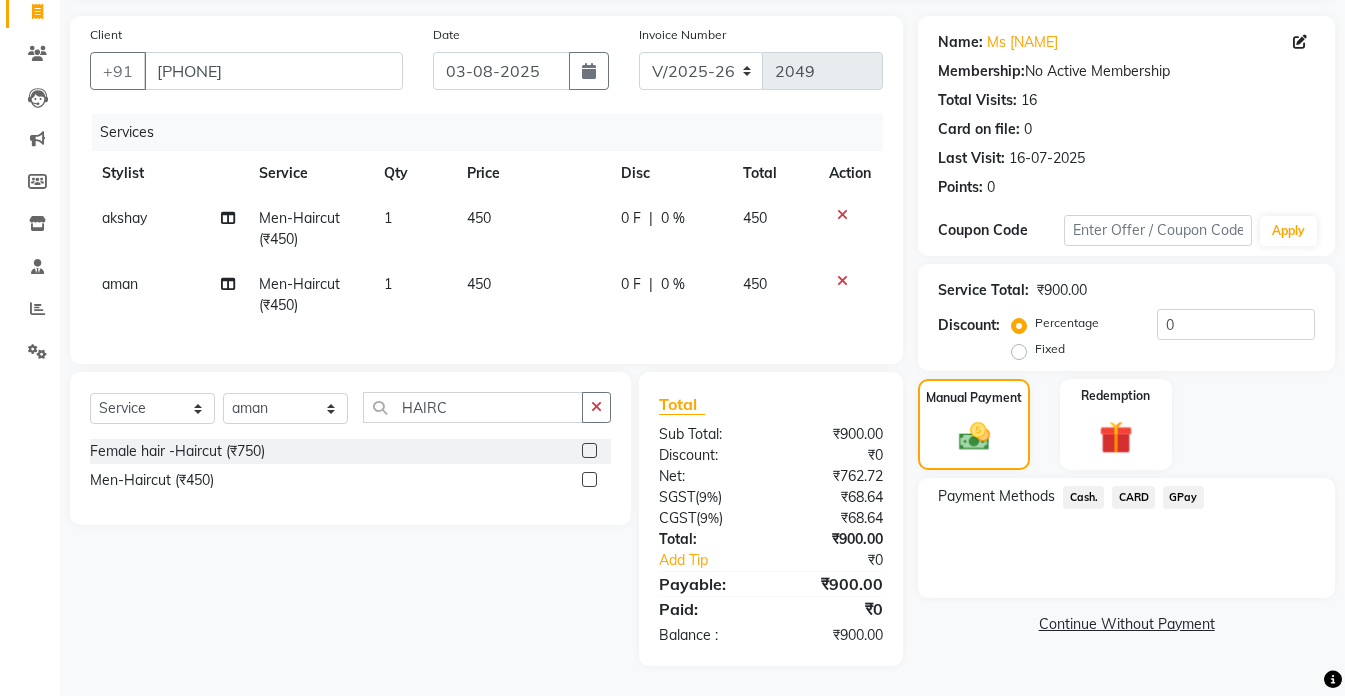 click on "GPay" 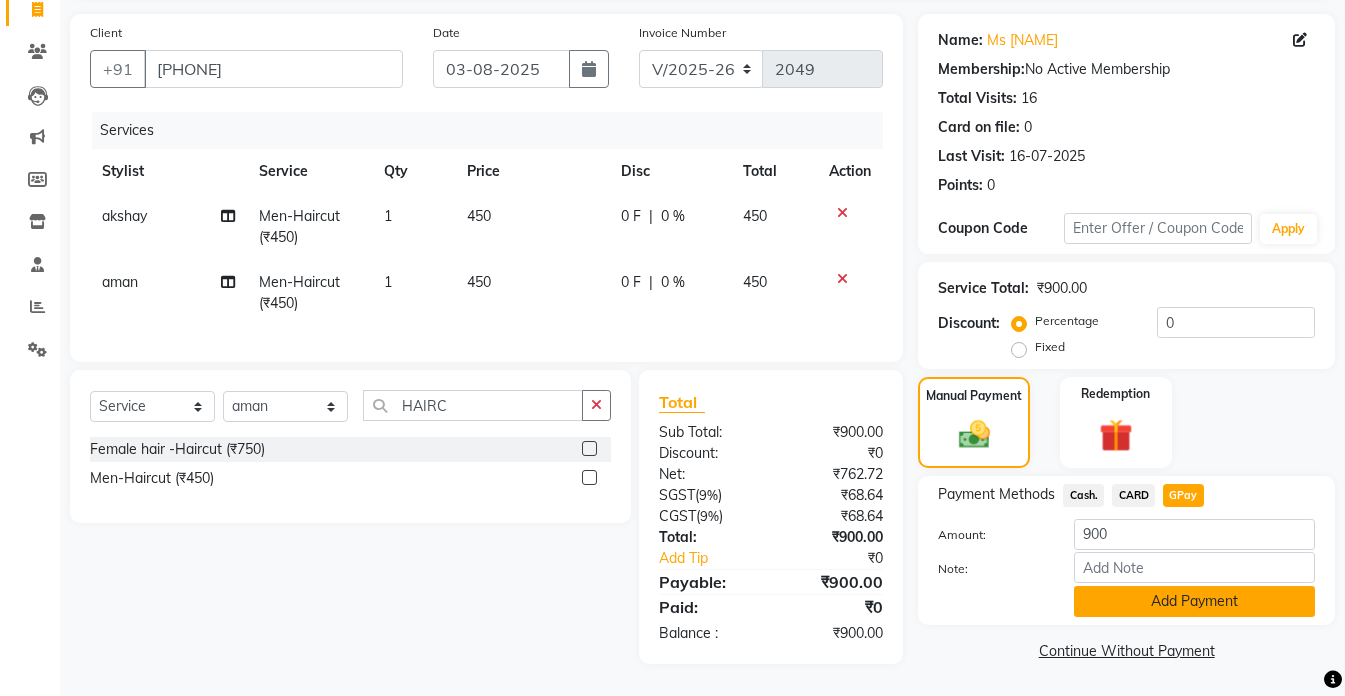 click on "Add Payment" 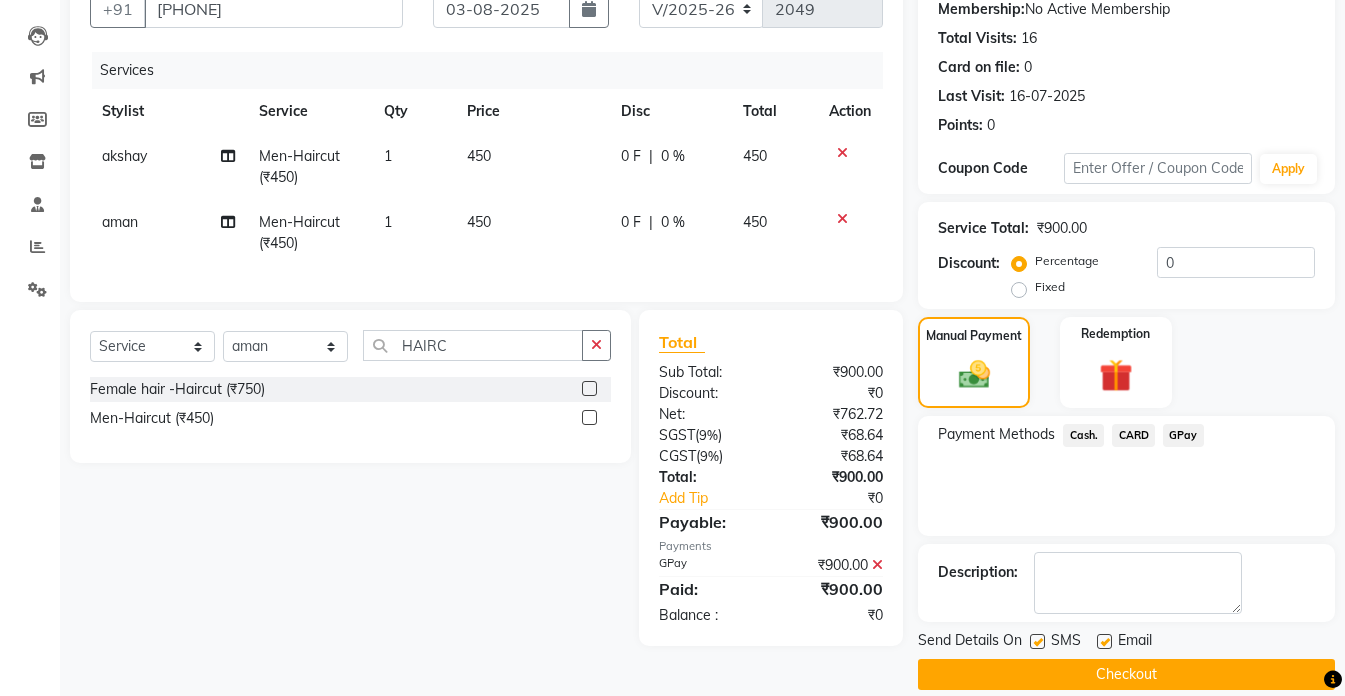 scroll, scrollTop: 220, scrollLeft: 0, axis: vertical 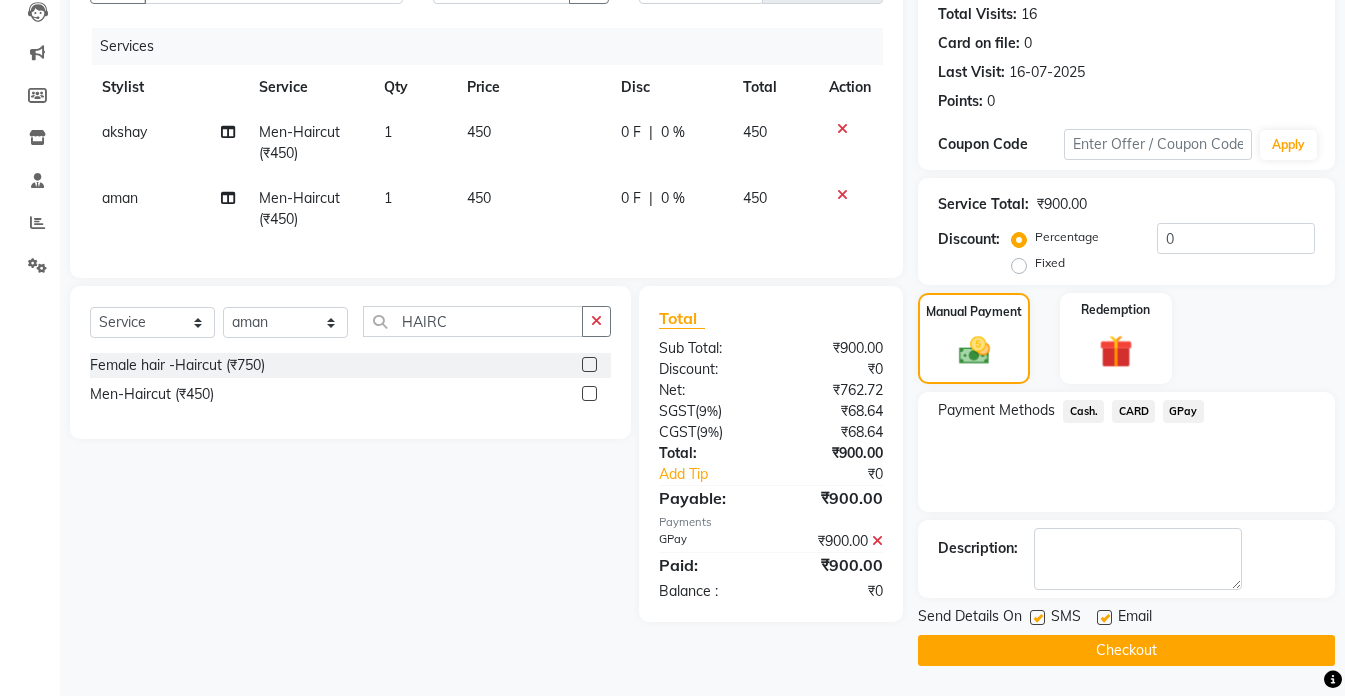 click on "Checkout" 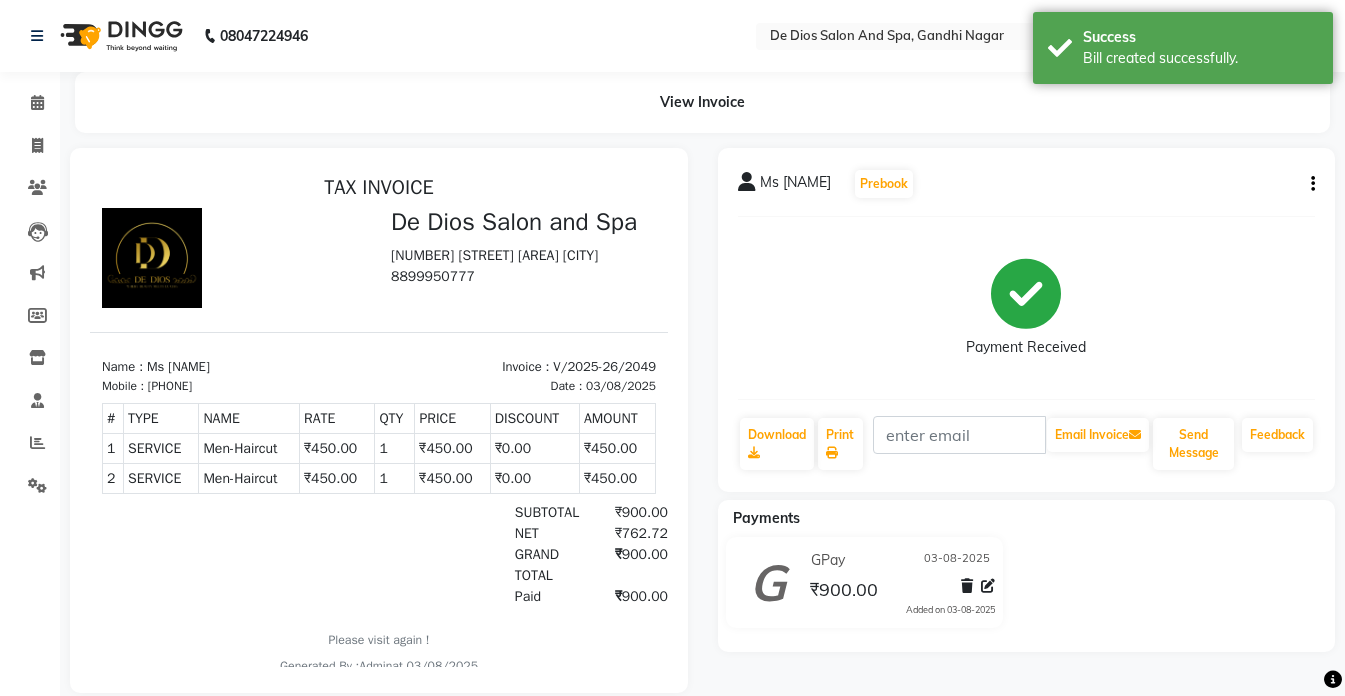 scroll, scrollTop: 0, scrollLeft: 0, axis: both 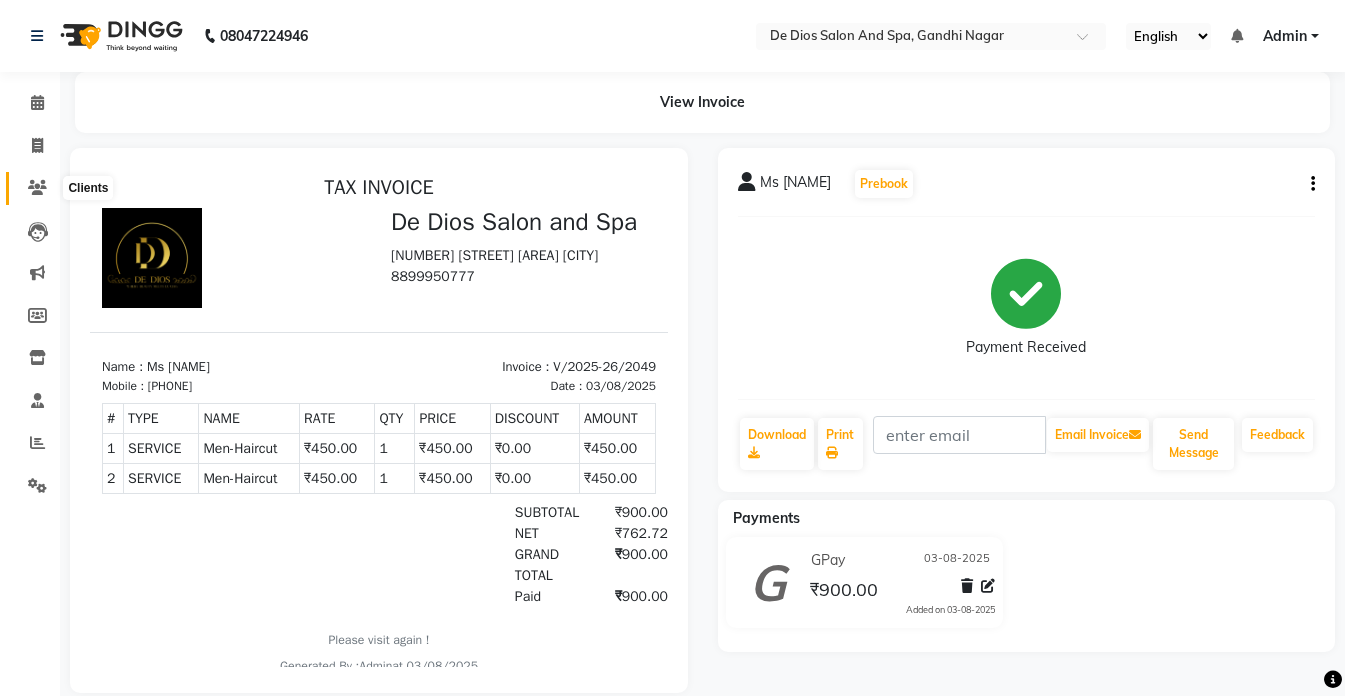click 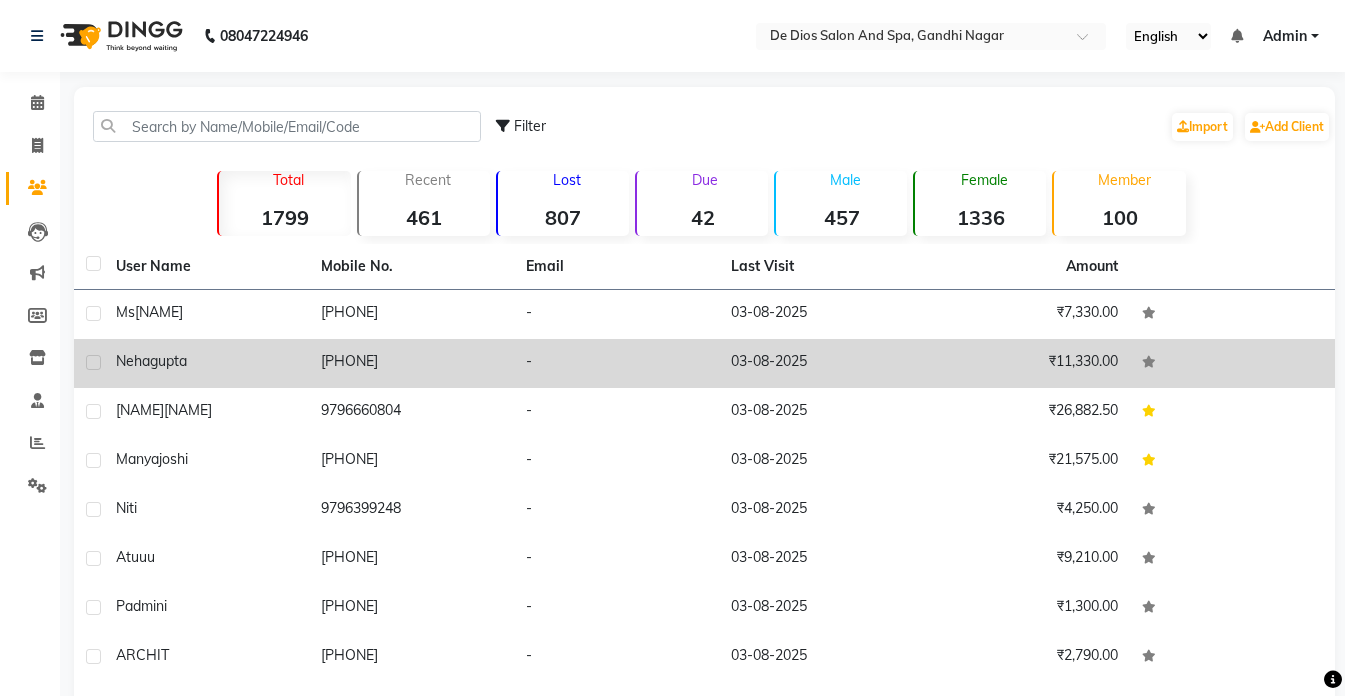 click on "gupta" 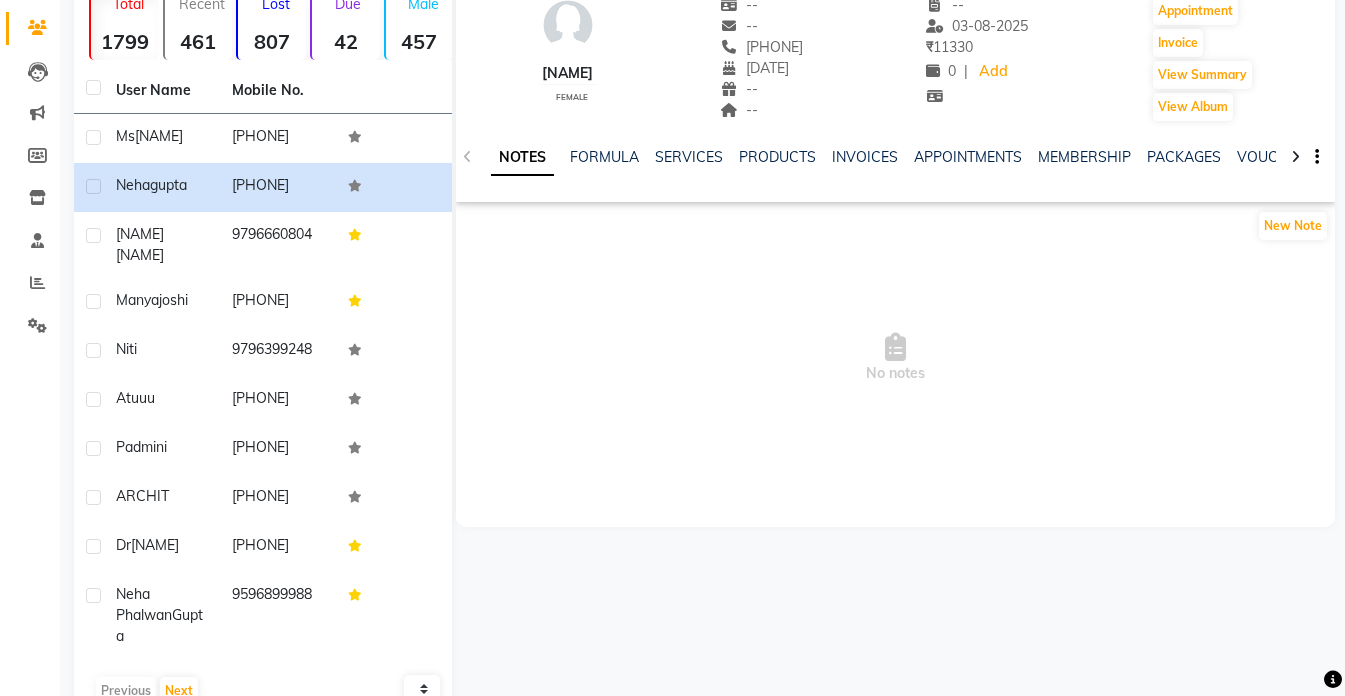 scroll, scrollTop: 26, scrollLeft: 0, axis: vertical 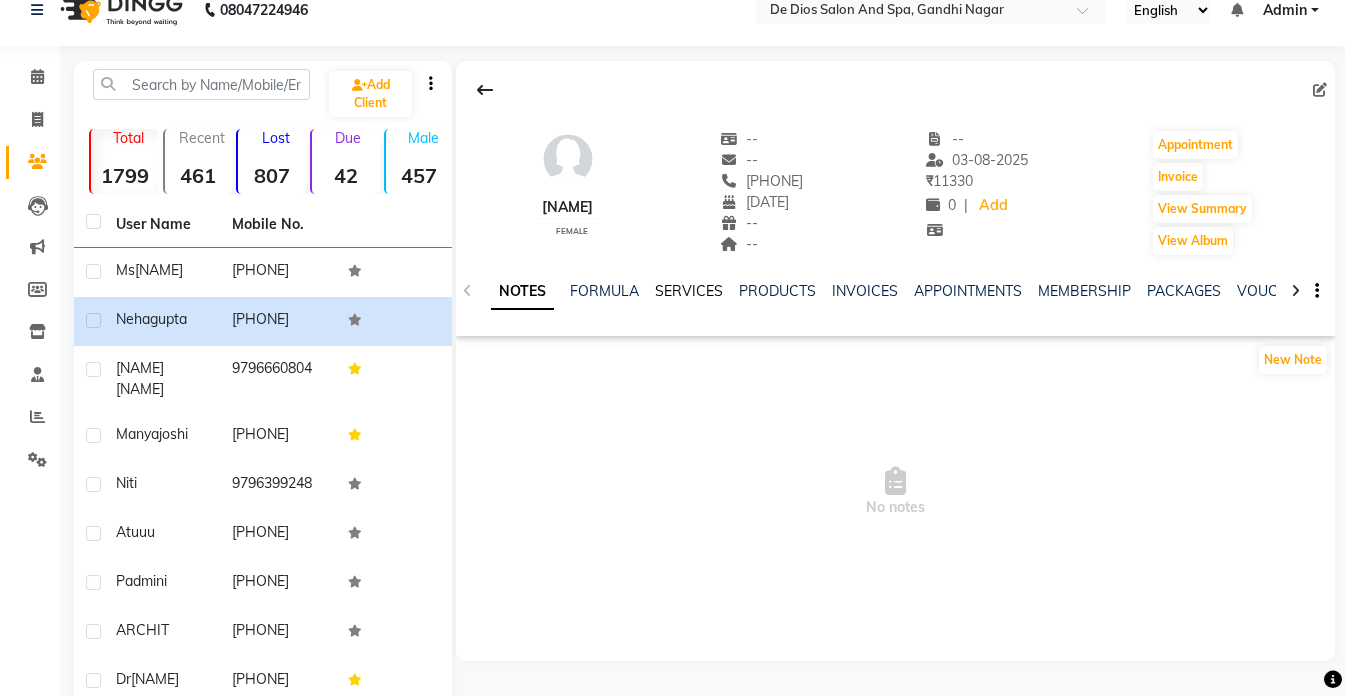 click on "SERVICES" 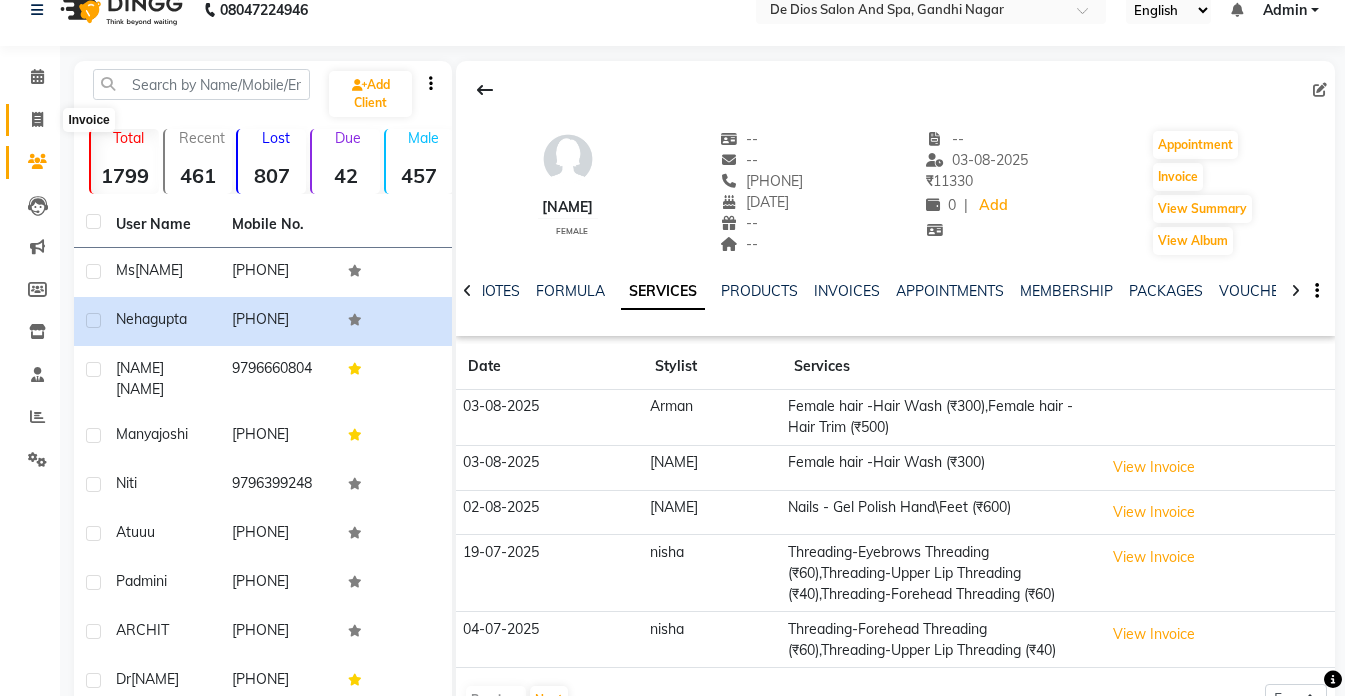 click 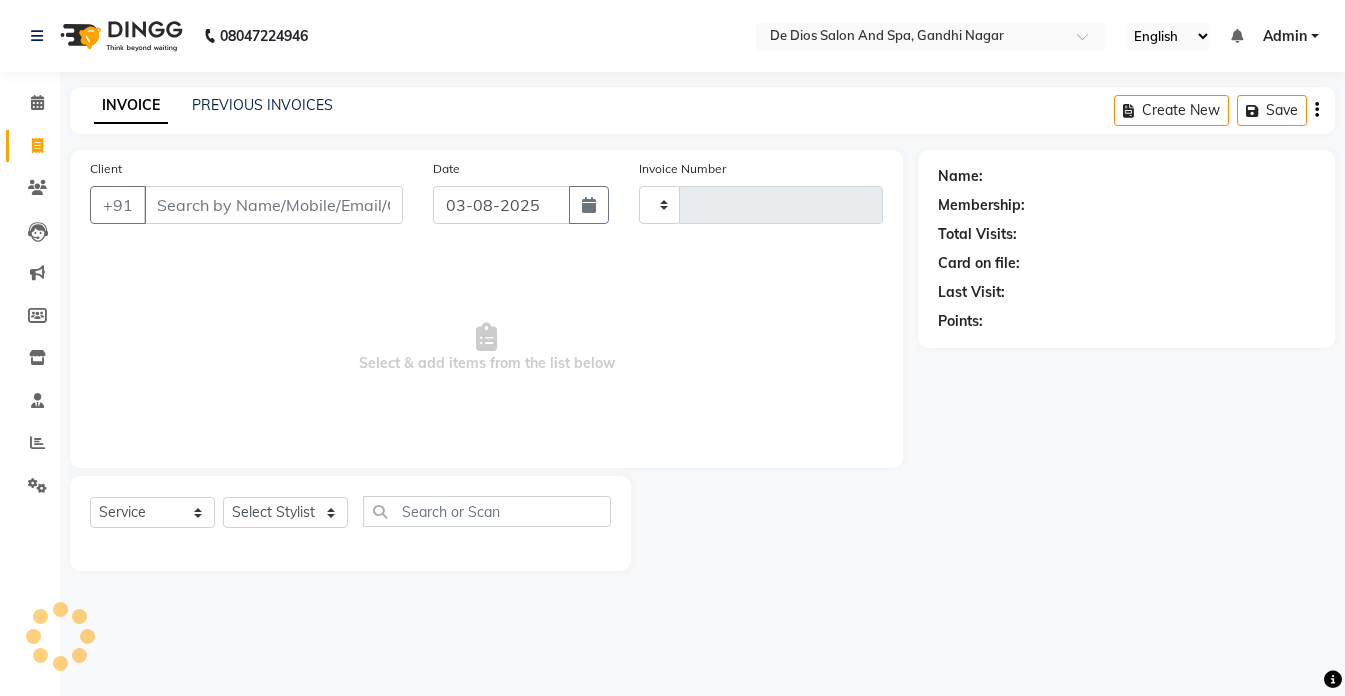 scroll, scrollTop: 0, scrollLeft: 0, axis: both 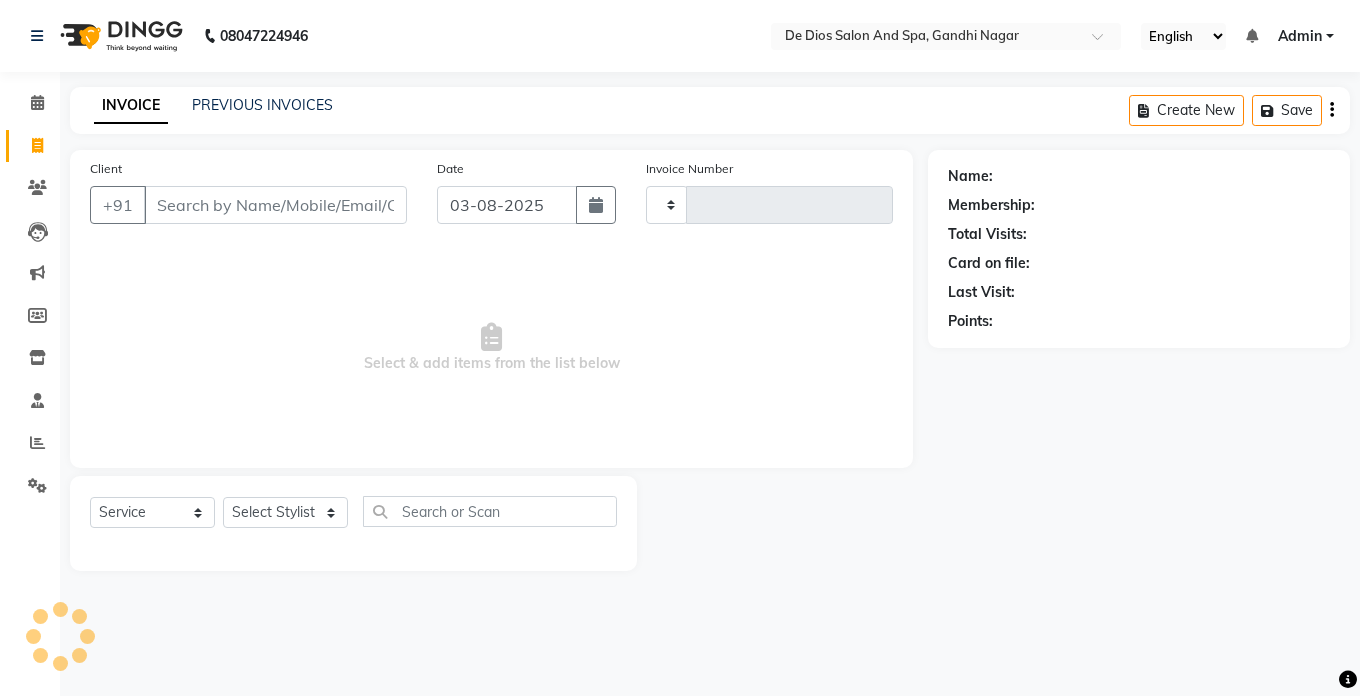 type on "2050" 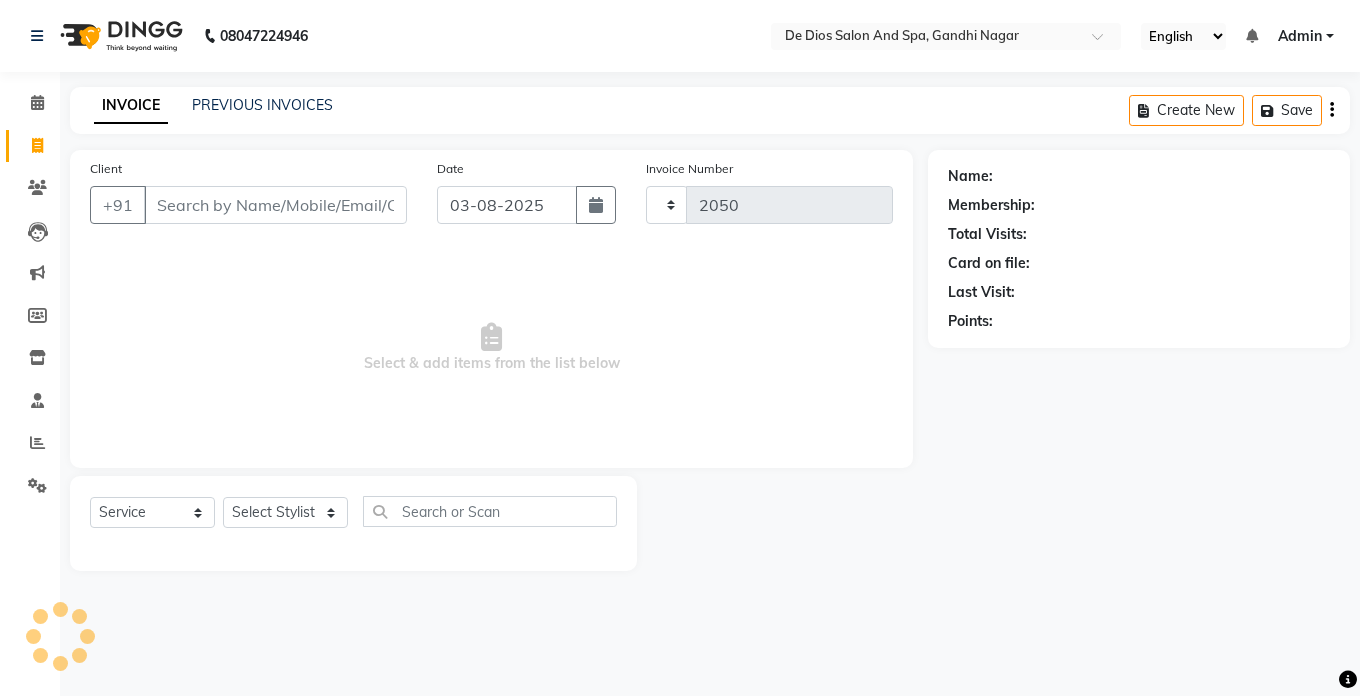 select on "6431" 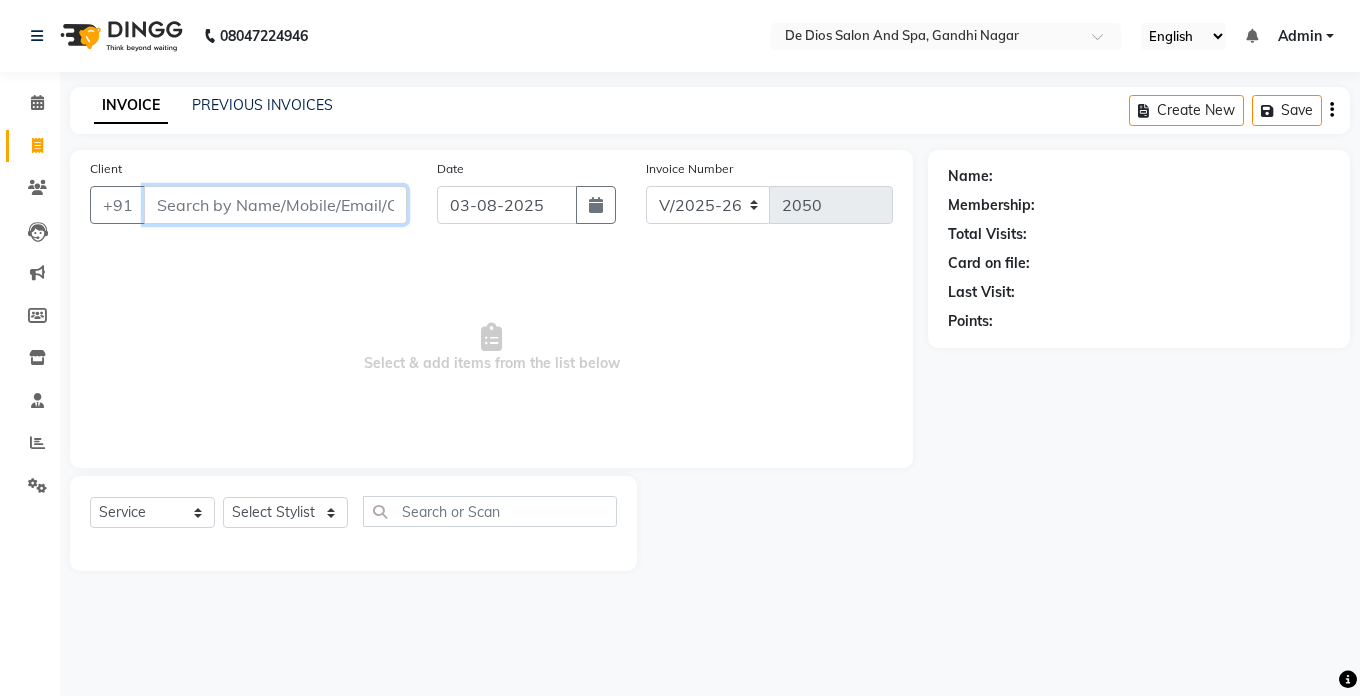 click on "Client" at bounding box center [275, 205] 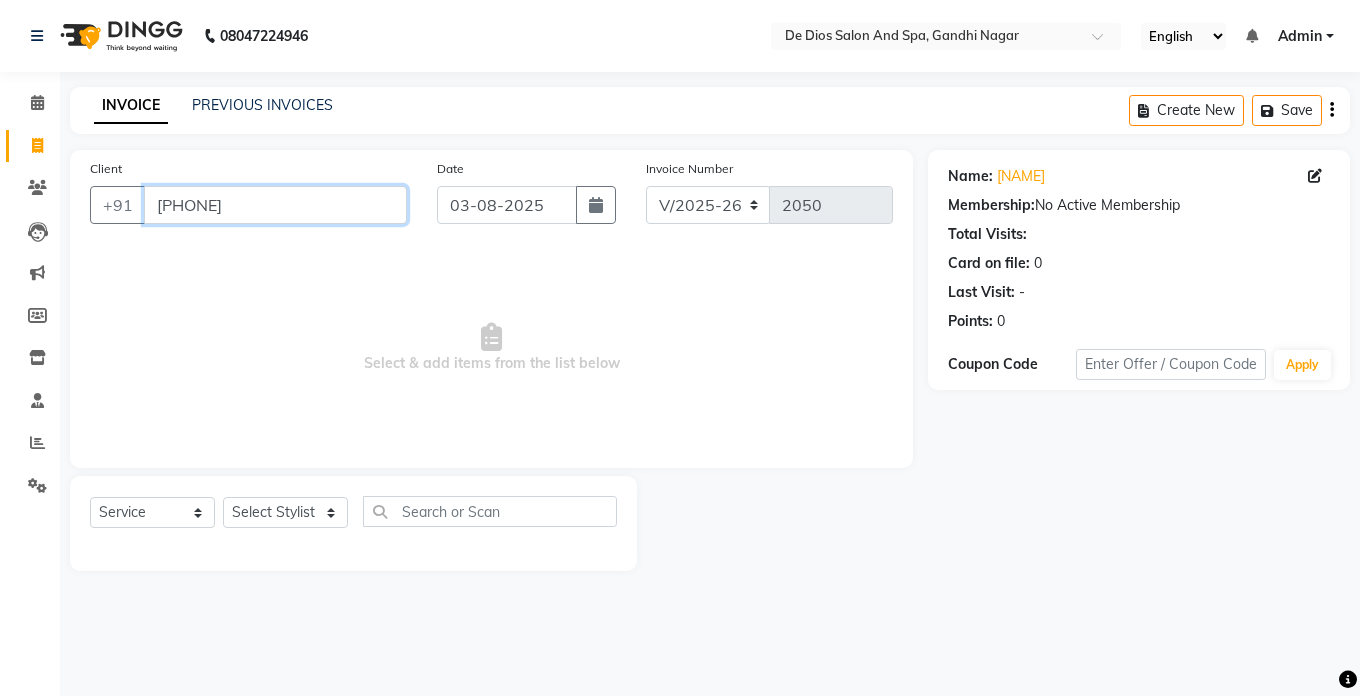 click on "[PHONE]" at bounding box center (275, 205) 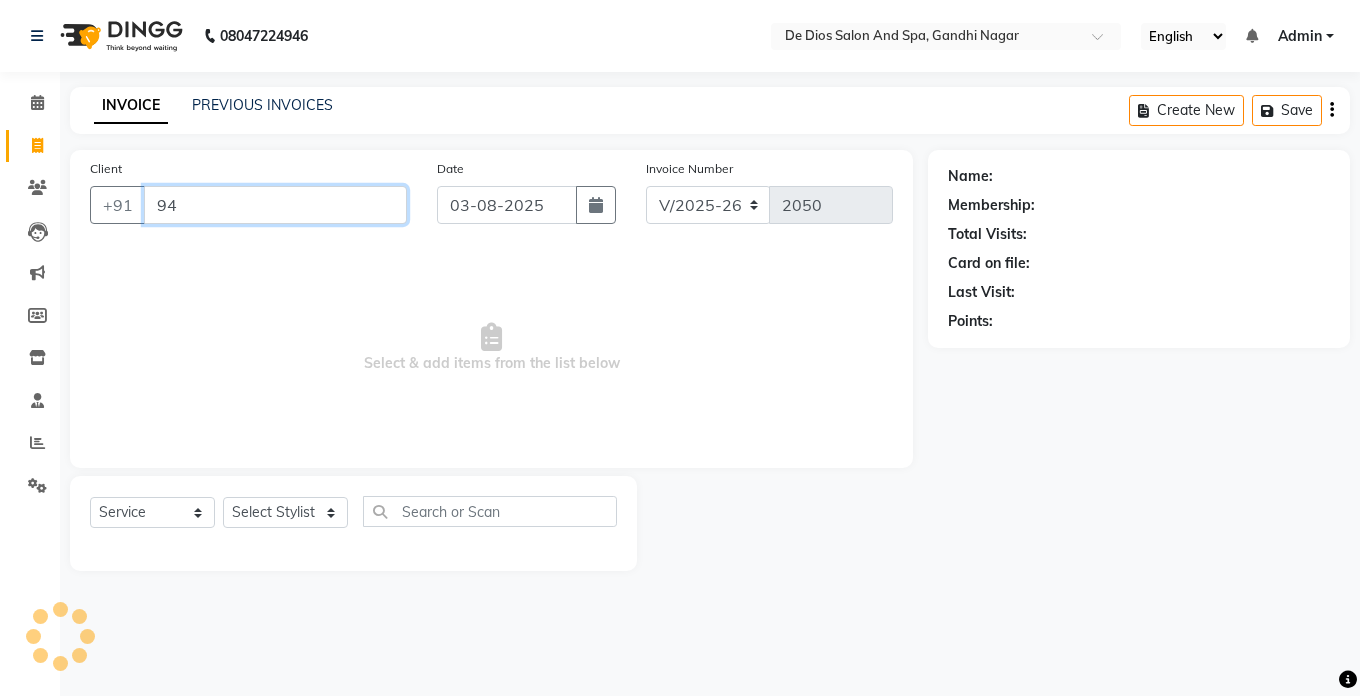 type on "9" 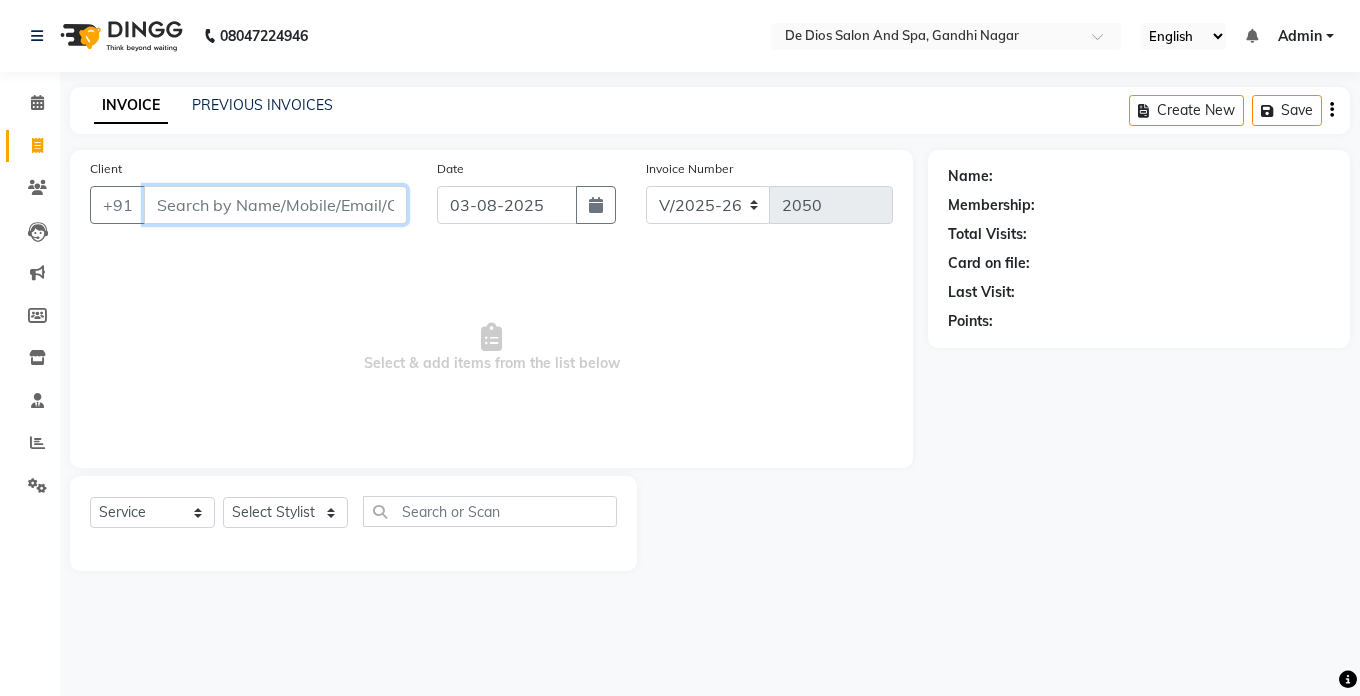 click on "Client" at bounding box center (275, 205) 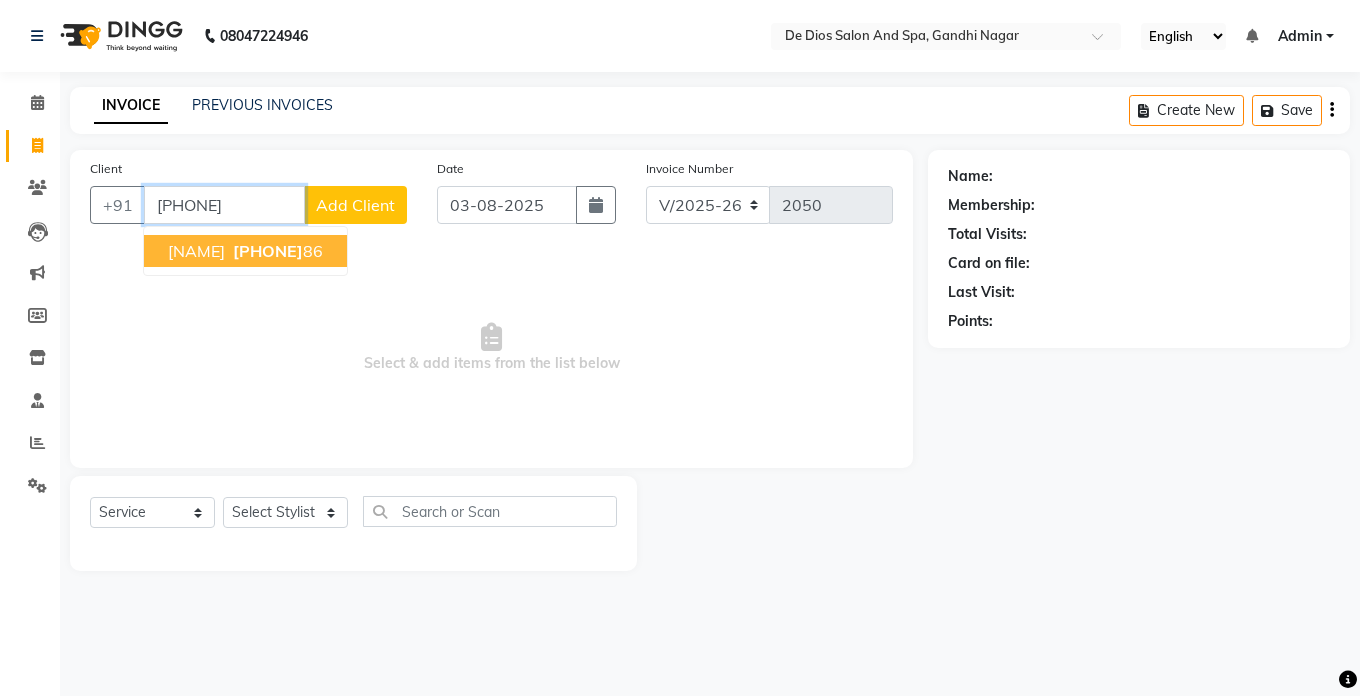 click on "[NAME]" at bounding box center [196, 251] 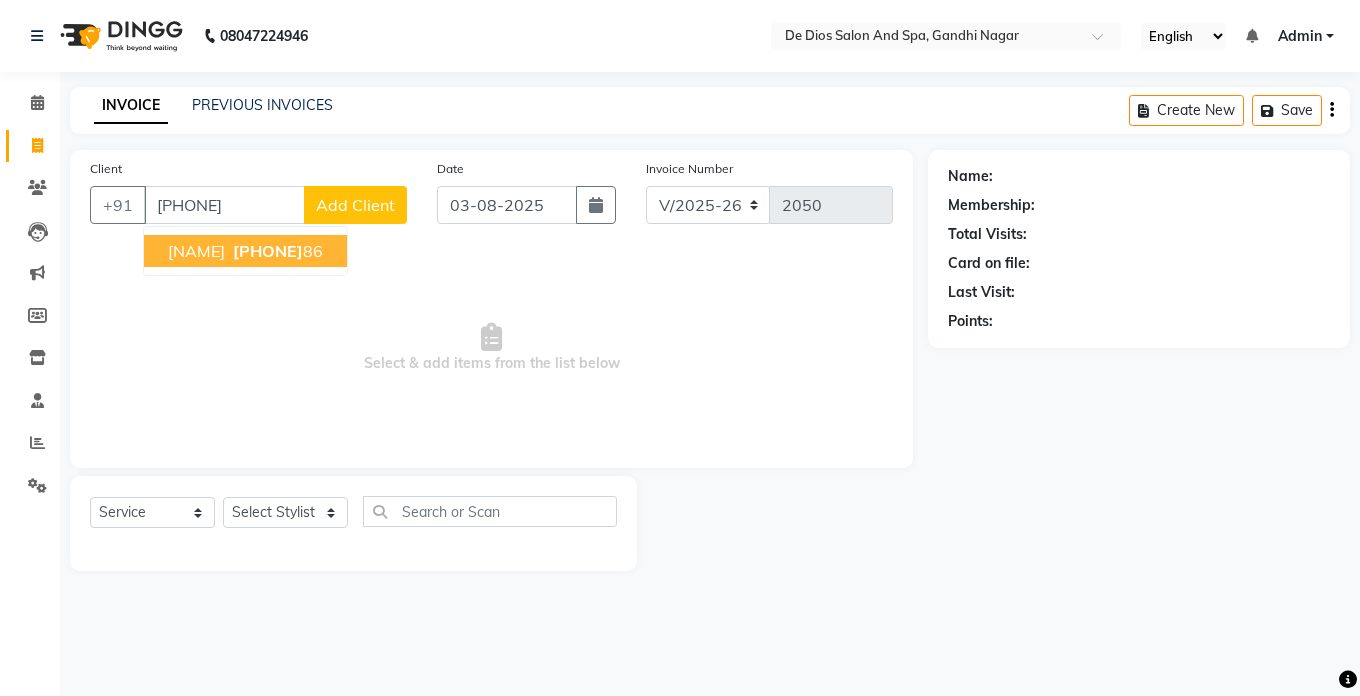 click on "Select & add items from the list below" at bounding box center (491, 348) 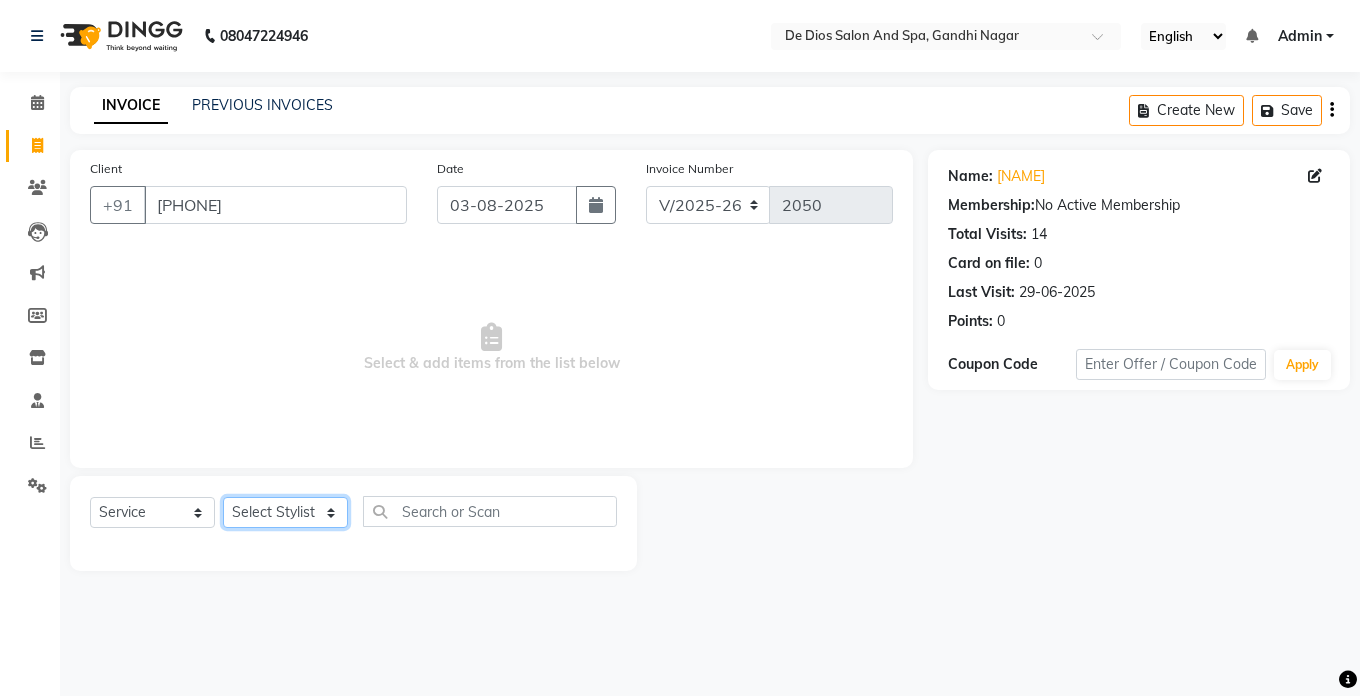 click on "Select Stylist akshay aman Arman Ashwani gunraj megha  nikita thappa nisha parveen shafali vishal vishu kumar" 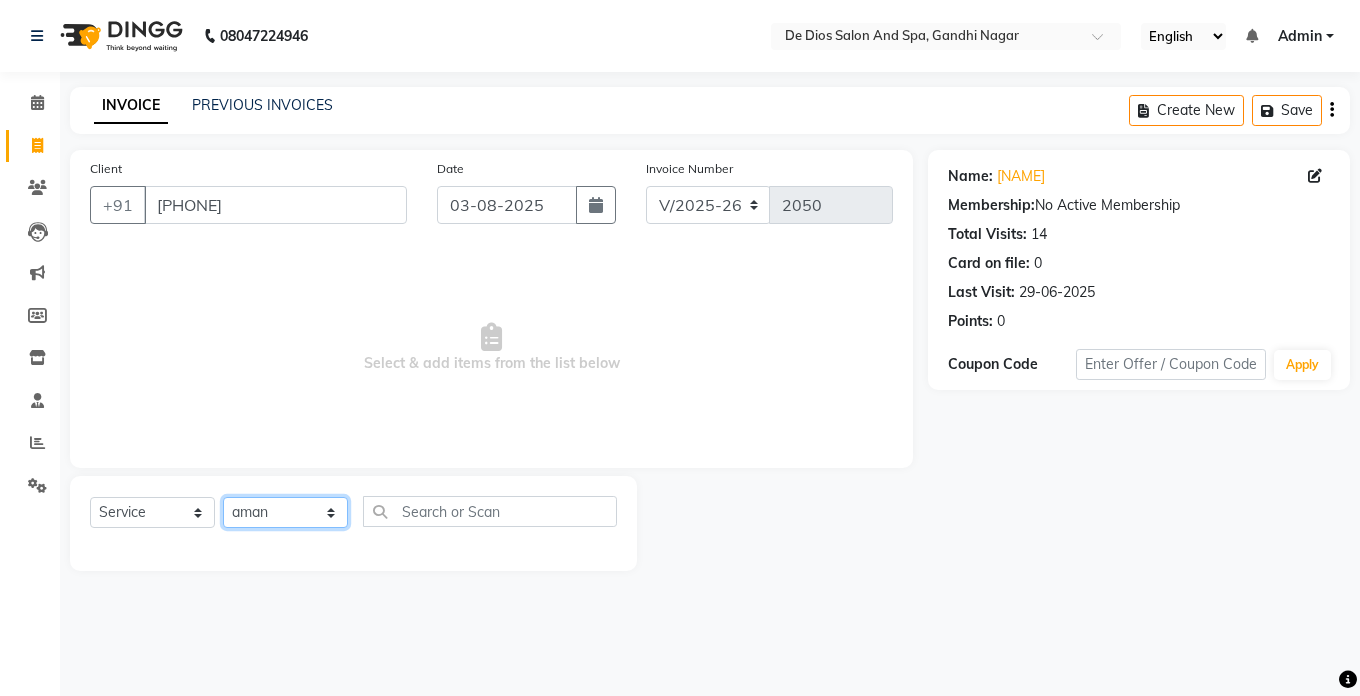click on "Select Stylist akshay aman Arman Ashwani gunraj megha  nikita thappa nisha parveen shafali vishal vishu kumar" 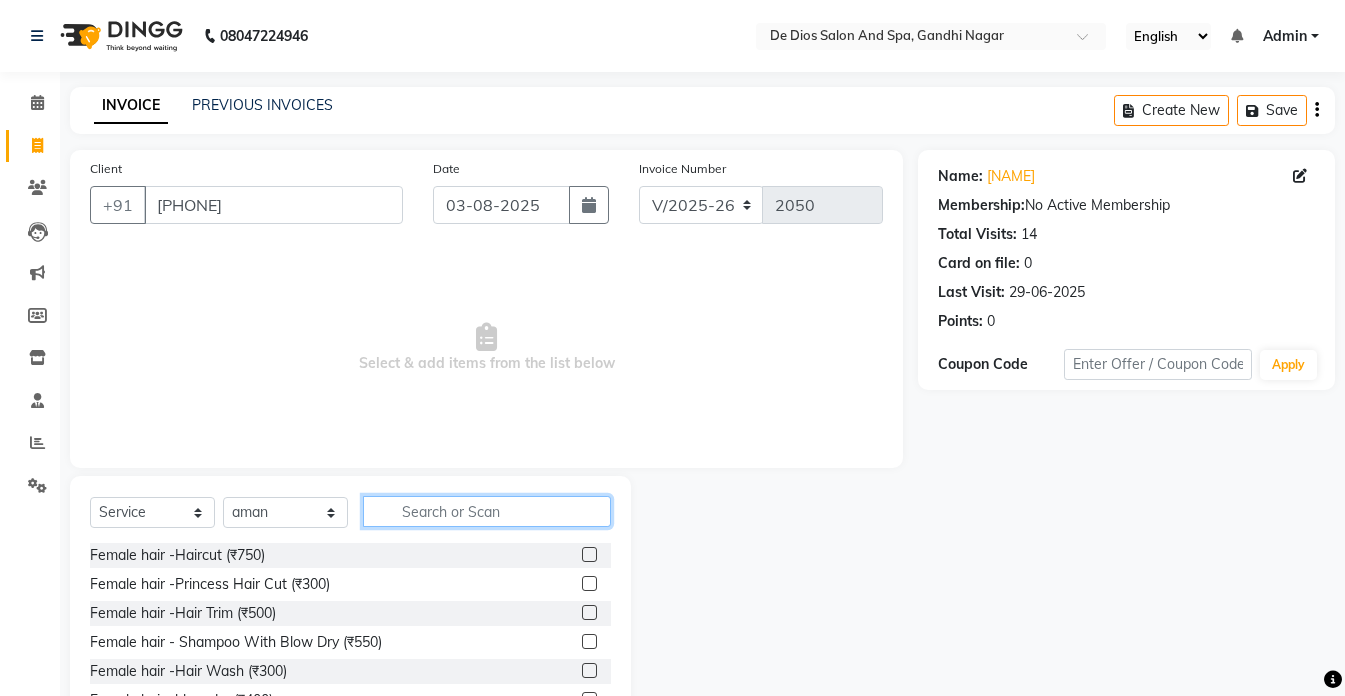 click 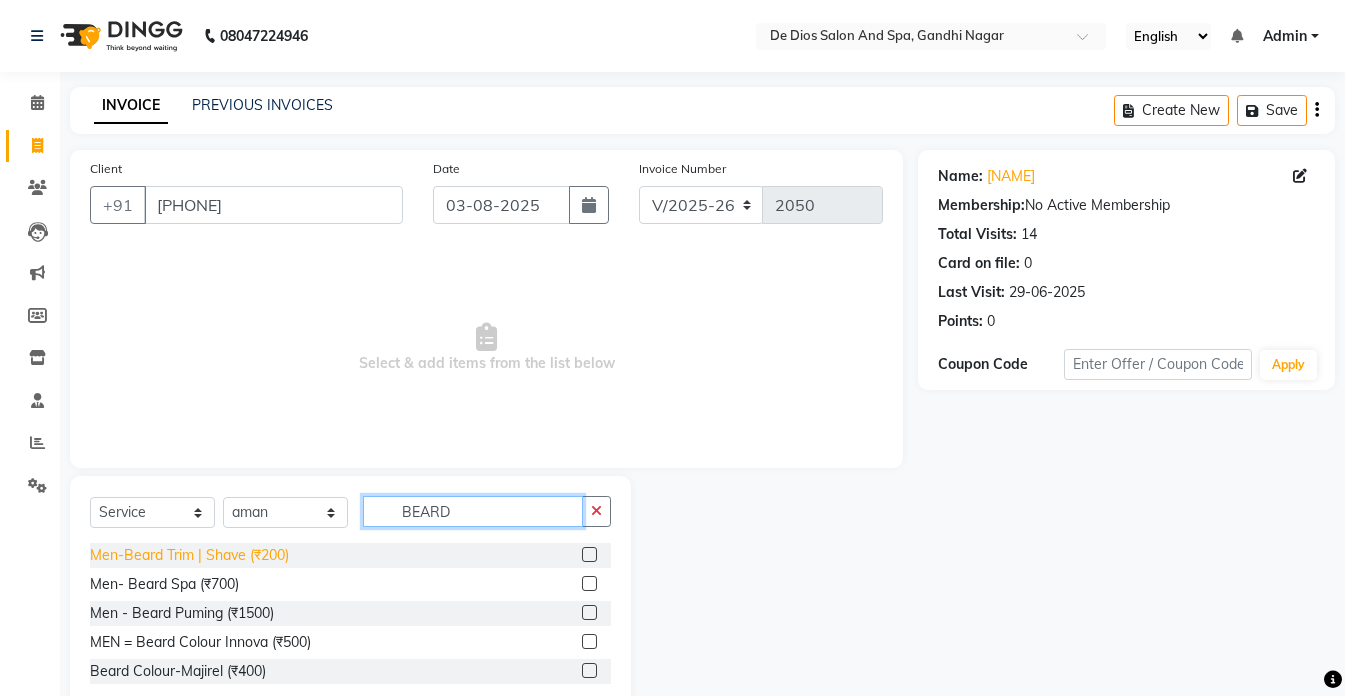 type on "BEARD" 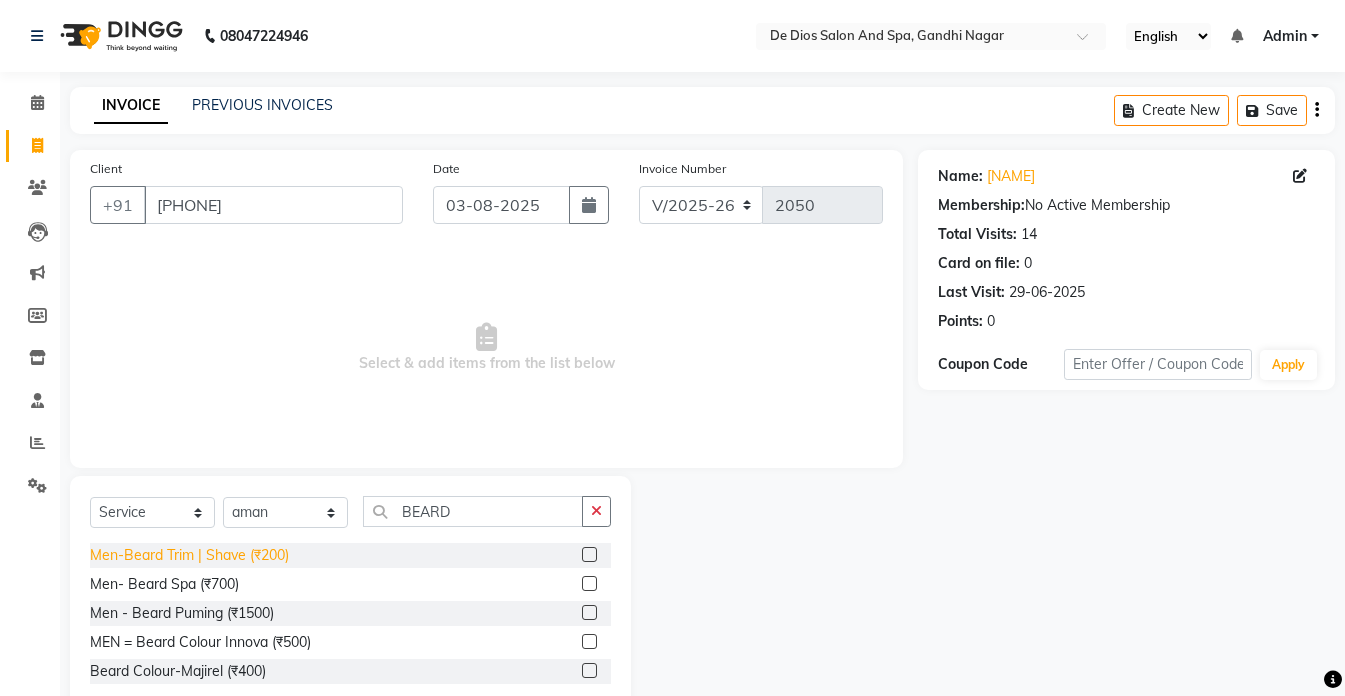 click on "Men-Beard Trim | Shave (₹200)" 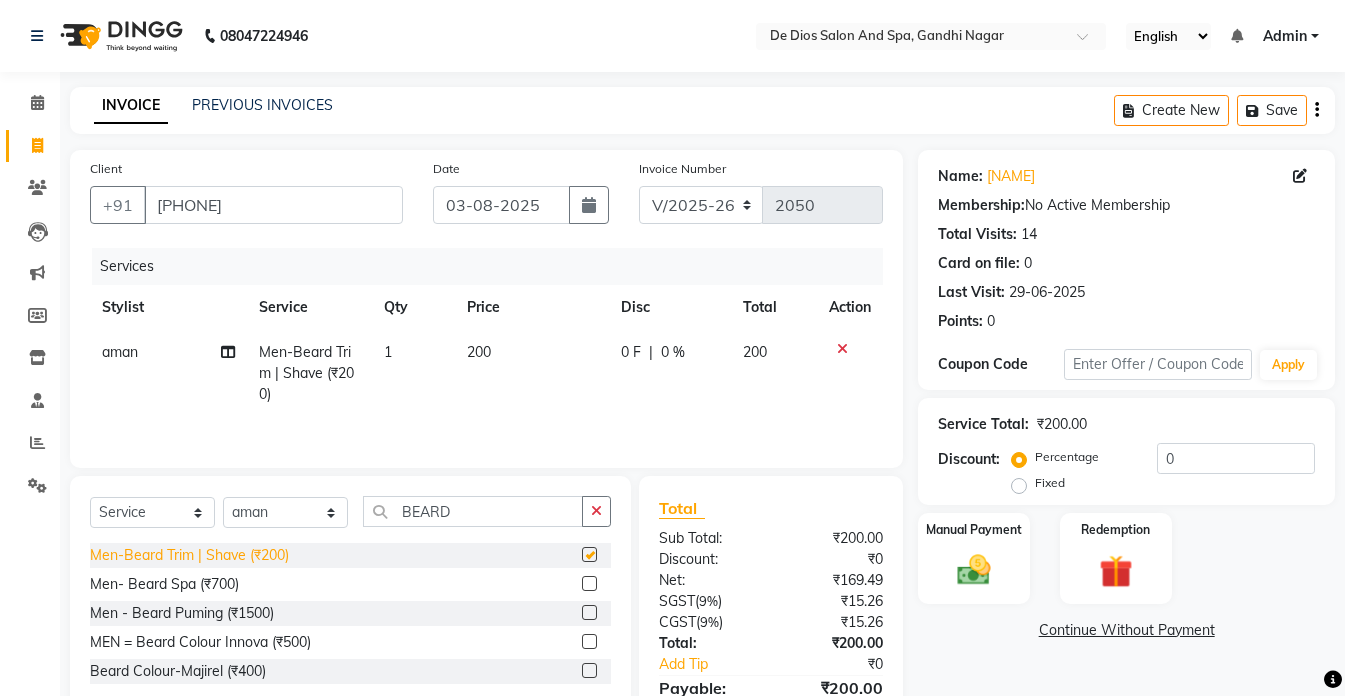 checkbox on "false" 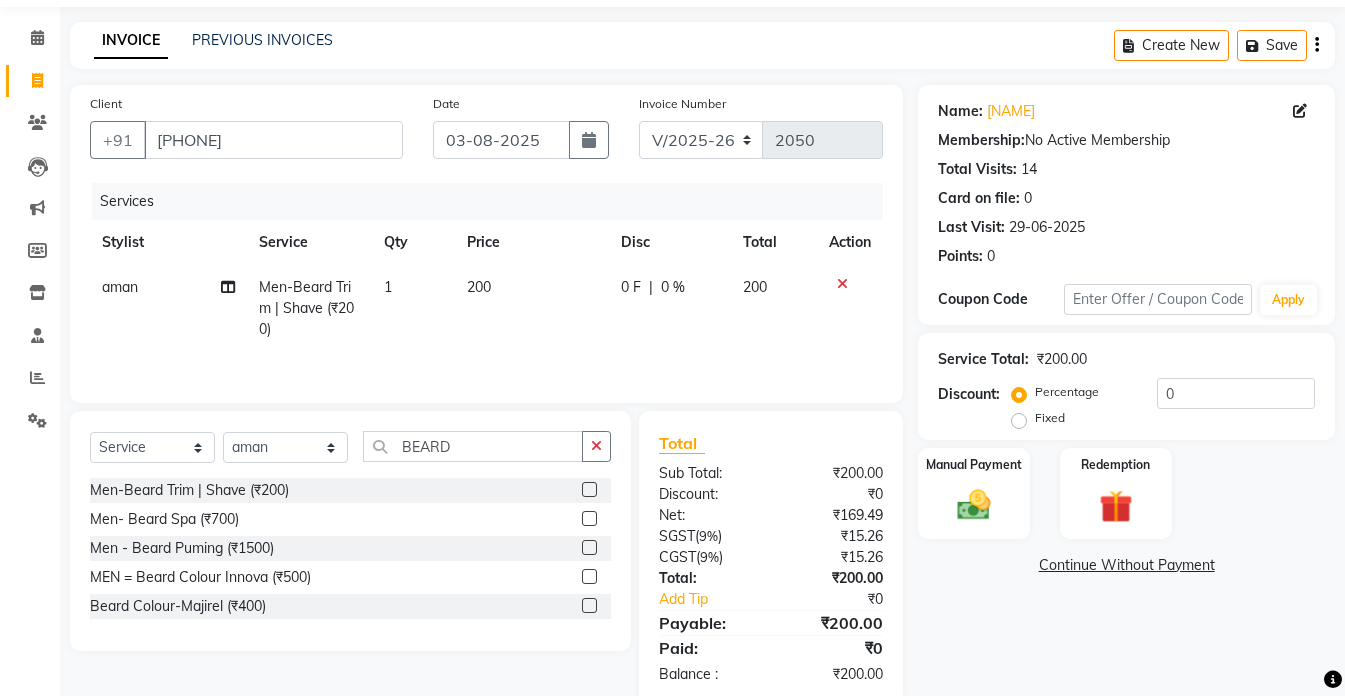 scroll, scrollTop: 100, scrollLeft: 0, axis: vertical 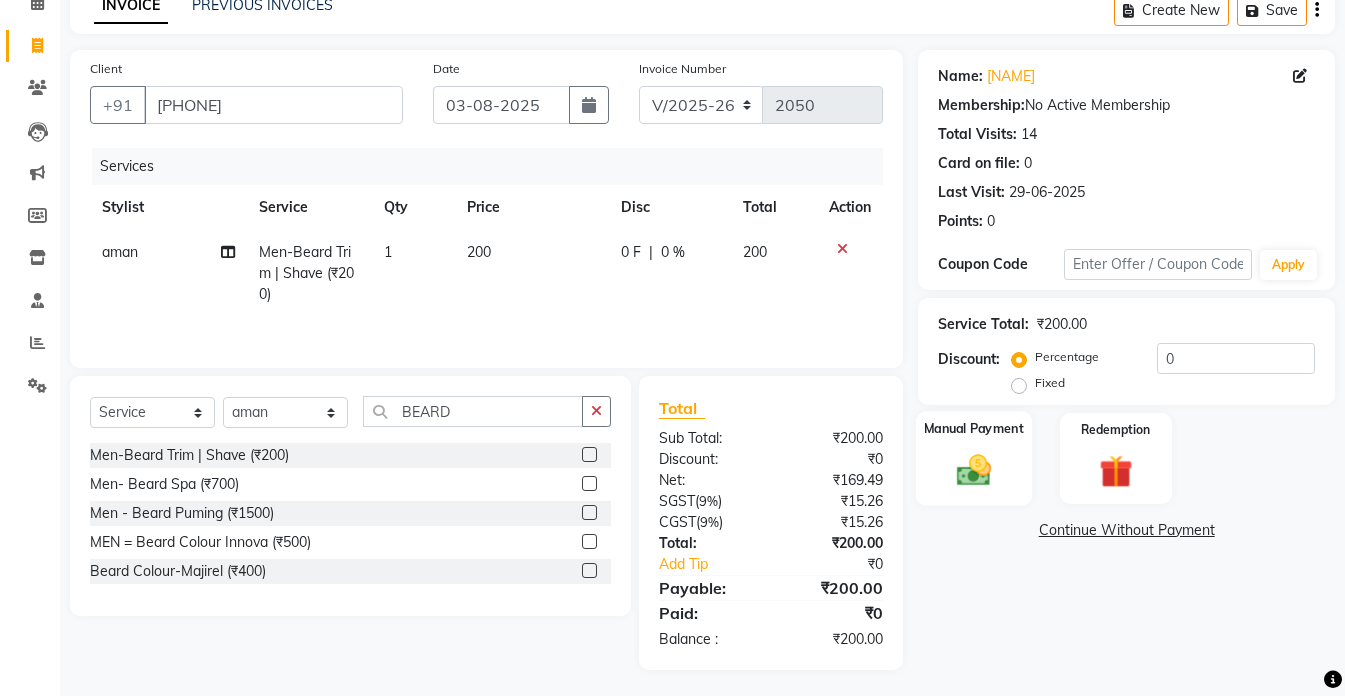 click 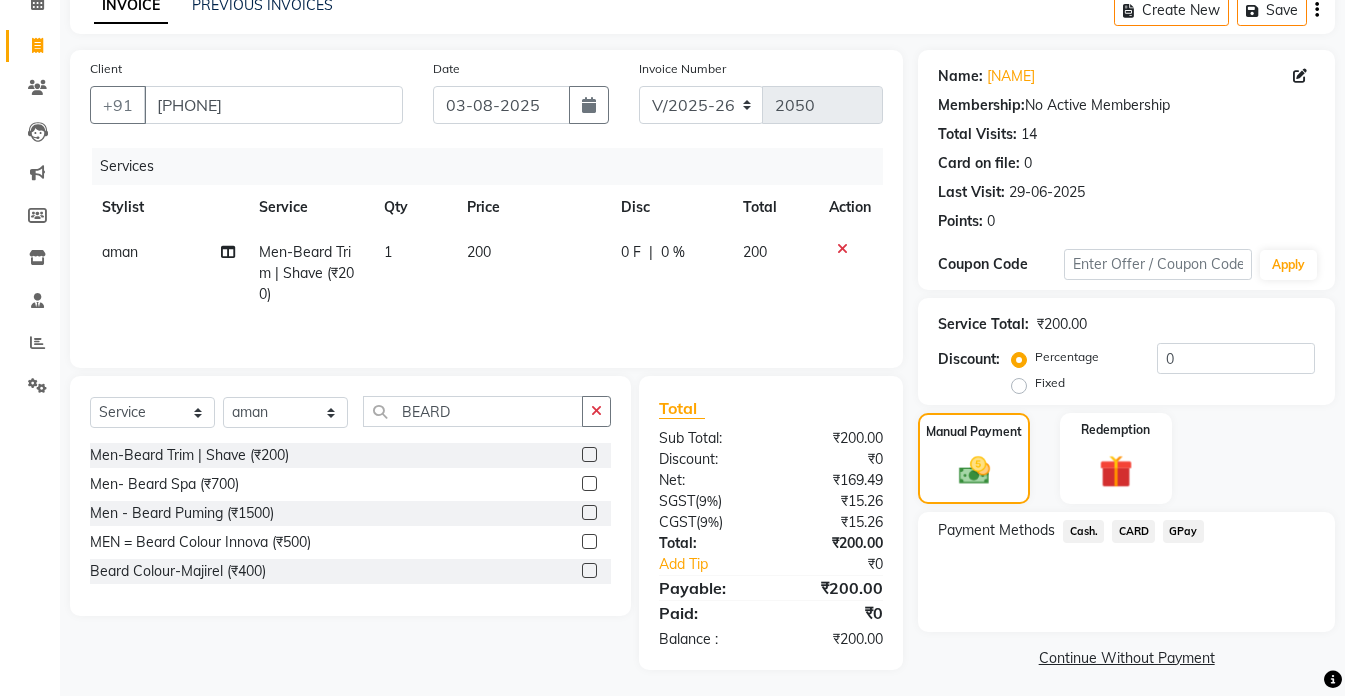 click on "Cash." 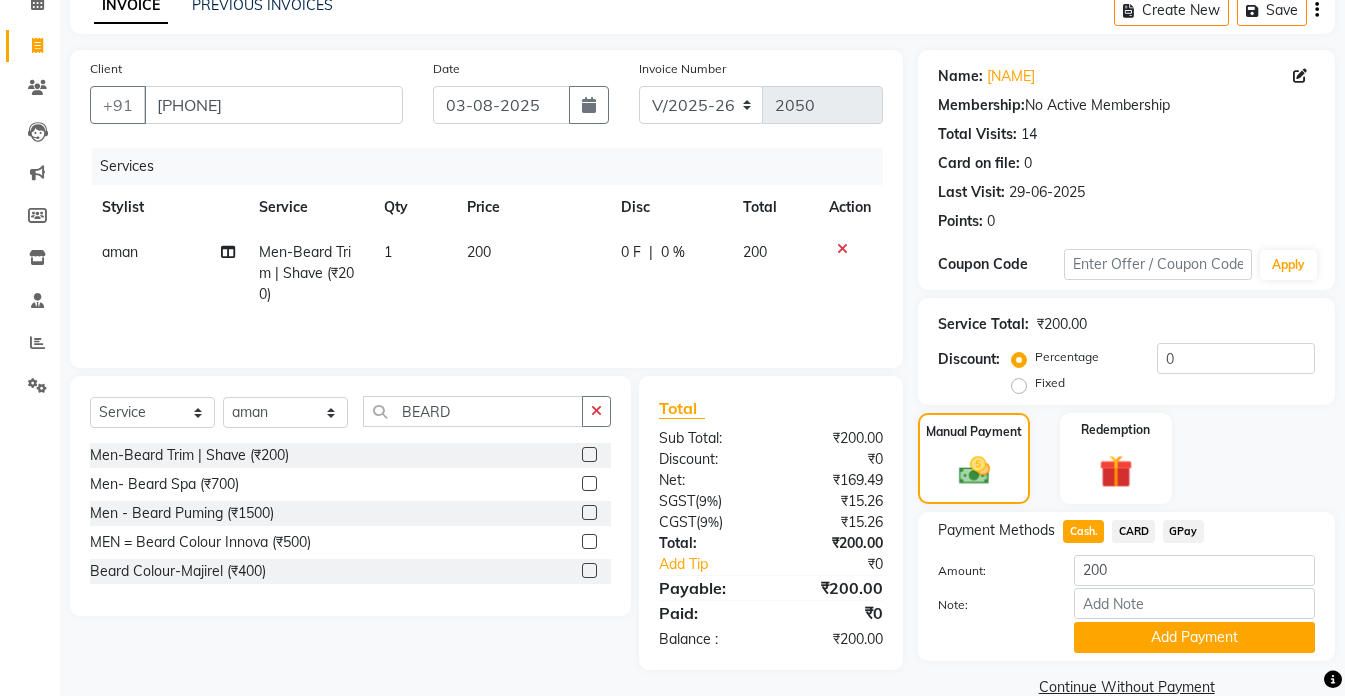 scroll, scrollTop: 136, scrollLeft: 0, axis: vertical 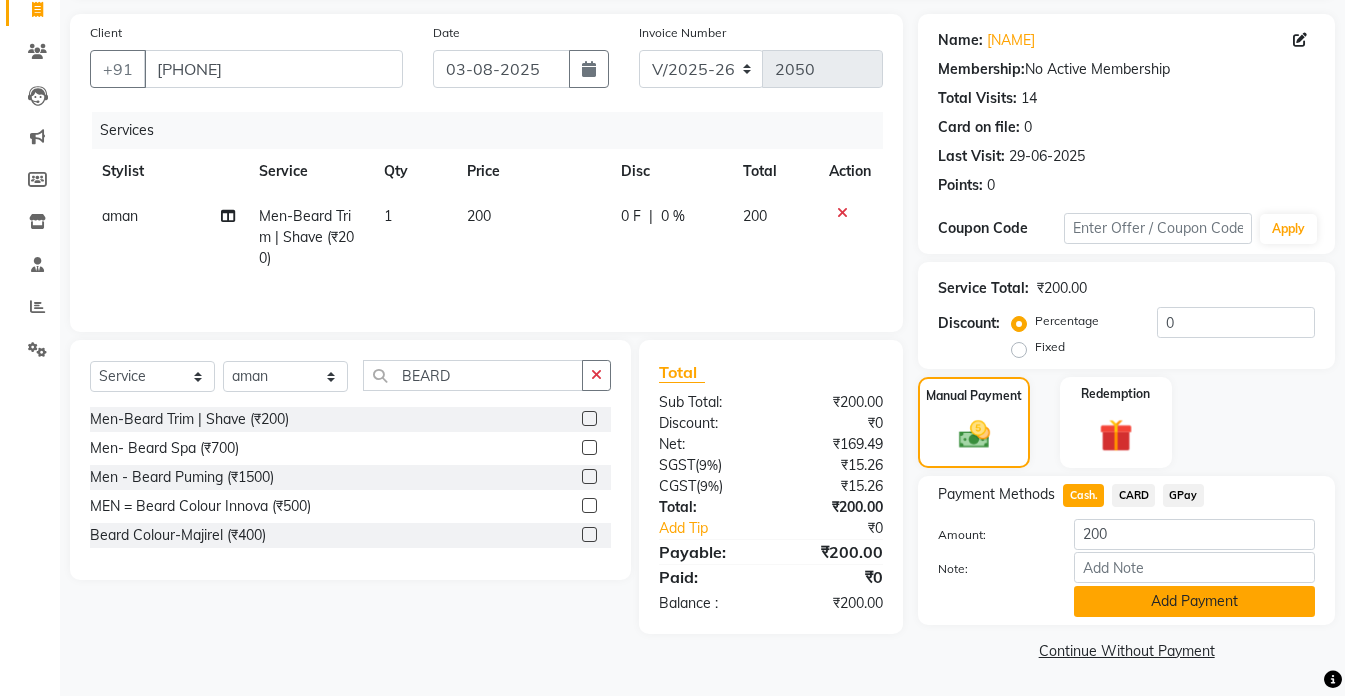 click on "Add Payment" 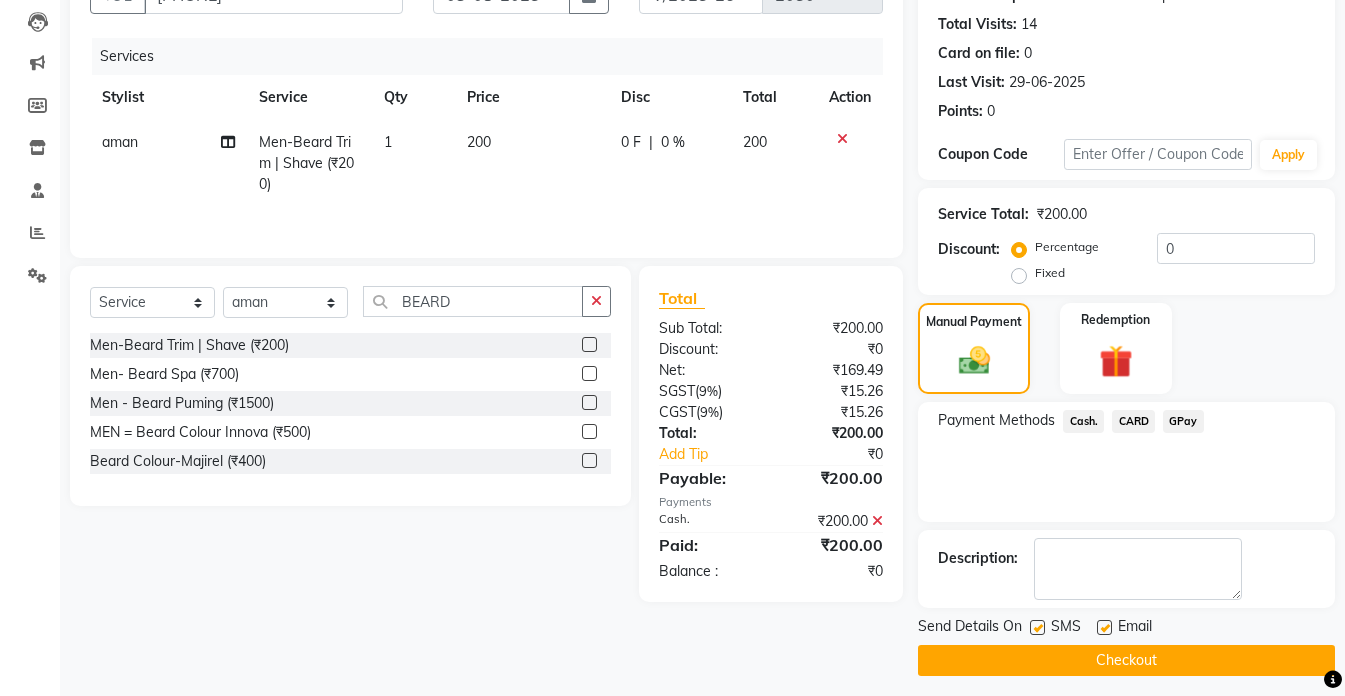 scroll, scrollTop: 220, scrollLeft: 0, axis: vertical 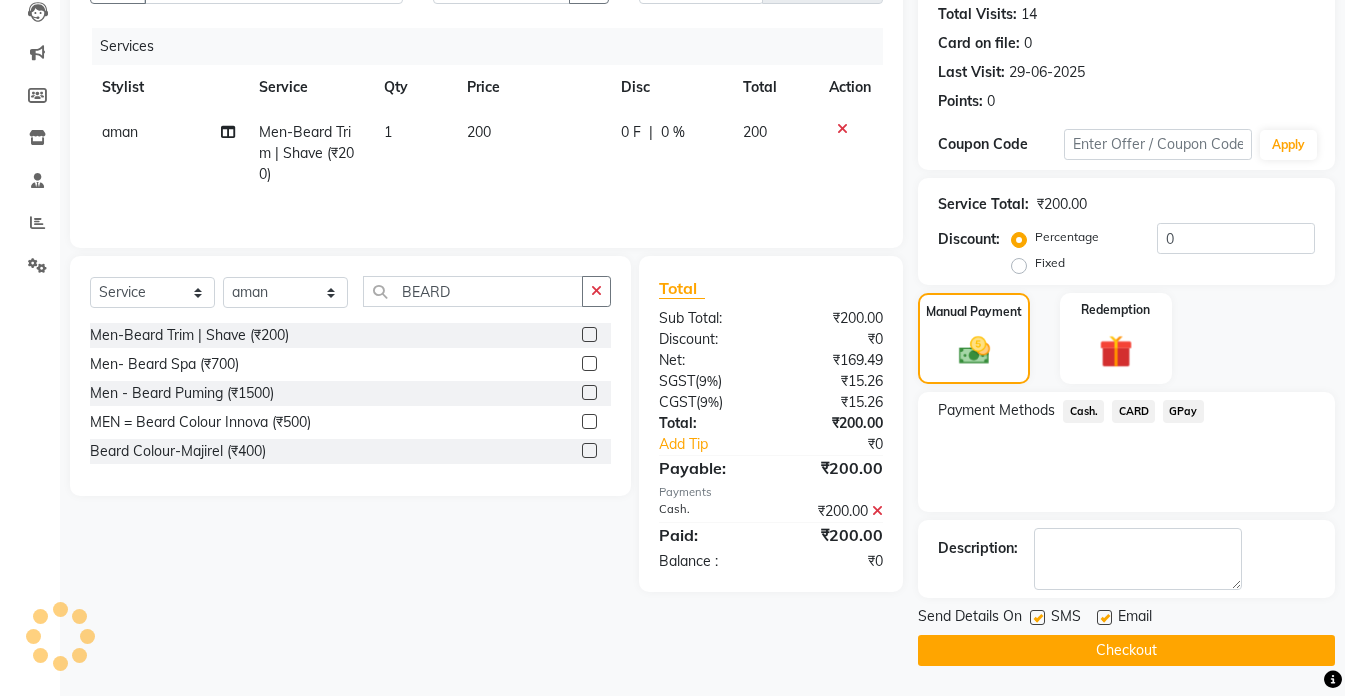 click on "Checkout" 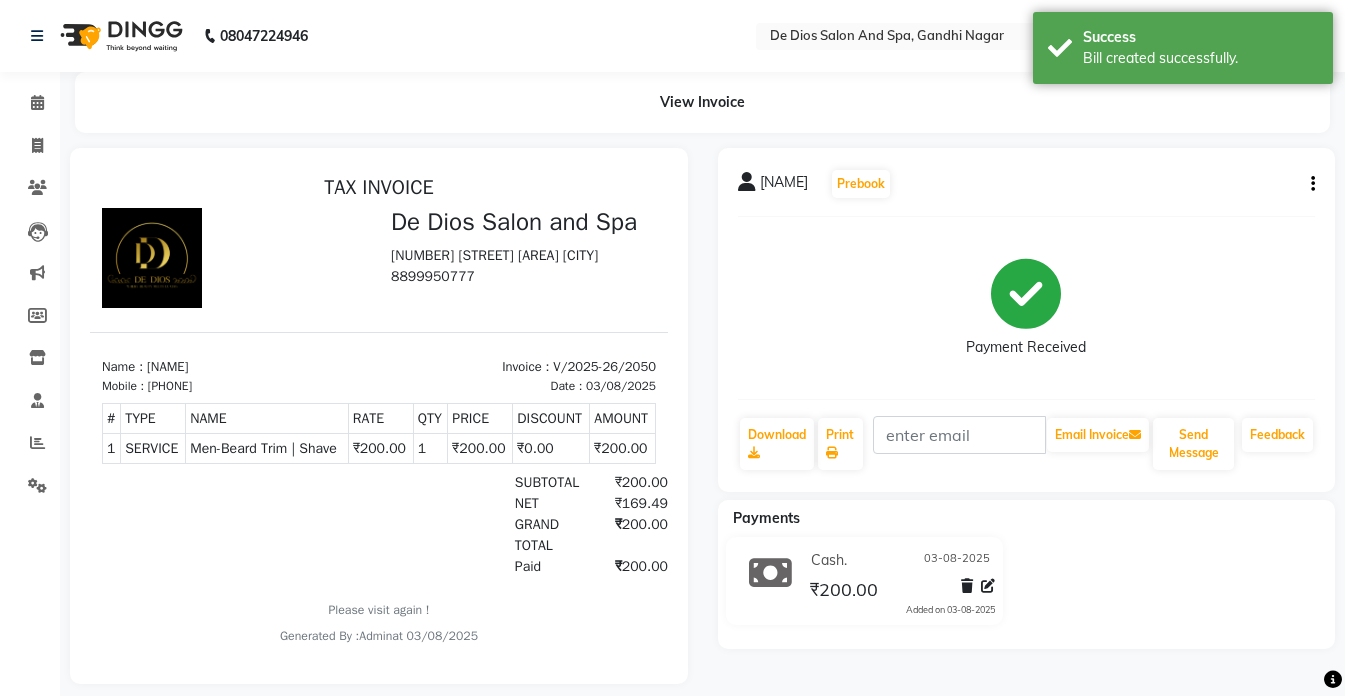 scroll, scrollTop: 0, scrollLeft: 0, axis: both 